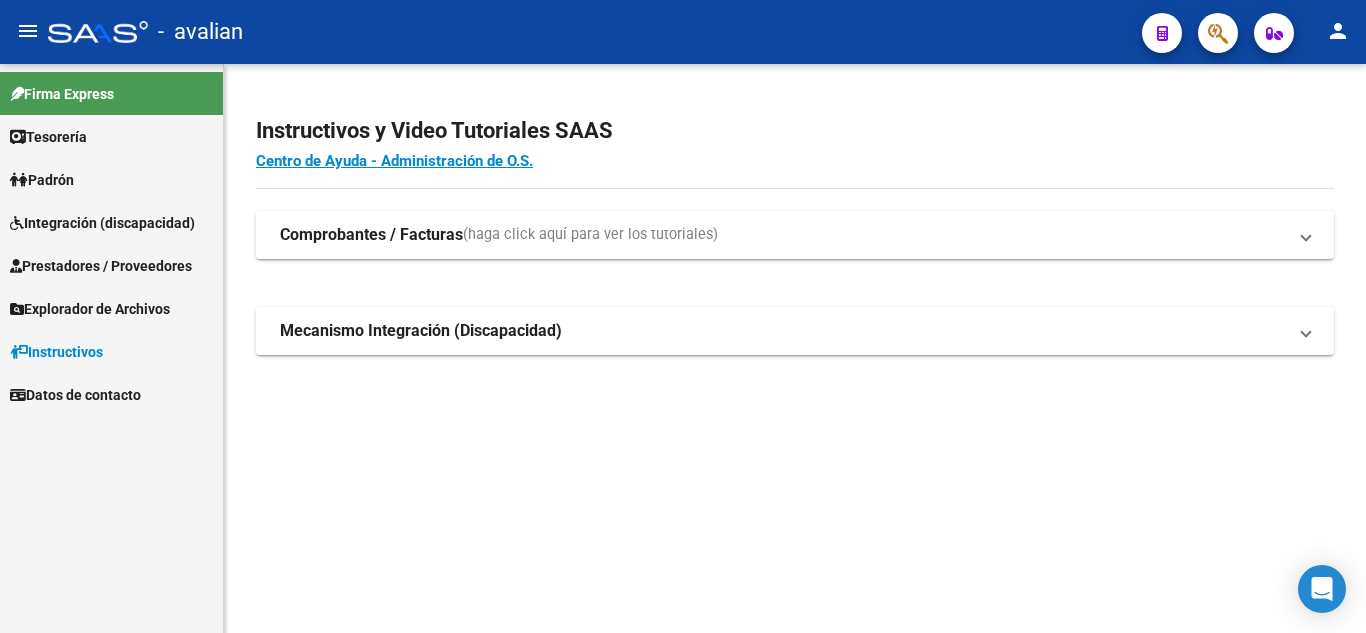 scroll, scrollTop: 0, scrollLeft: 0, axis: both 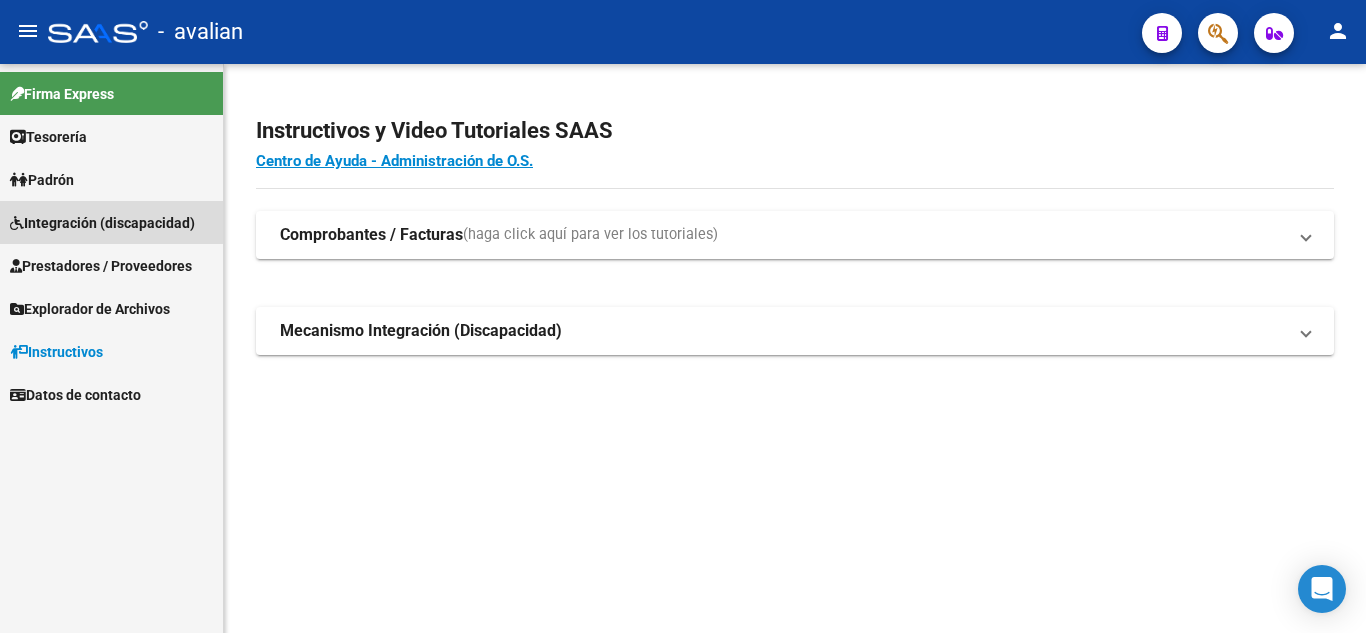 click on "Integración (discapacidad)" at bounding box center (102, 223) 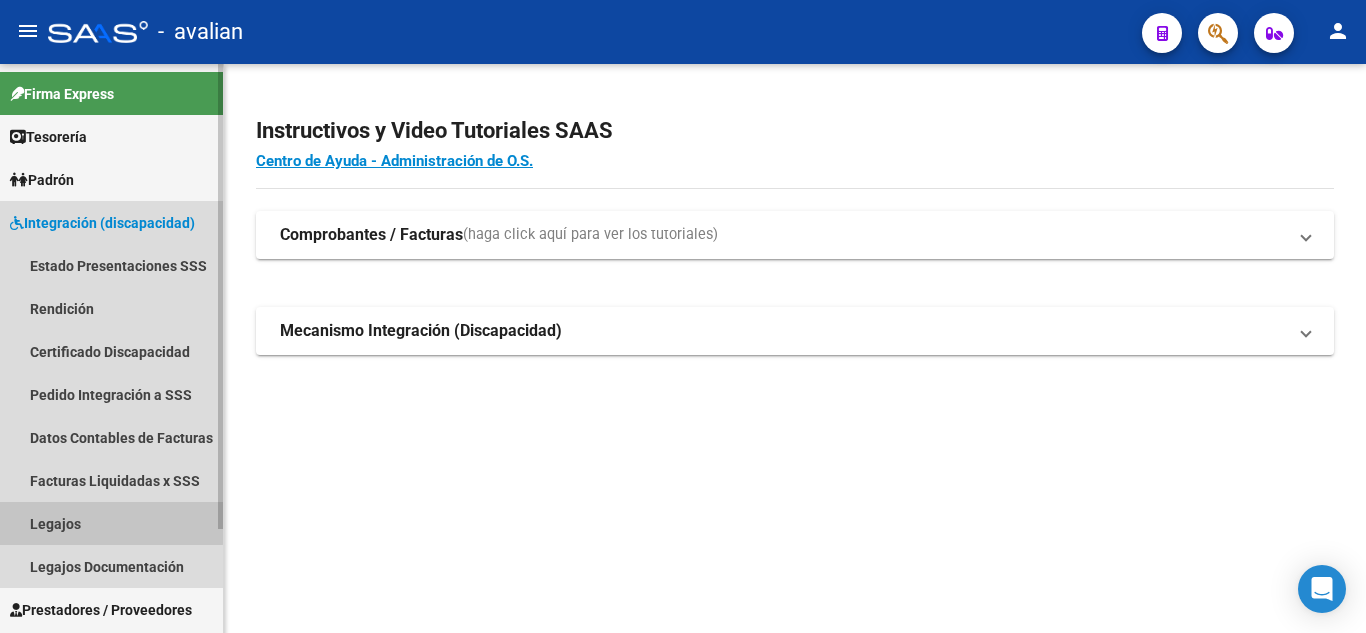 click on "Legajos" at bounding box center [111, 523] 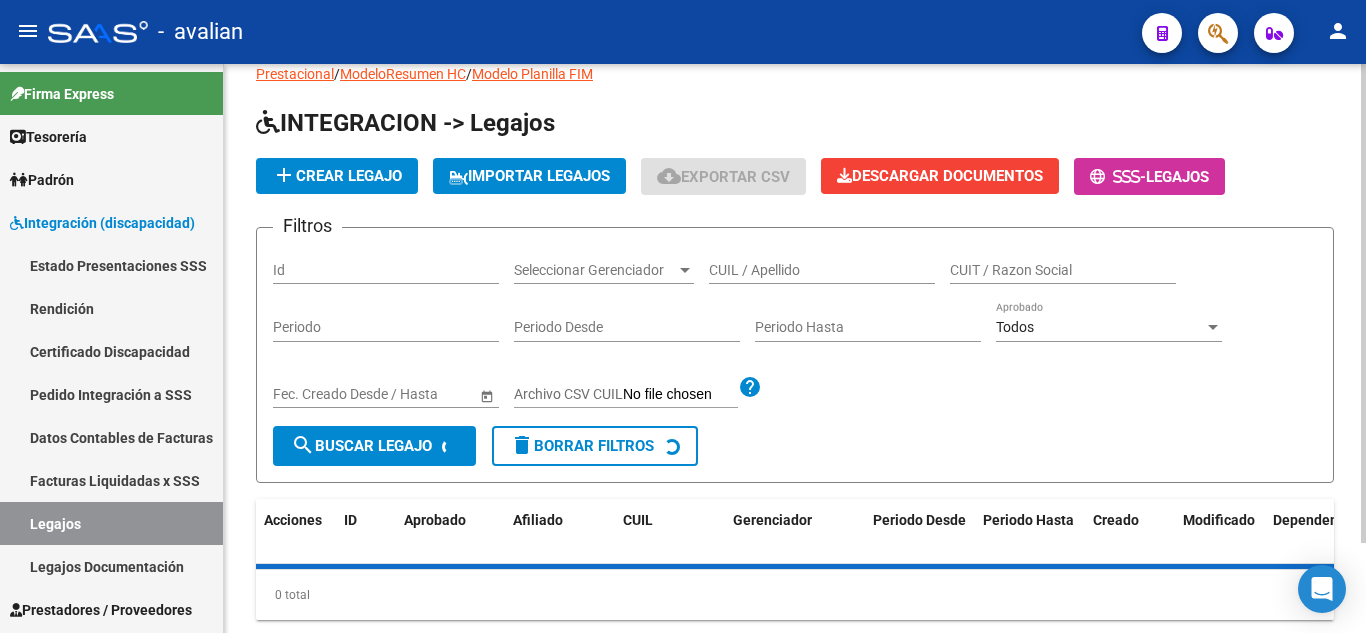 scroll, scrollTop: 100, scrollLeft: 0, axis: vertical 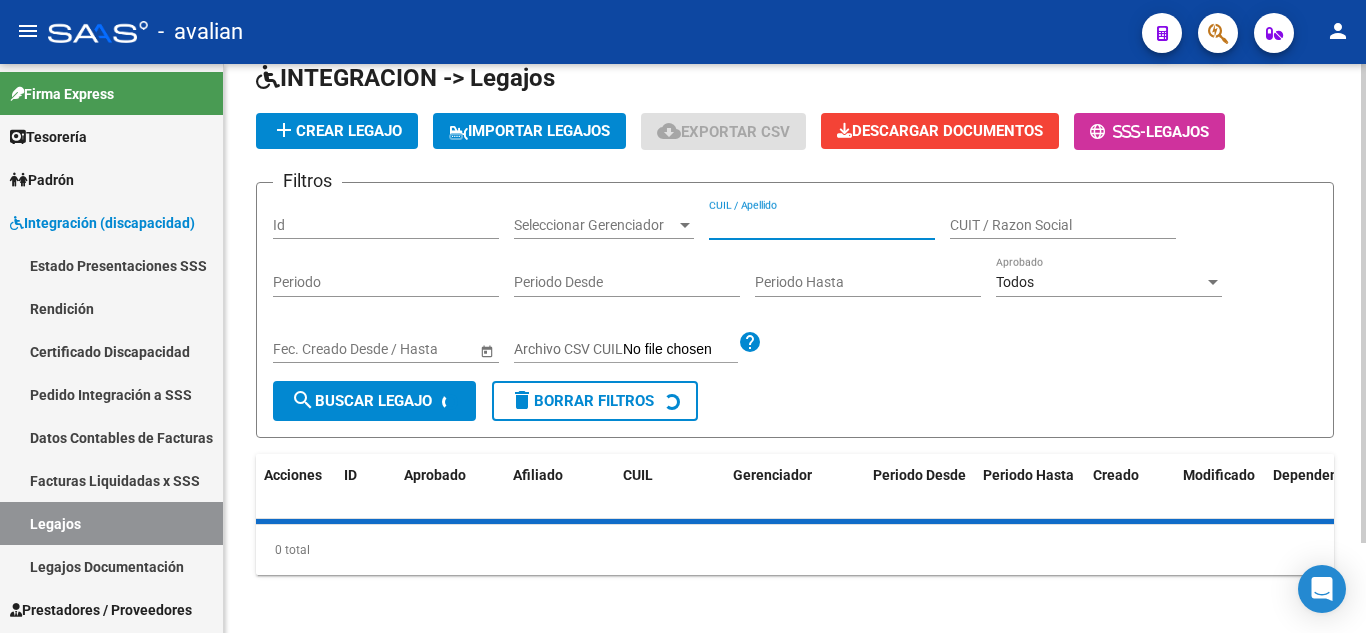 click on "CUIL / Apellido" at bounding box center [822, 225] 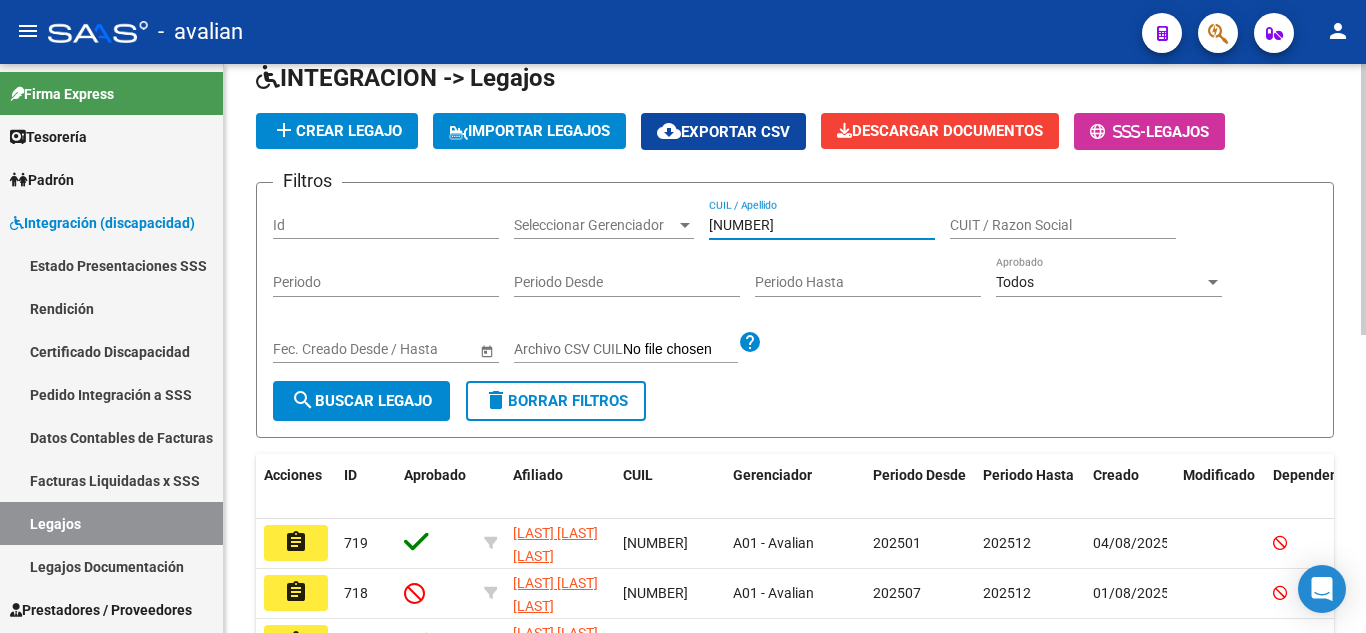 type on "[NUMBER]" 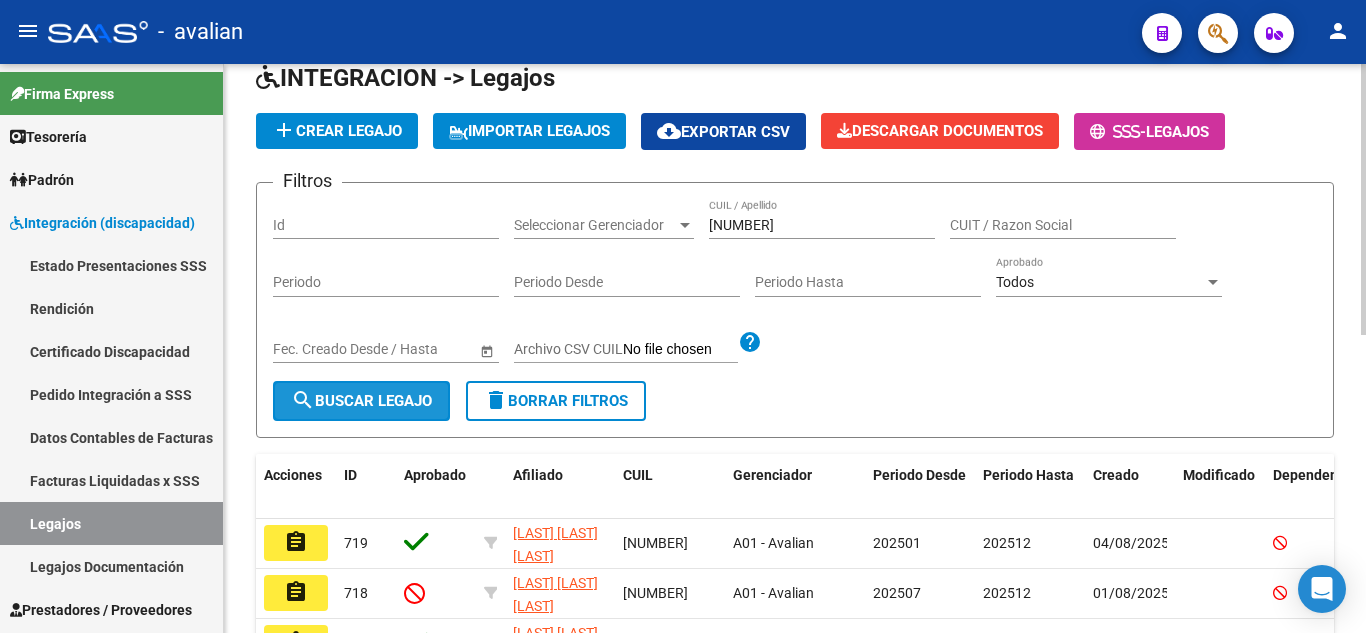 click on "search  Buscar Legajo" 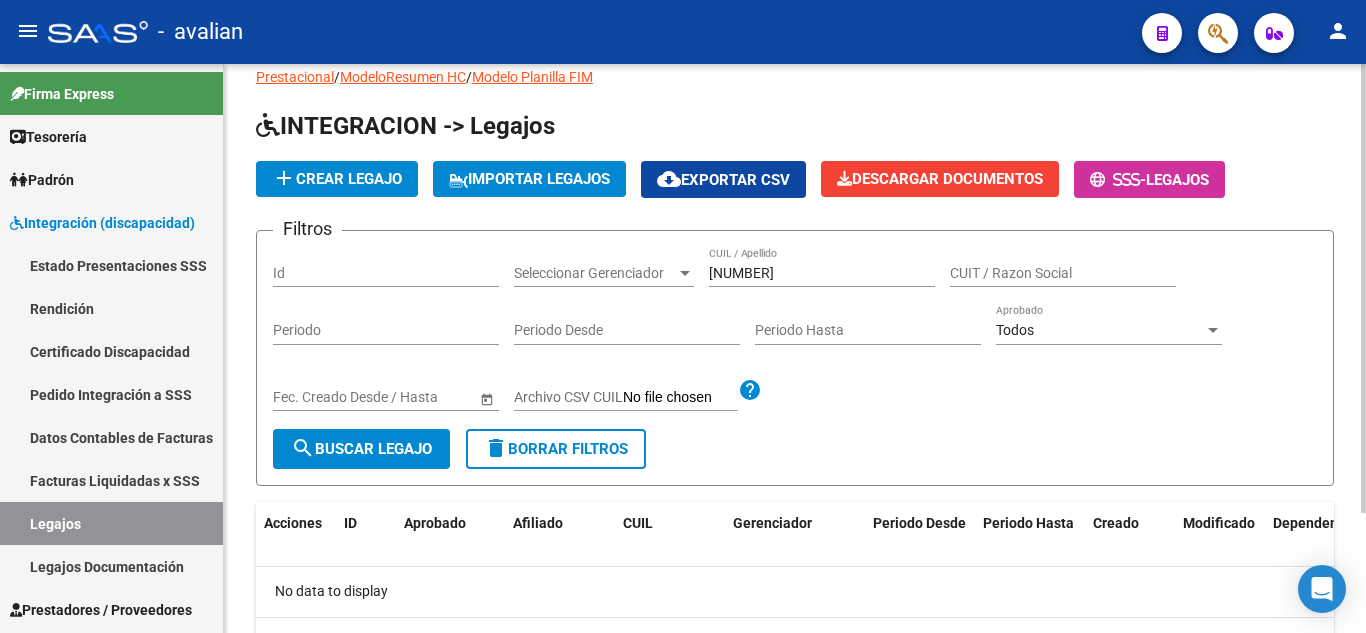 scroll, scrollTop: 152, scrollLeft: 0, axis: vertical 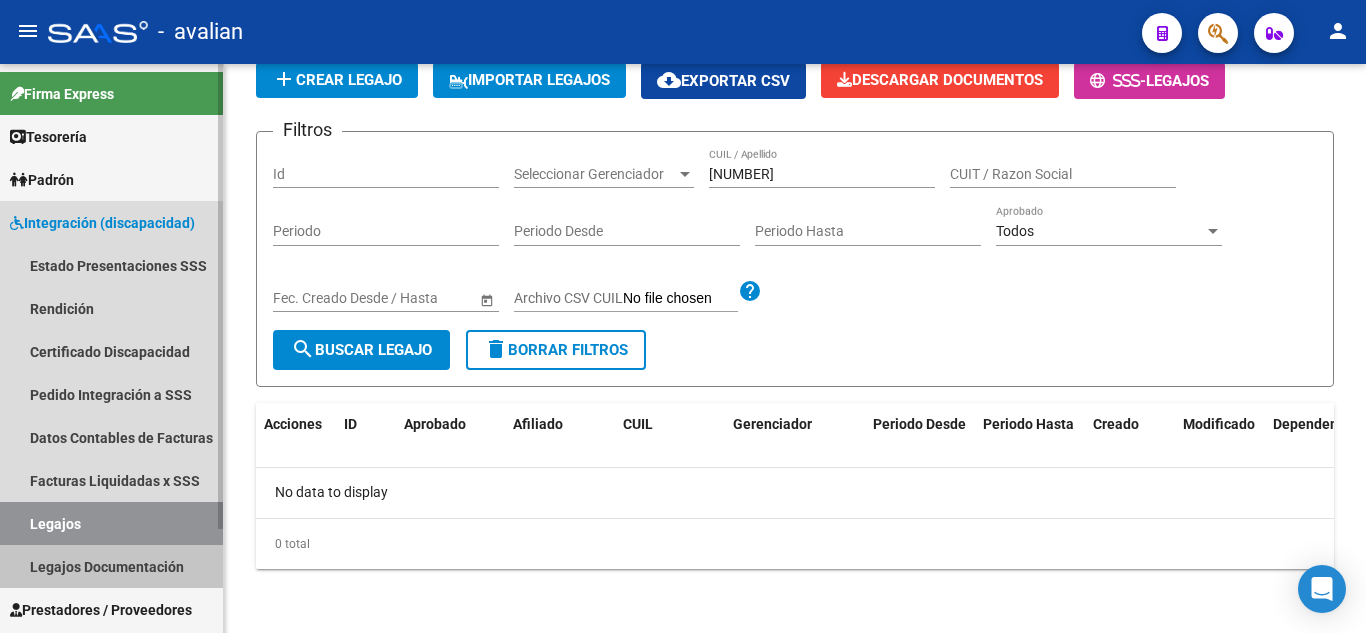 click on "Legajos Documentación" at bounding box center [111, 566] 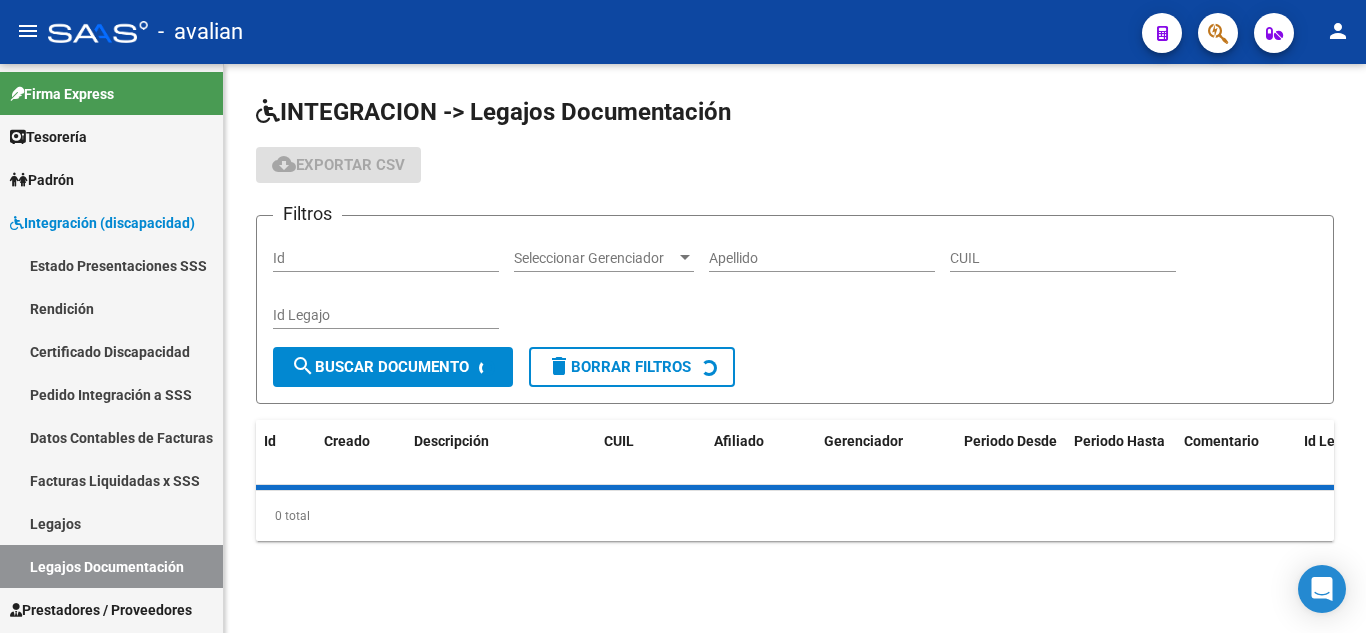 scroll, scrollTop: 0, scrollLeft: 0, axis: both 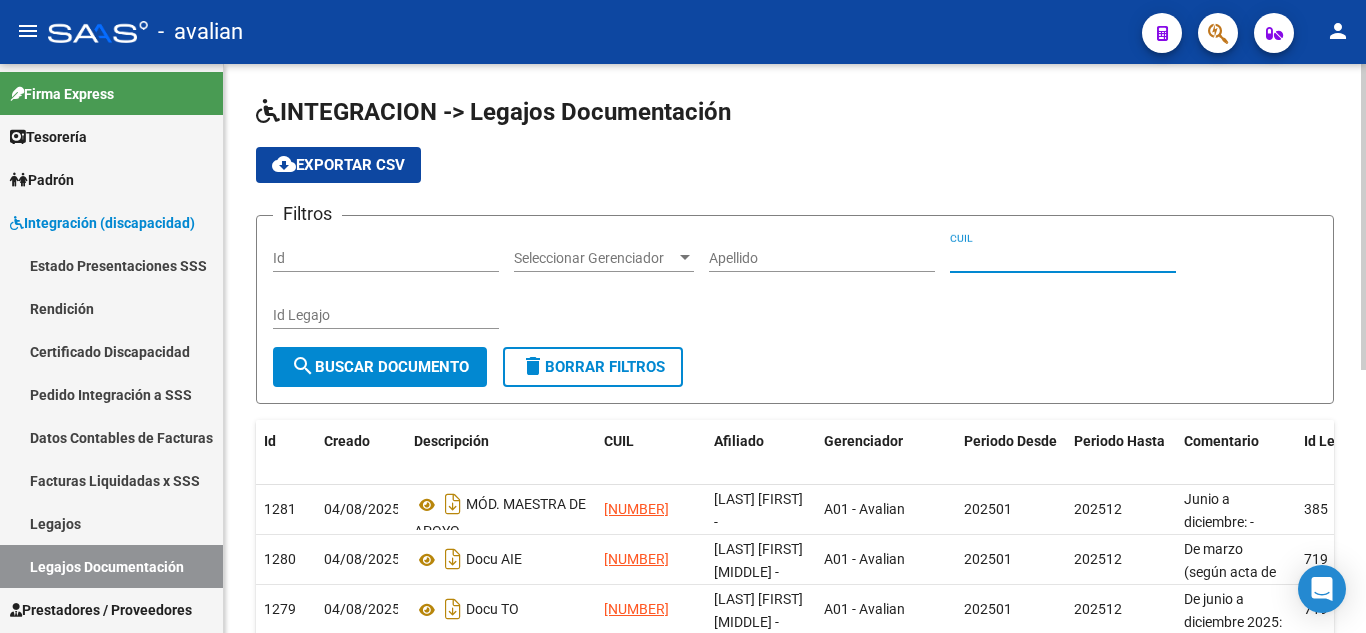 click on "CUIL" at bounding box center [1063, 258] 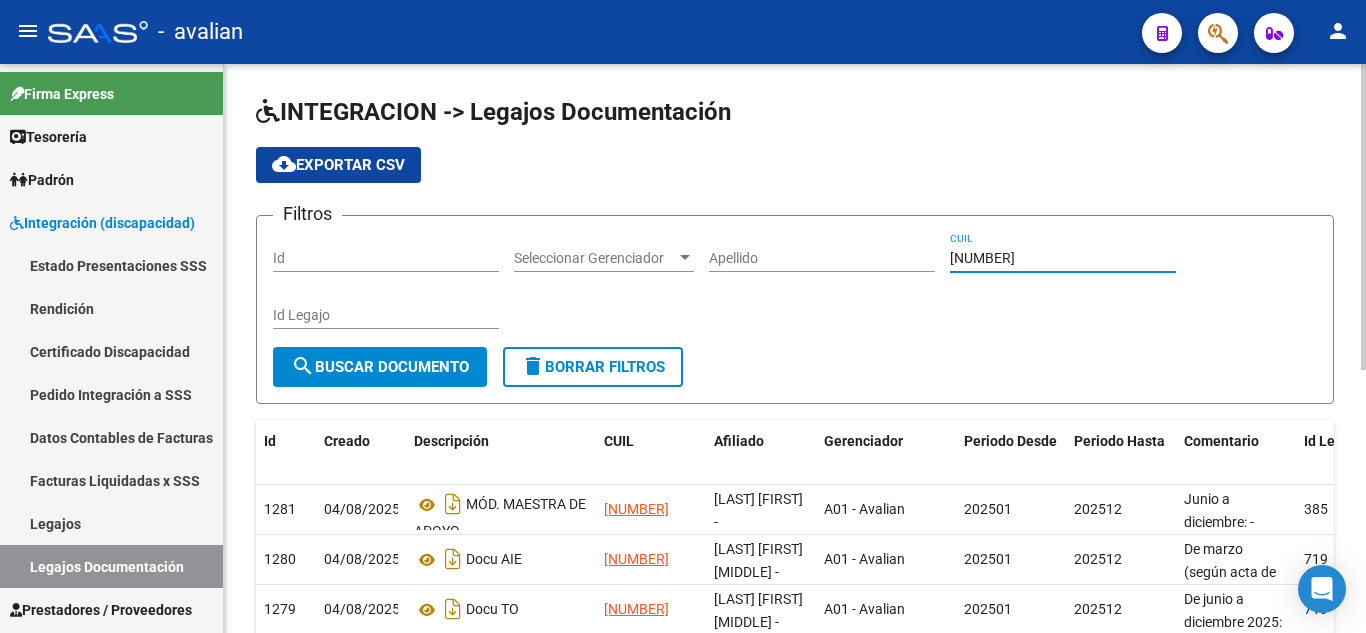 type on "[NUMBER]" 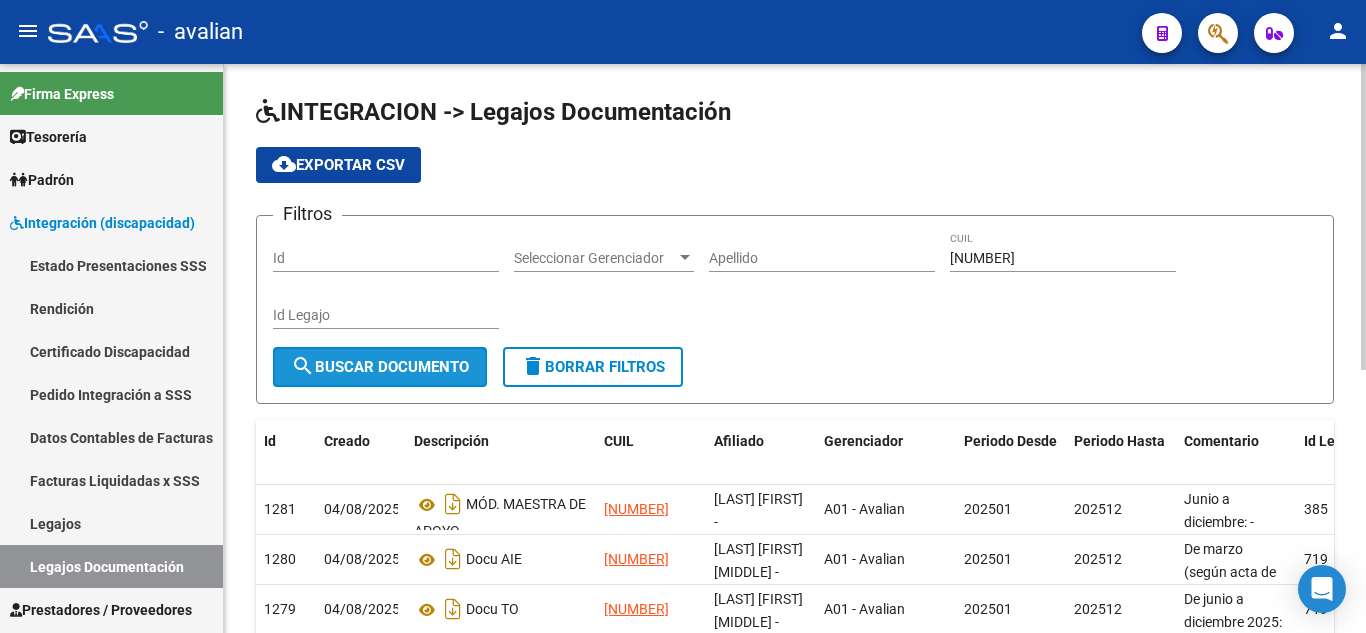 click on "search  Buscar Documento" 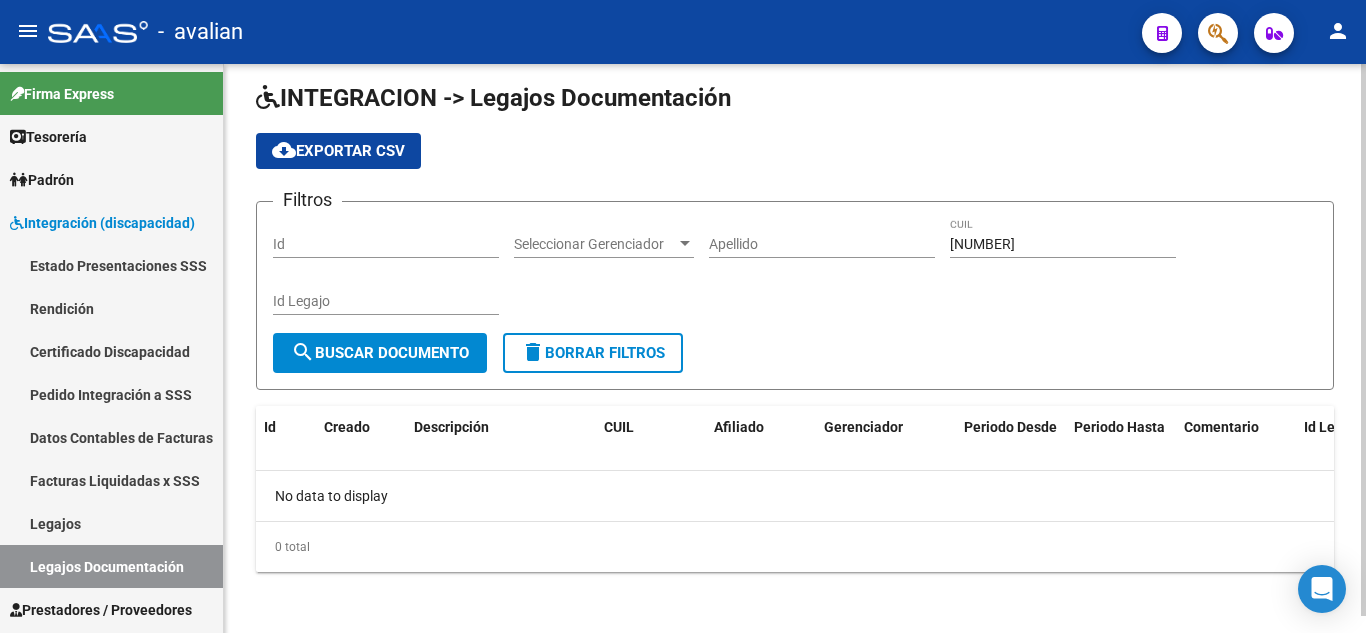 scroll, scrollTop: 17, scrollLeft: 0, axis: vertical 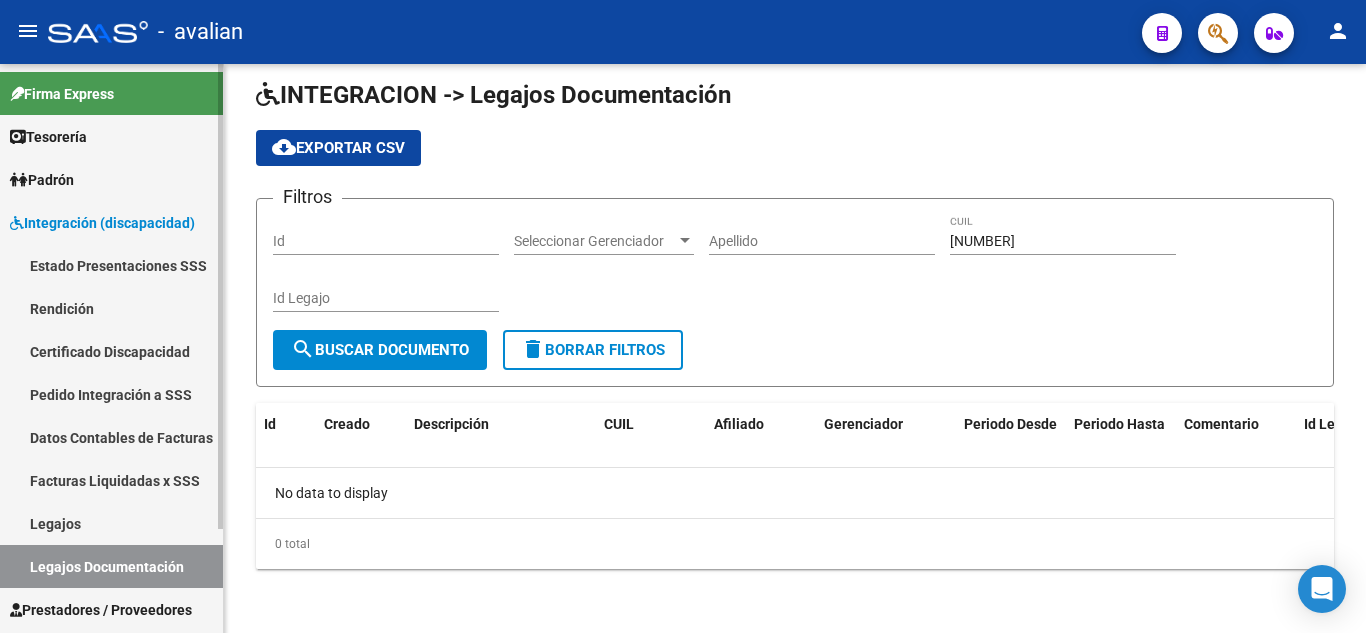 click on "Legajos" at bounding box center (111, 523) 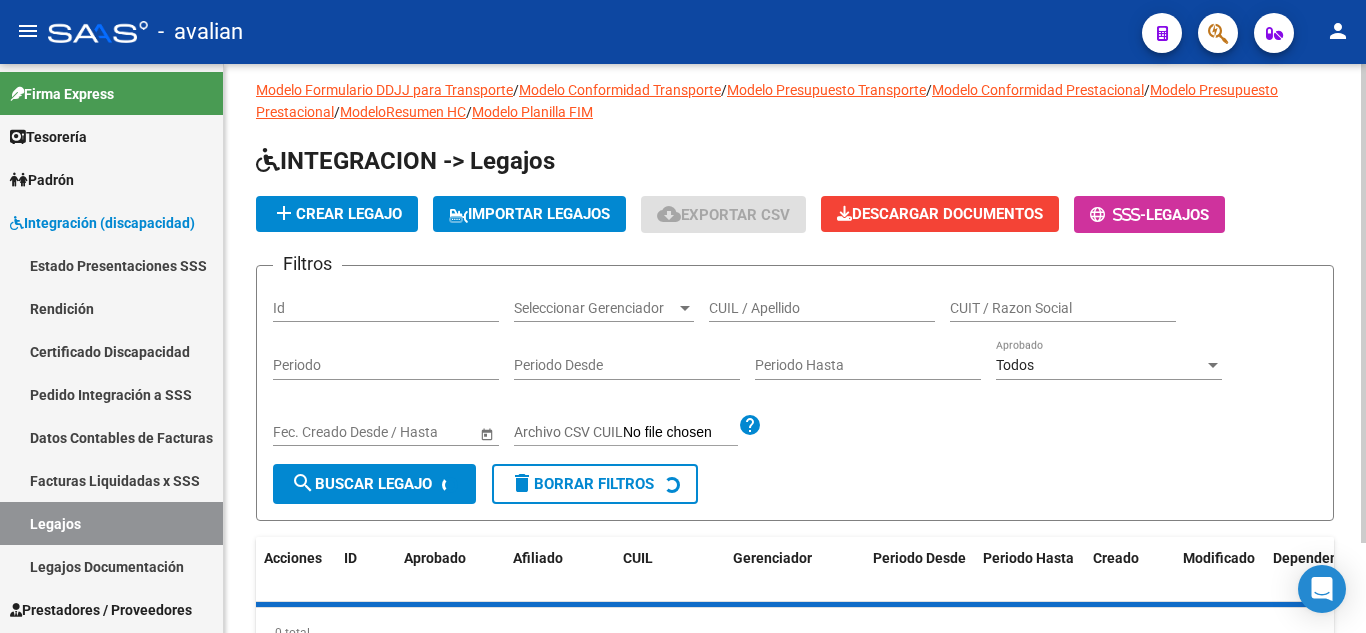 scroll, scrollTop: 0, scrollLeft: 0, axis: both 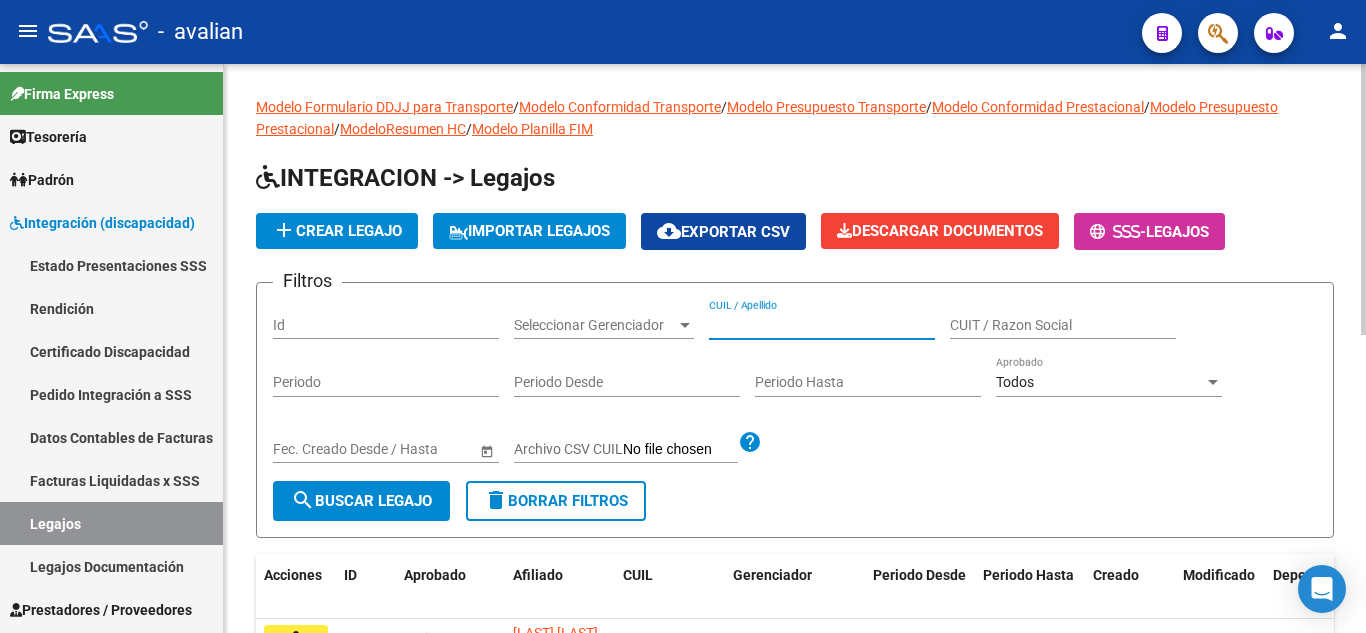 click on "CUIL / Apellido" at bounding box center [822, 325] 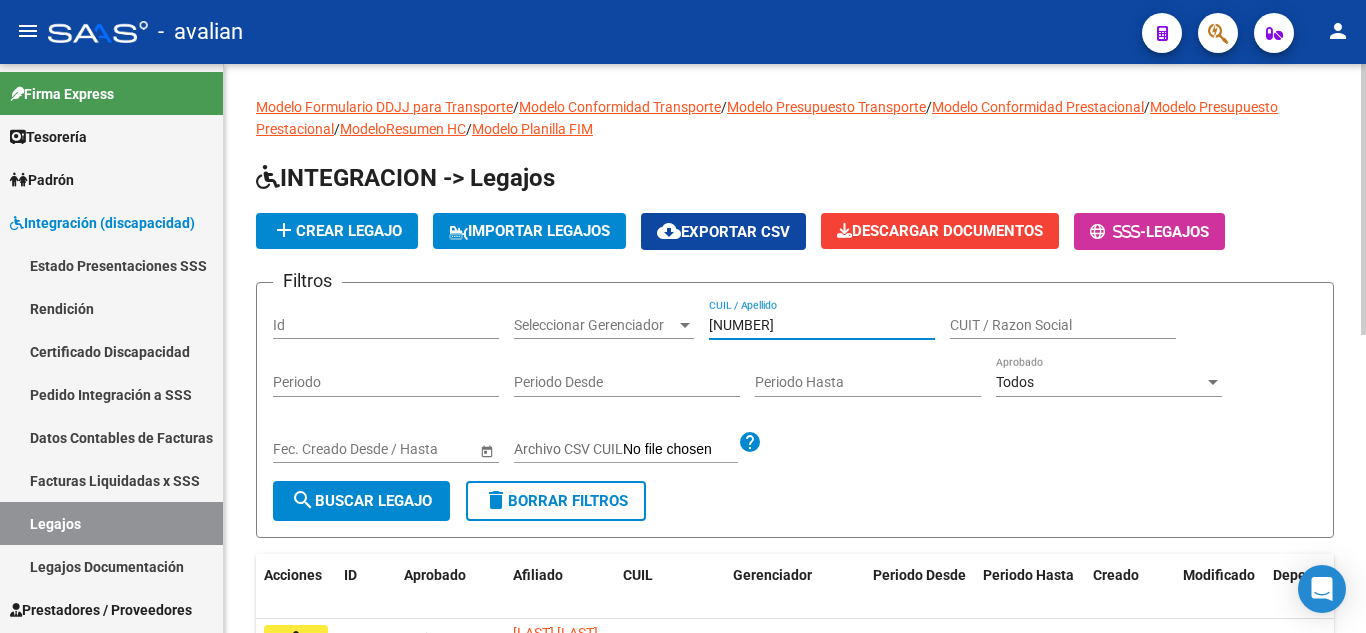 type on "[NUMBER]" 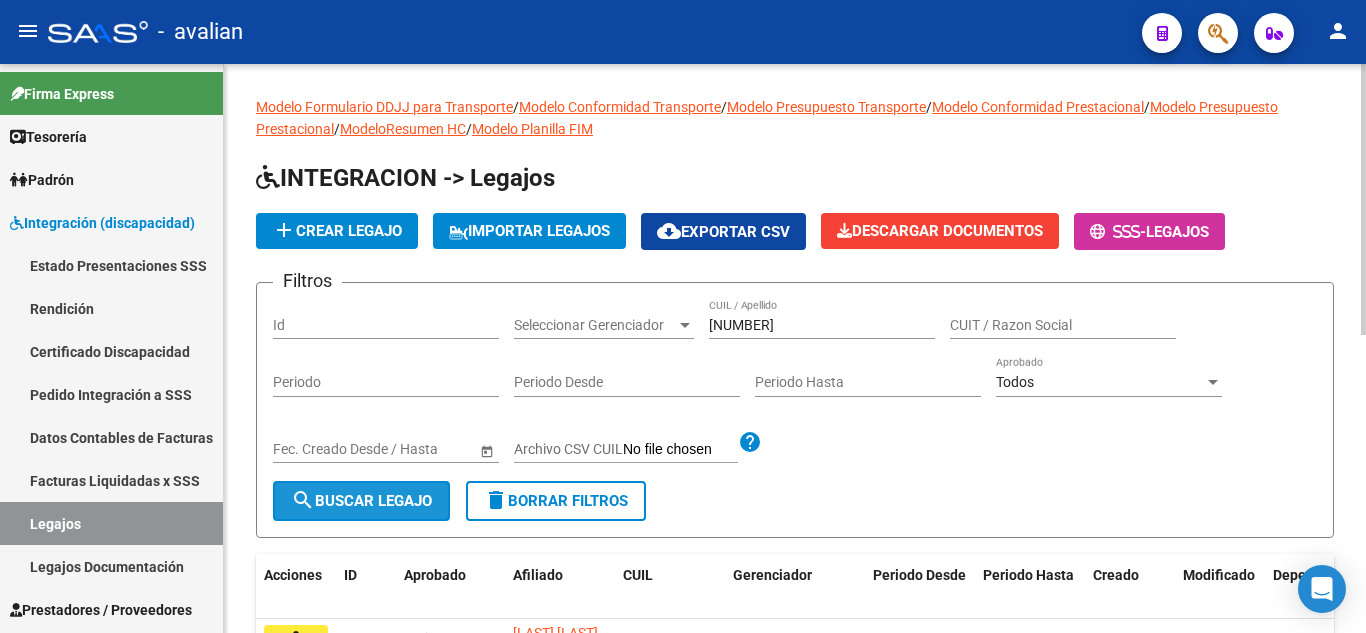 click on "search  Buscar Legajo" 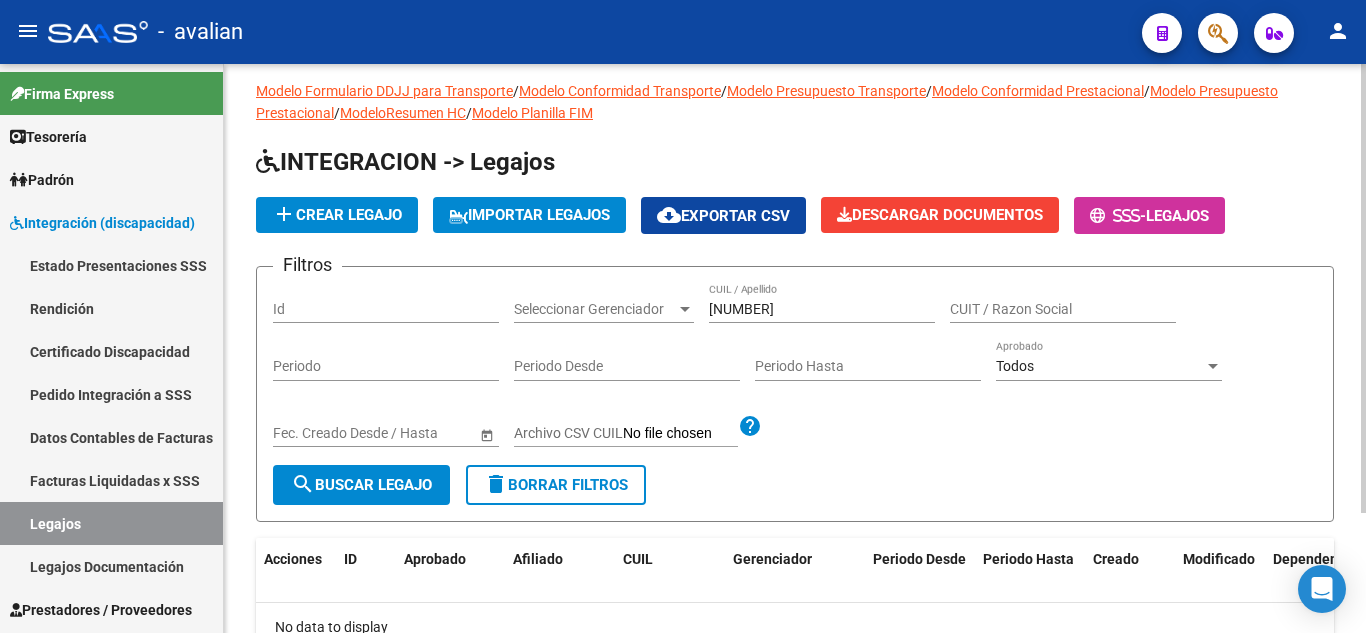 scroll, scrollTop: 0, scrollLeft: 0, axis: both 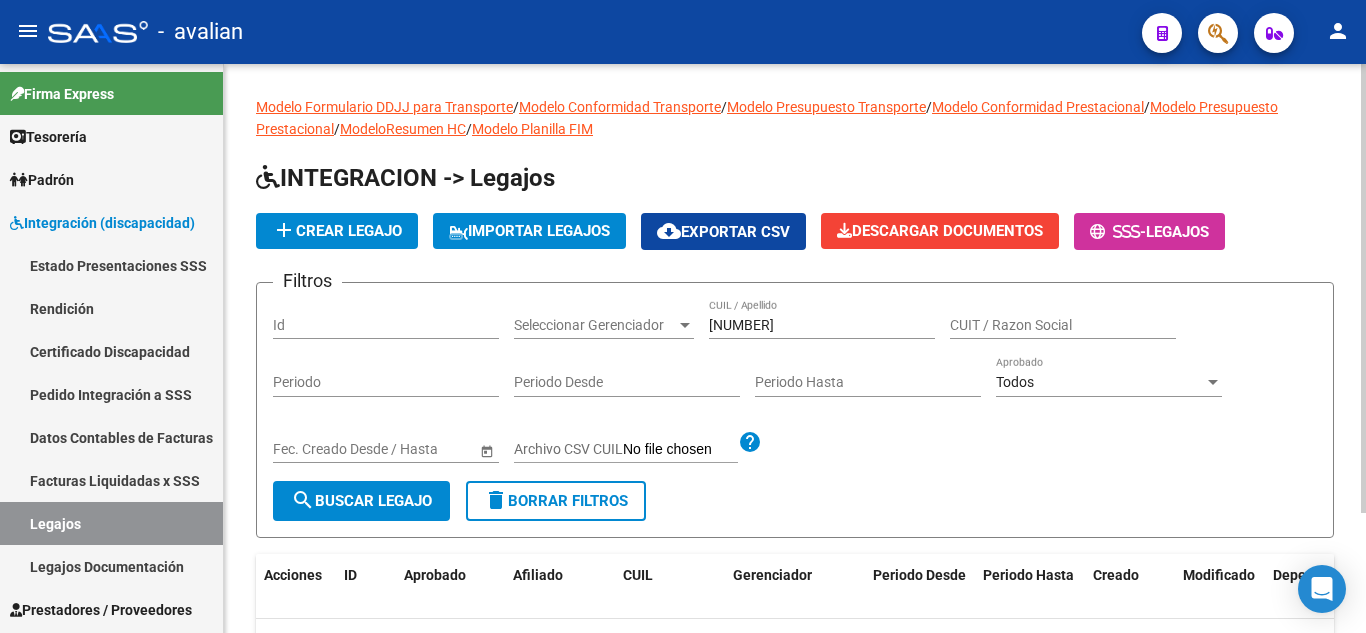 click on "add  Crear Legajo" 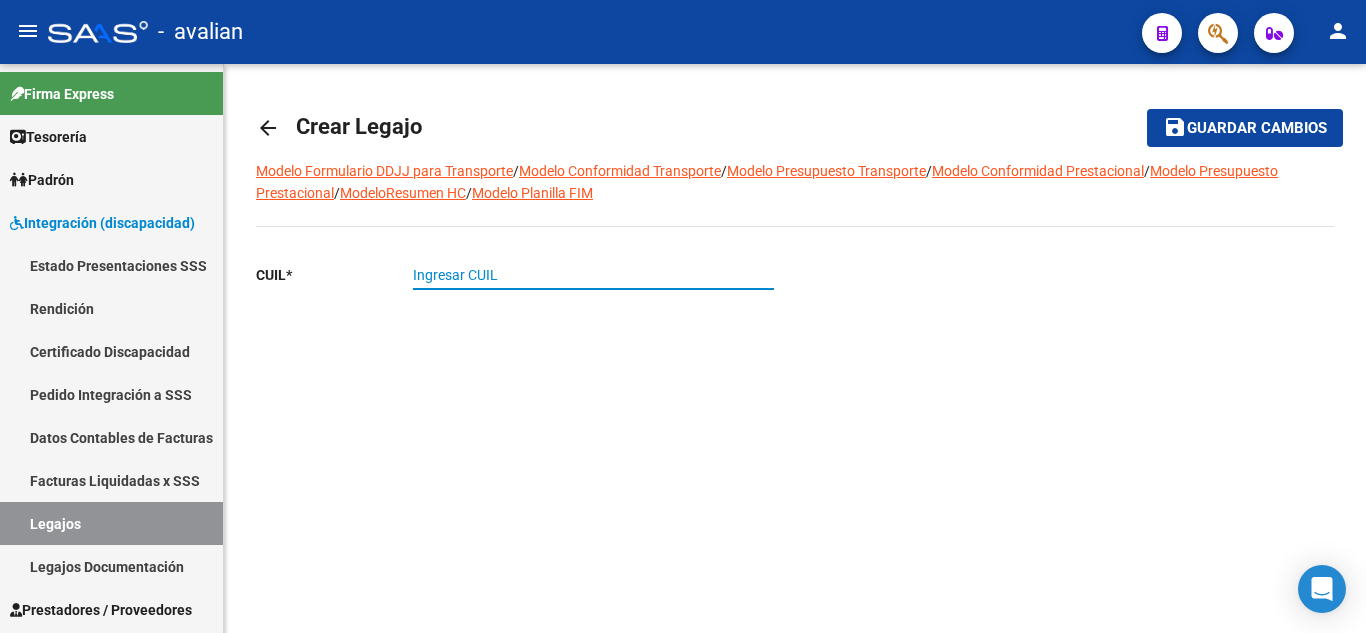click on "Ingresar CUIL" at bounding box center [593, 275] 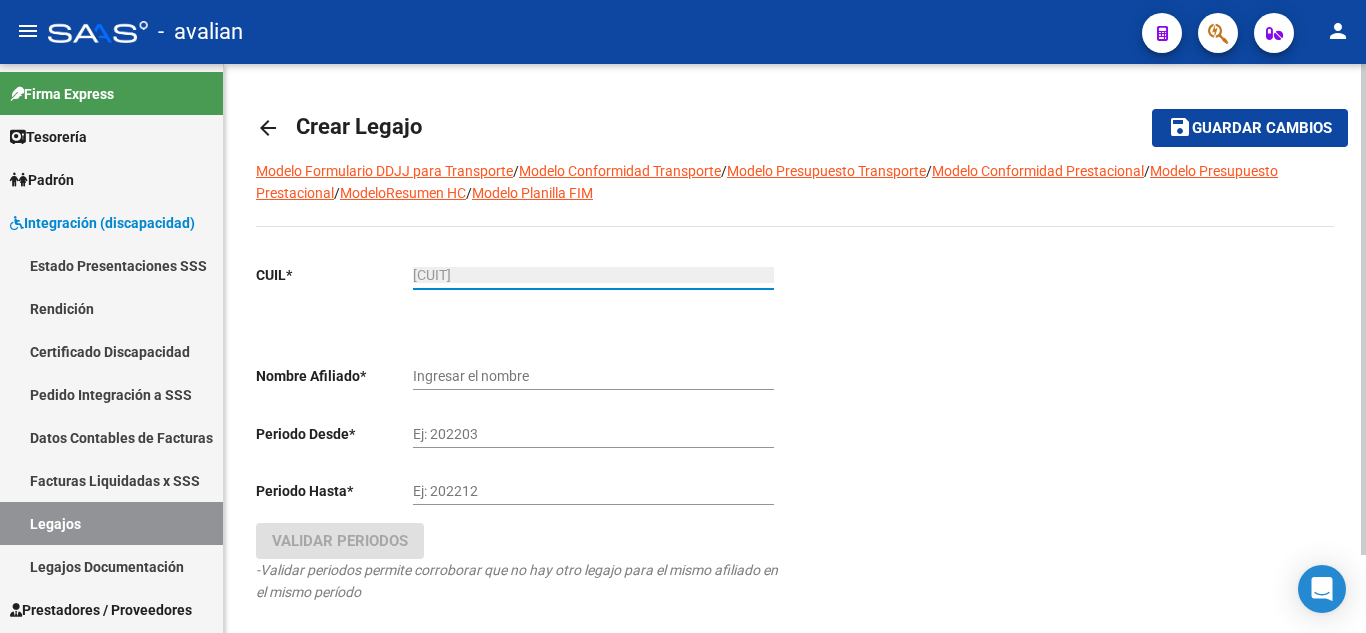type on "[CUIT]" 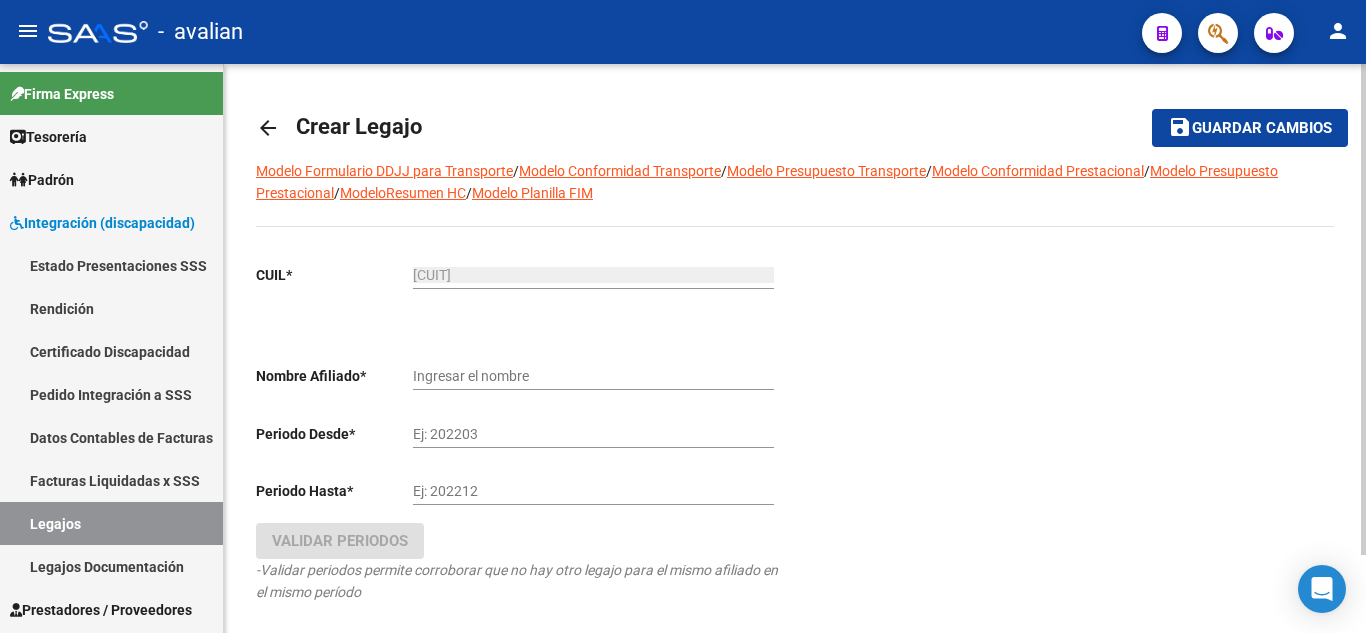 drag, startPoint x: 691, startPoint y: 343, endPoint x: 740, endPoint y: 336, distance: 49.497475 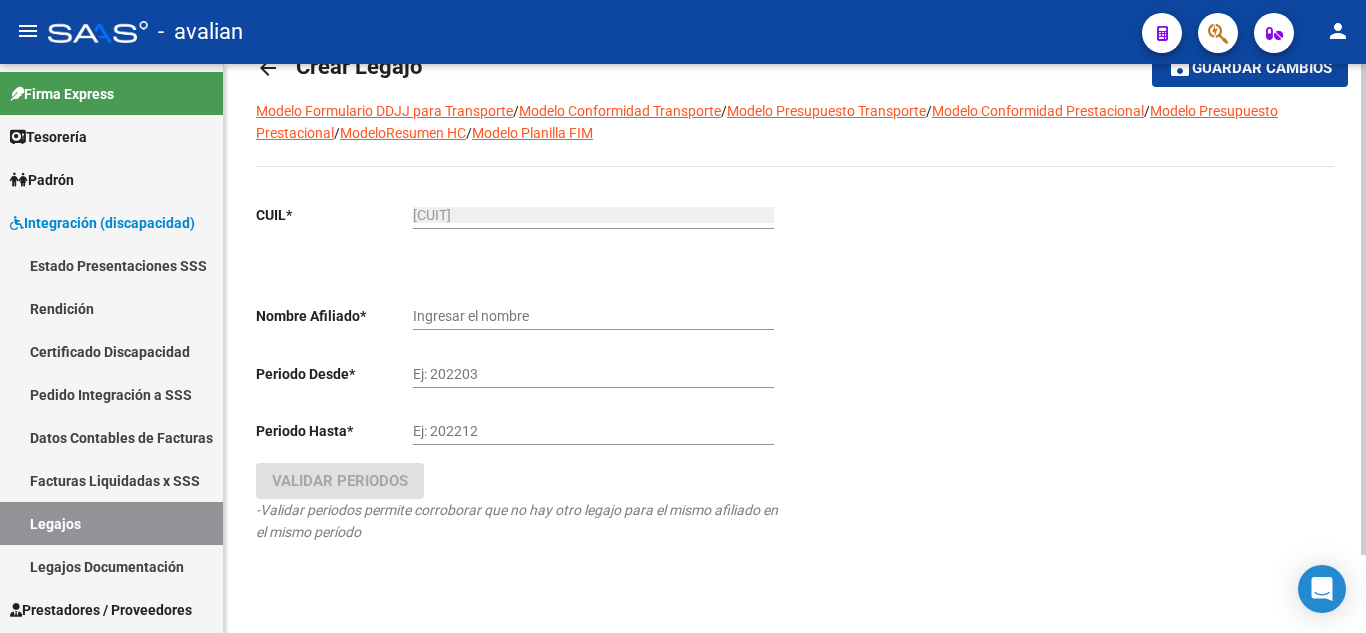 scroll, scrollTop: 90, scrollLeft: 0, axis: vertical 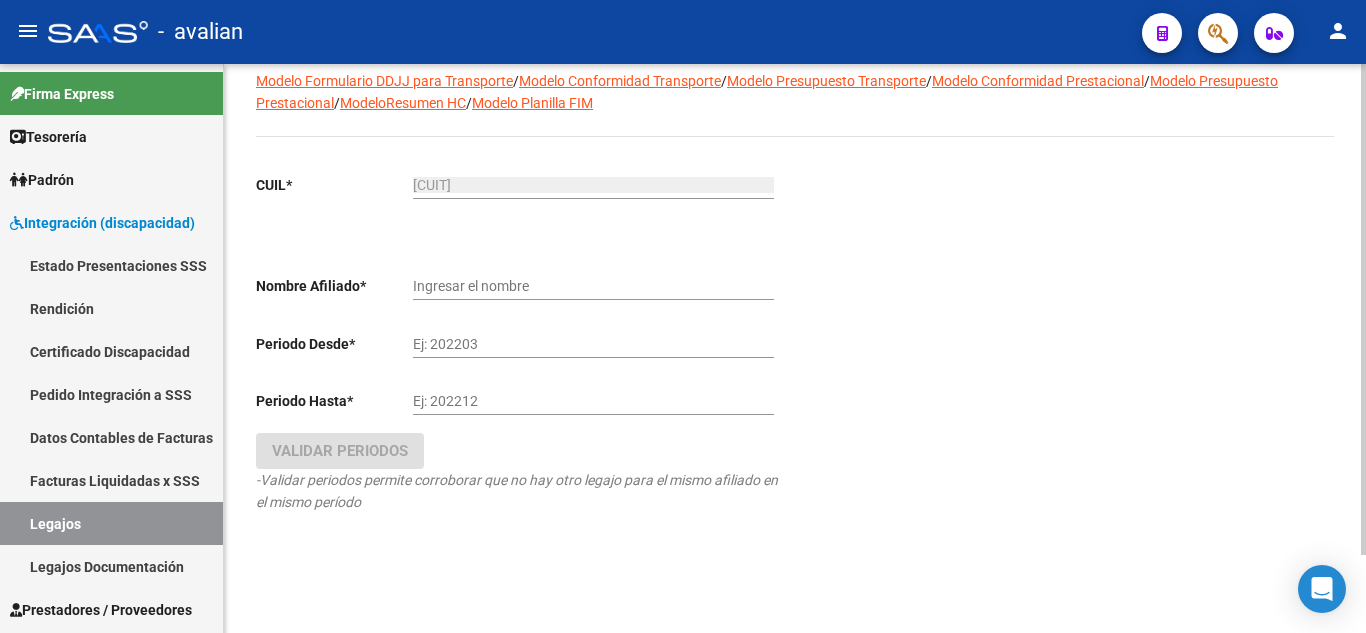 type on "[LAST] [FIRST] [MIDDLE]" 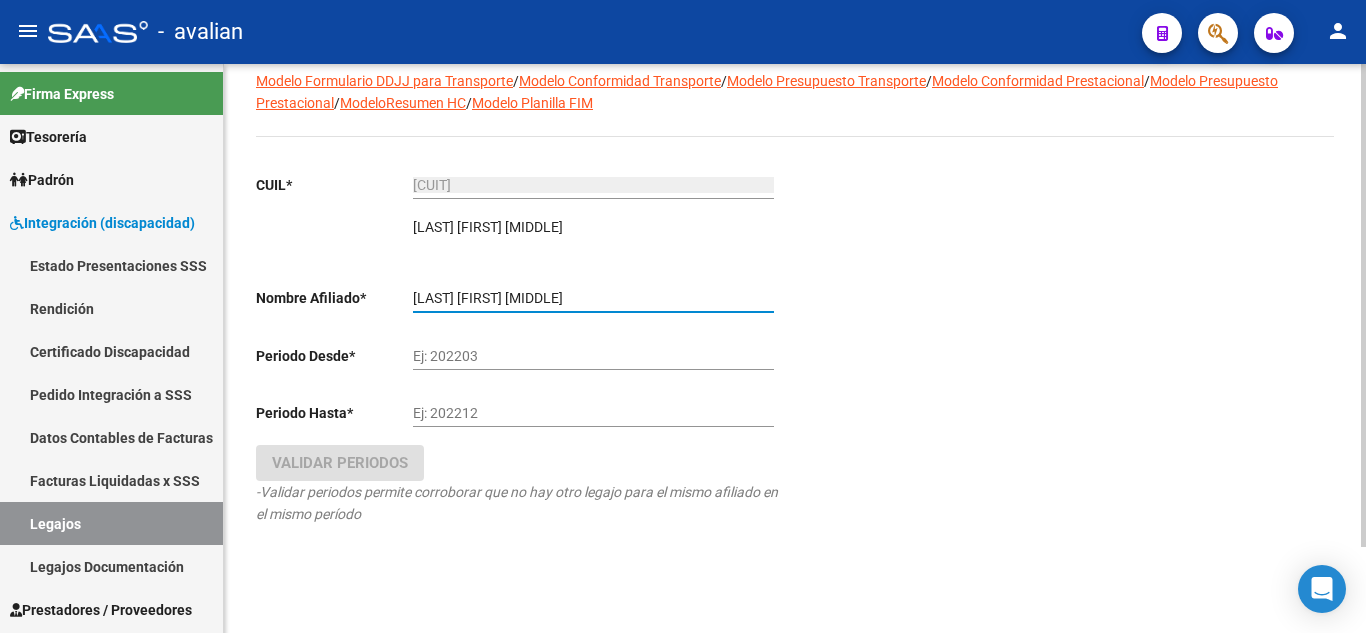 click on "[LAST] [FIRST] [MIDDLE]" at bounding box center [593, 298] 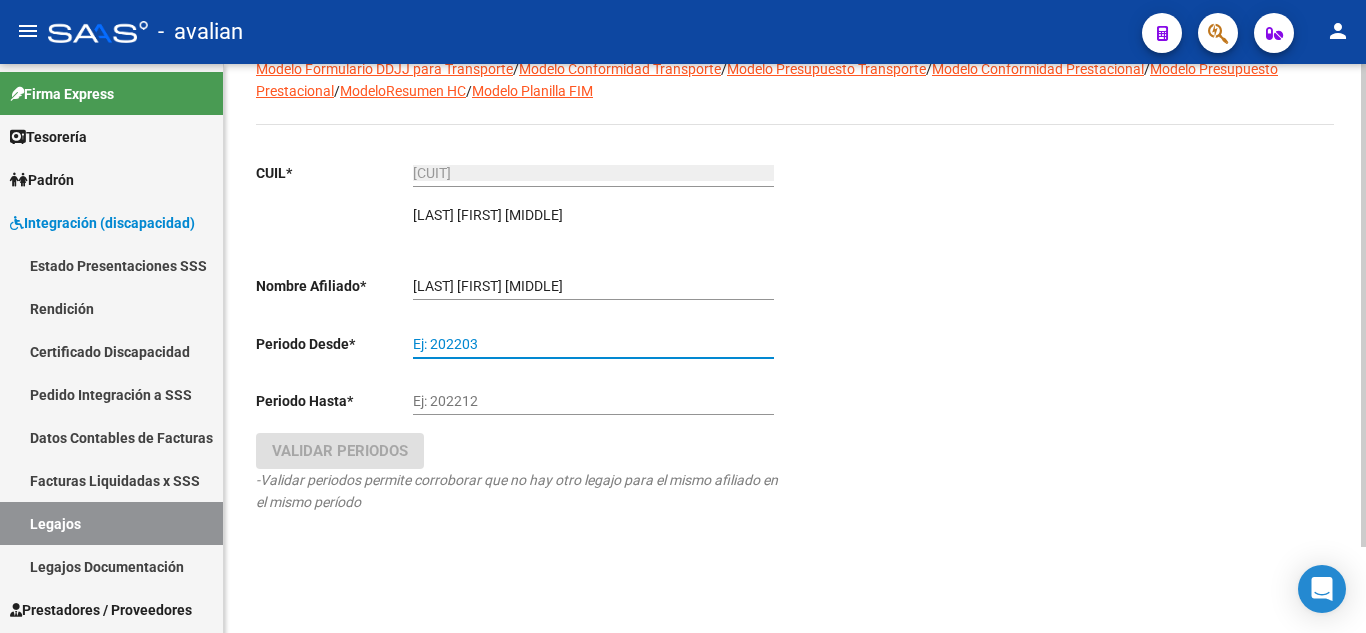 click on "Ej: 202203" at bounding box center [593, 344] 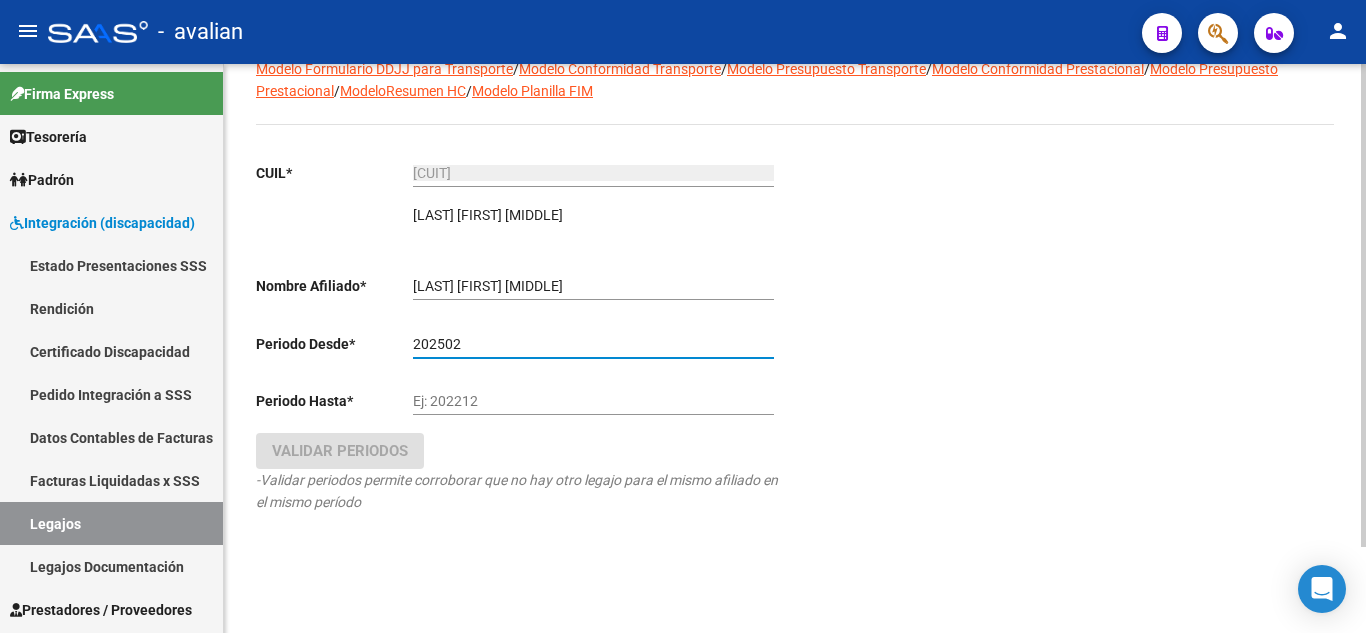 type on "202502" 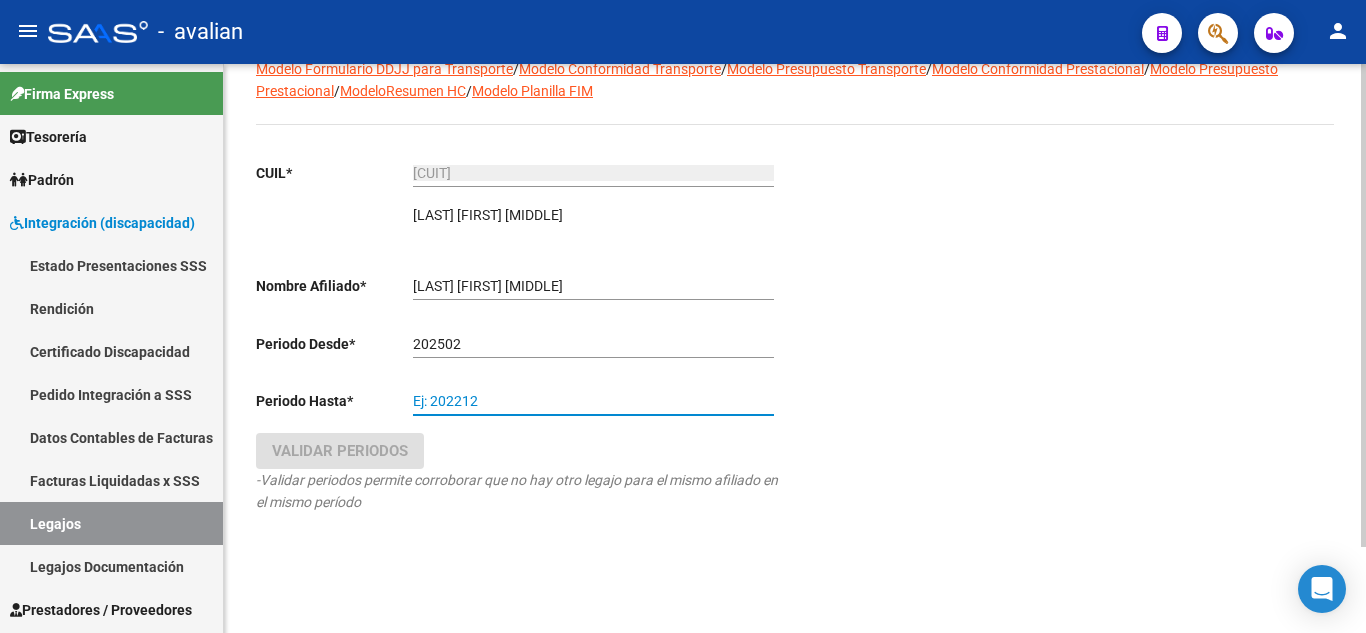 click on "Ej: 202212" at bounding box center [593, 401] 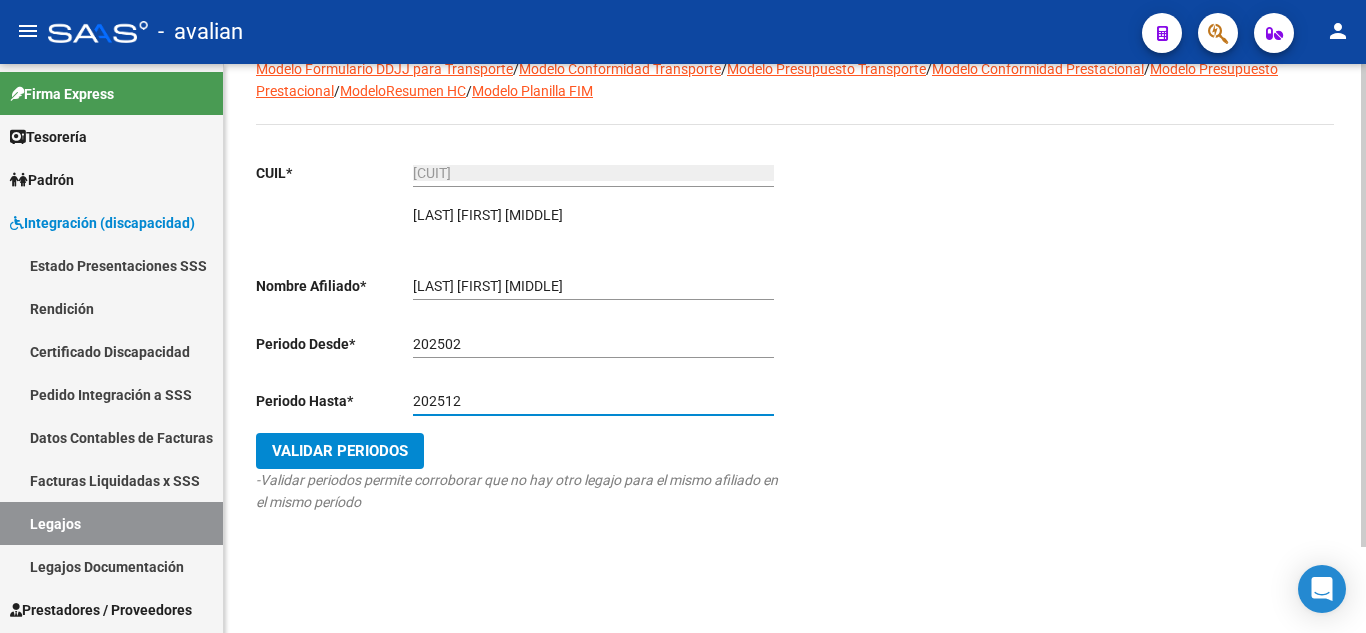 type on "202512" 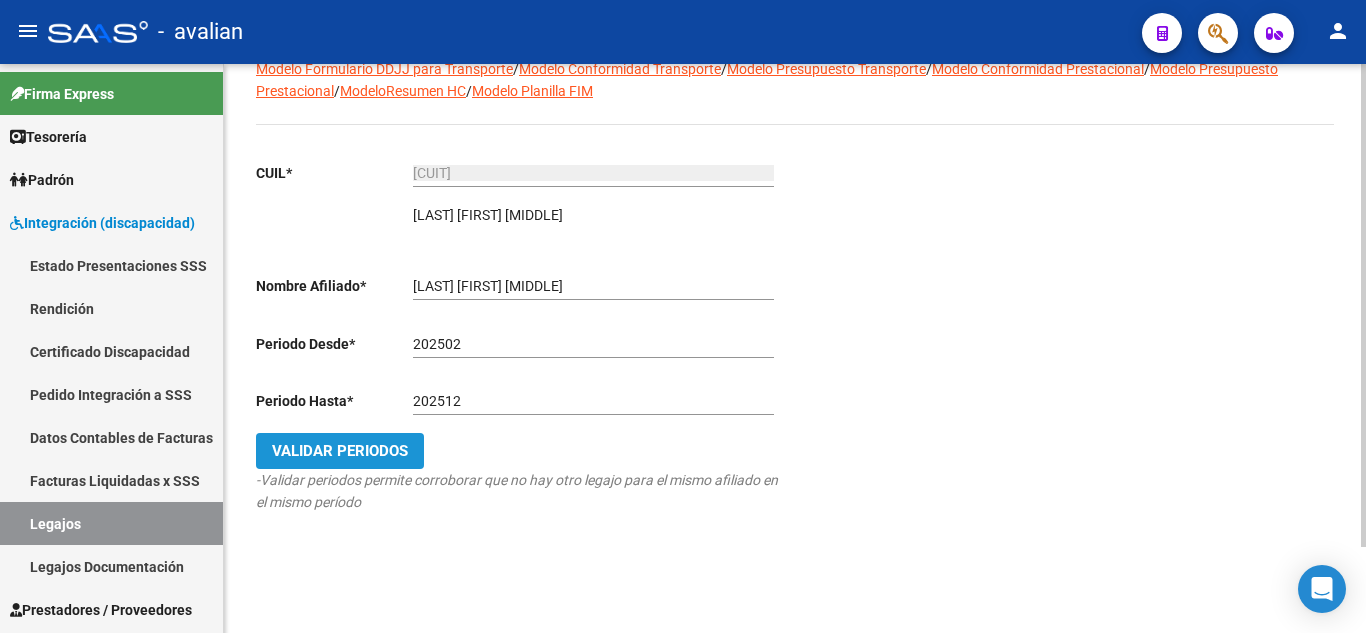 click on "Validar Periodos" 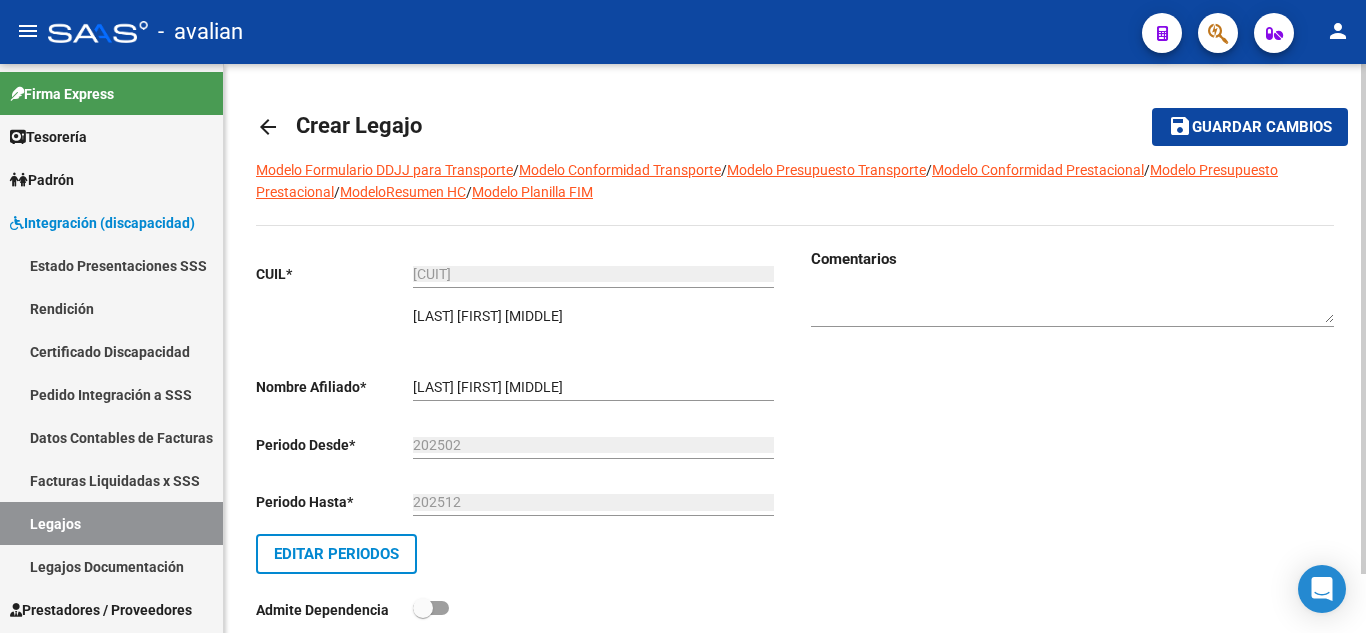 scroll, scrollTop: 0, scrollLeft: 0, axis: both 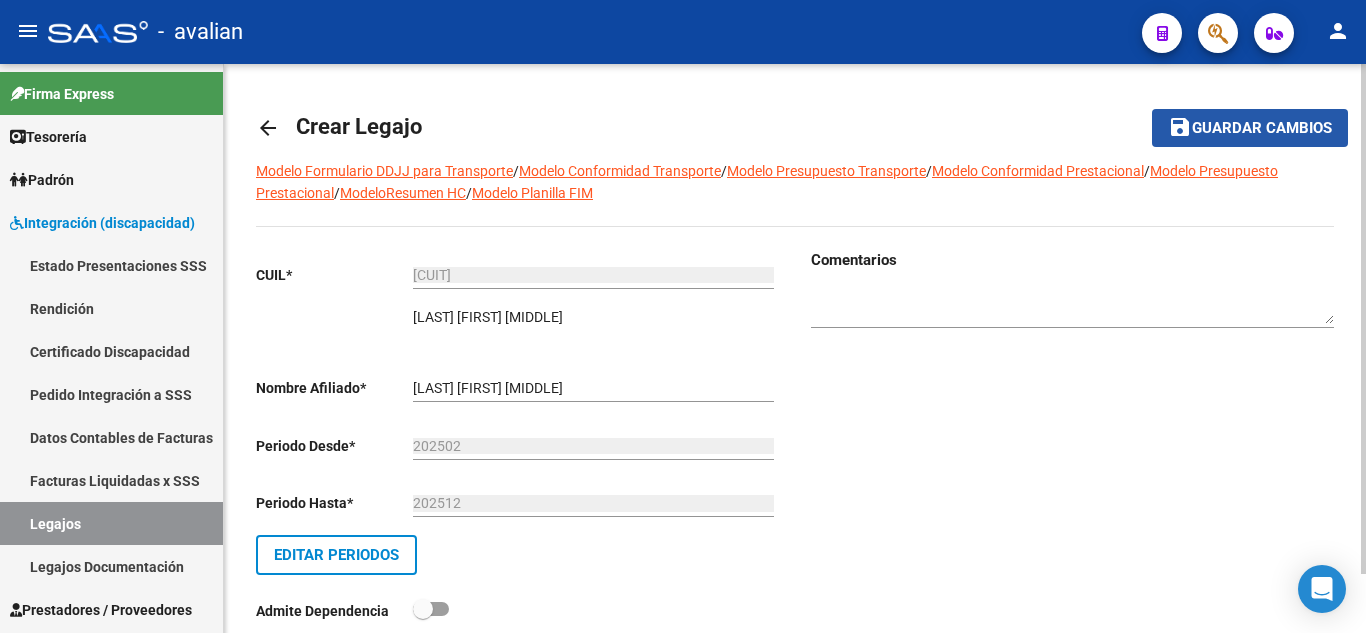 click on "Guardar cambios" 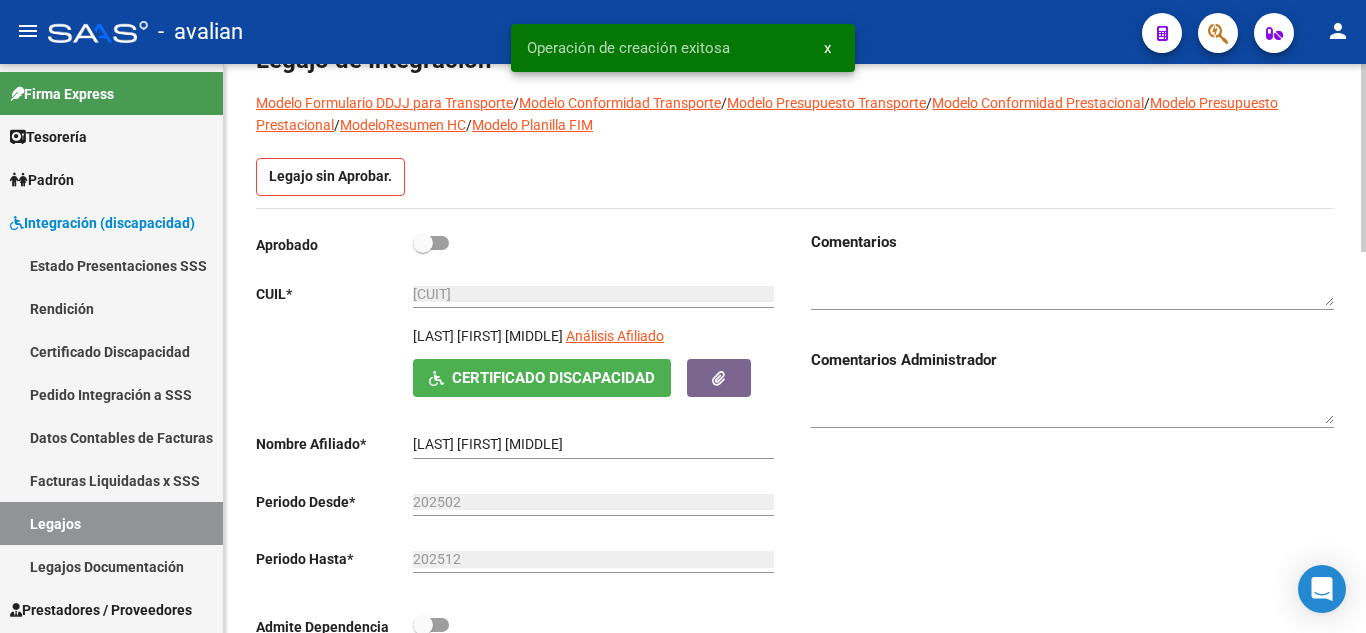 scroll, scrollTop: 200, scrollLeft: 0, axis: vertical 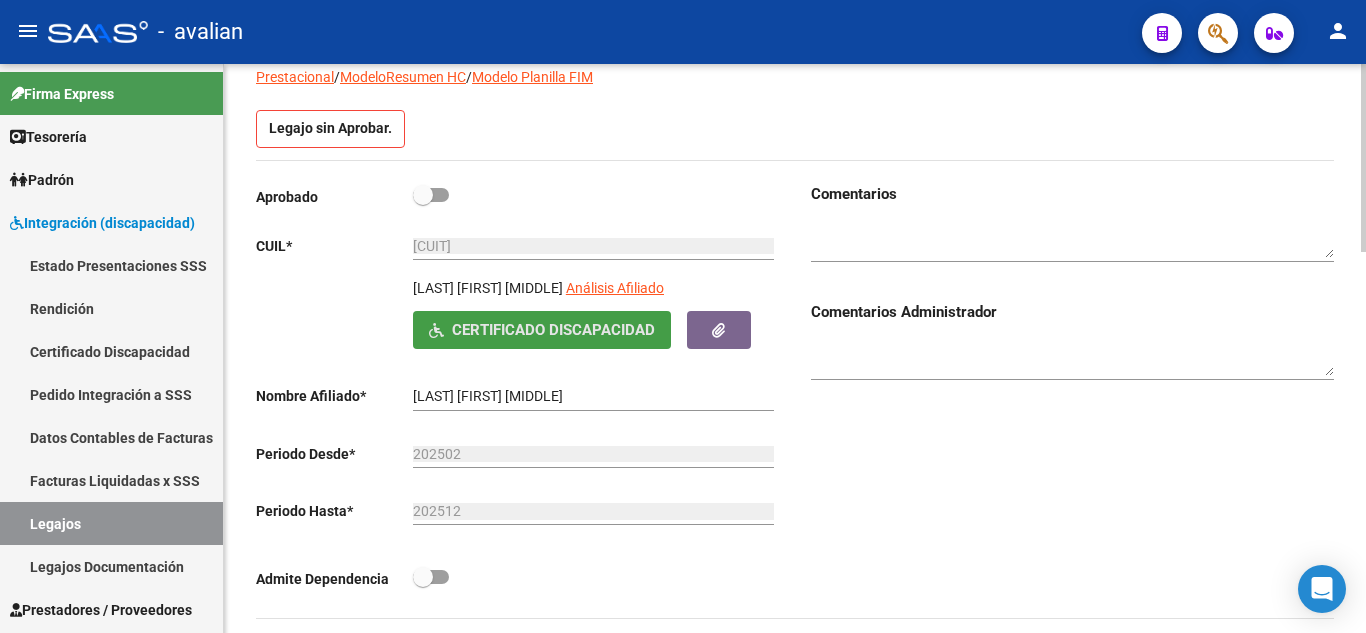 click on "Certificado Discapacidad" 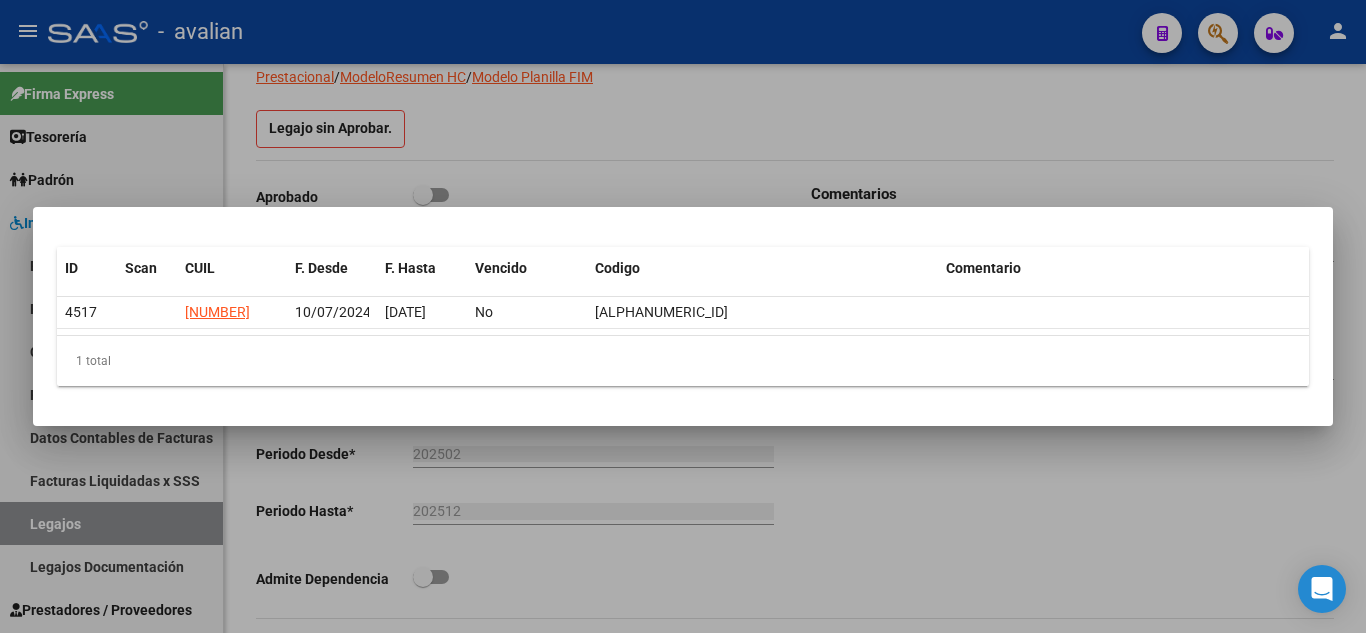 click at bounding box center [683, 316] 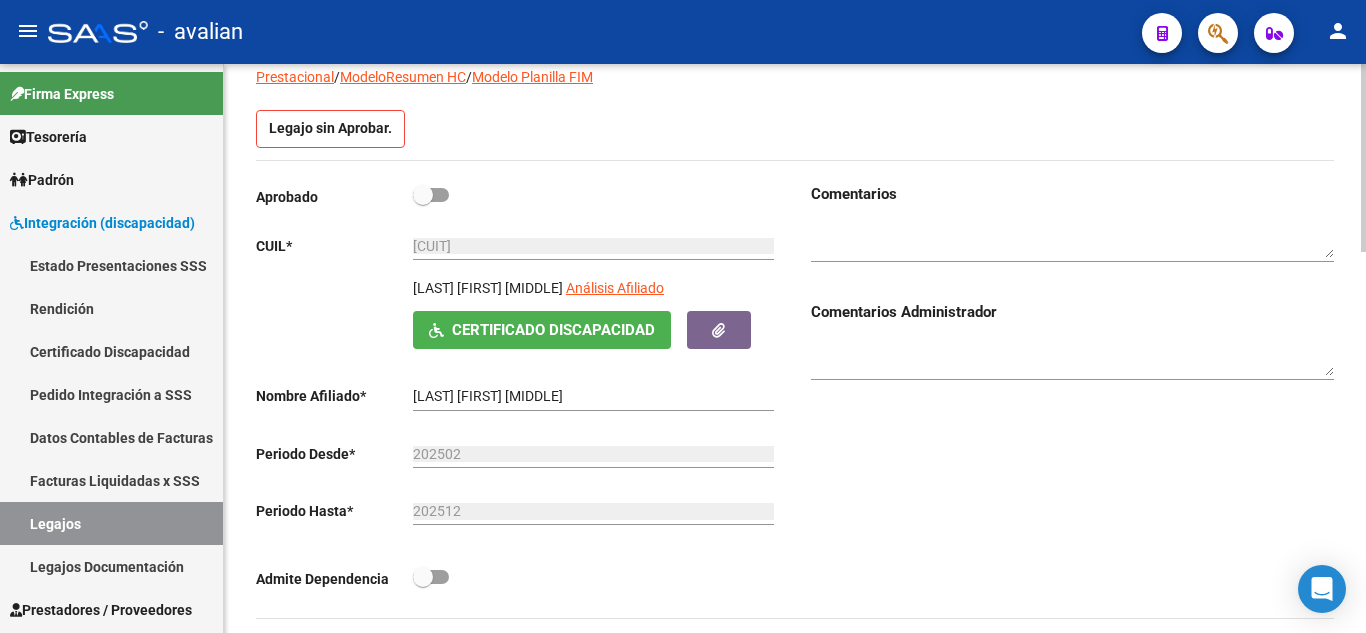click on "Certificado Discapacidad" 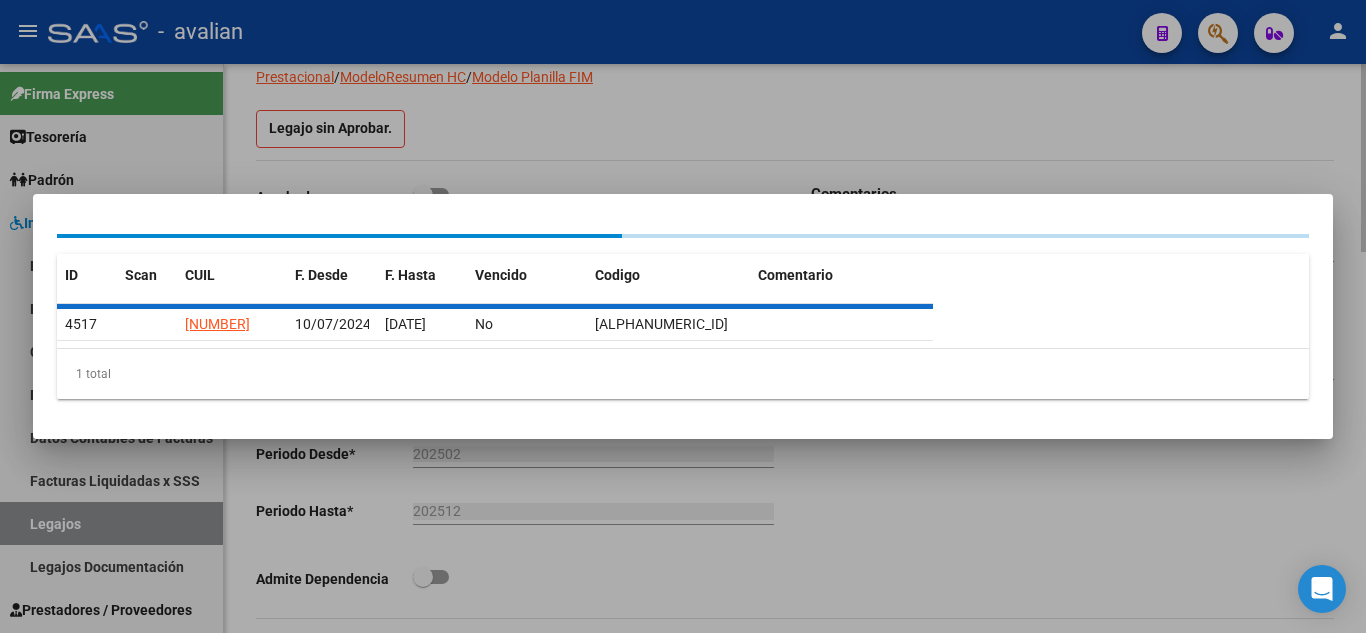 click at bounding box center (683, 316) 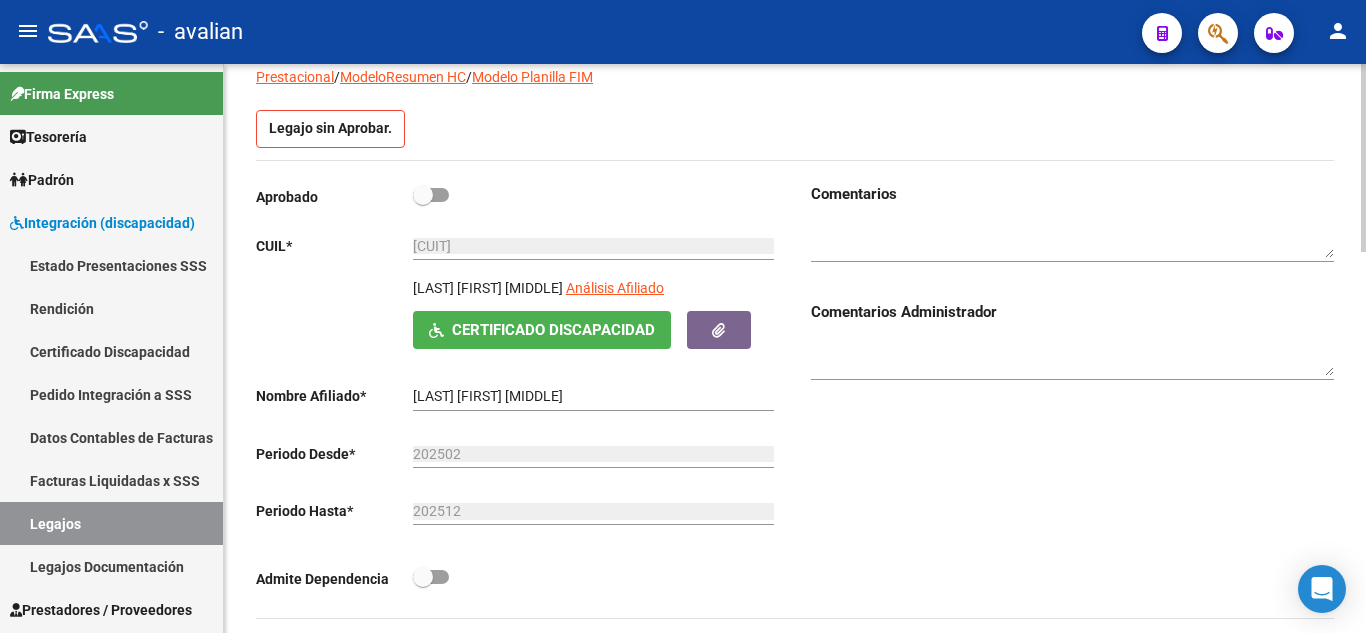 scroll, scrollTop: 300, scrollLeft: 0, axis: vertical 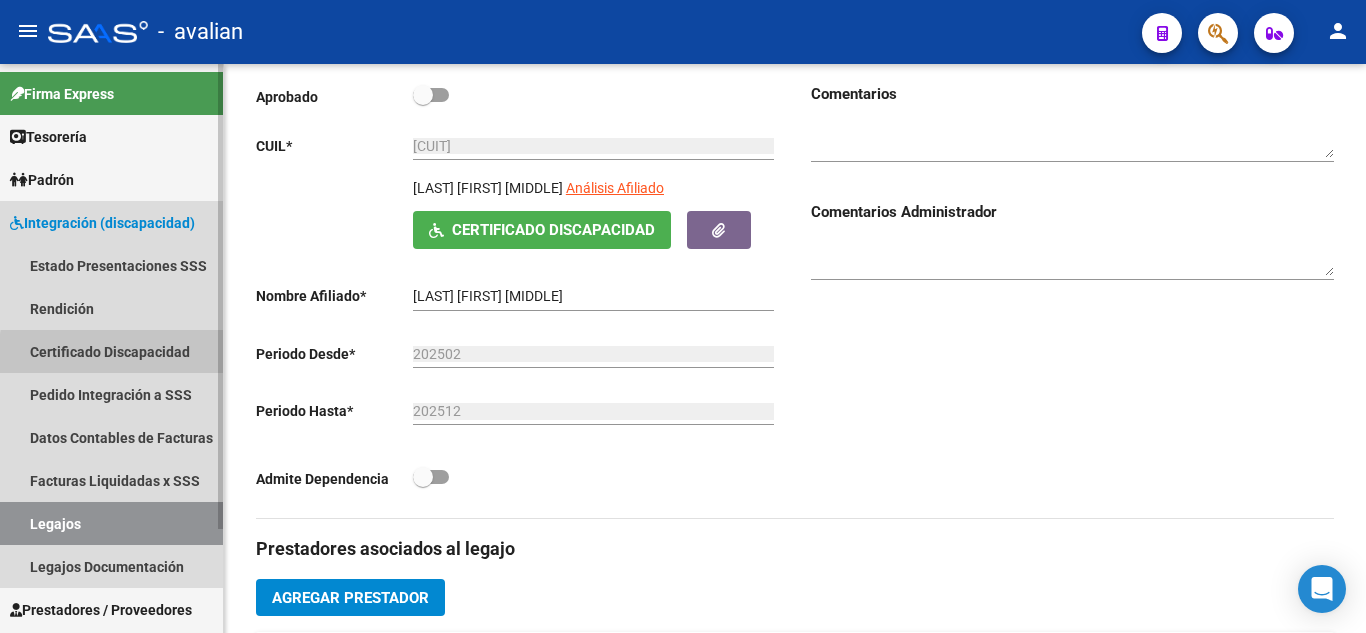 click on "Certificado Discapacidad" at bounding box center (111, 351) 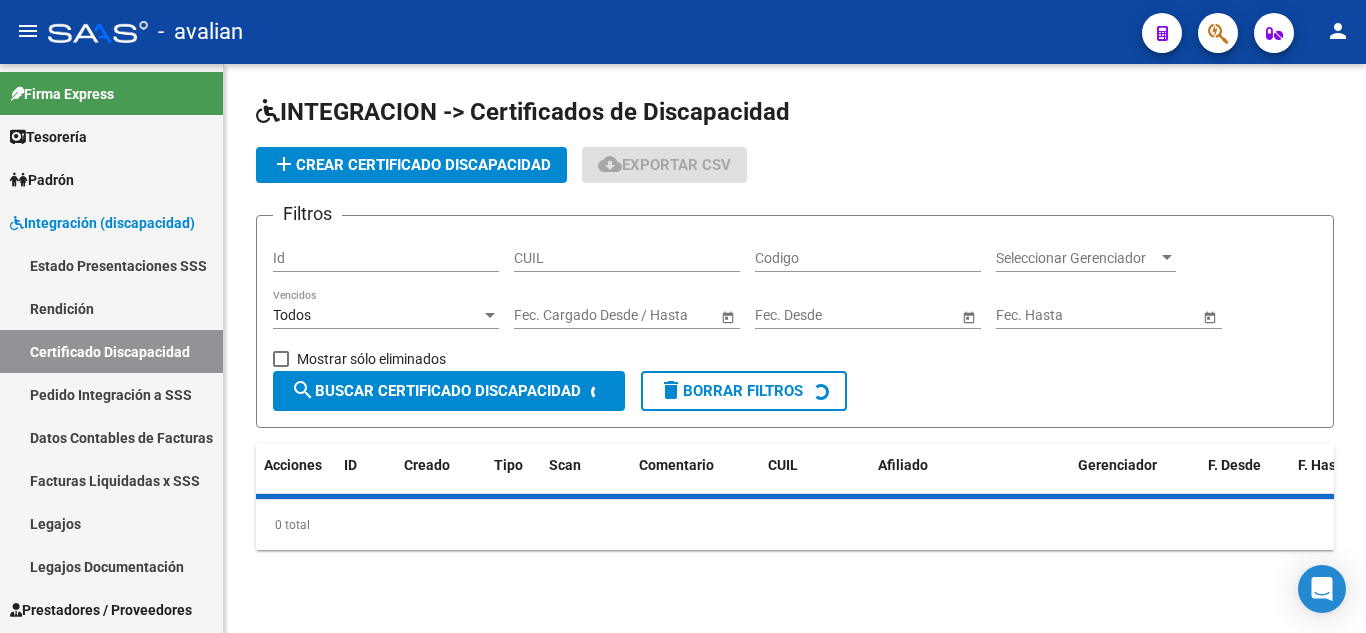 scroll, scrollTop: 0, scrollLeft: 0, axis: both 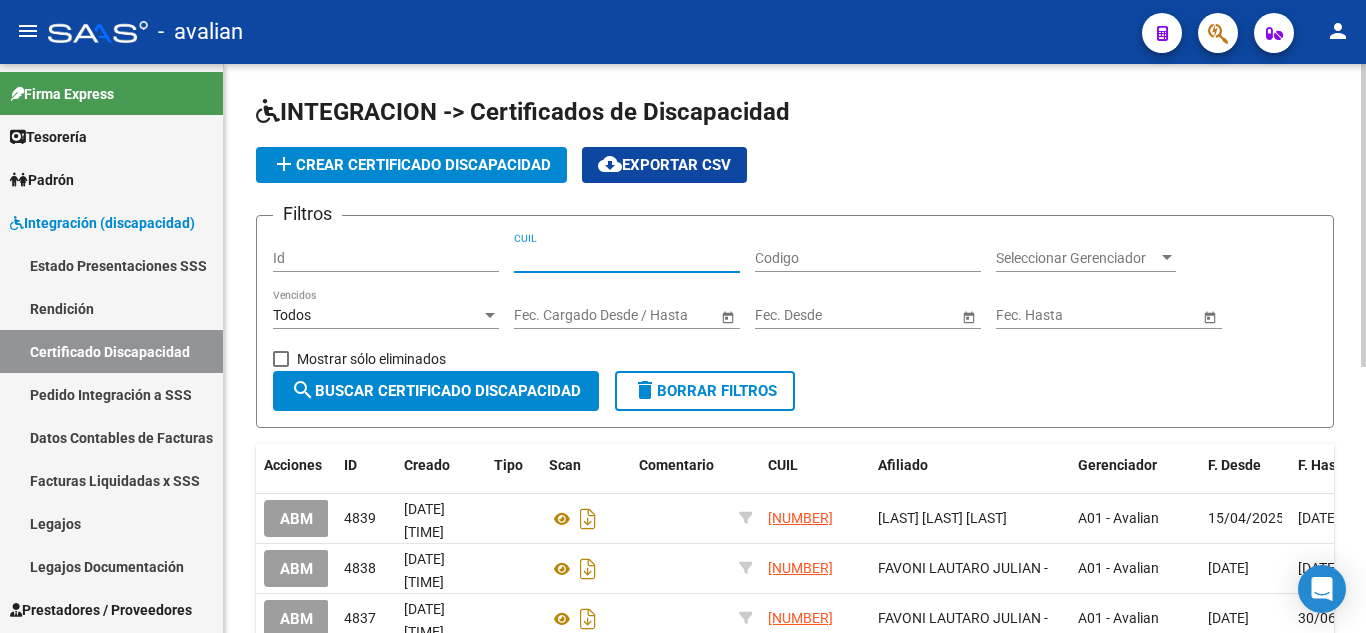 click on "CUIL" at bounding box center (627, 258) 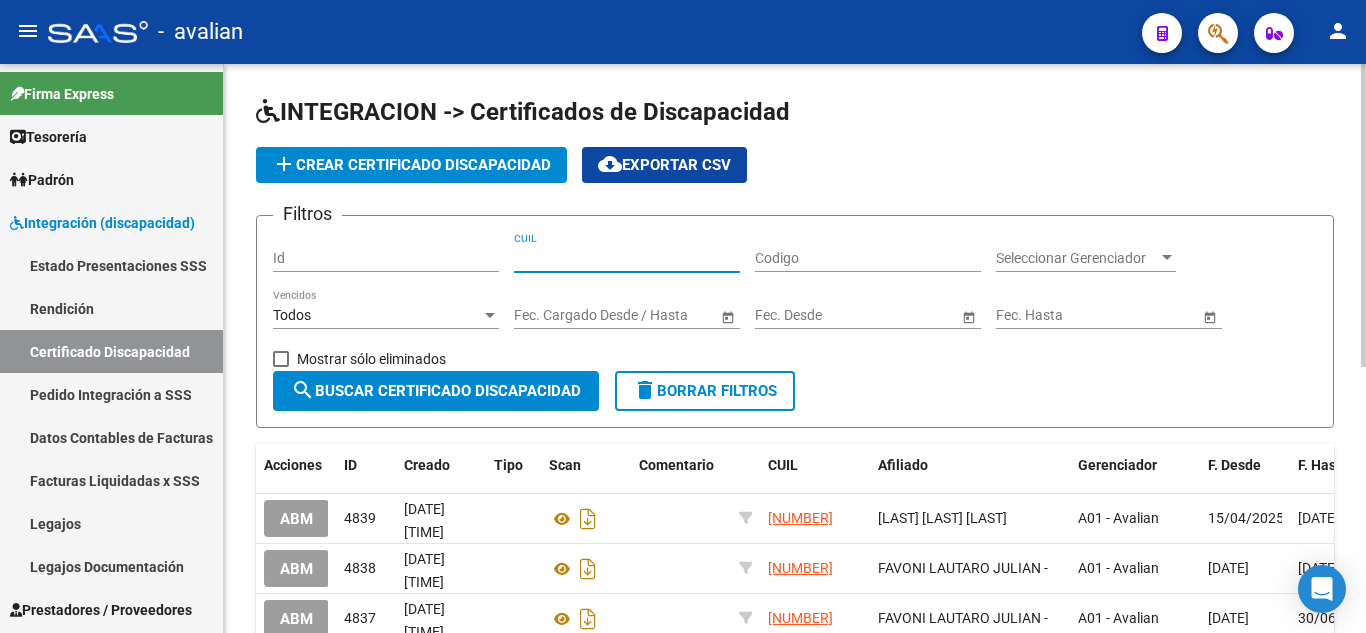 paste on "[CUIT]" 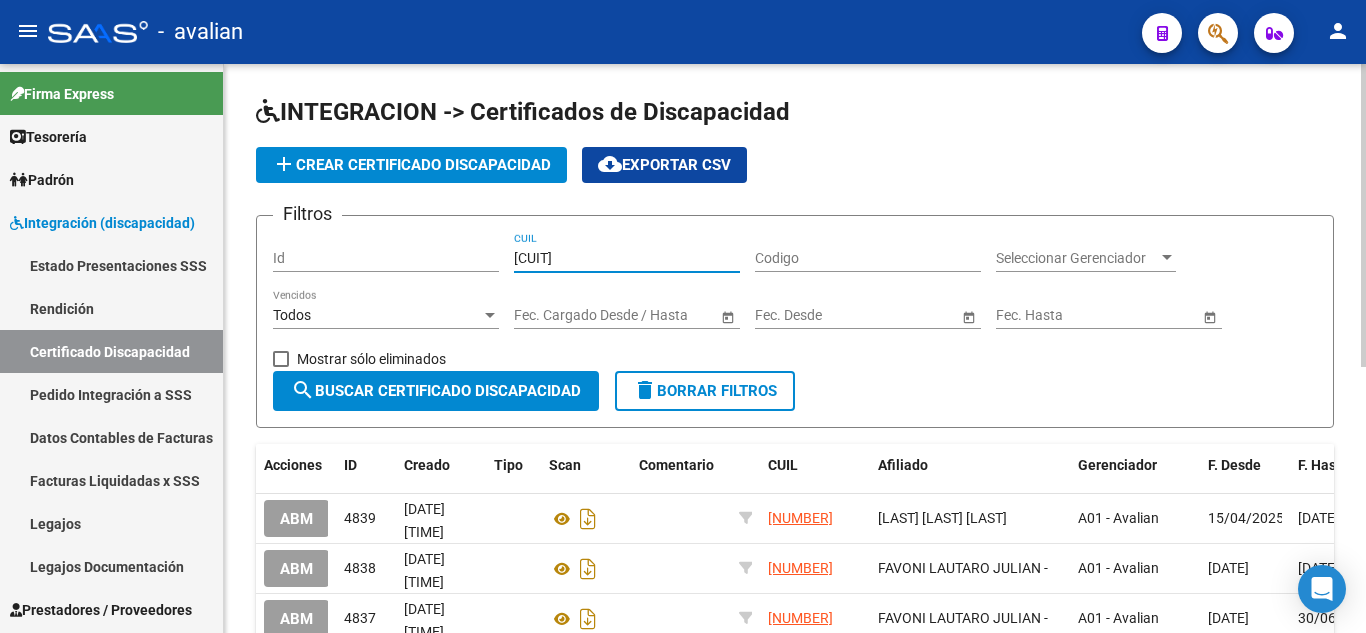 type on "[CUIT]" 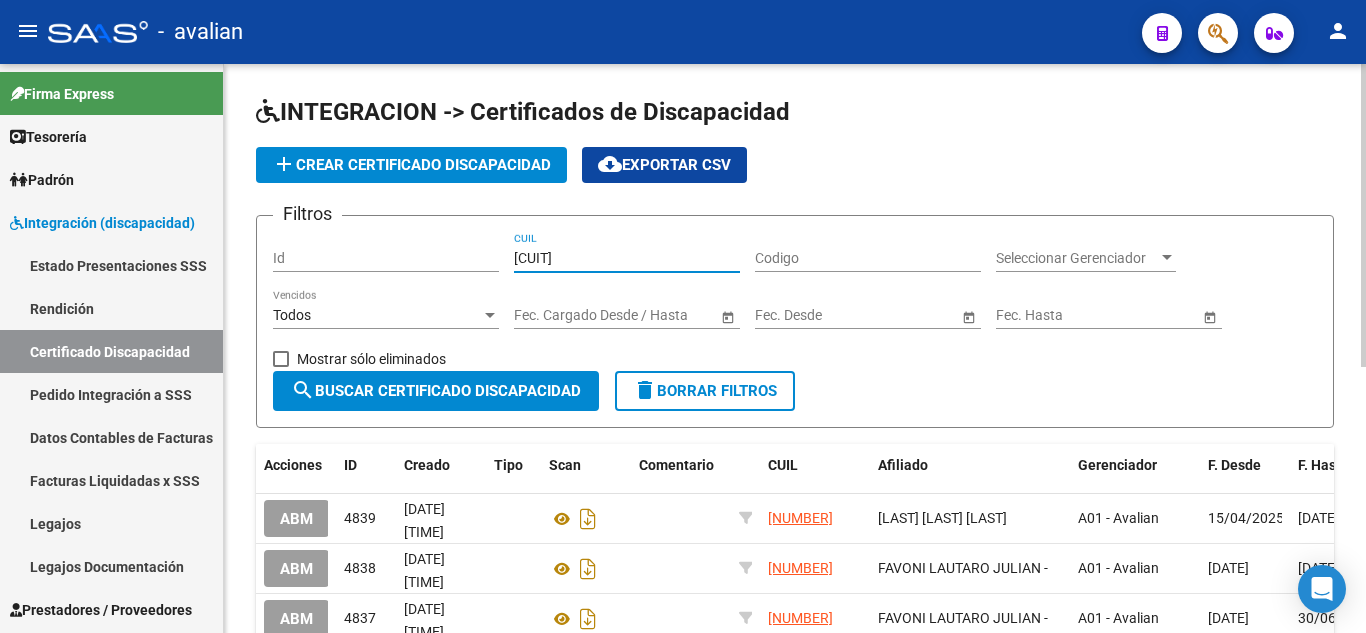 click on "search  Buscar Certificado Discapacidad" 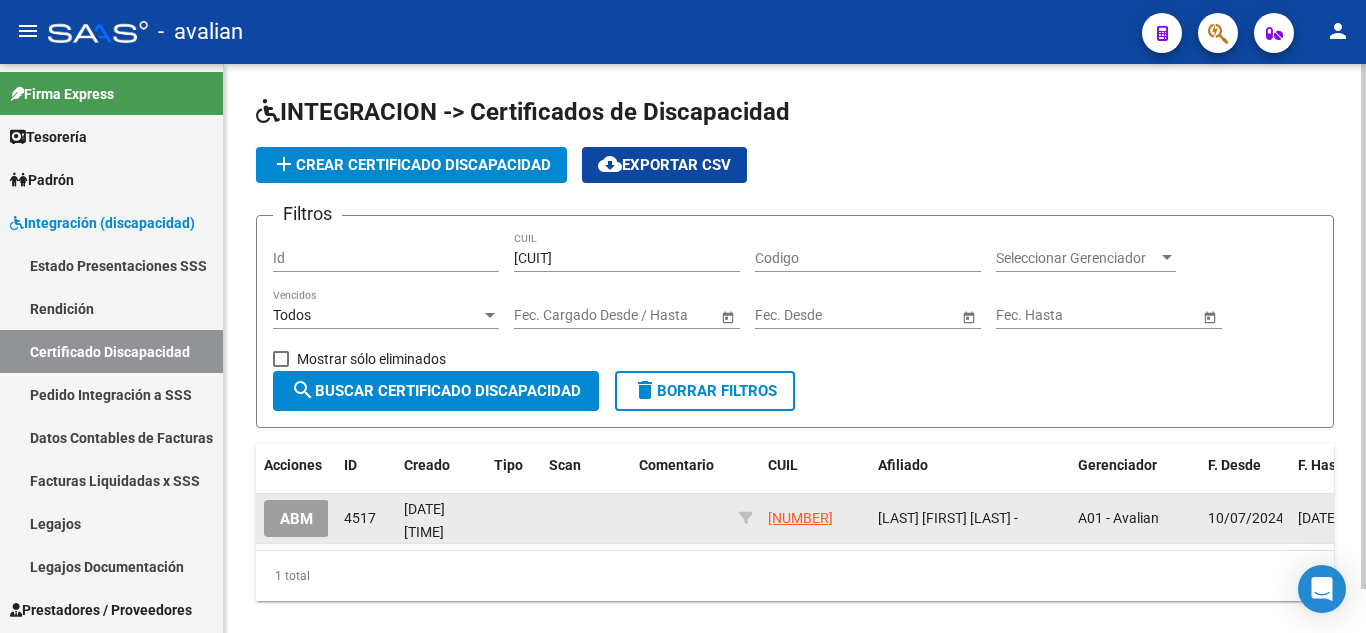 scroll, scrollTop: 4, scrollLeft: 0, axis: vertical 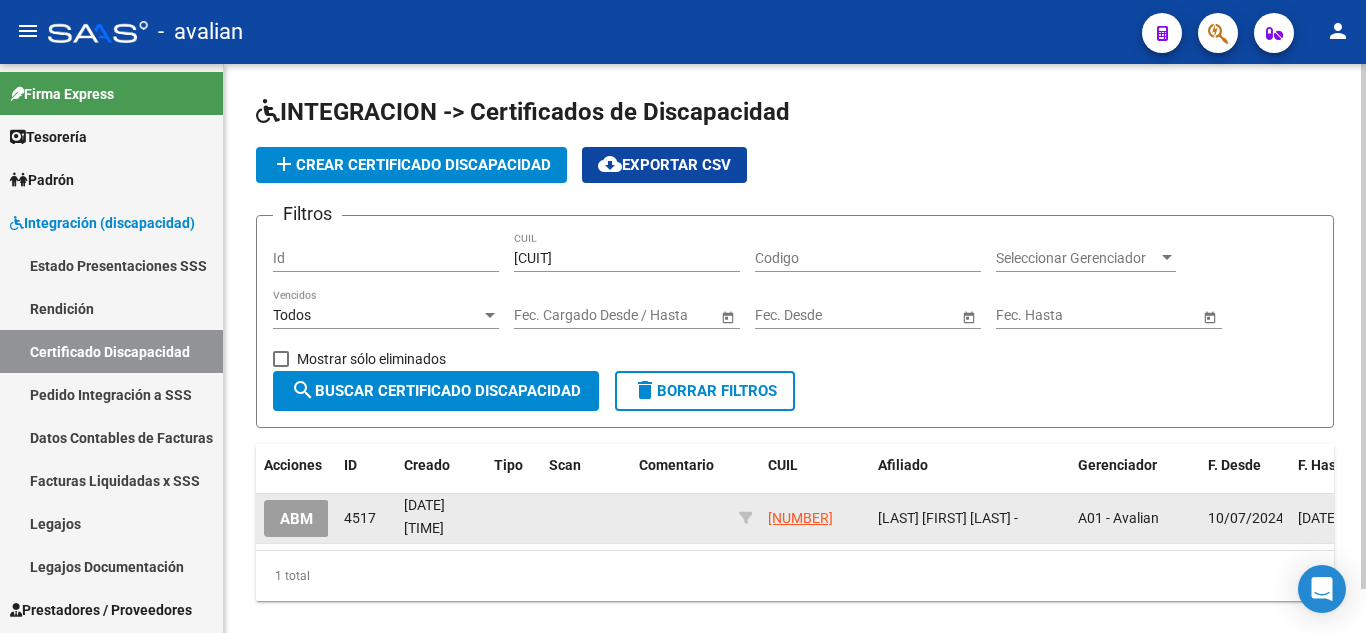 click on "ABM" 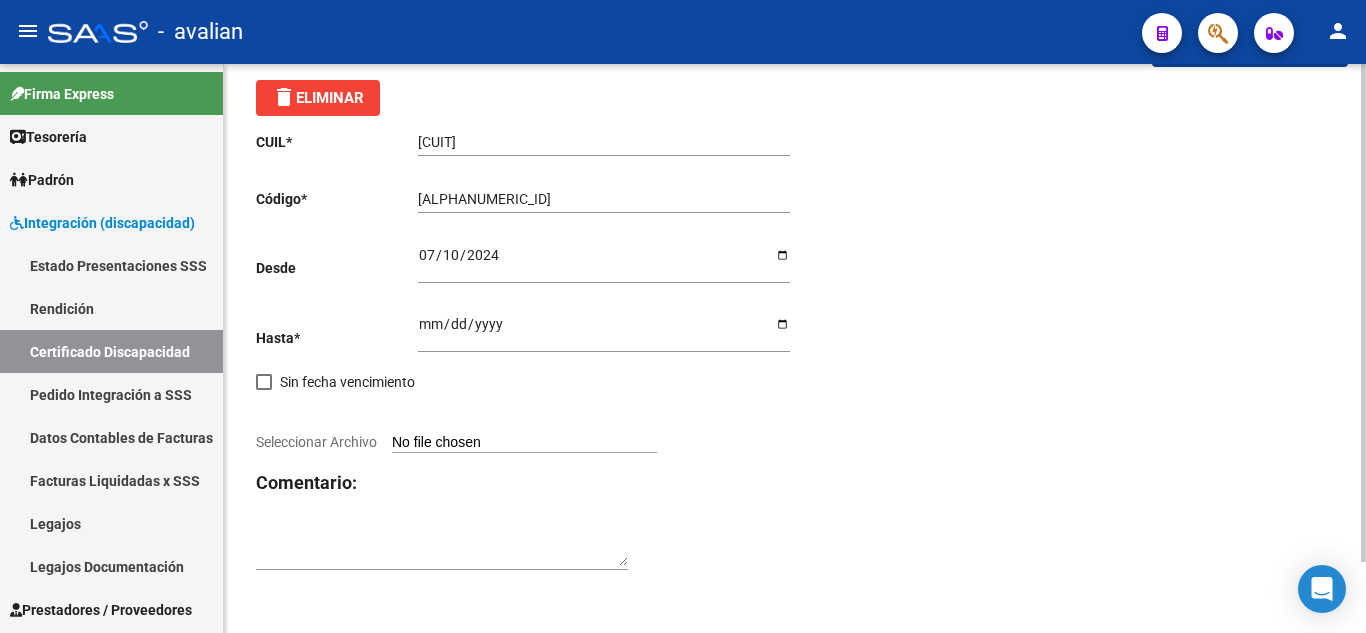 scroll, scrollTop: 81, scrollLeft: 0, axis: vertical 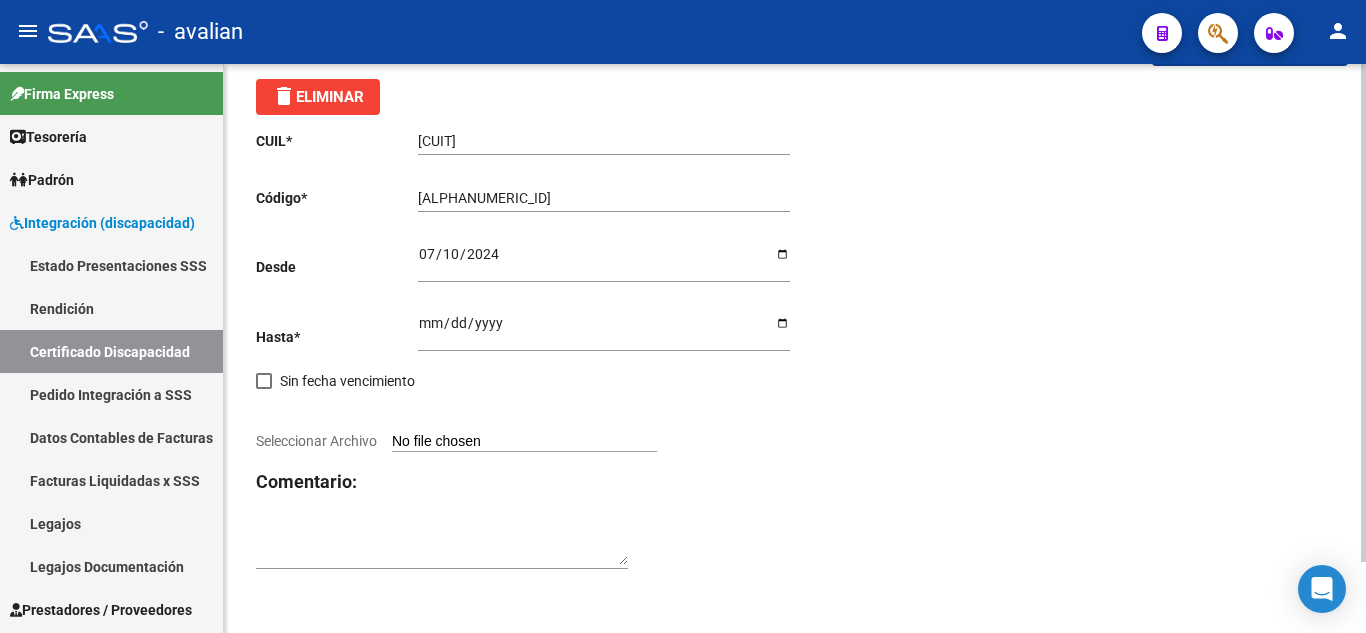 click on "Seleccionar Archivo" at bounding box center (524, 442) 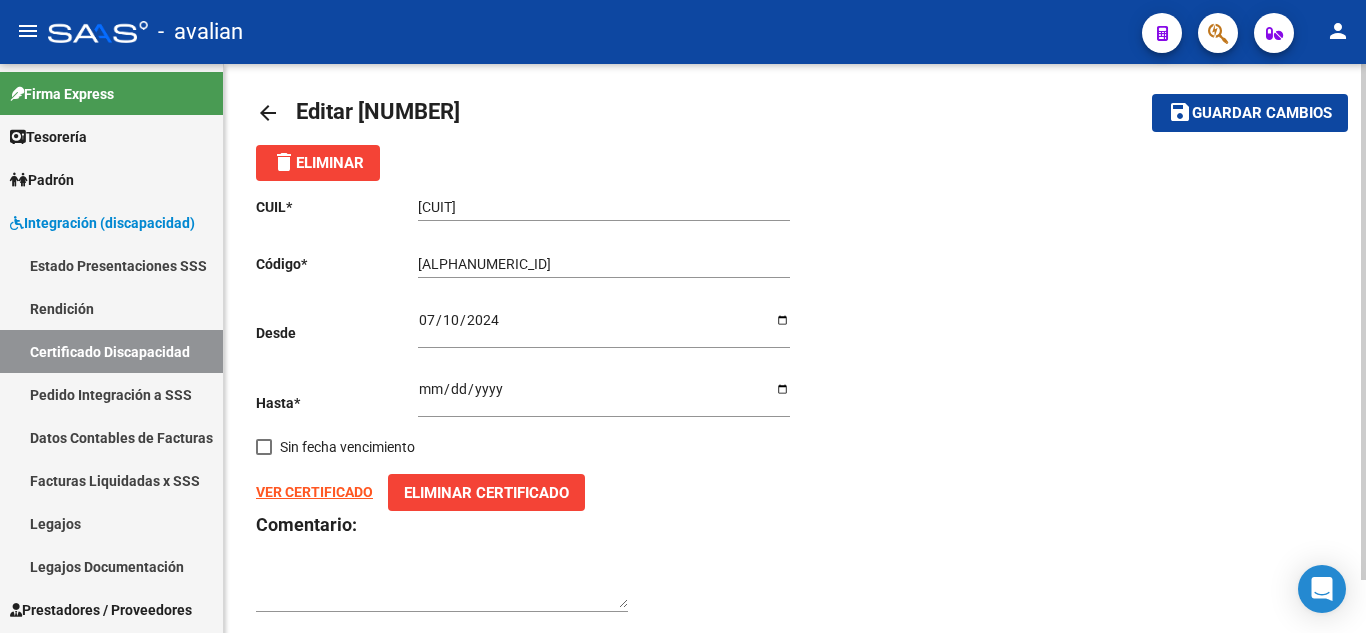 scroll, scrollTop: 0, scrollLeft: 0, axis: both 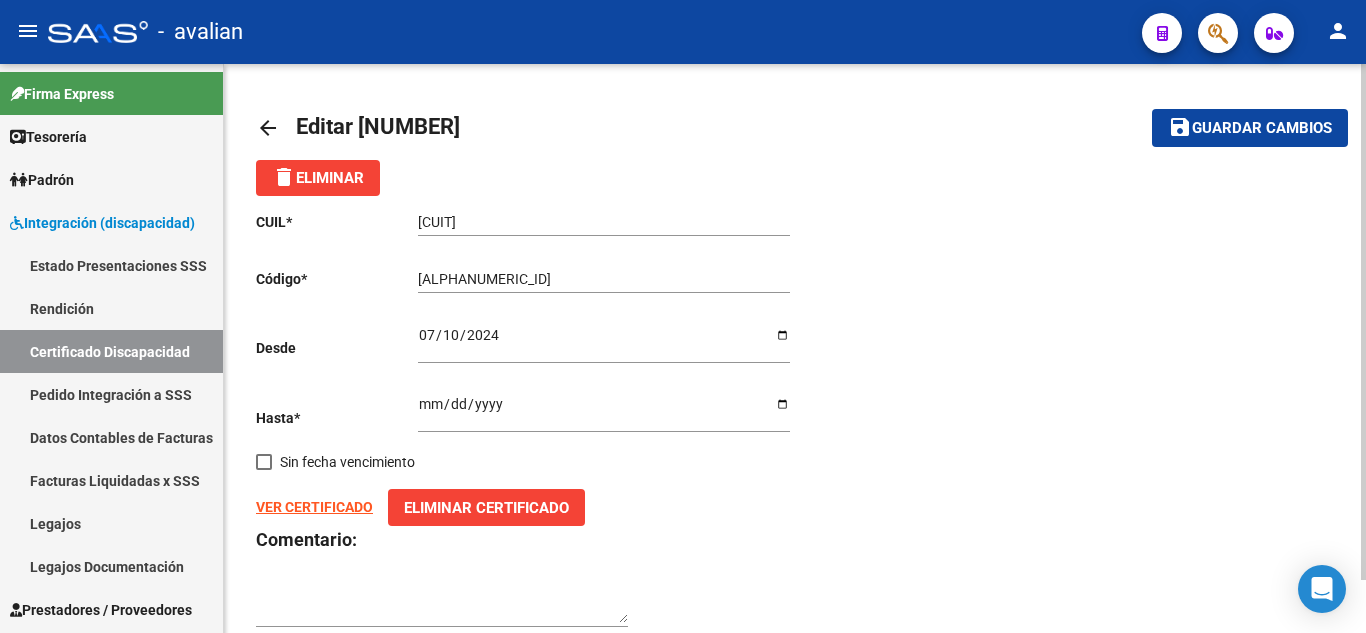 click on "Guardar cambios" 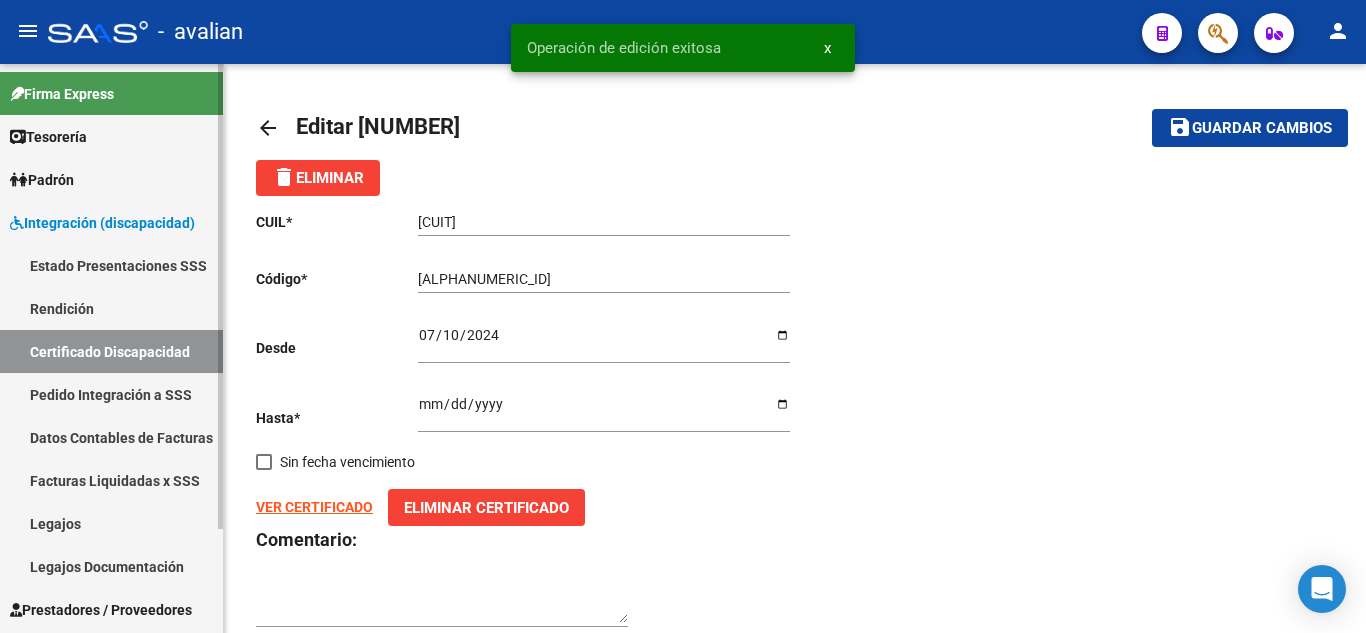 click on "Legajos" at bounding box center (111, 523) 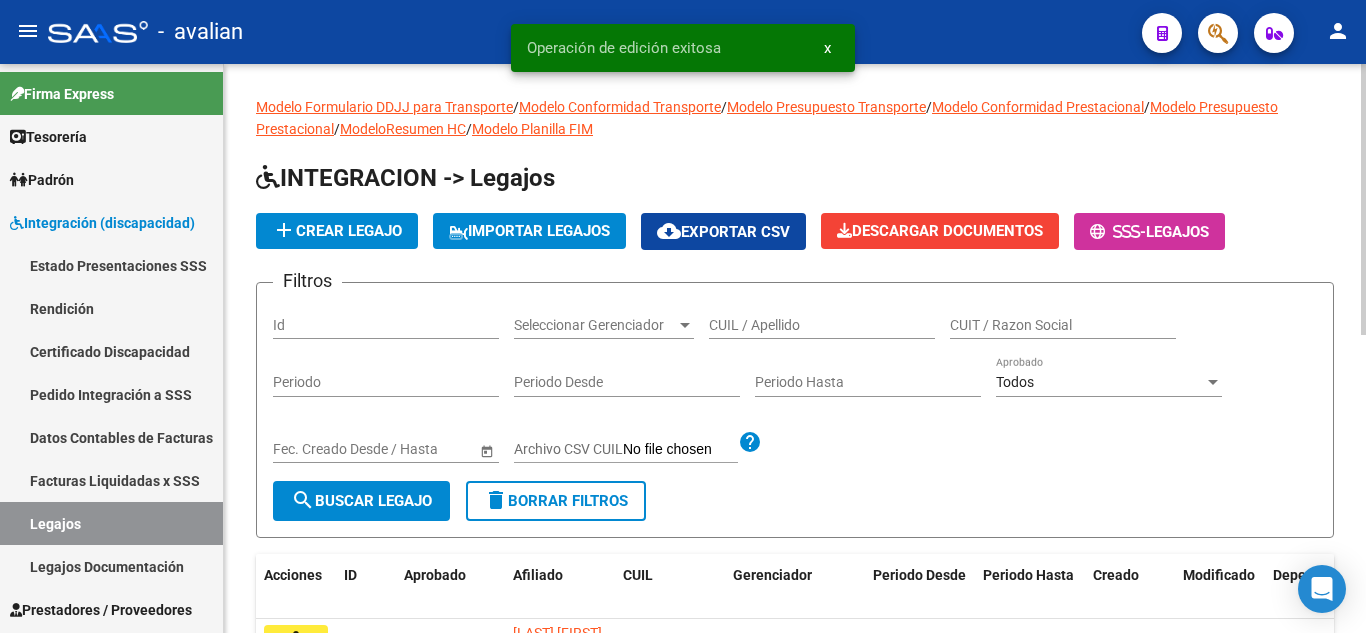 click on "CUIL / Apellido" 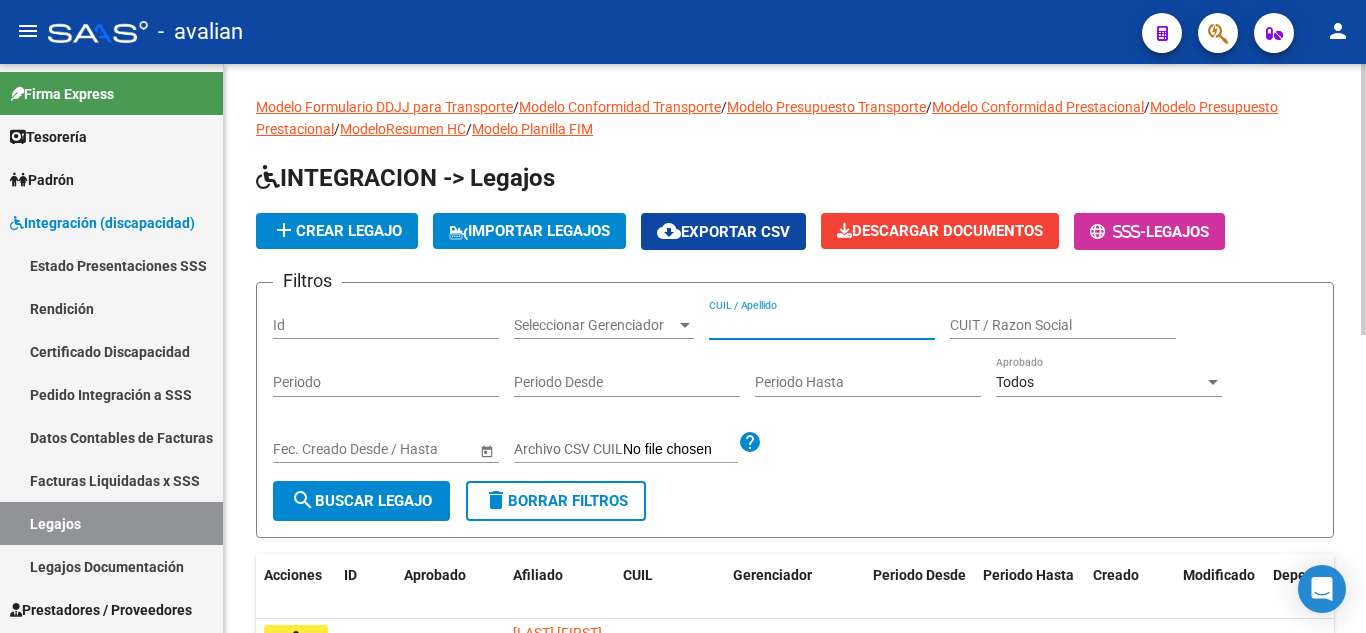 paste on "[NUMBER]" 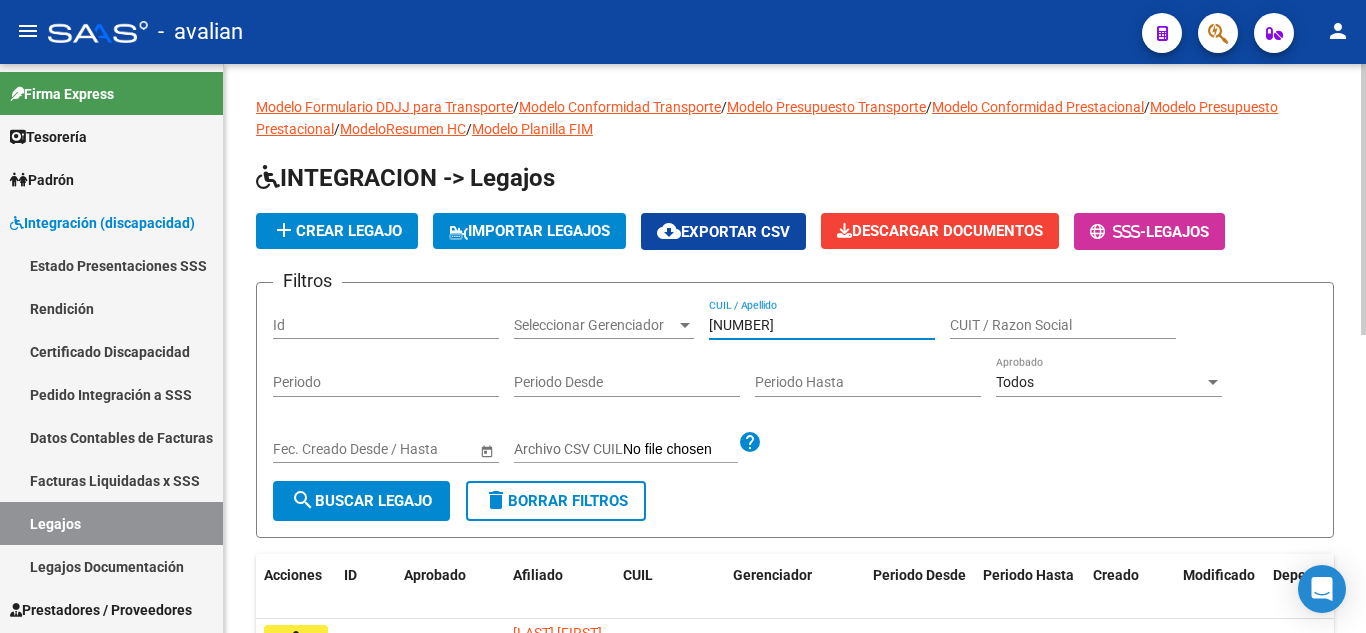 type on "[NUMBER]" 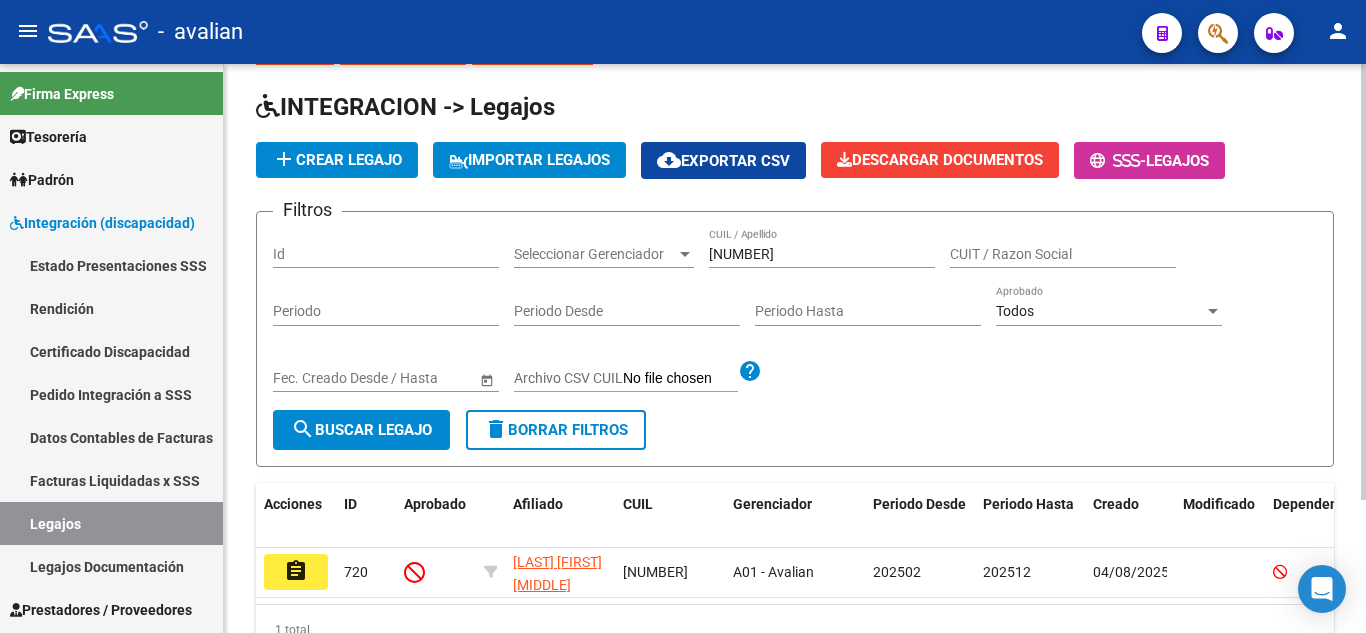 scroll, scrollTop: 100, scrollLeft: 0, axis: vertical 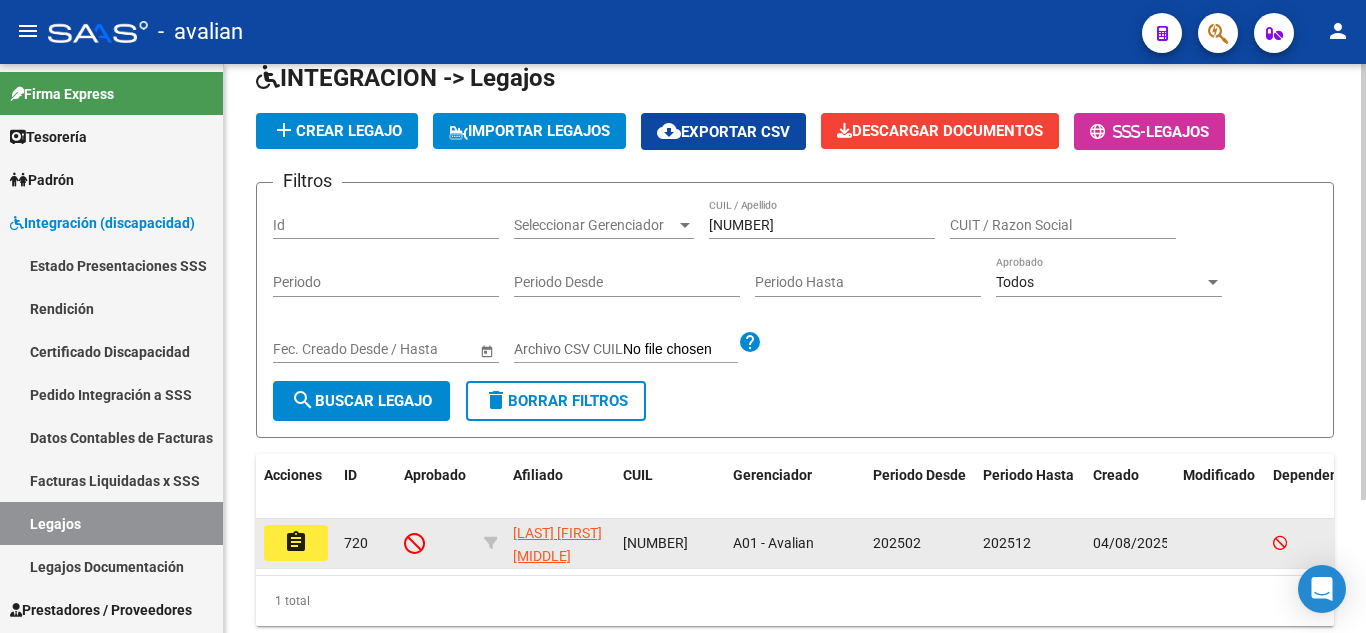 click on "assignment" 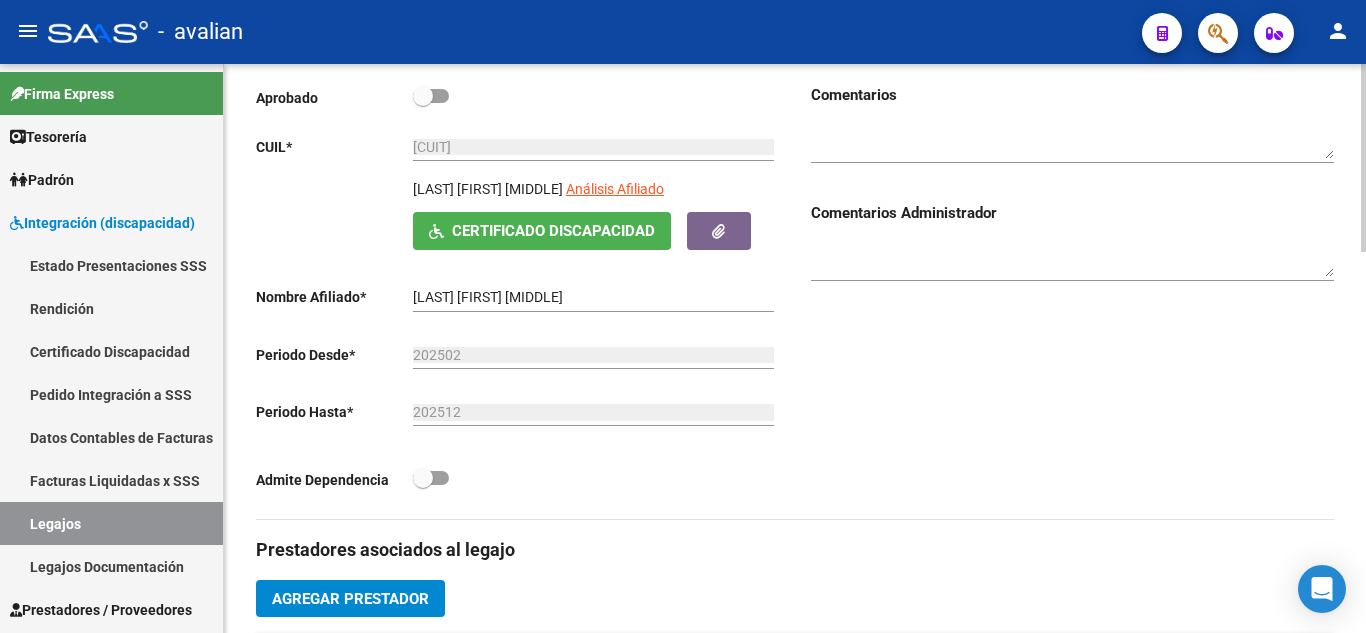 scroll, scrollTop: 300, scrollLeft: 0, axis: vertical 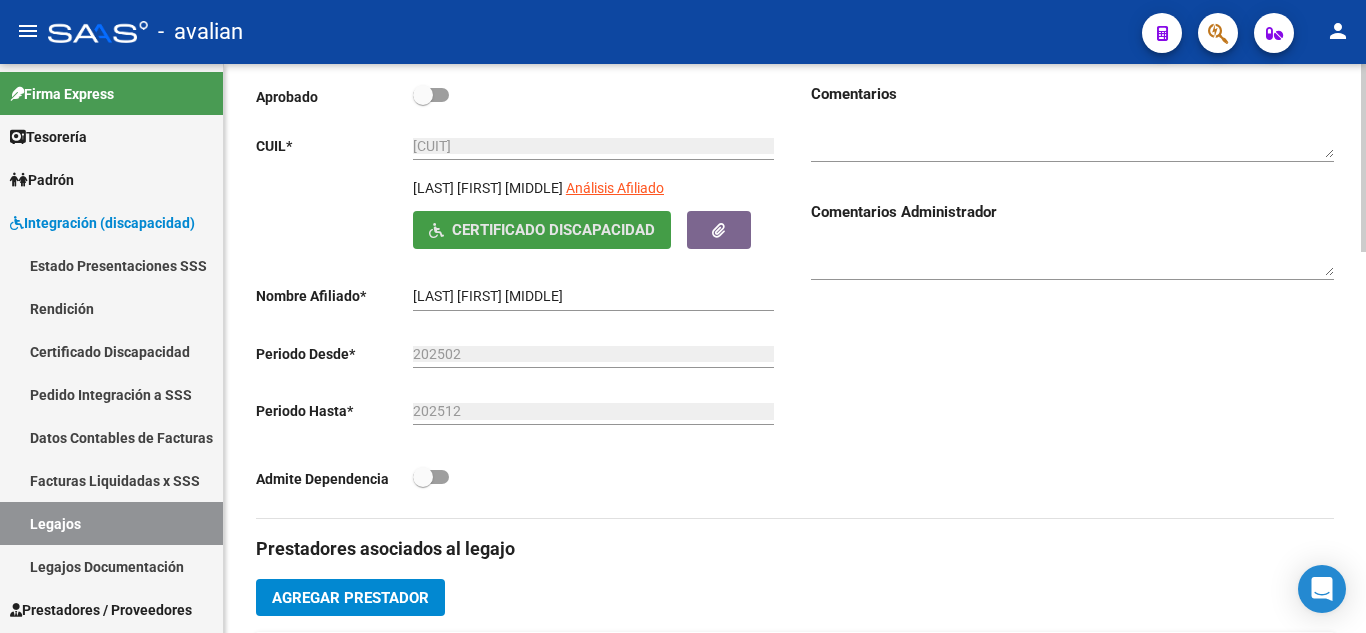 click on "Certificado Discapacidad" 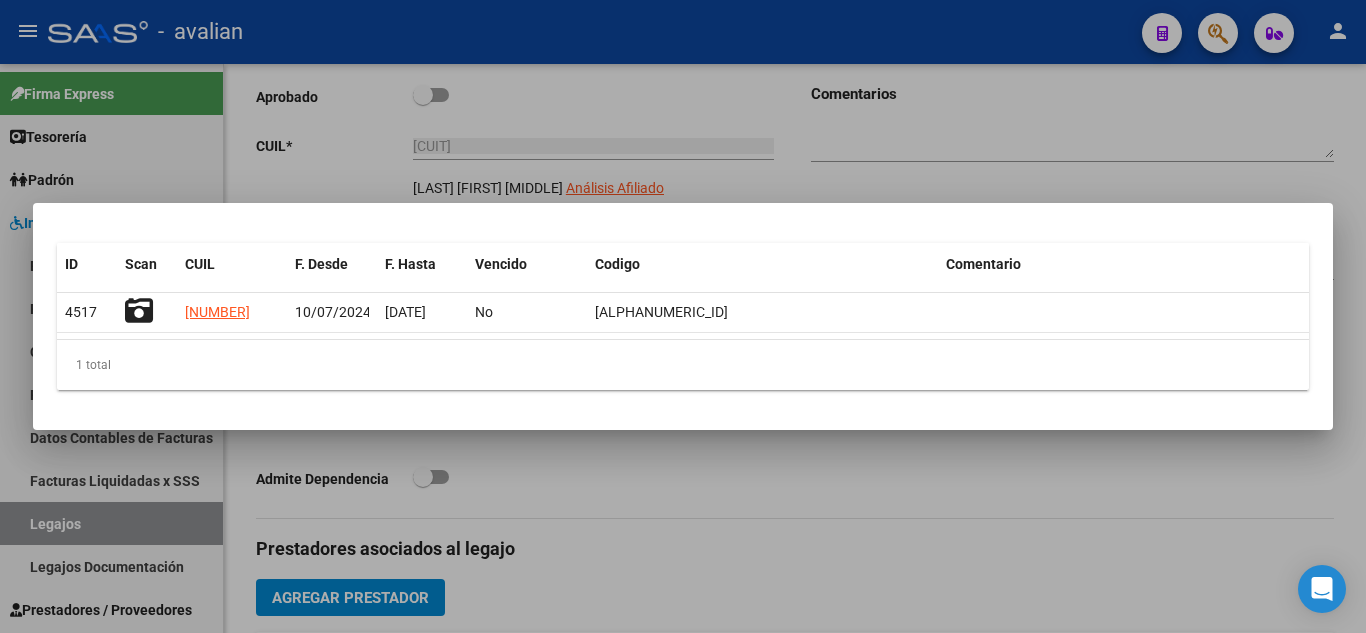 click at bounding box center [683, 316] 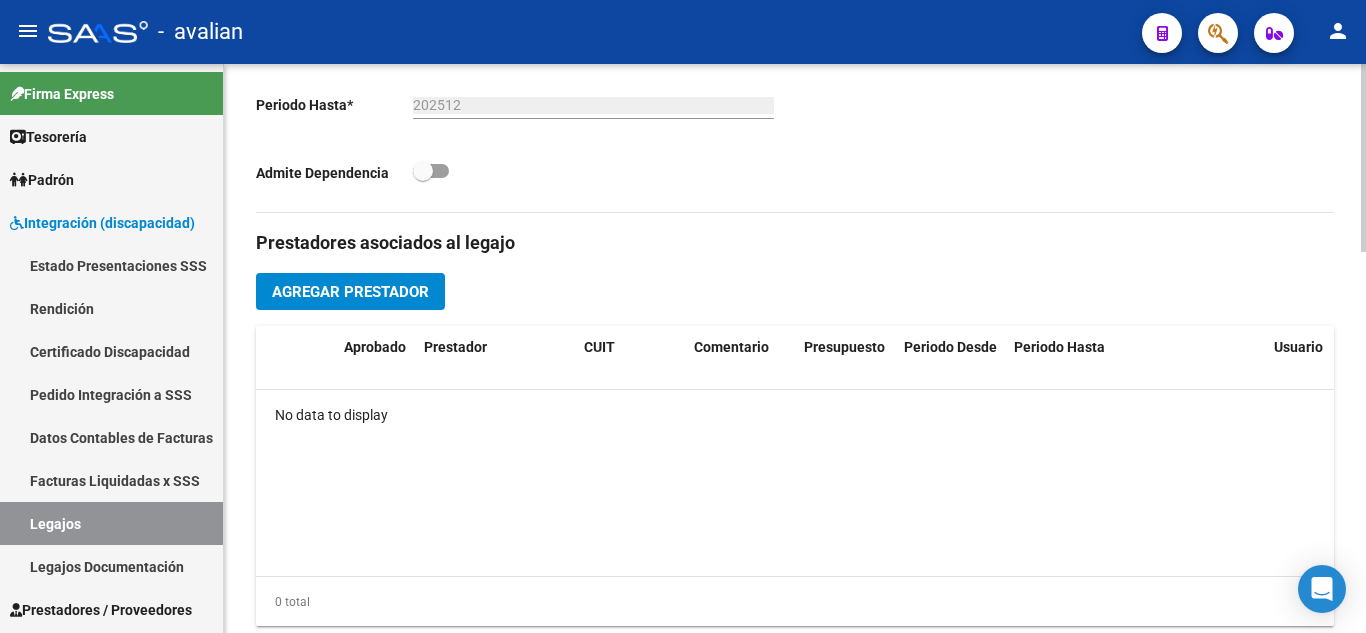 scroll, scrollTop: 551, scrollLeft: 0, axis: vertical 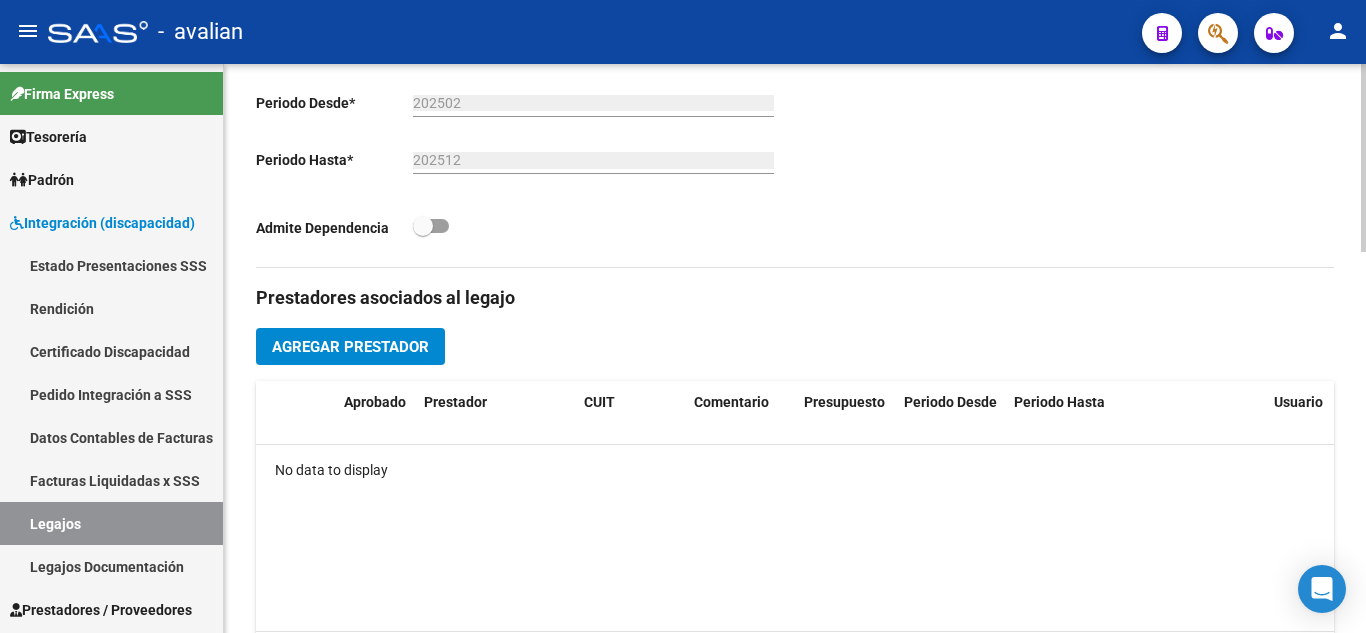 click on "Agregar Prestador" 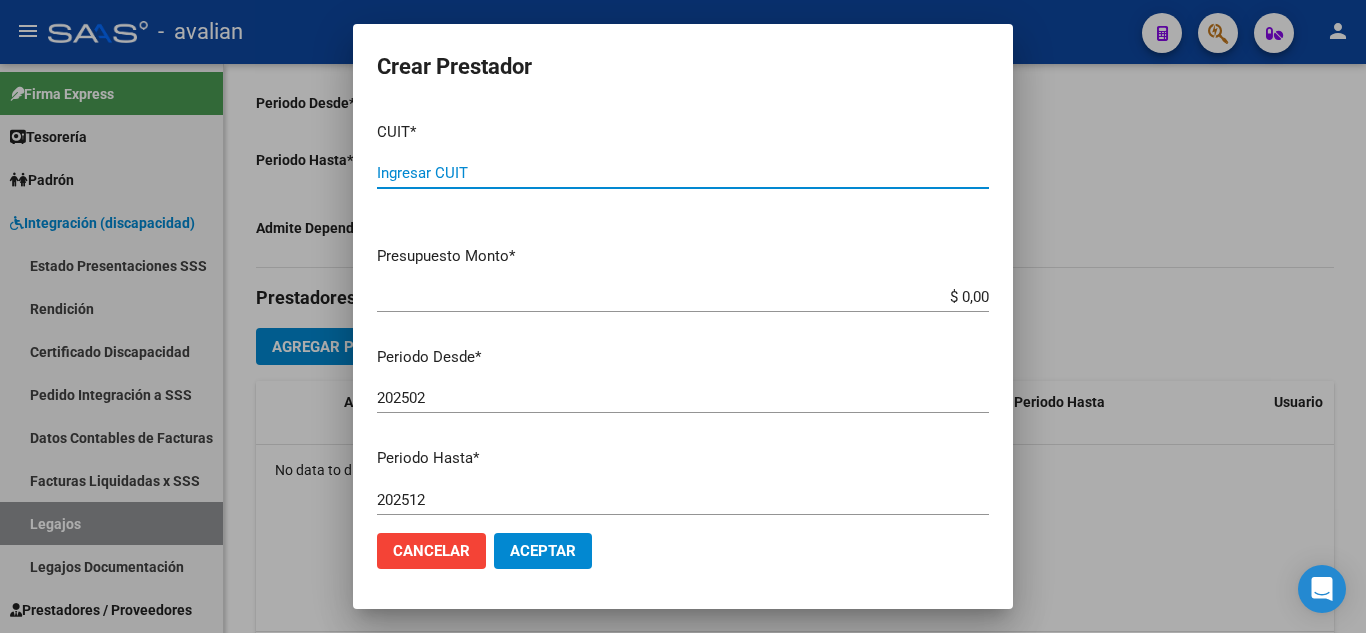 paste on "[CUIT]" 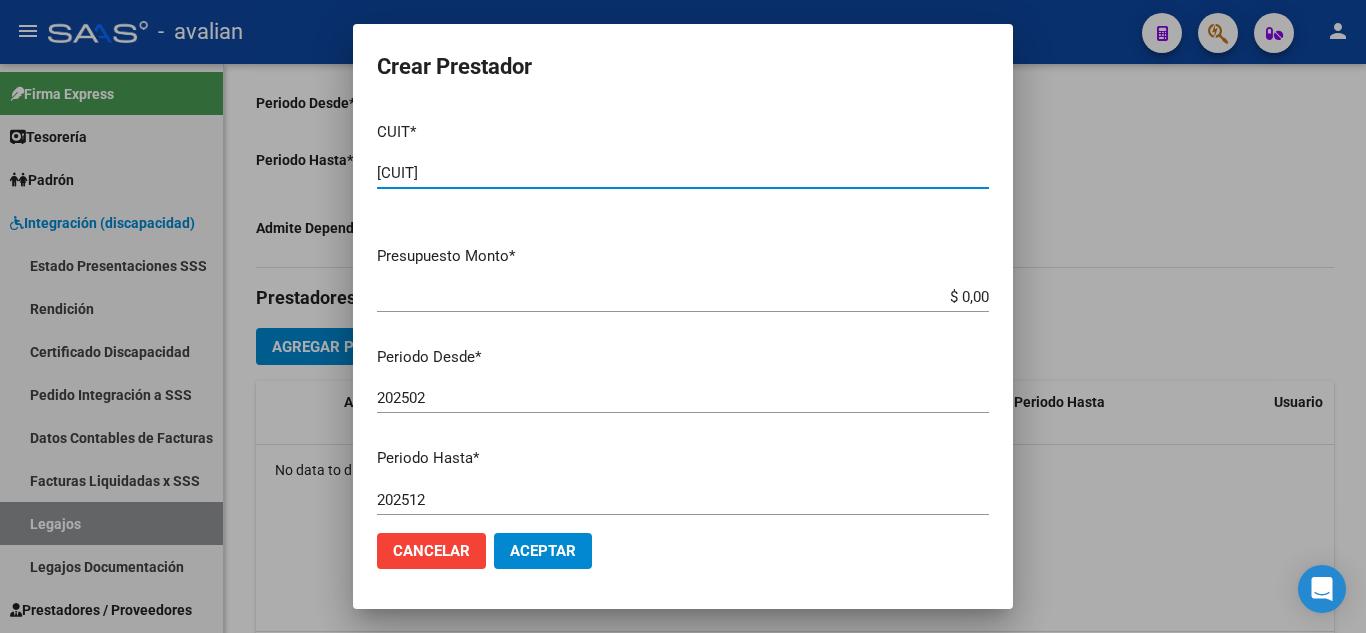 type on "[CUIT]" 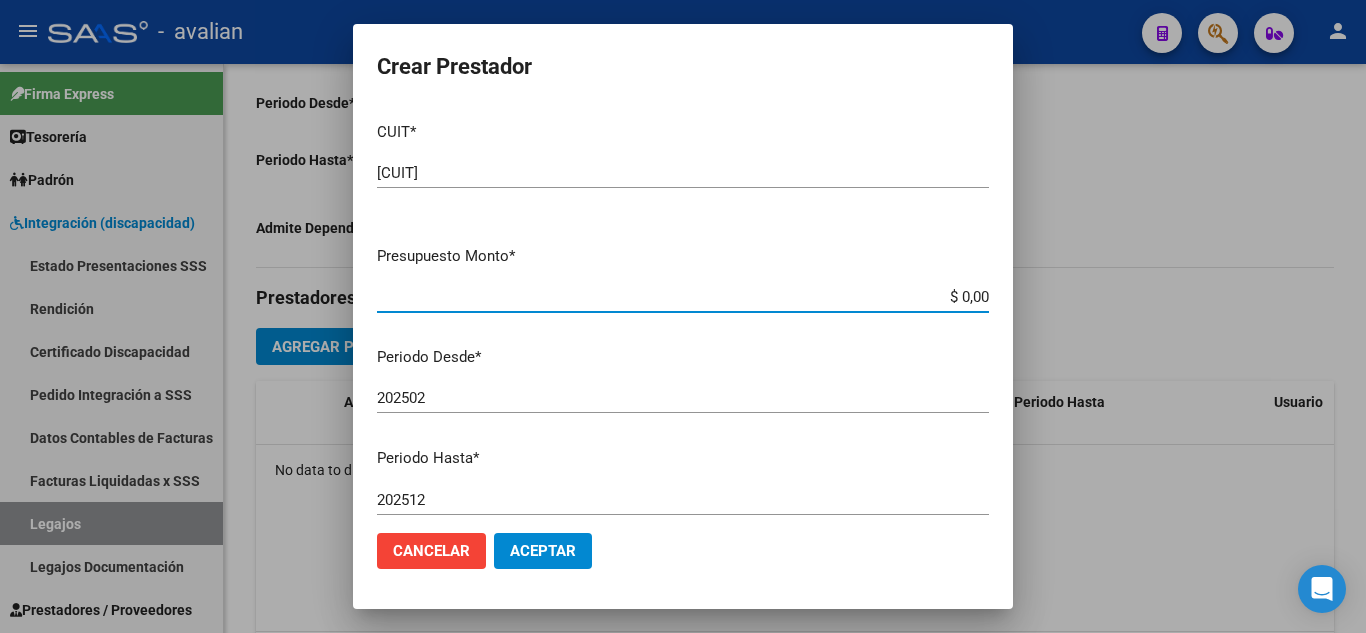 drag, startPoint x: 946, startPoint y: 291, endPoint x: 993, endPoint y: 300, distance: 47.853943 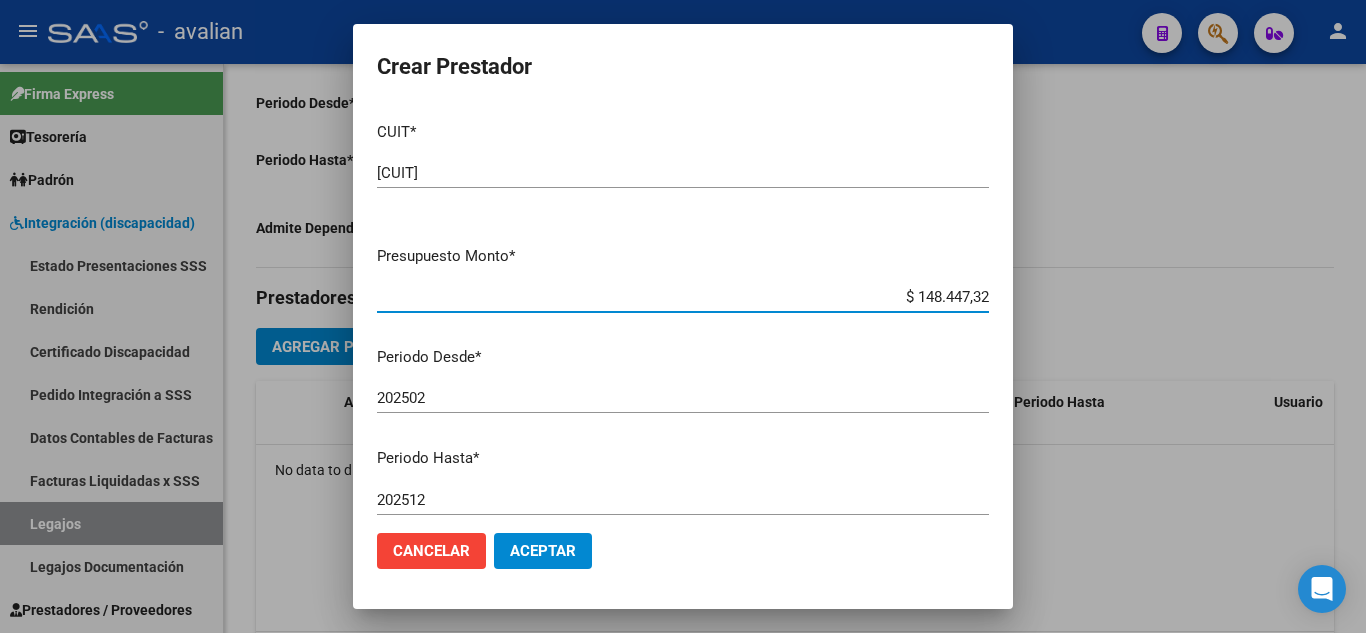 type on "$ 148.447,32" 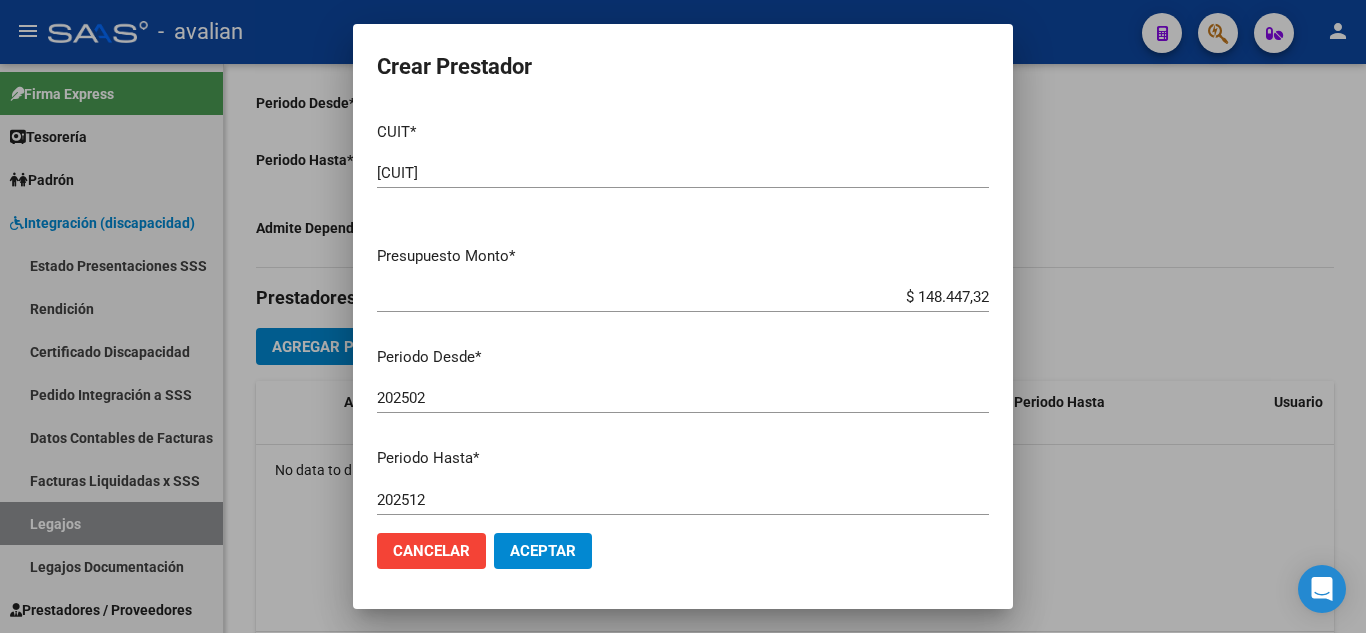 click on "[YEAR][MONTH] Ingresar el periodo" at bounding box center [683, 398] 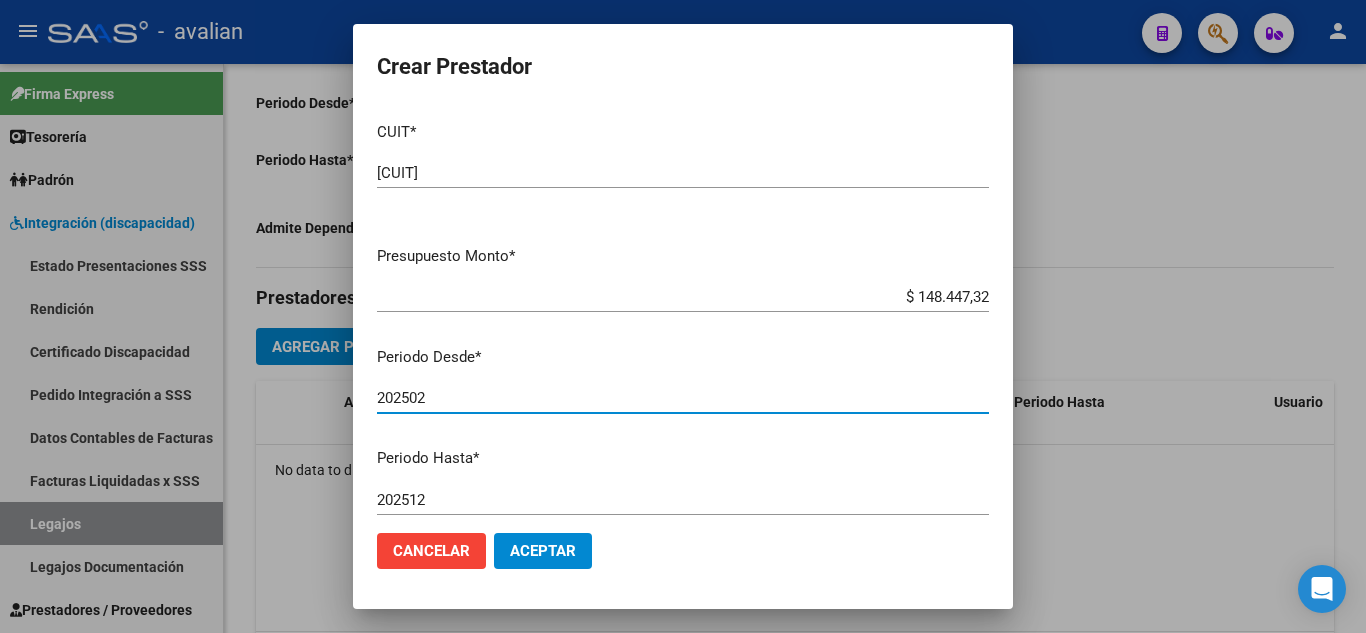click on "Aceptar" 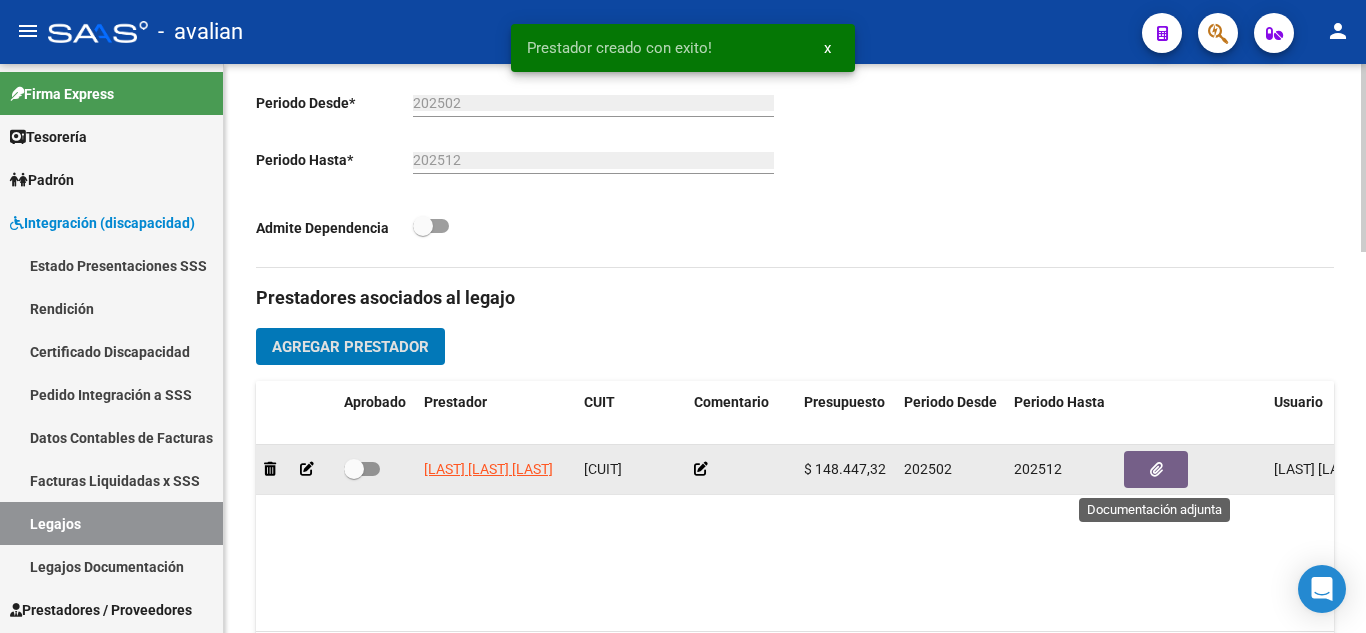 click 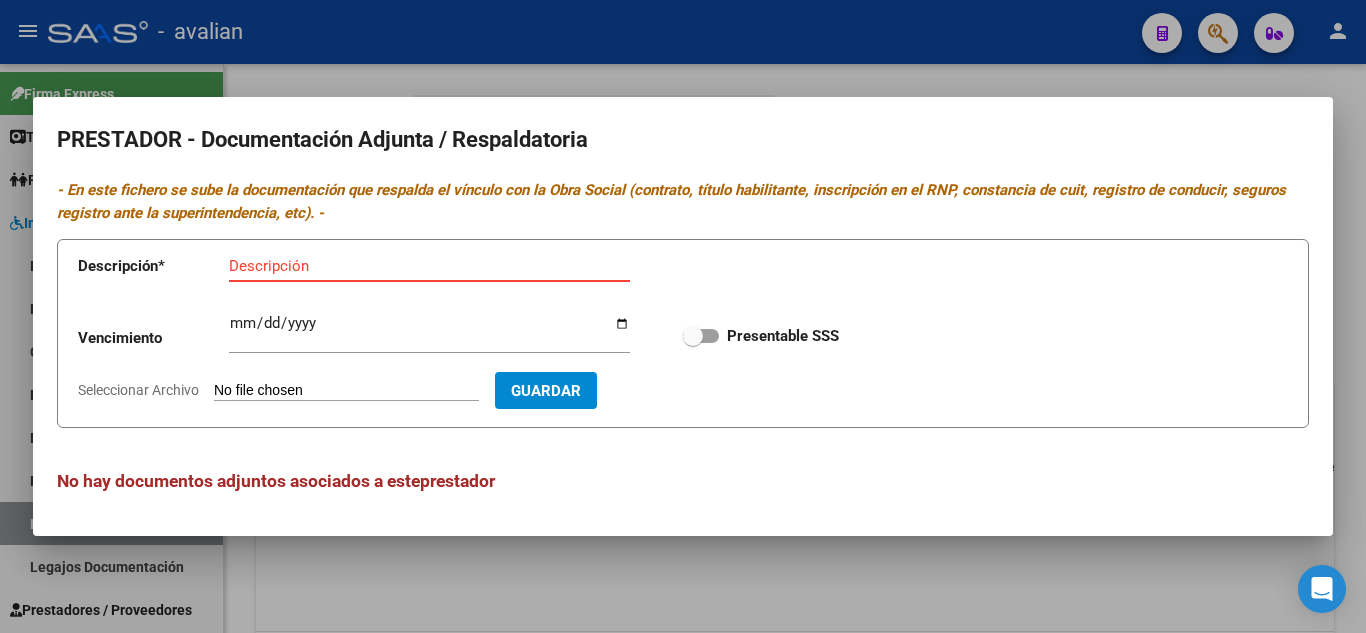 click on "Descripción" at bounding box center (429, 266) 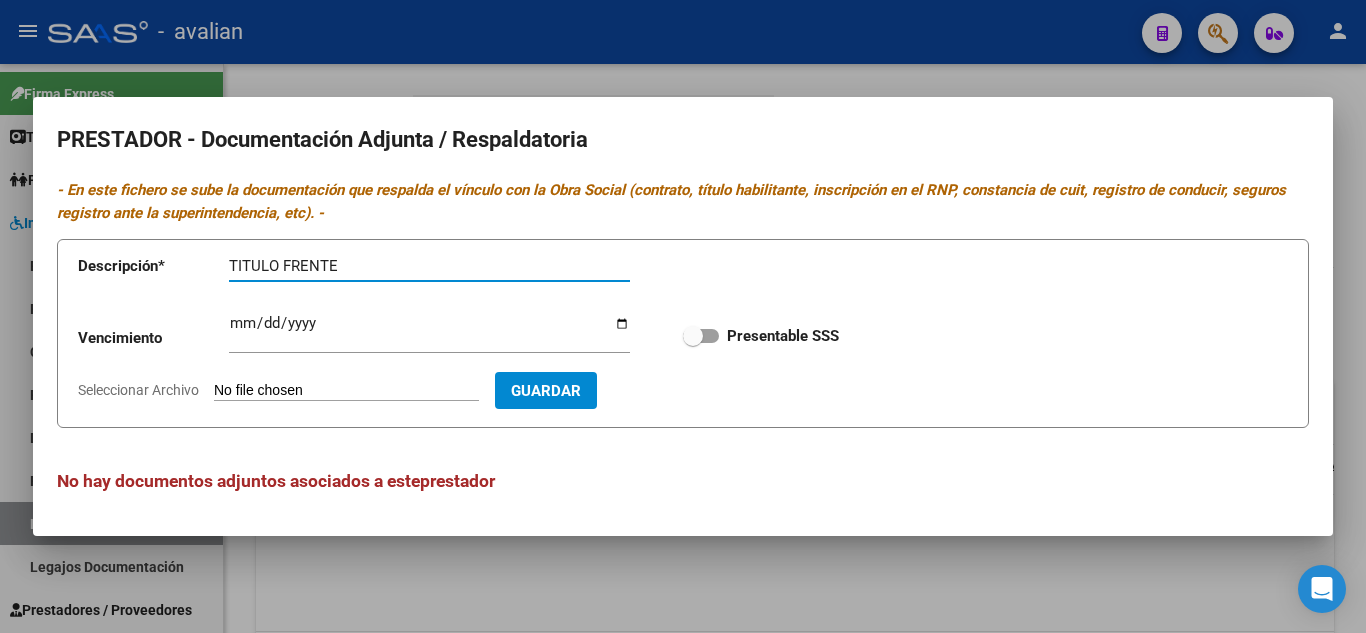 type on "TITULO FRENTE" 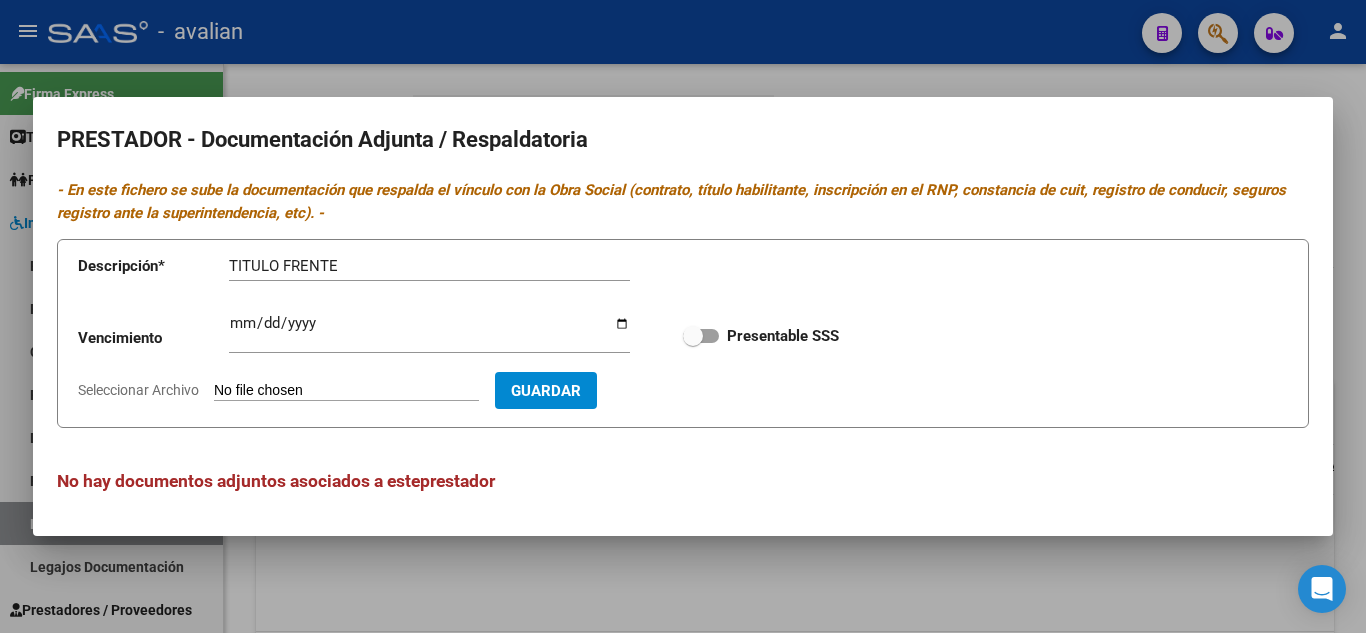 type on "C:\fakepath\T1.jpg" 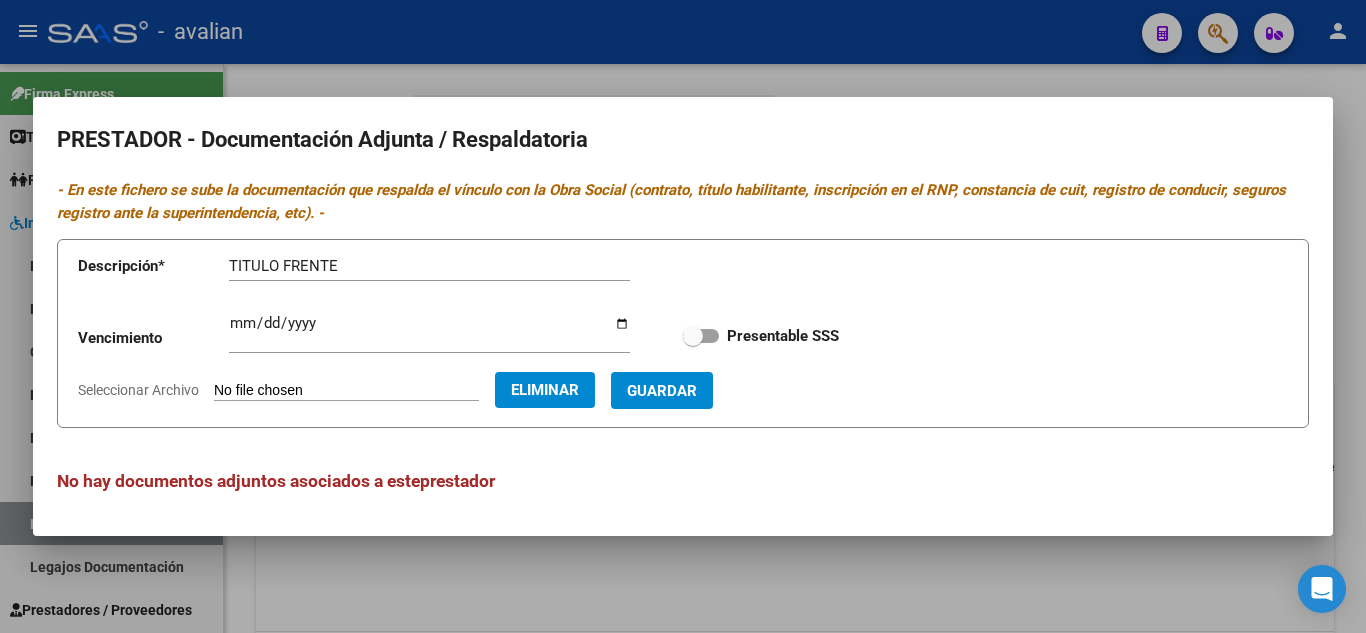 click at bounding box center [693, 336] 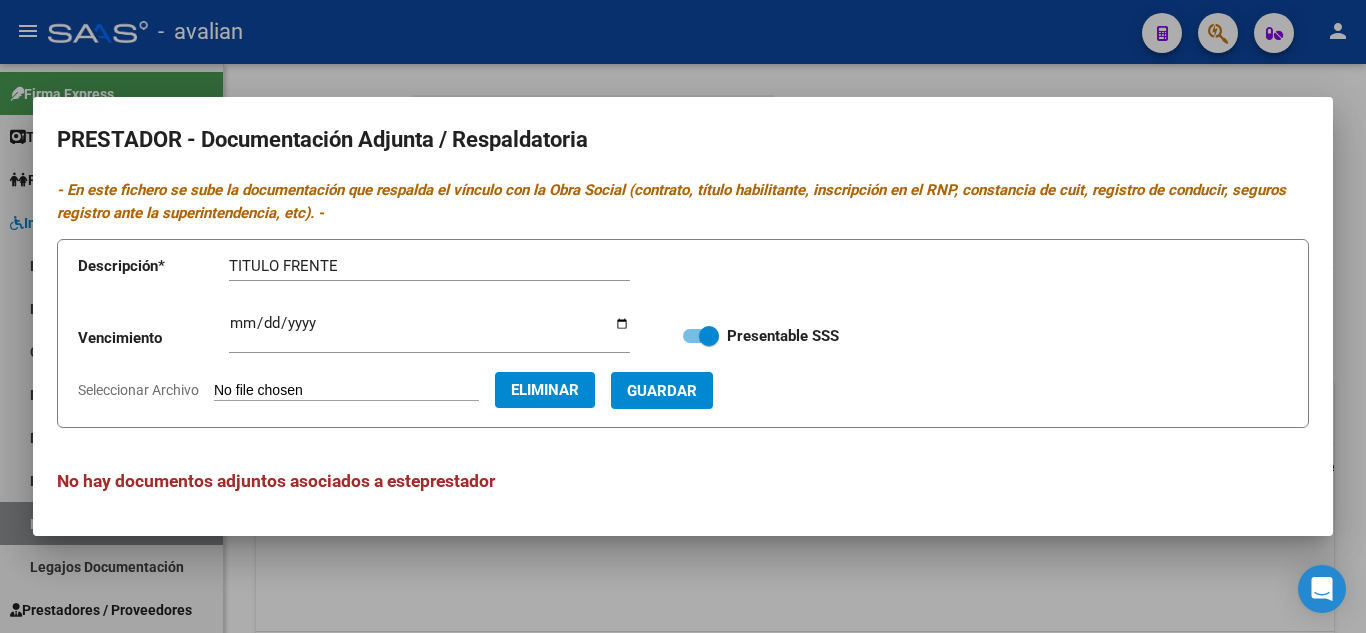 click on "Guardar" at bounding box center [662, 391] 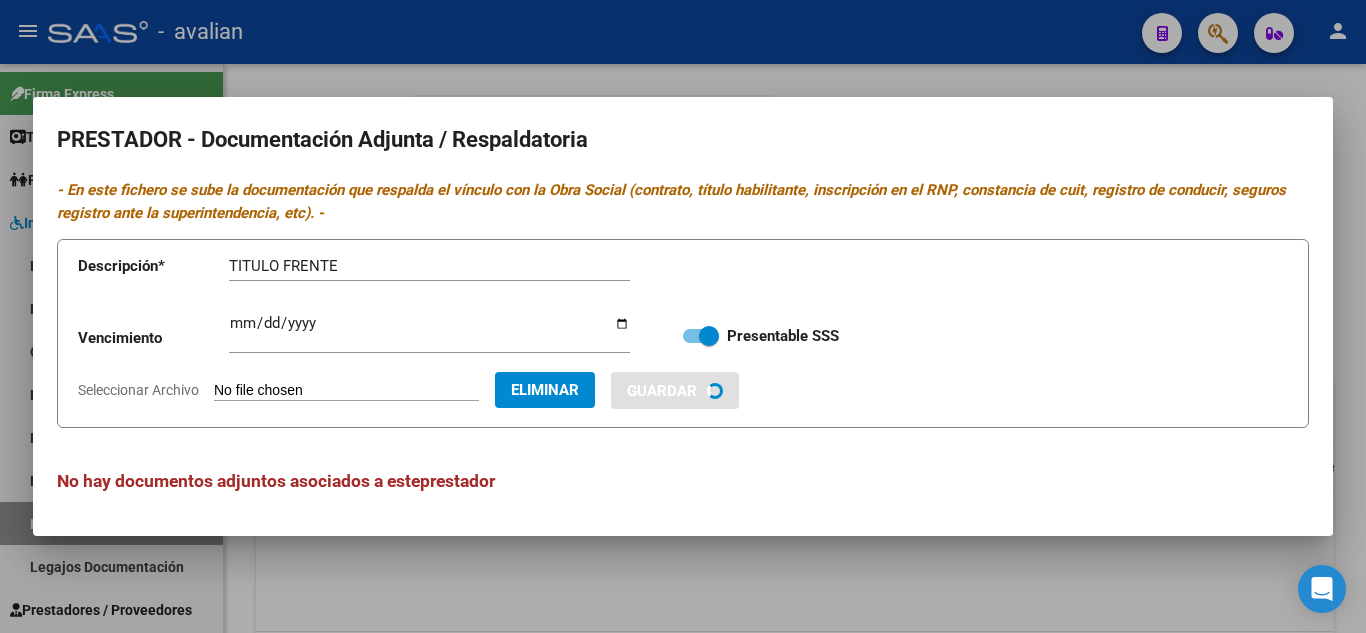 type 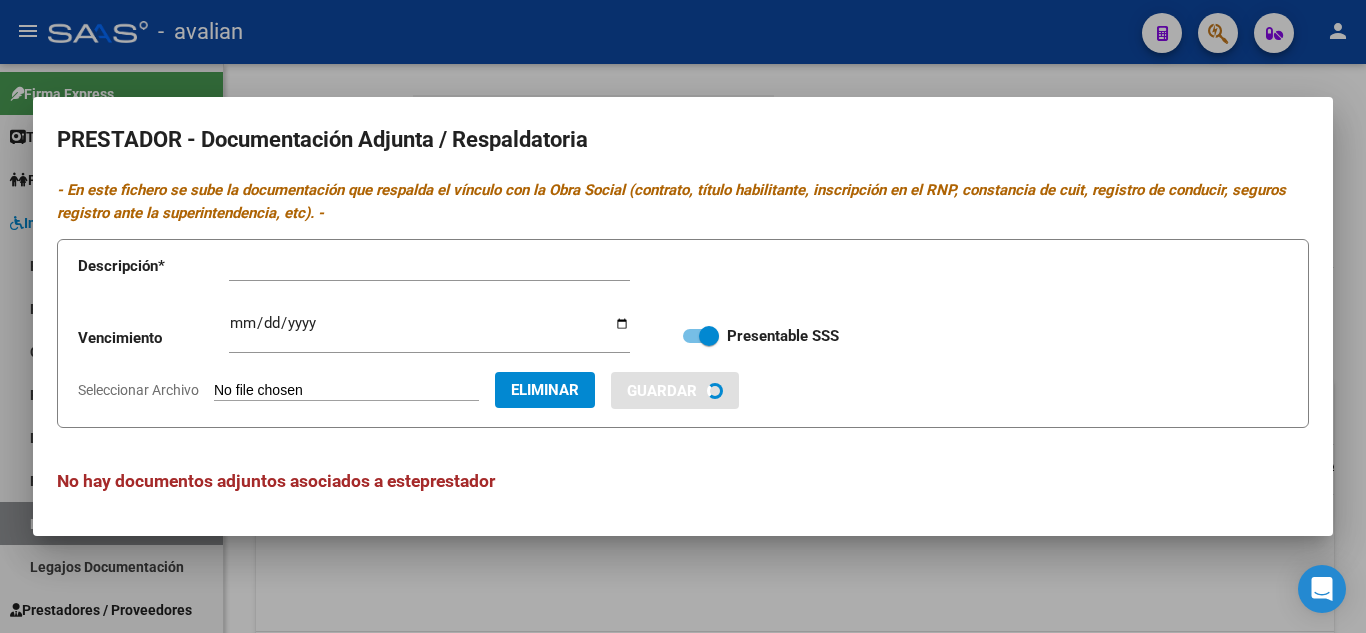 type 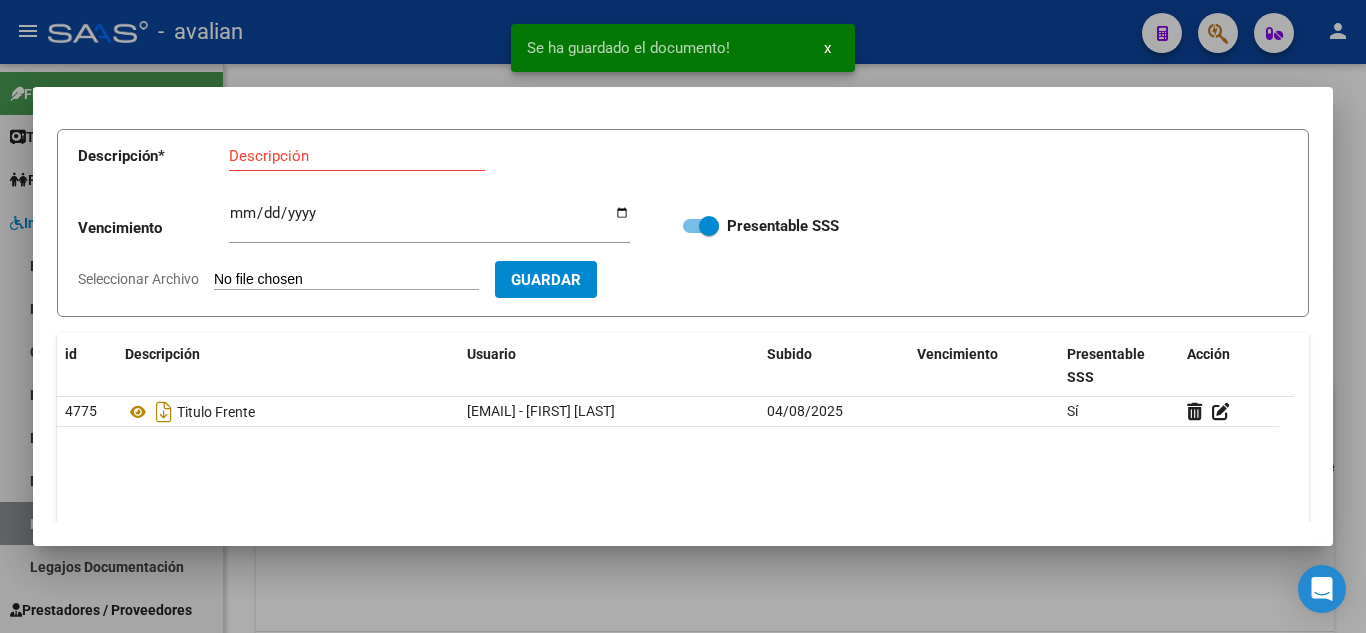 scroll, scrollTop: 0, scrollLeft: 0, axis: both 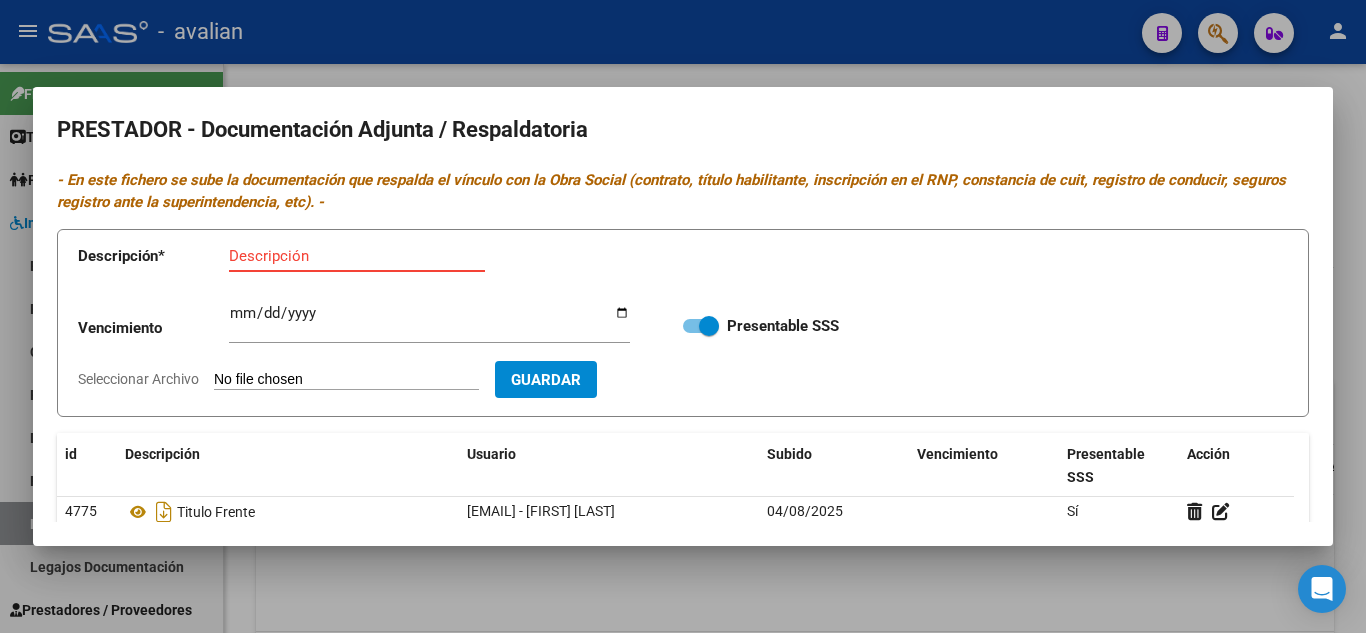 click on "Descripción" at bounding box center [357, 256] 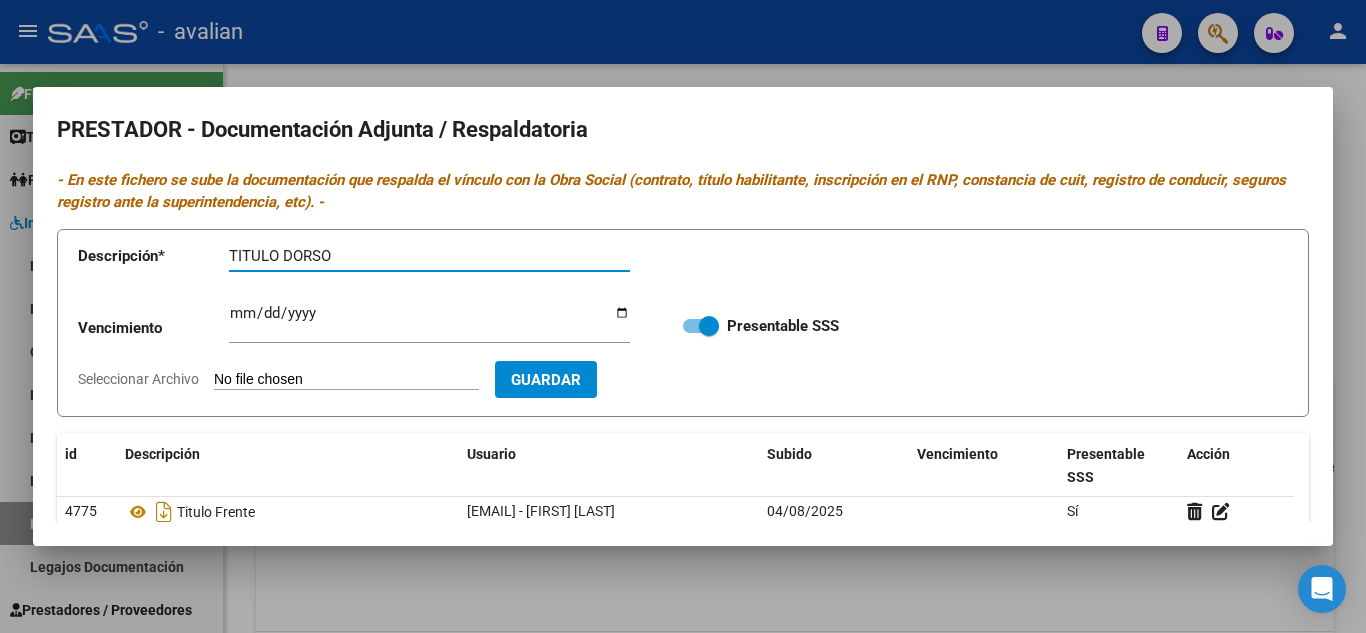 type on "TITULO DORSO" 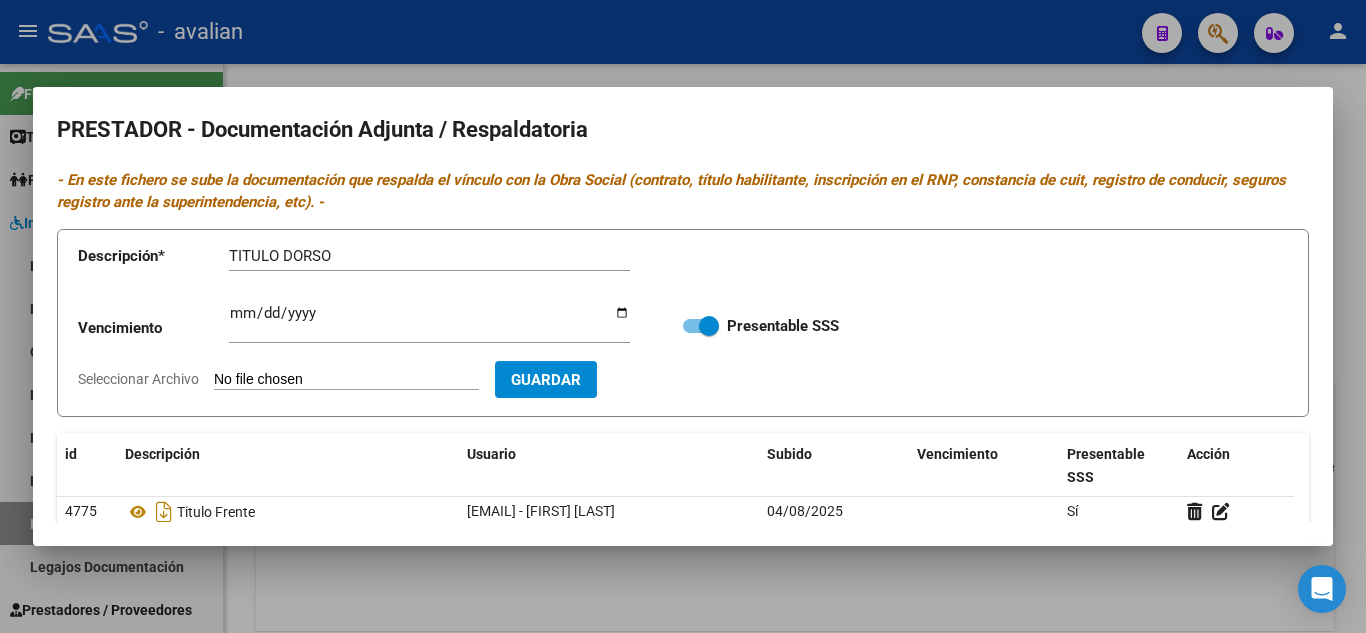 click on "Seleccionar Archivo" at bounding box center [346, 380] 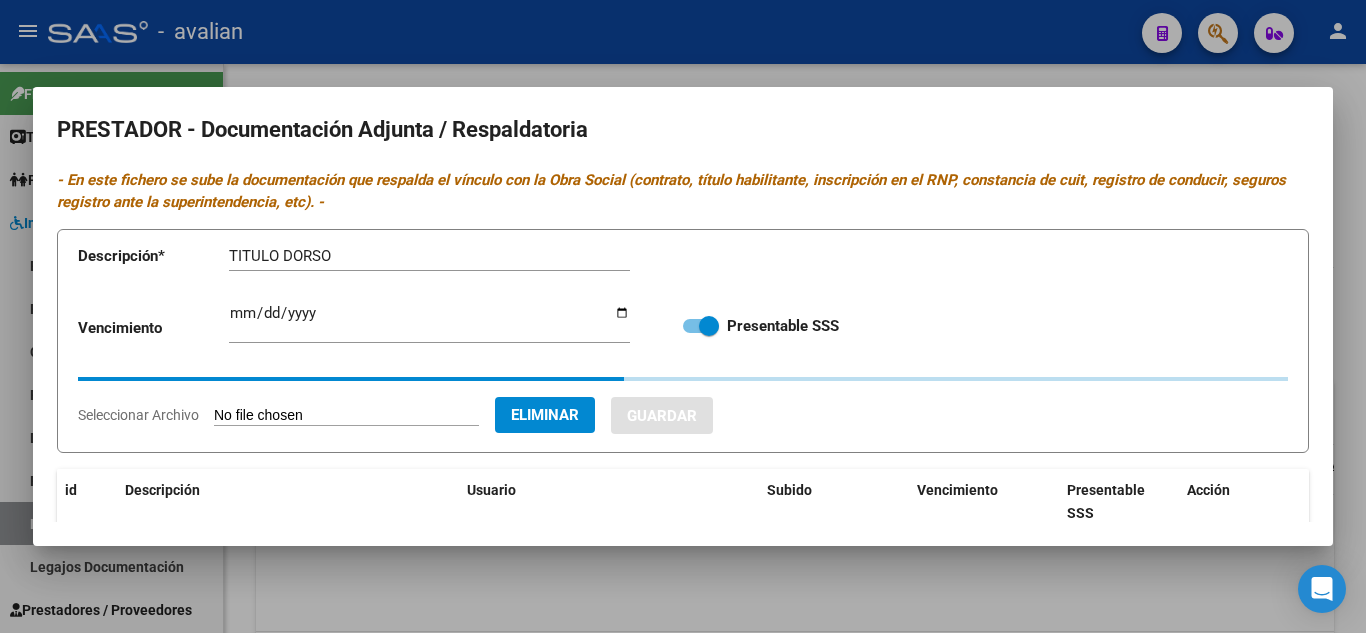 scroll, scrollTop: 100, scrollLeft: 0, axis: vertical 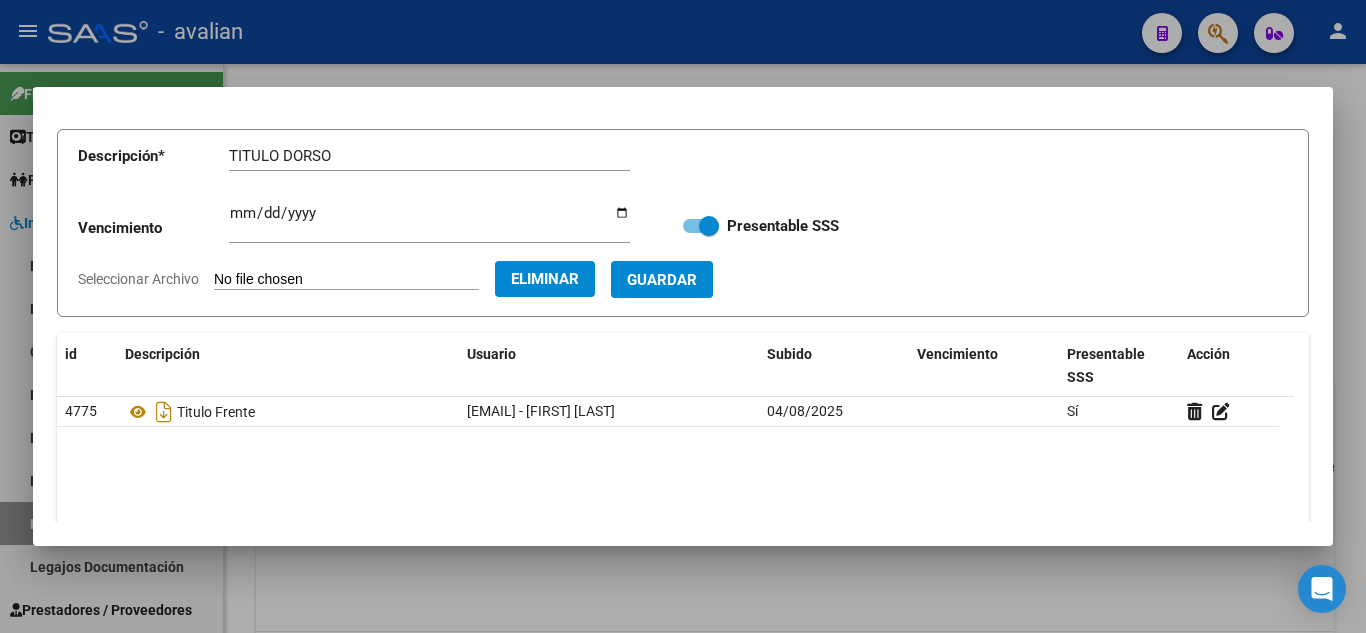 click on "Guardar" at bounding box center [662, 279] 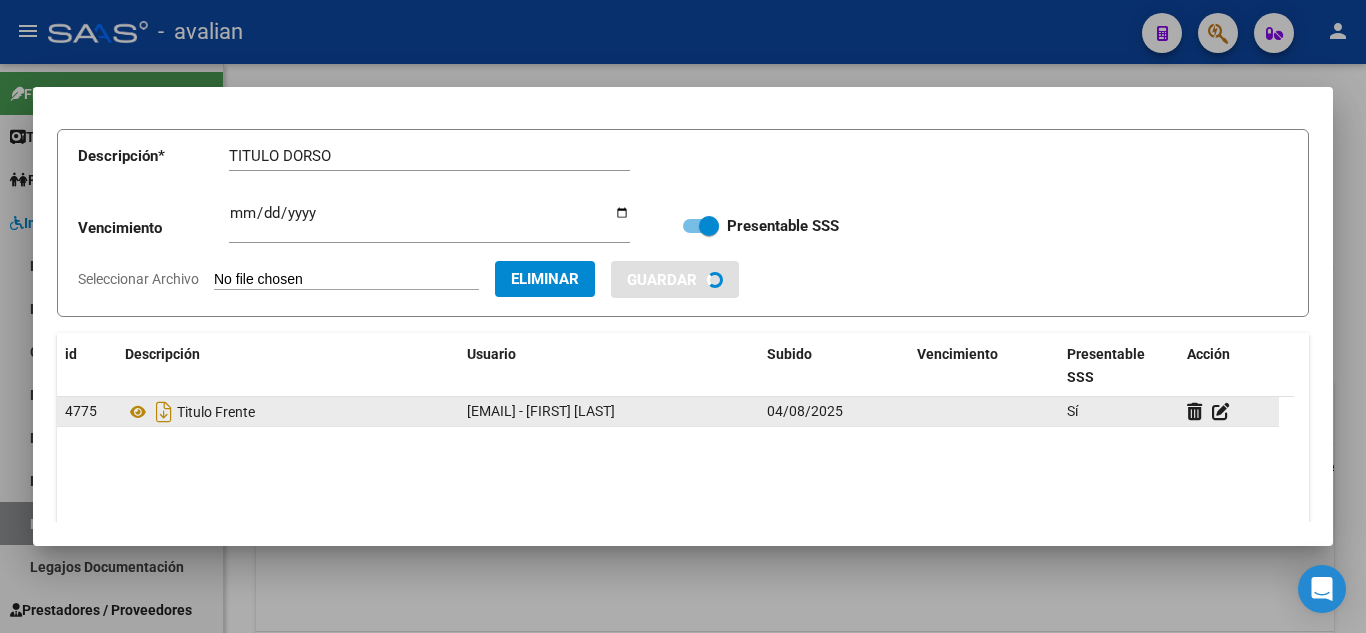 type 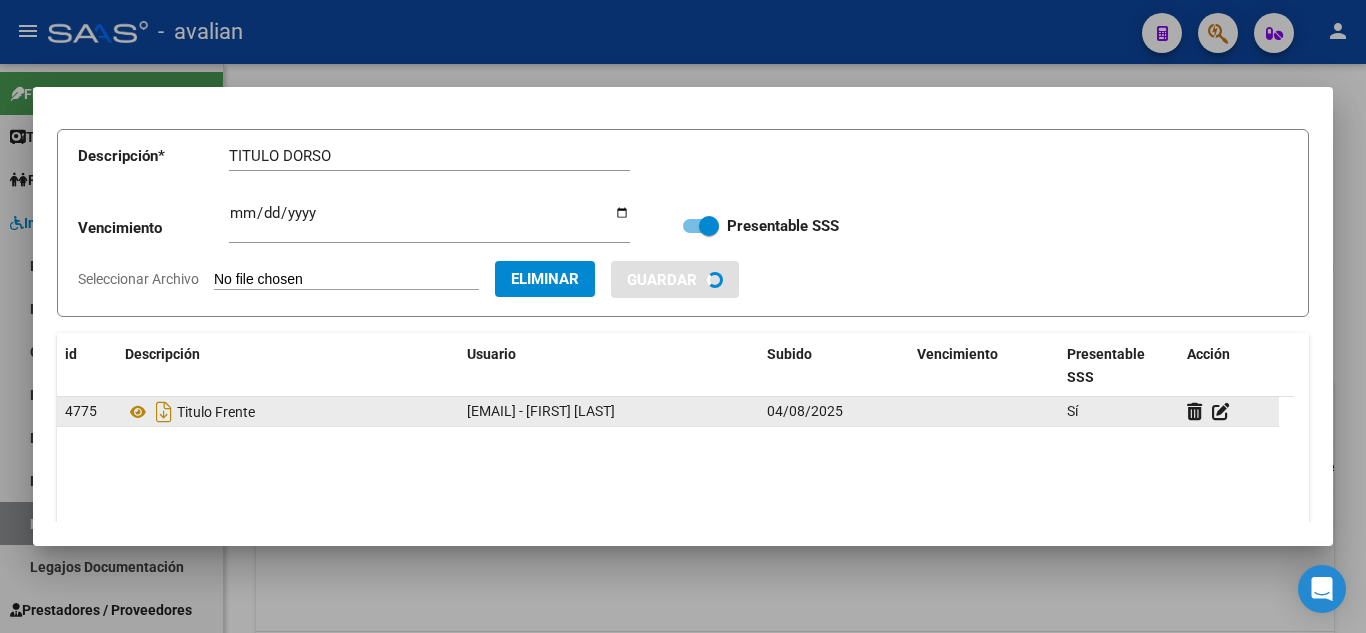 type 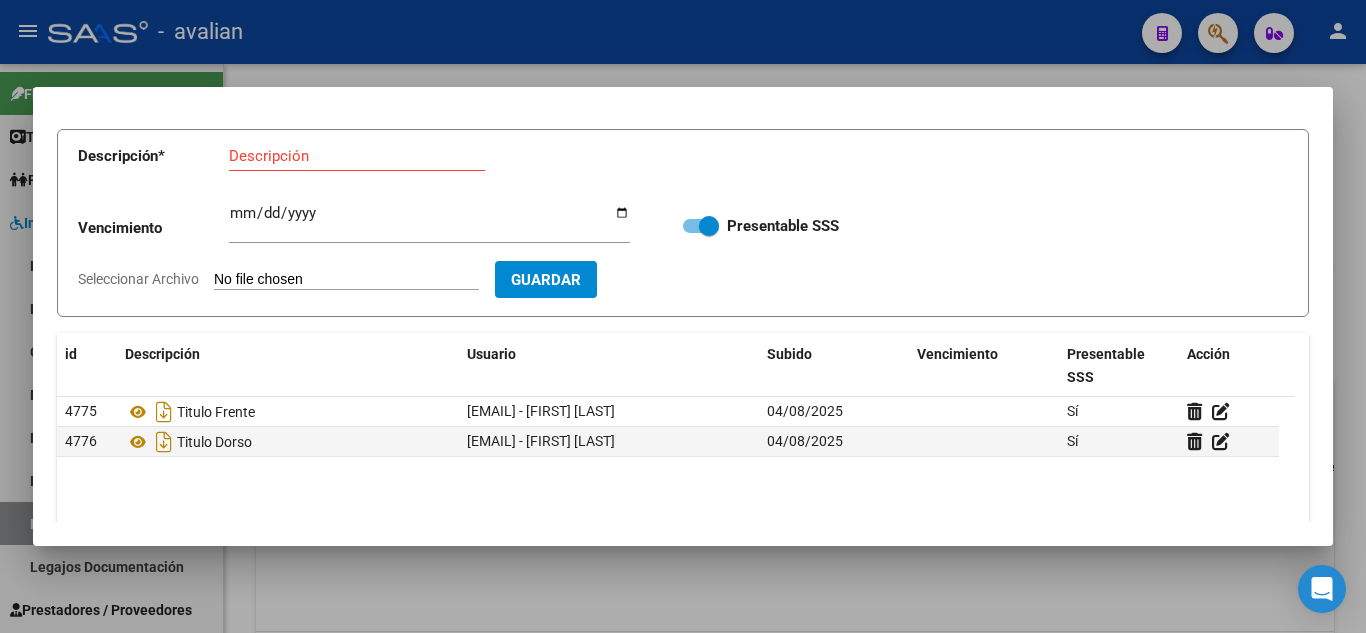 click on "Descripción" at bounding box center [357, 156] 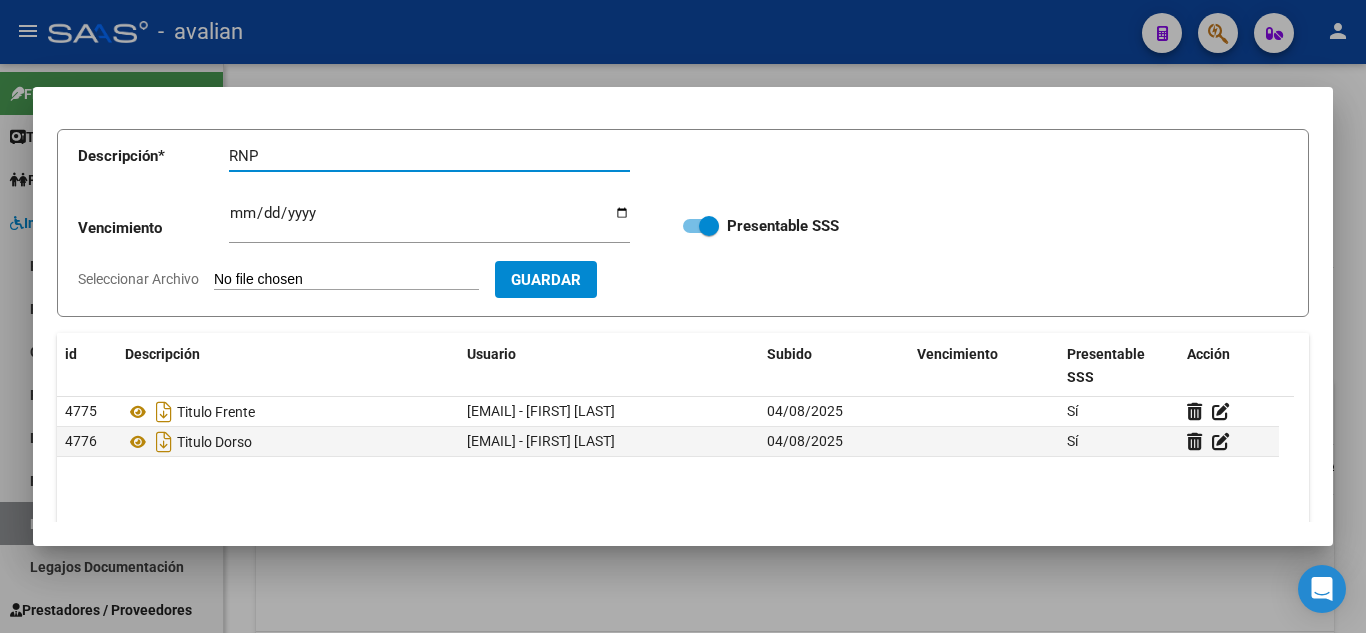type on "RNP" 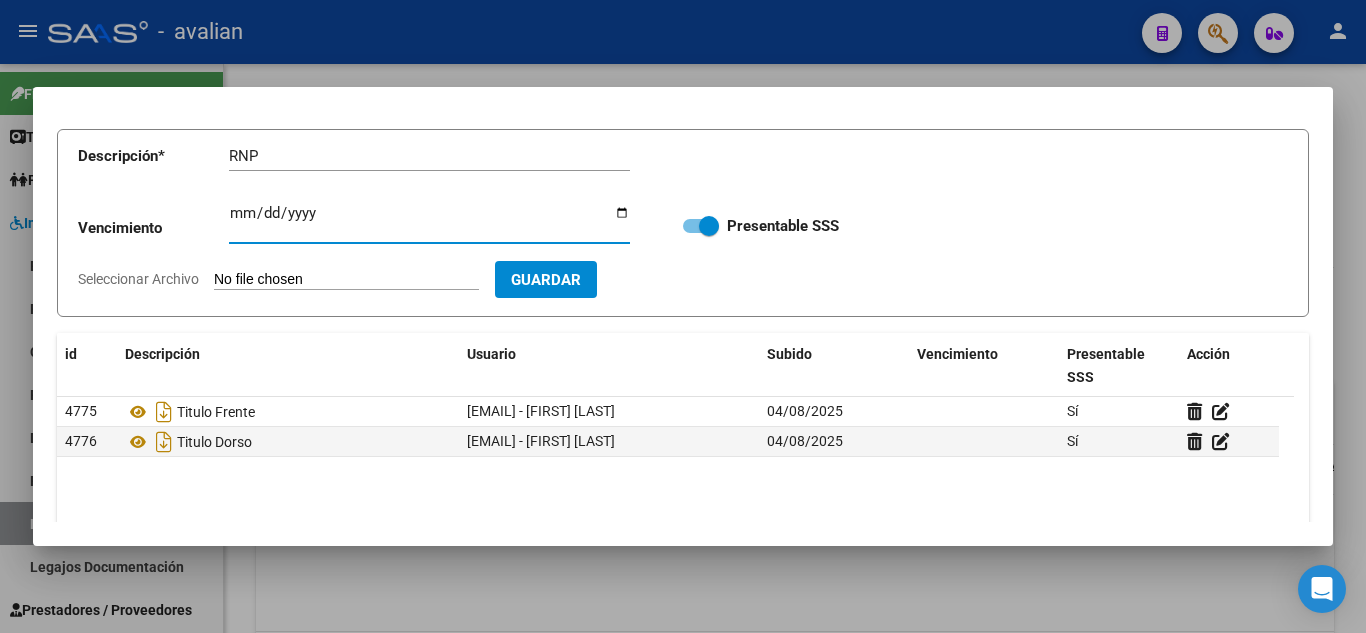 click on "Ingresar vencimiento" at bounding box center [429, 221] 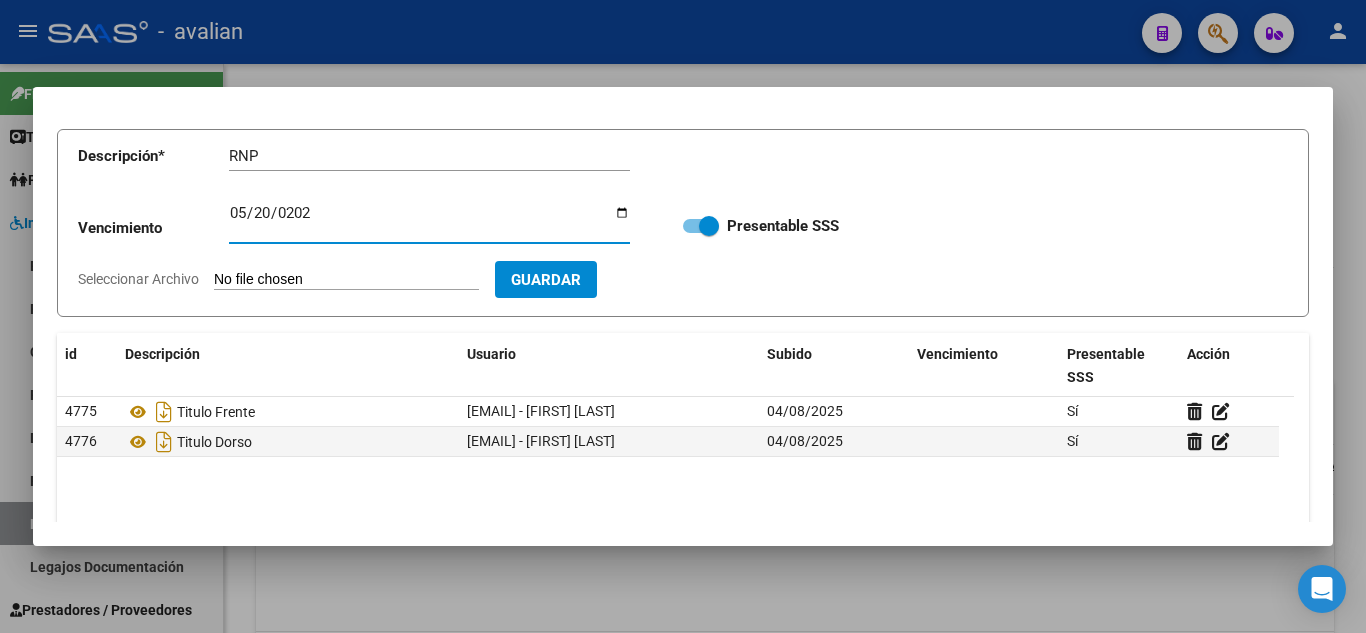 type on "[DATE]" 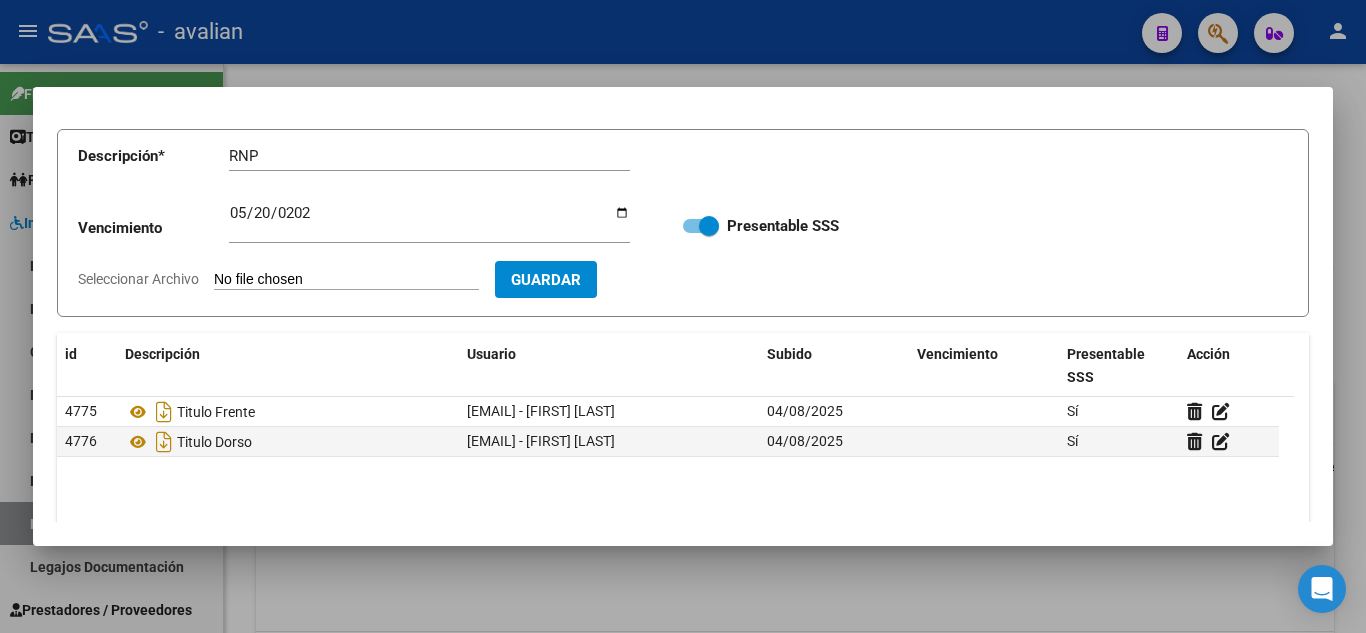 click on "Descripción  *   RNP Descripción  Vencimiento    [YEAR]-[MONTH]-[DAY] Ingresar vencimiento    Presentable SSS Seleccionar Archivo Guardar" at bounding box center [683, 223] 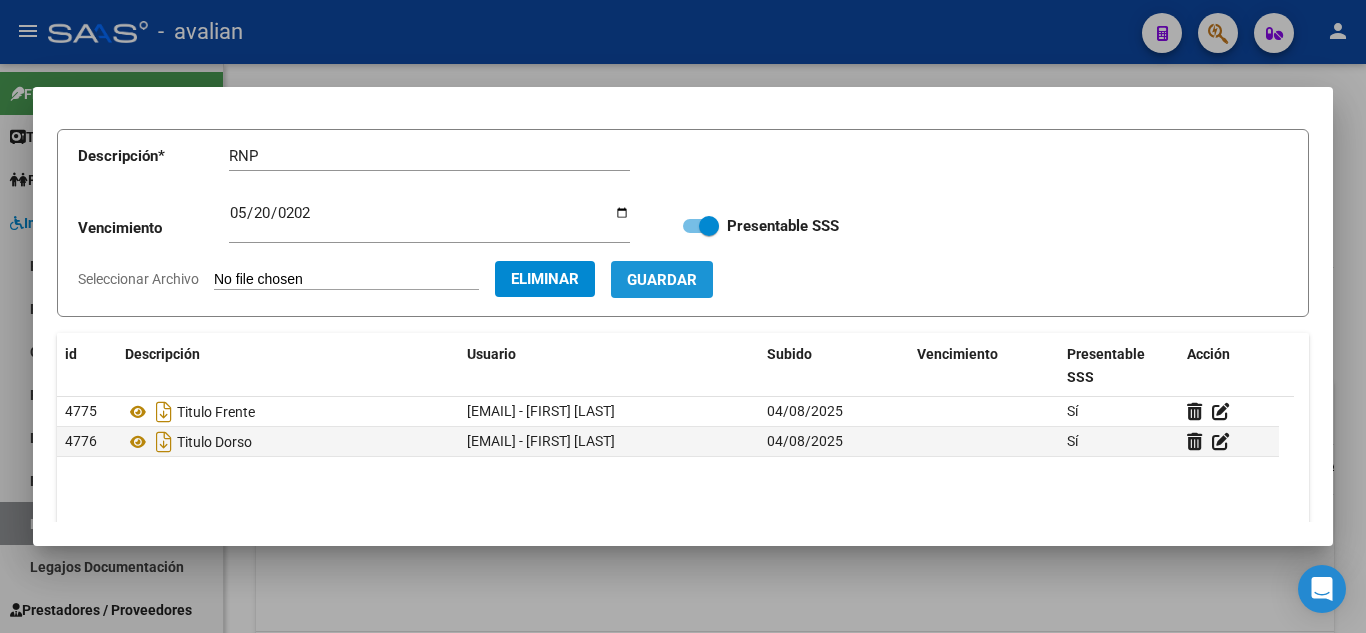 click on "Guardar" at bounding box center (662, 280) 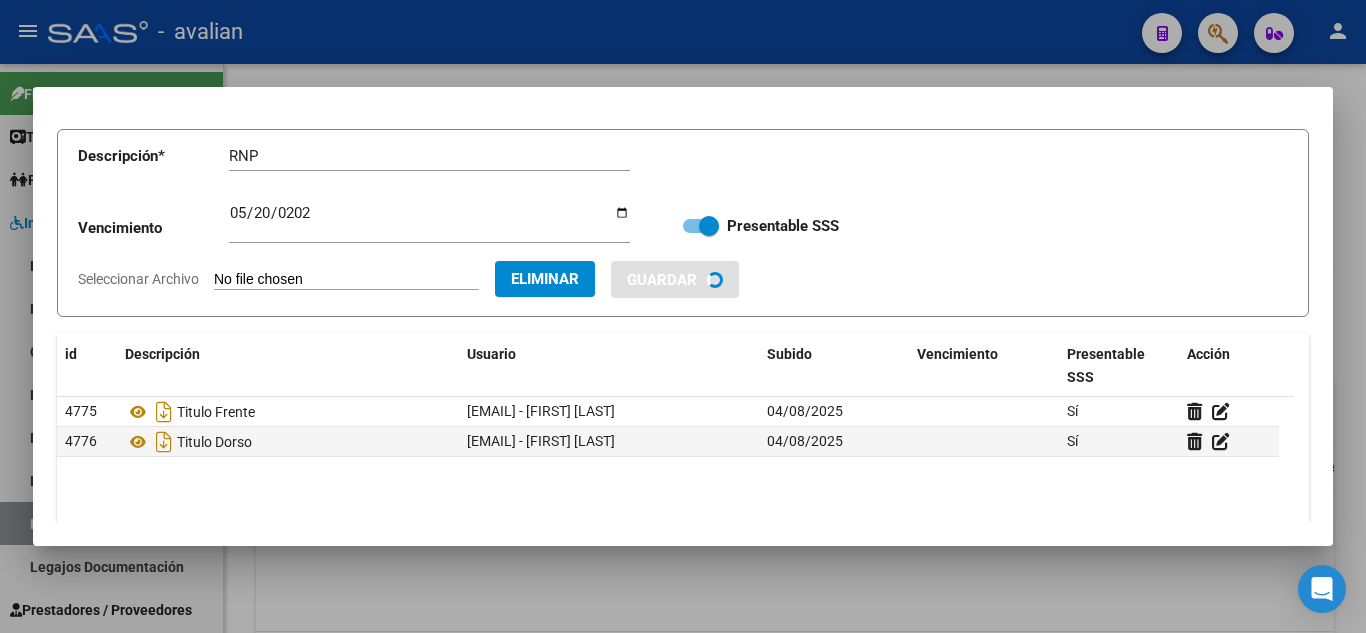 type 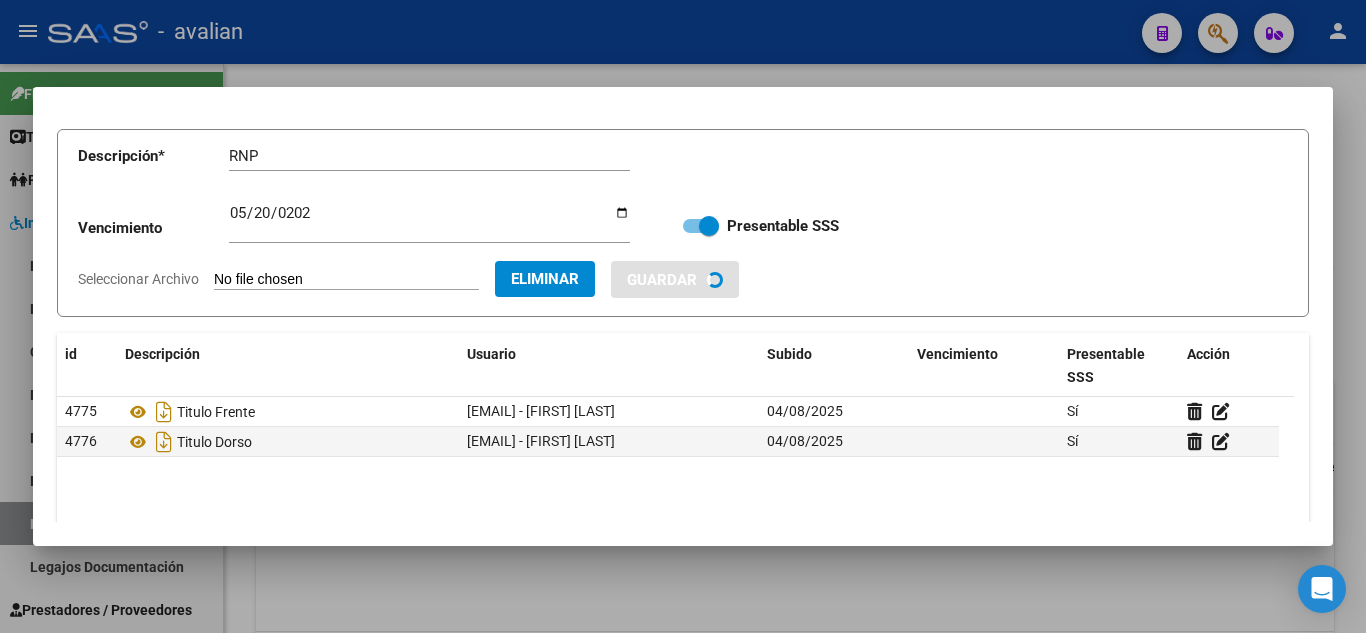 type 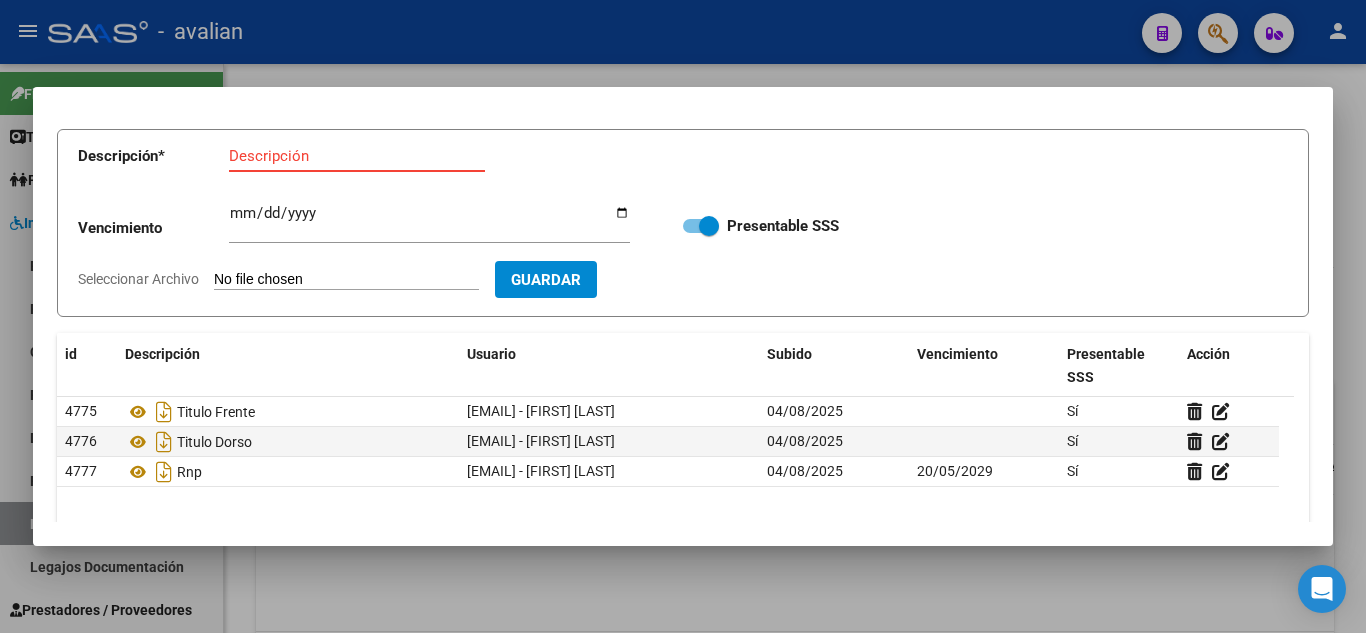 click on "Descripción" at bounding box center (357, 156) 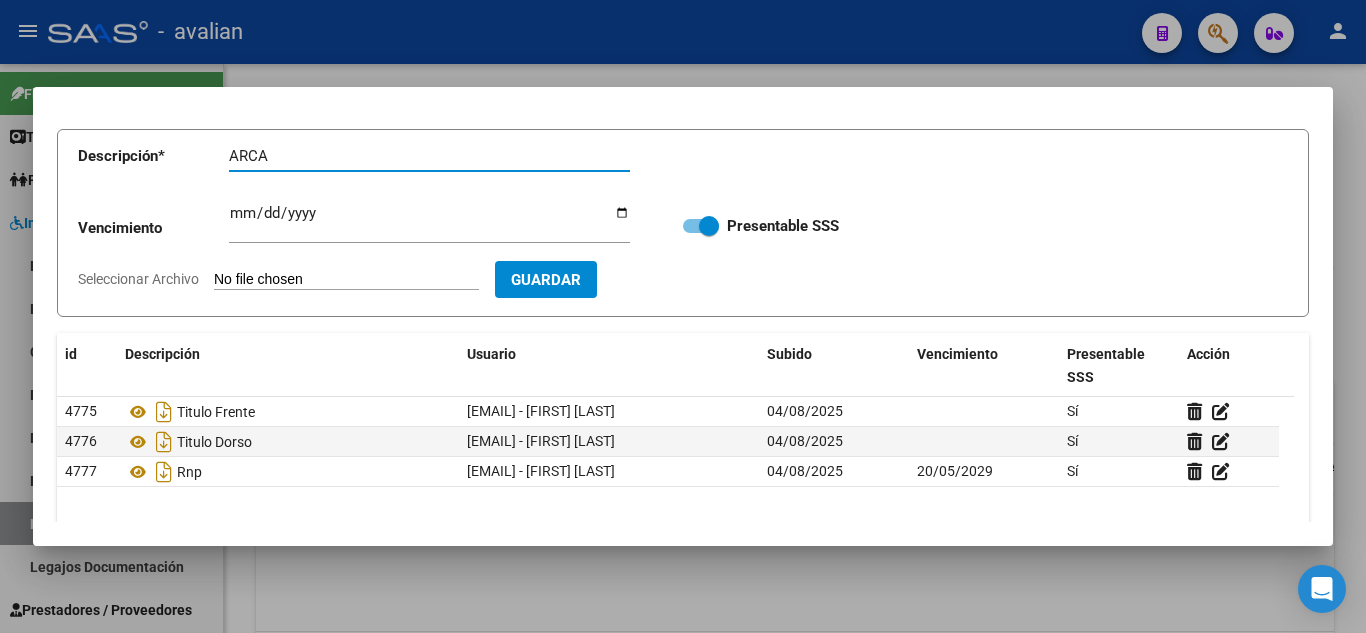 type on "ARCA" 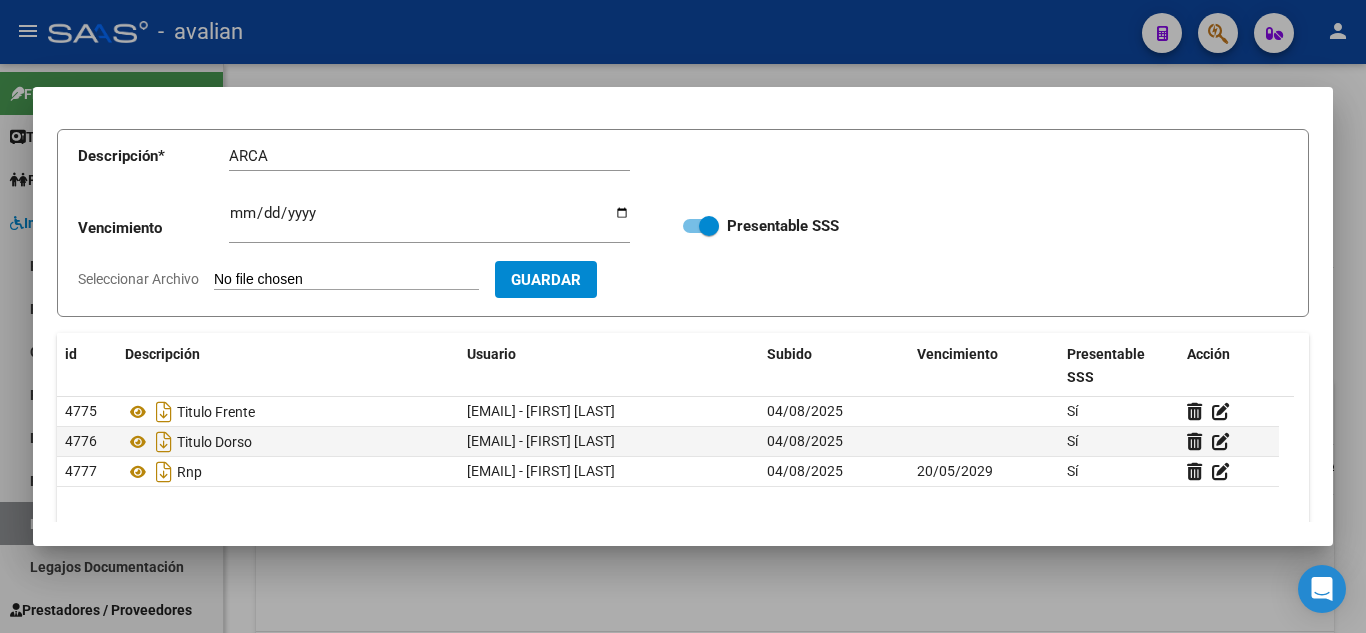 type on "C:\fakepath\ARCA.jpg" 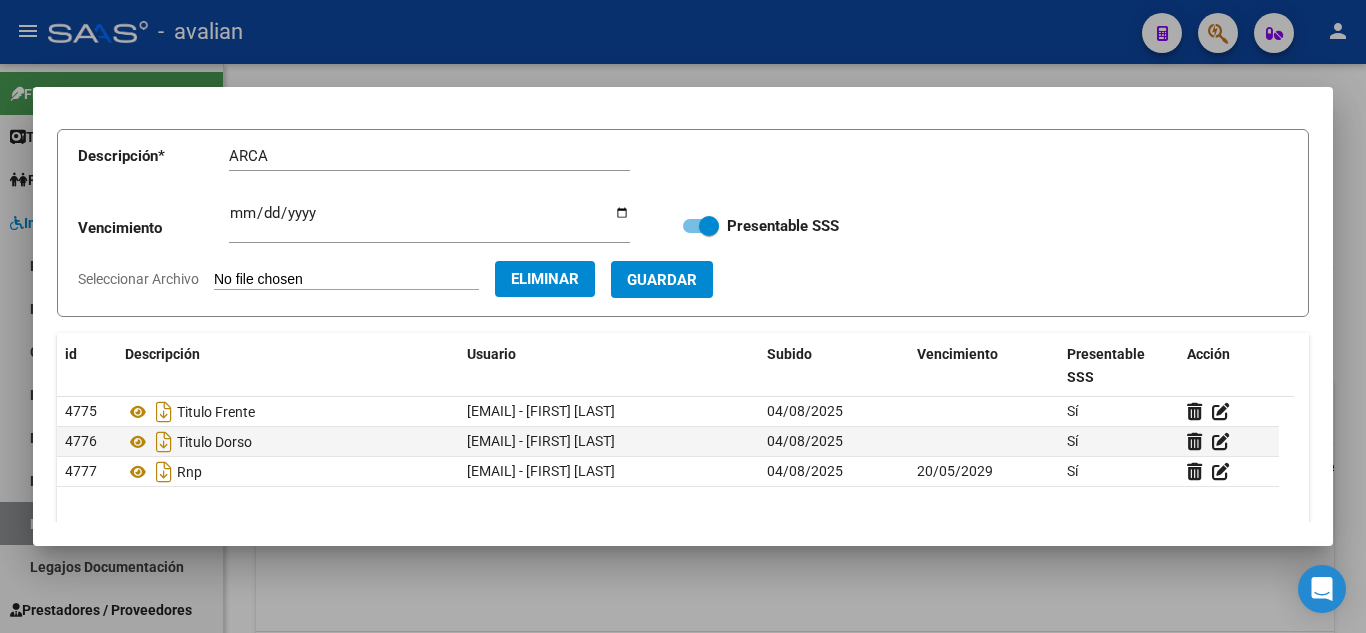 click on "Guardar" at bounding box center (662, 280) 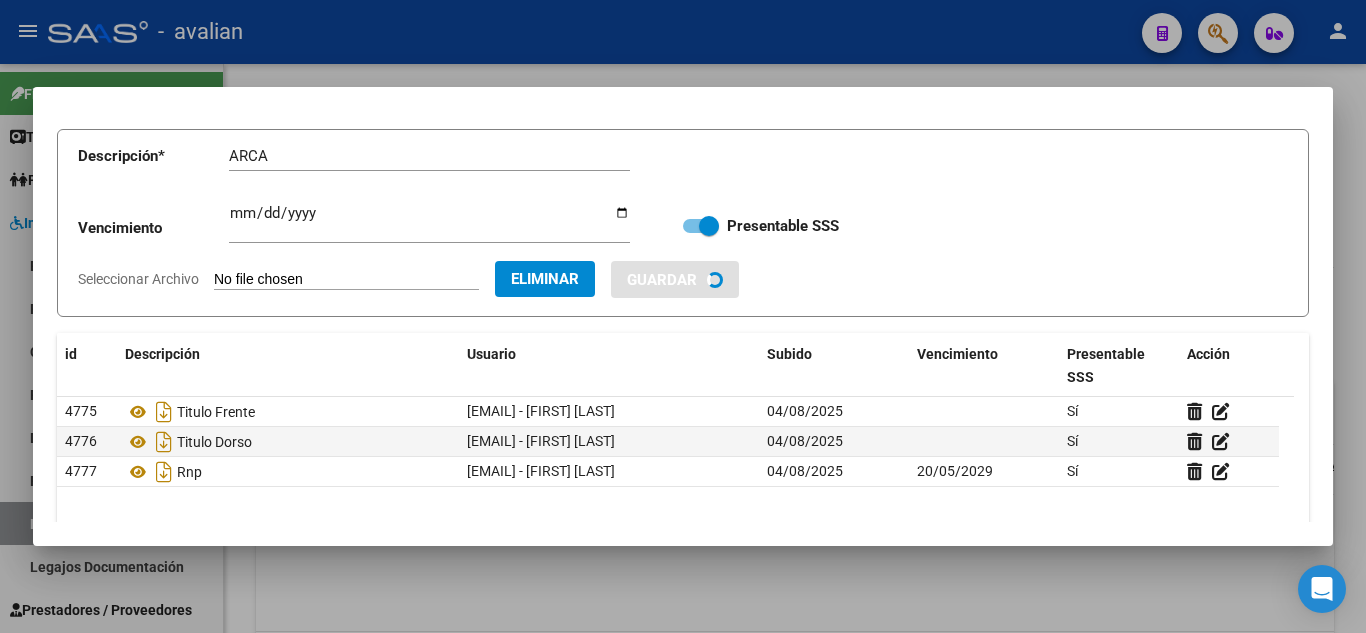 type 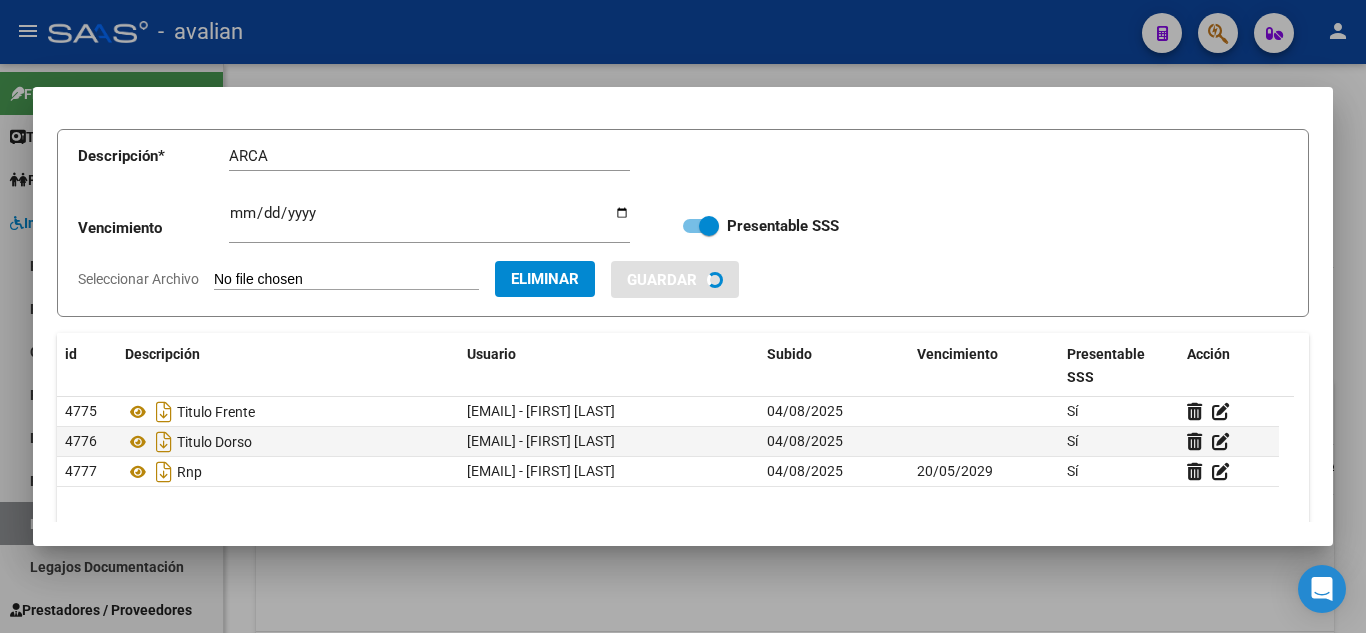 type 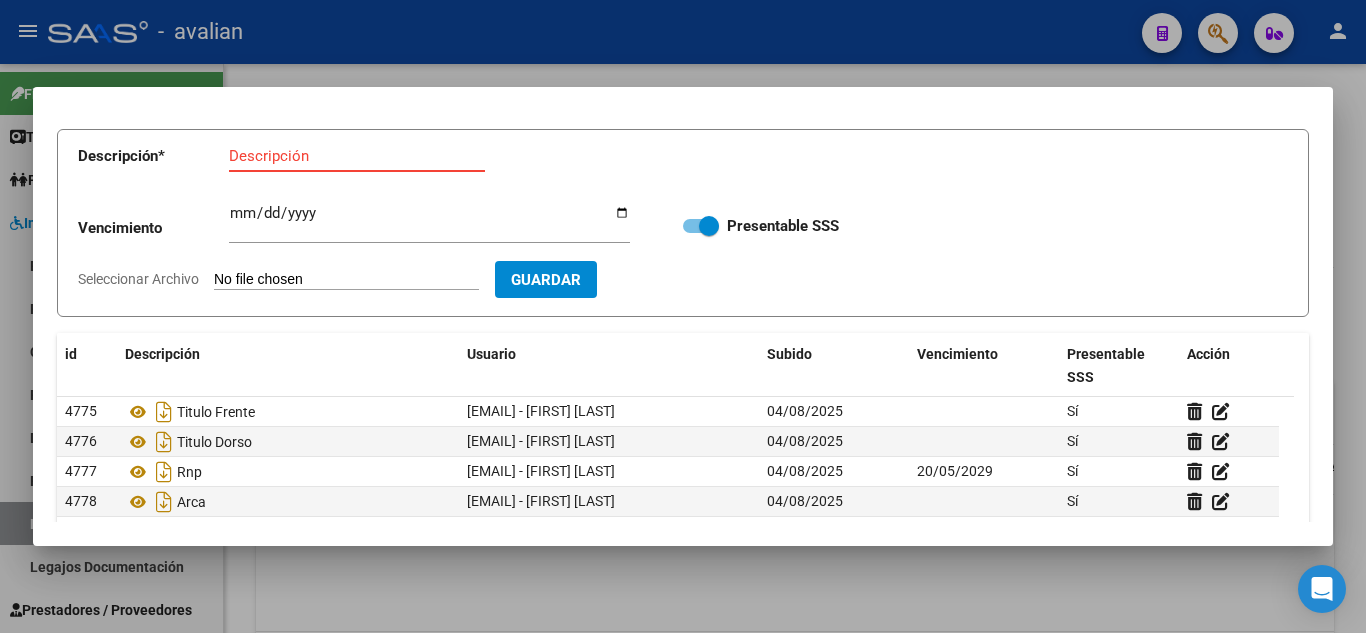 click on "Descripción" at bounding box center [357, 156] 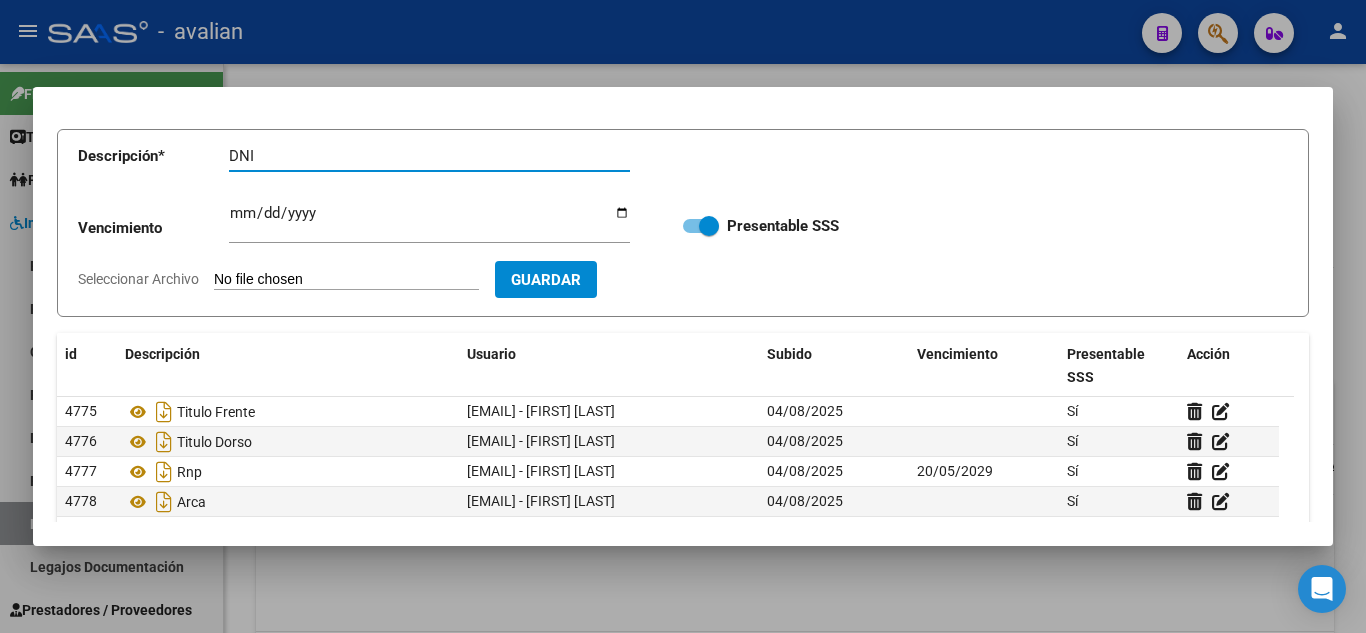 type on "DNI" 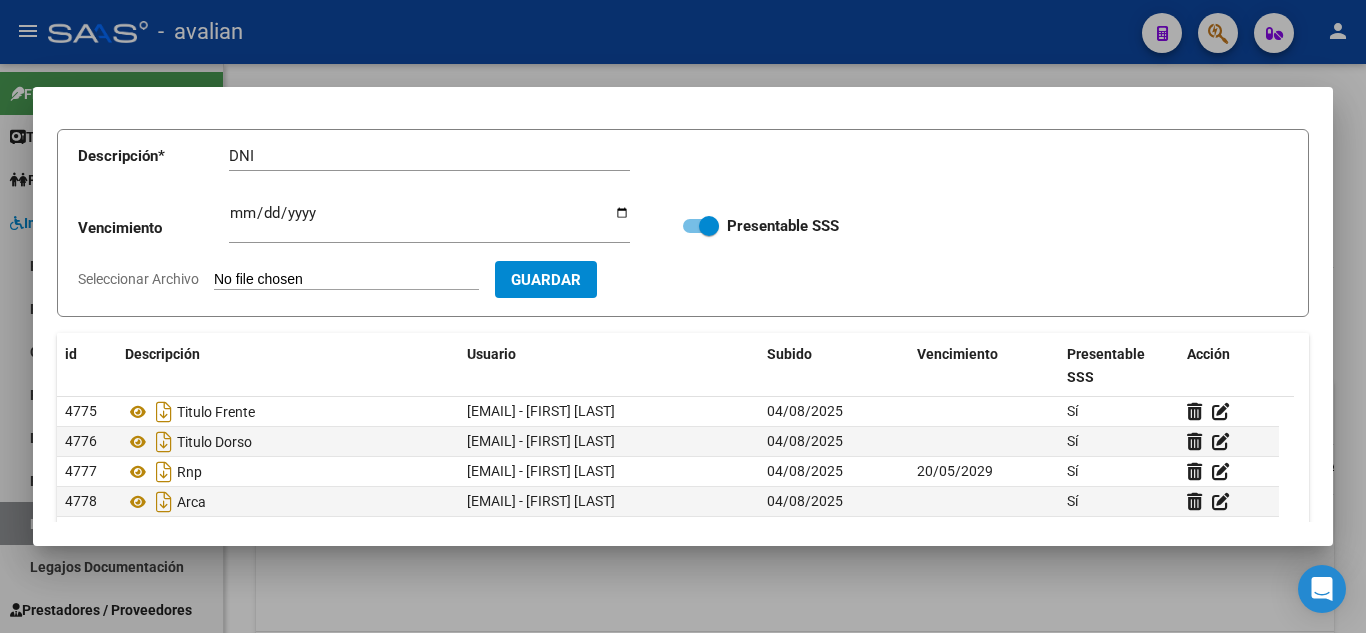 click on "Seleccionar Archivo" at bounding box center [346, 280] 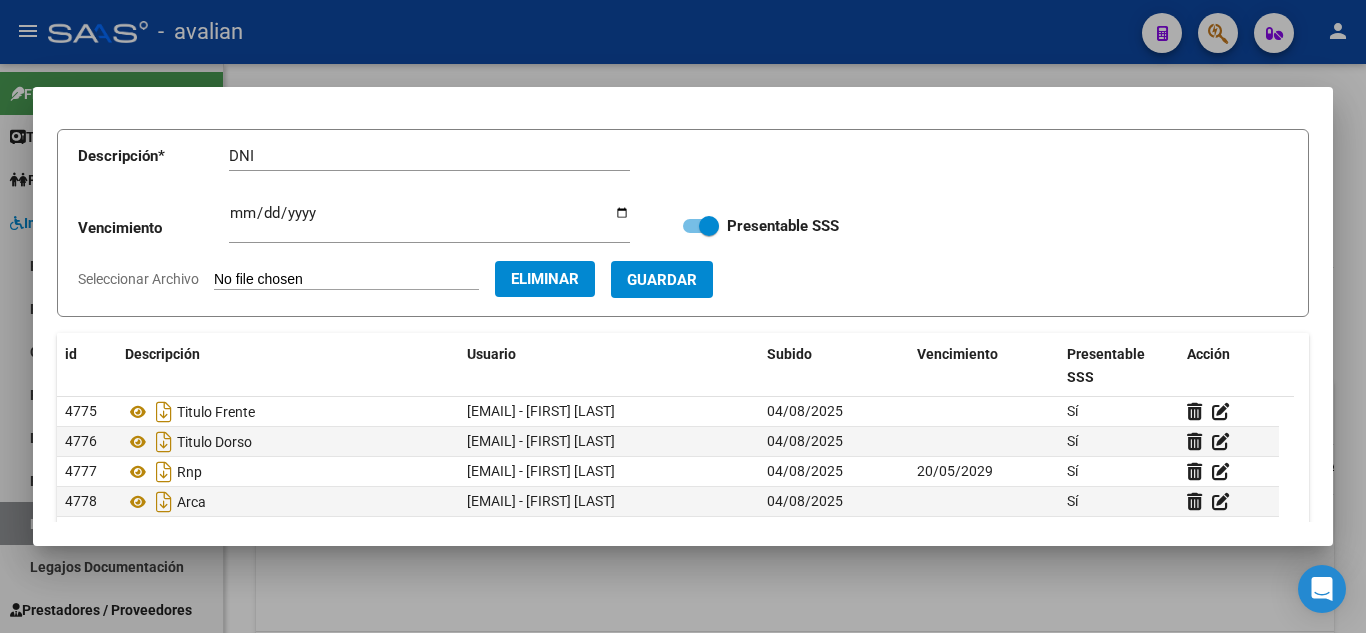 click on "Guardar" at bounding box center [662, 280] 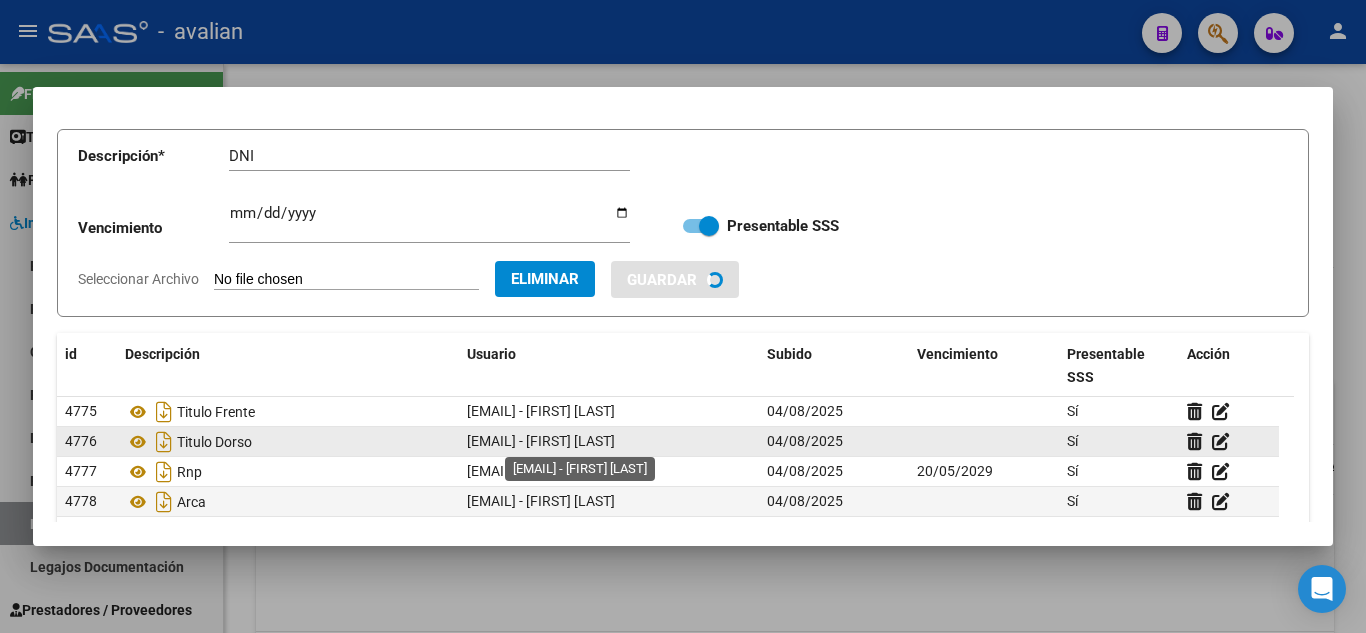 type 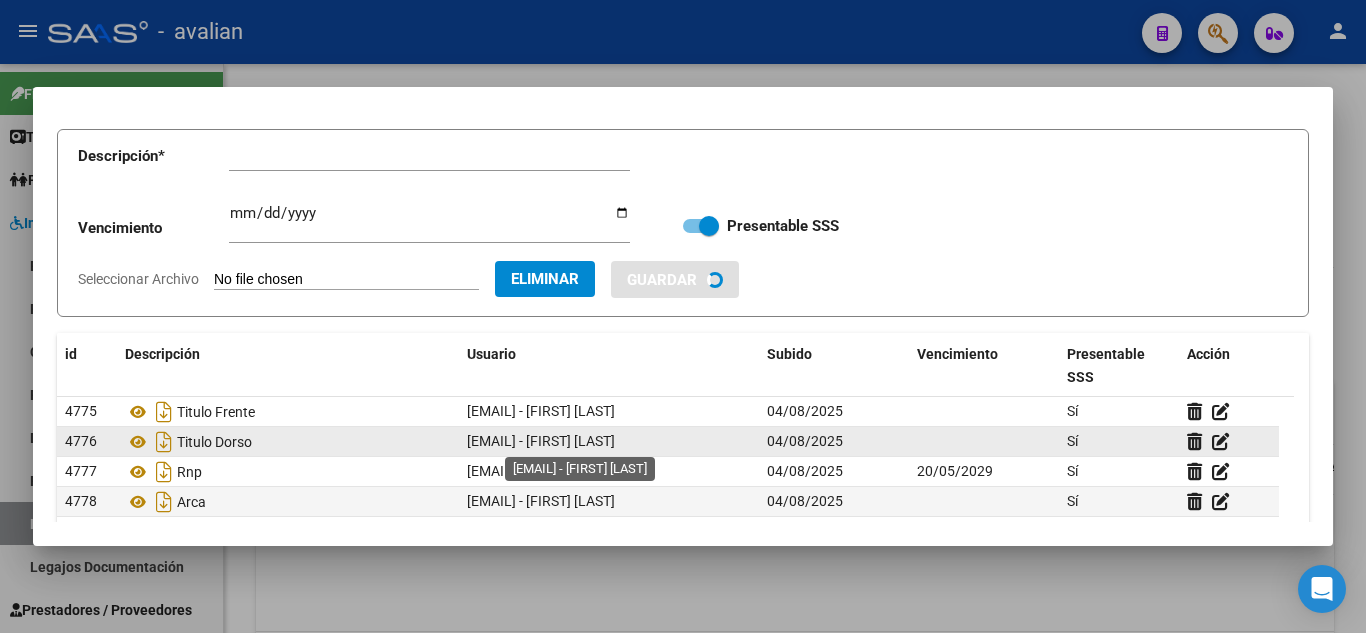 type 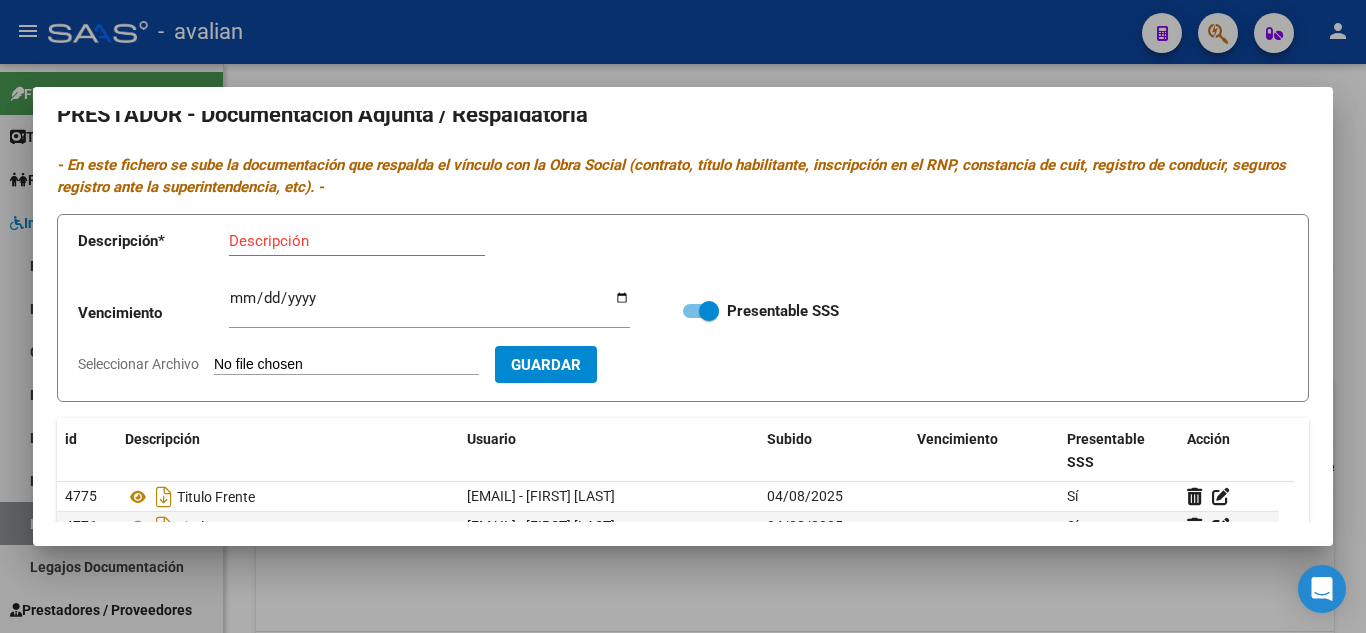scroll, scrollTop: 0, scrollLeft: 0, axis: both 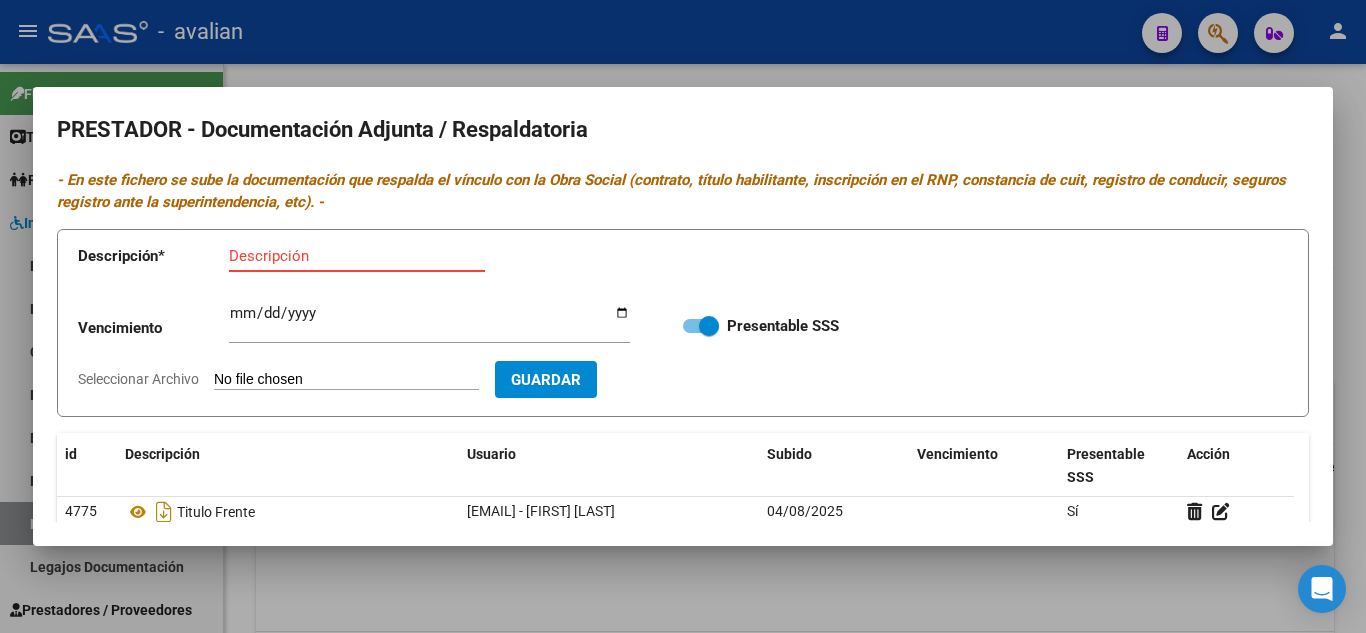 click on "Descripción" at bounding box center (357, 256) 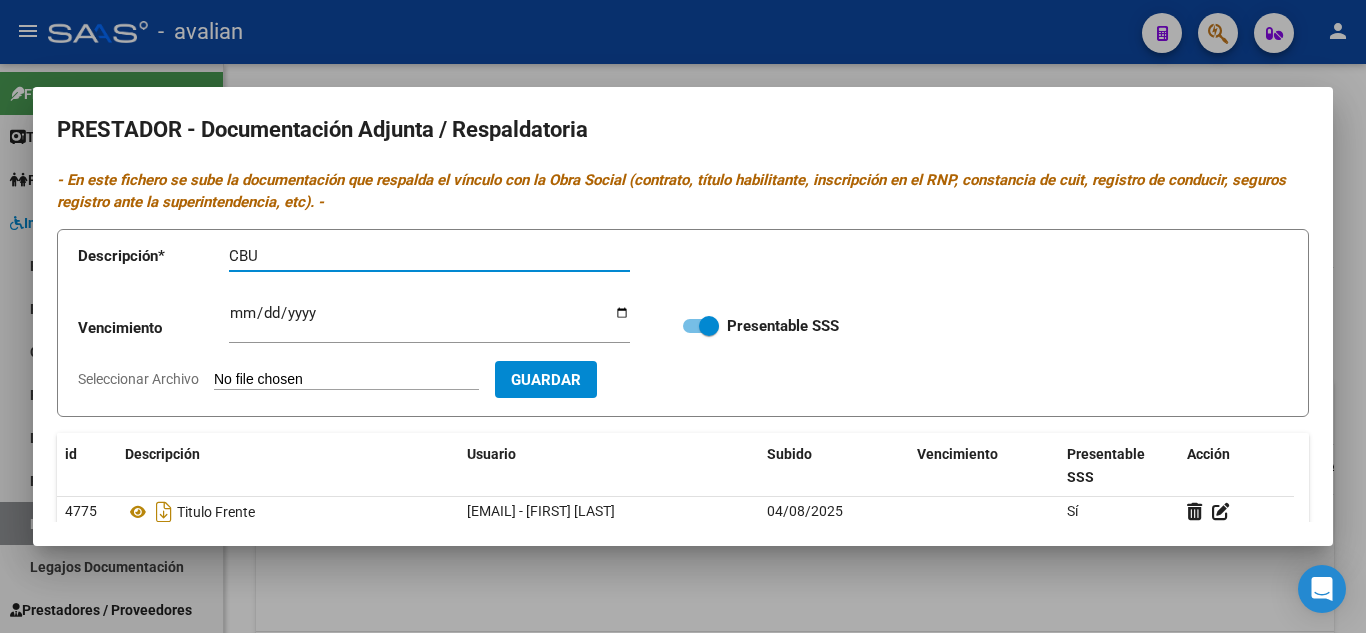 type on "CBU" 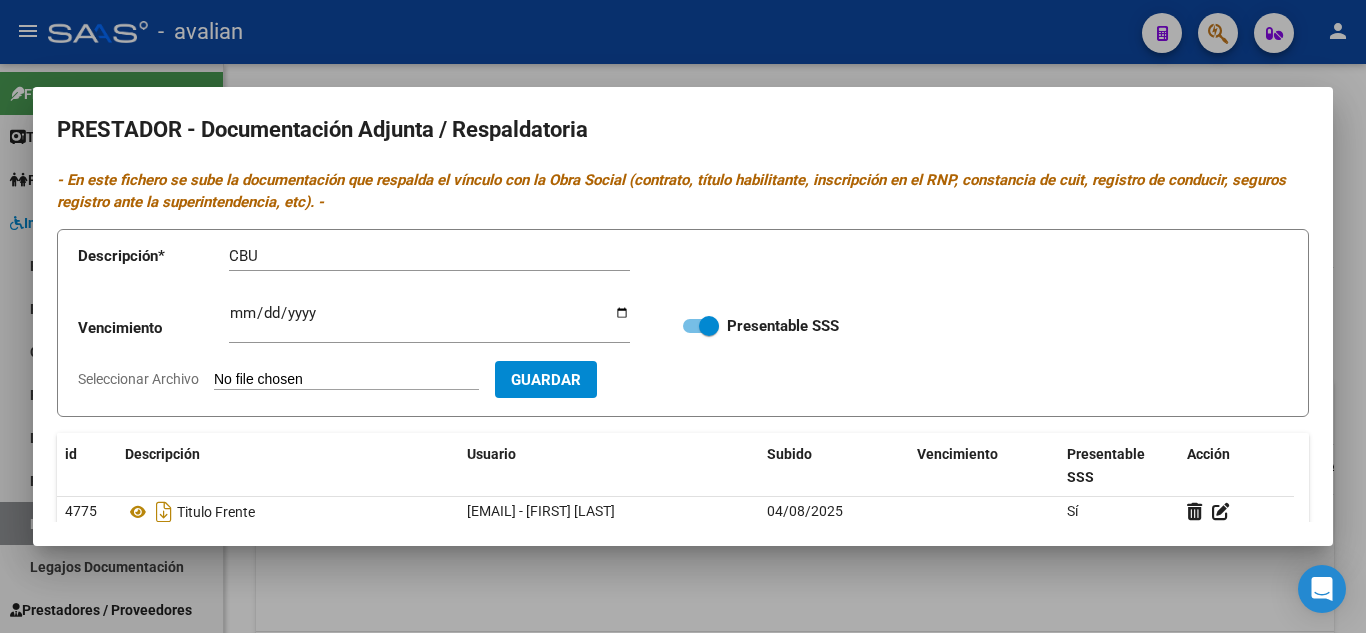 type on "C:\fakepath\CBU.jpg" 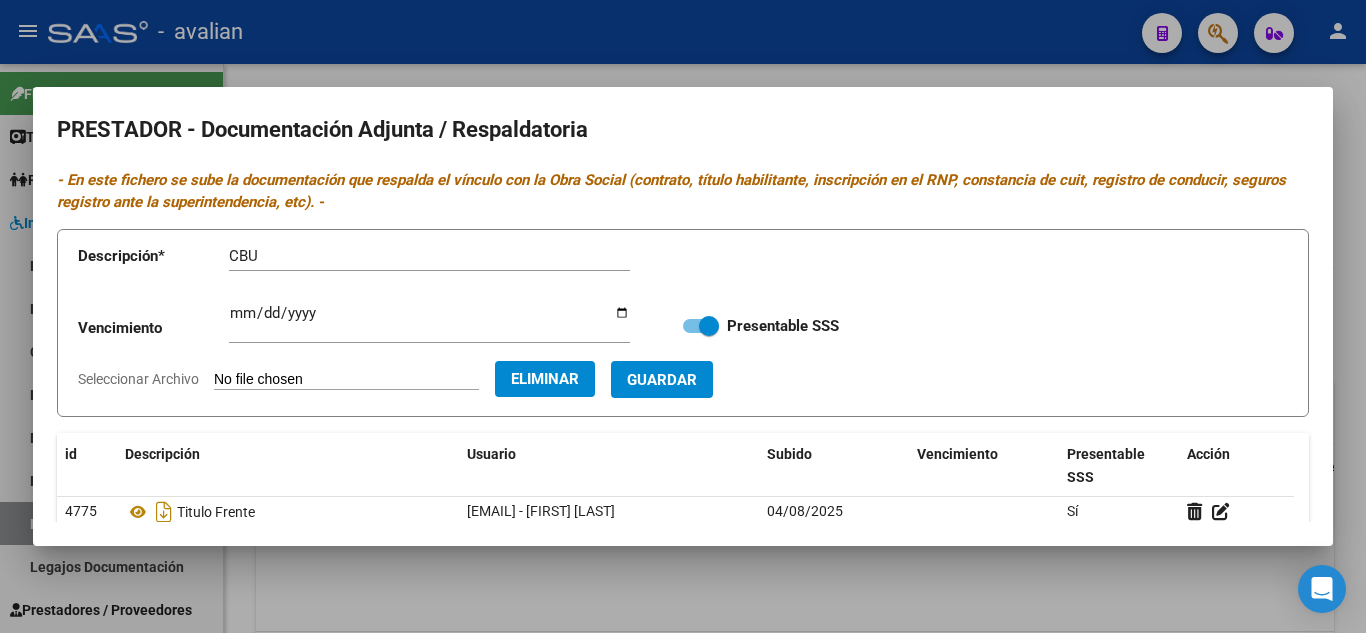 click on "Guardar" at bounding box center [662, 380] 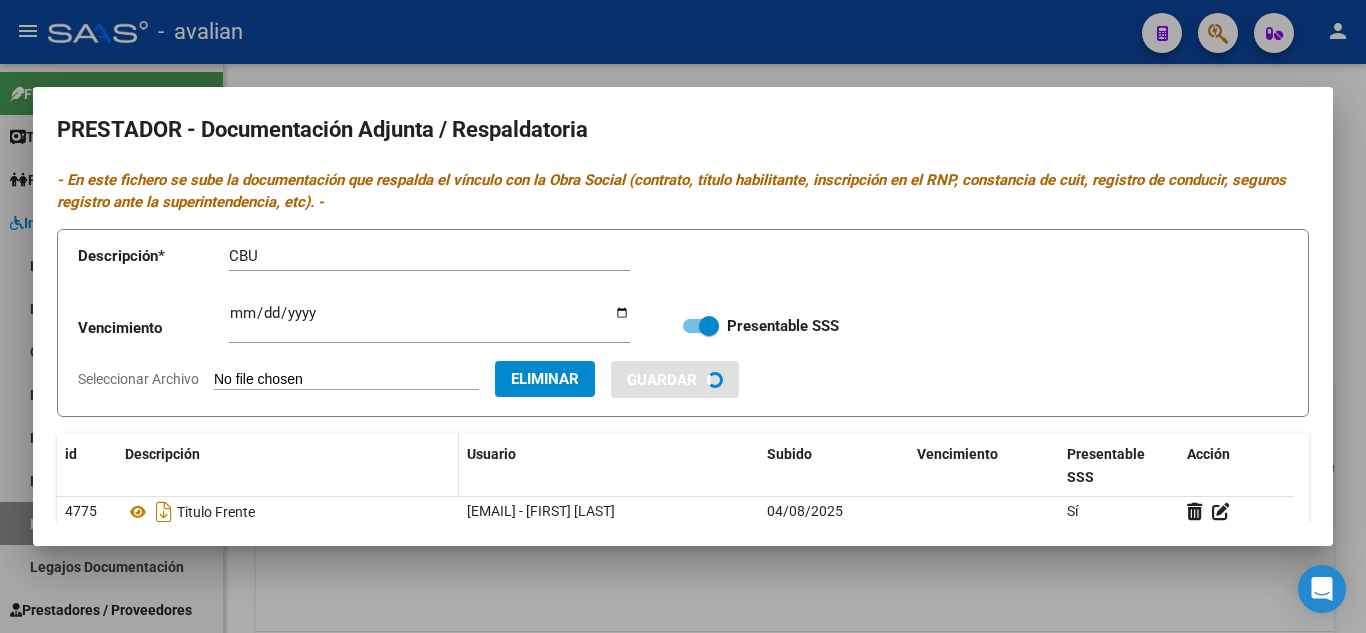 type 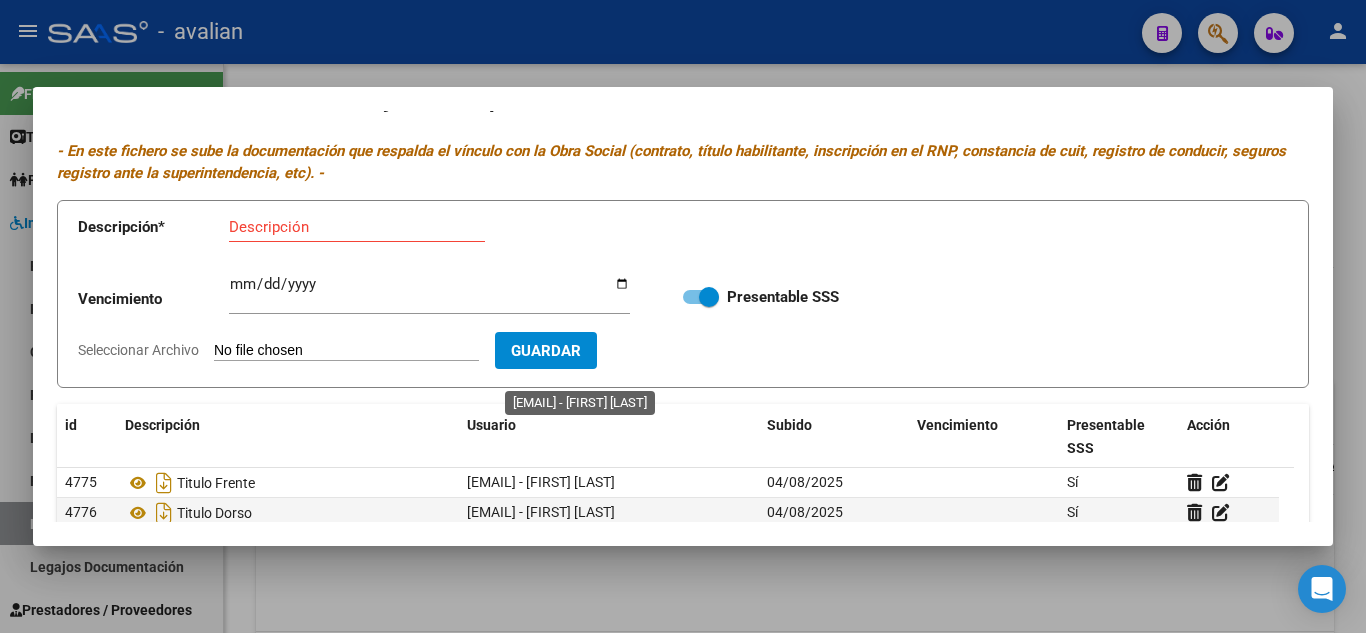 scroll, scrollTop: 0, scrollLeft: 0, axis: both 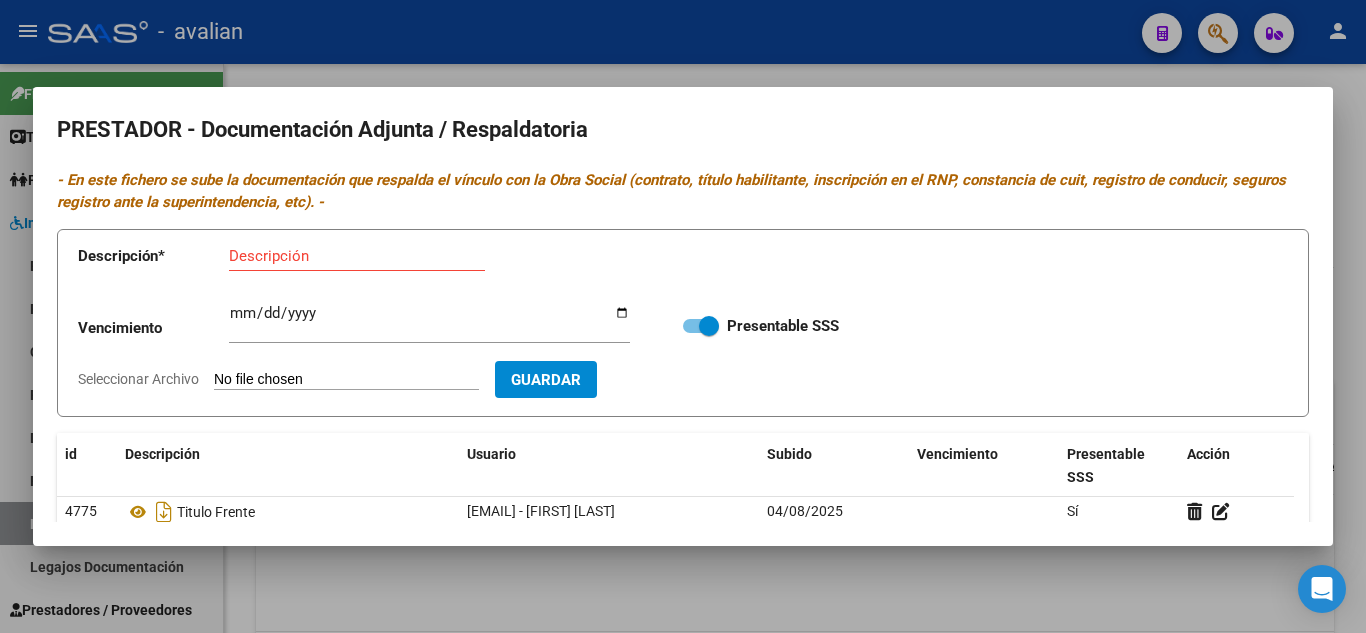 click at bounding box center [683, 316] 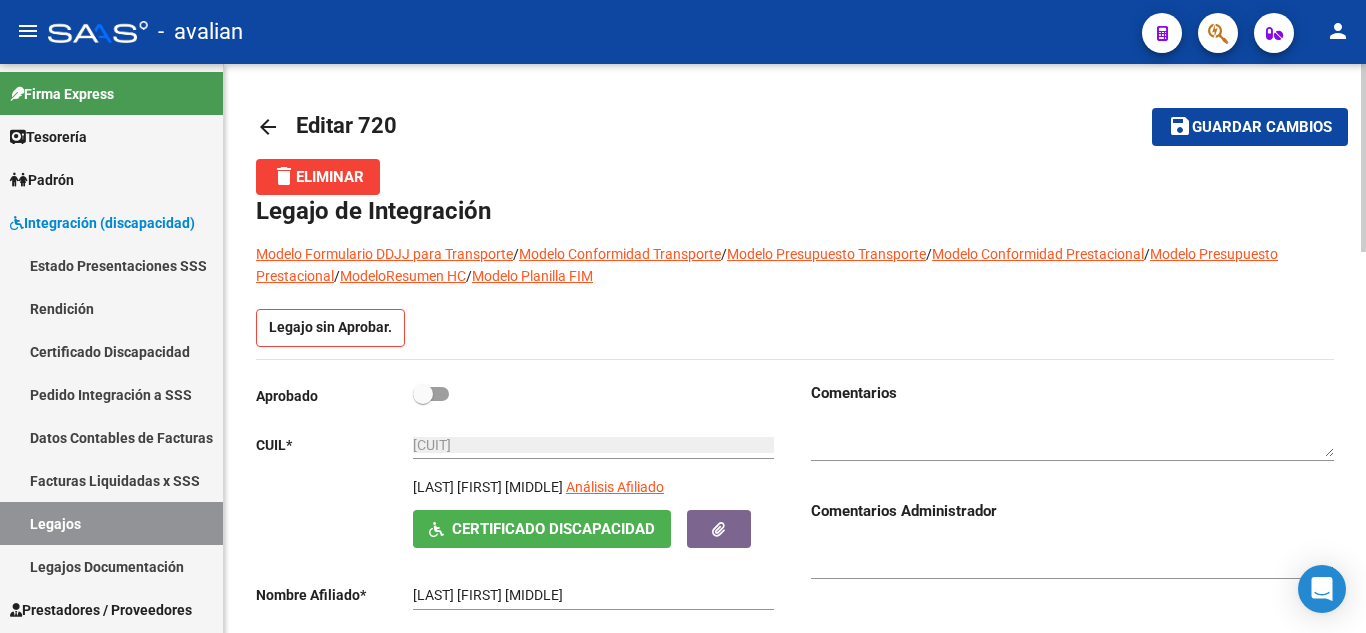 scroll, scrollTop: 0, scrollLeft: 0, axis: both 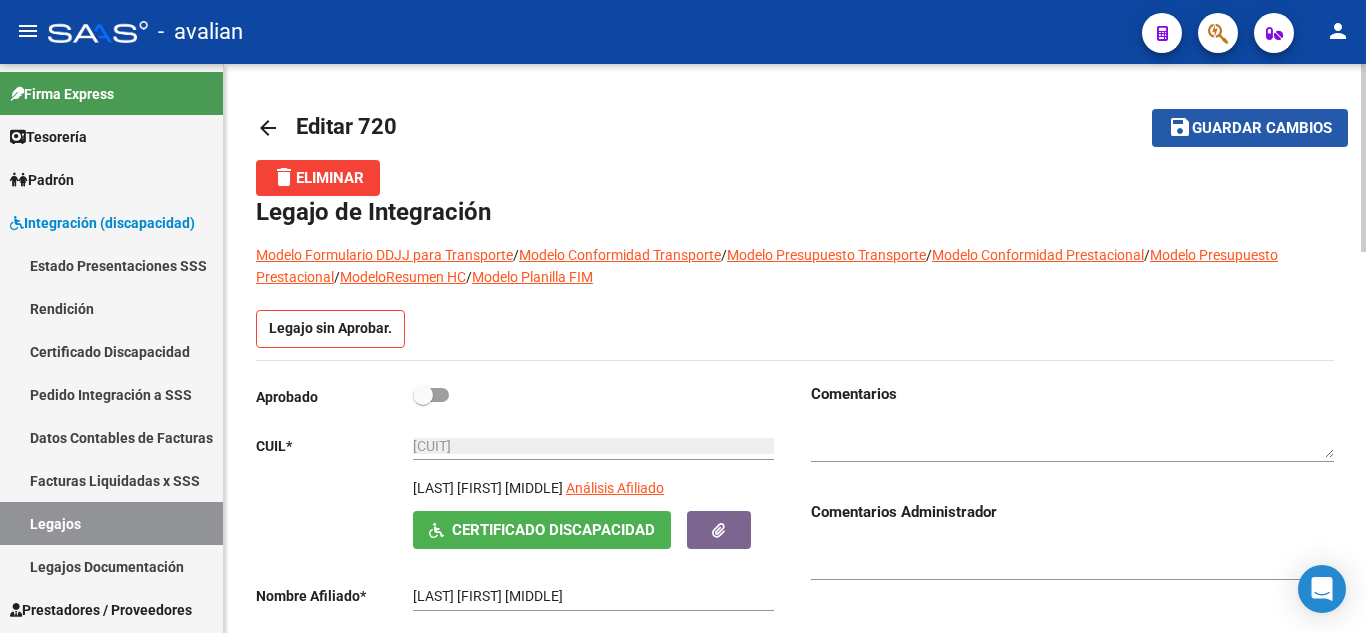 click on "Guardar cambios" 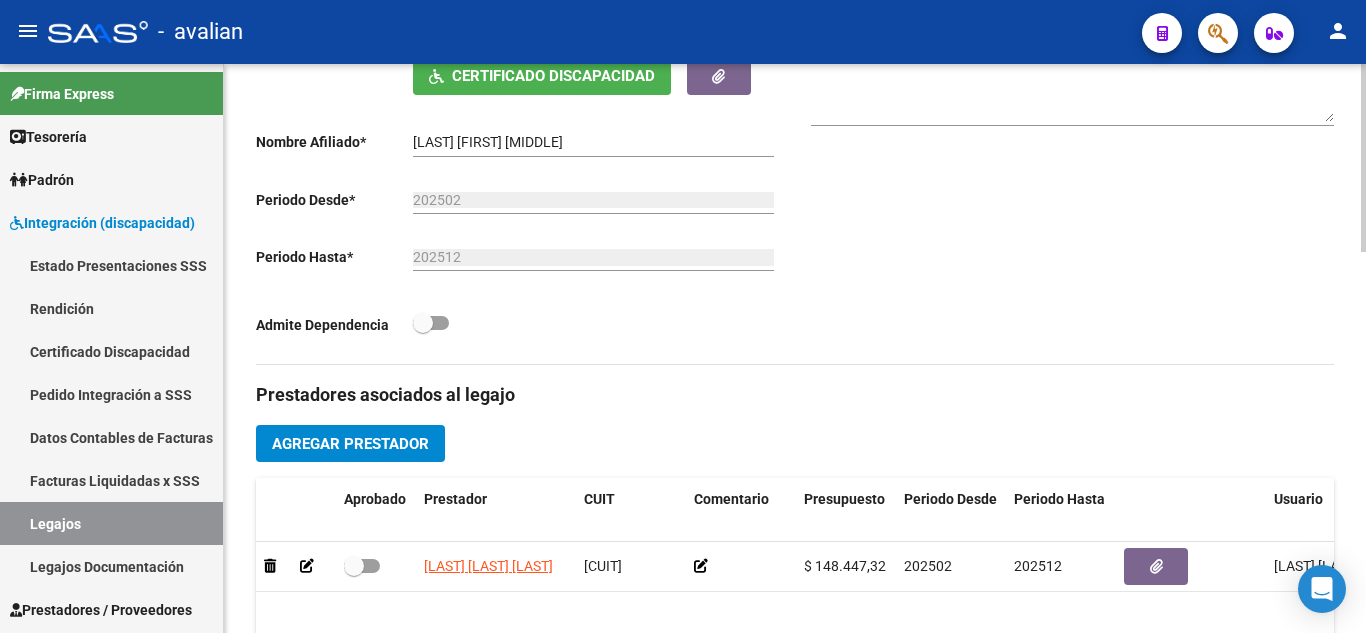 scroll, scrollTop: 500, scrollLeft: 0, axis: vertical 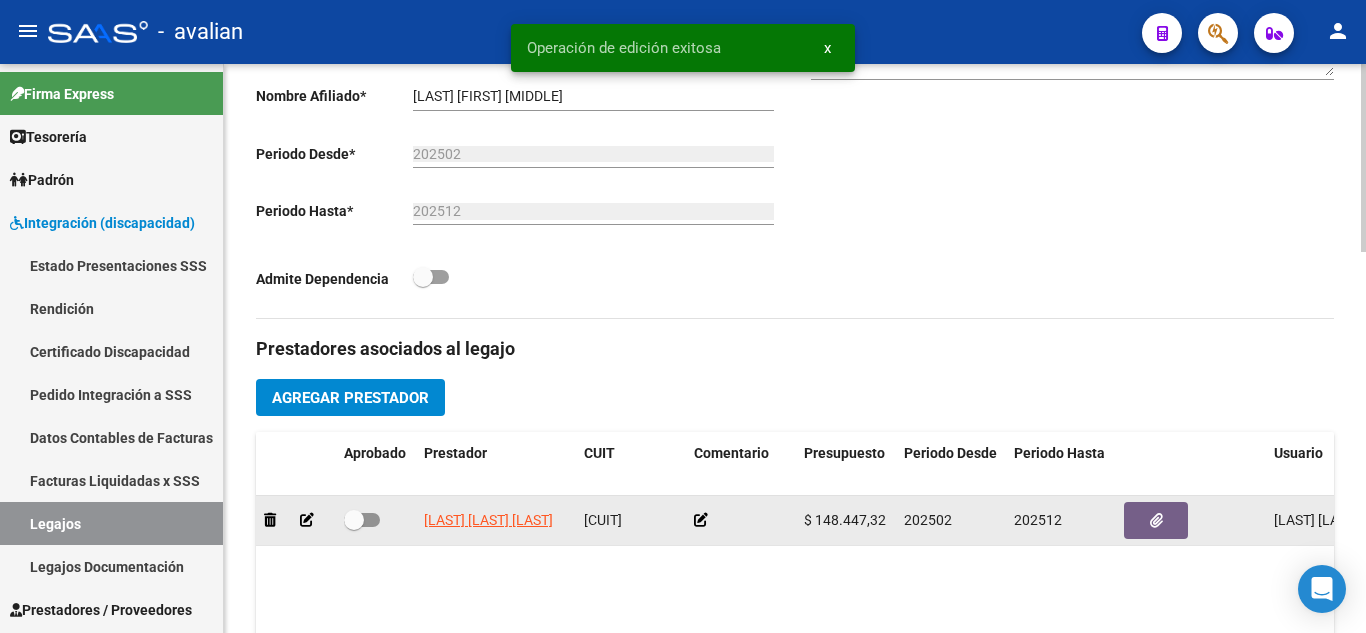 click 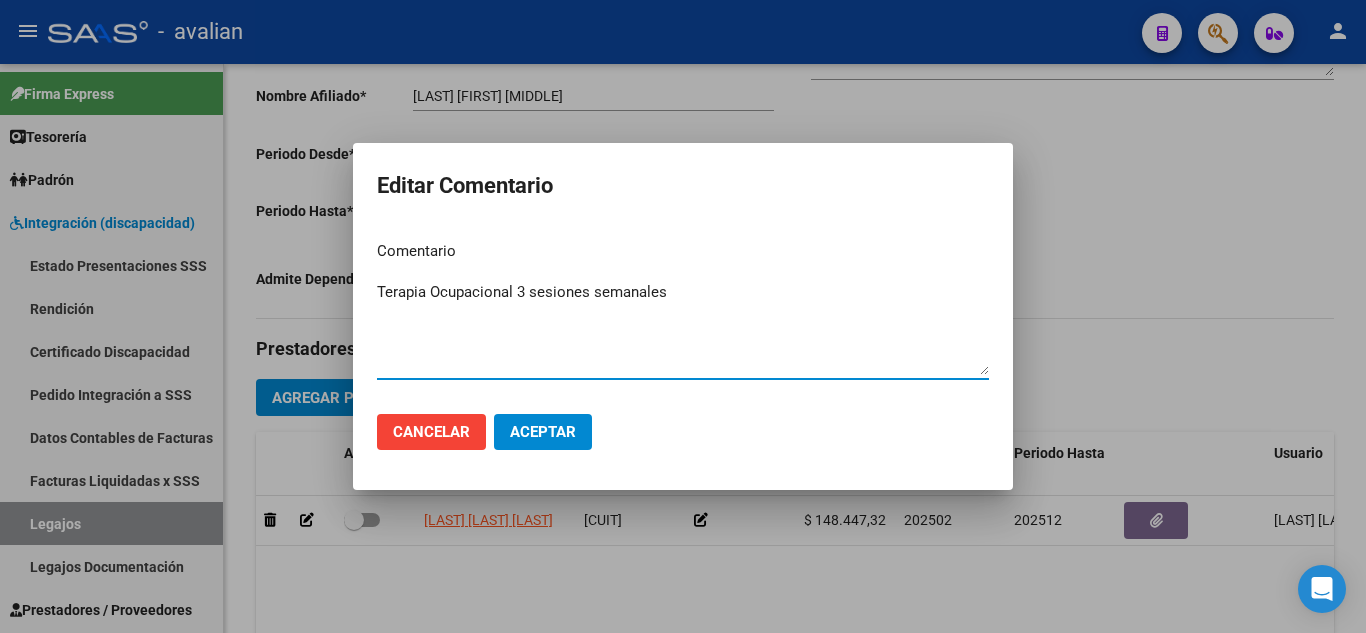 type on "Terapia Ocupacional 3 sesiones semanales" 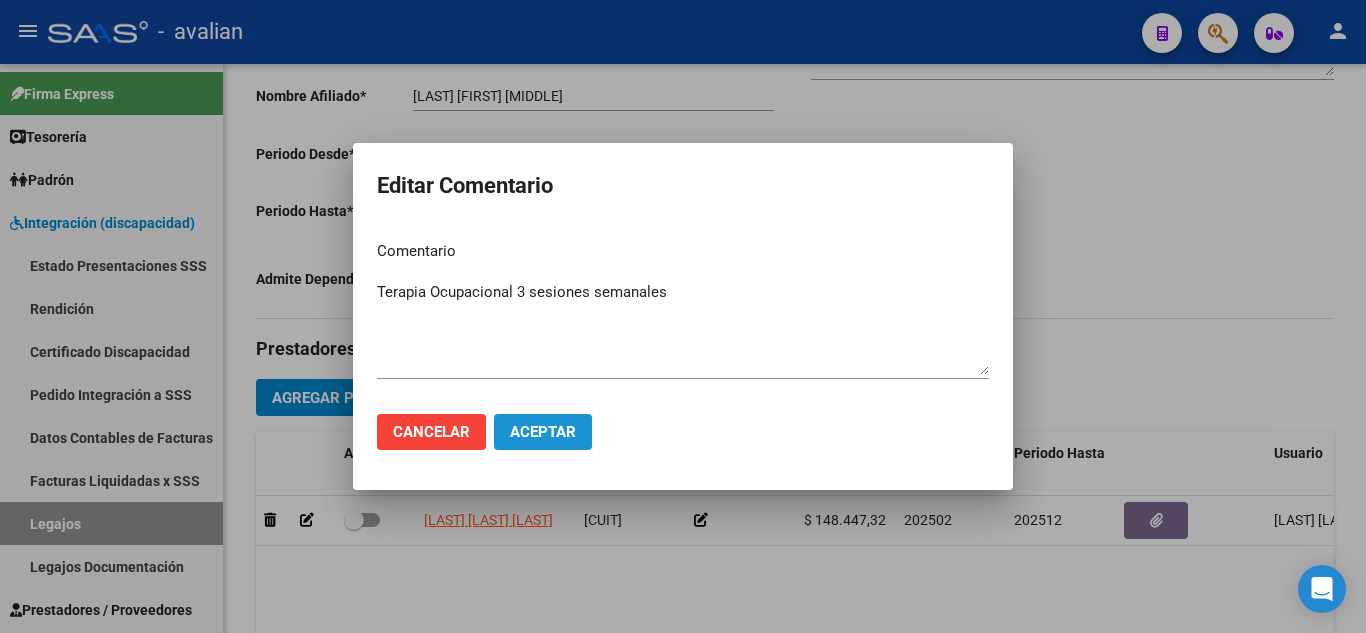 click on "Aceptar" 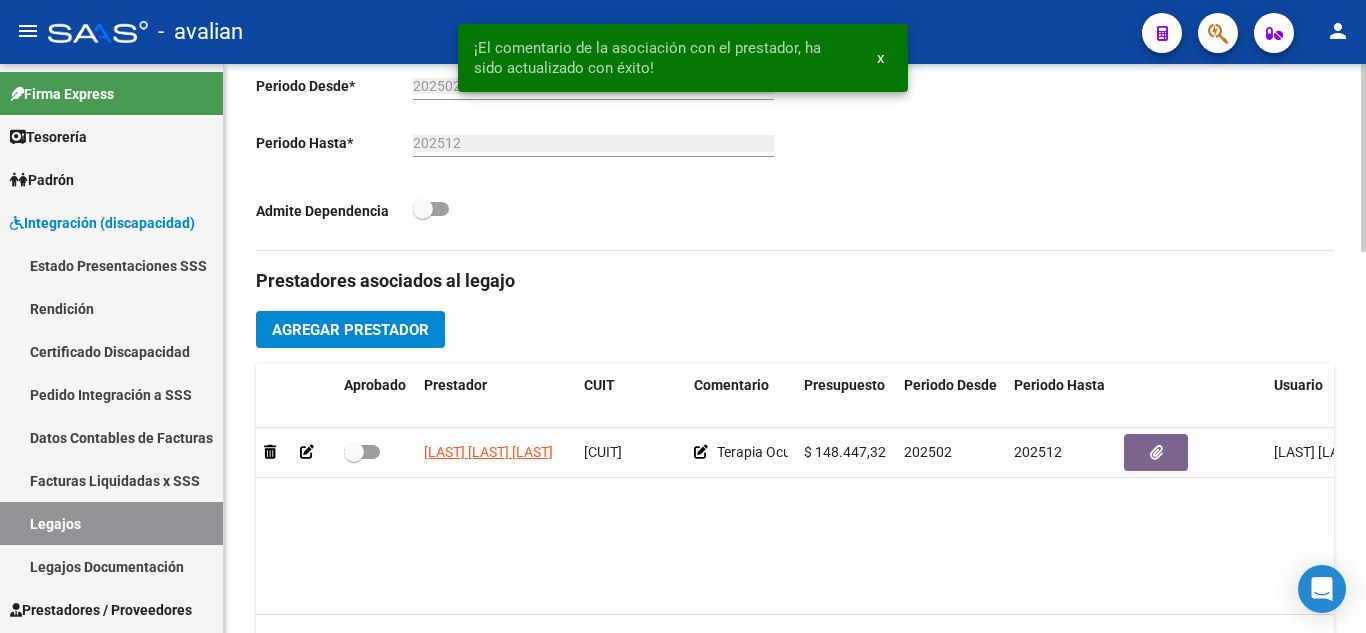 scroll, scrollTop: 600, scrollLeft: 0, axis: vertical 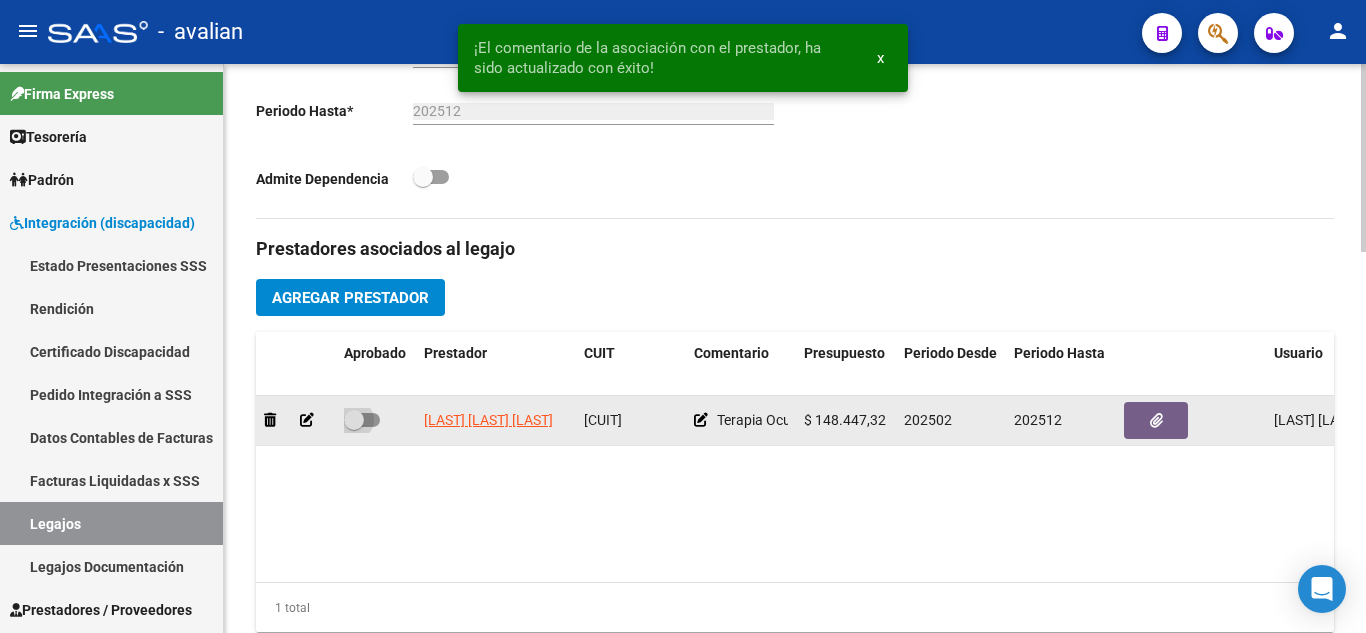 click at bounding box center (362, 420) 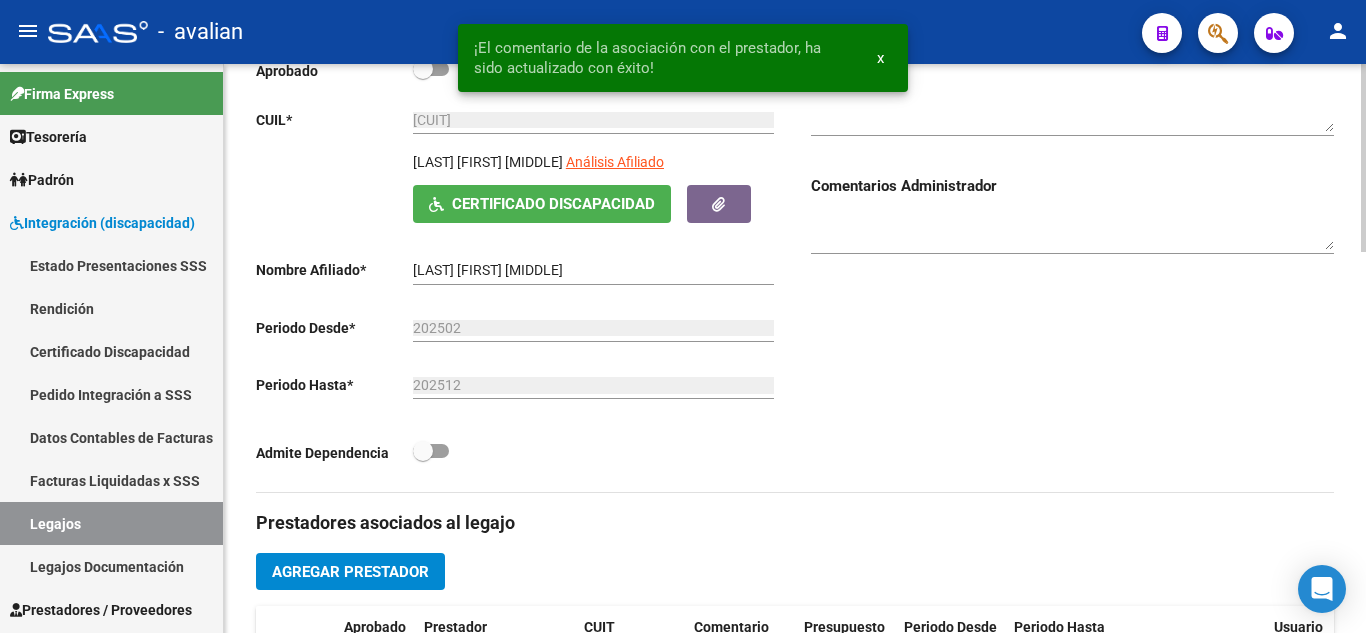scroll, scrollTop: 0, scrollLeft: 0, axis: both 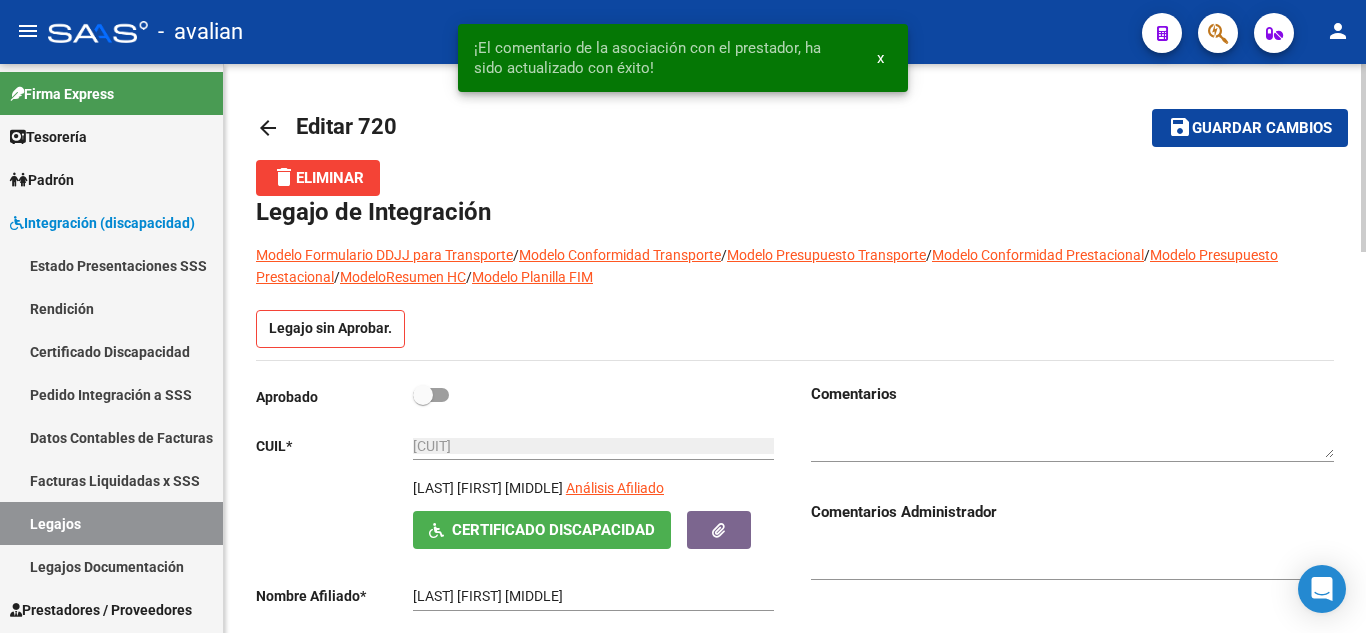click on "Guardar cambios" 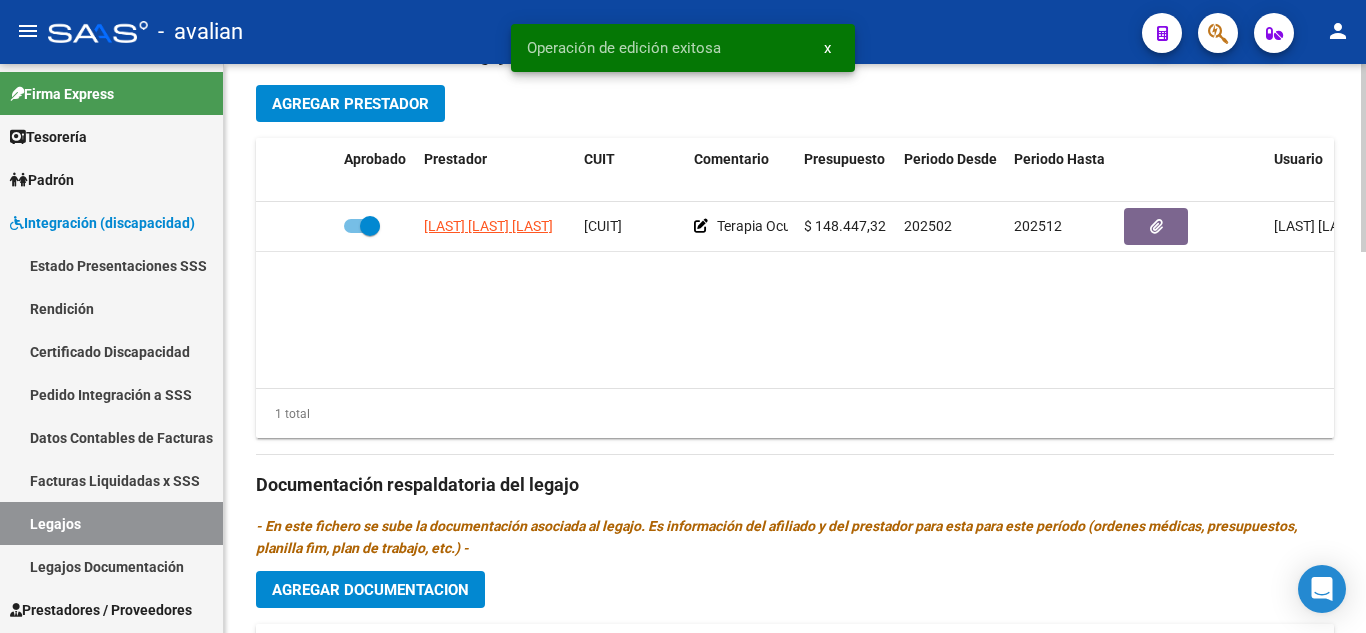 scroll, scrollTop: 900, scrollLeft: 0, axis: vertical 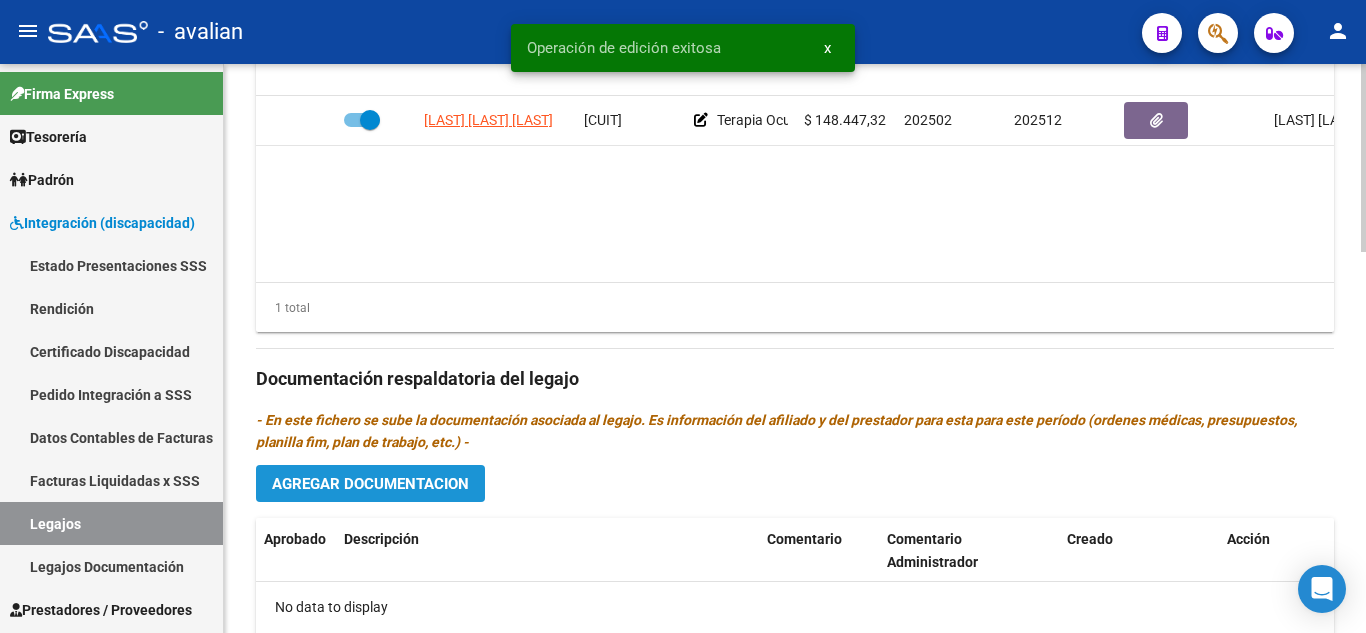click on "Agregar Documentacion" 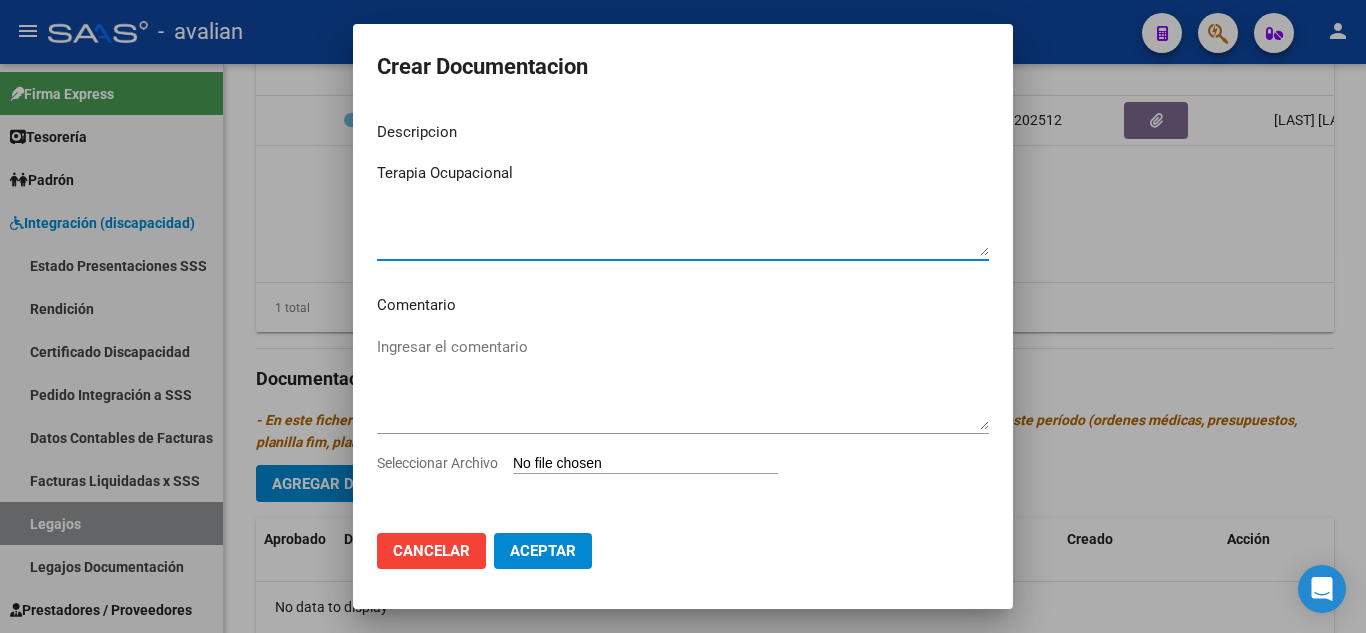 type on "Terapia Ocupacional" 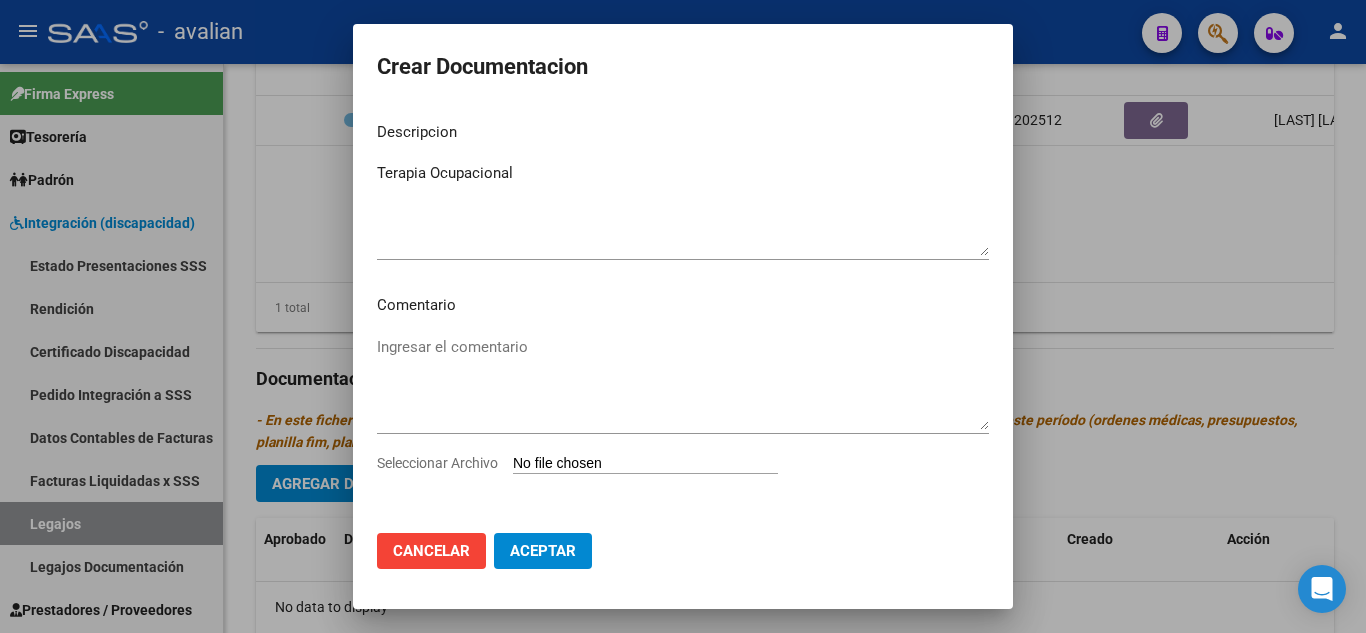 click on "Seleccionar Archivo" at bounding box center [645, 464] 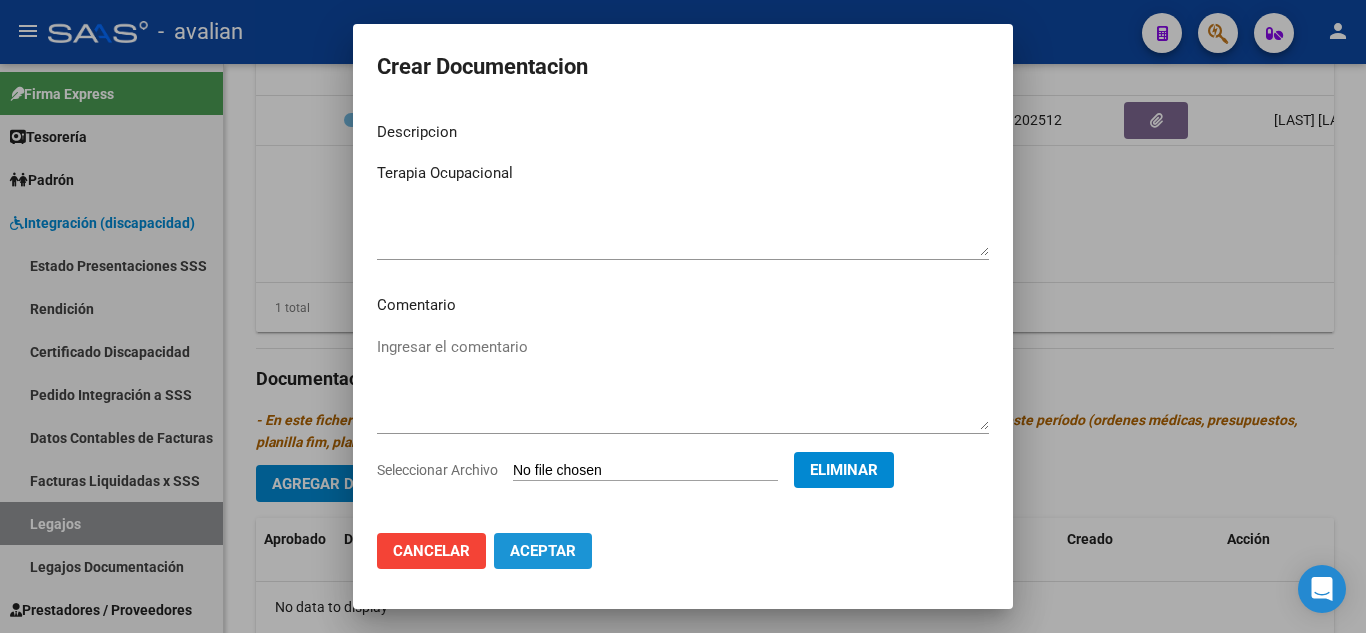 click on "Aceptar" 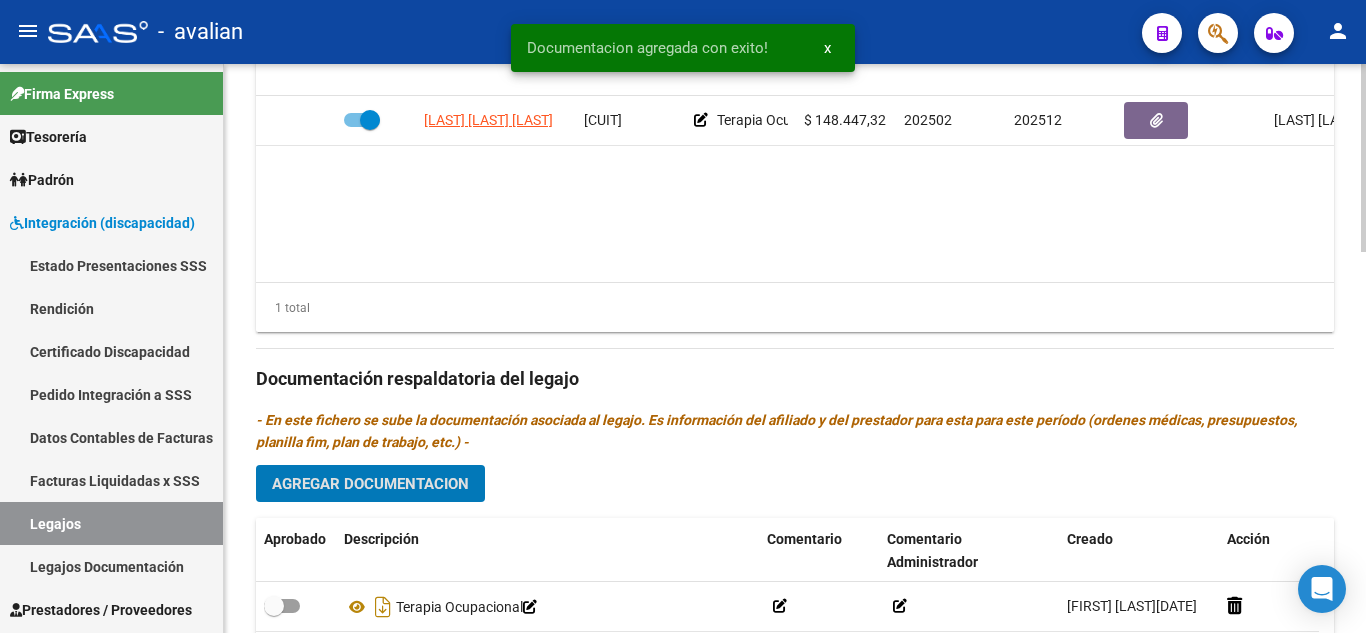 scroll, scrollTop: 1000, scrollLeft: 0, axis: vertical 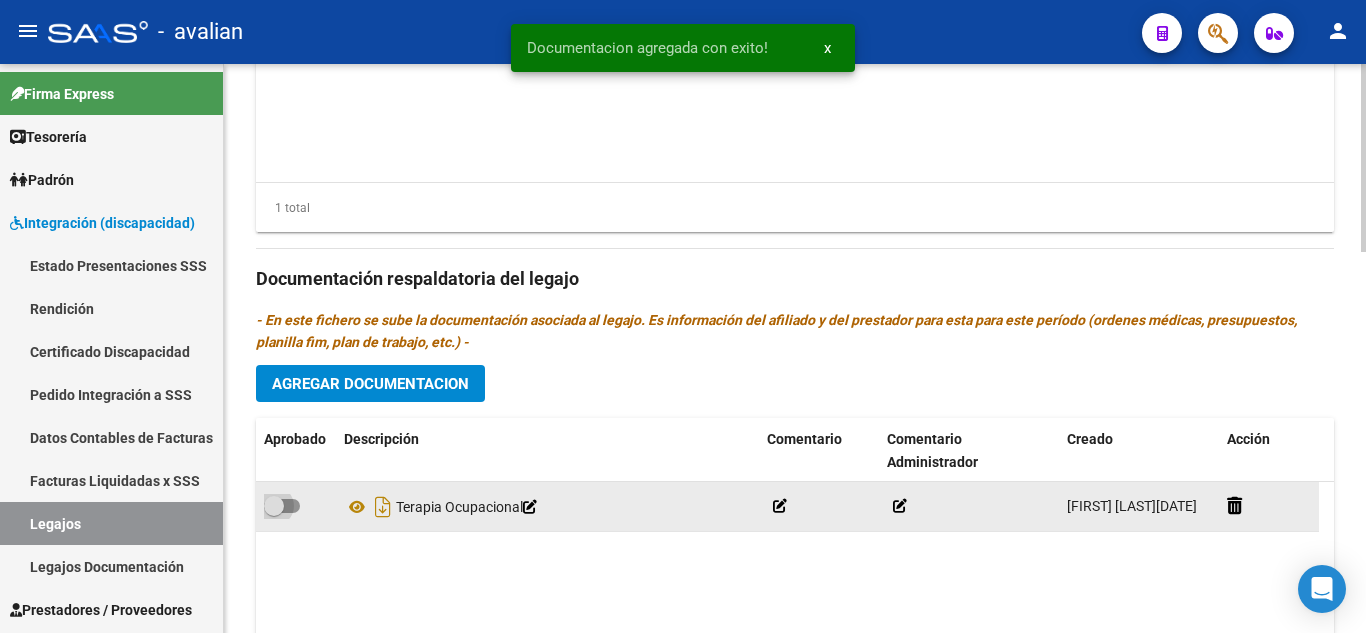 click at bounding box center [282, 506] 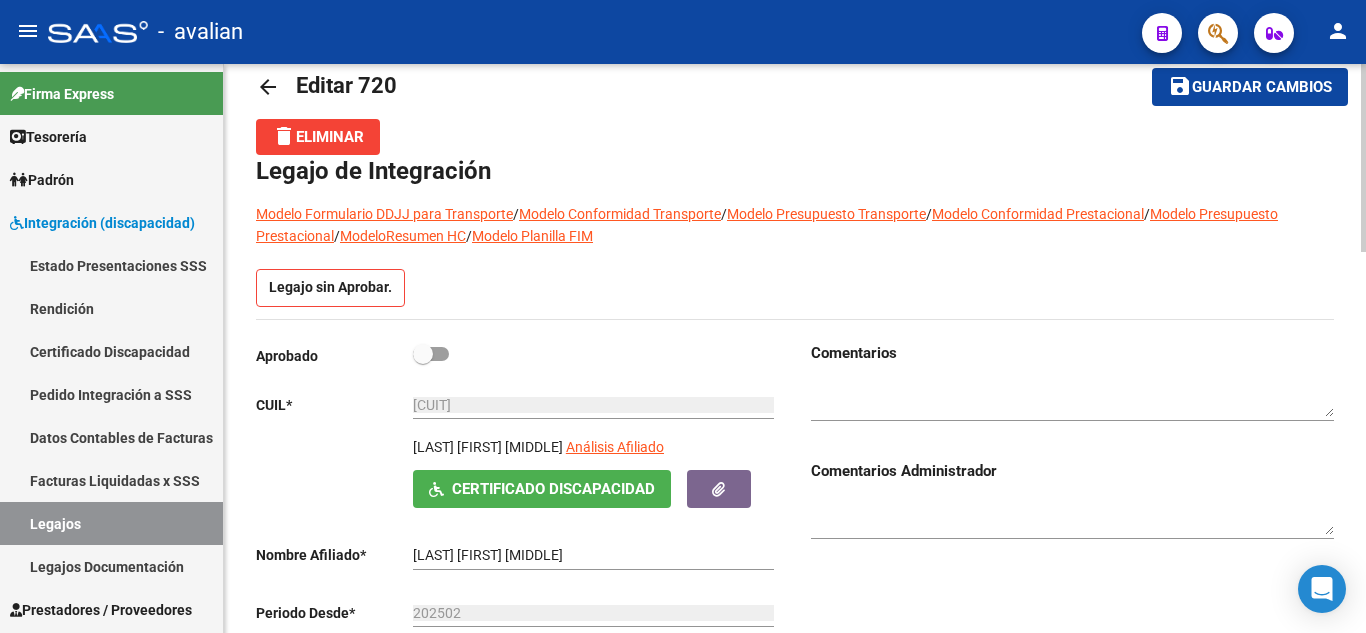 scroll, scrollTop: 0, scrollLeft: 0, axis: both 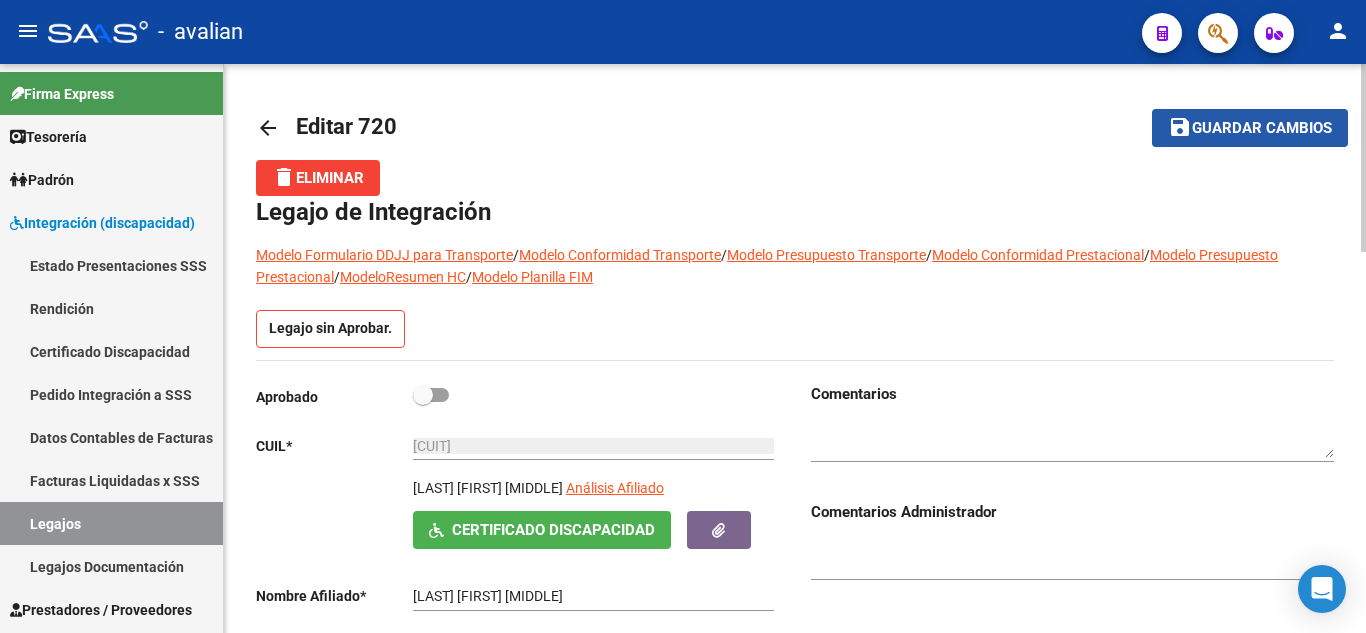 click on "save Guardar cambios" 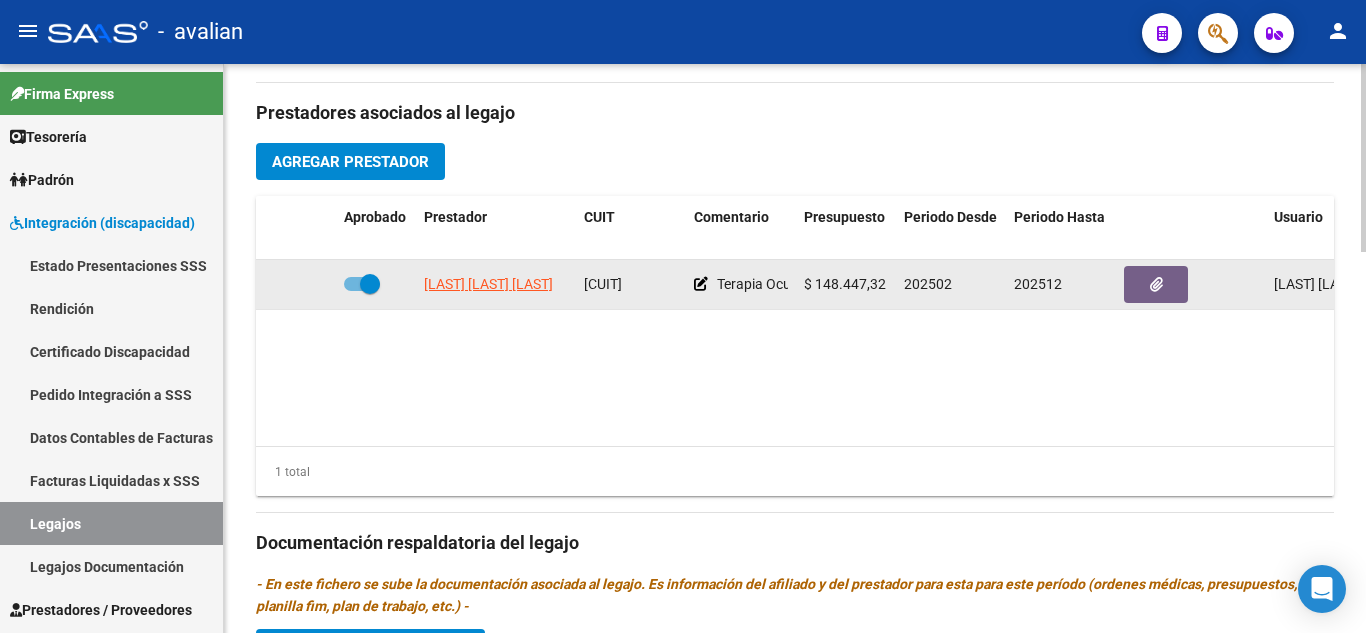 scroll, scrollTop: 651, scrollLeft: 0, axis: vertical 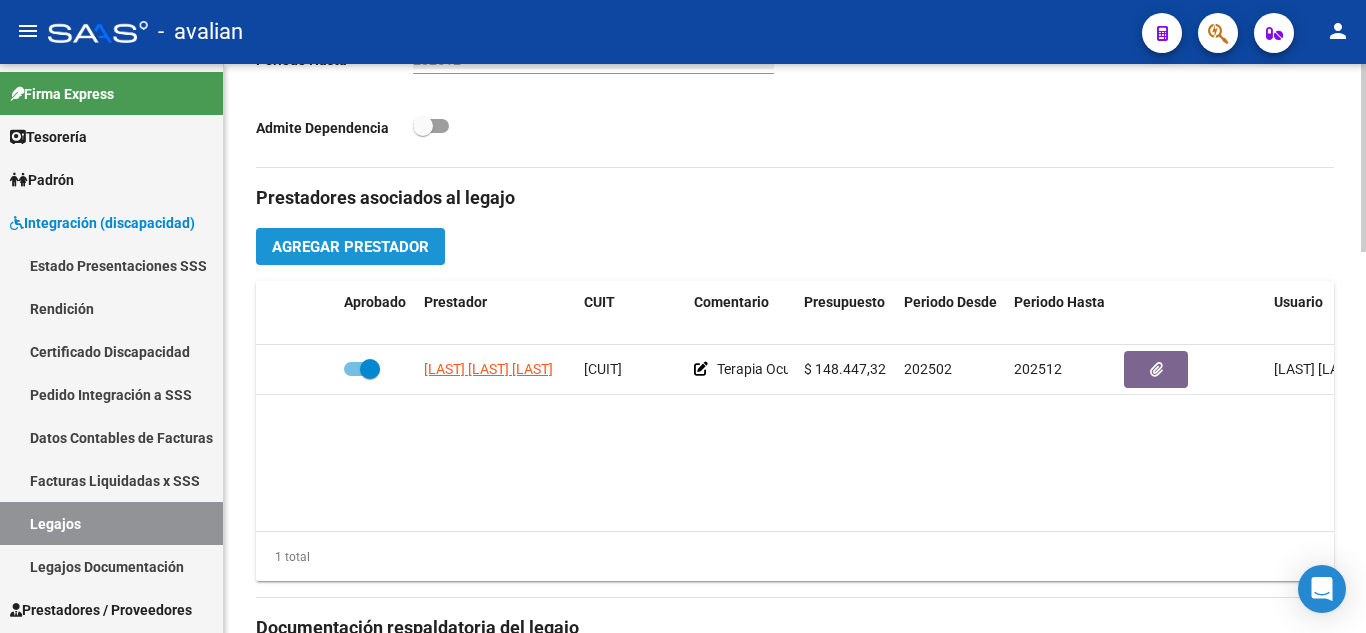 click on "Agregar Prestador" 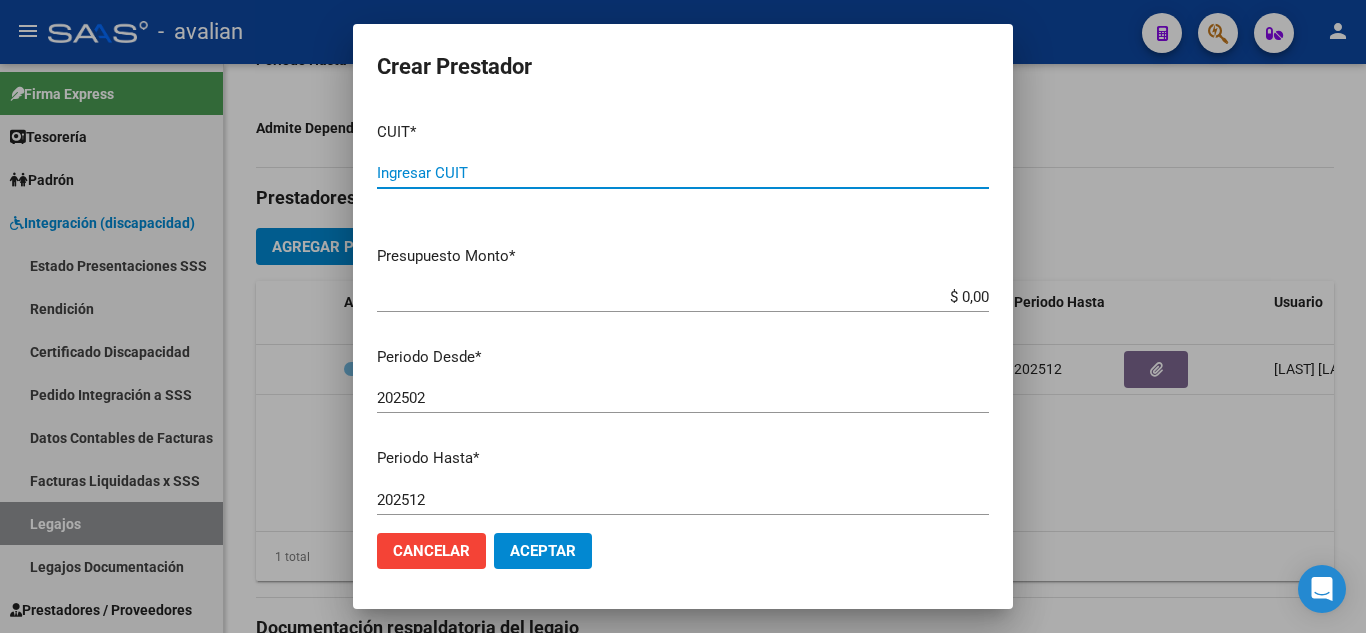 paste on "[CUIT]" 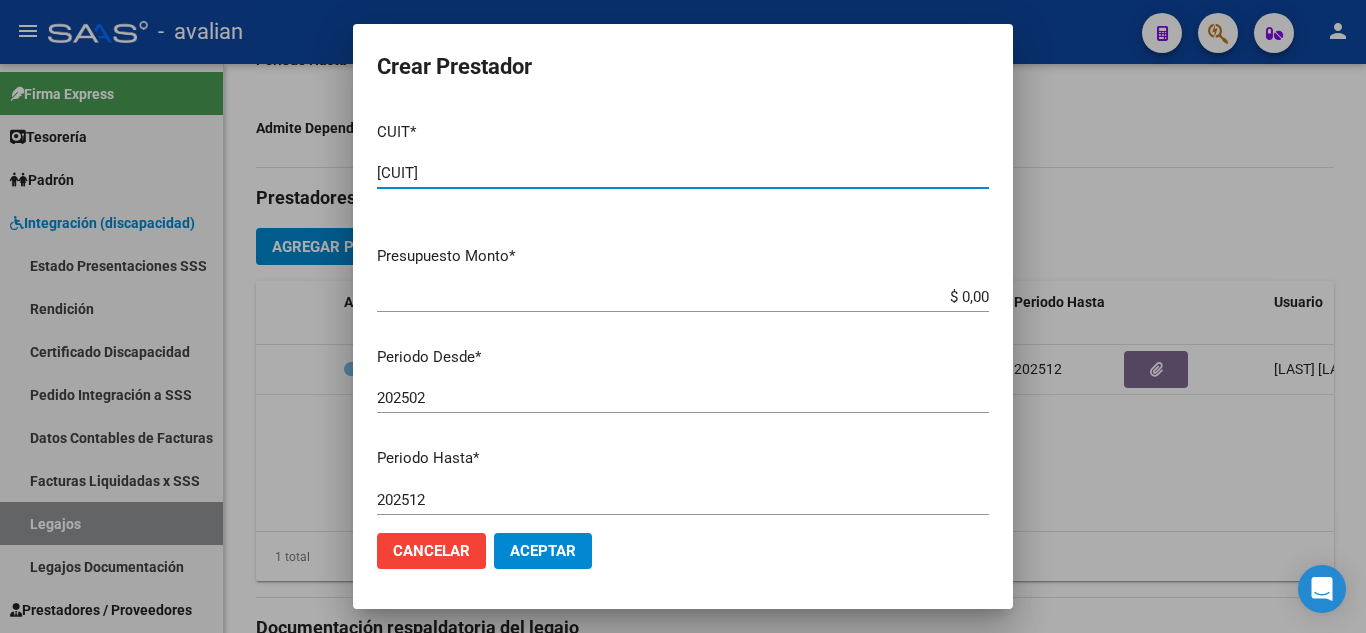 type on "[CUIT]" 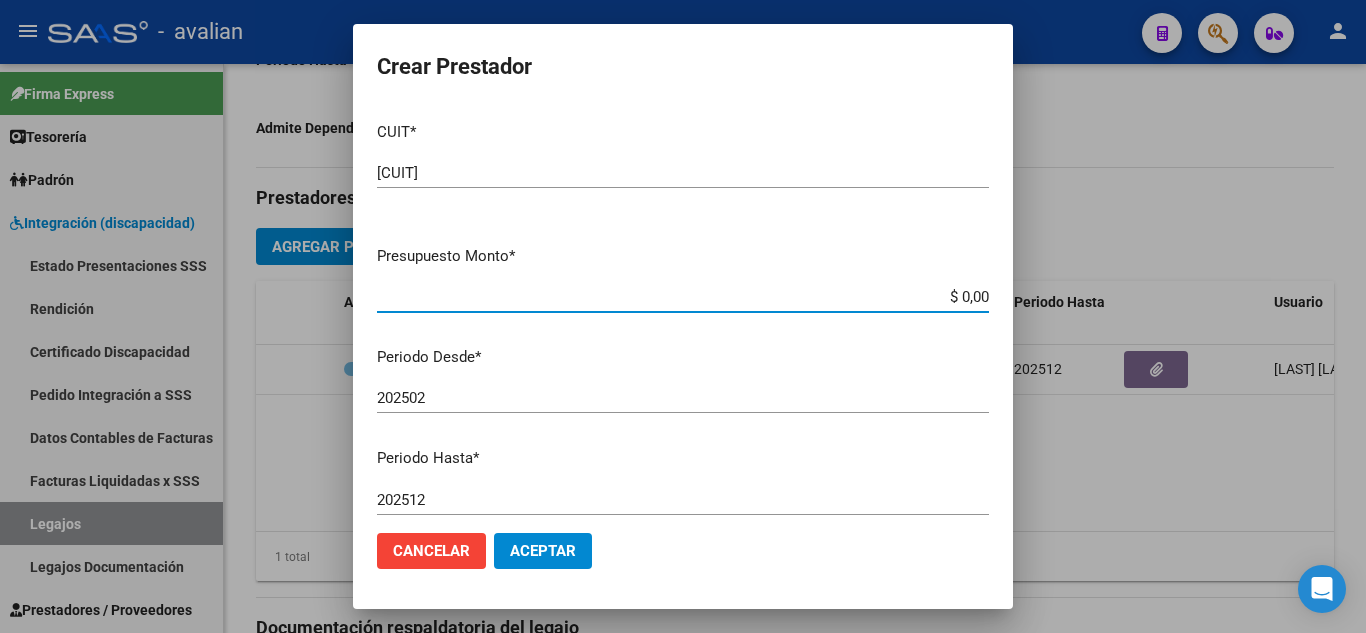 click on "$ 0,00" at bounding box center (683, 297) 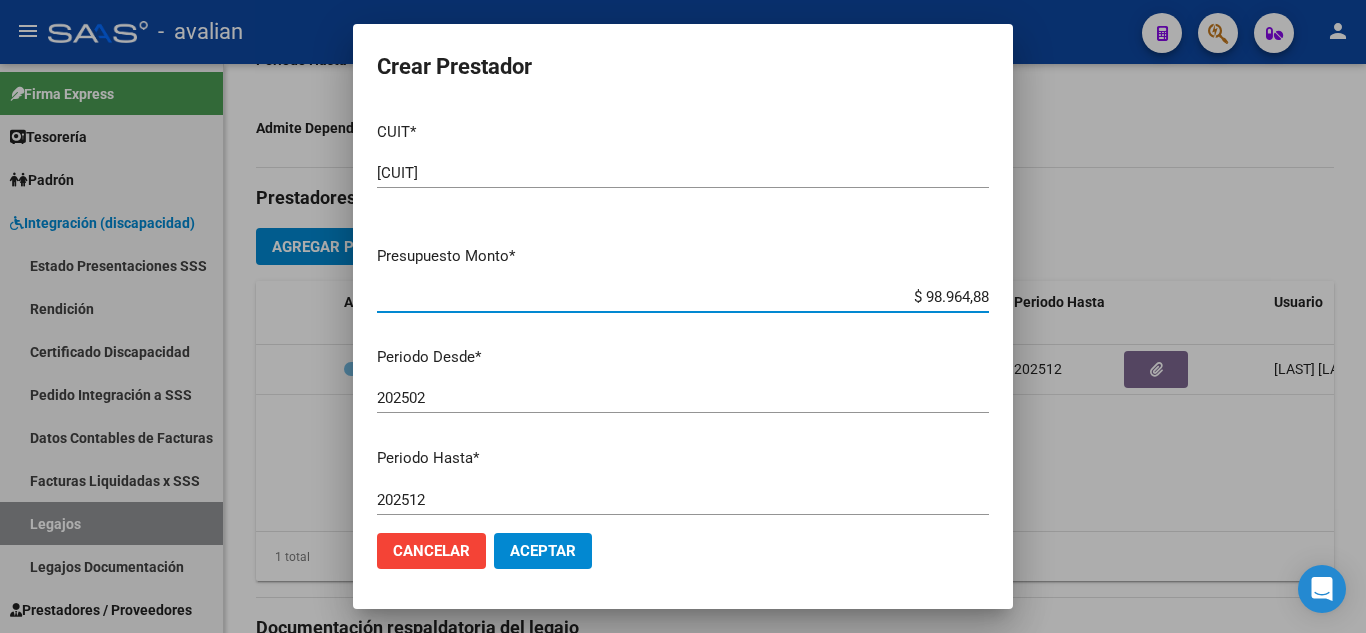 type on "$ 98.964,88" 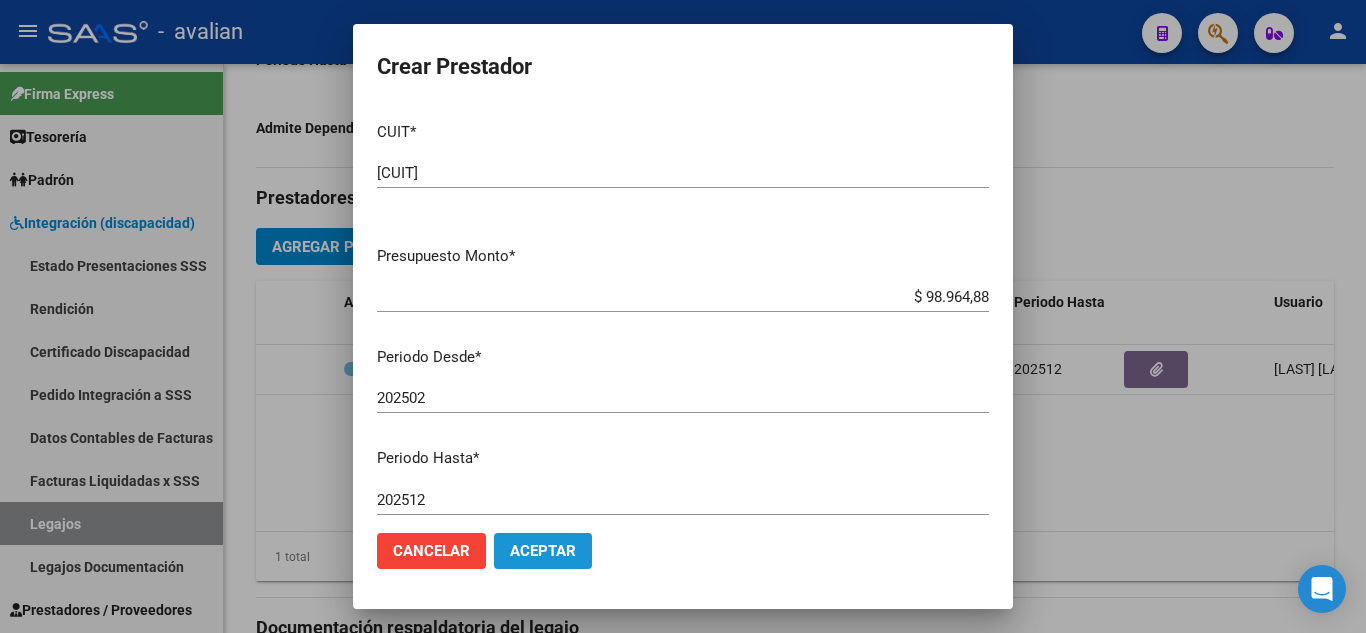 click on "Aceptar" 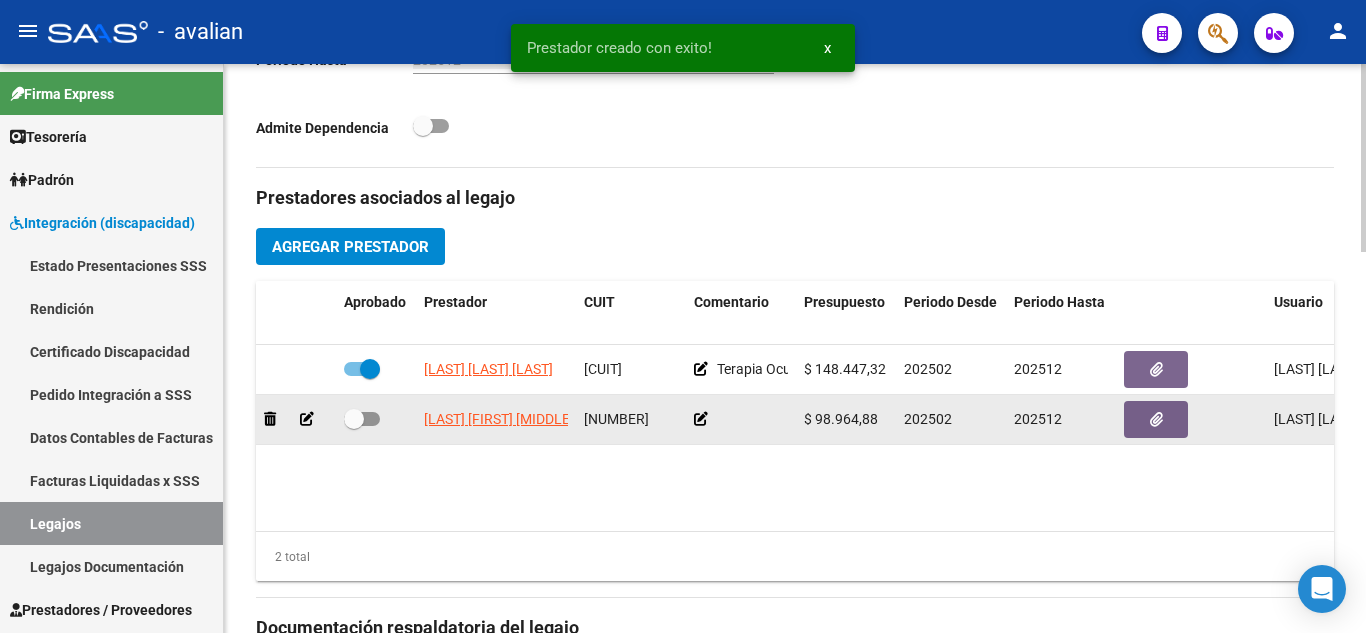click 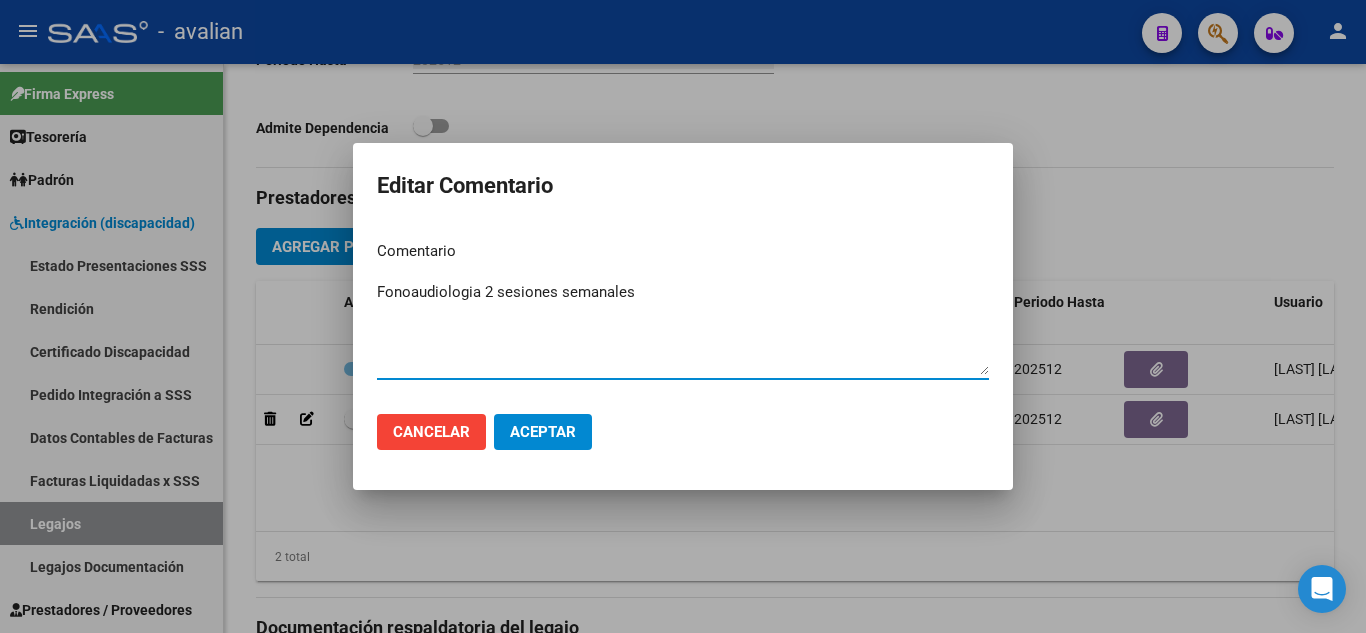 type on "Fonoaudiologia 2 sesiones semanales" 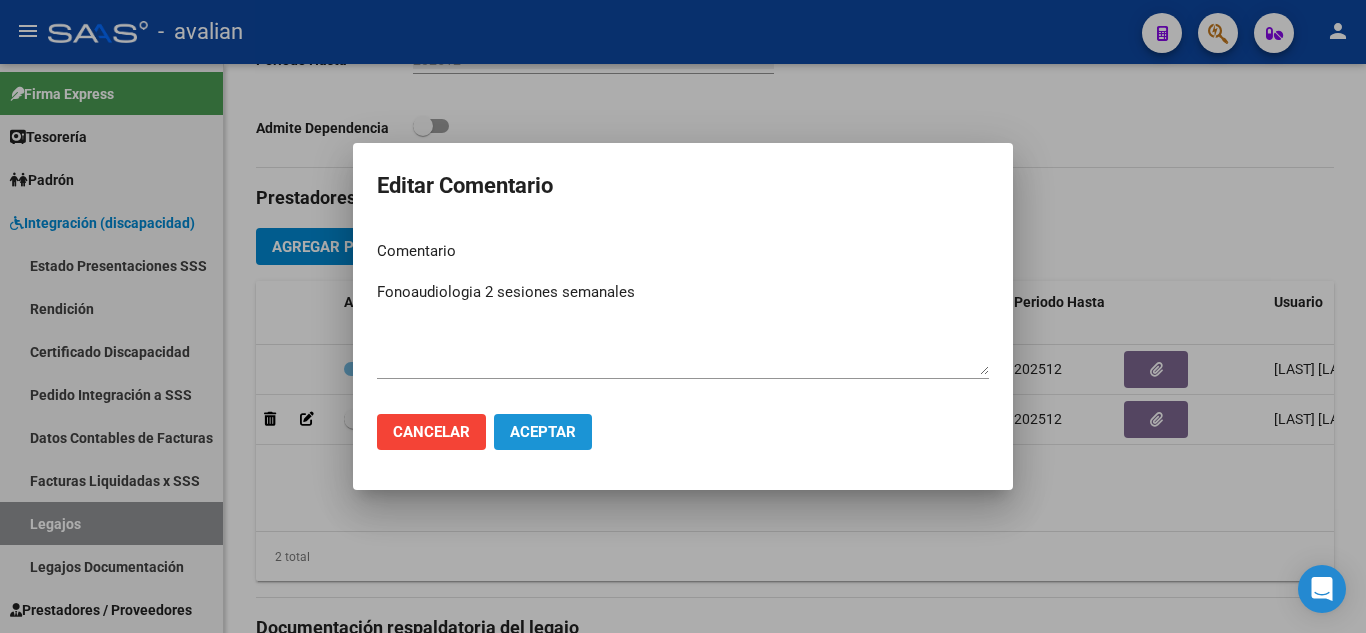 click on "Aceptar" 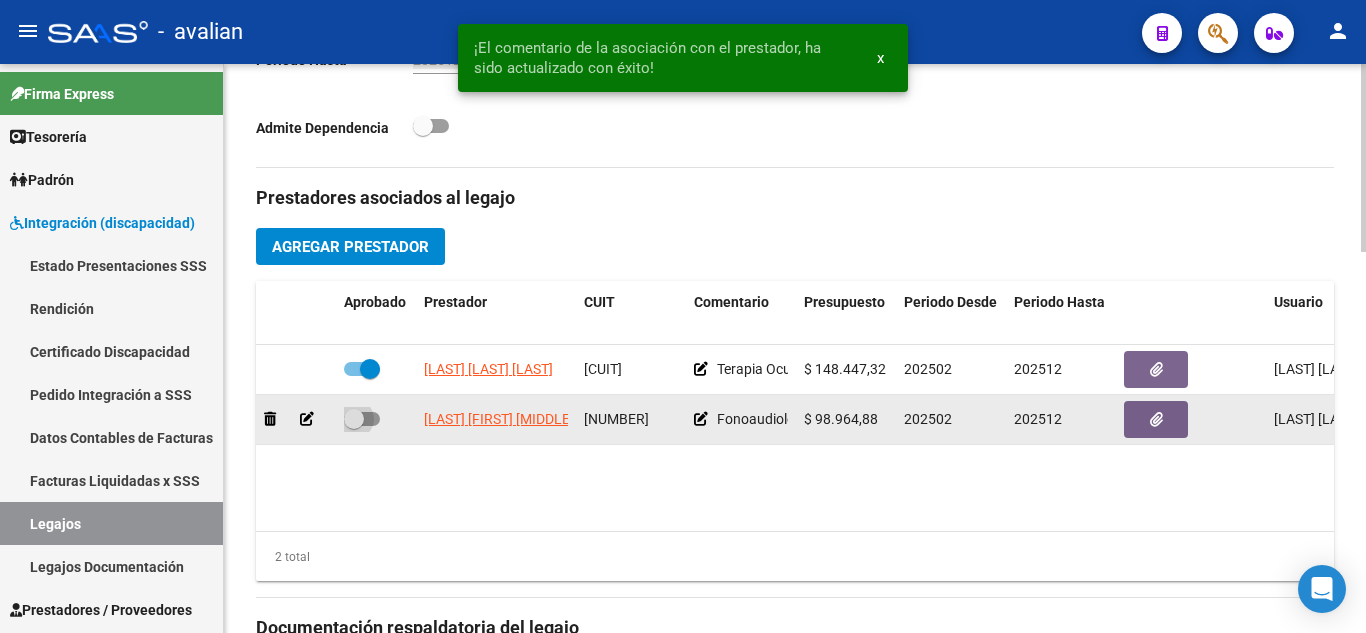 click at bounding box center [362, 419] 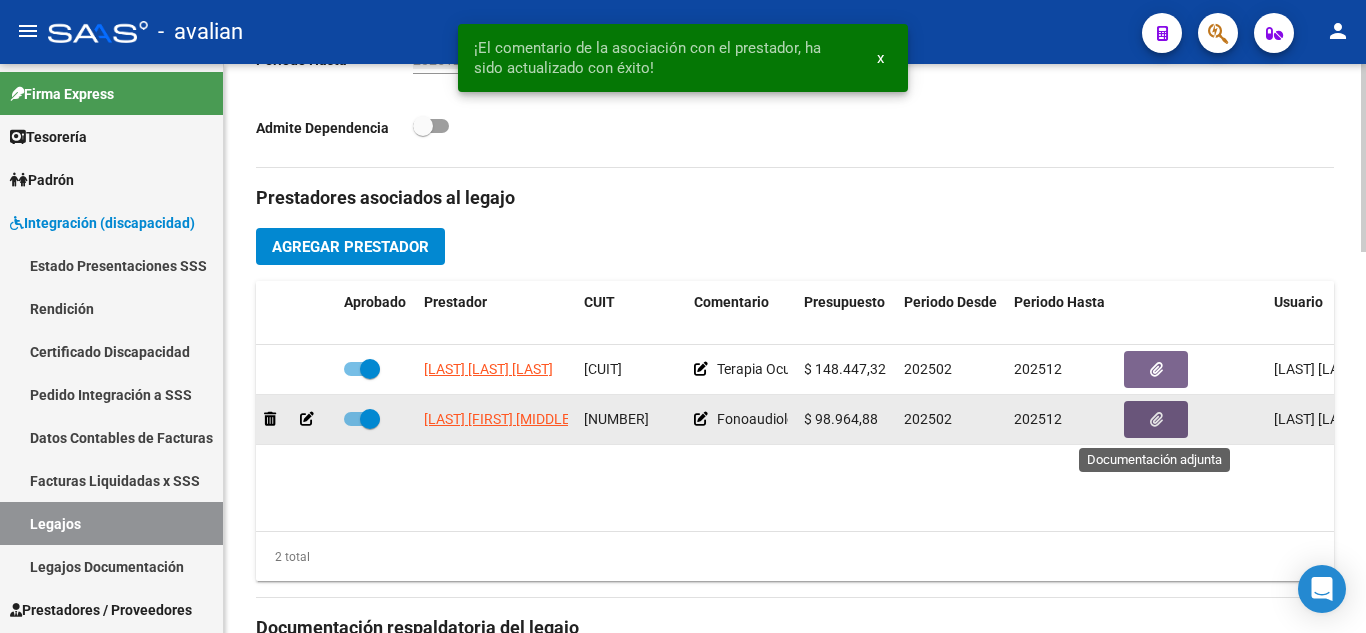 click 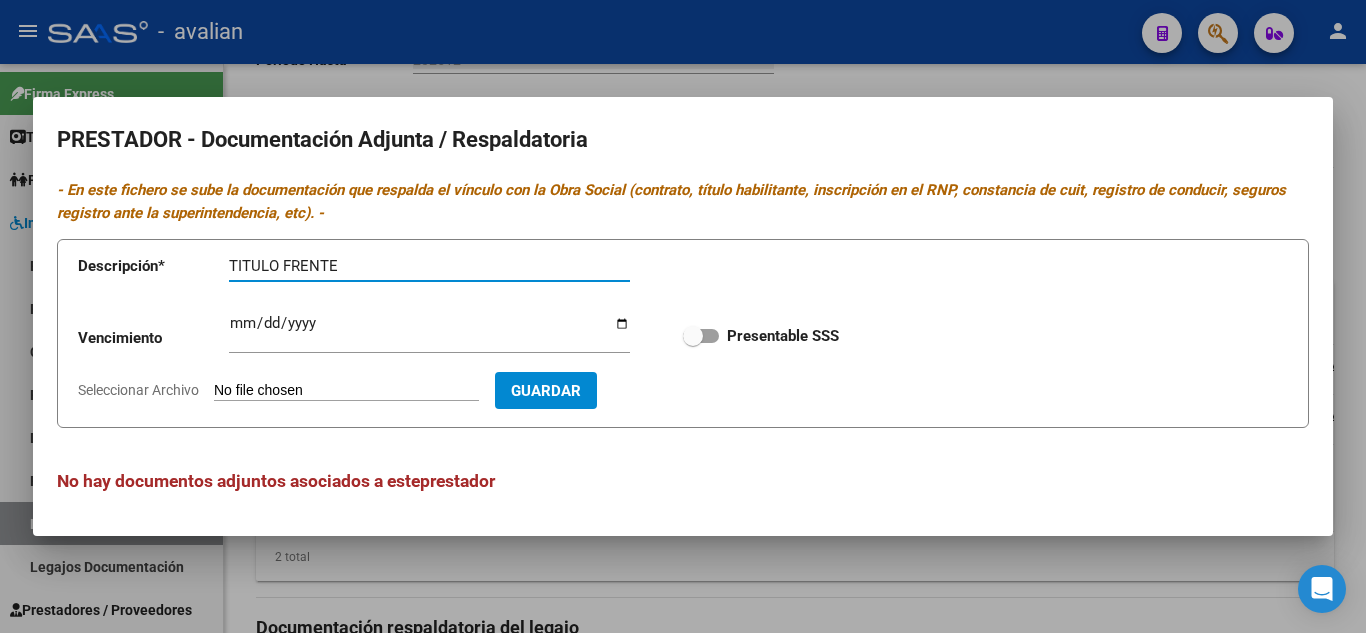 type on "TITULO FRENTE" 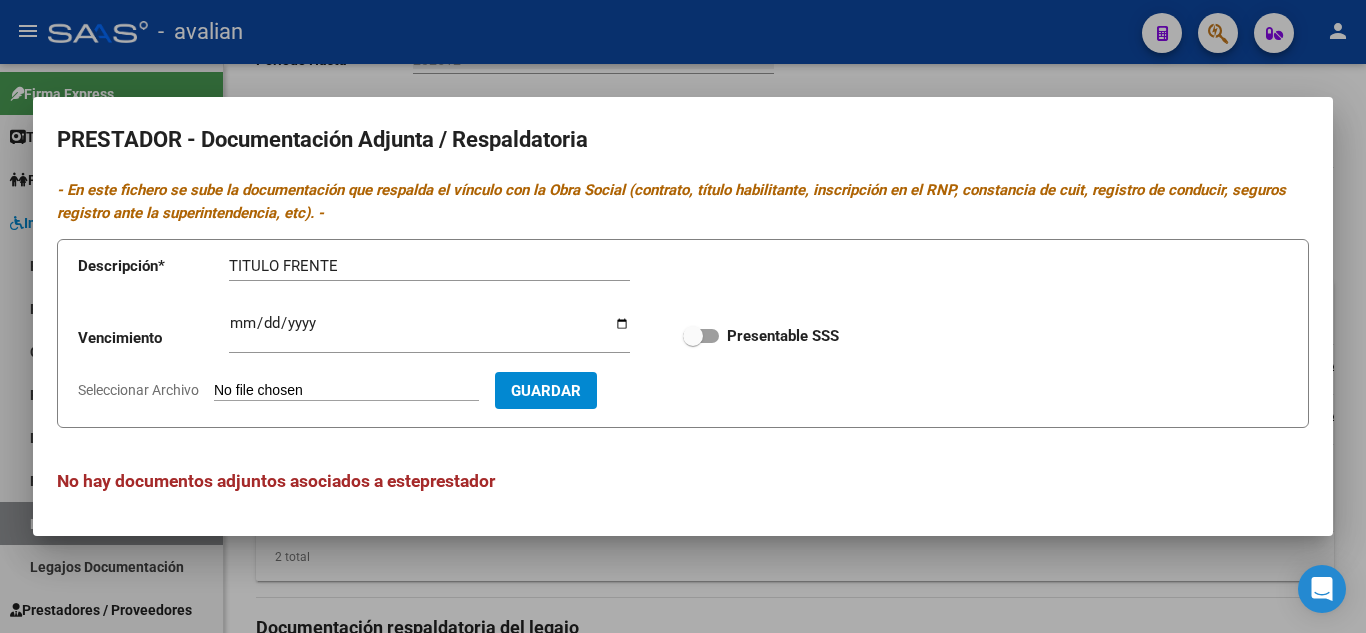 click on "Seleccionar Archivo" at bounding box center [346, 391] 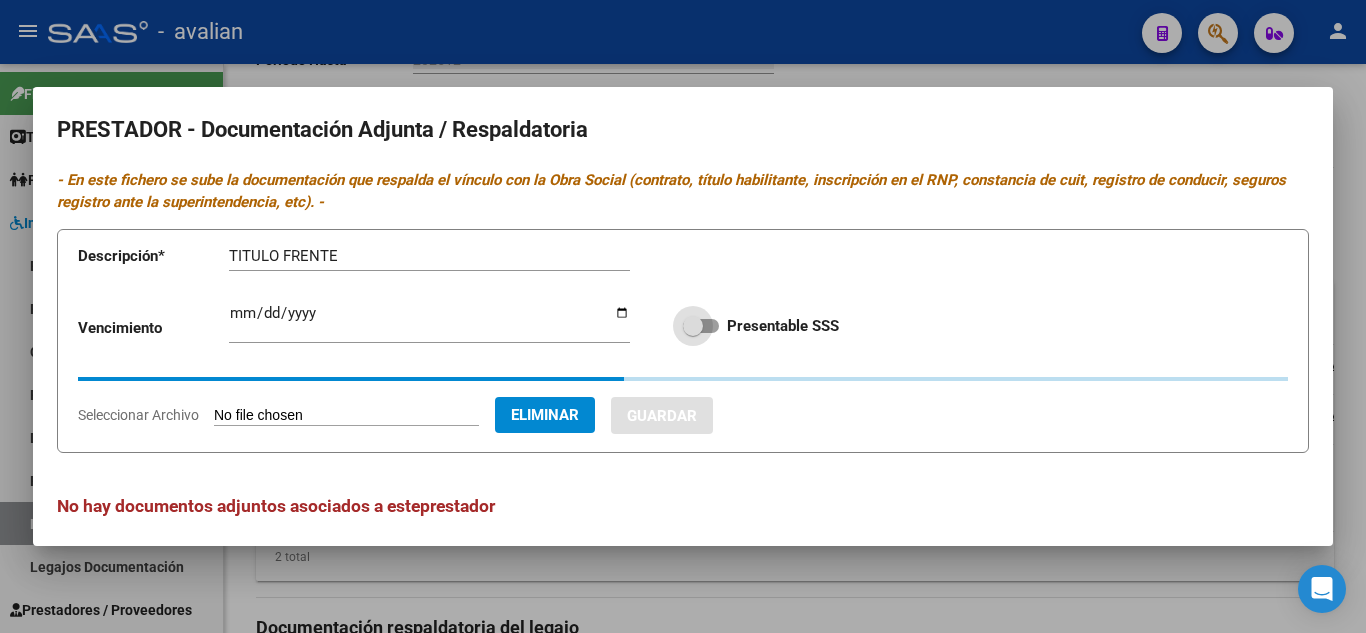 click at bounding box center (701, 326) 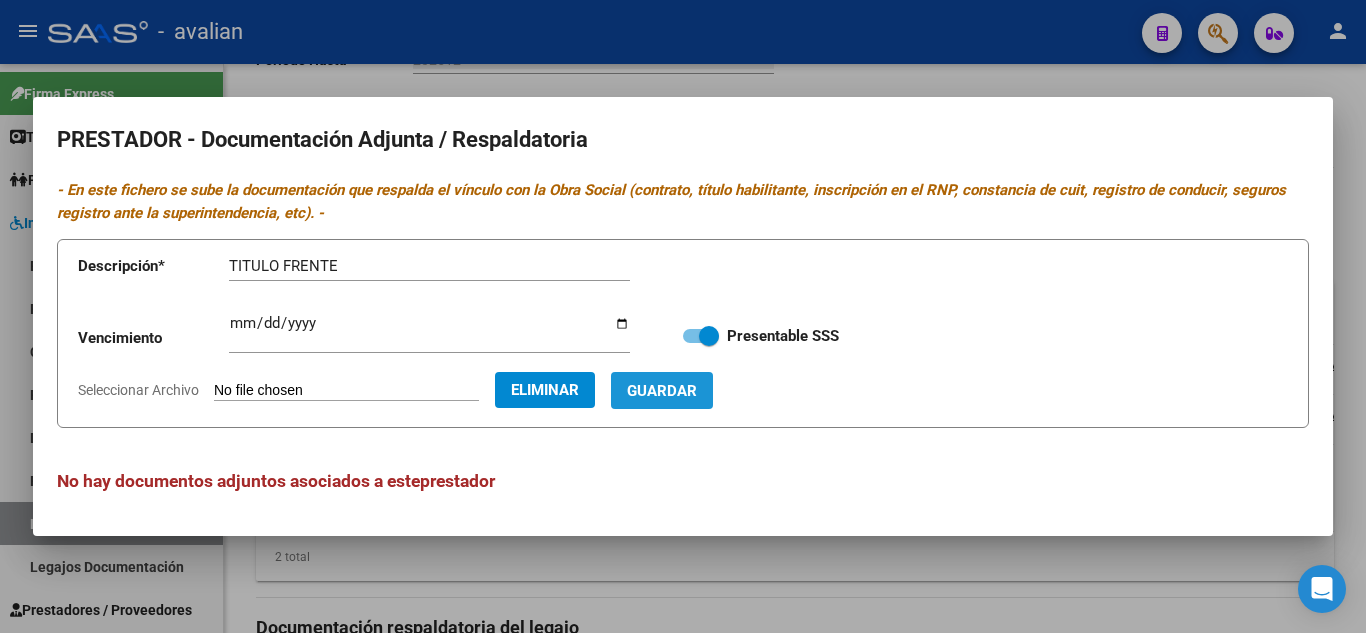 click on "Guardar" at bounding box center (662, 390) 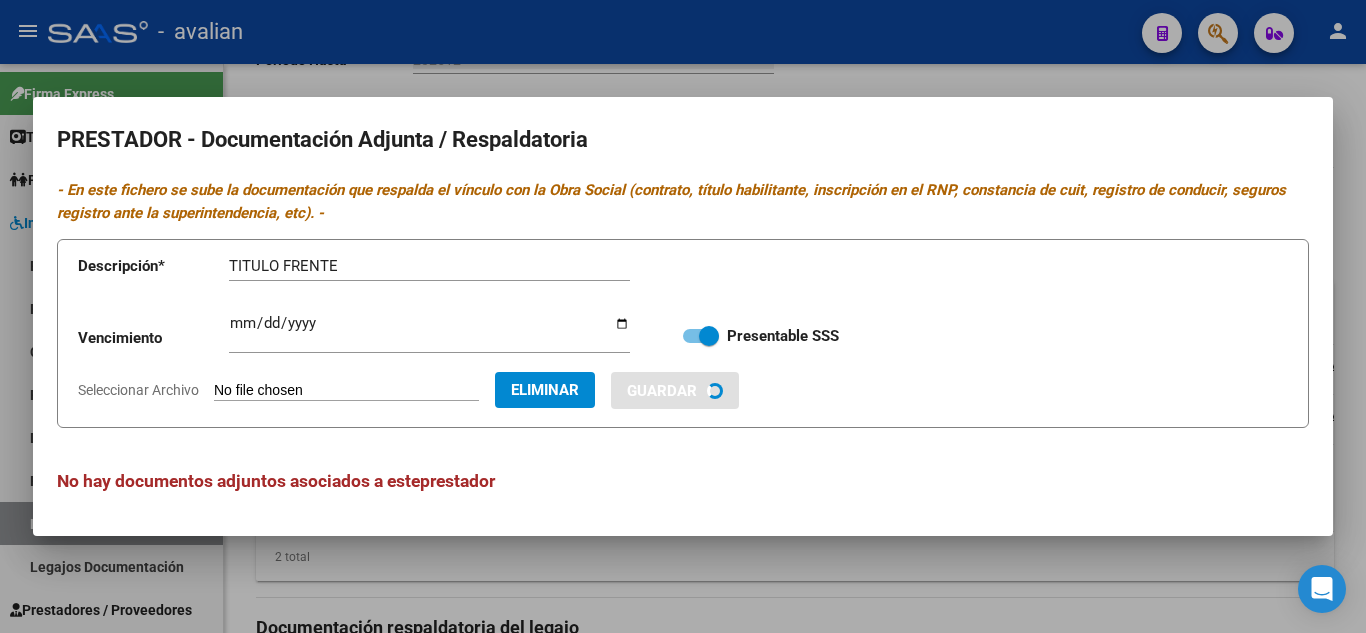 type 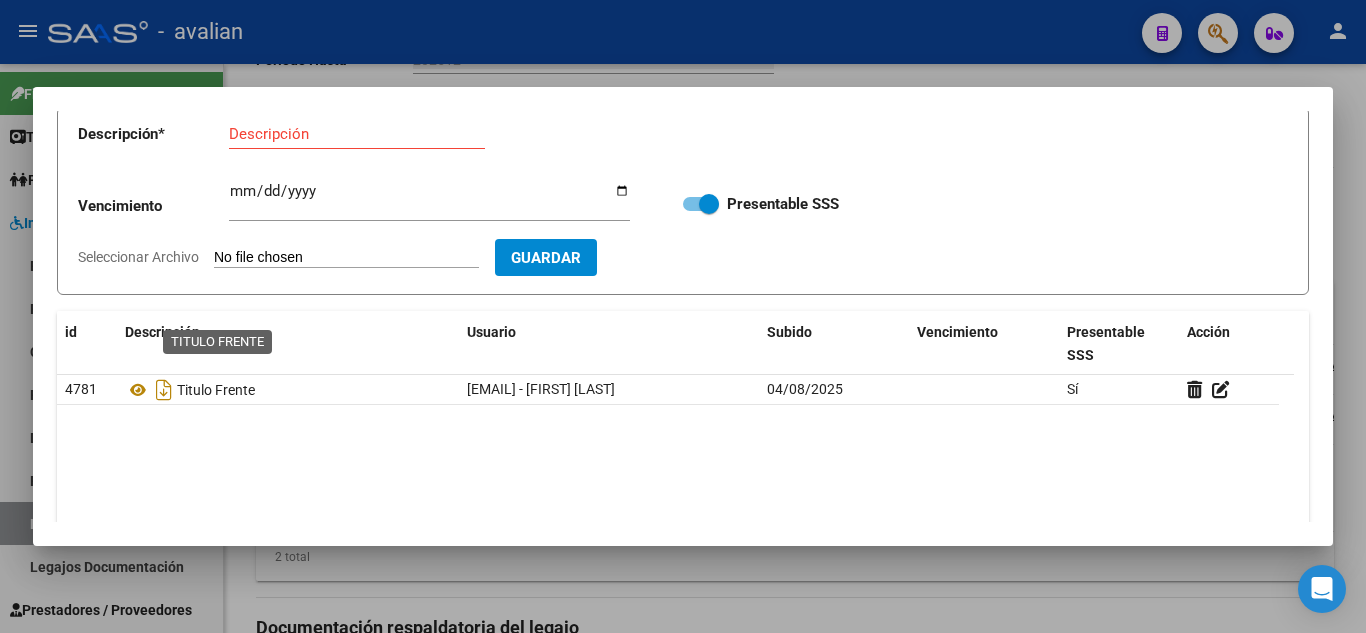scroll, scrollTop: 100, scrollLeft: 0, axis: vertical 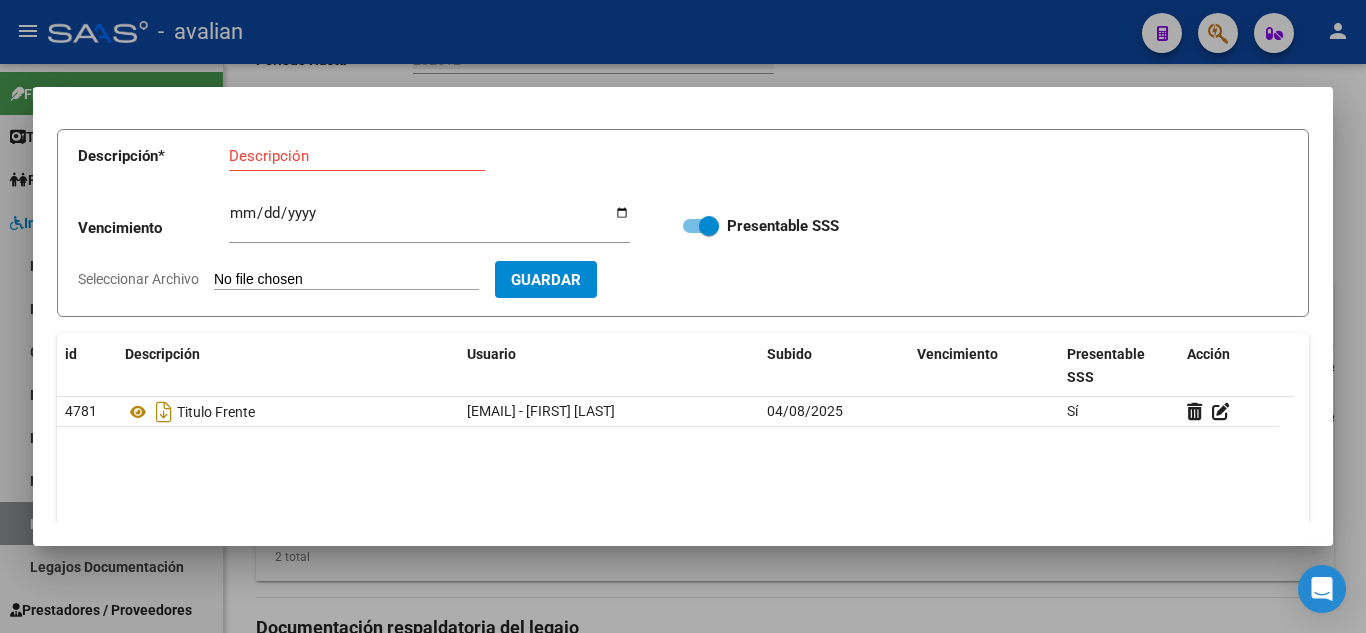 click on "Descripción" at bounding box center (357, 156) 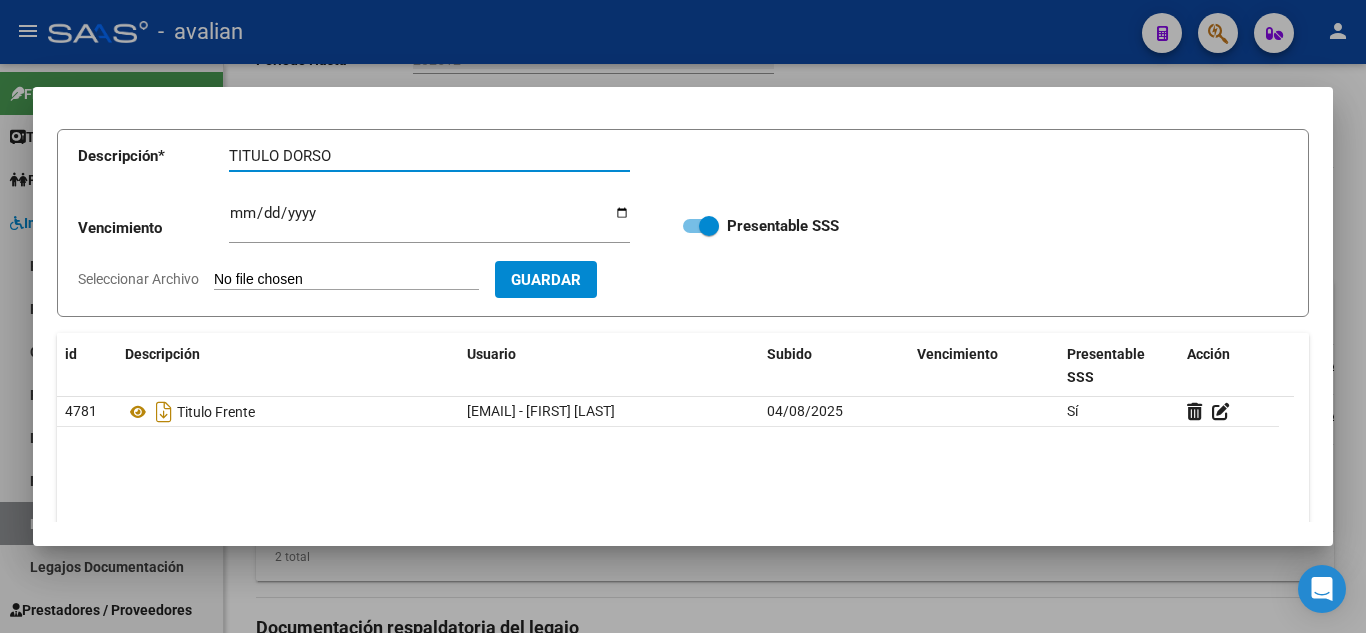 type on "TITULO DORSO" 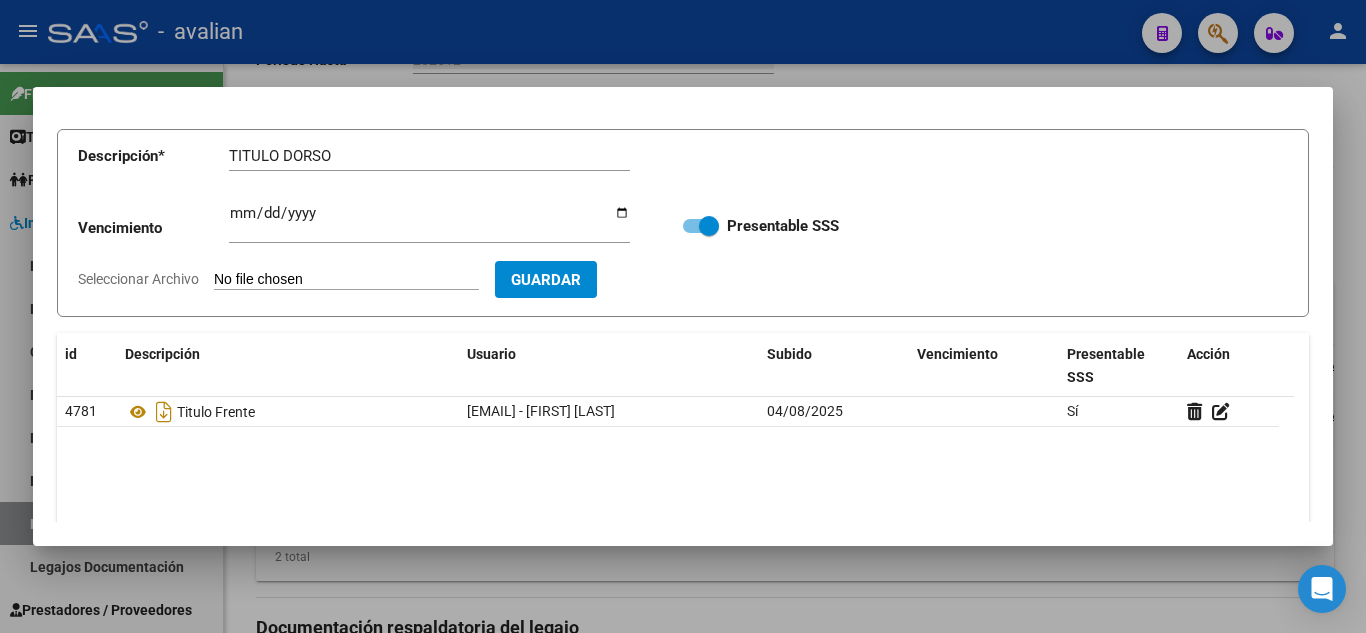 click on "Seleccionar Archivo" at bounding box center (346, 280) 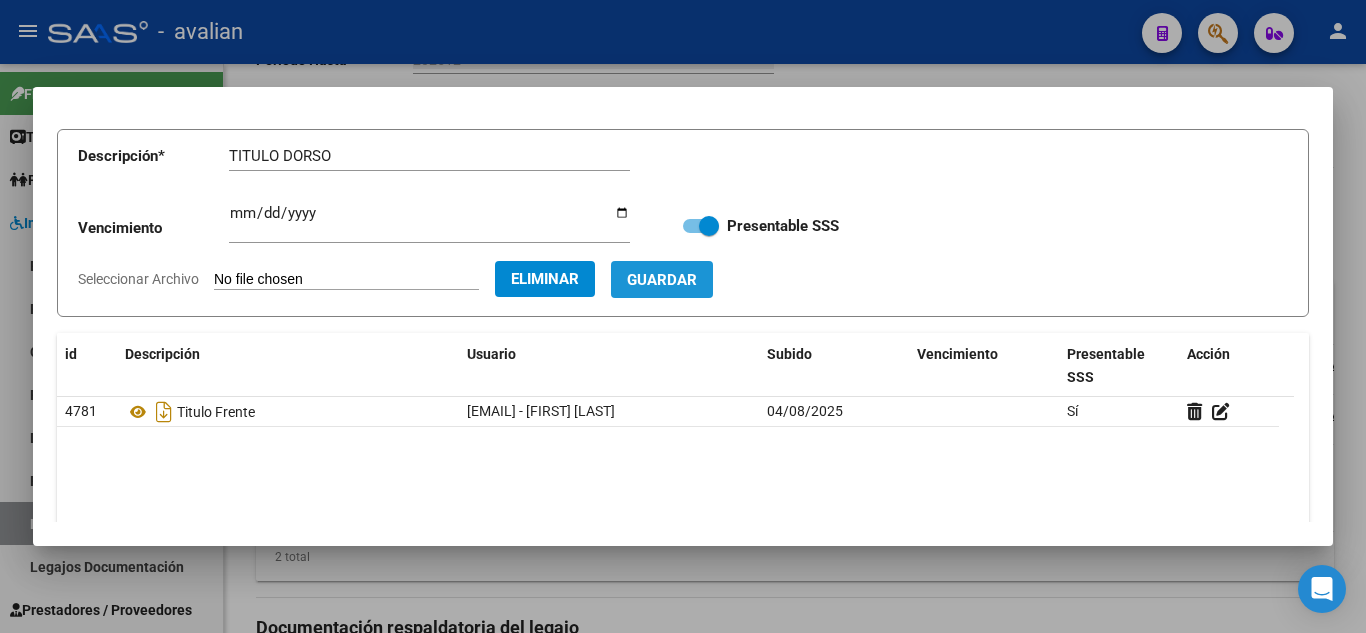 click on "Guardar" at bounding box center [662, 279] 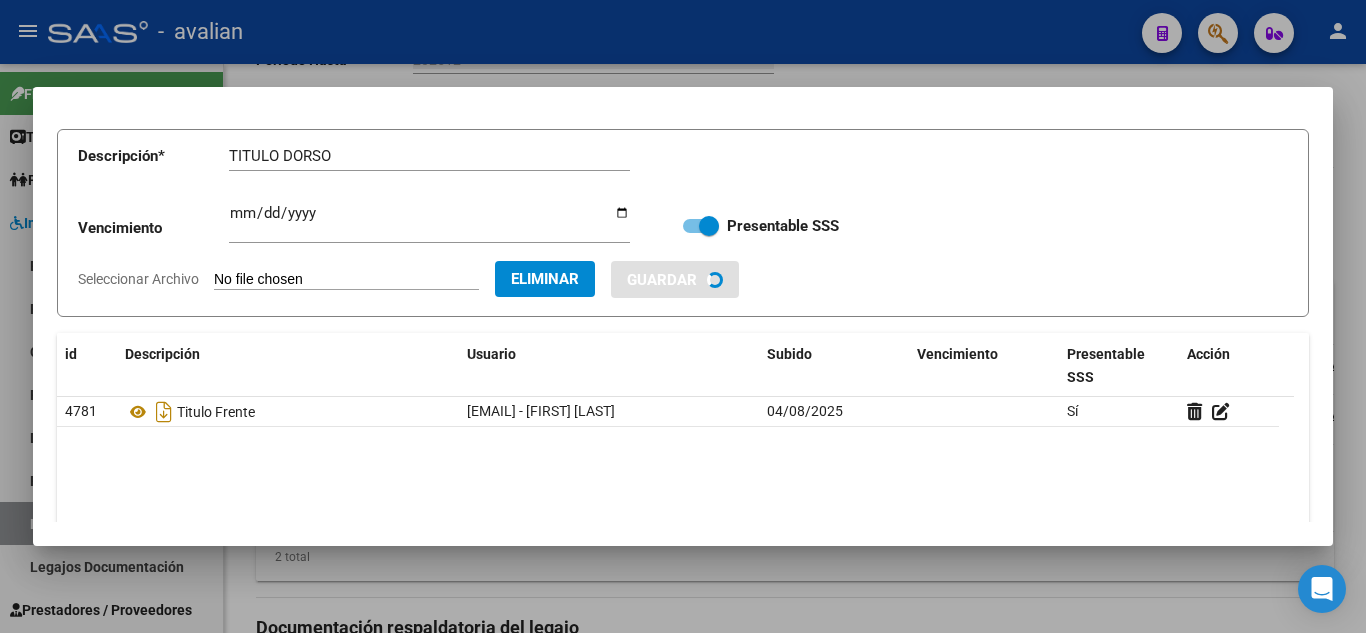 type 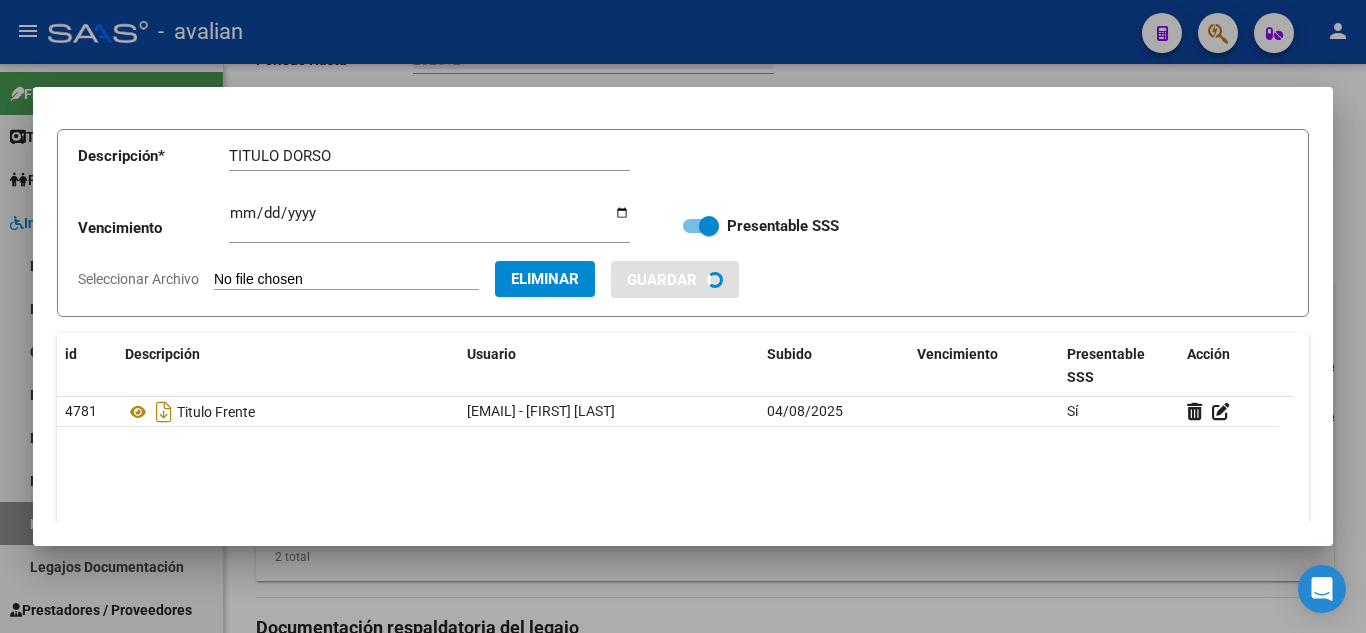 type 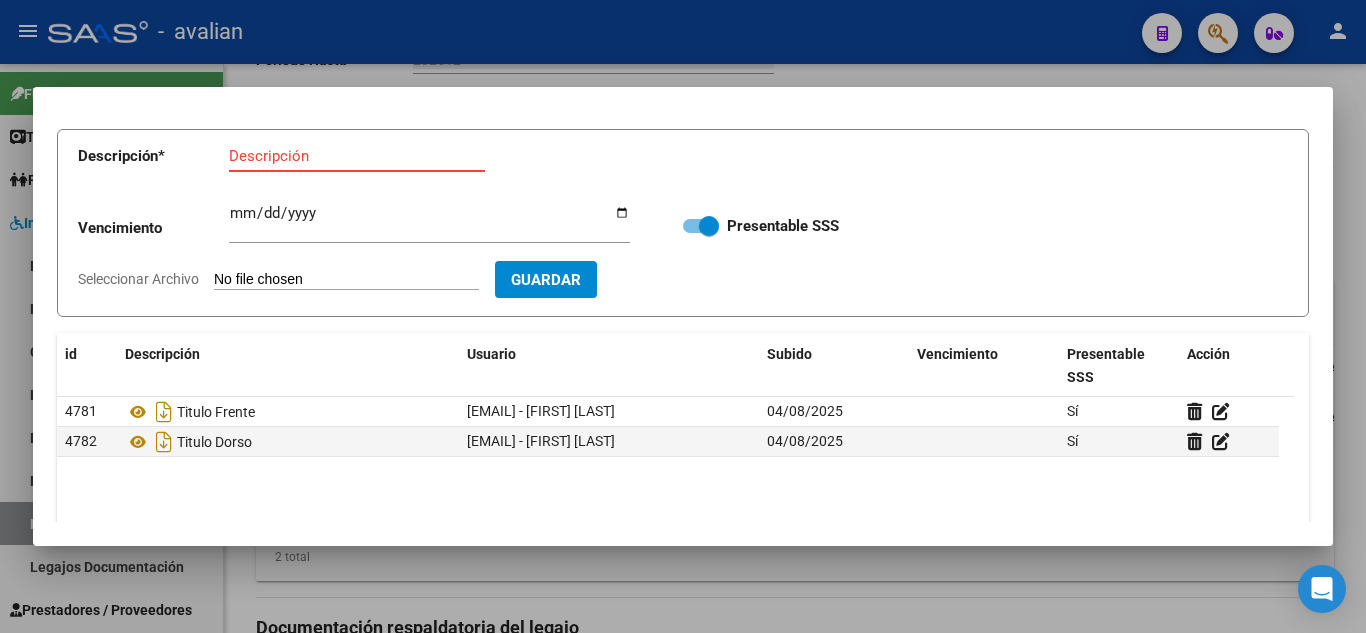 click on "Descripción" at bounding box center (357, 156) 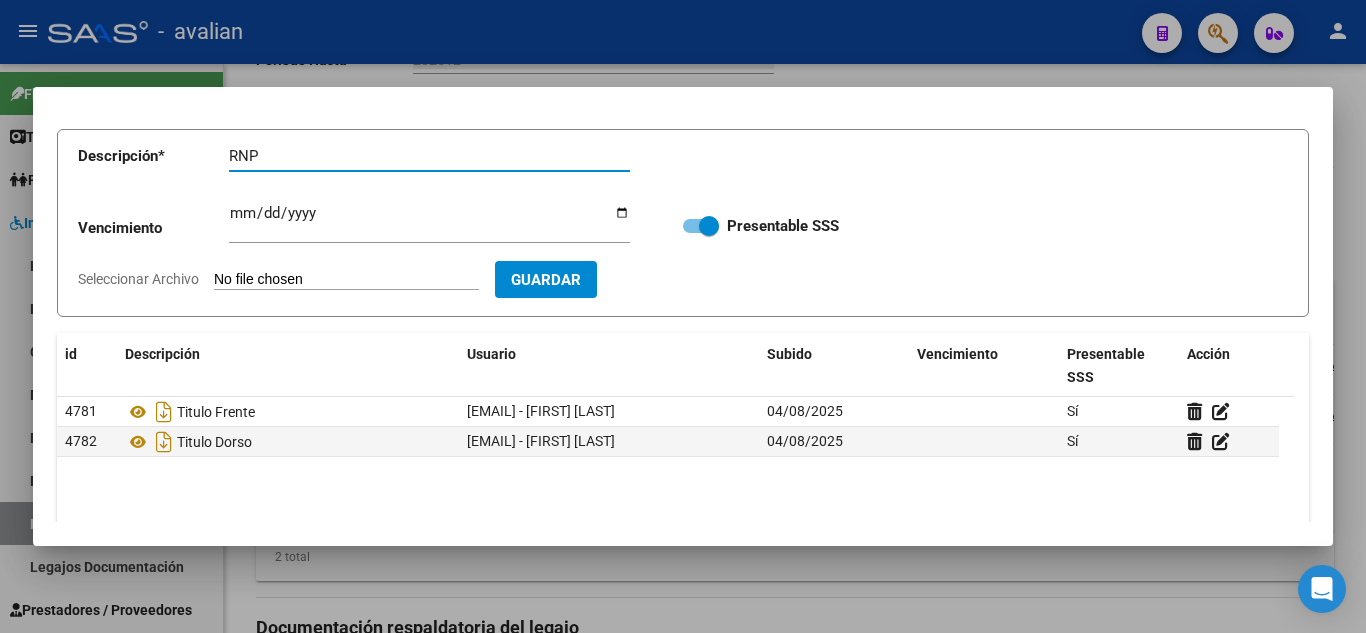 type on "RNP" 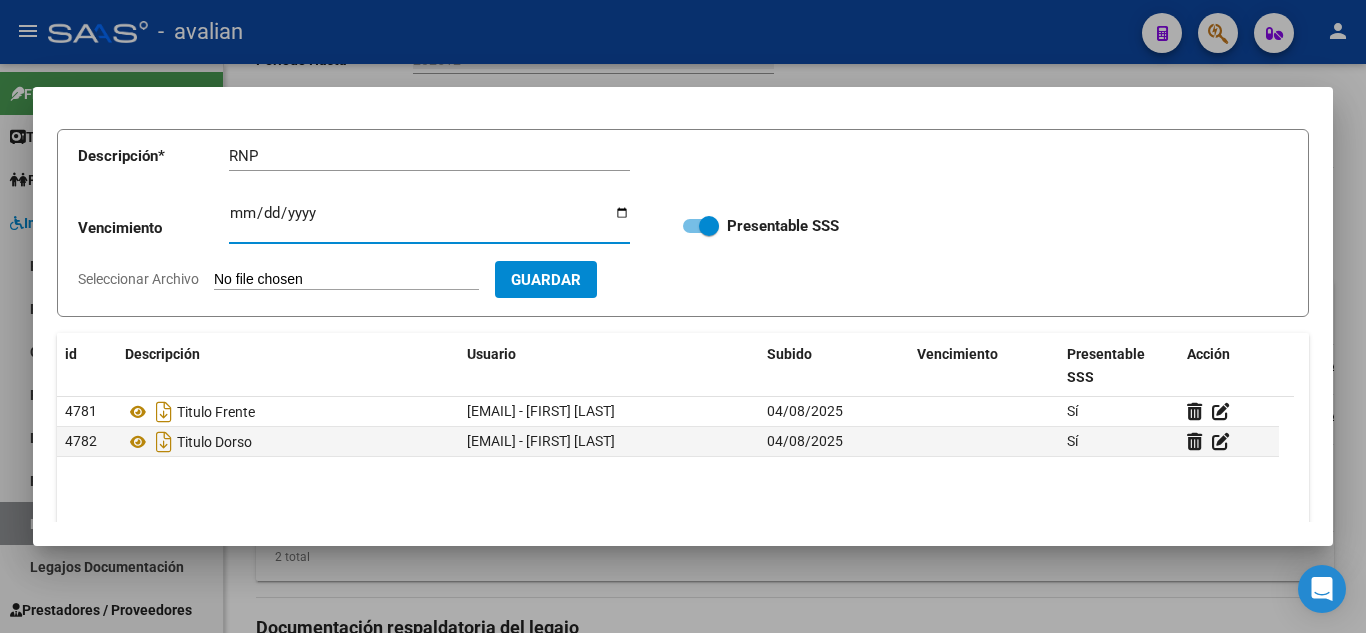 click on "Ingresar vencimiento" at bounding box center [429, 221] 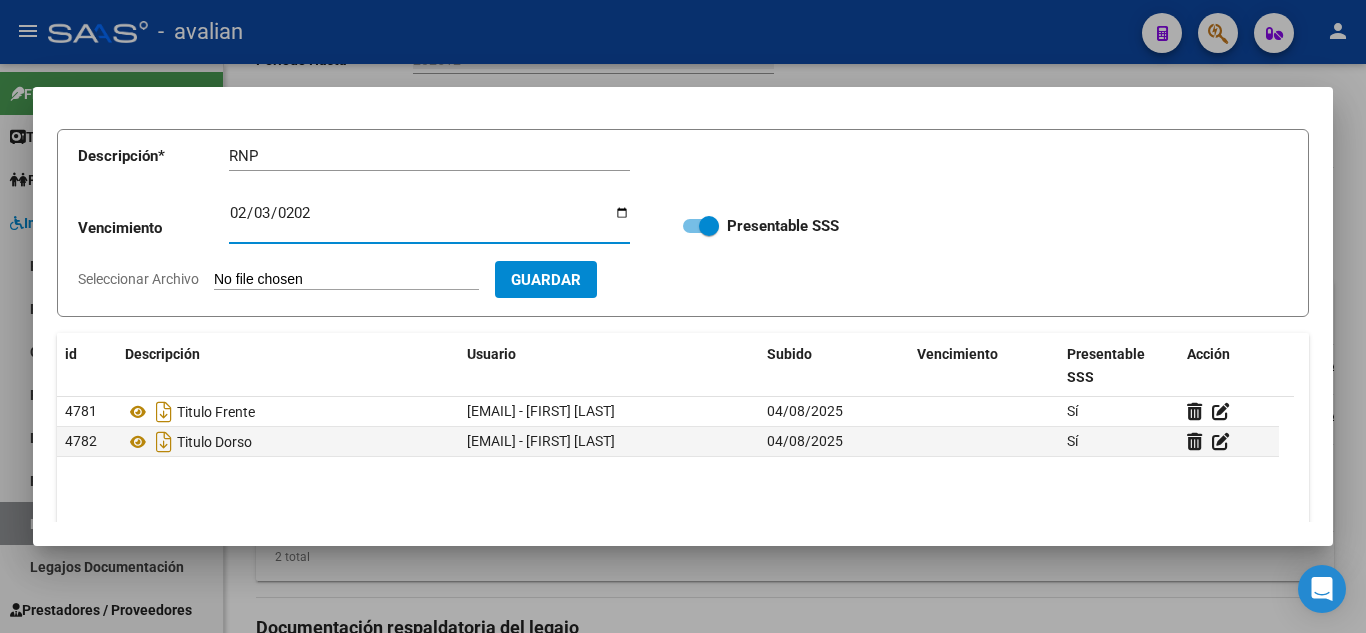 type on "[DATE]" 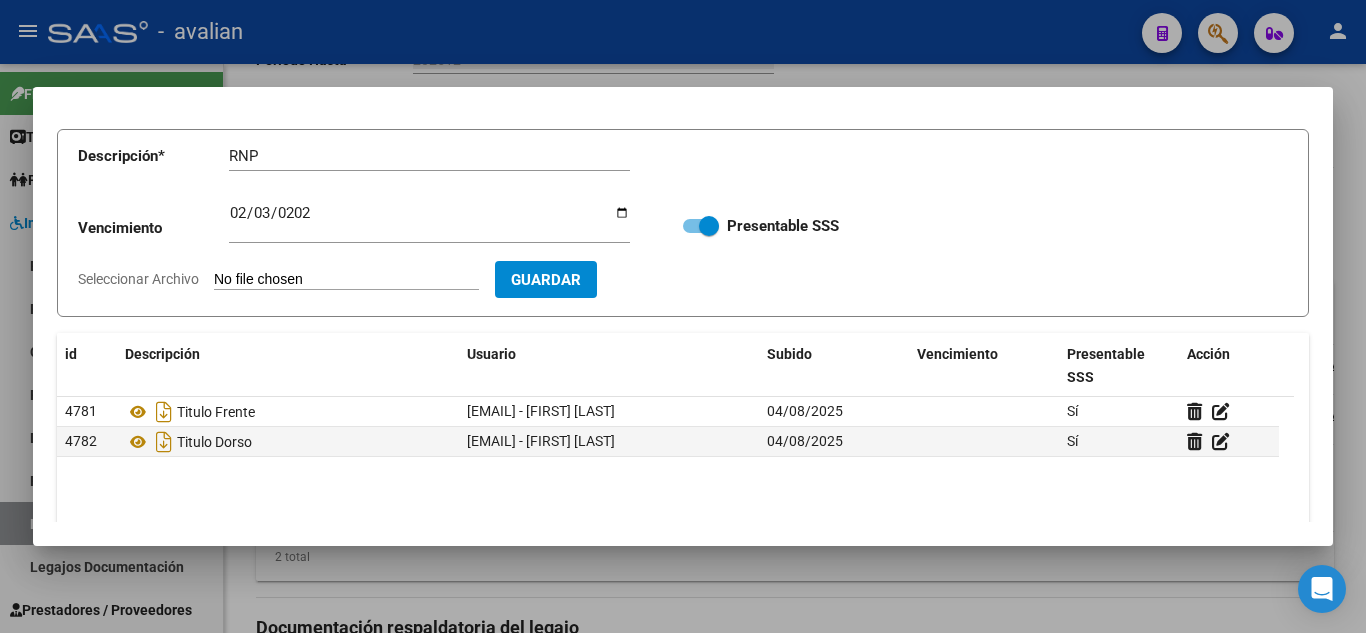 type on "C:\fakepath\RNP.jpg" 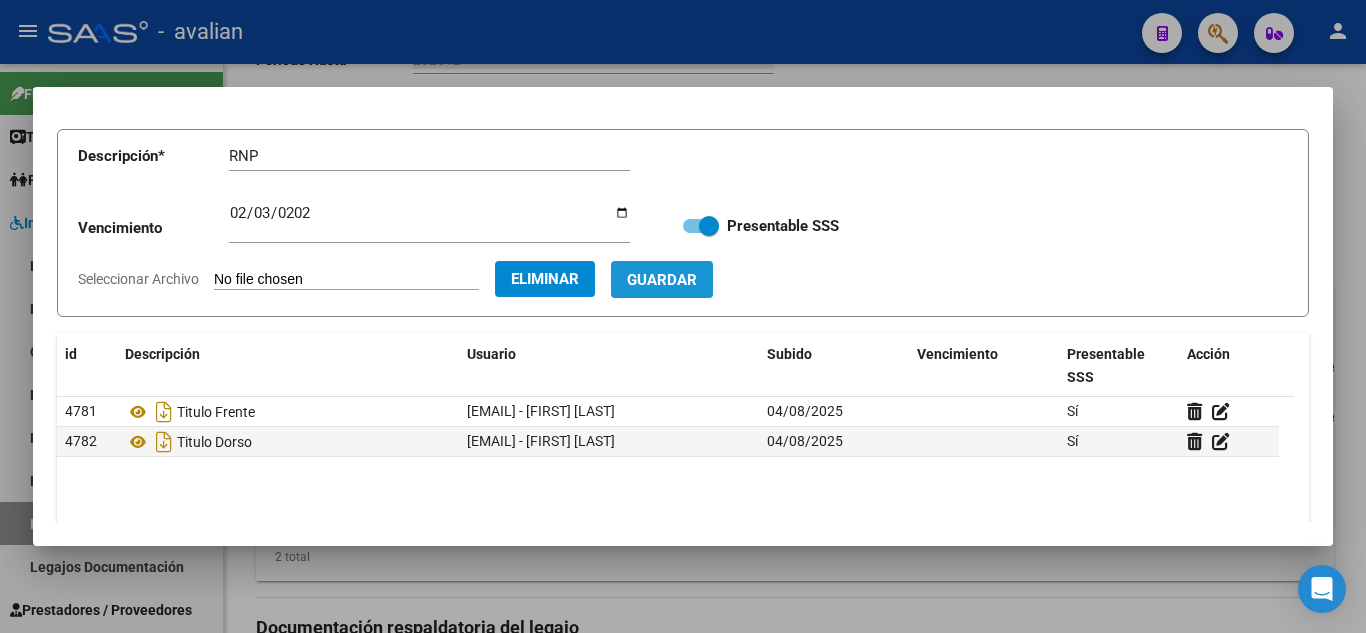 click on "Guardar" at bounding box center [662, 280] 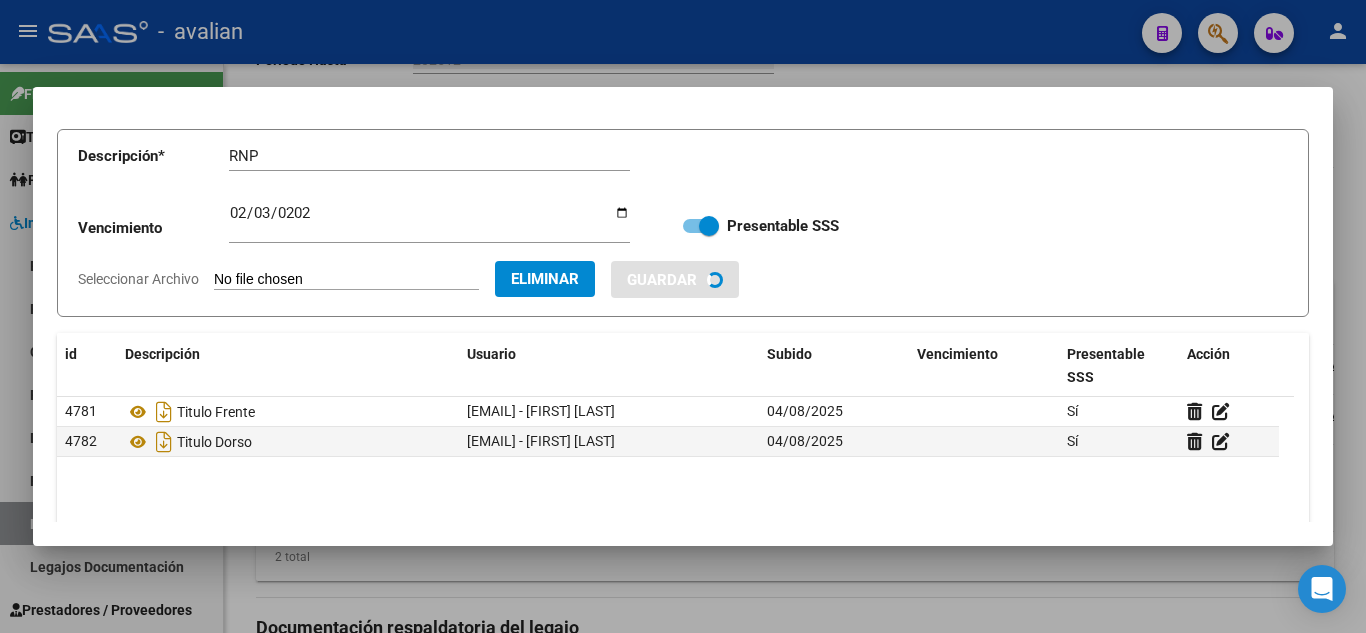 type 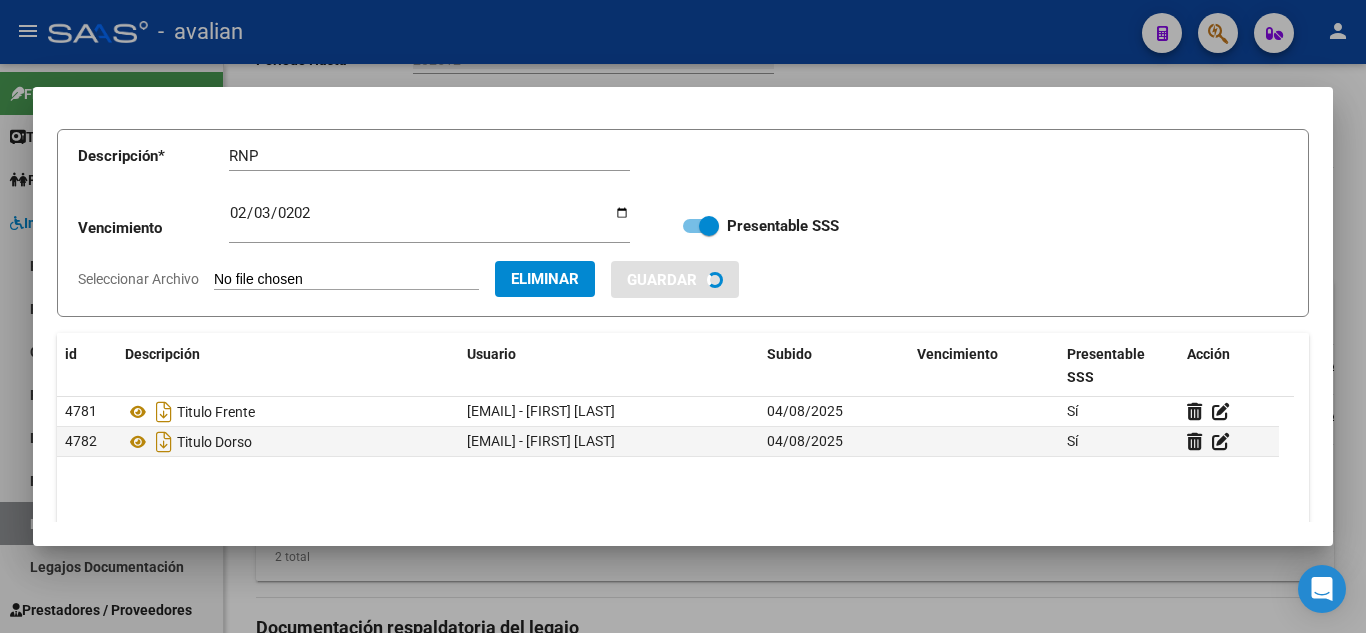 type 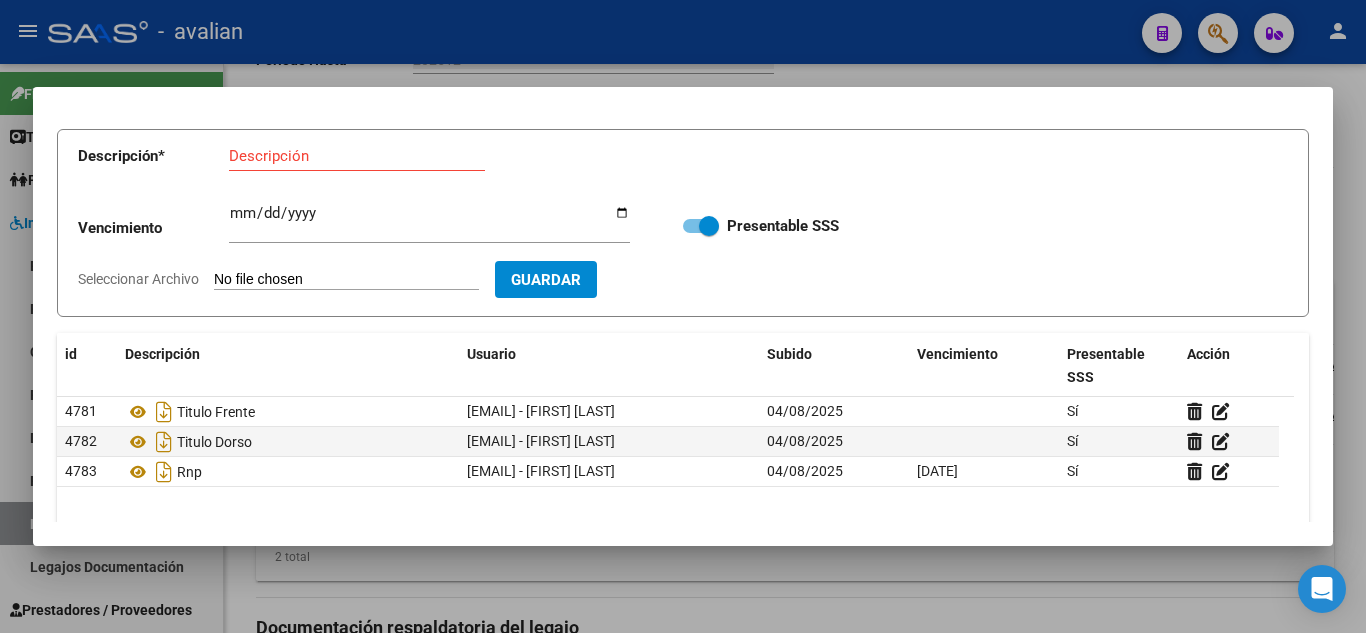 click on "Descripción" at bounding box center (357, 156) 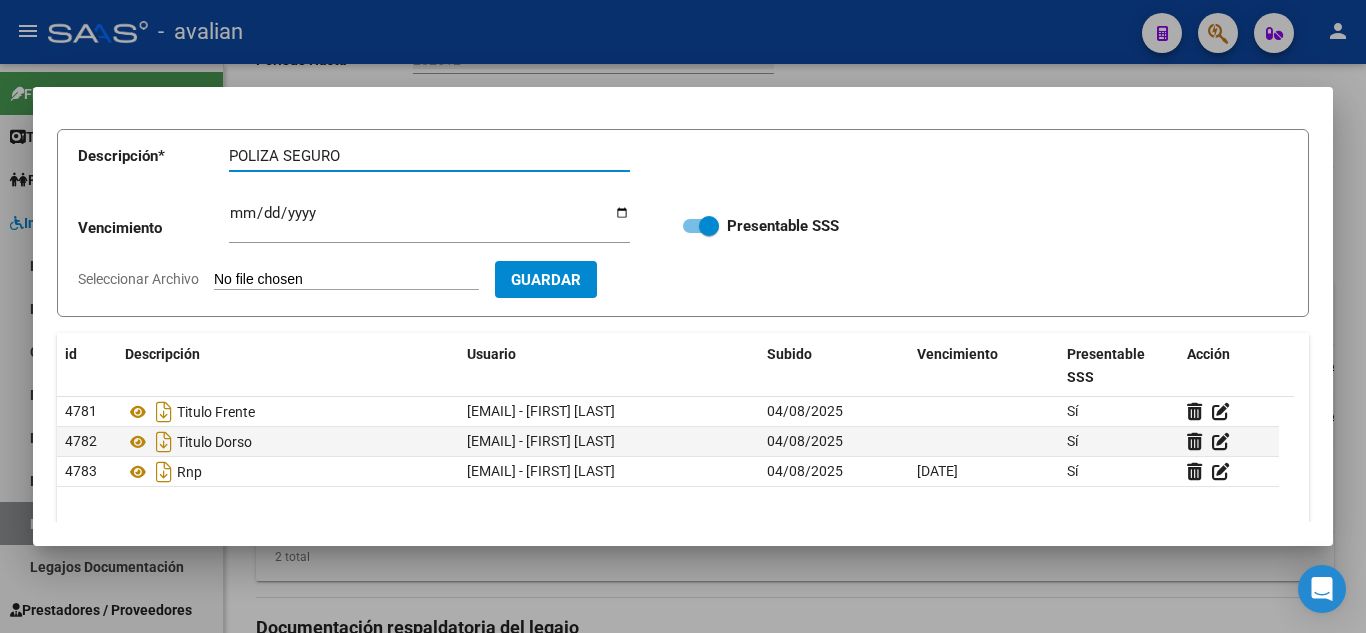 type on "POLIZA SEGURO" 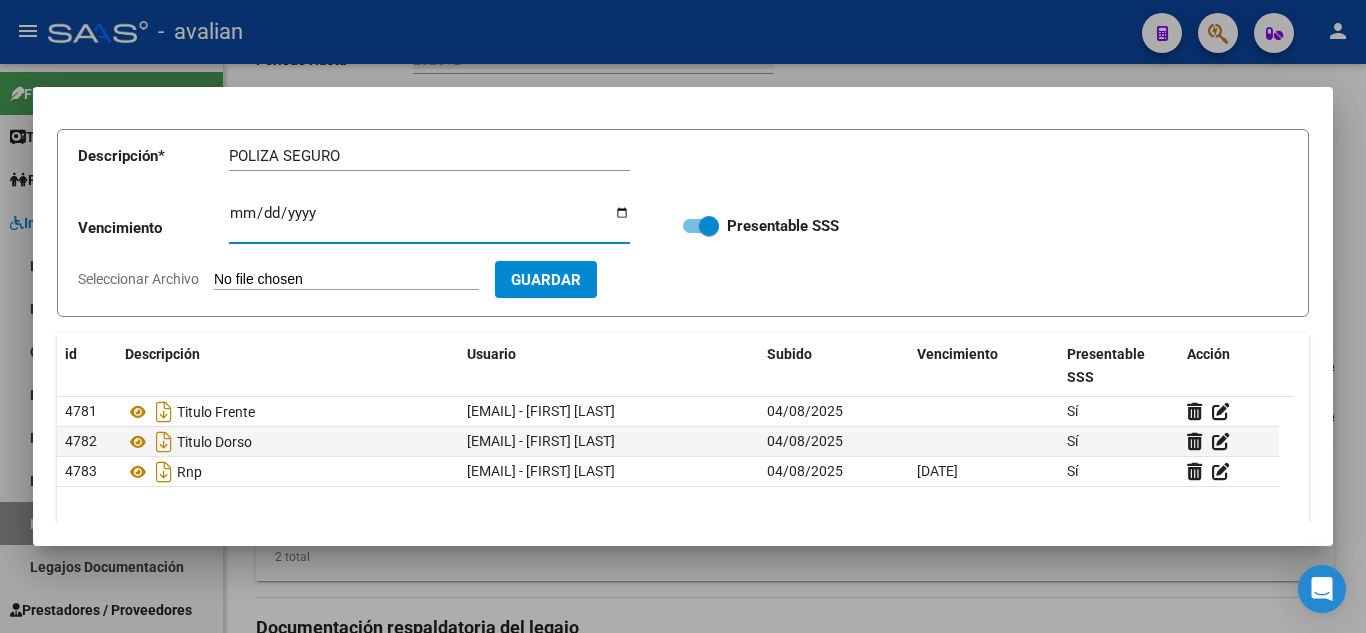click on "Ingresar vencimiento" at bounding box center [429, 221] 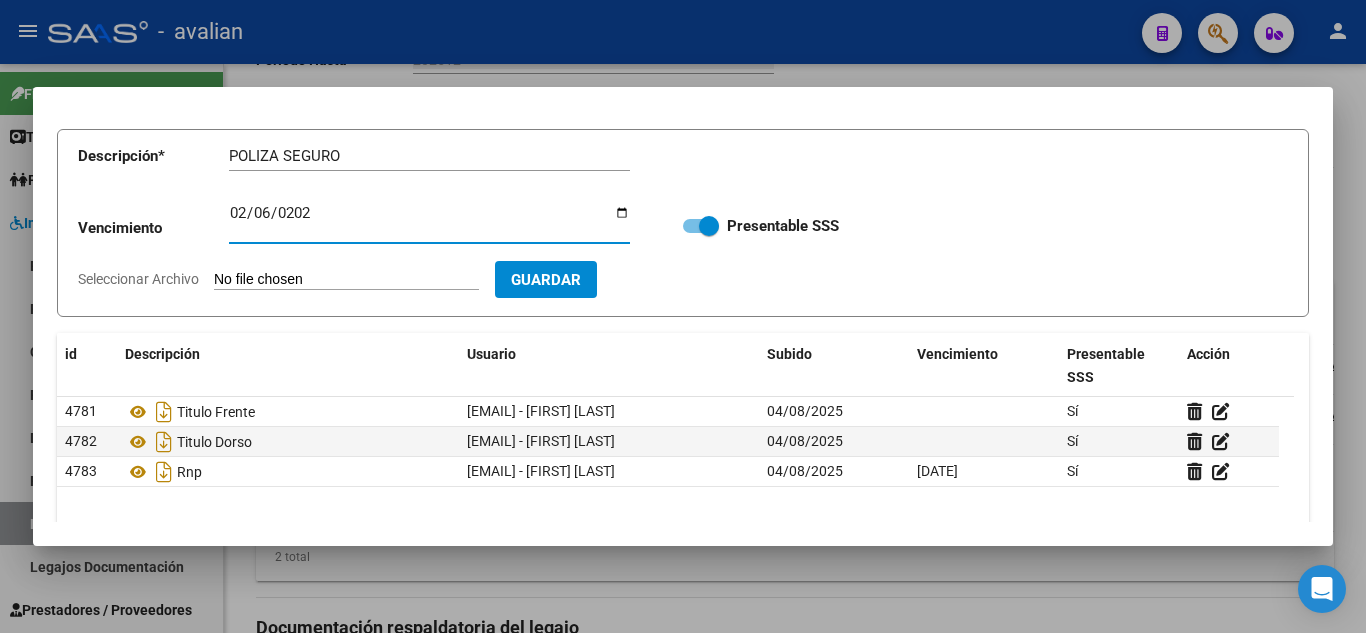 type on "[DATE]" 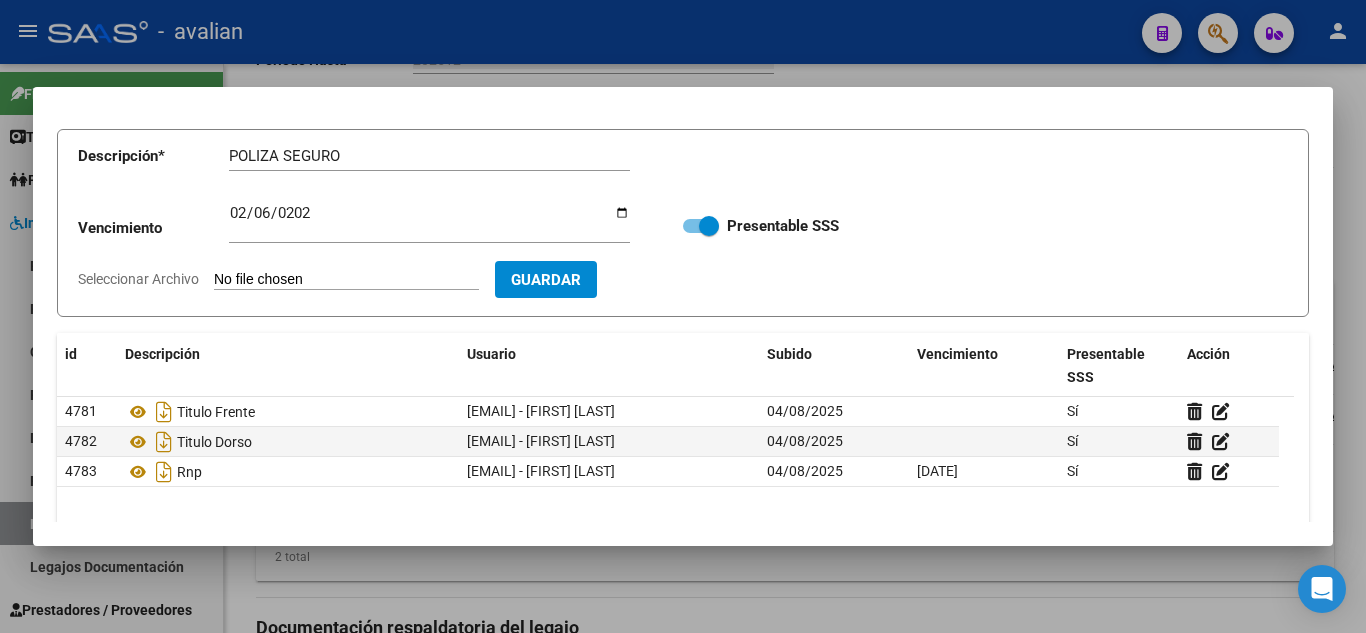 type on "C:\fakepath\SEGURO.jpg" 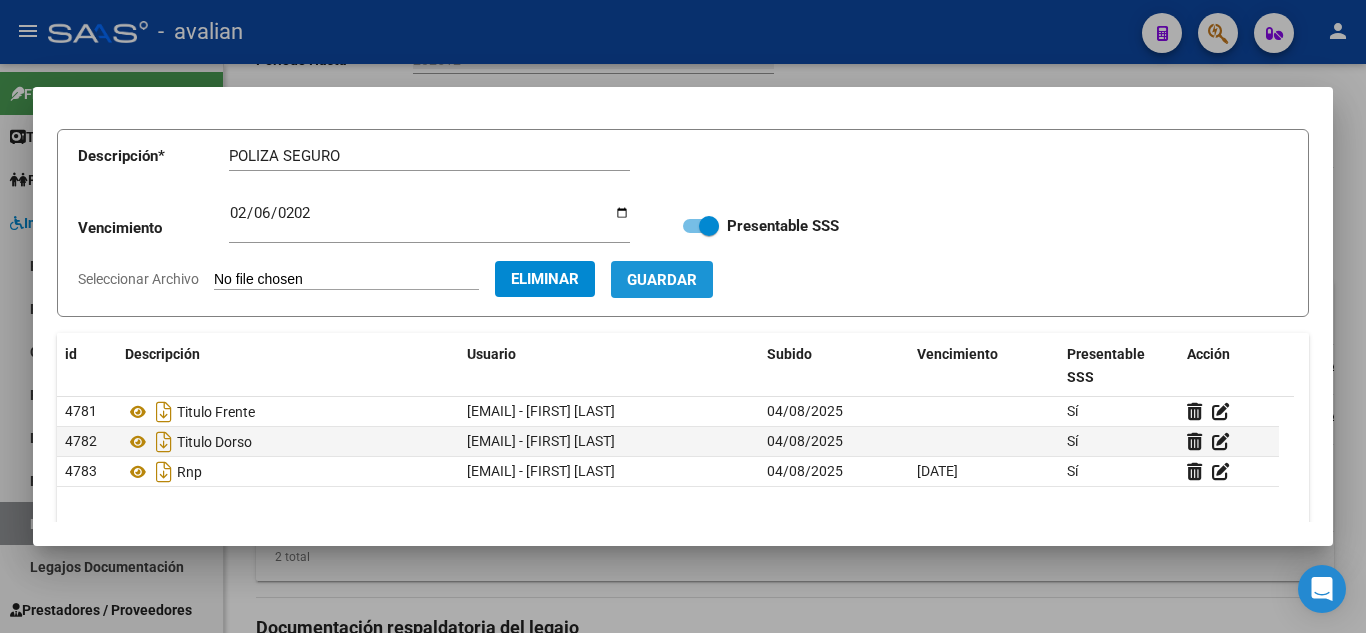 click on "Guardar" at bounding box center (662, 280) 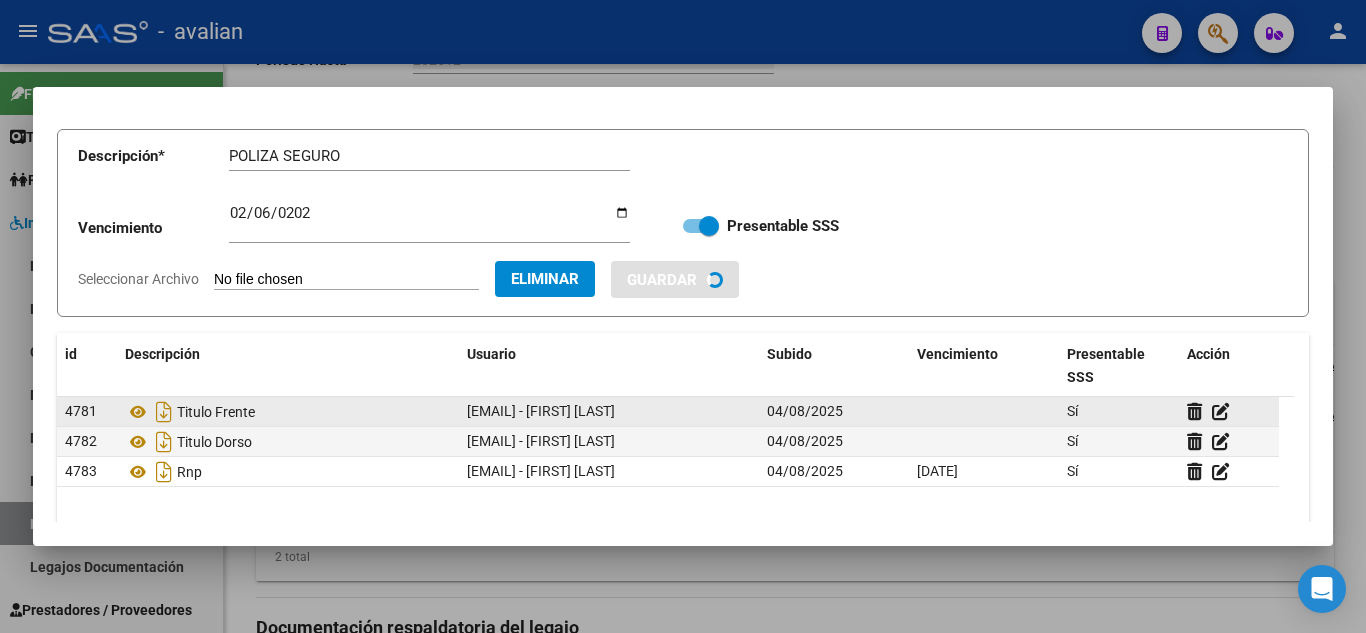 type 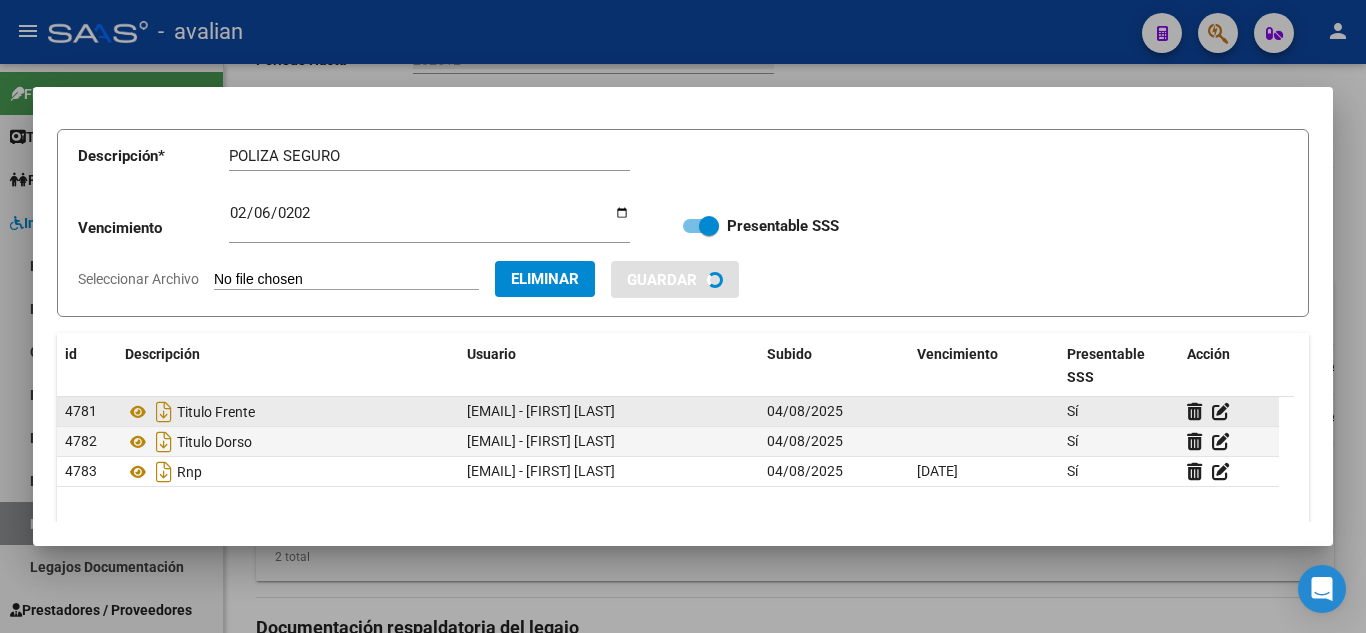 type 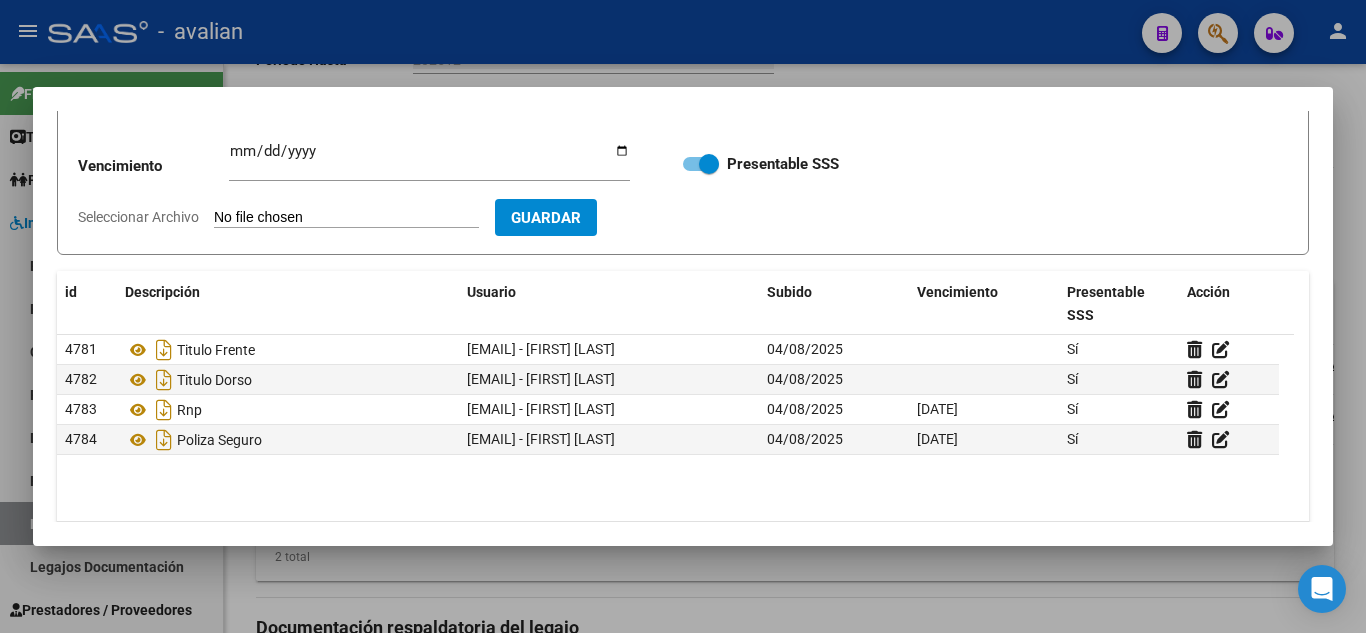 scroll, scrollTop: 100, scrollLeft: 0, axis: vertical 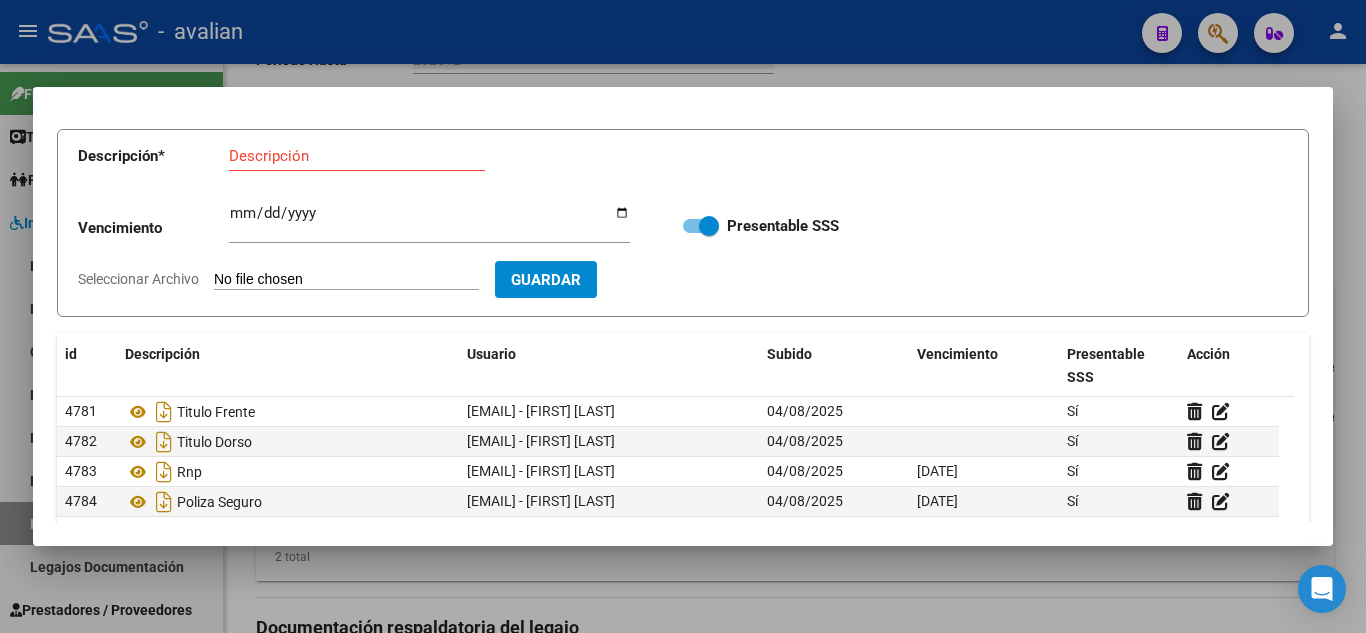 click on "Descripción" at bounding box center (357, 156) 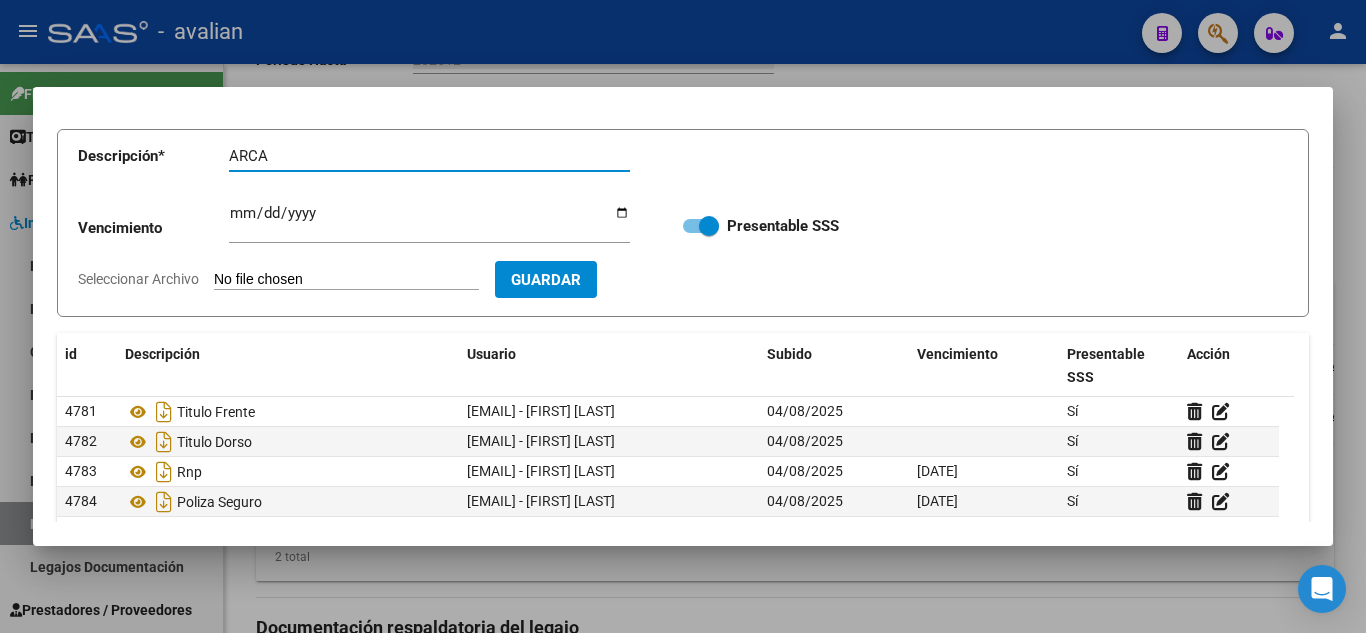 type on "ARCA" 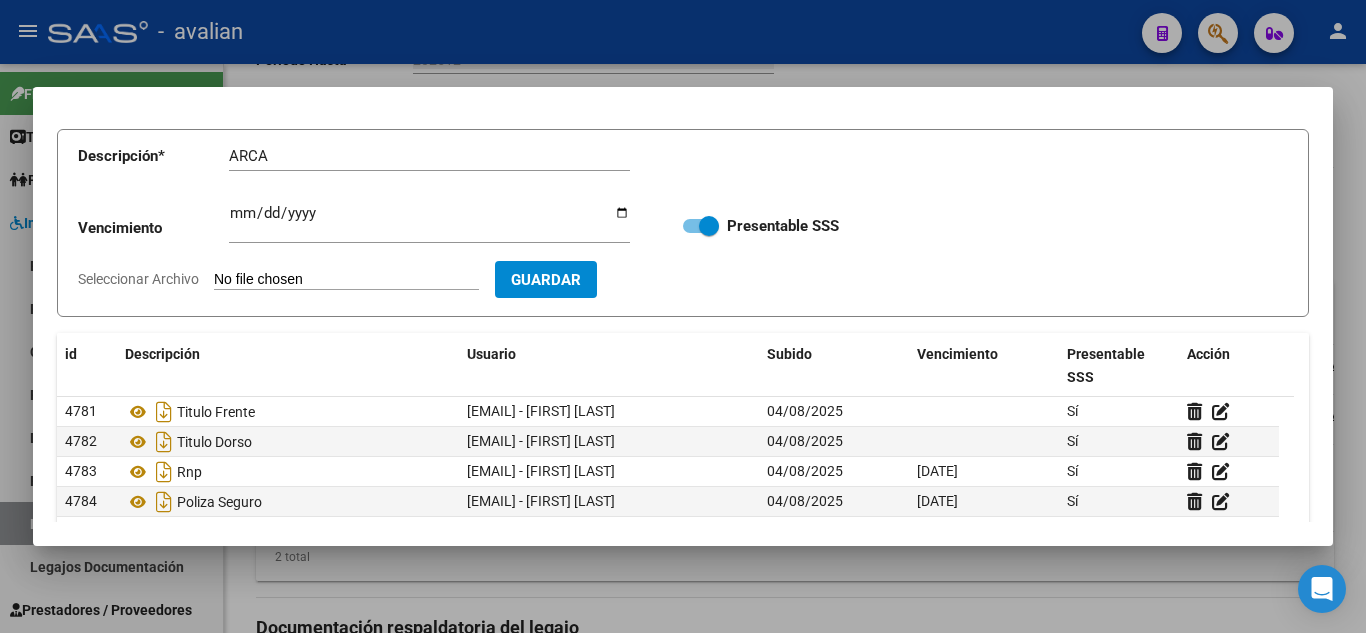 click on "Seleccionar Archivo" at bounding box center (346, 280) 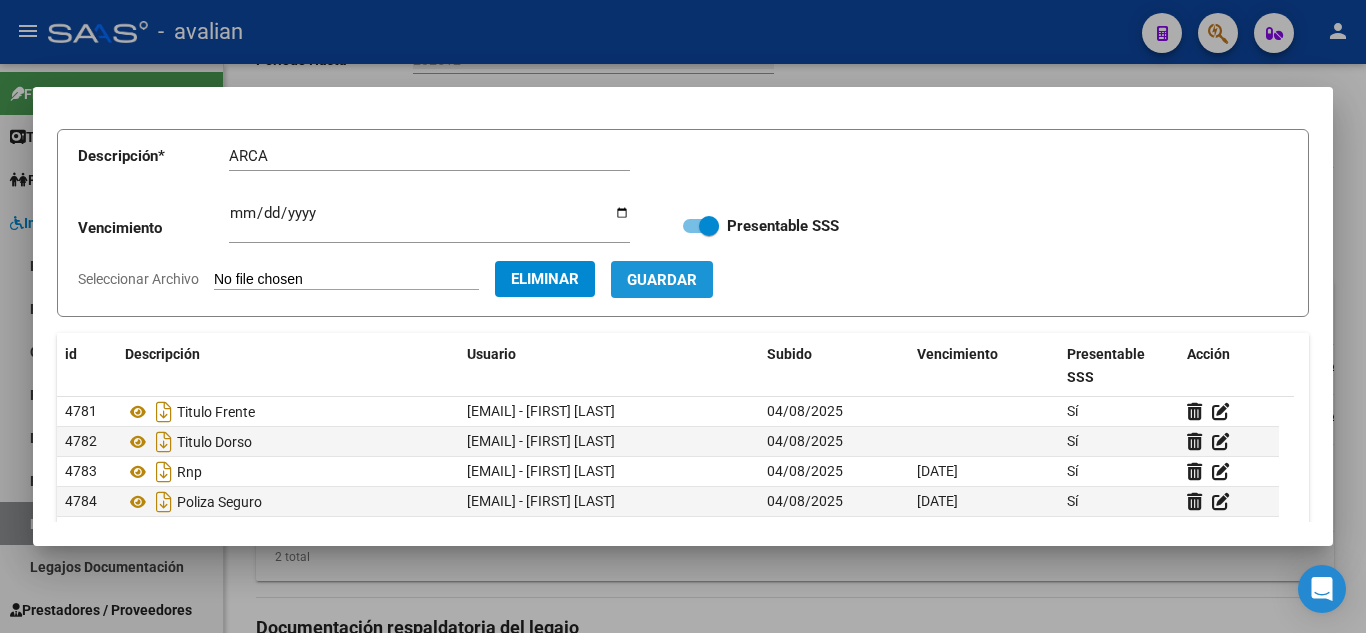 click on "Guardar" at bounding box center (662, 280) 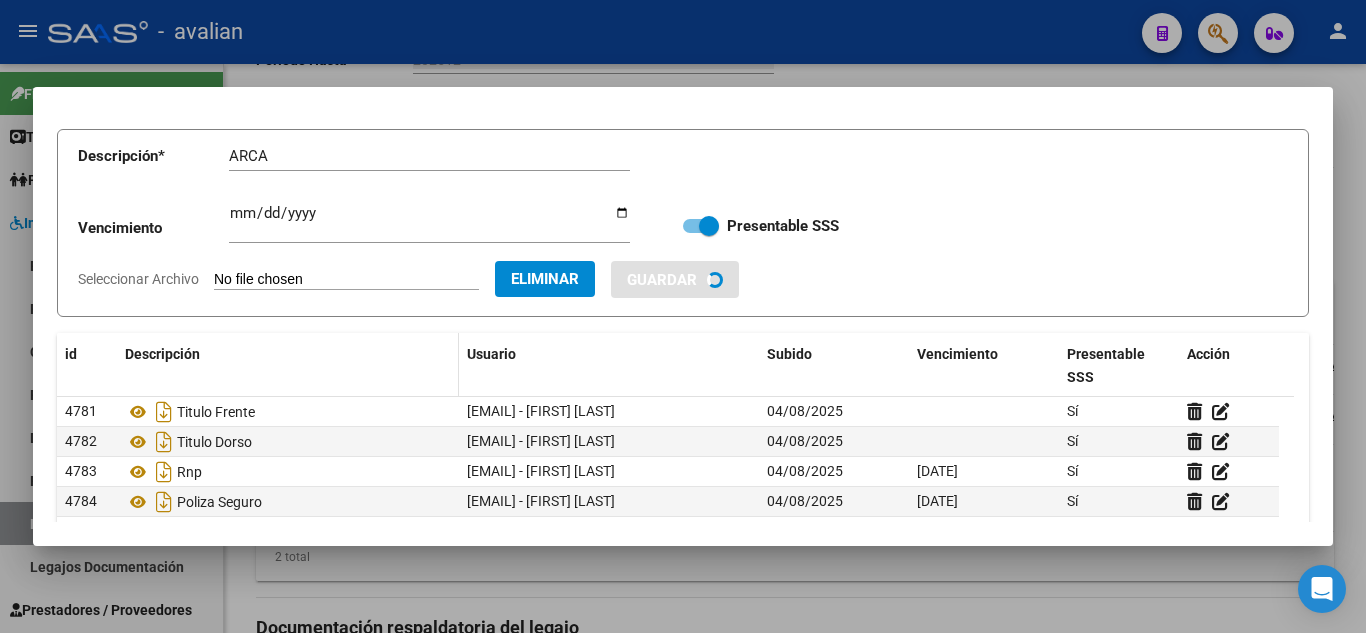 type 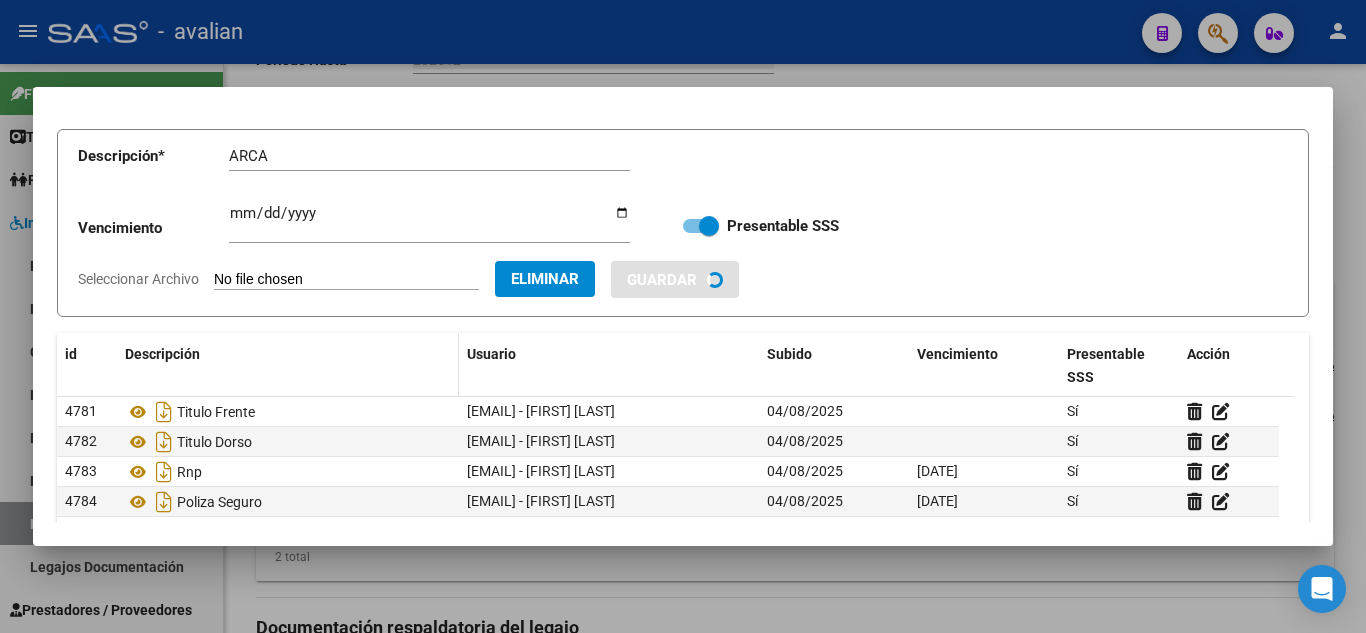 type 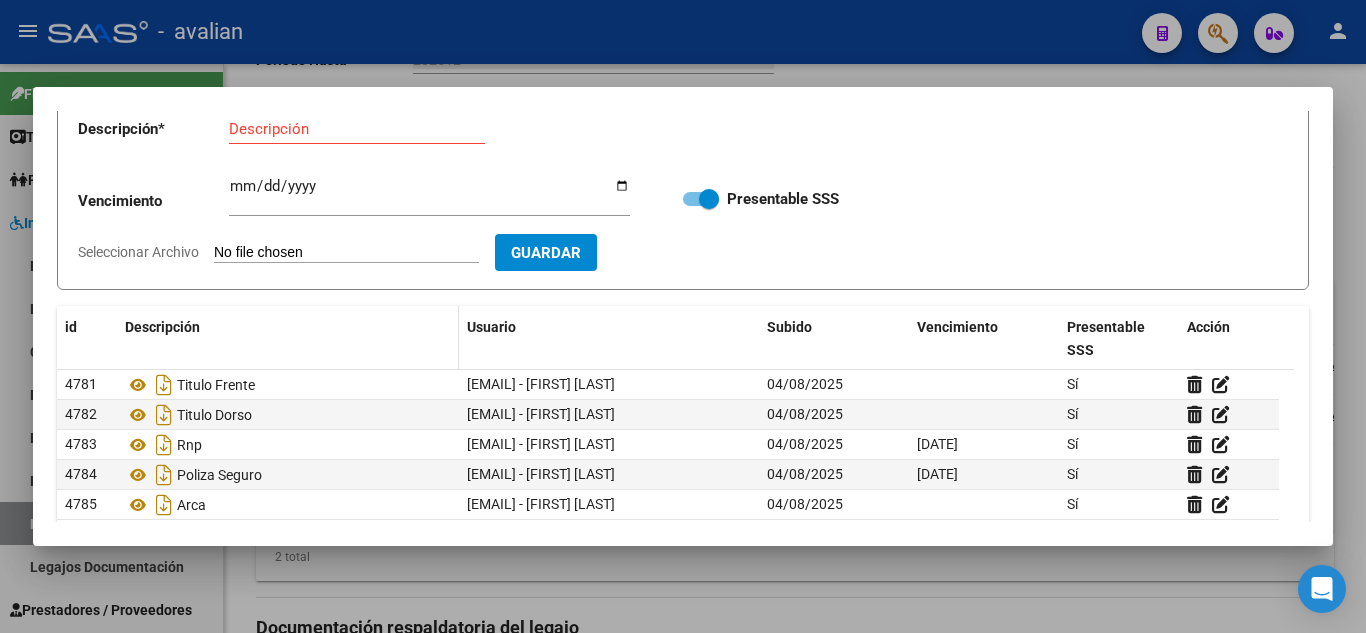 scroll, scrollTop: 27, scrollLeft: 0, axis: vertical 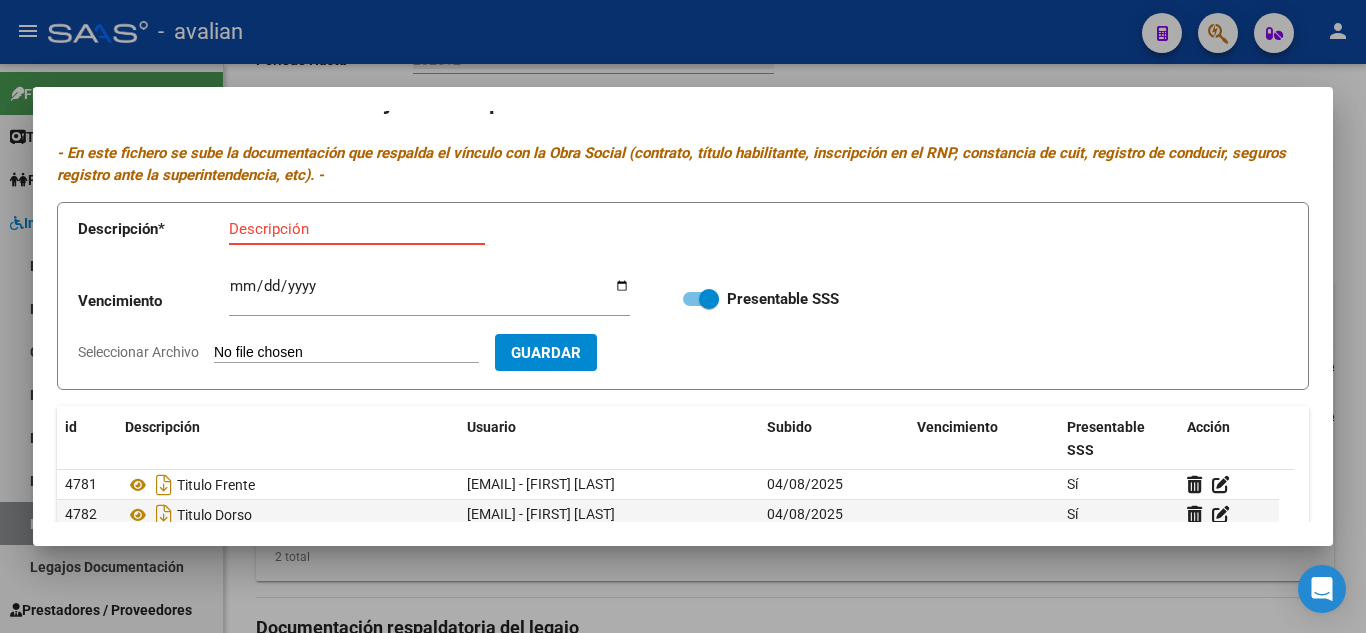 click on "Descripción" at bounding box center (357, 229) 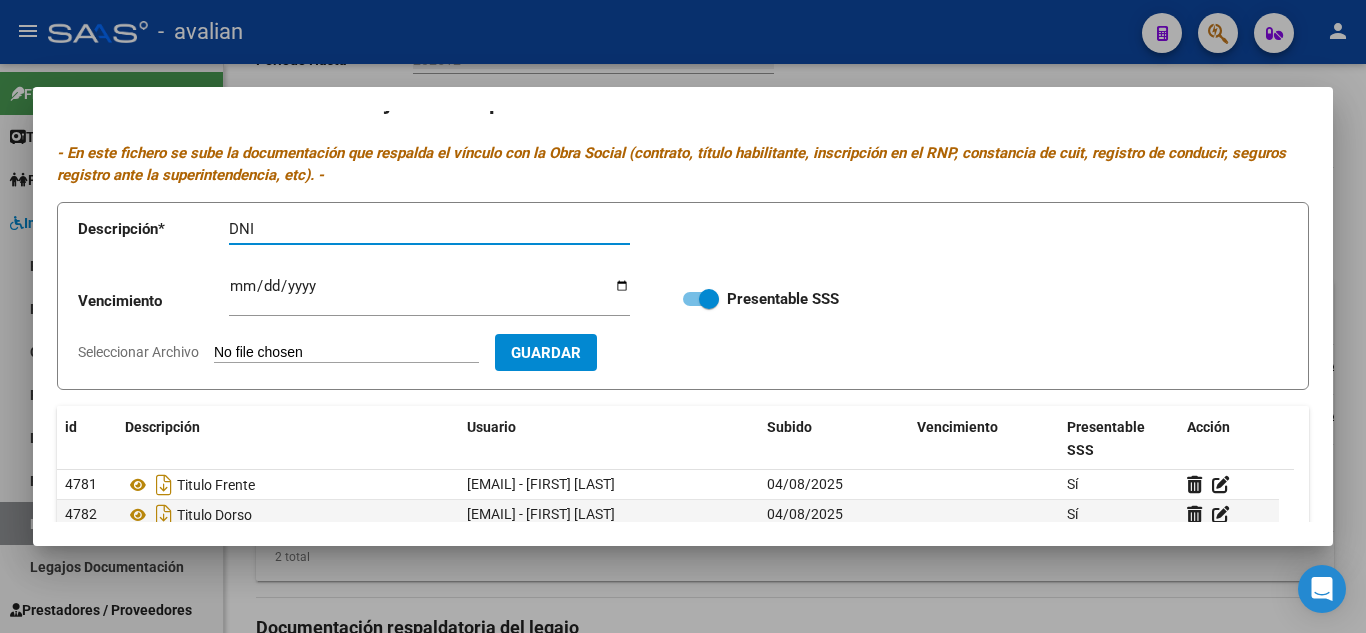 type on "DNI" 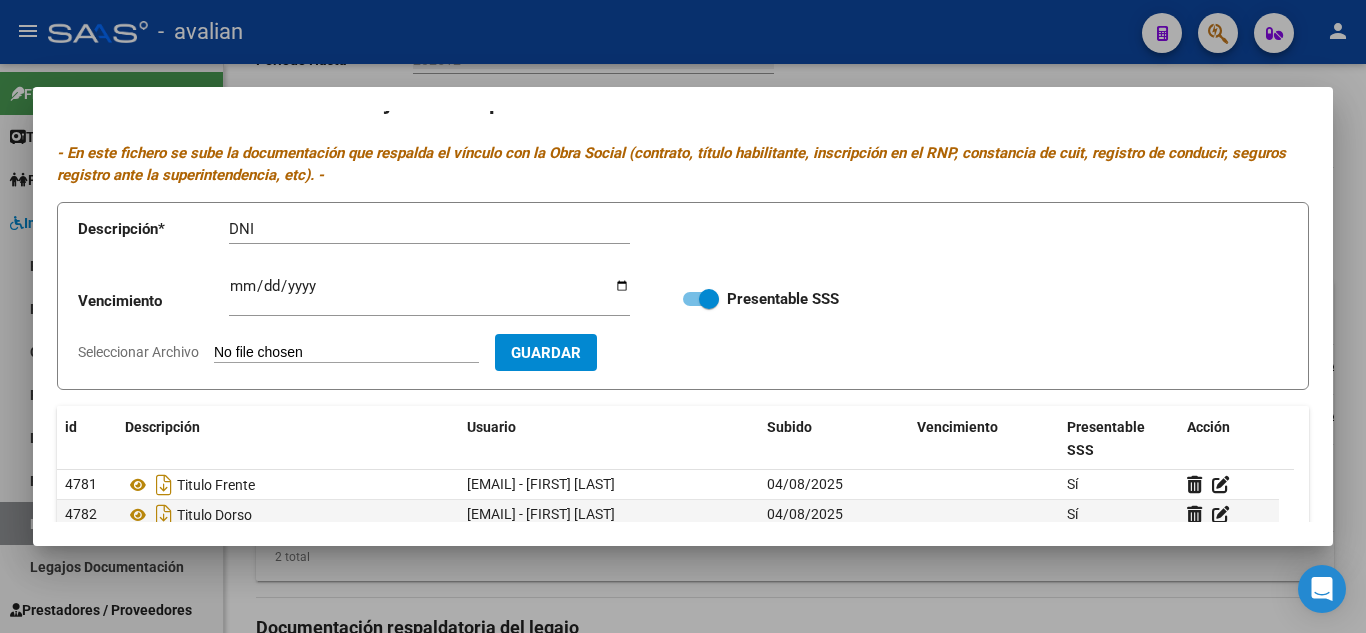 click on "Seleccionar Archivo" at bounding box center [346, 353] 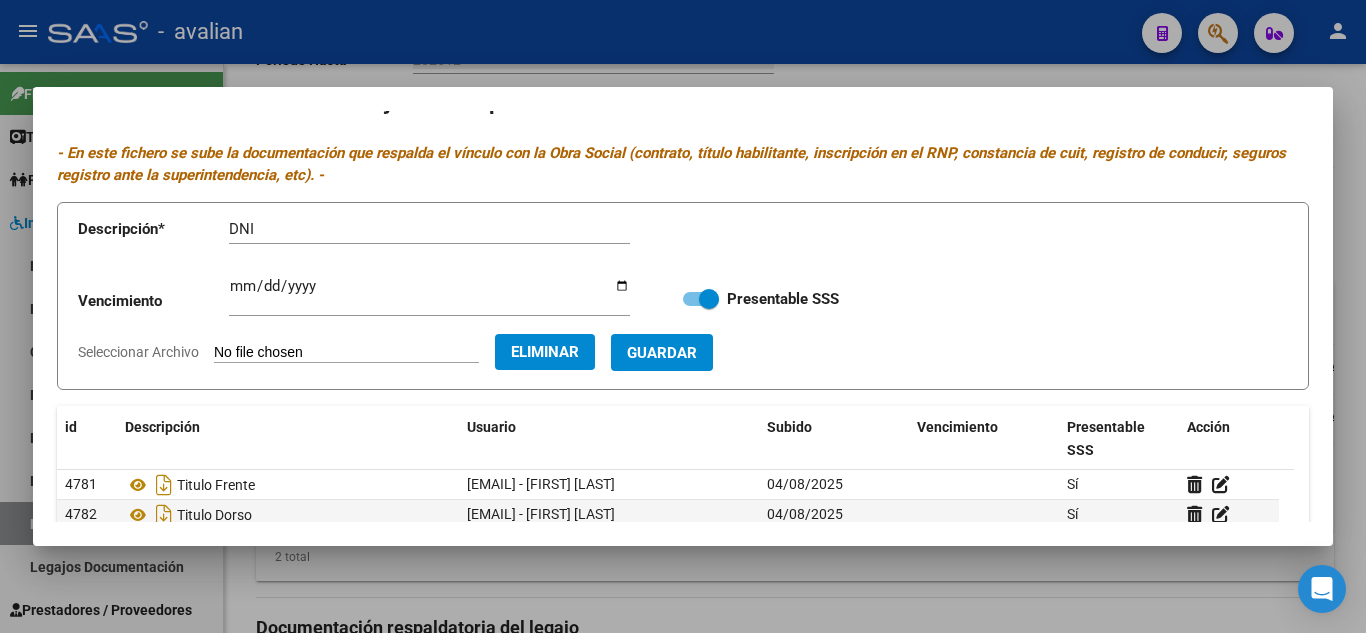 click on "Guardar" at bounding box center (662, 353) 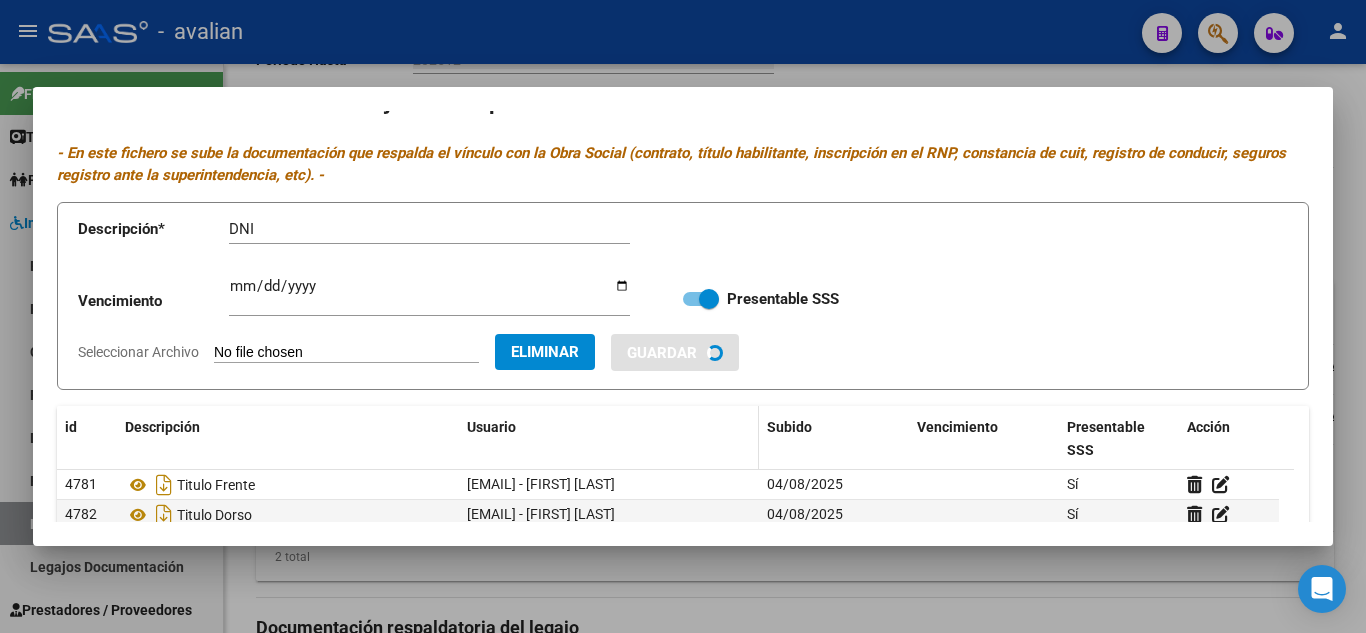 type 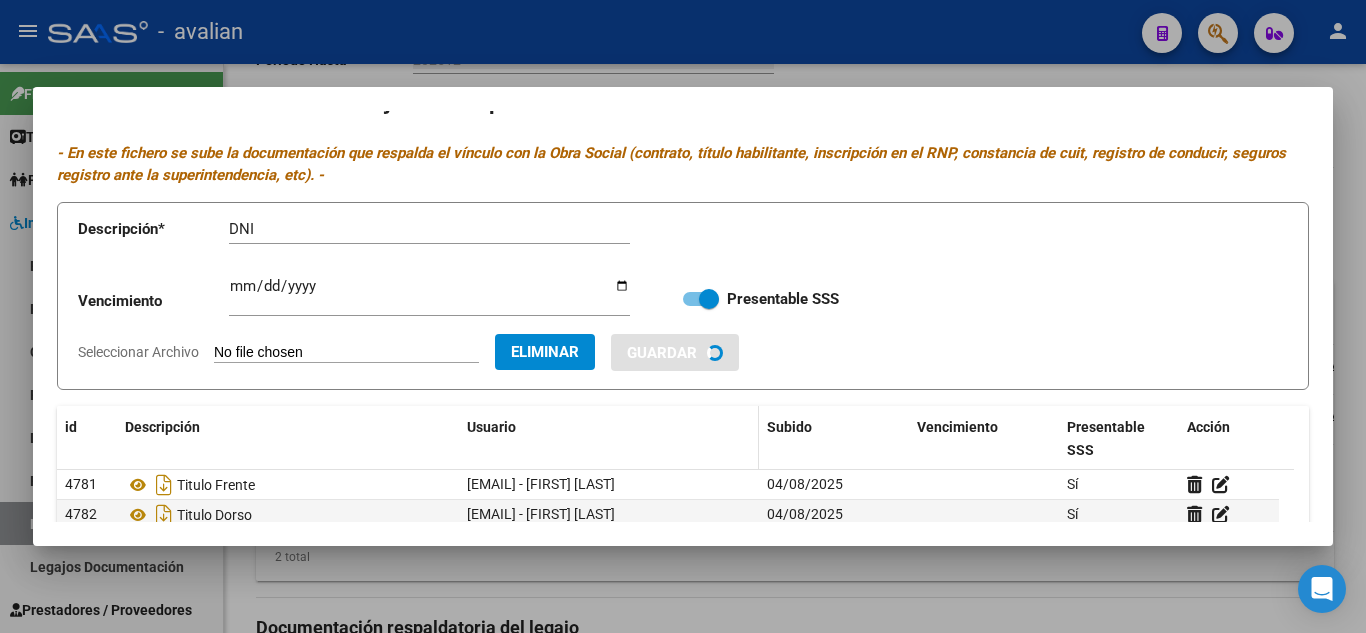 type 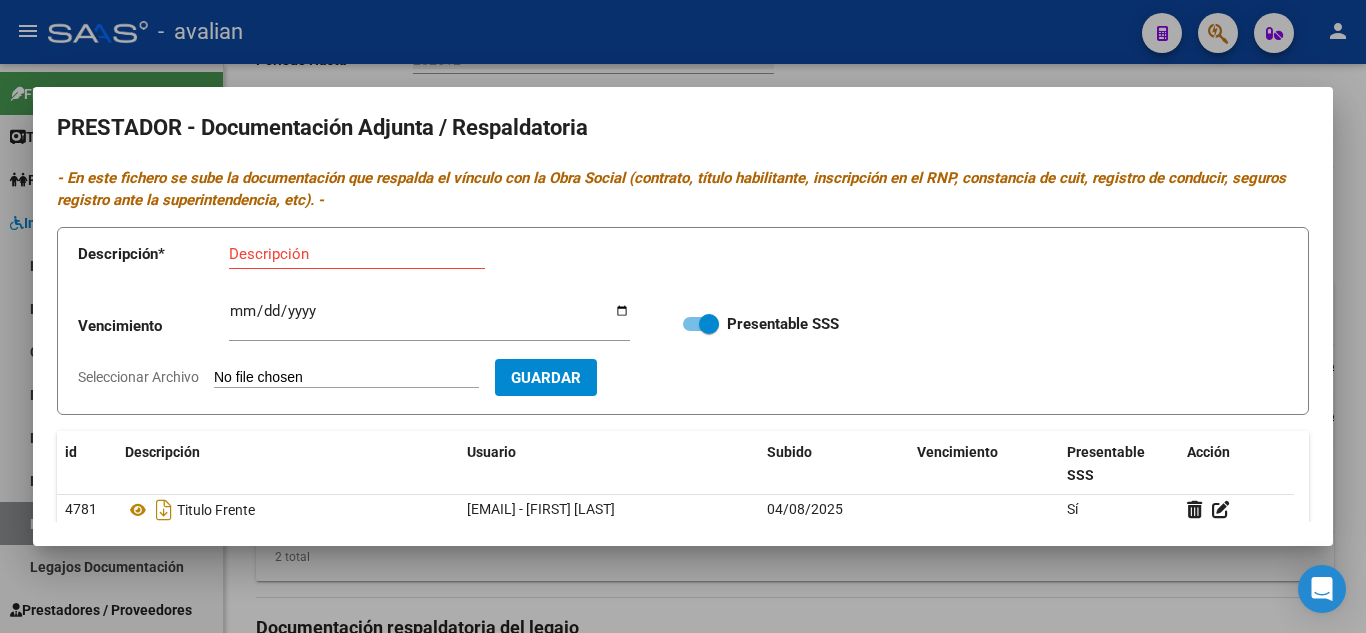 scroll, scrollTop: 0, scrollLeft: 0, axis: both 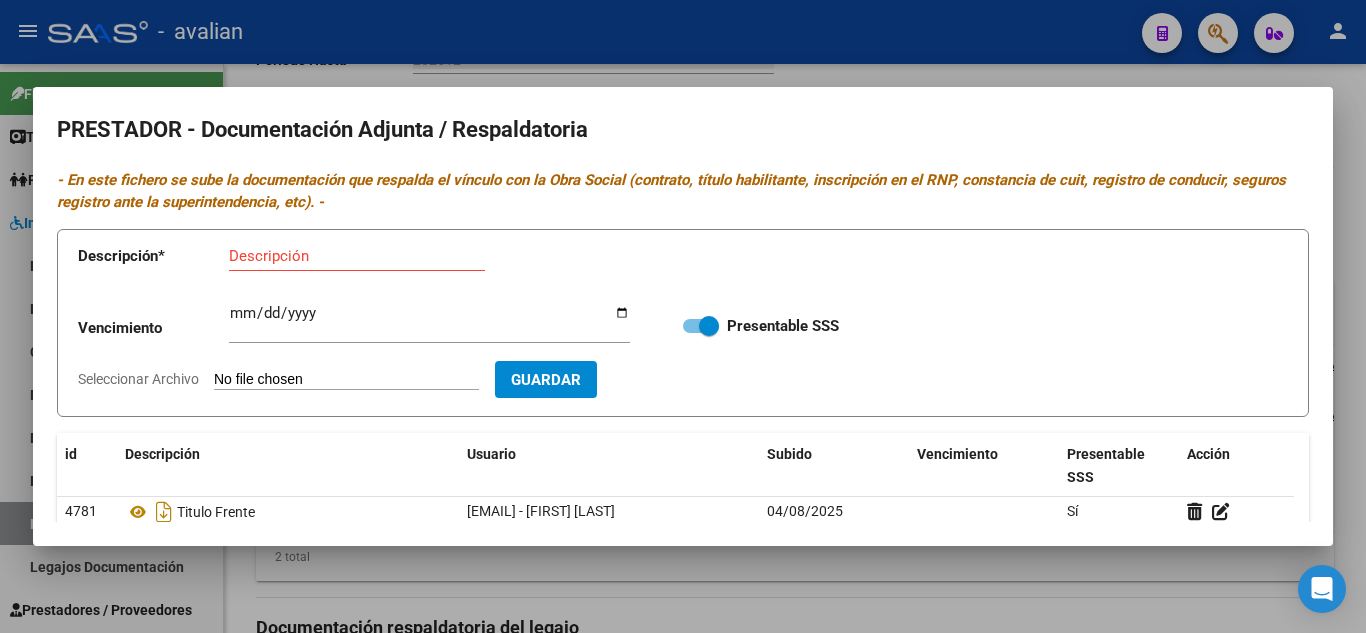click on "Descripción" at bounding box center [357, 256] 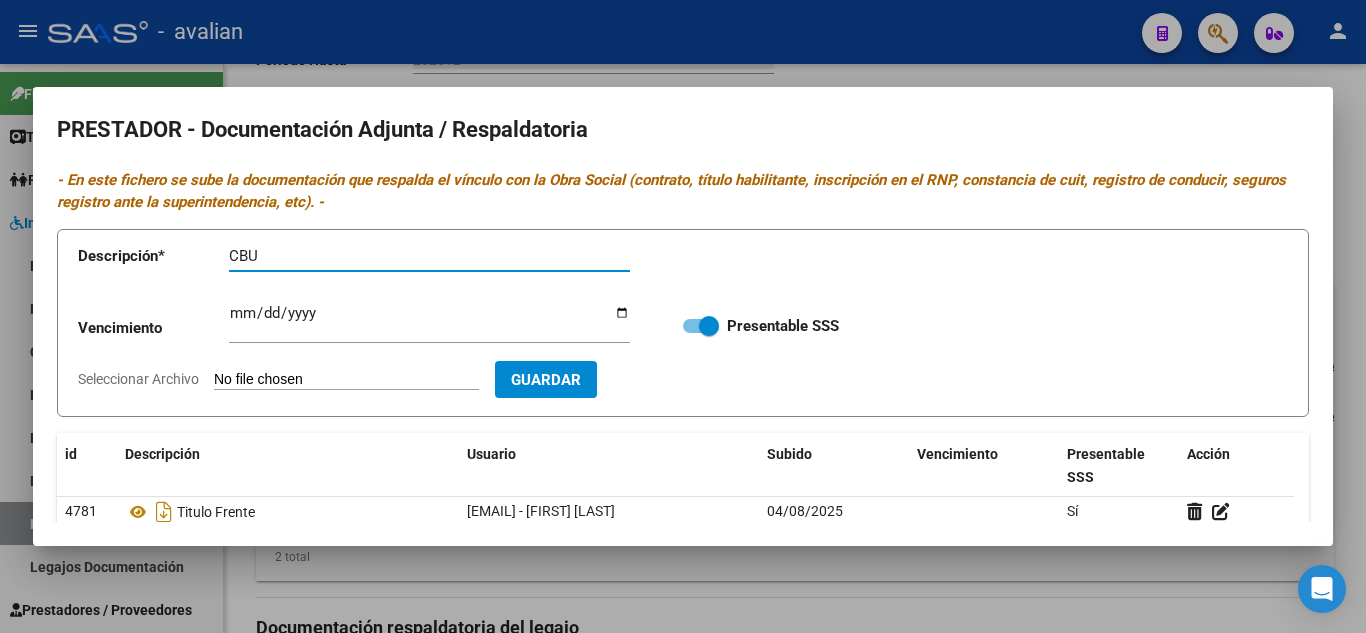type on "CBU" 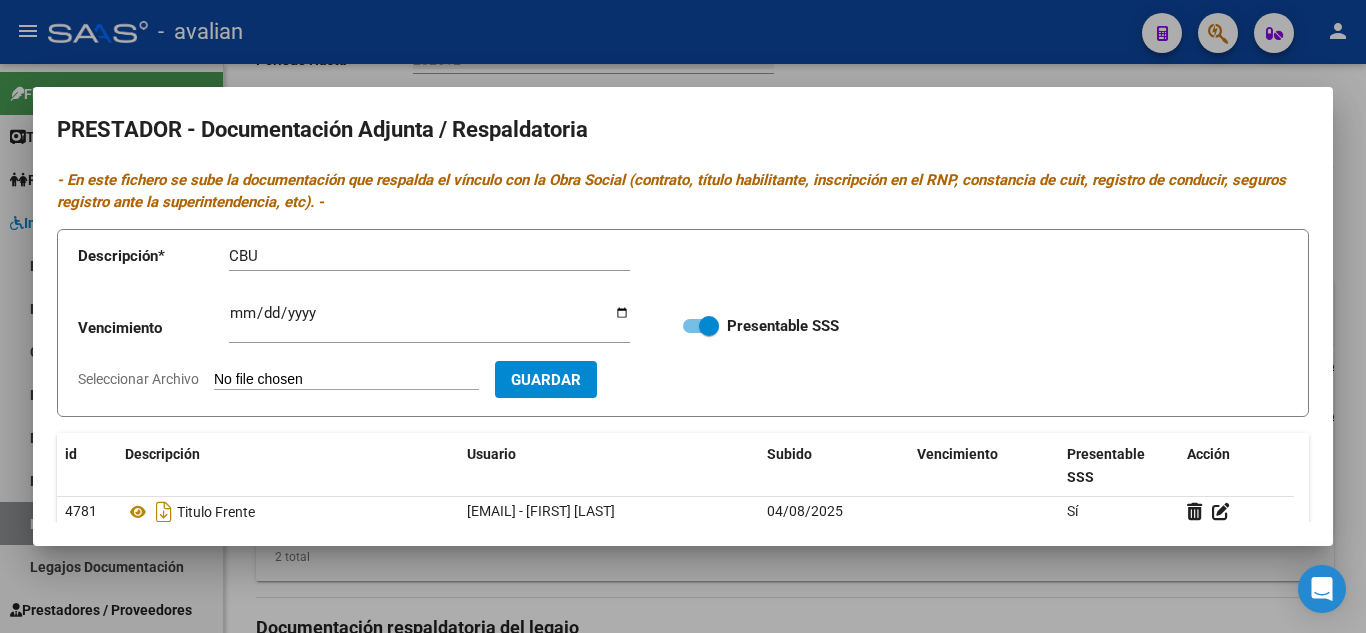 type on "C:\fakepath\CBU.jpg" 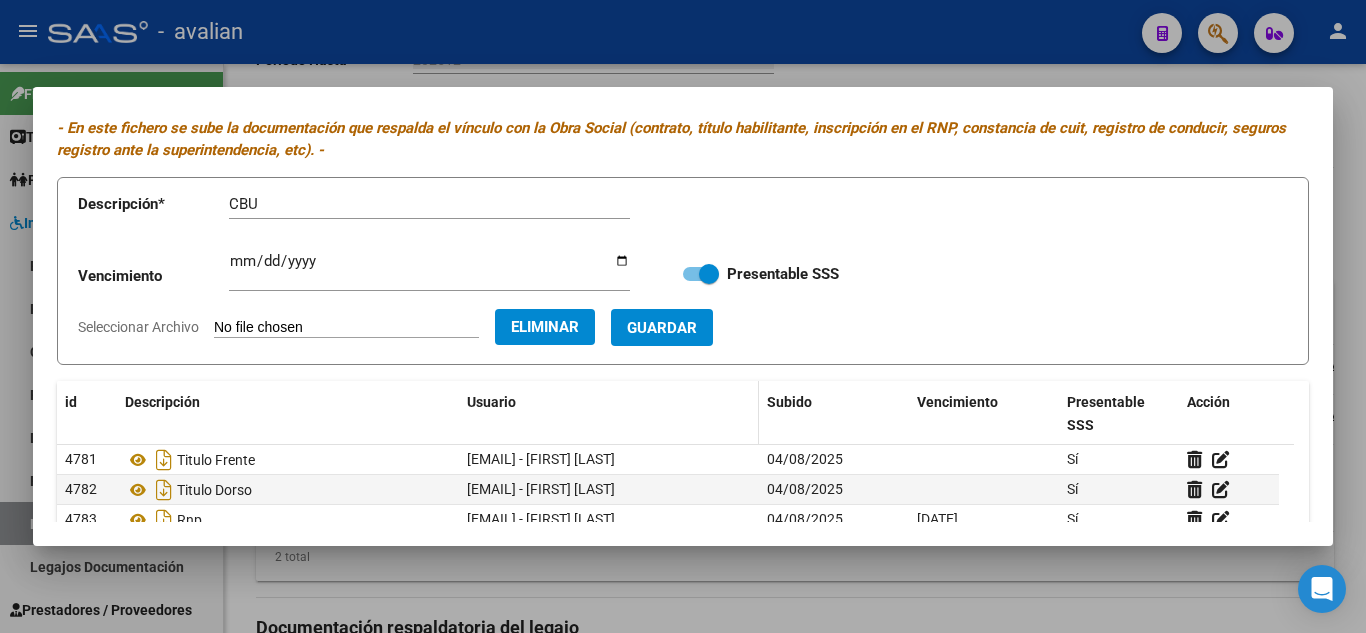 scroll, scrollTop: 100, scrollLeft: 0, axis: vertical 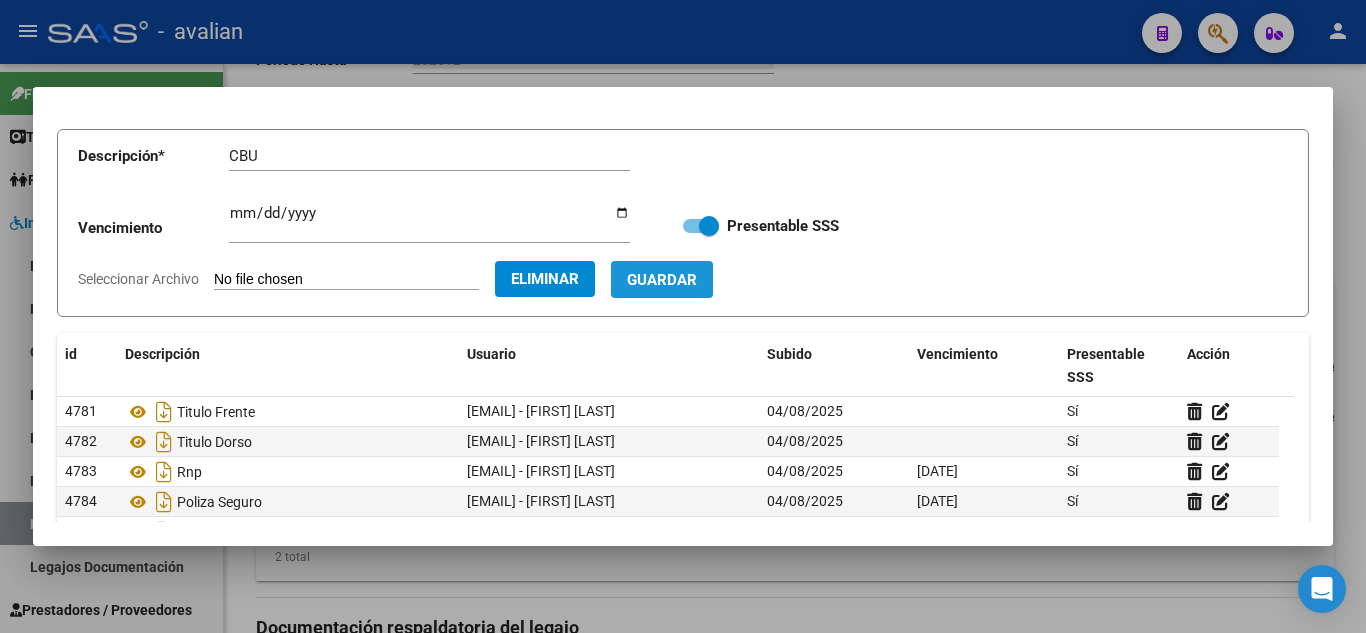 click on "Guardar" at bounding box center (662, 280) 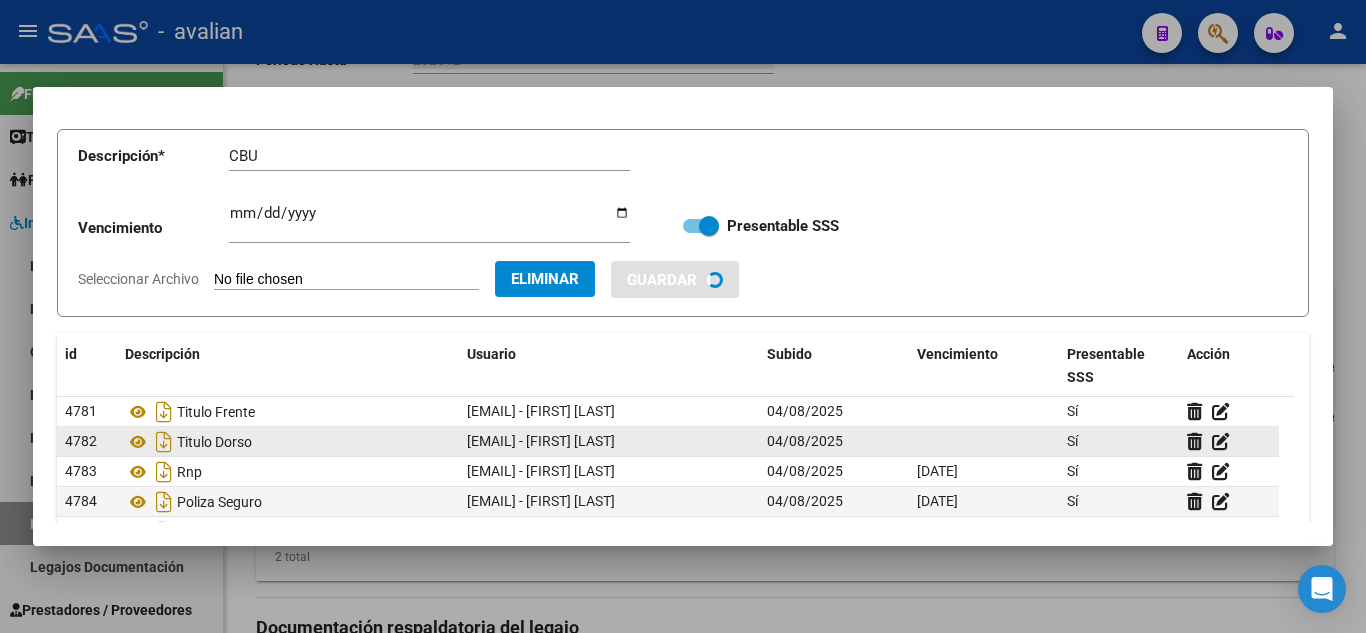type 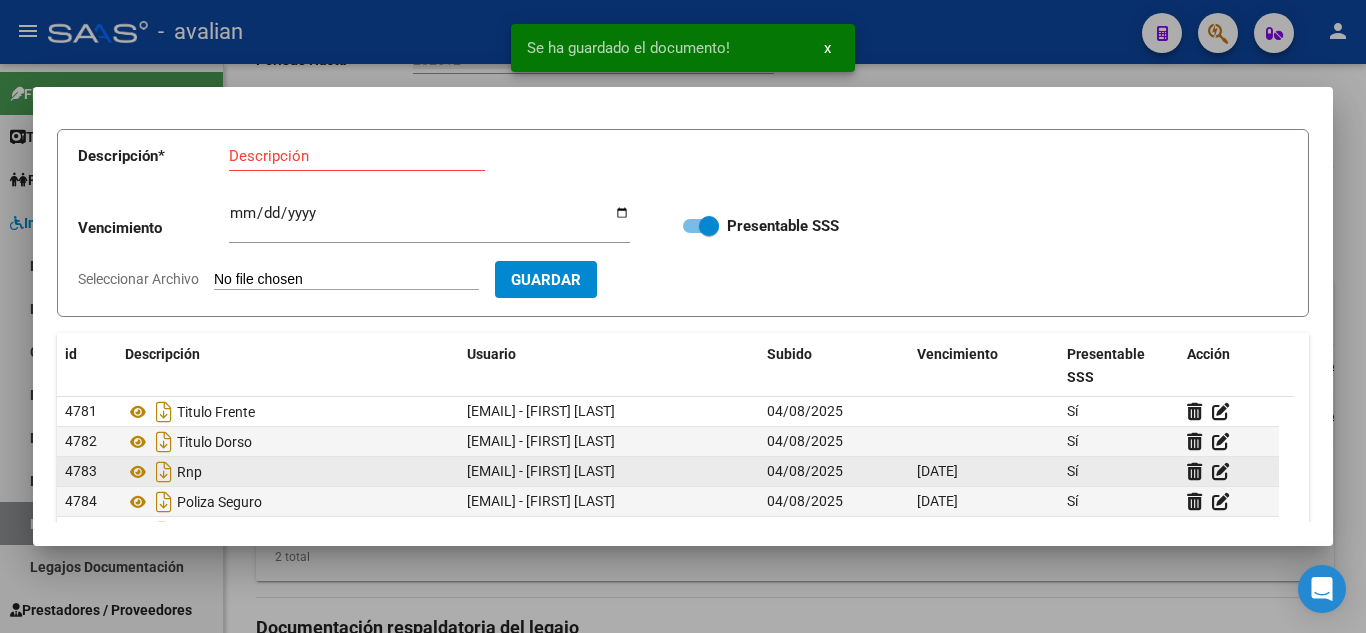 scroll, scrollTop: 31, scrollLeft: 0, axis: vertical 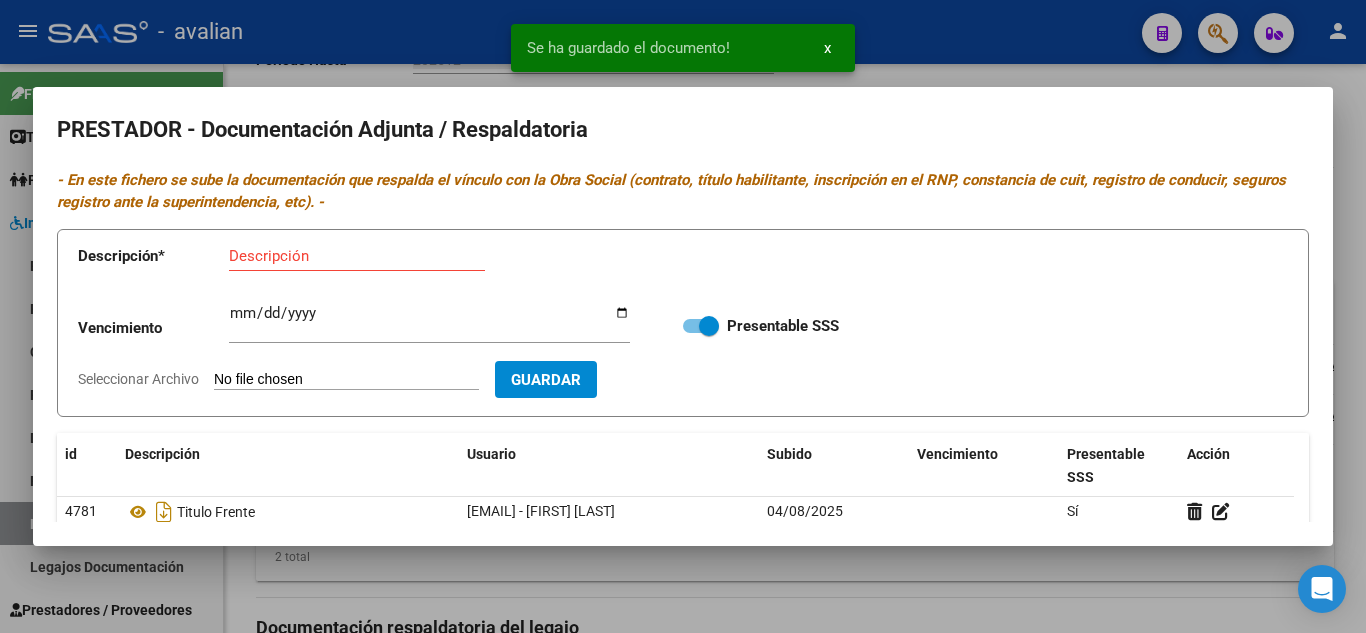 click at bounding box center (683, 316) 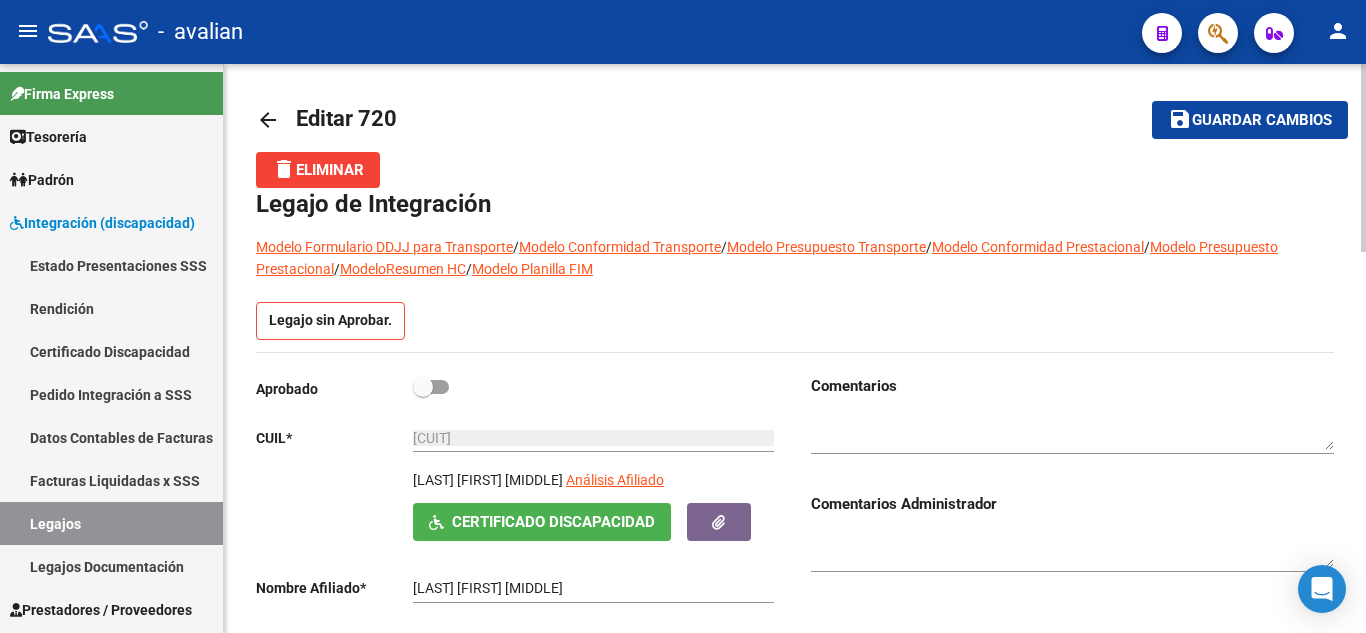scroll, scrollTop: 0, scrollLeft: 0, axis: both 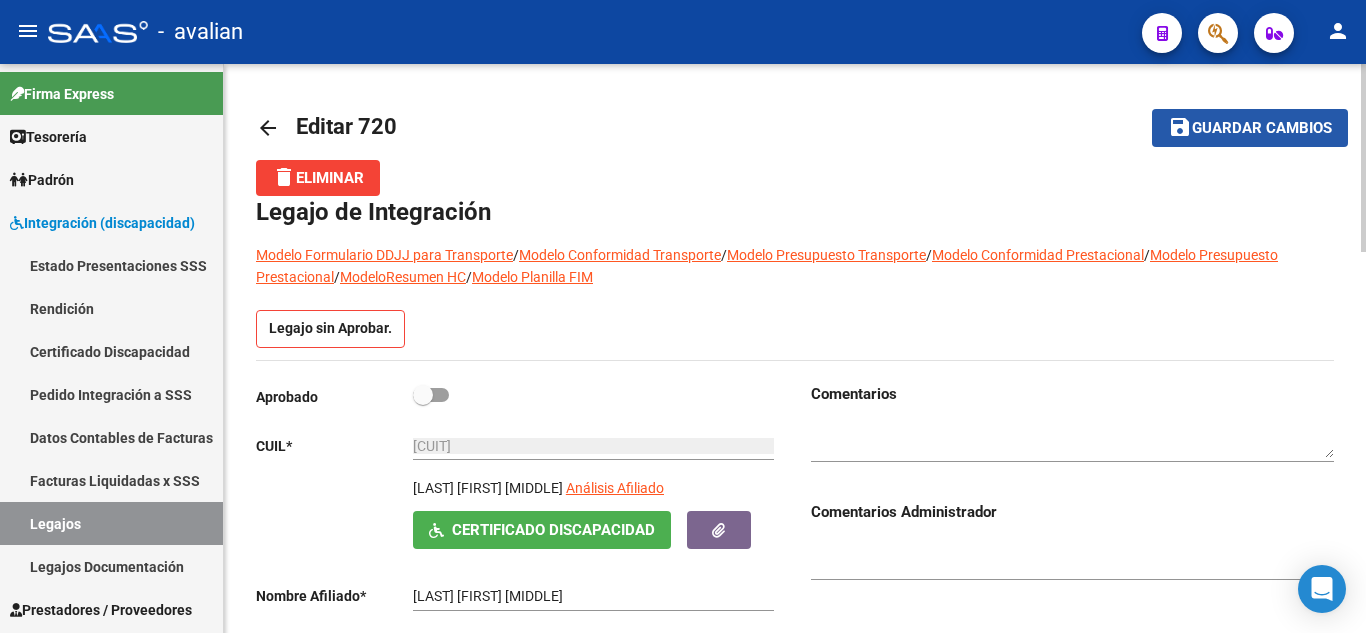 click on "Guardar cambios" 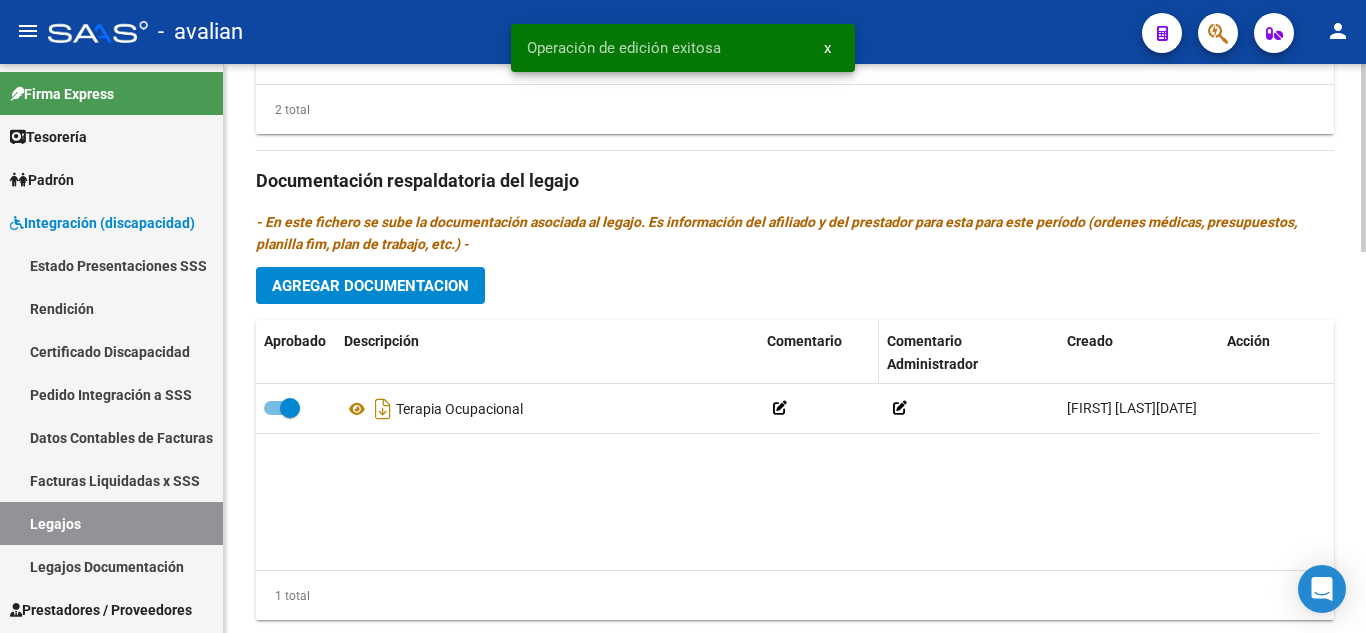 scroll, scrollTop: 1100, scrollLeft: 0, axis: vertical 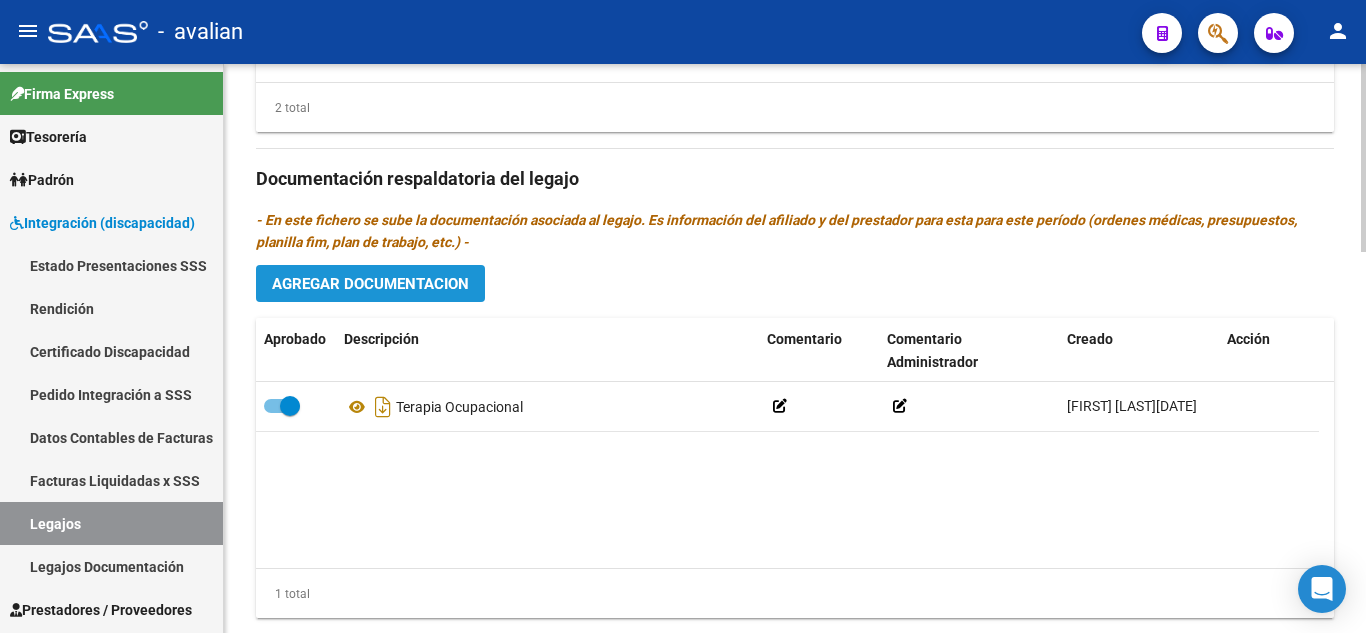 click on "Agregar Documentacion" 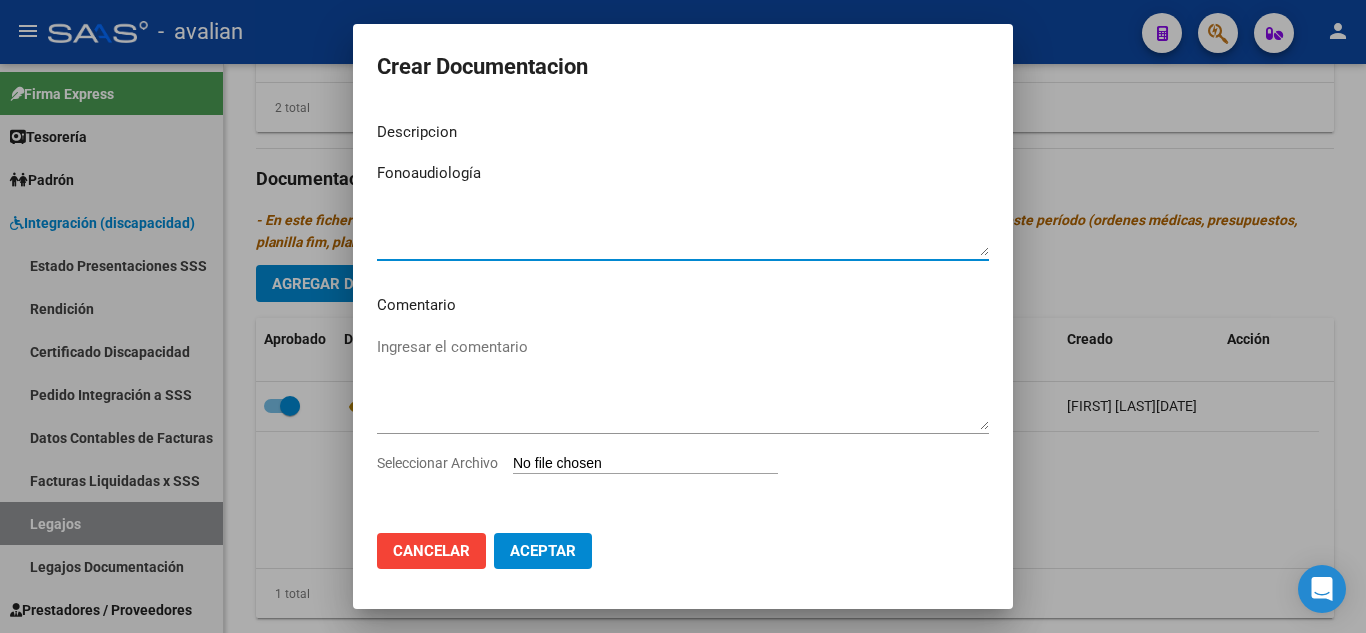 type on "Fonoaudiología" 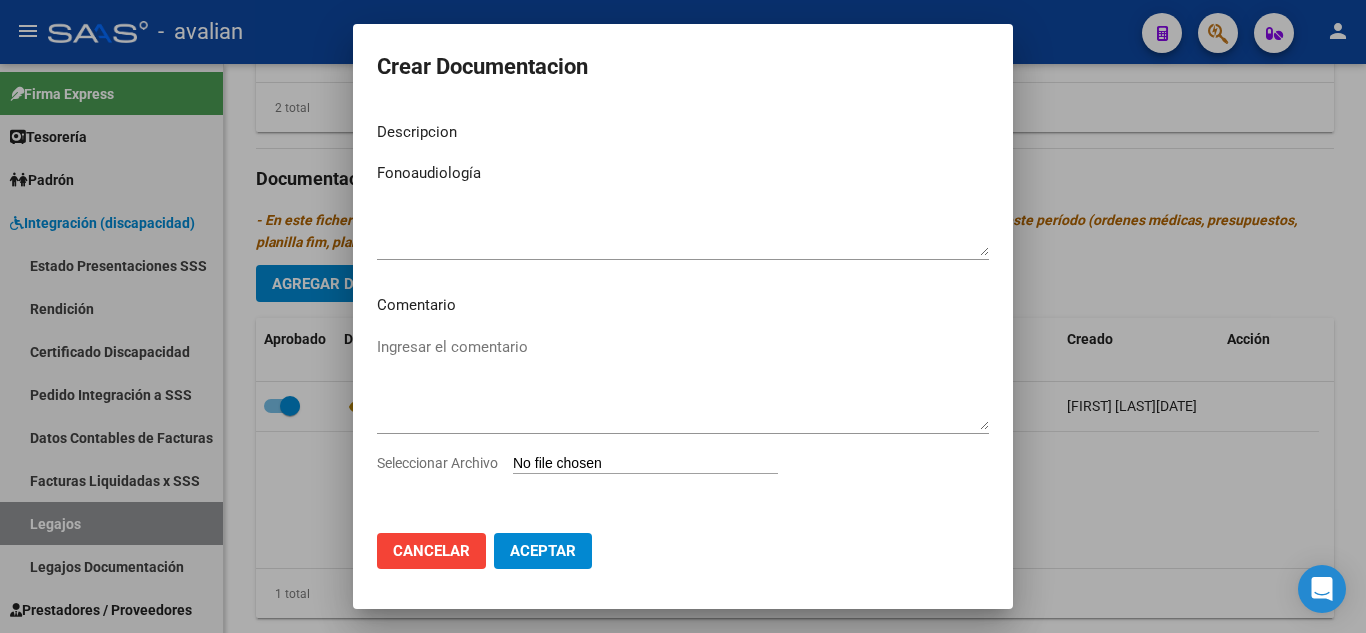 click on "Seleccionar Archivo" at bounding box center [645, 464] 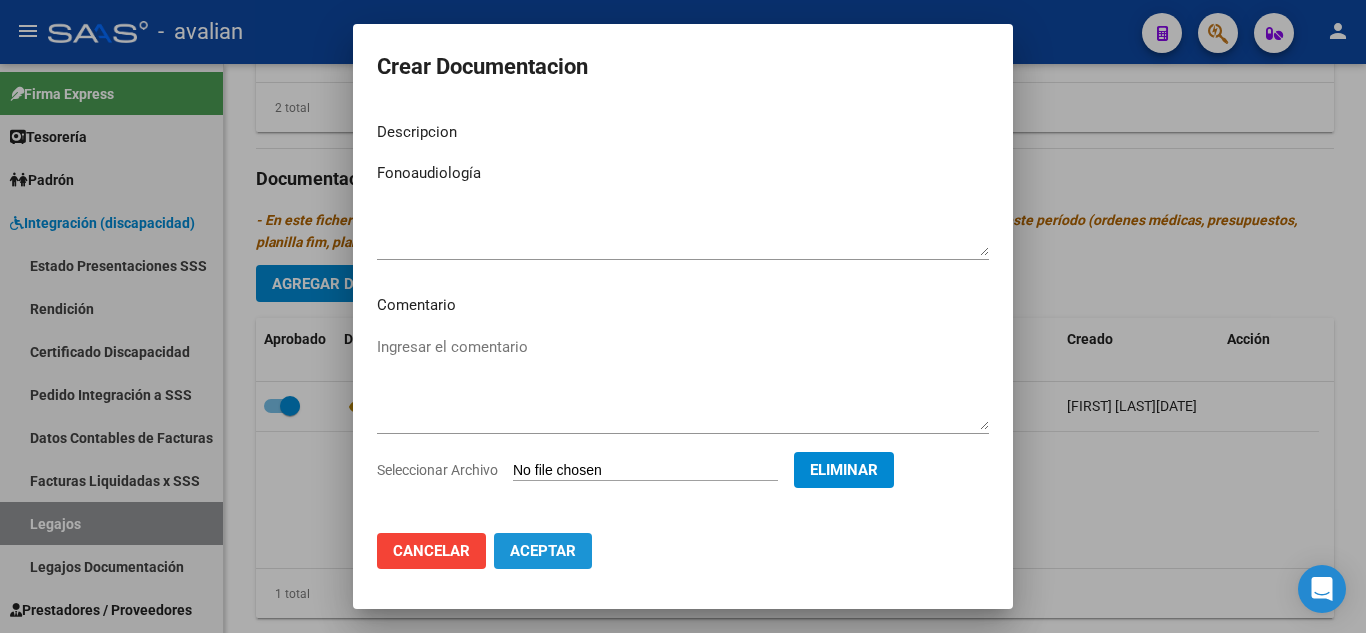 click on "Aceptar" 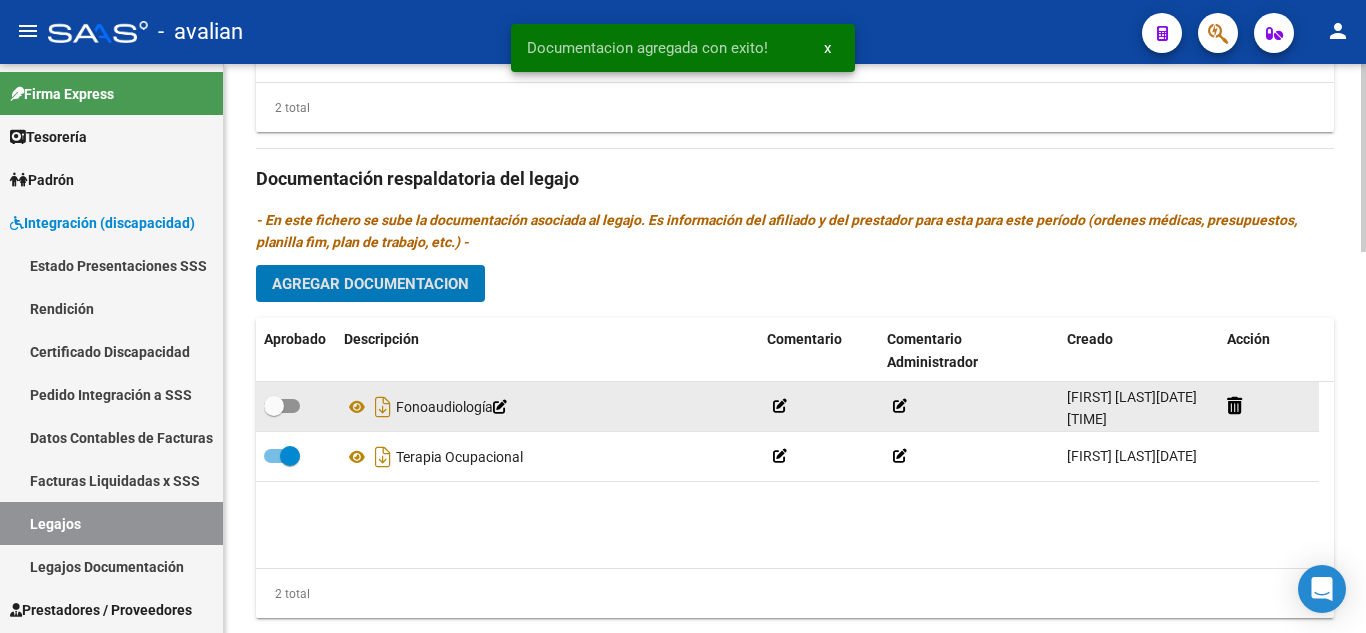 drag, startPoint x: 297, startPoint y: 403, endPoint x: 317, endPoint y: 406, distance: 20.22375 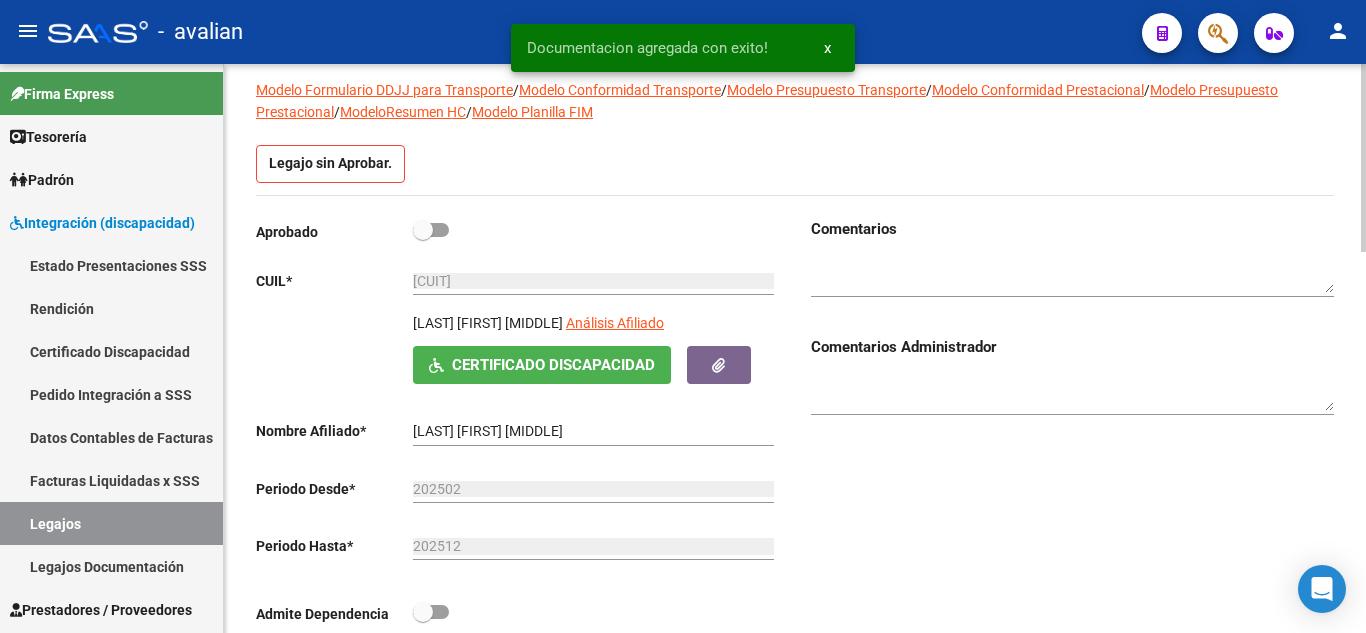 scroll, scrollTop: 0, scrollLeft: 0, axis: both 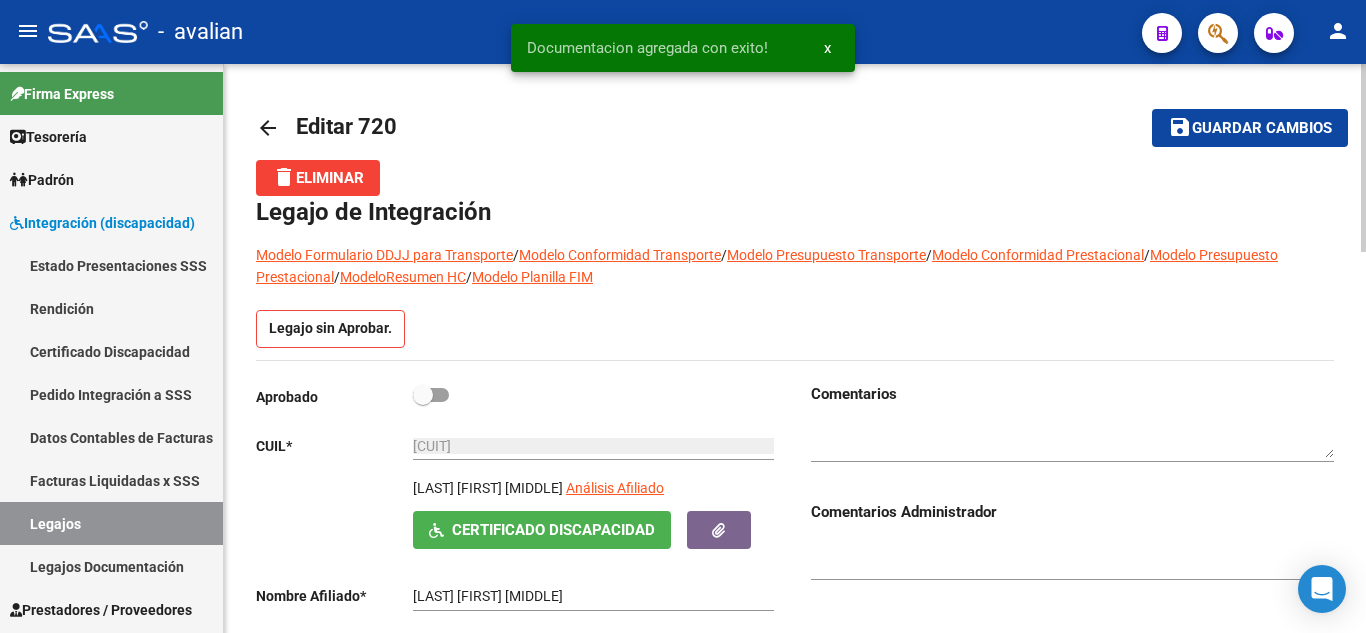 click on "Guardar cambios" 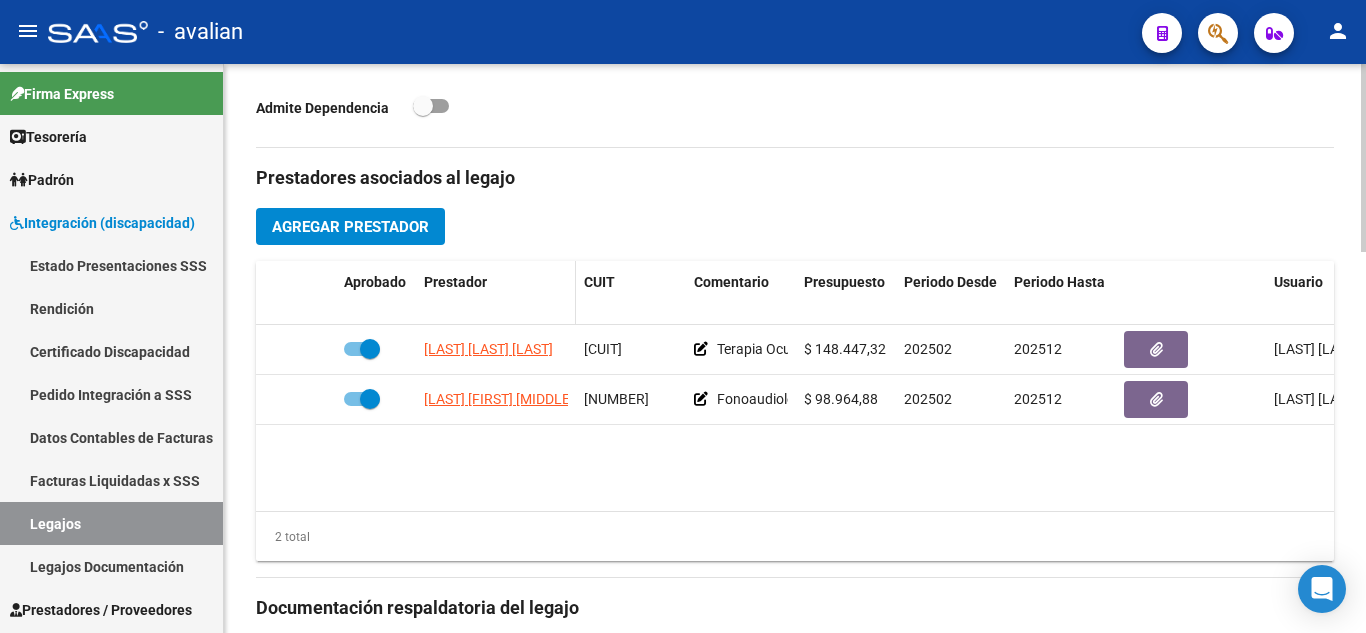 scroll, scrollTop: 700, scrollLeft: 0, axis: vertical 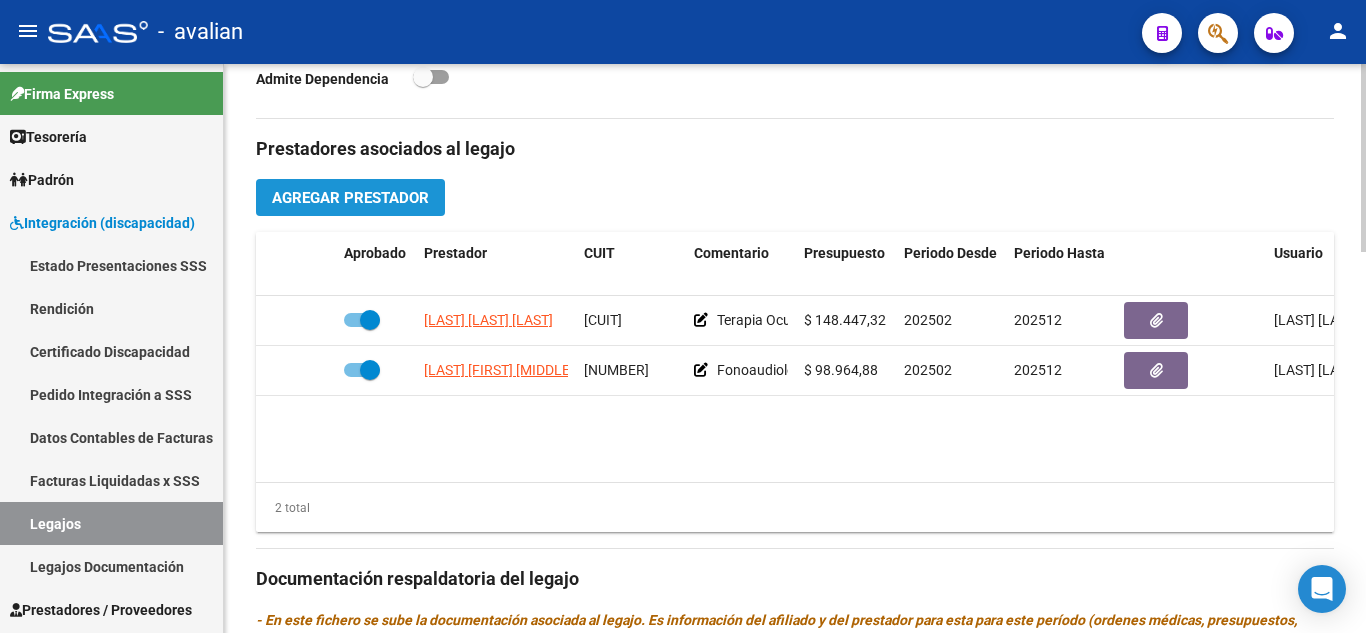 click on "Agregar Prestador" 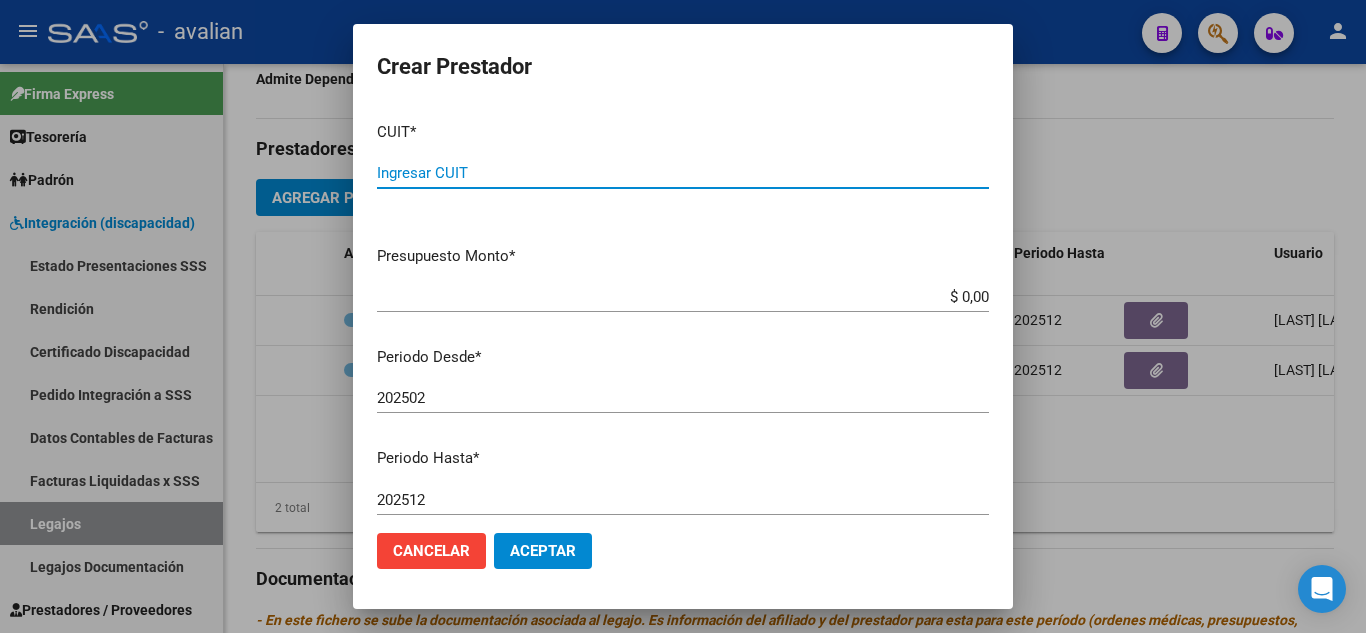 paste on "[CUIL]" 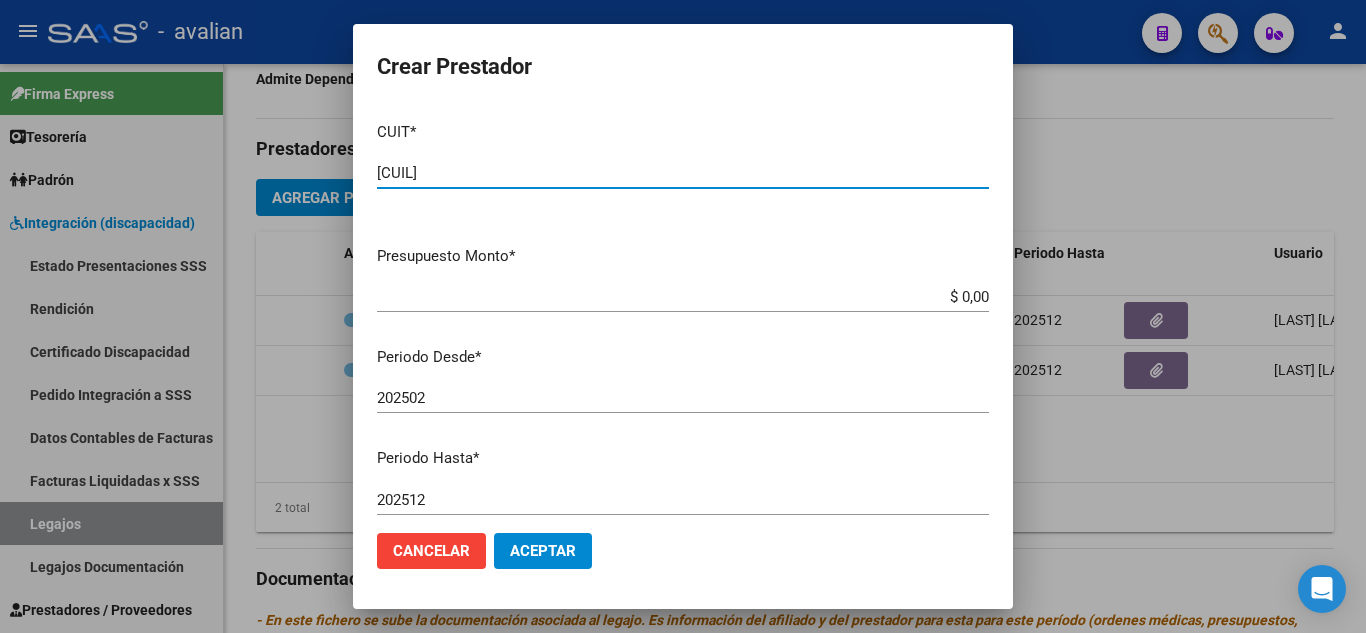 type on "[CUIL]" 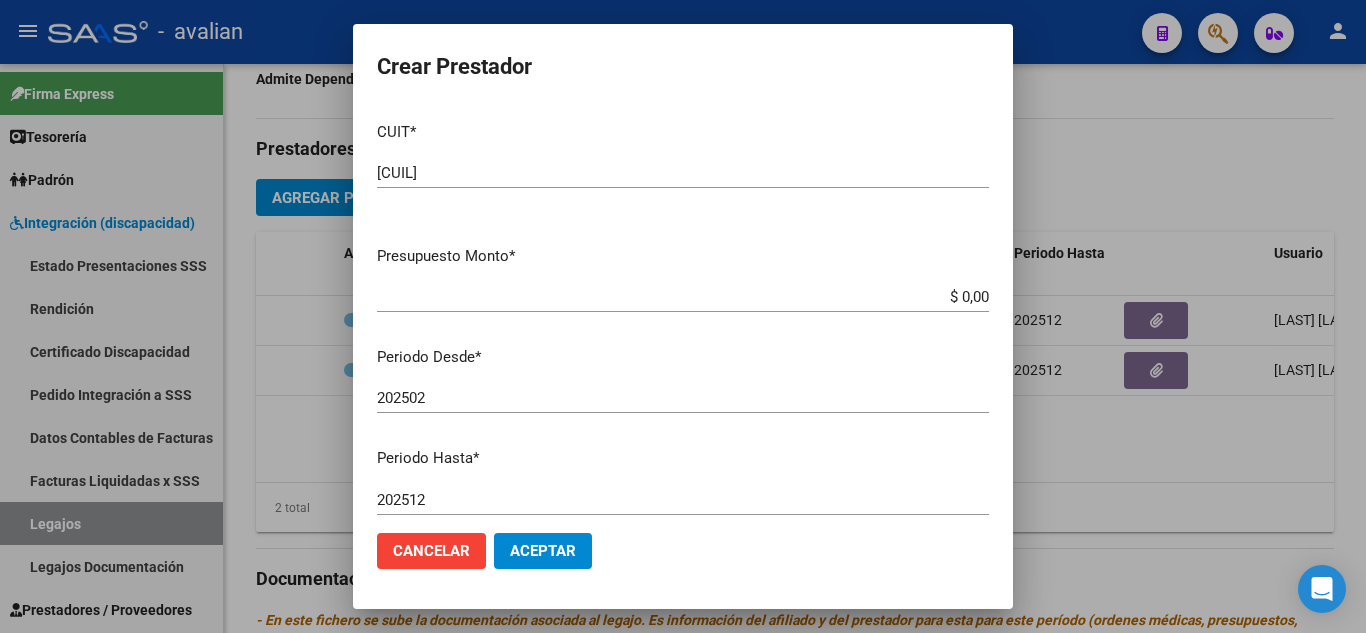 drag, startPoint x: 775, startPoint y: 223, endPoint x: 842, endPoint y: 256, distance: 74.68601 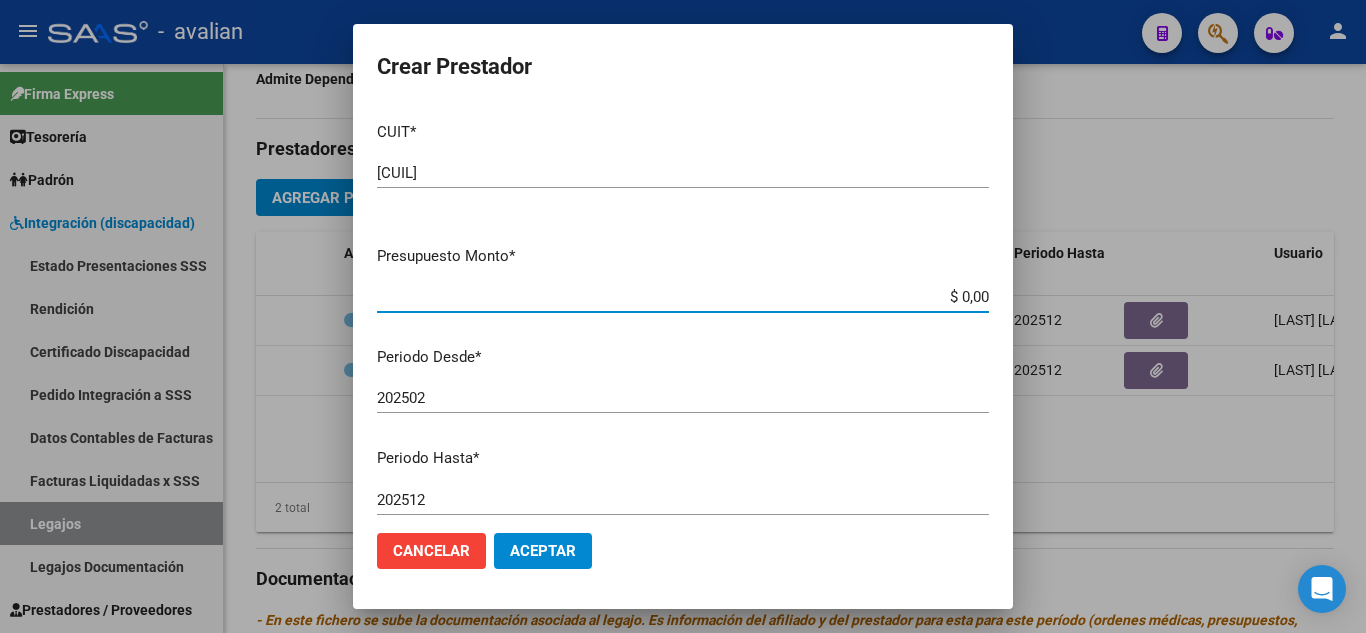drag, startPoint x: 942, startPoint y: 295, endPoint x: 1019, endPoint y: 295, distance: 77 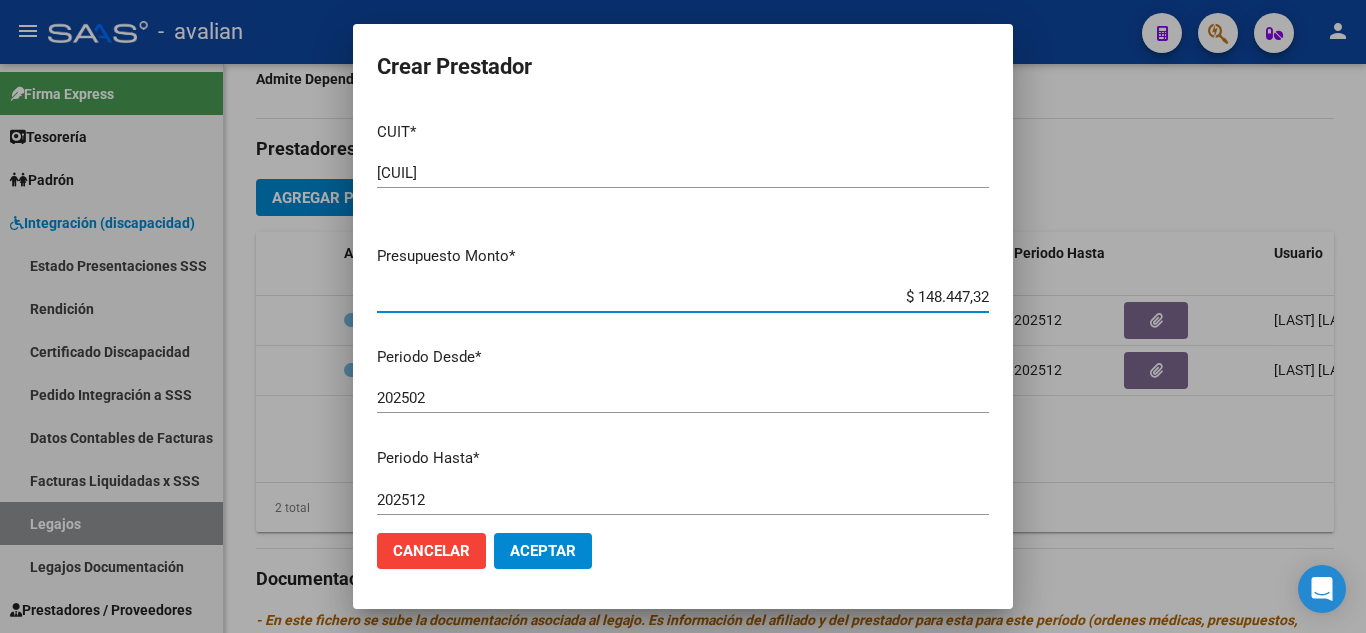 type on "$ 148.447,32" 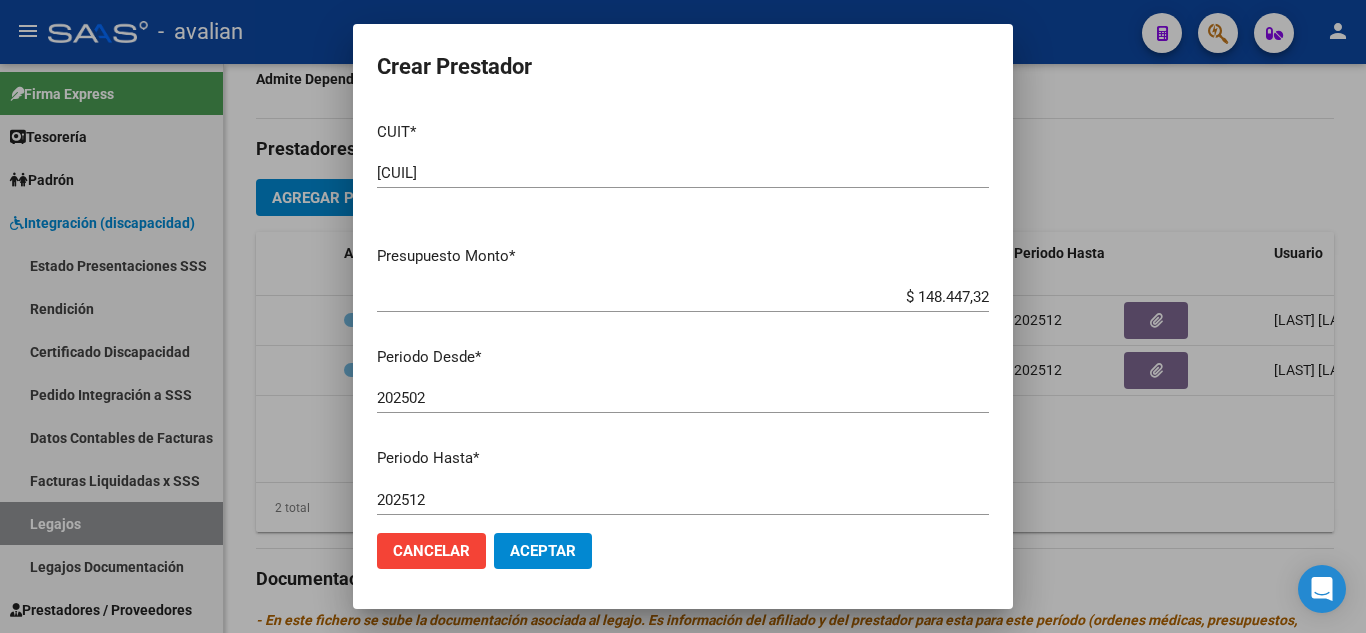 click on "CUIT  *   [CUIT] Ingresar CUIT  ARCA Padrón    Presupuesto Monto  *   $ [AMOUNT] Ingresar el monto  Periodo Desde  *   [YEAR] Ingresar el periodo  Periodo Hasta  *   [YEAR] Ingresar el periodo  Comentario    Ingresar el comentario  Admite Dependencia" at bounding box center (683, 311) 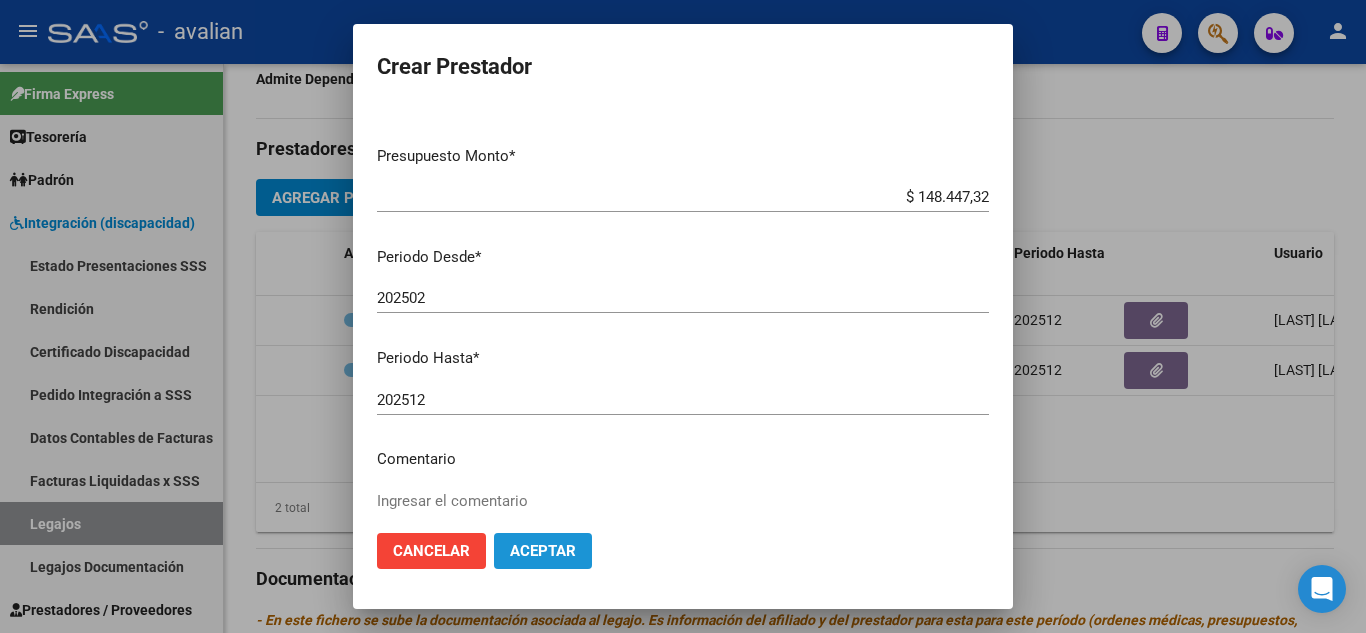 click on "Aceptar" 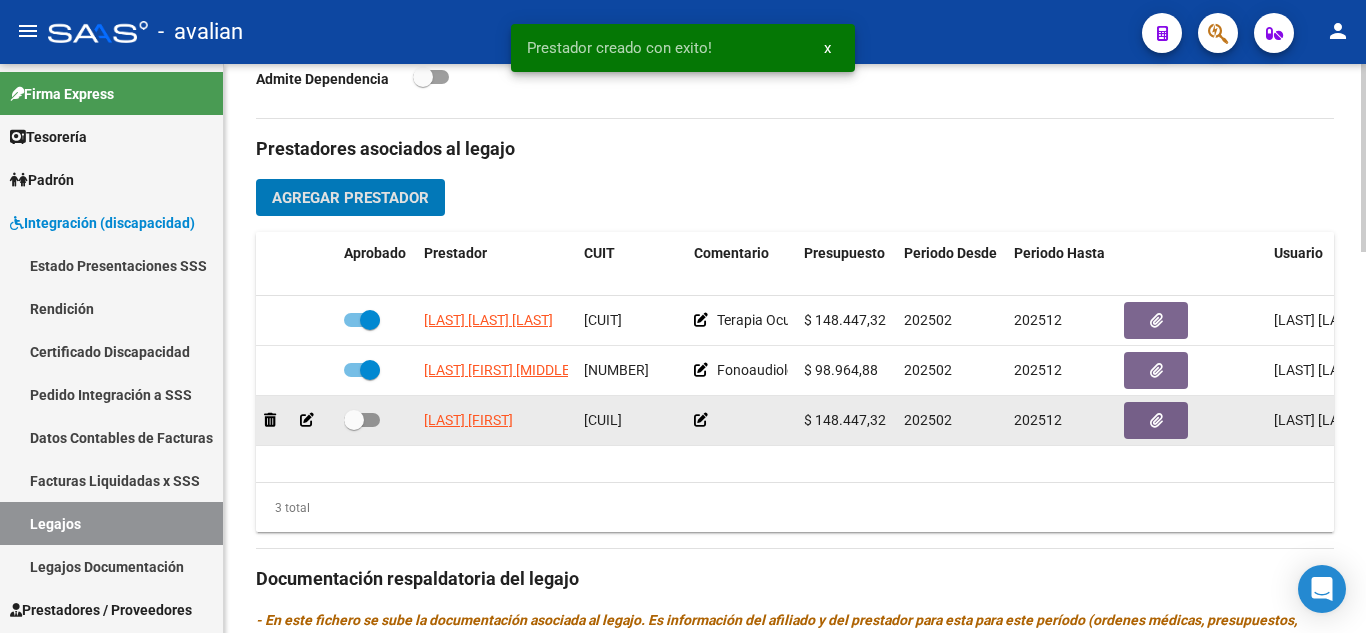 click 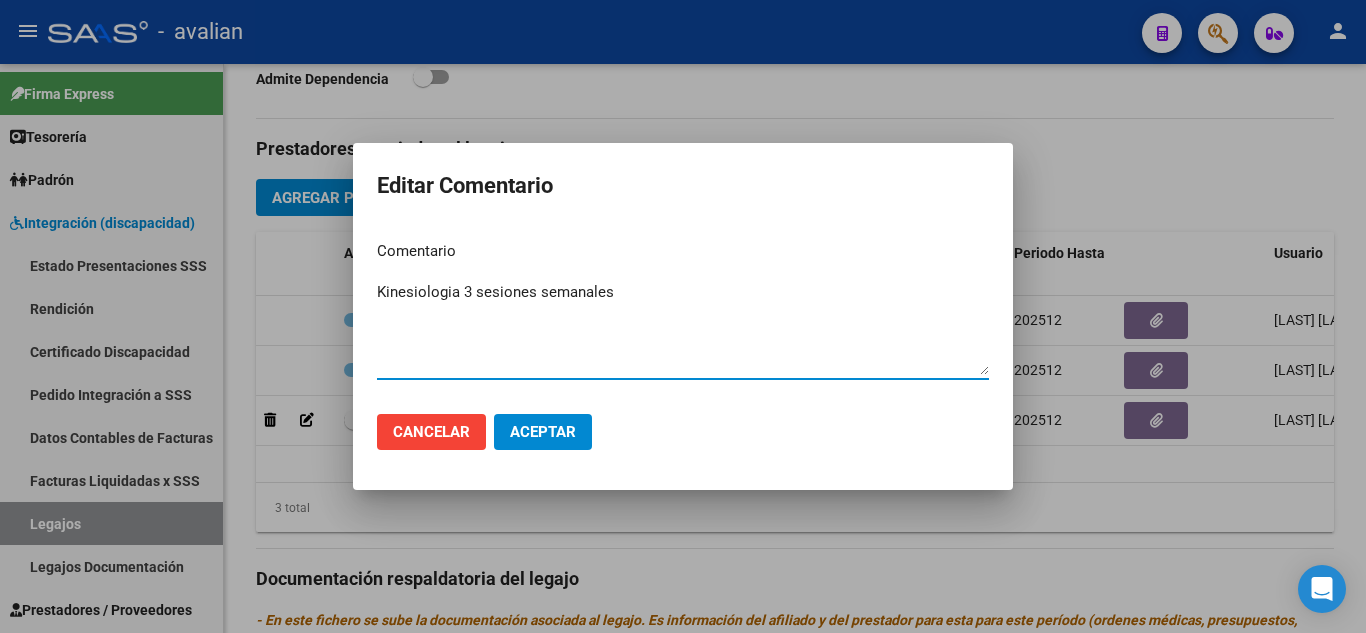 type on "Kinesiologia 3 sesiones semanales" 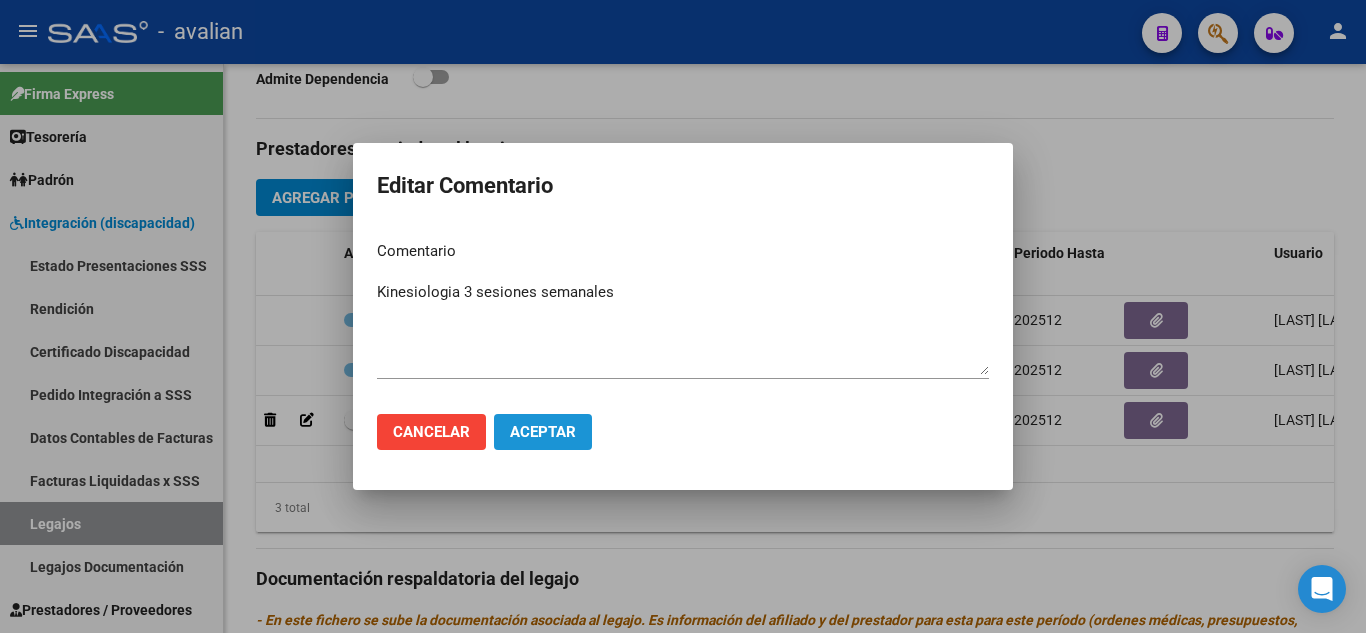 click on "Aceptar" 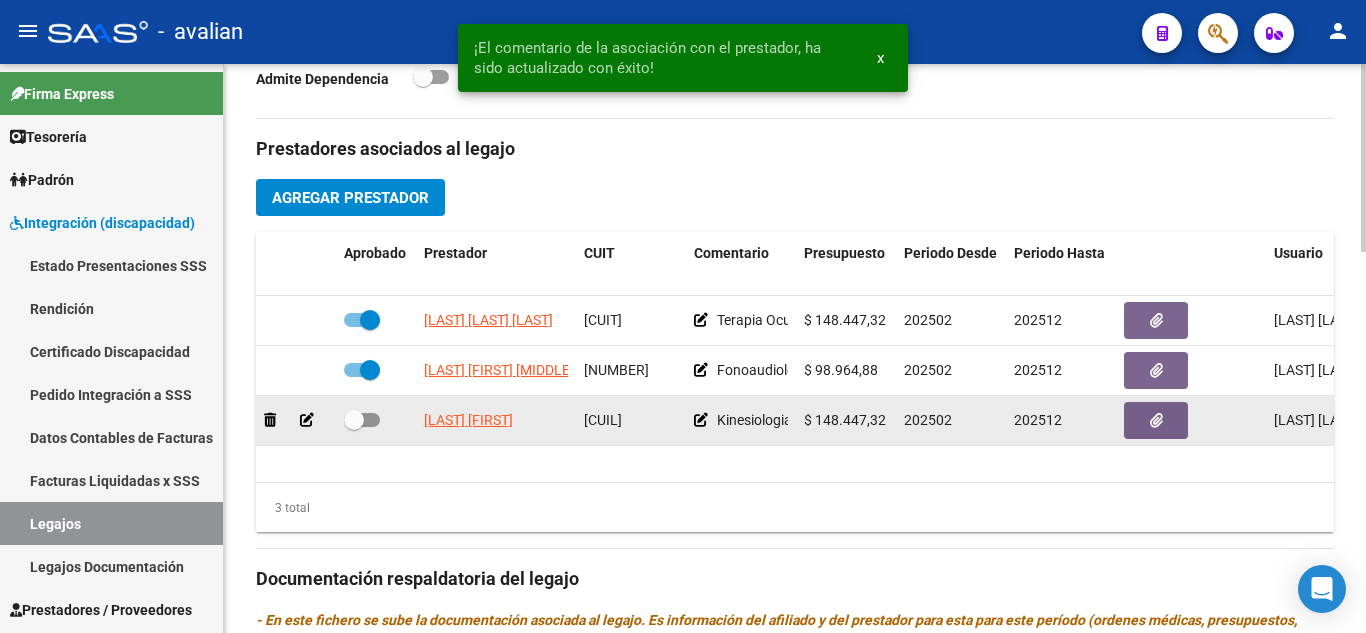 click at bounding box center (362, 420) 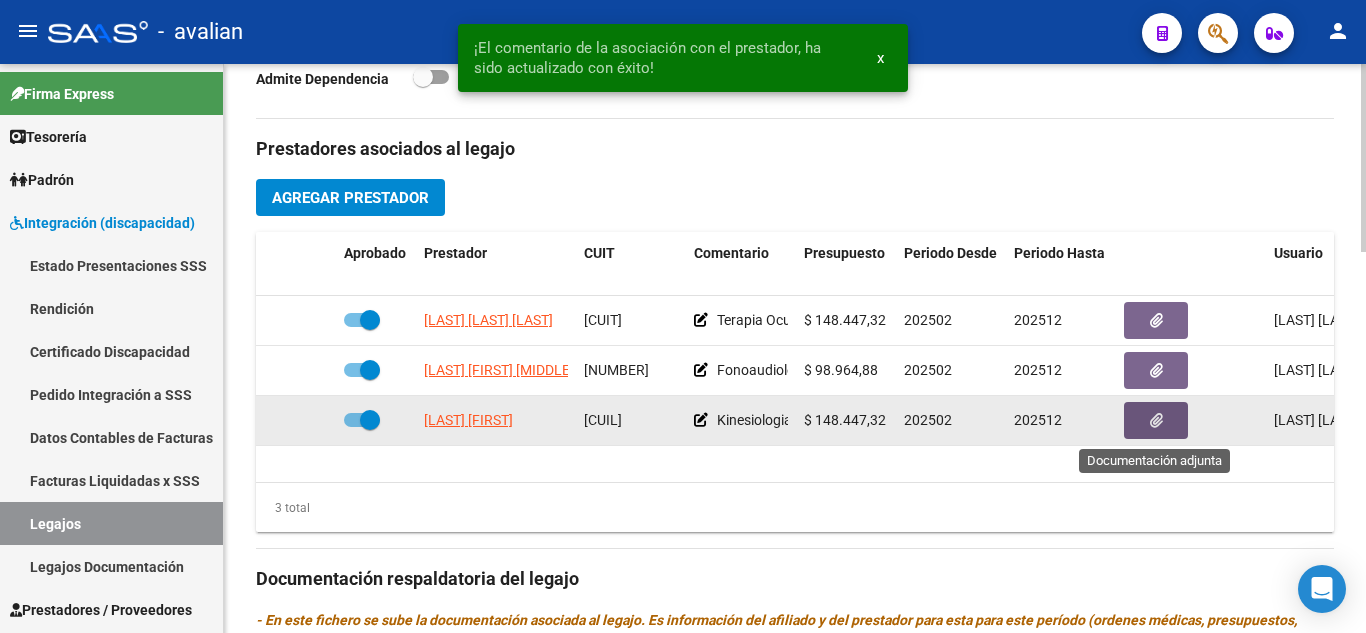 click 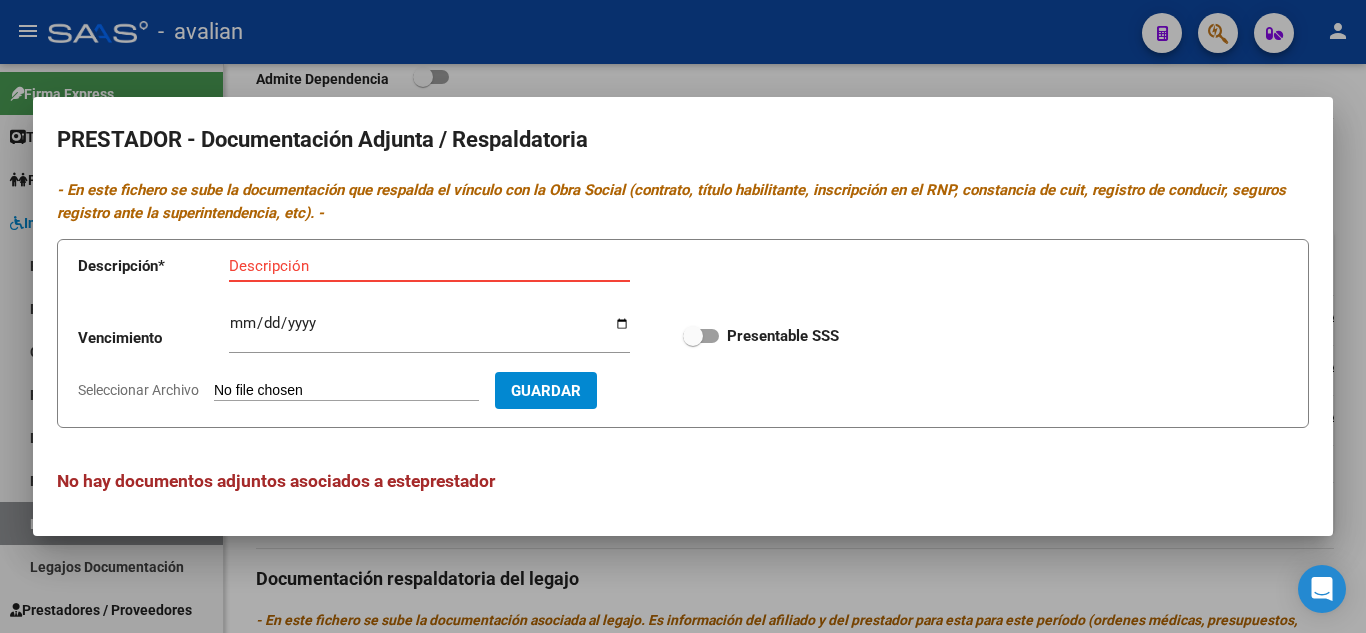 click on "Descripción" at bounding box center (429, 266) 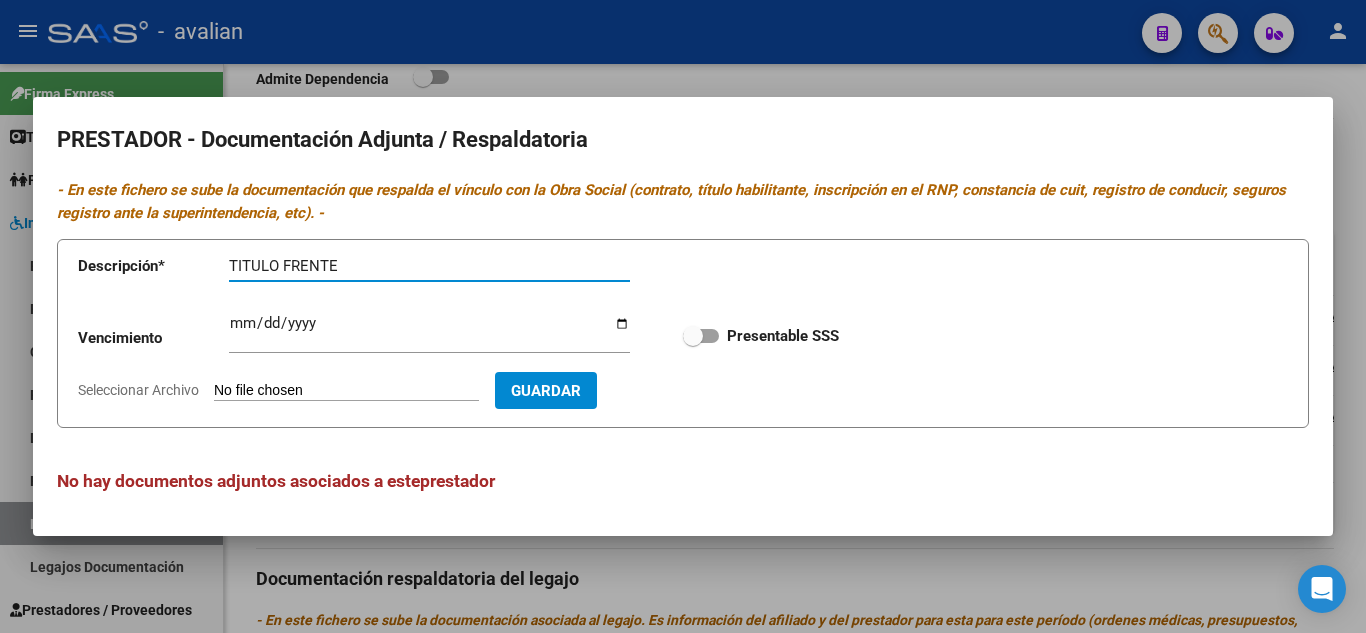 type on "TITULO FRENTE" 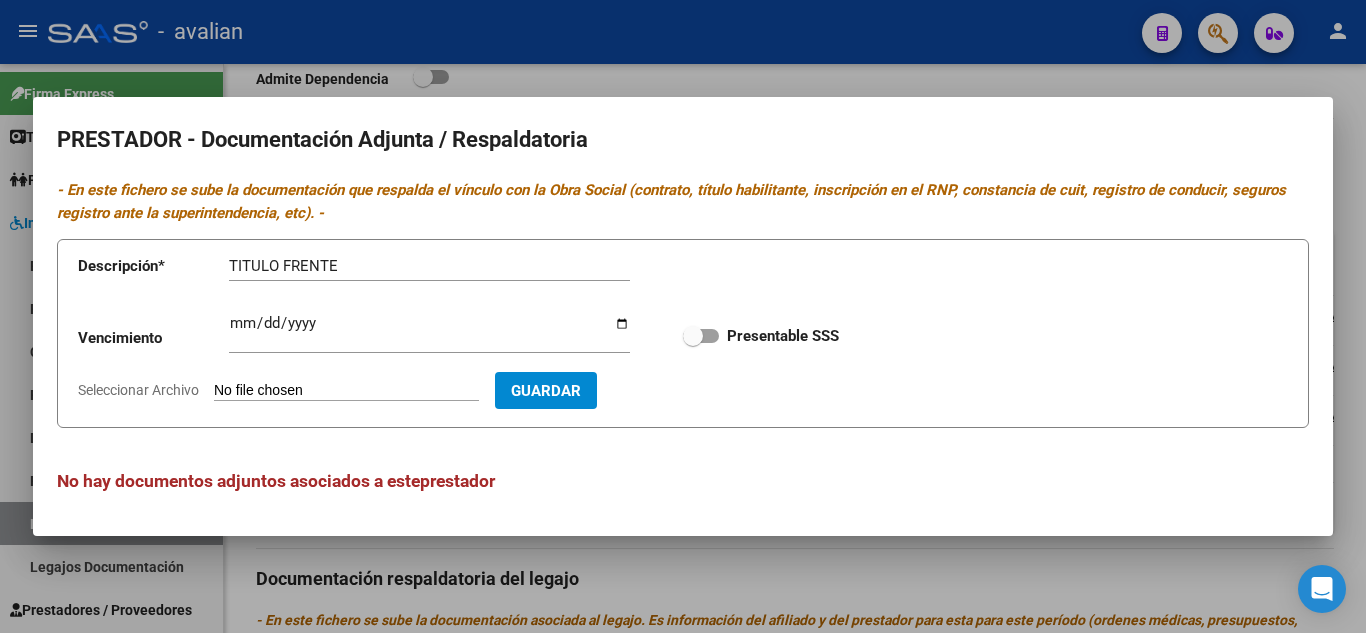 type on "C:\fakepath\T1.jpg" 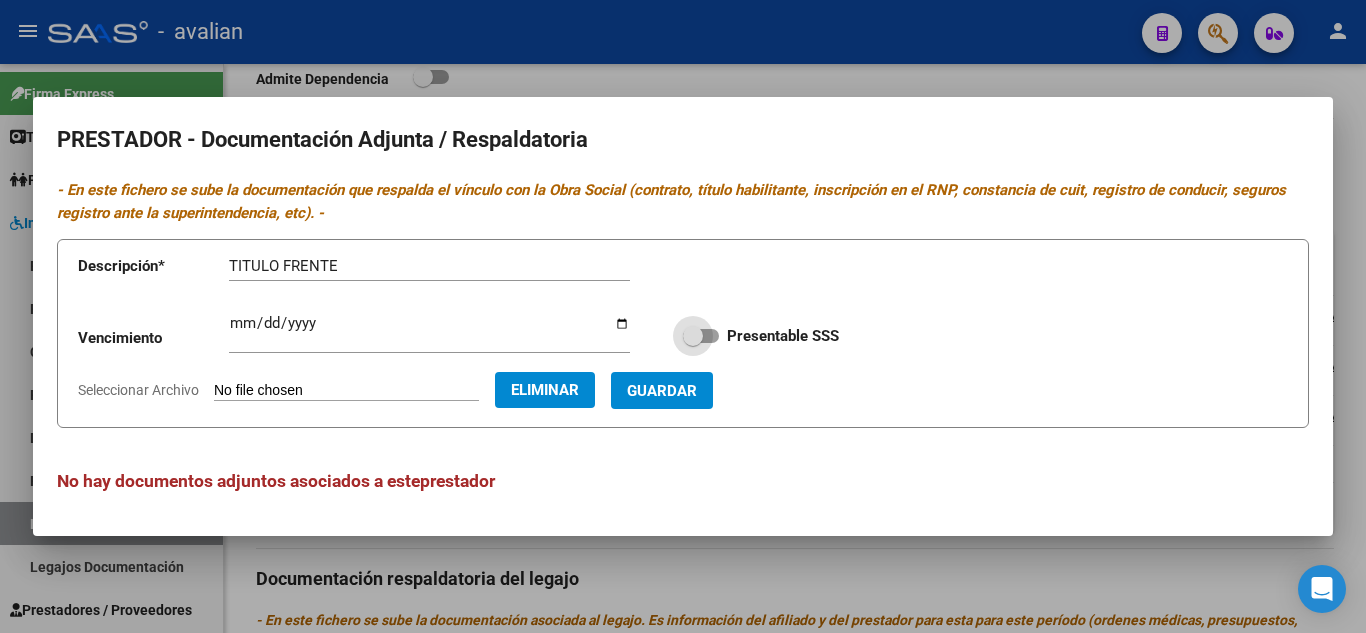 click on "Presentable SSS" at bounding box center (761, 336) 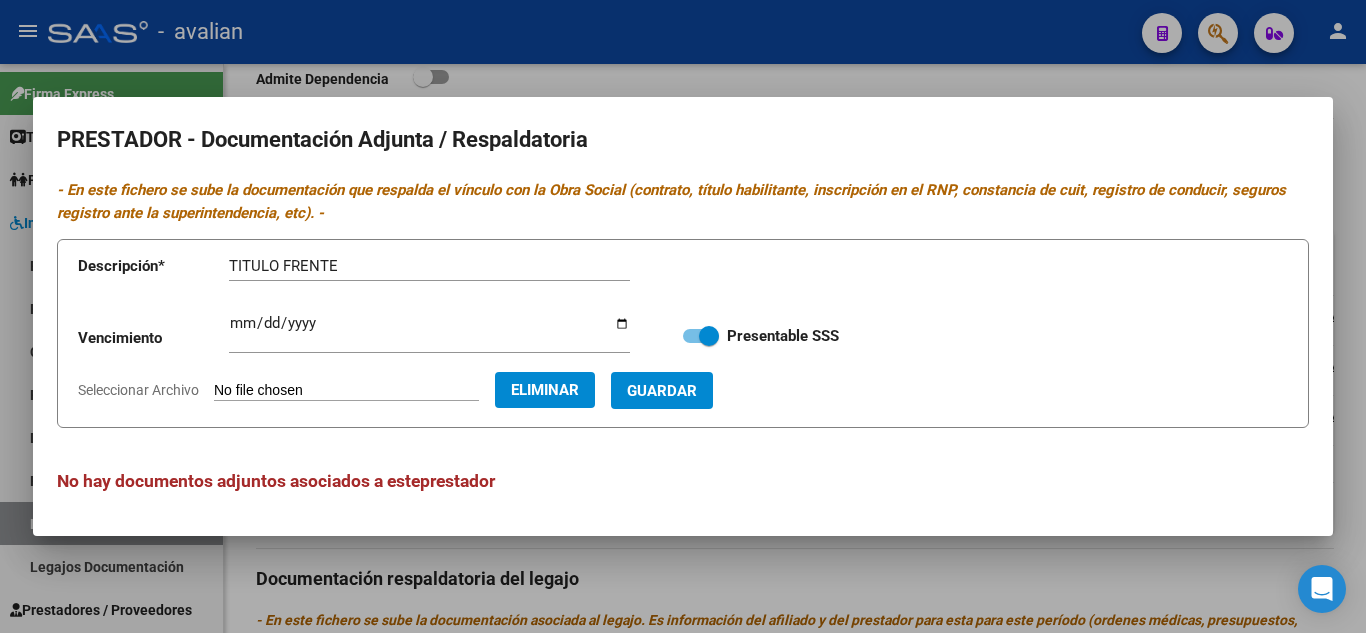 click on "Guardar" at bounding box center (662, 390) 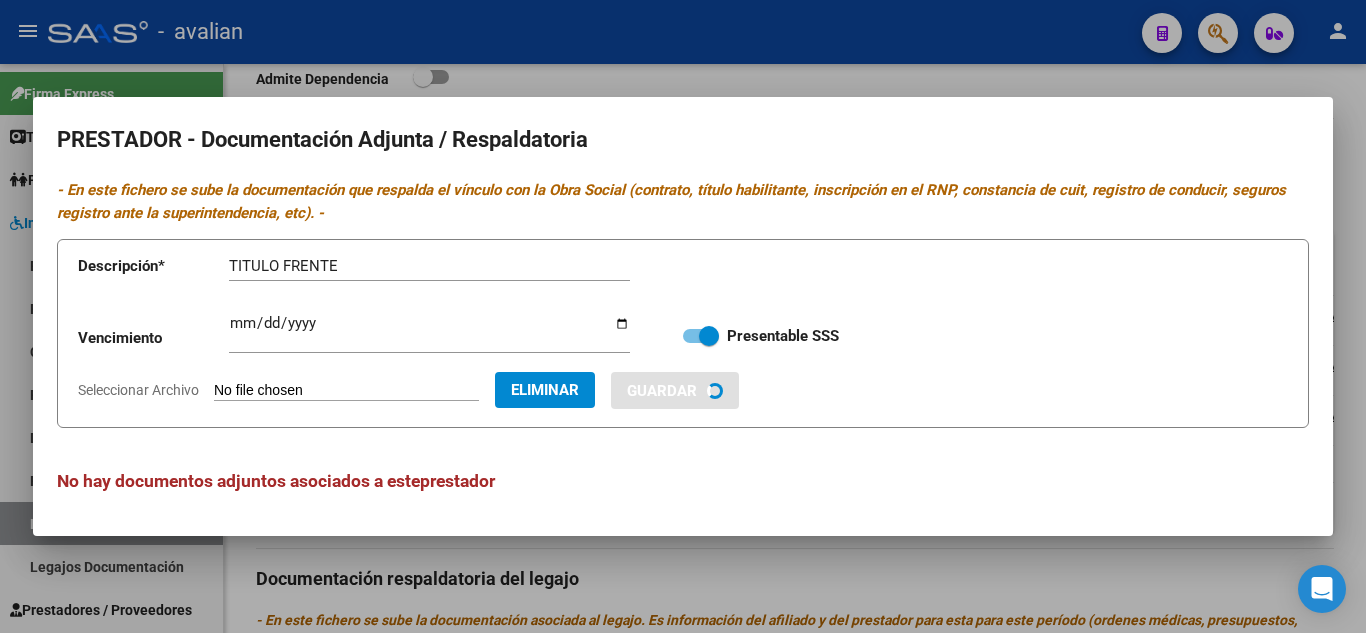 type 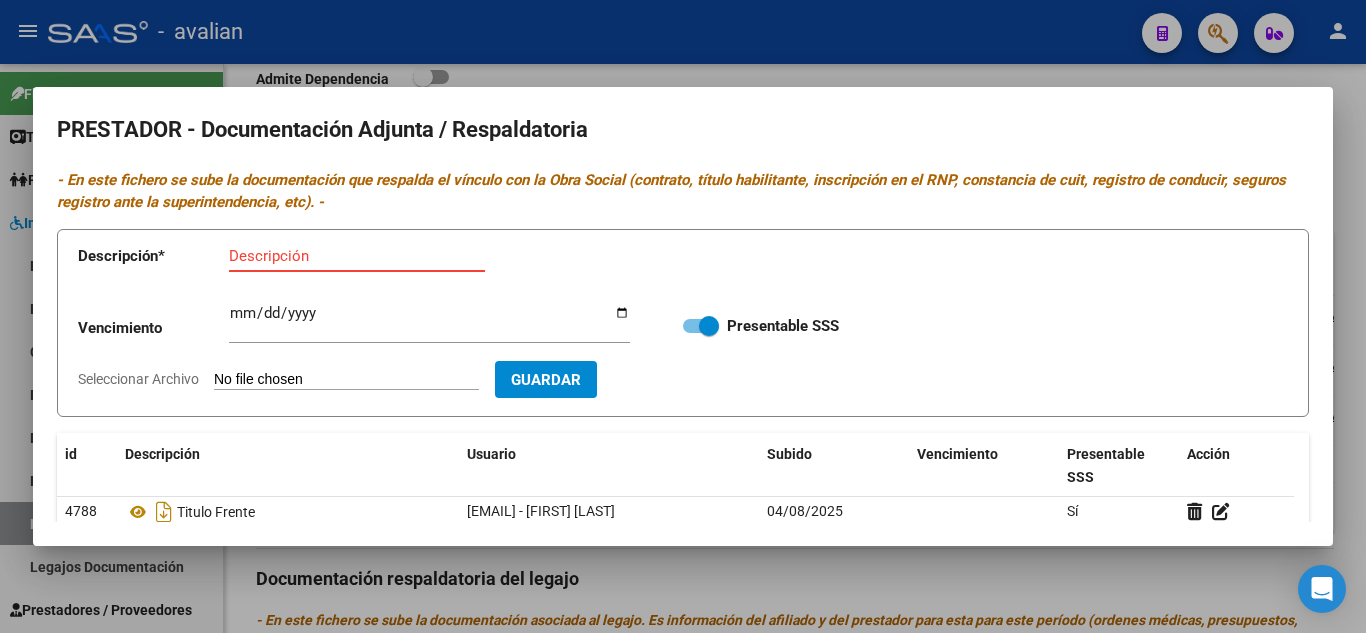 click on "Descripción" at bounding box center [357, 256] 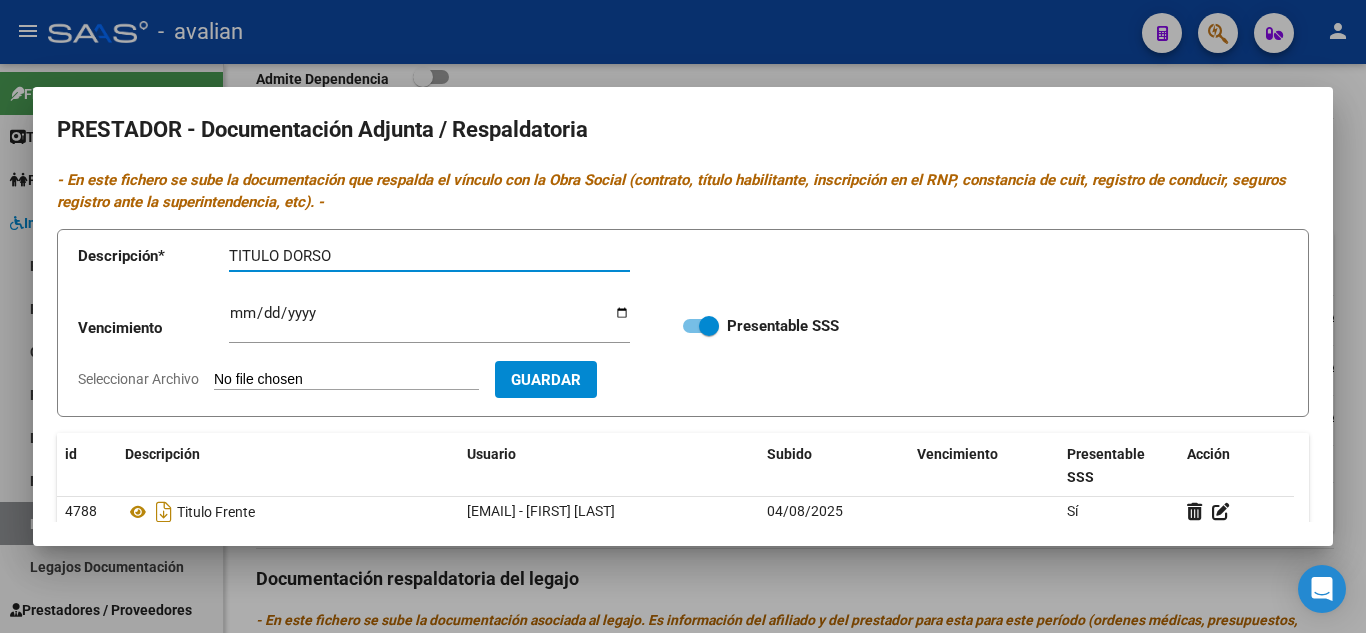 type on "TITULO DORSO" 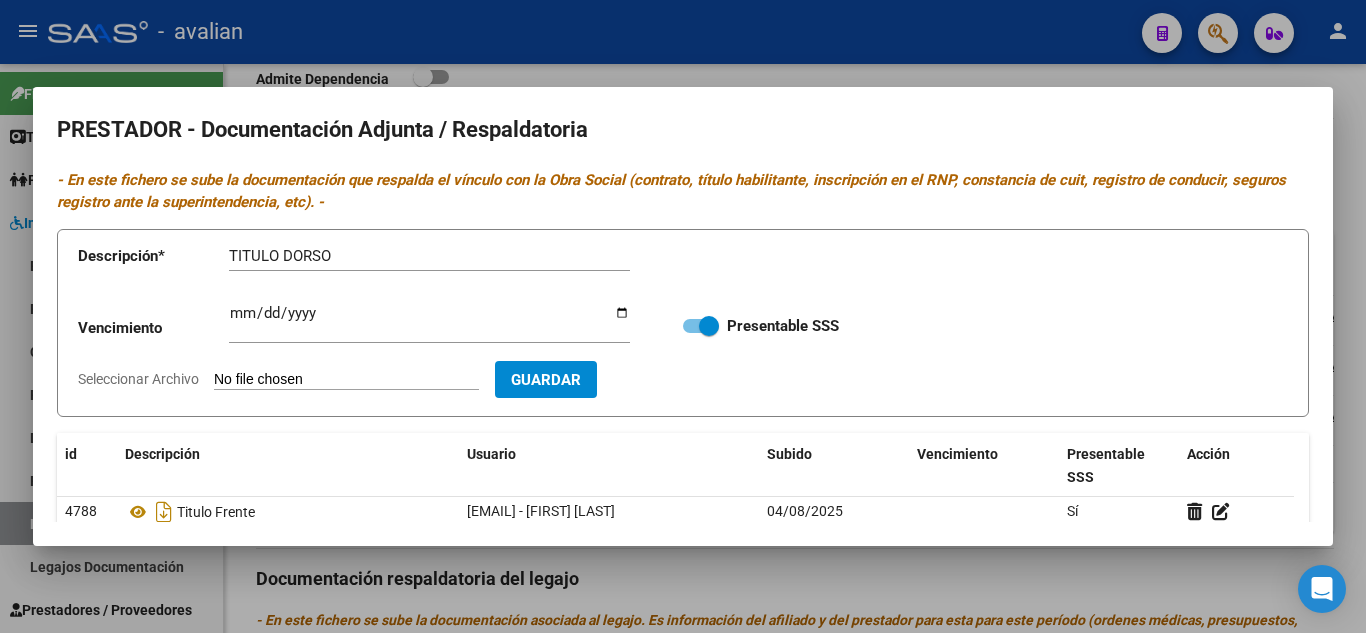 click on "Seleccionar Archivo" at bounding box center (346, 380) 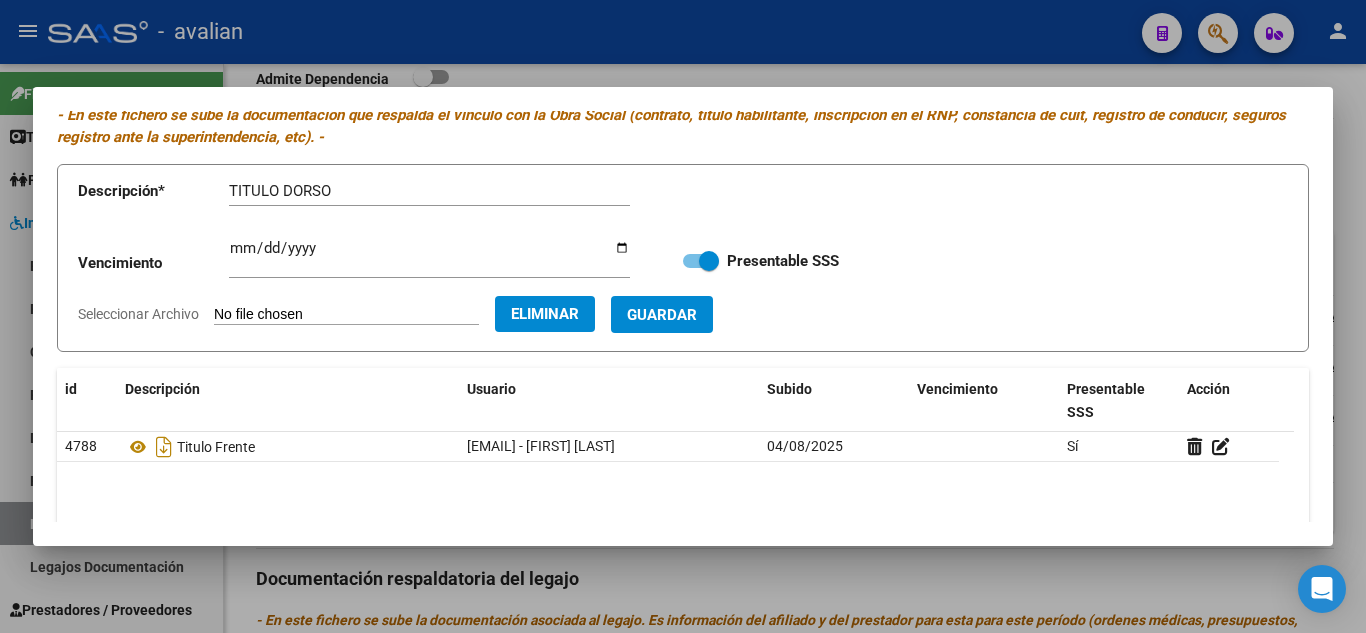 scroll, scrollTop: 100, scrollLeft: 0, axis: vertical 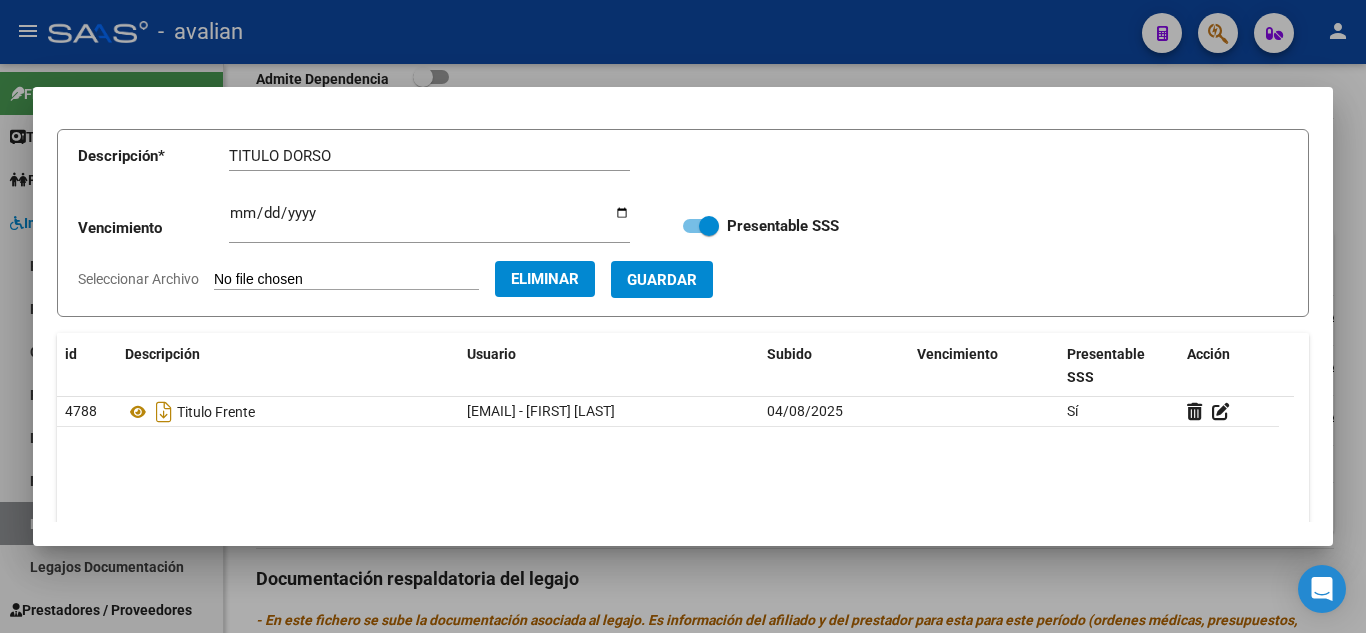 click on "Guardar" at bounding box center [662, 280] 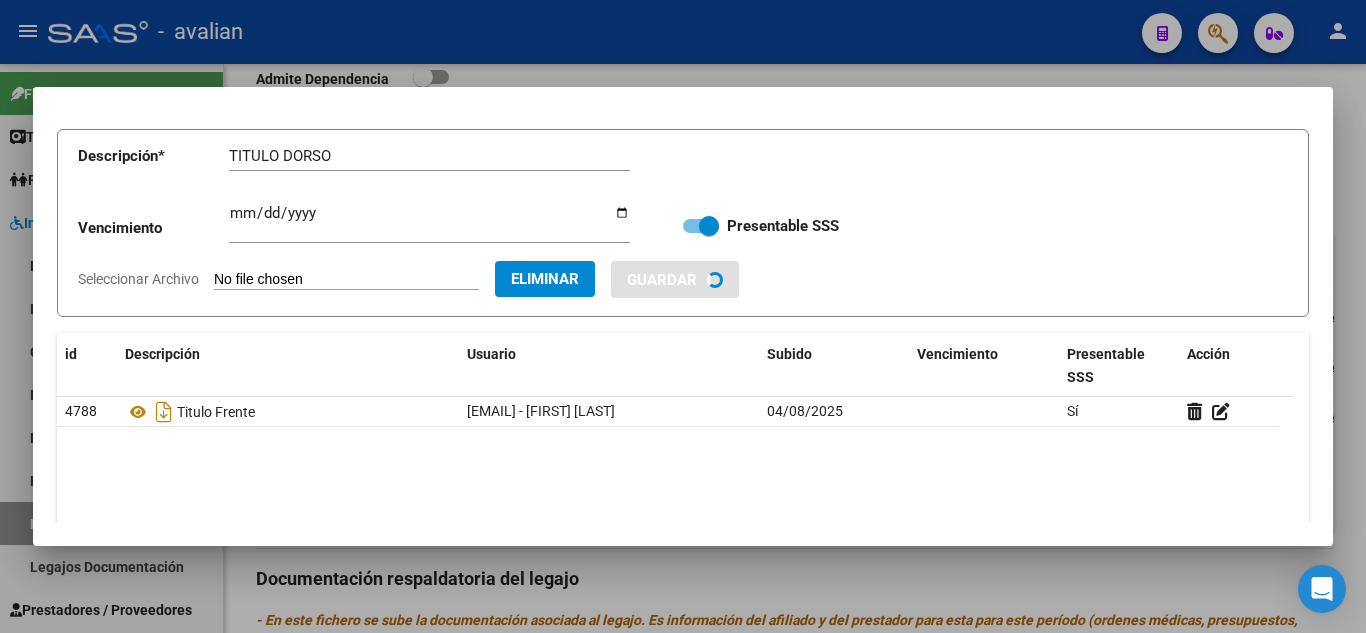 type 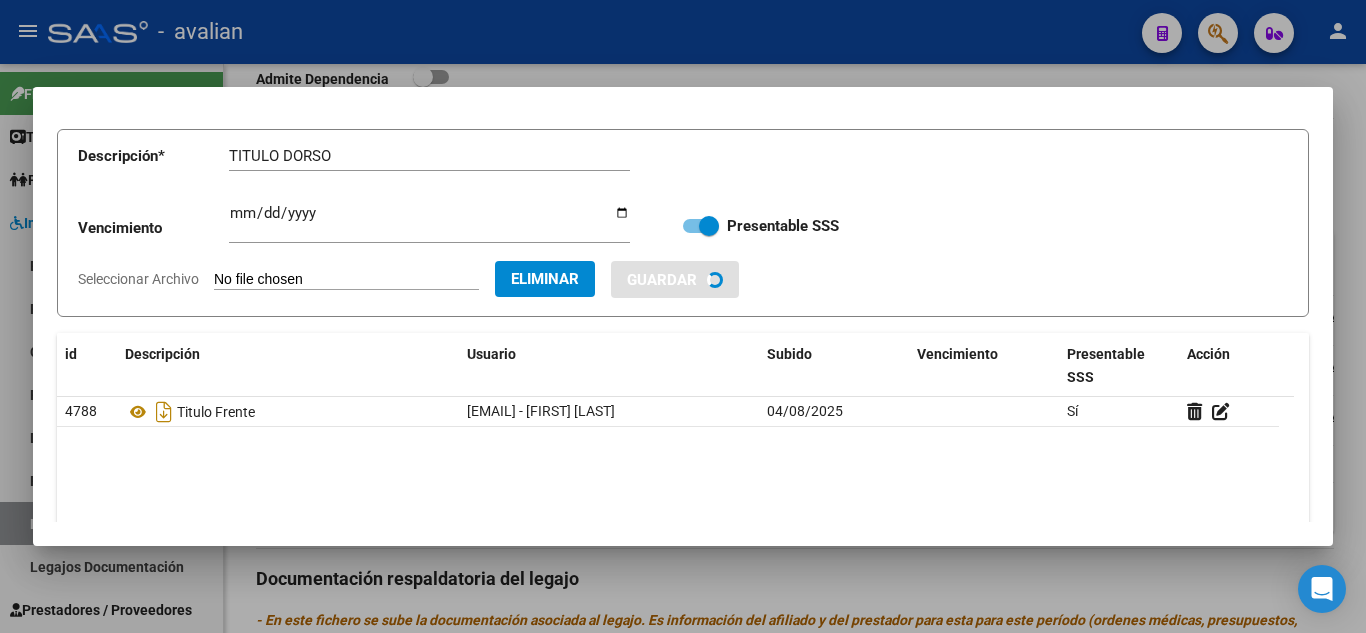 type 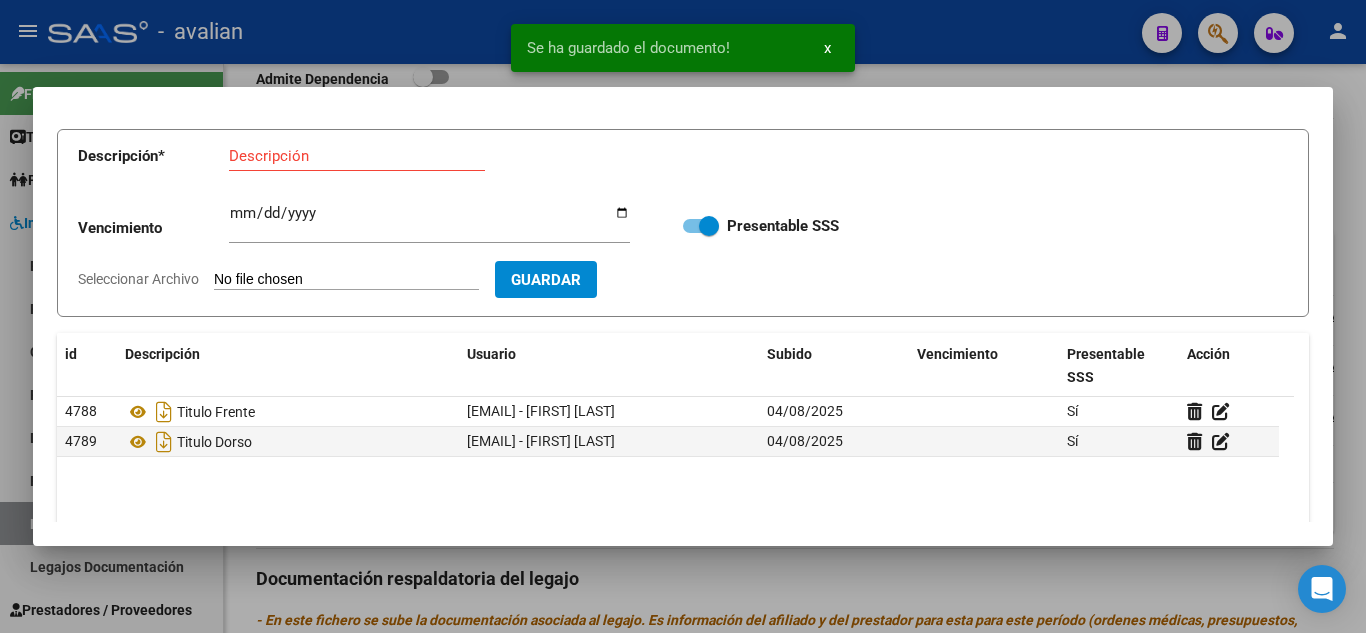 scroll, scrollTop: 0, scrollLeft: 0, axis: both 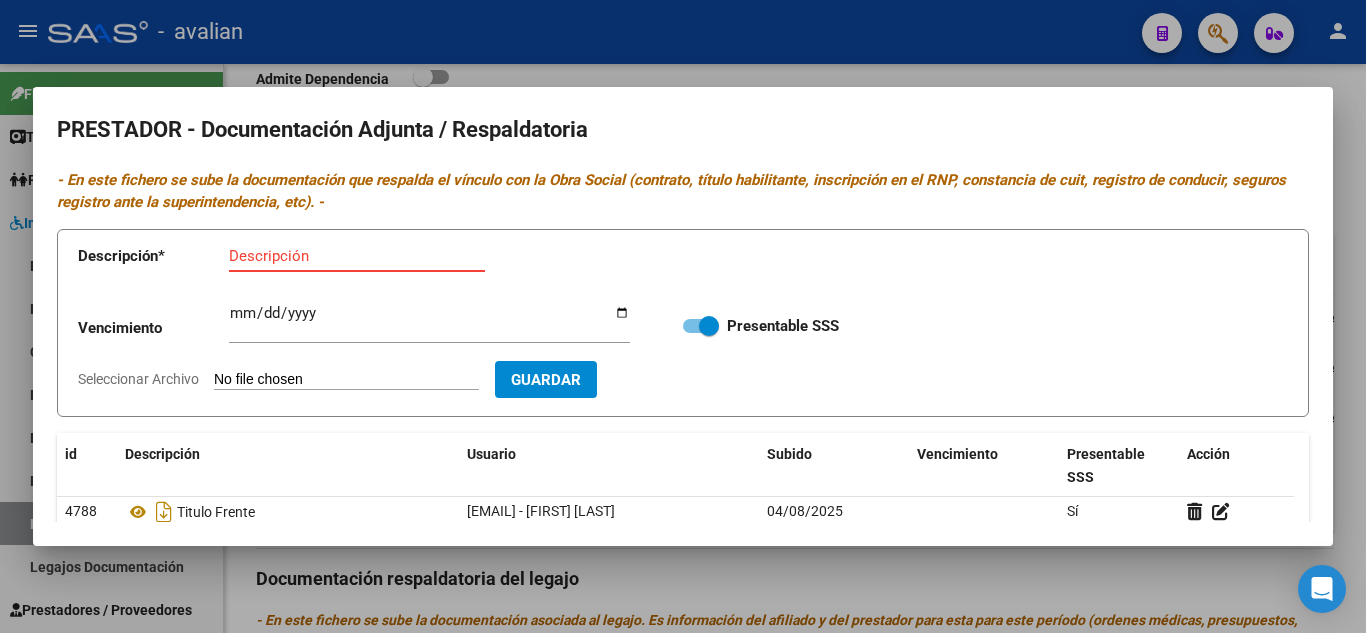 click on "Descripción" at bounding box center [357, 256] 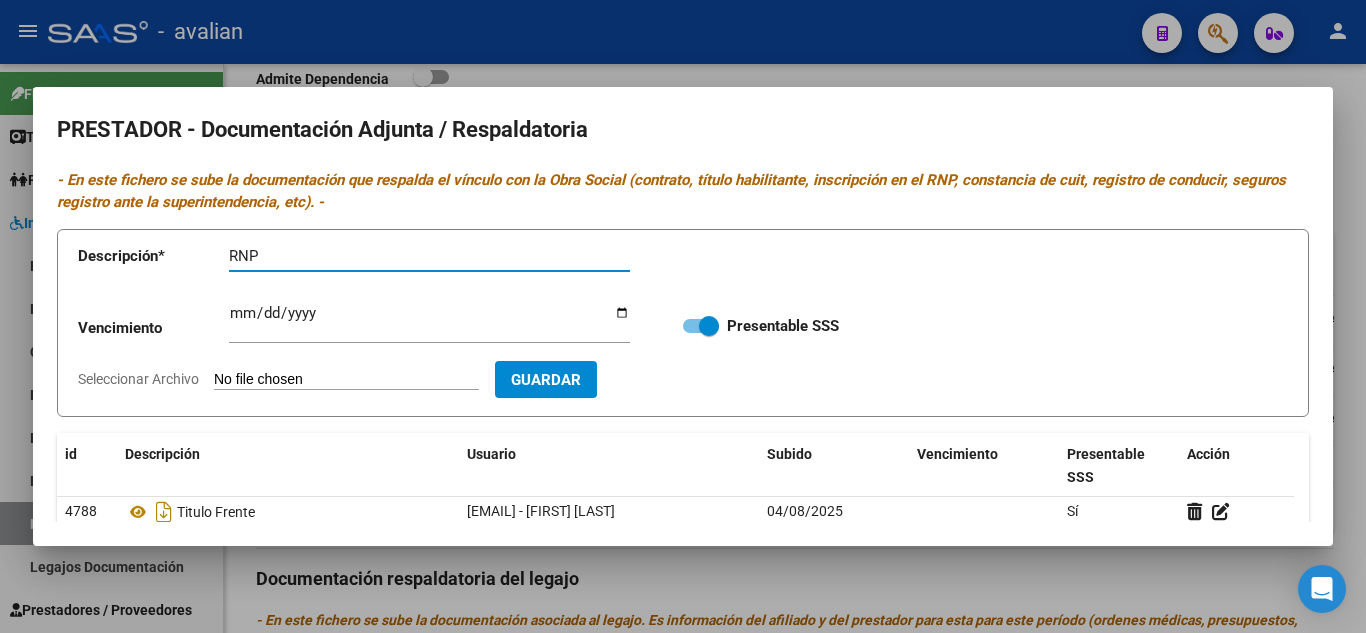 type on "RNP" 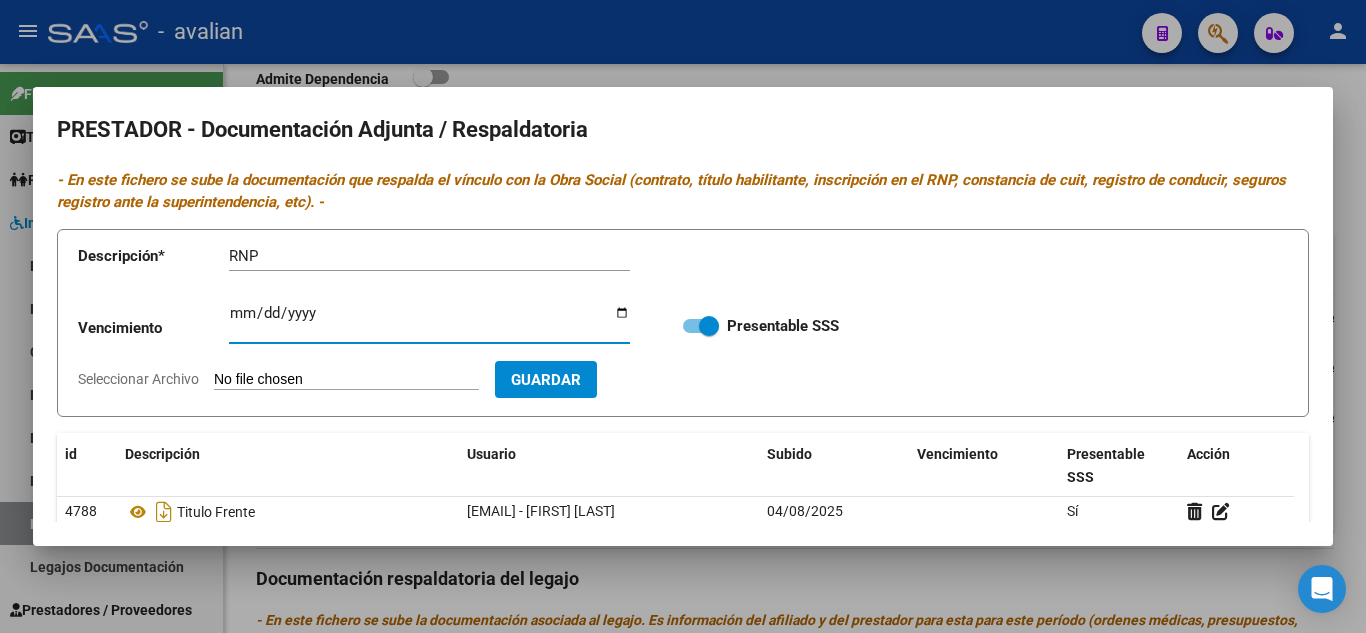 click on "Ingresar vencimiento" at bounding box center (429, 321) 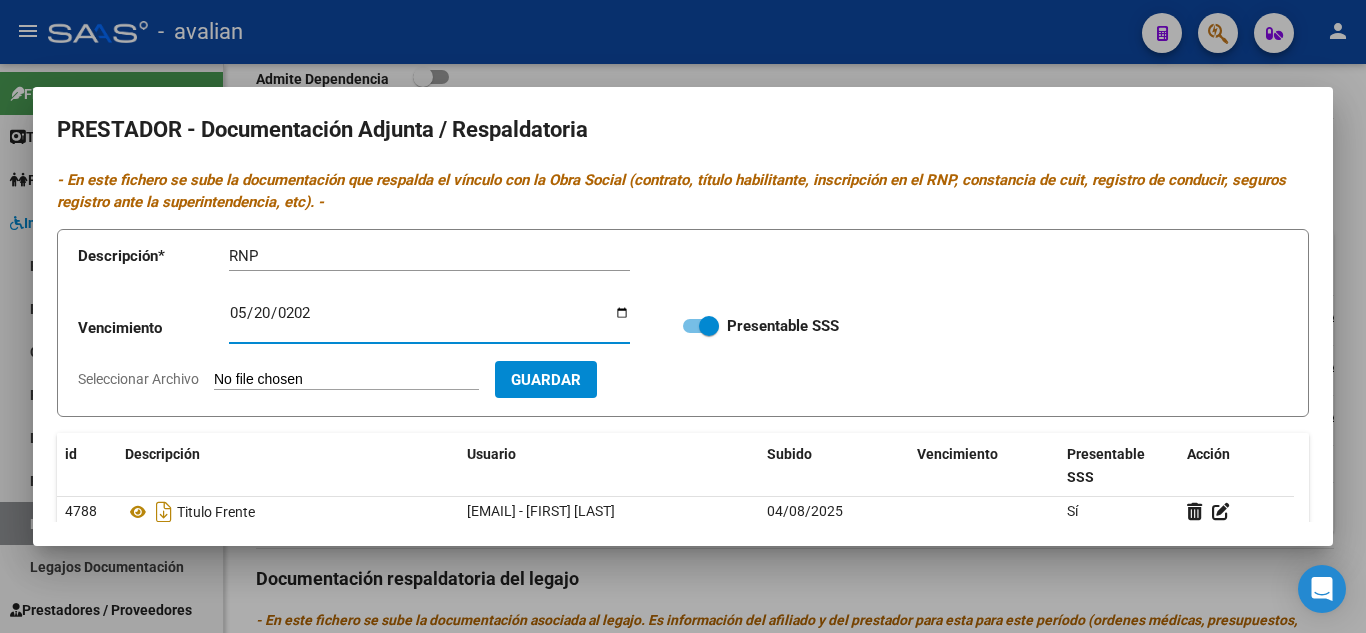 type on "[DATE]" 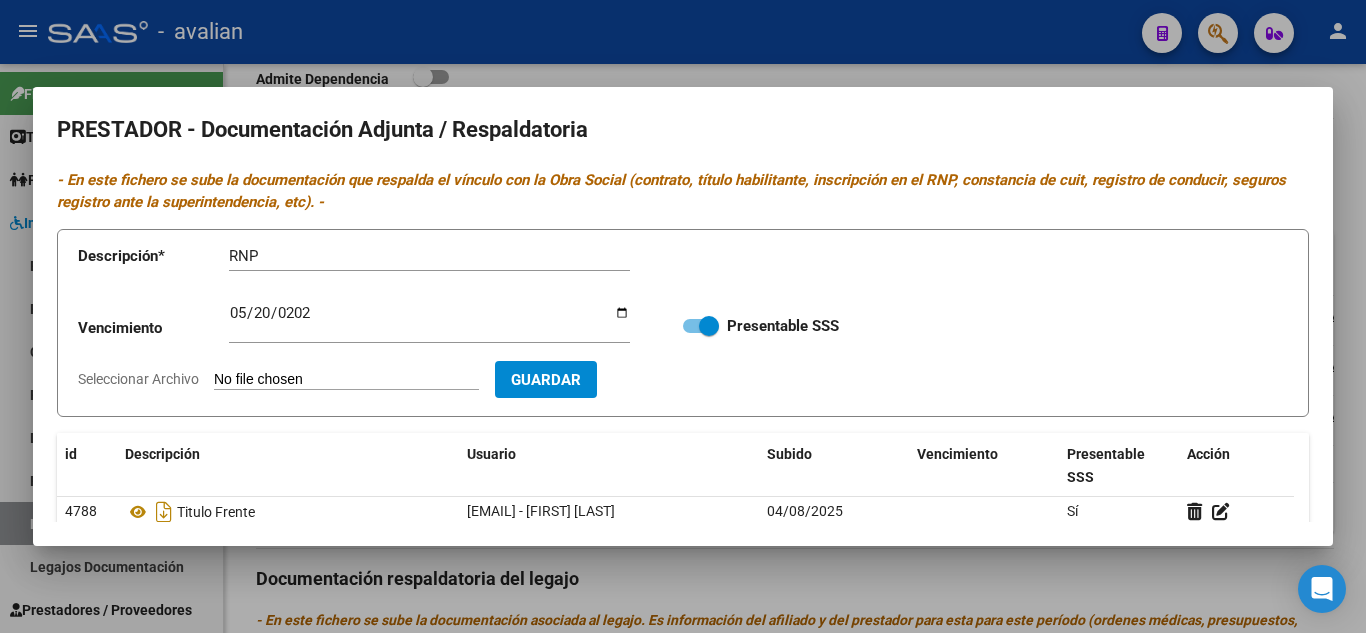 type on "C:\fakepath\RNP.jpg" 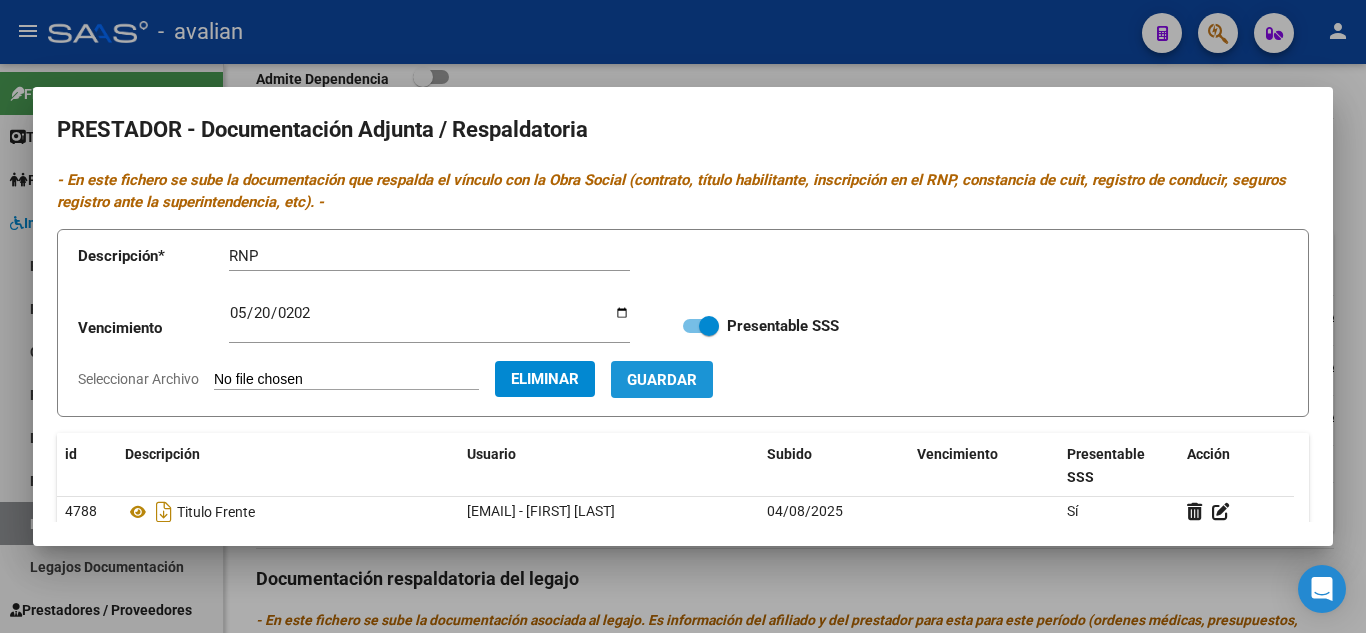 click on "Guardar" at bounding box center (662, 380) 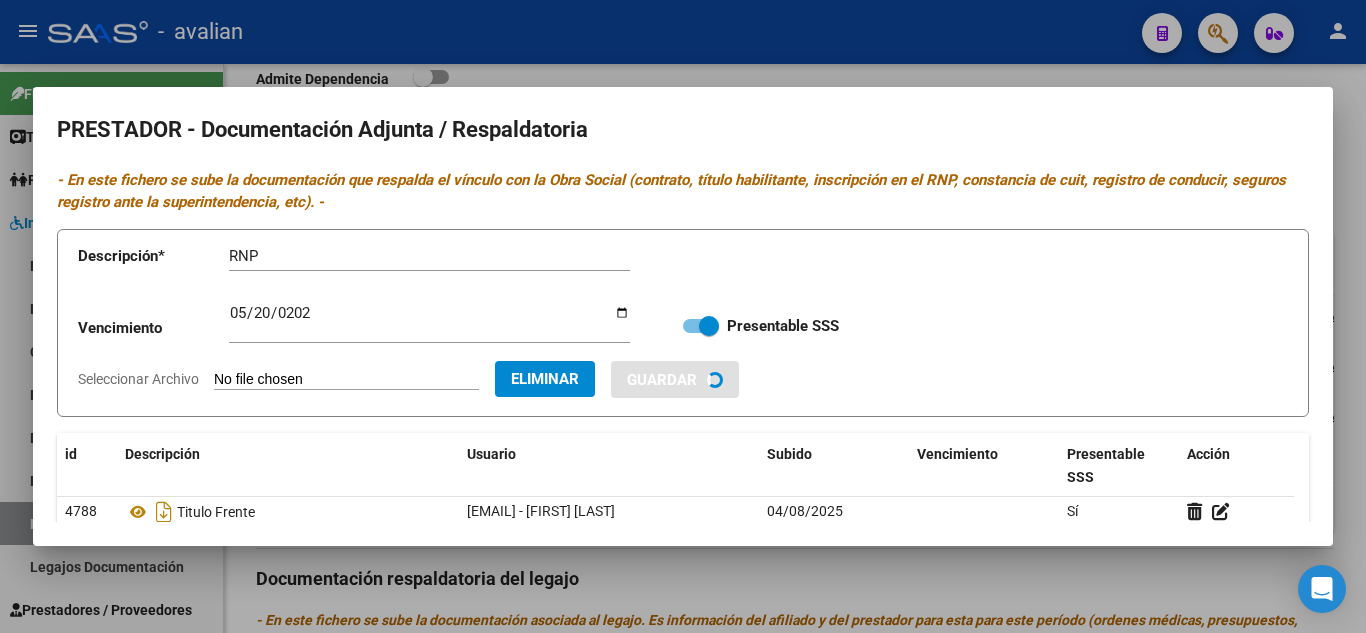 type 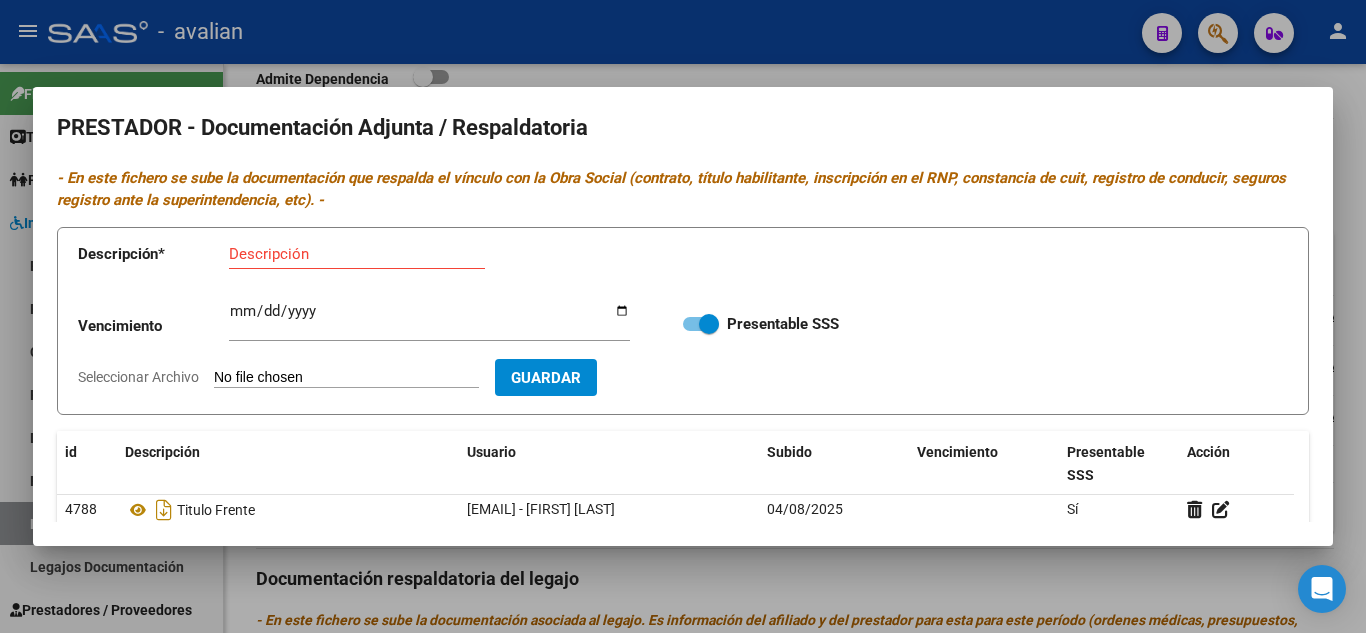 scroll, scrollTop: 0, scrollLeft: 0, axis: both 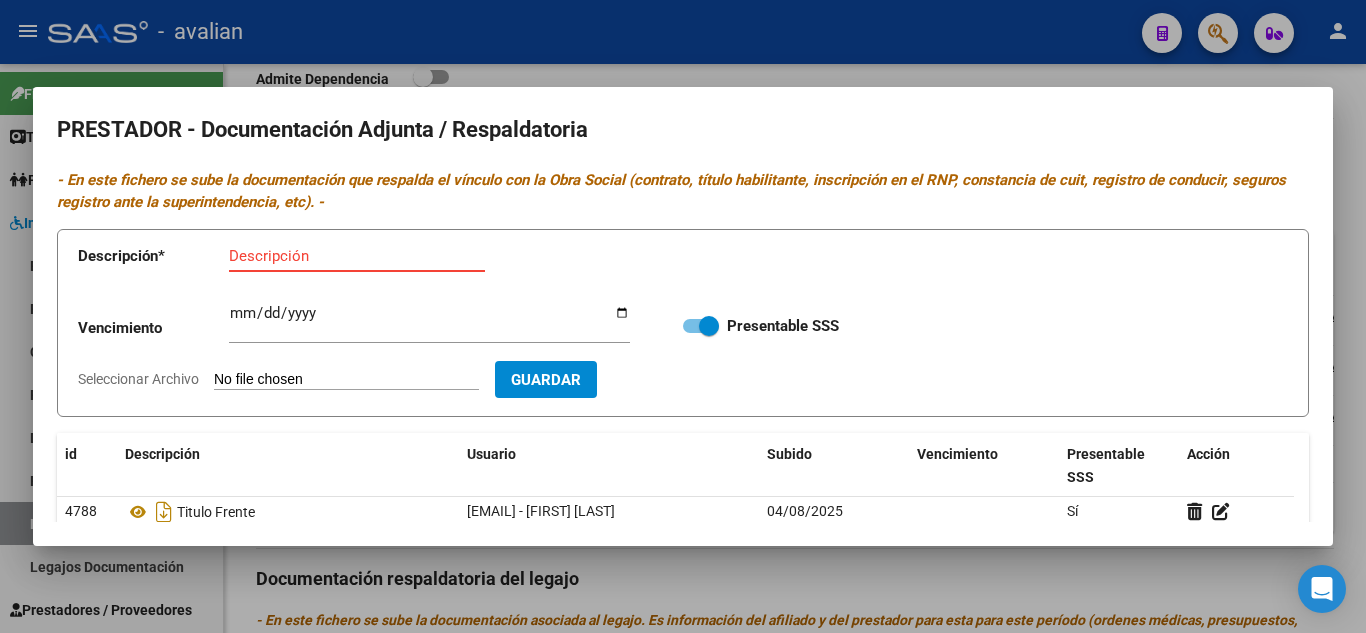click on "Descripción" at bounding box center [357, 256] 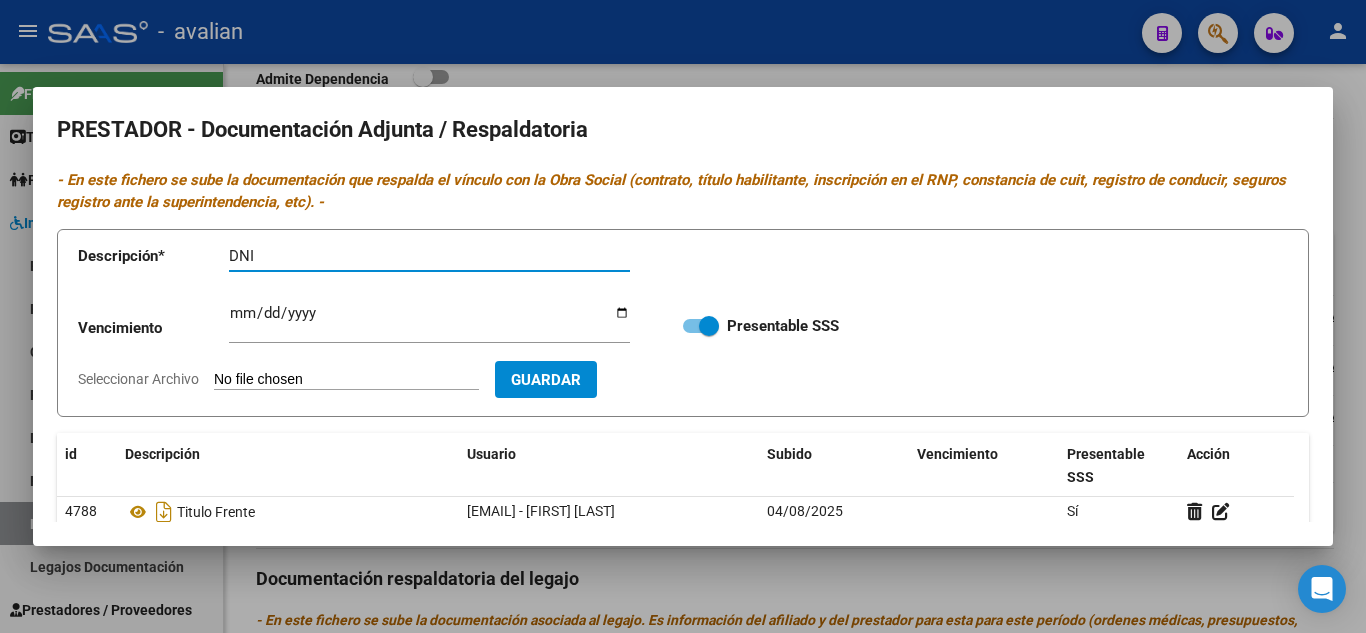 type on "DNI" 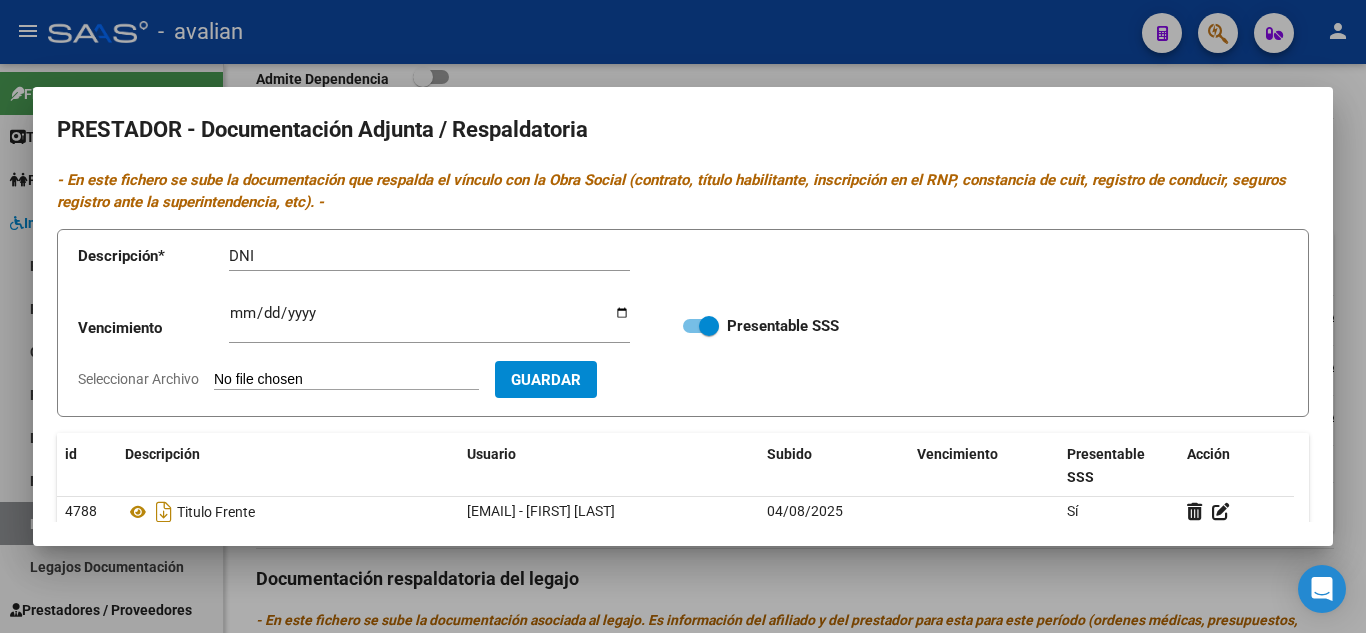click on "Seleccionar Archivo" at bounding box center [346, 380] 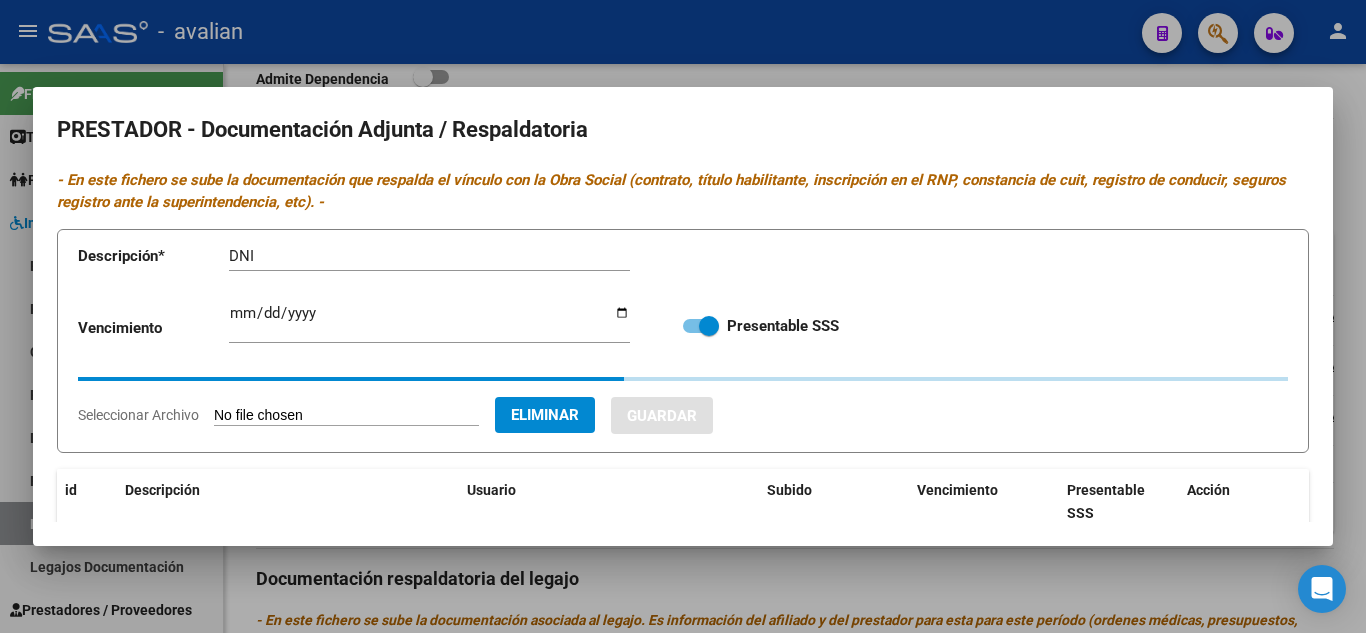 scroll, scrollTop: 100, scrollLeft: 0, axis: vertical 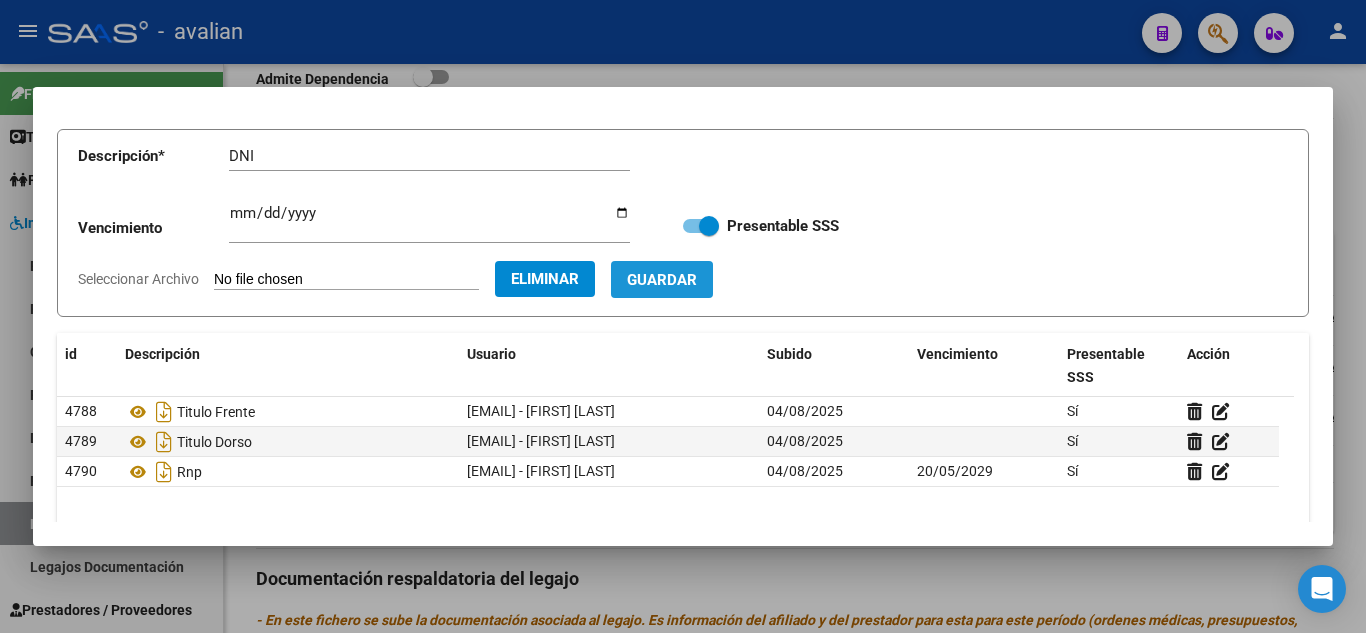 click on "Guardar" at bounding box center [662, 280] 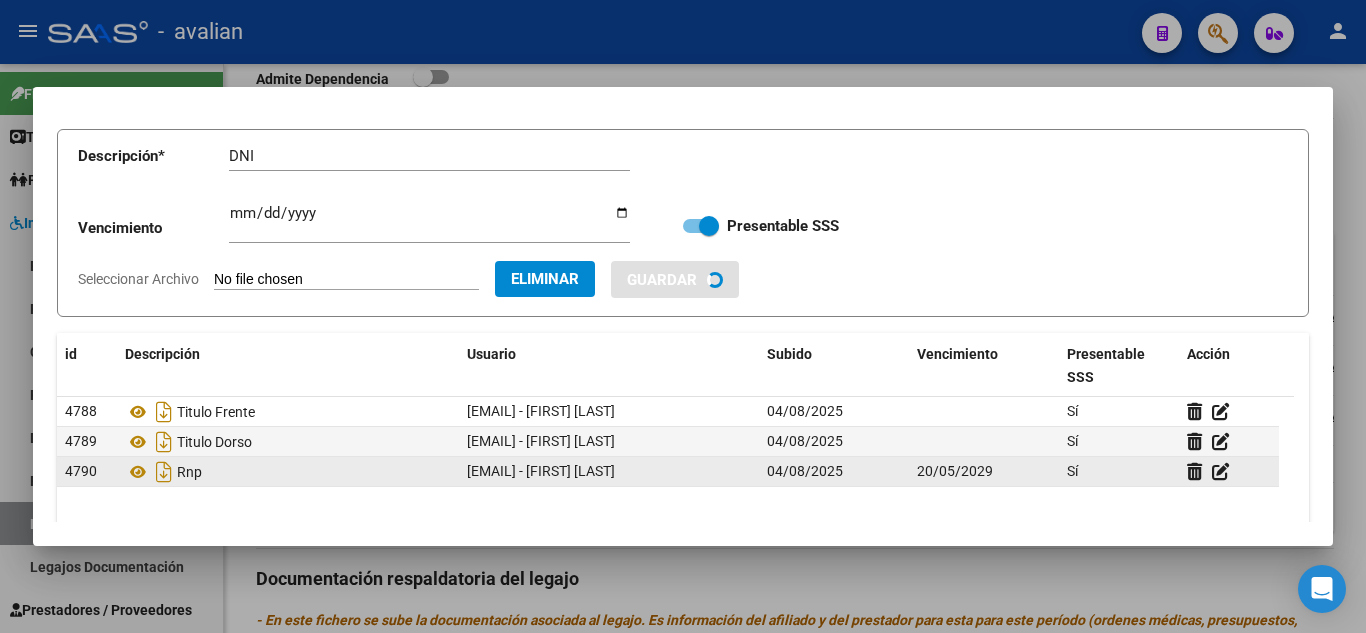 type 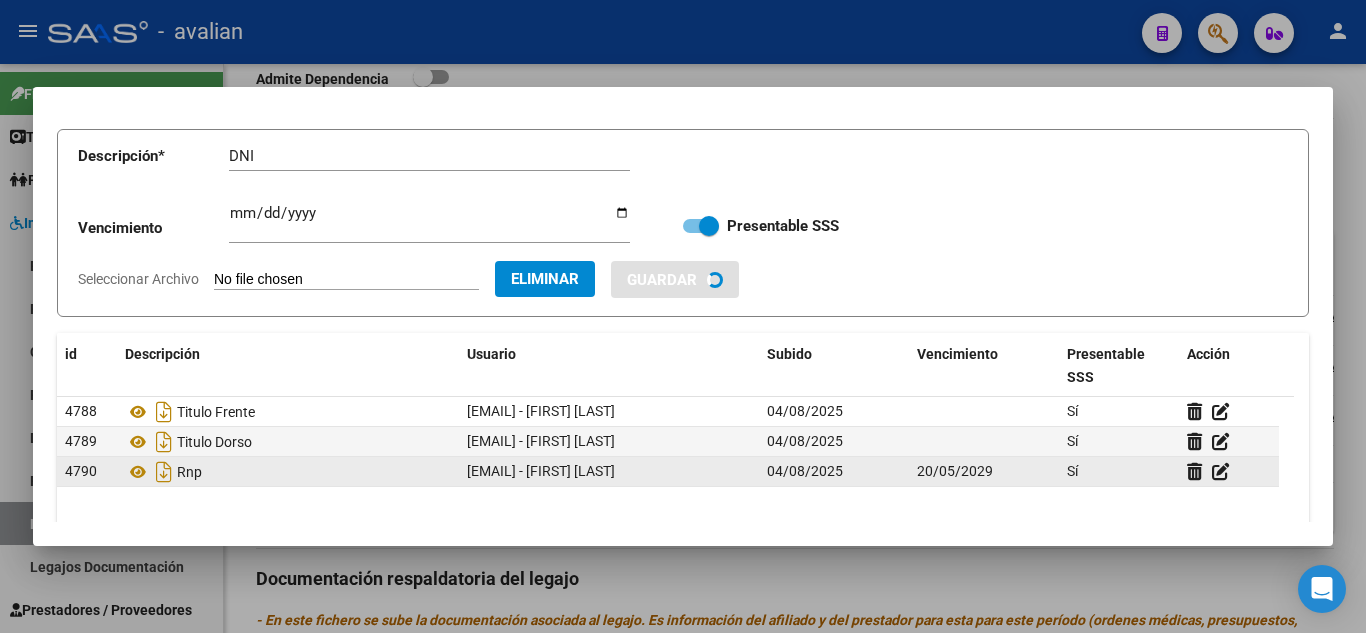 type 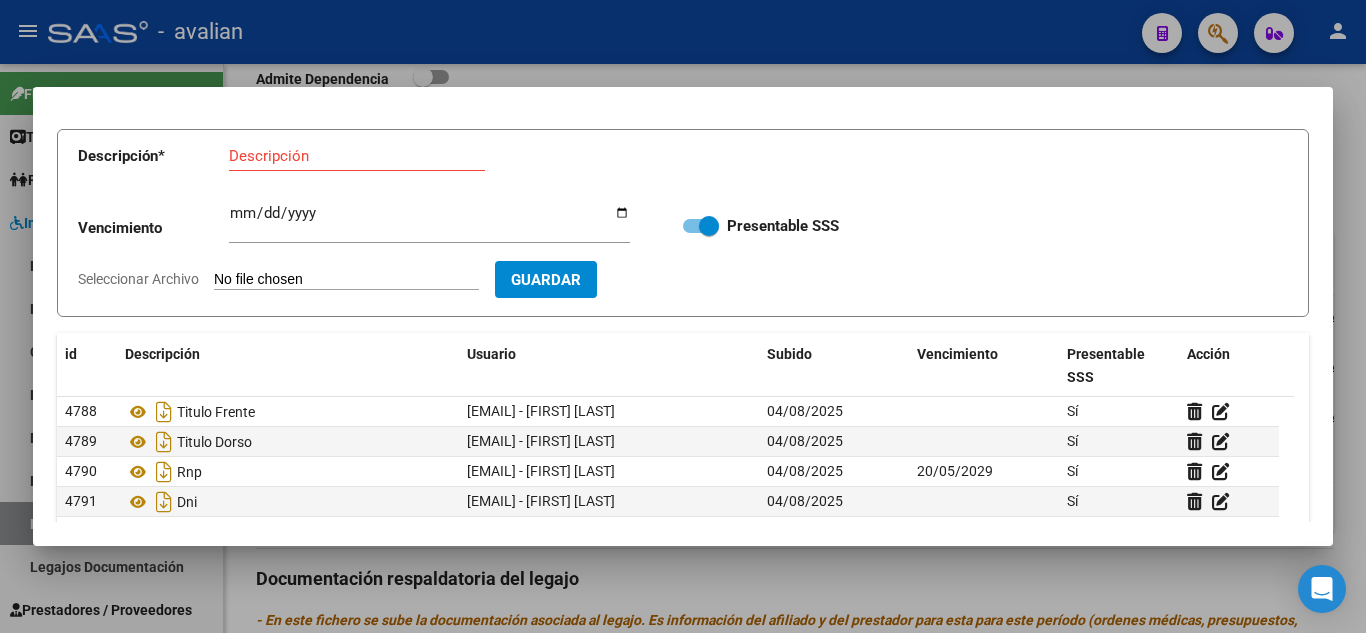 click on "Descripción" at bounding box center [357, 156] 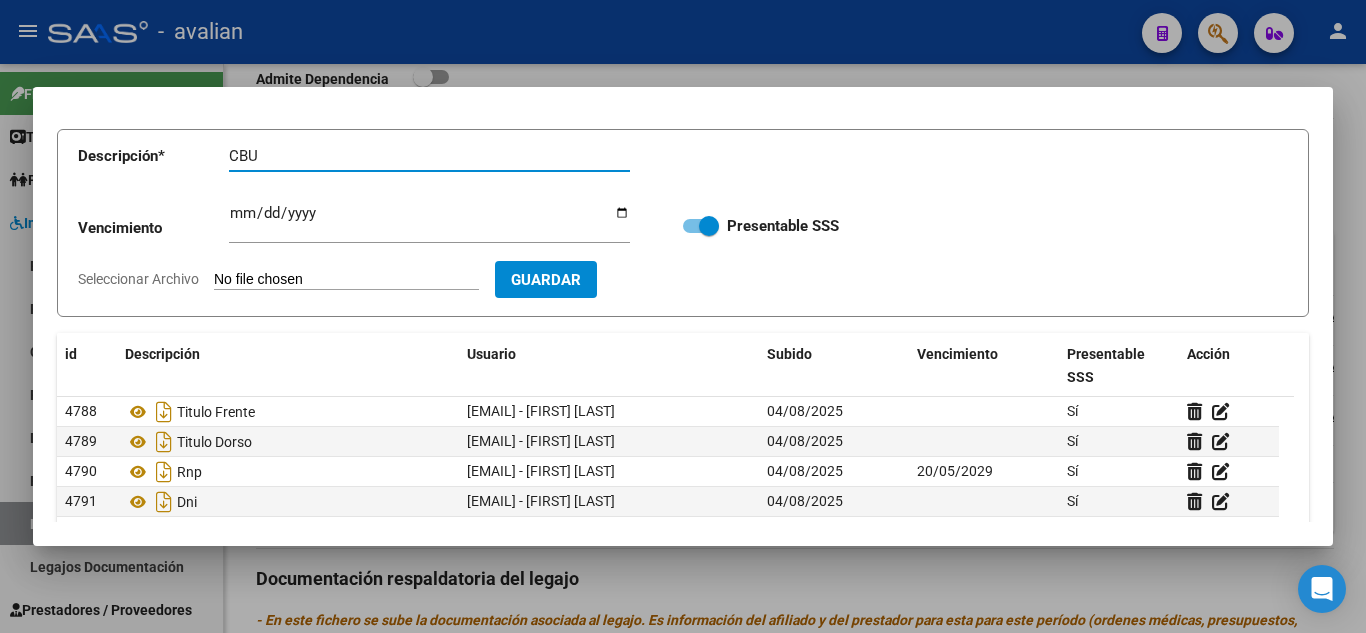 type on "CBU" 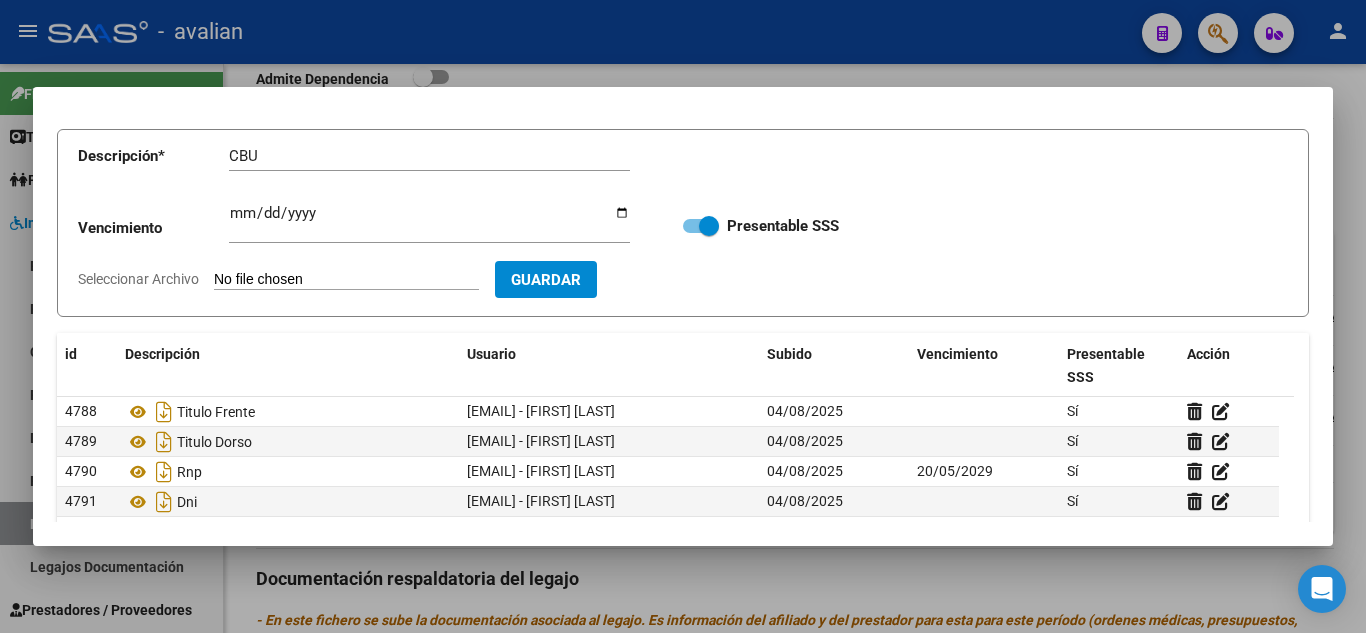 type on "C:\fakepath\CBU.jpg" 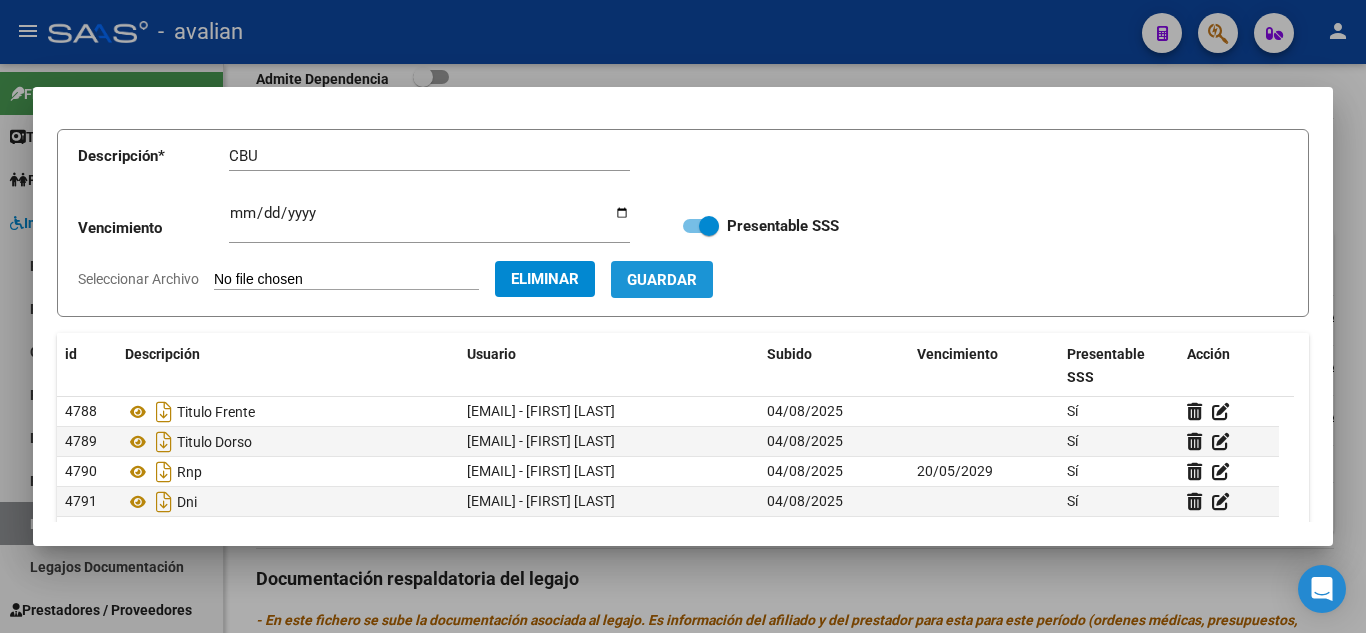 click on "Guardar" at bounding box center [662, 280] 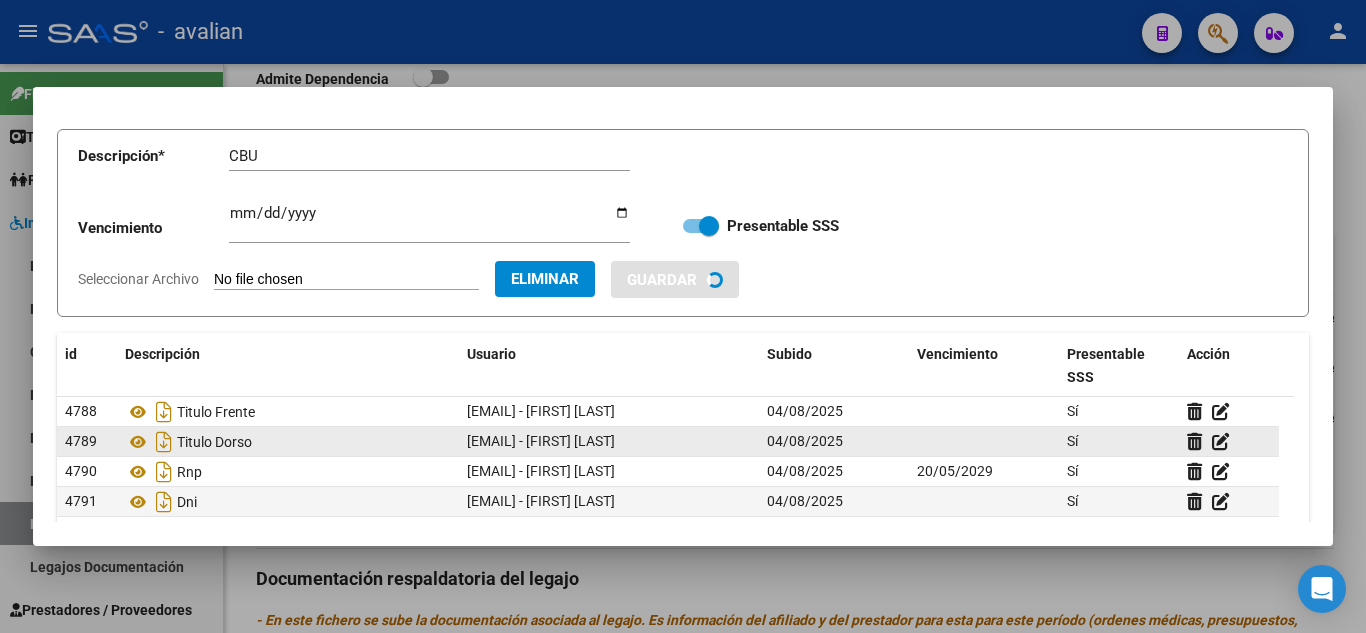 type 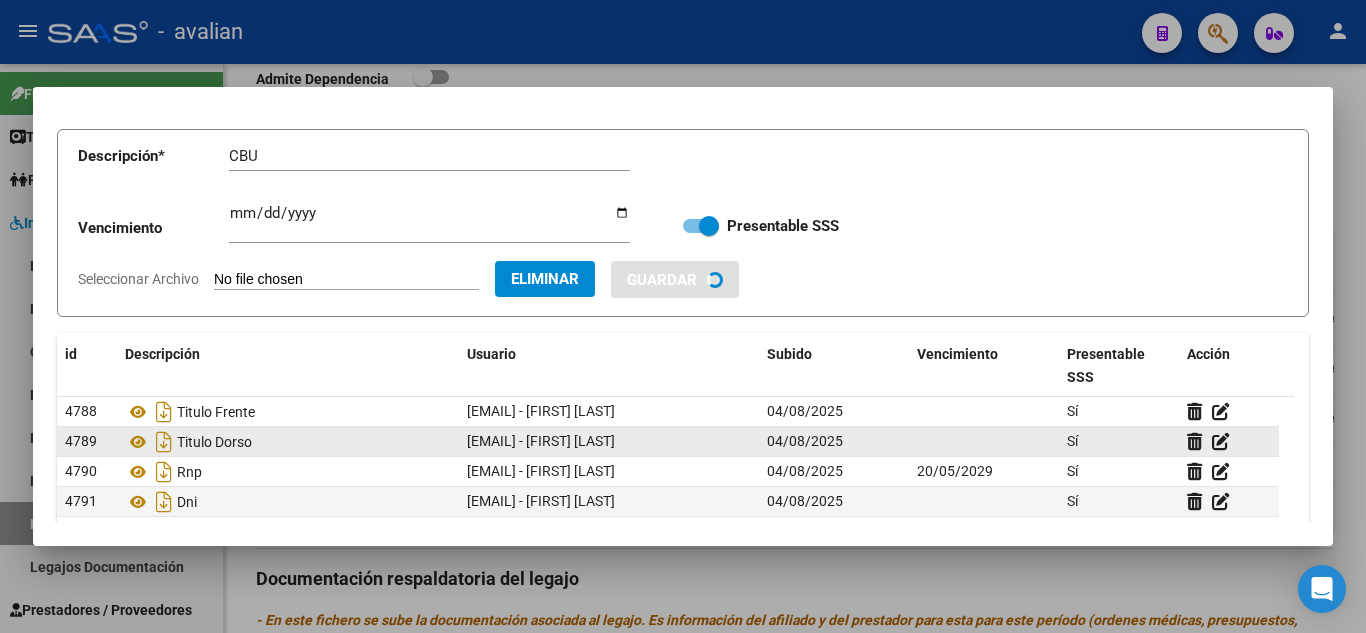 type 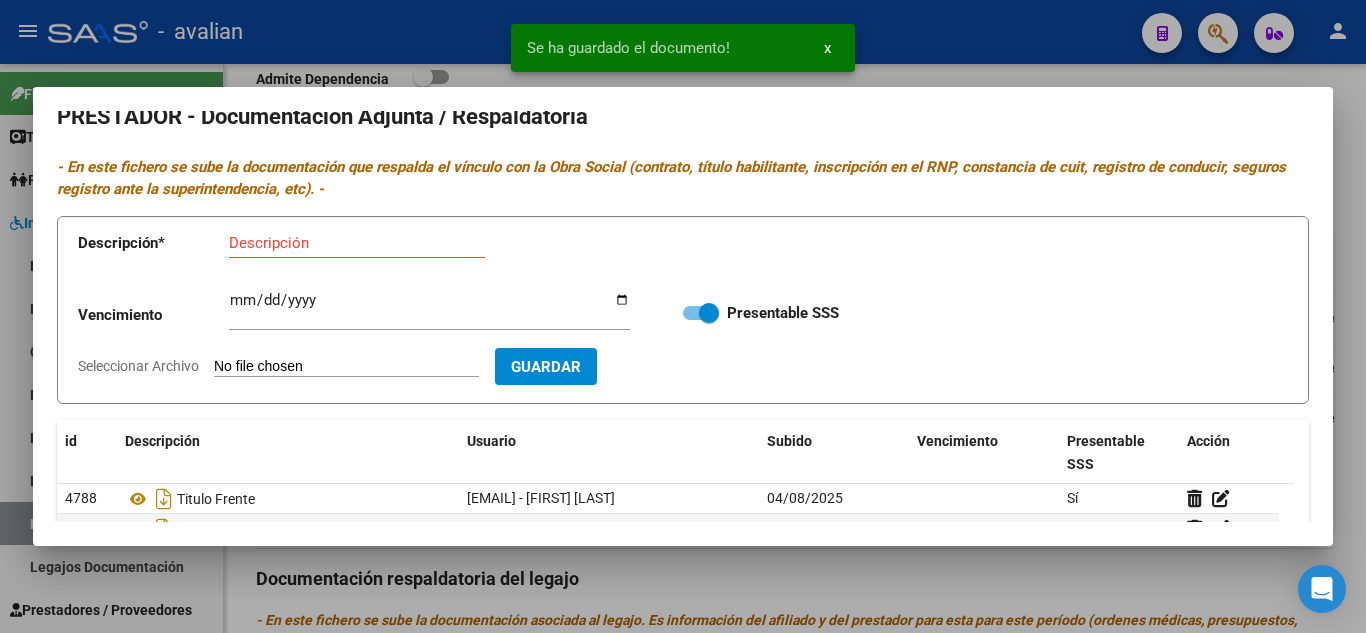 scroll, scrollTop: 0, scrollLeft: 0, axis: both 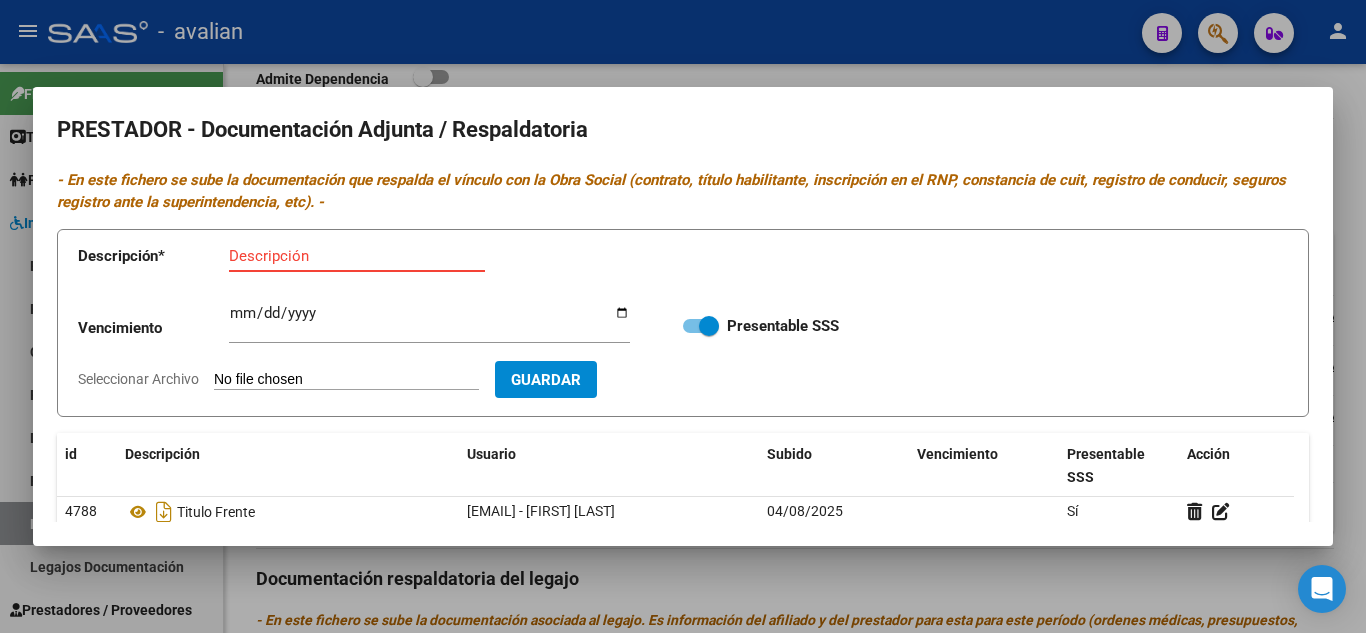 click on "Descripción" at bounding box center [357, 256] 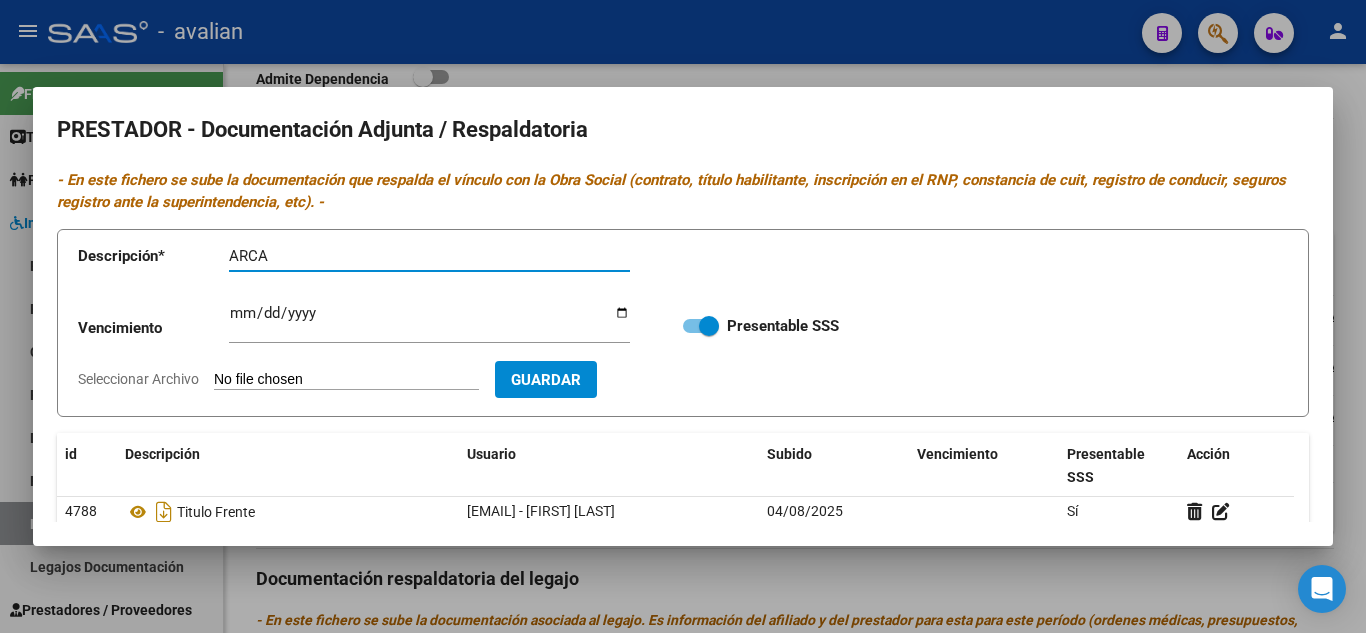 type on "ARCA" 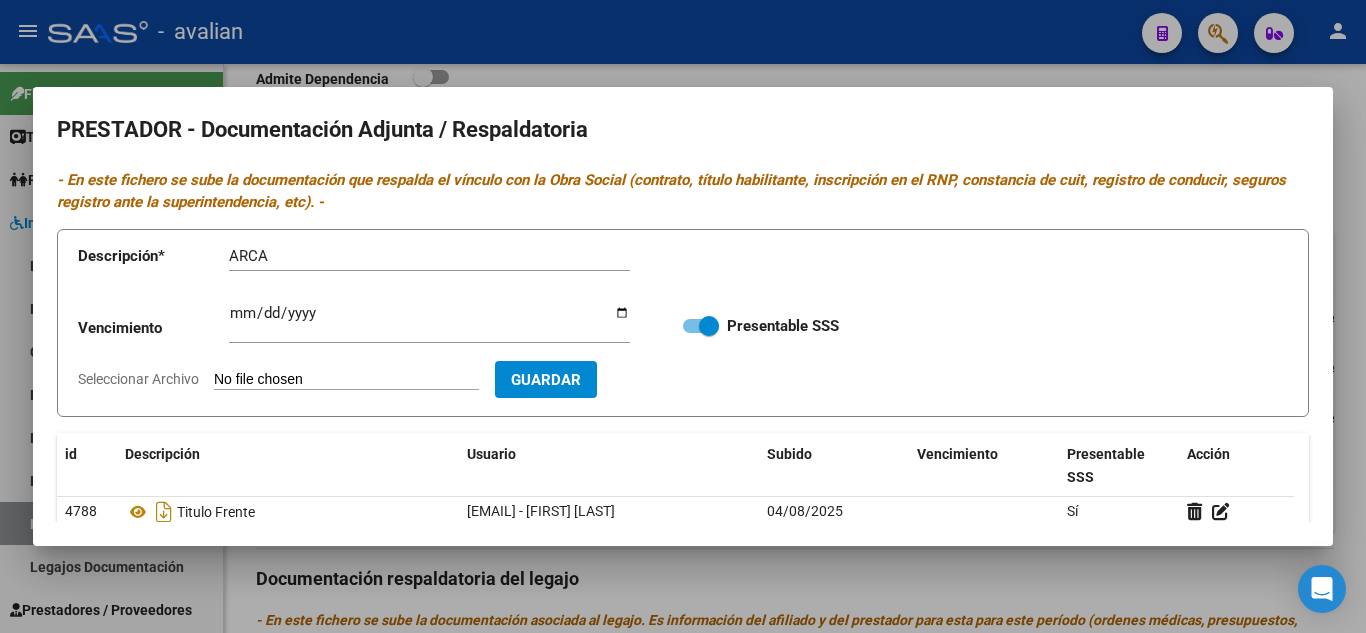 click on "Seleccionar Archivo" at bounding box center (346, 380) 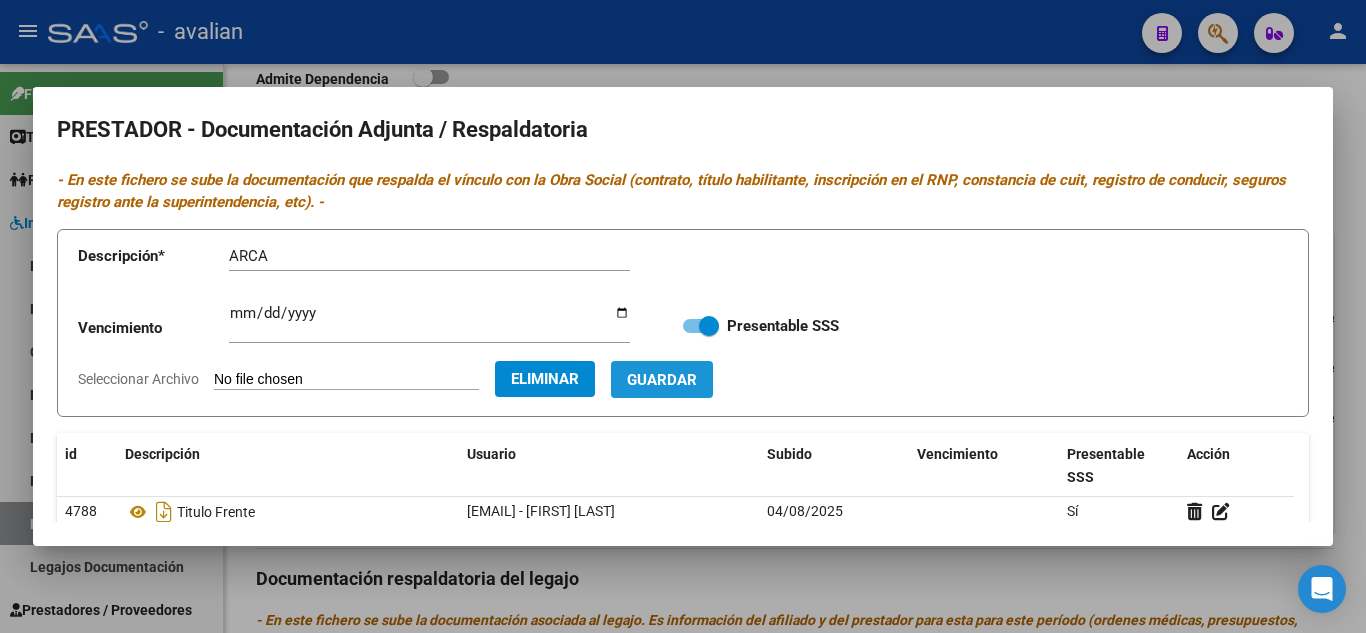 click on "Guardar" at bounding box center [662, 380] 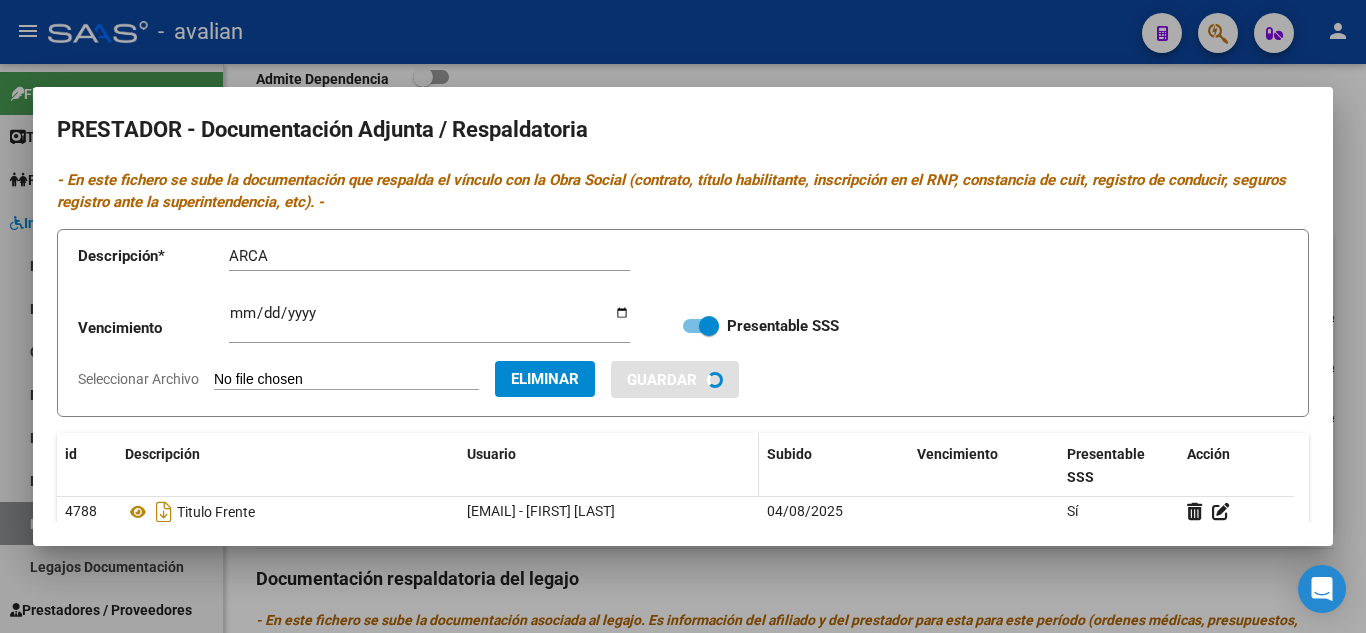 type 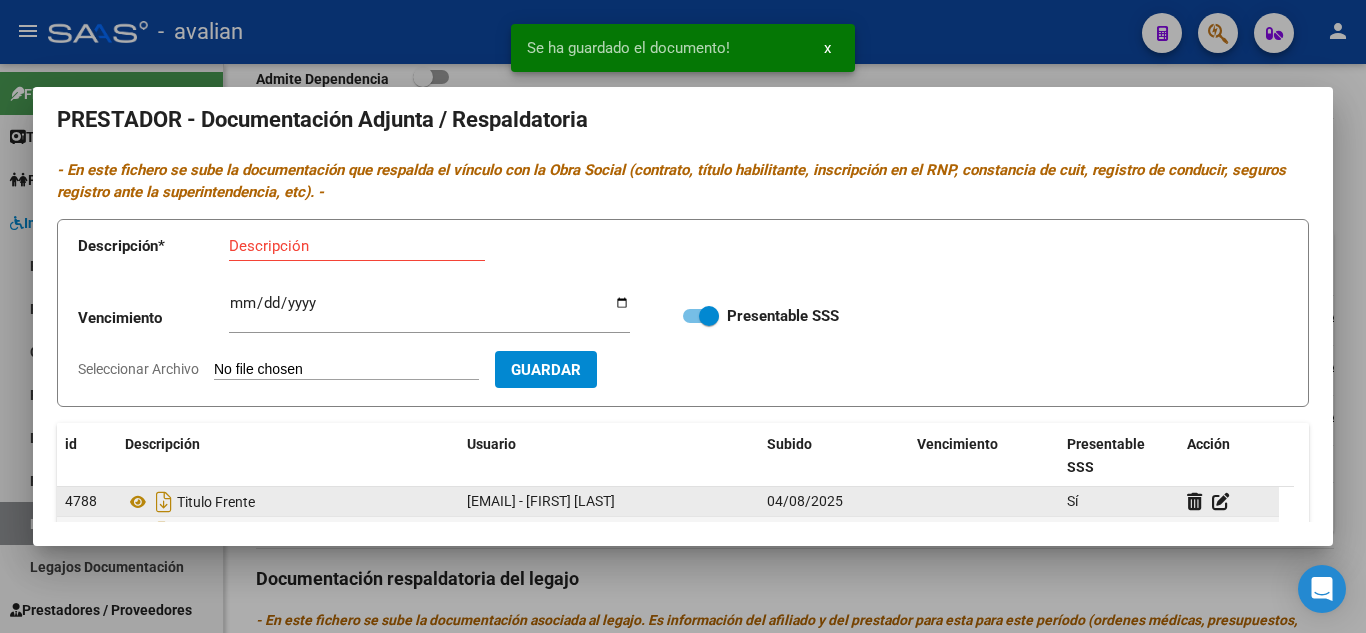 scroll, scrollTop: 0, scrollLeft: 0, axis: both 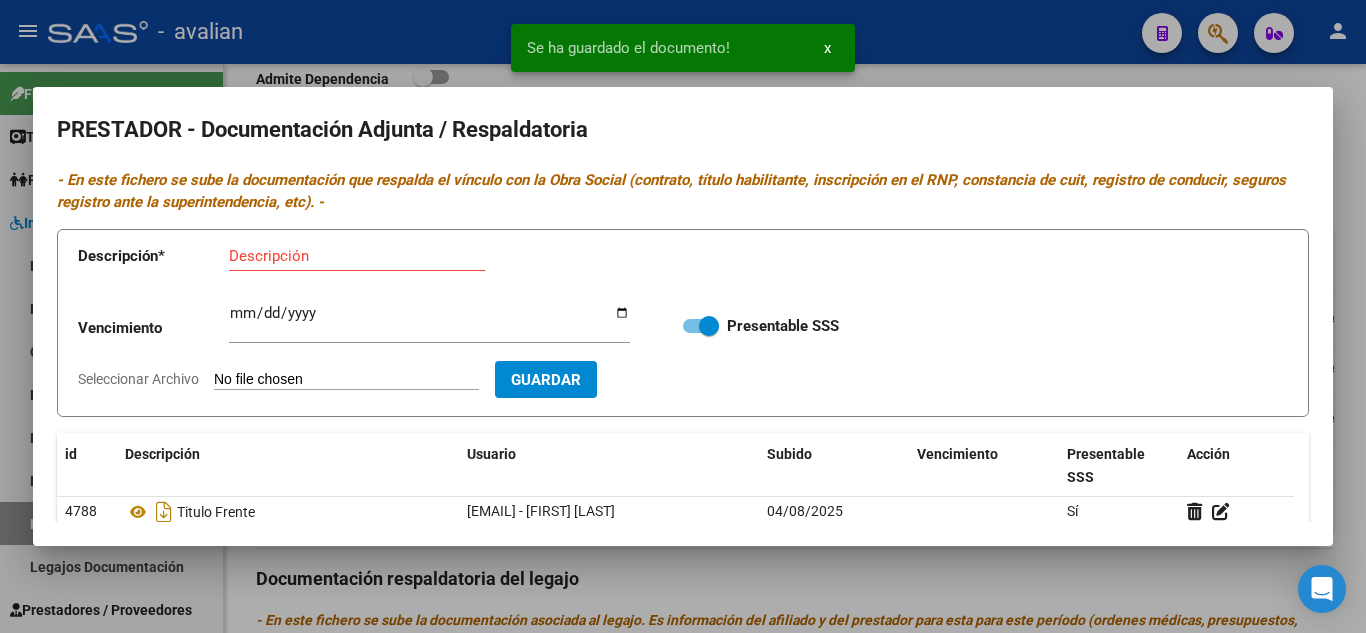 click at bounding box center (683, 316) 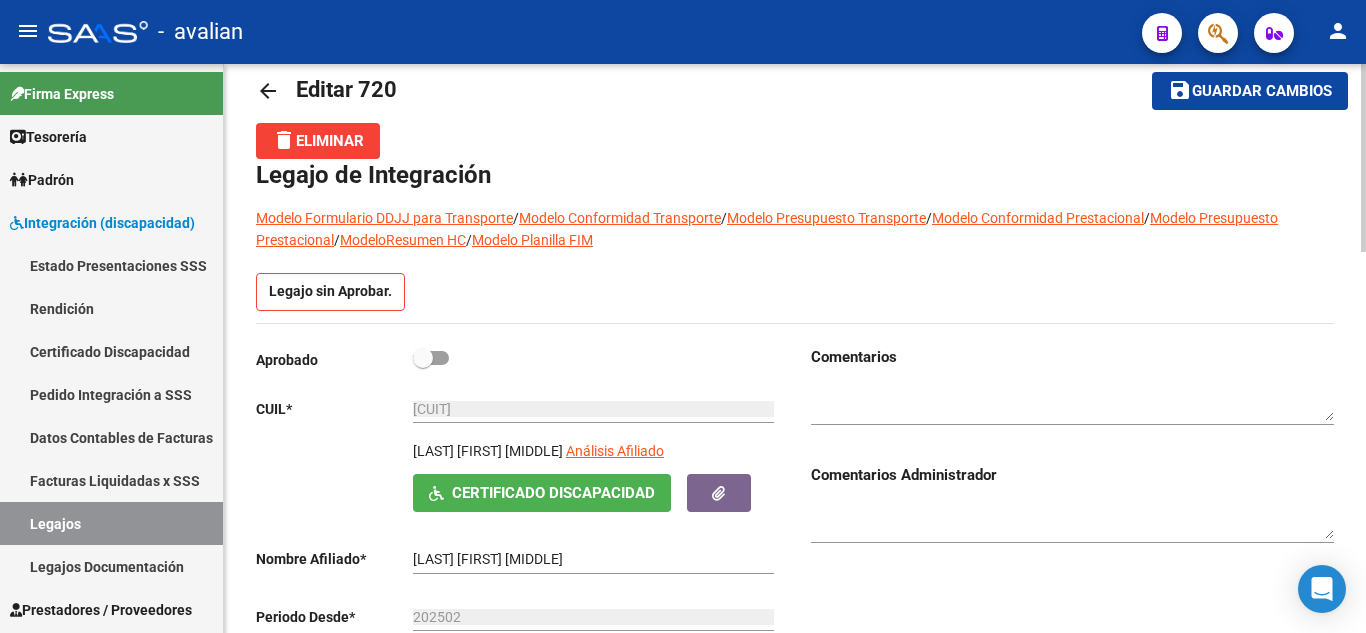 scroll, scrollTop: 0, scrollLeft: 0, axis: both 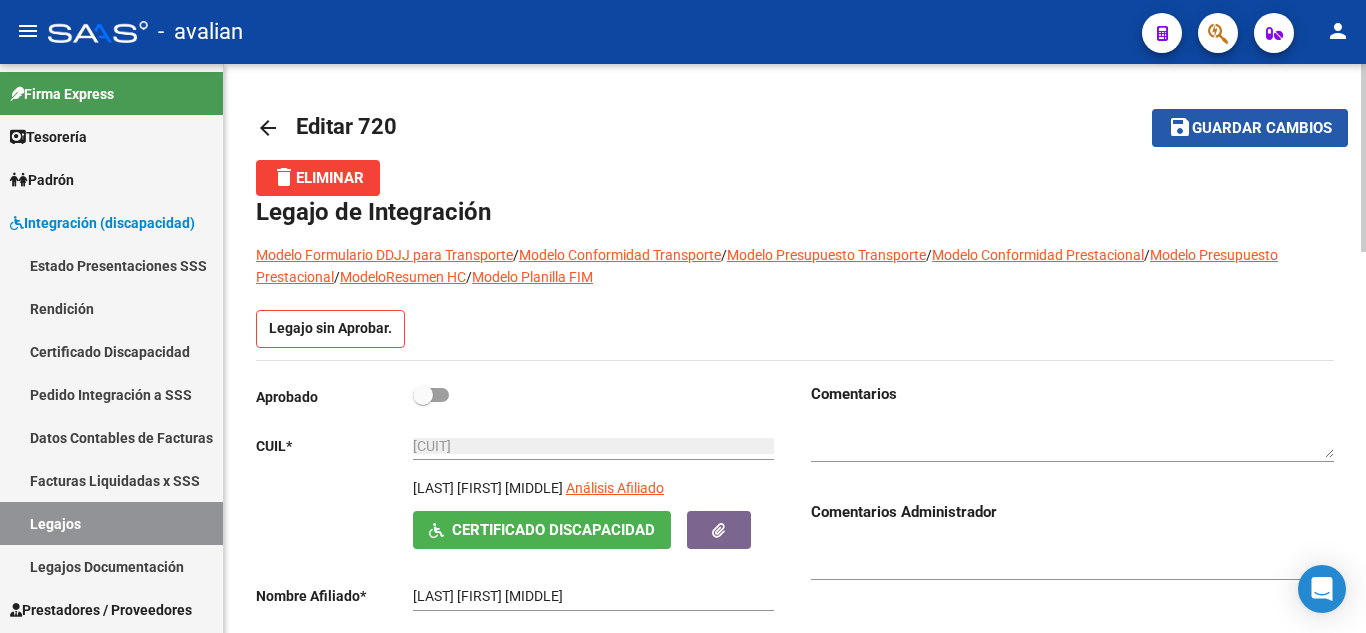 click on "Guardar cambios" 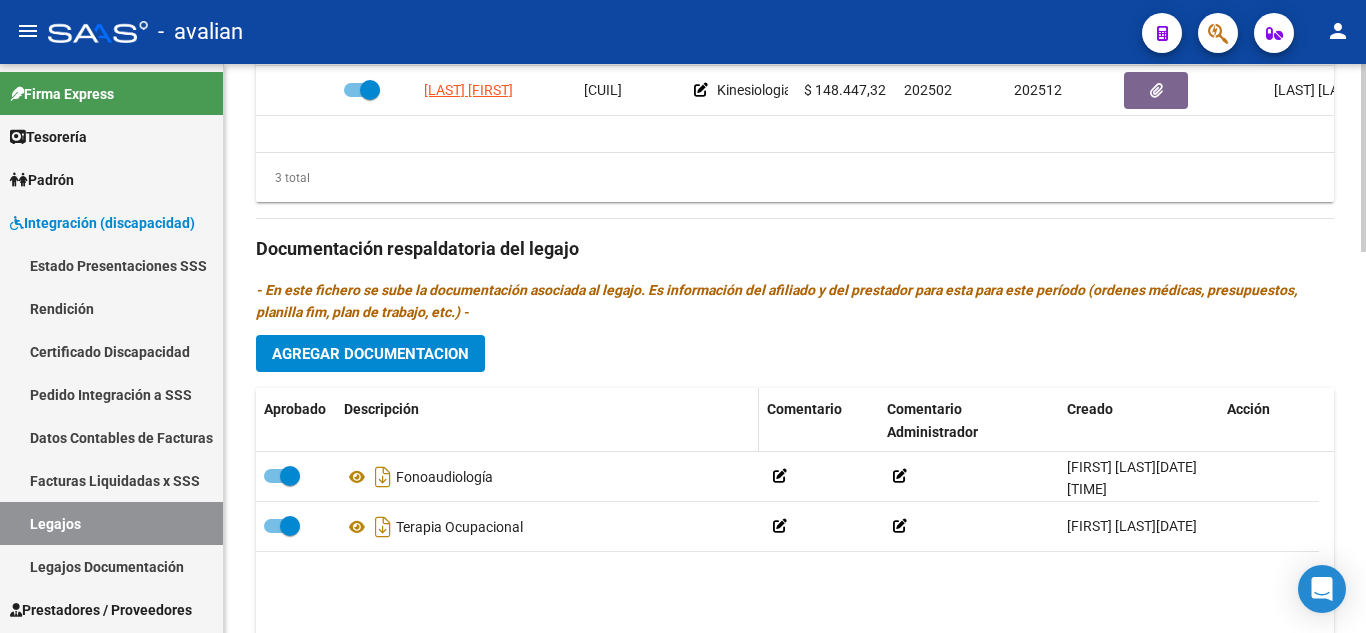 scroll, scrollTop: 1000, scrollLeft: 0, axis: vertical 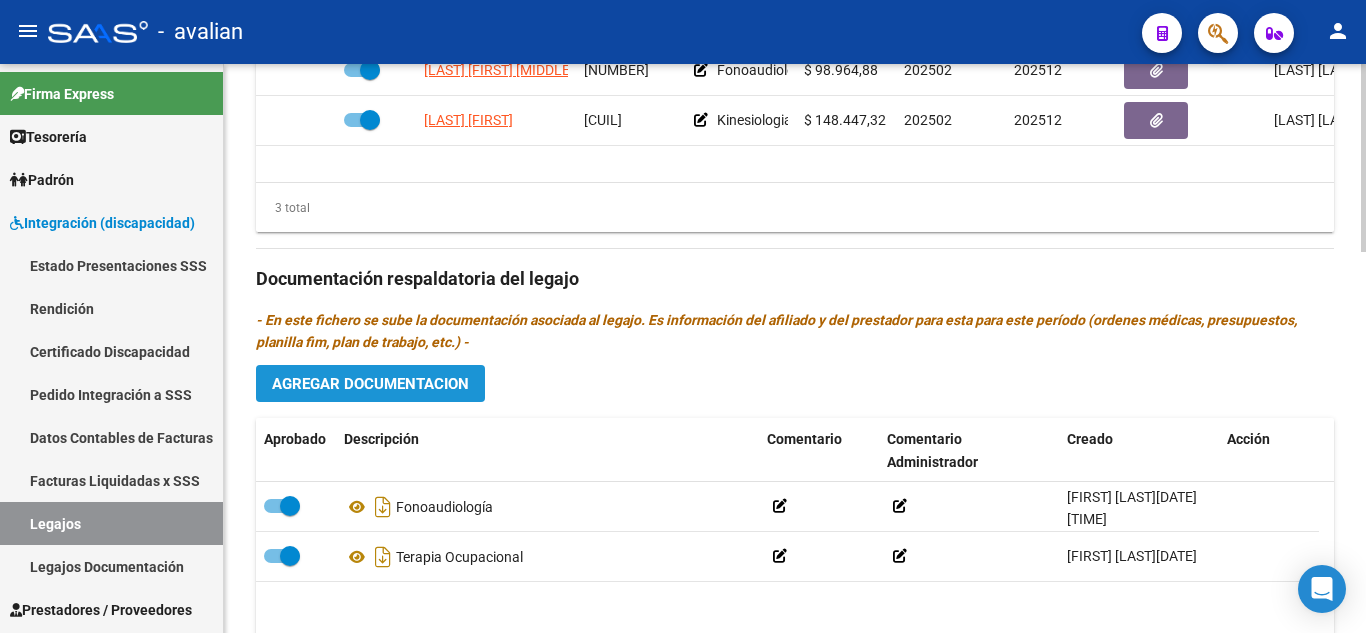 click on "Agregar Documentacion" 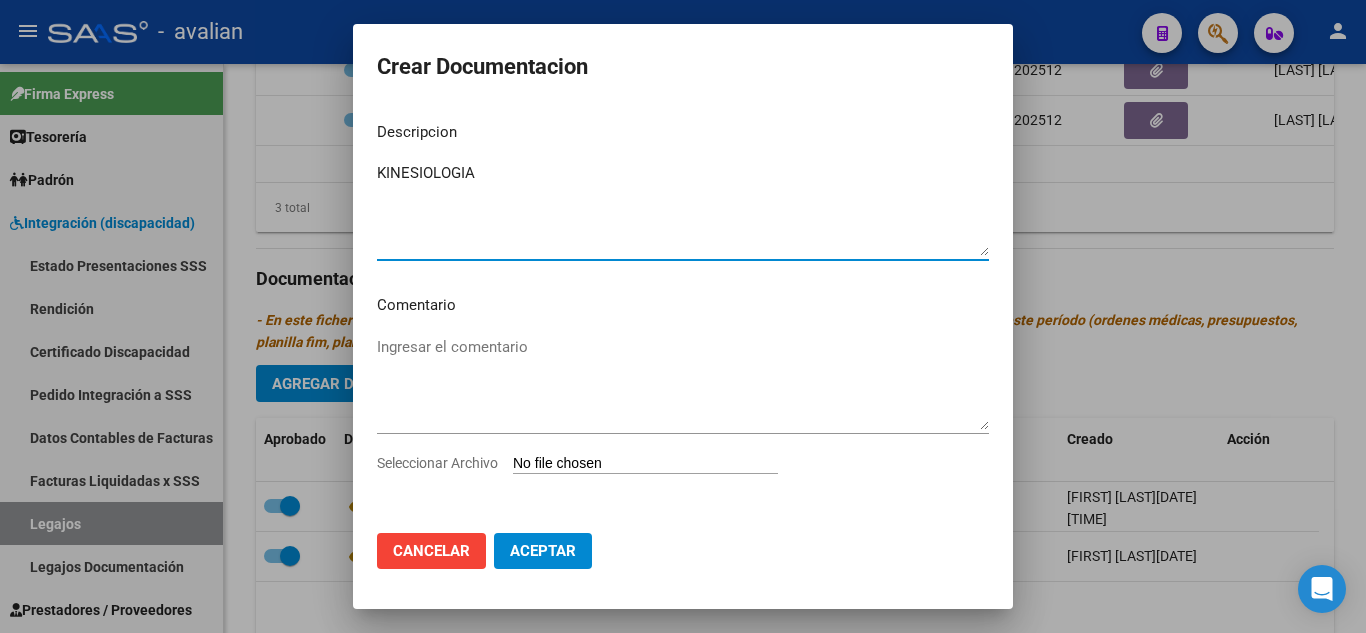 type on "KINESIOLOGIA" 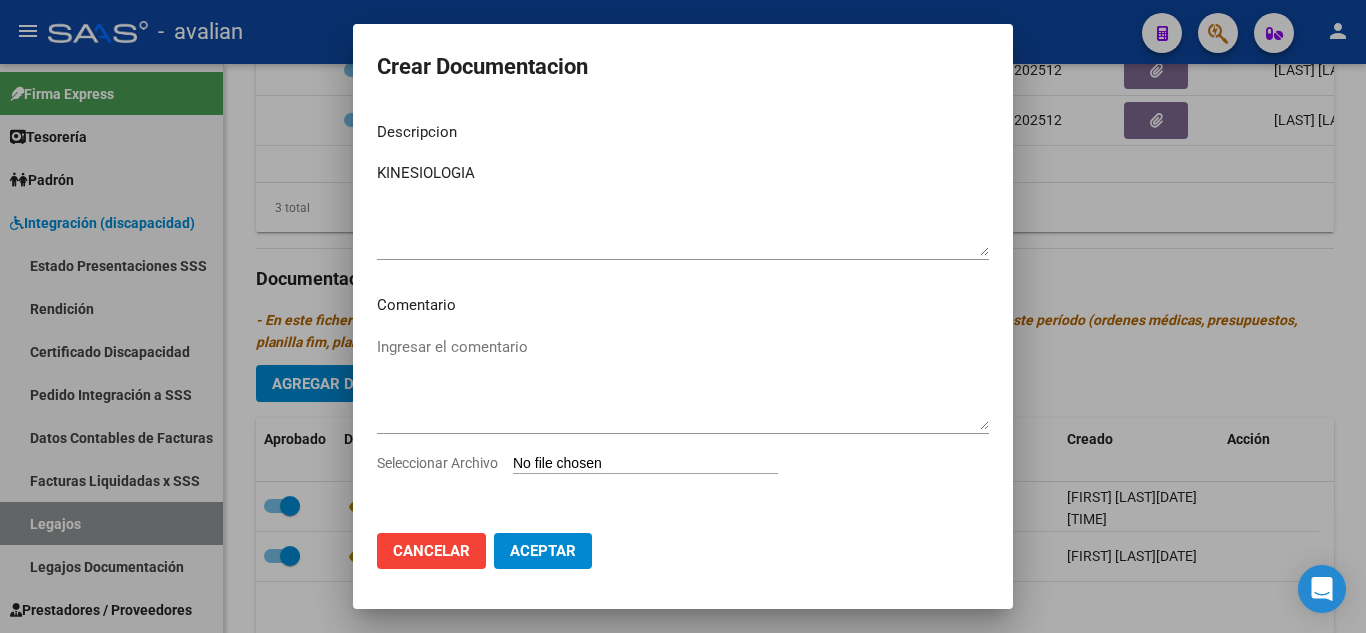 click on "Seleccionar Archivo" at bounding box center (645, 464) 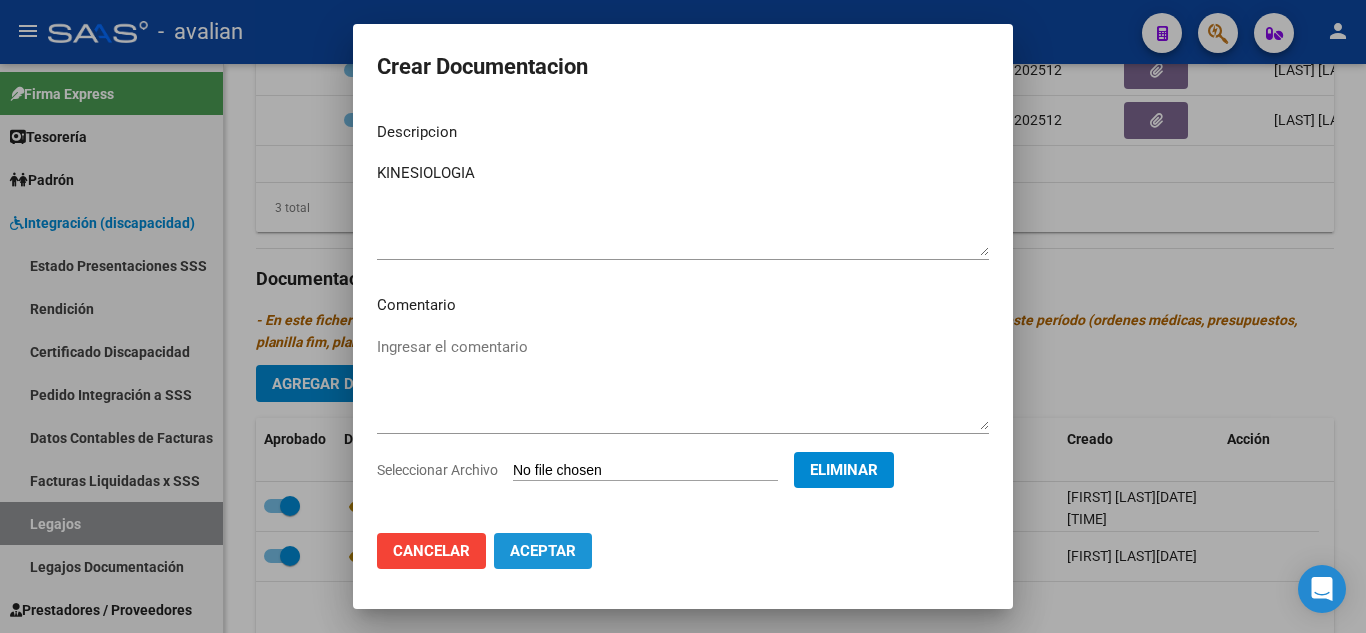 click on "Aceptar" 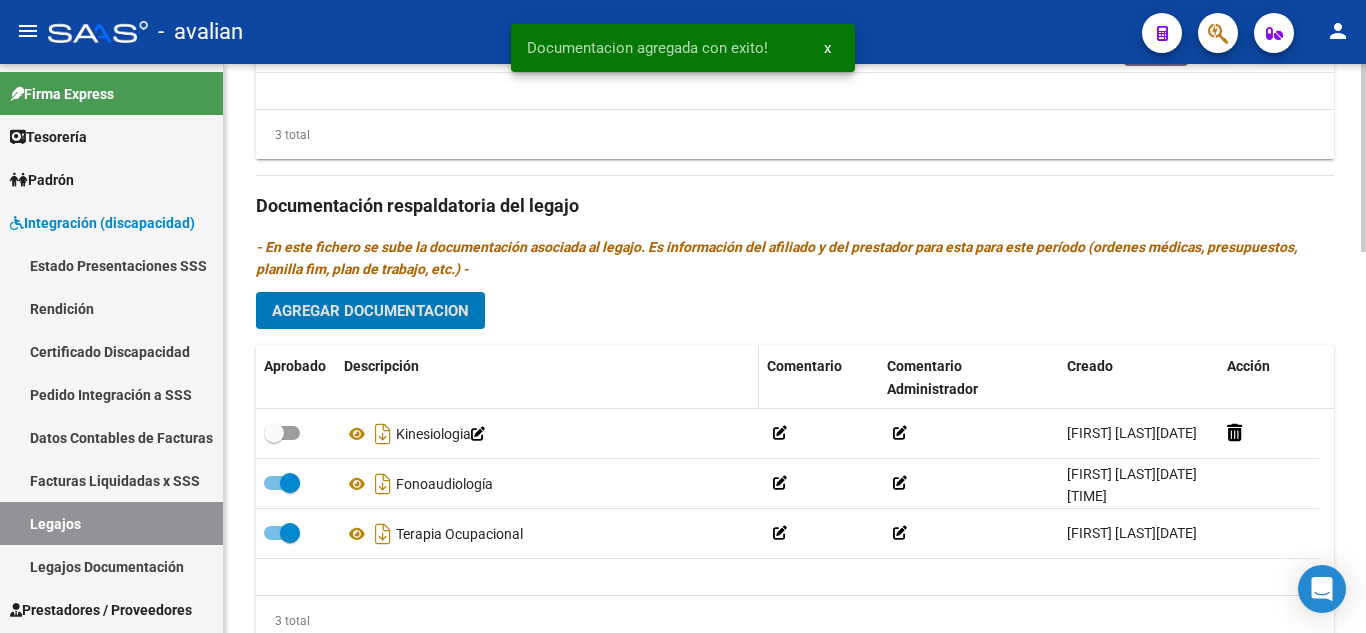 scroll, scrollTop: 1100, scrollLeft: 0, axis: vertical 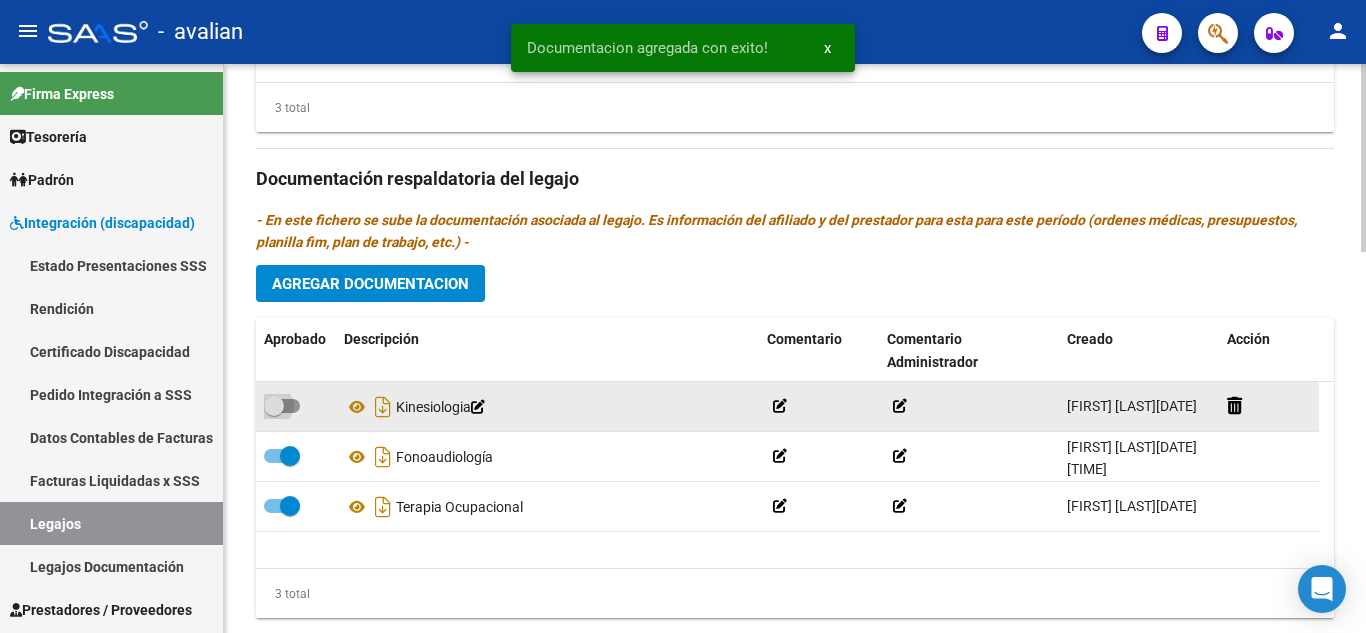 drag, startPoint x: 298, startPoint y: 407, endPoint x: 309, endPoint y: 407, distance: 11 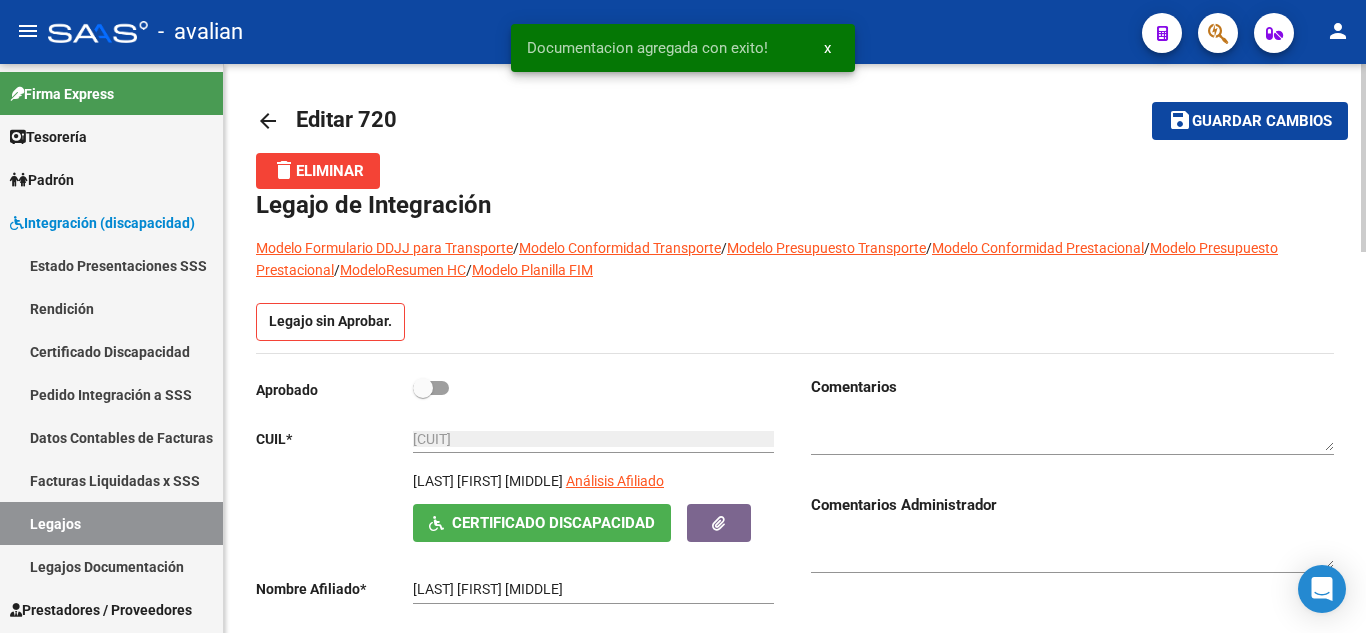 scroll, scrollTop: 0, scrollLeft: 0, axis: both 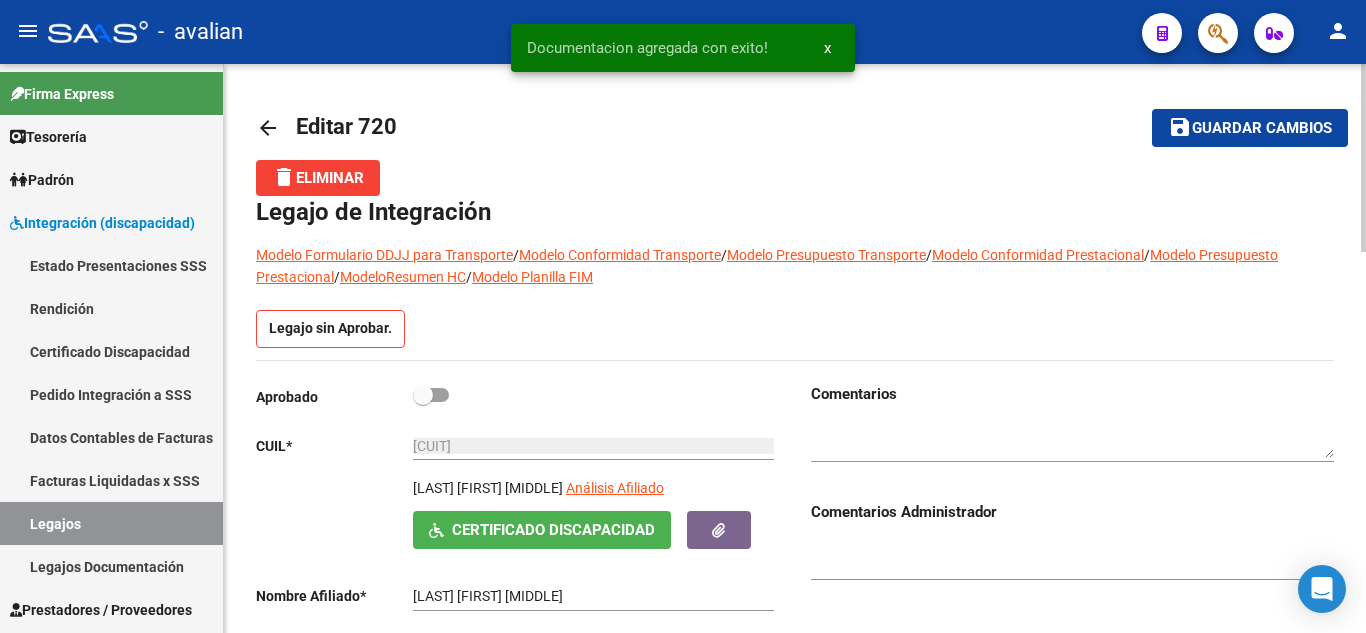 click on "save Guardar cambios" 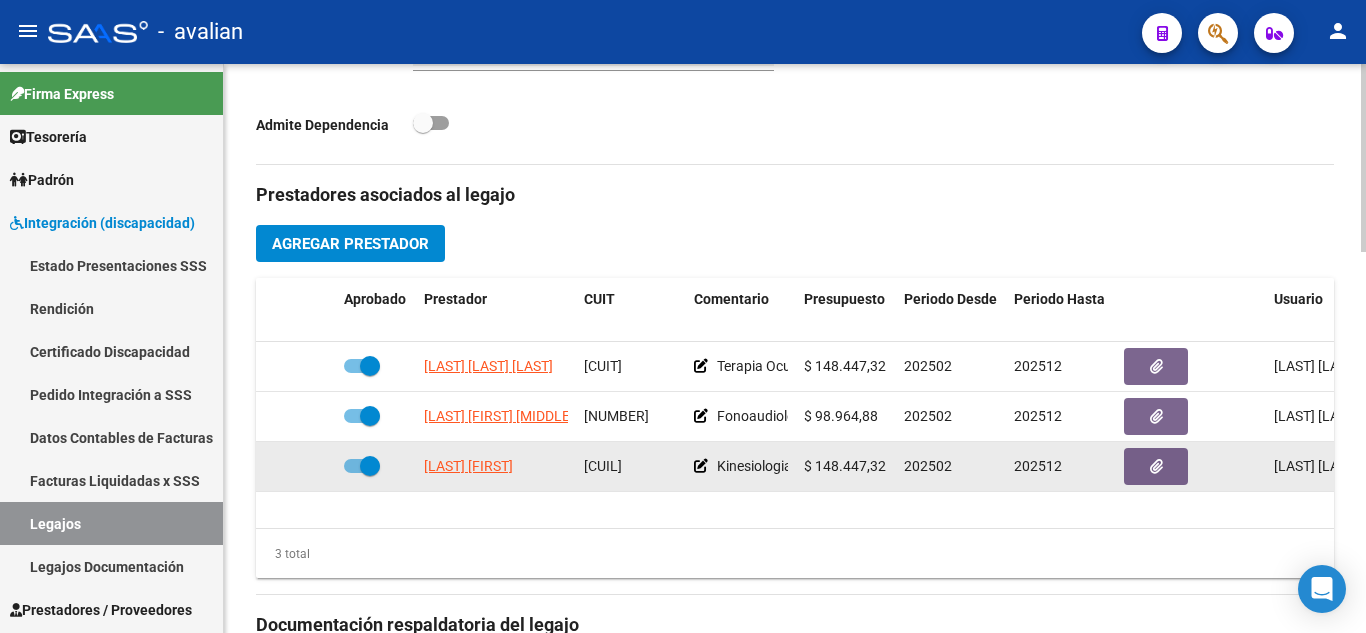 scroll, scrollTop: 700, scrollLeft: 0, axis: vertical 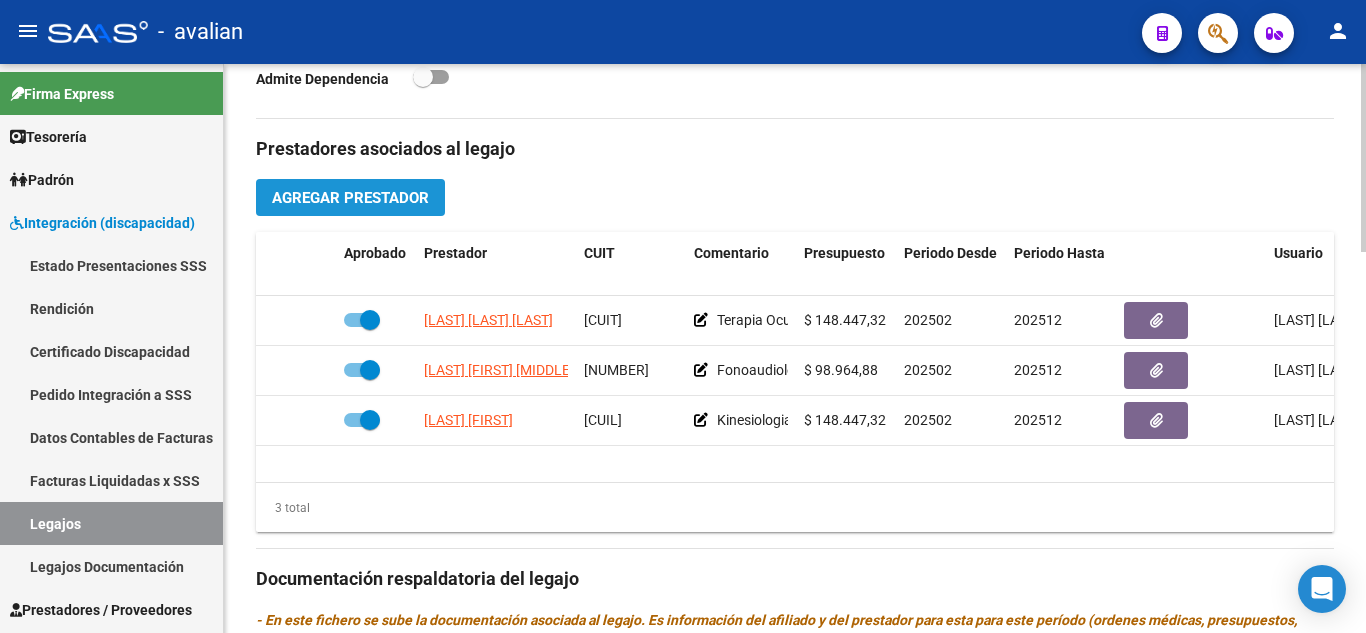 click on "Agregar Prestador" 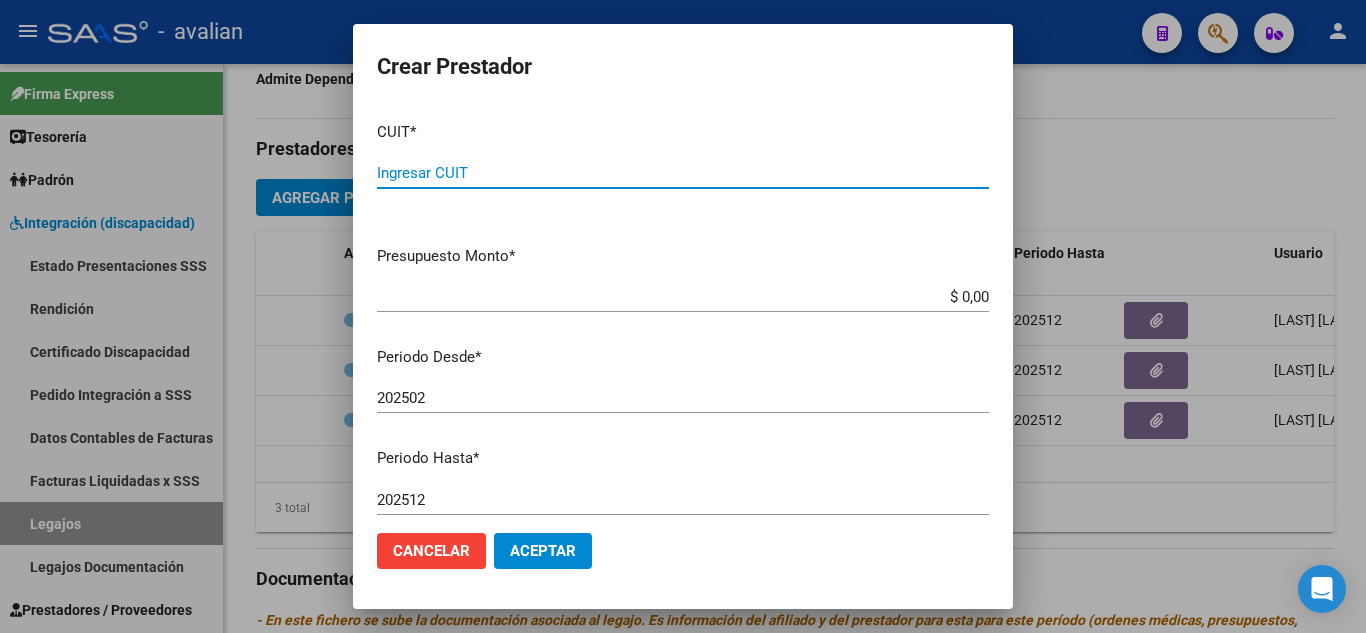 paste on "[CUIT]" 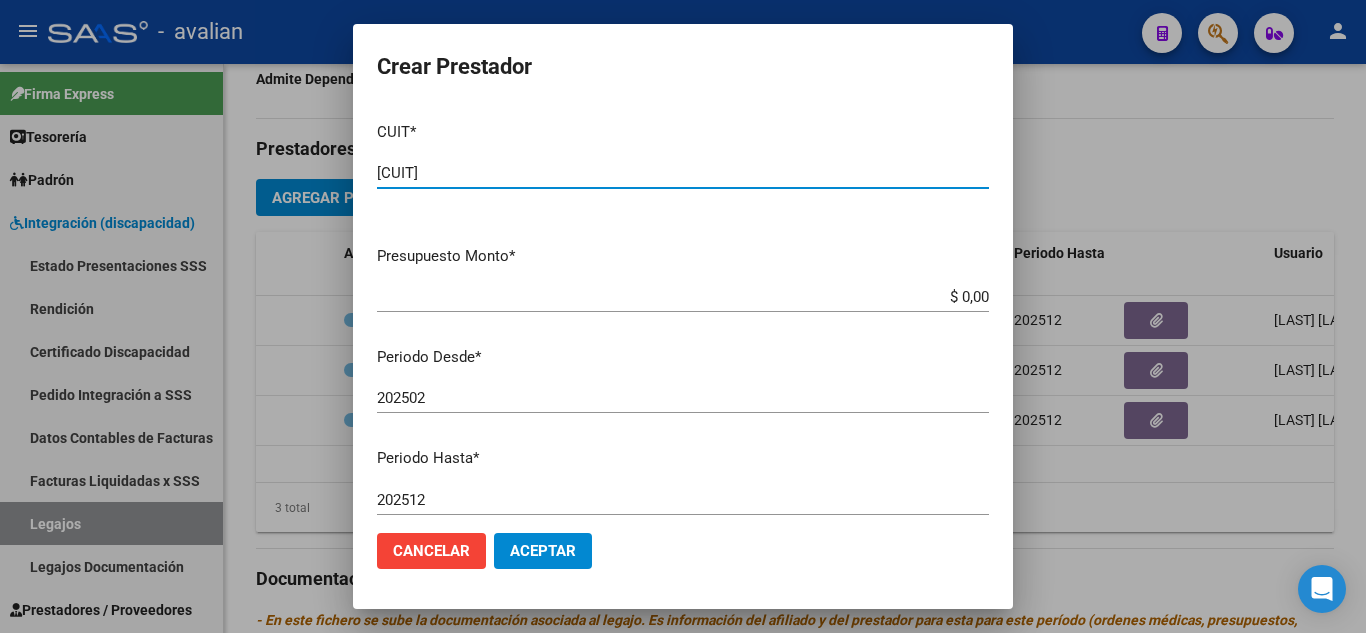 type on "[CUIT]" 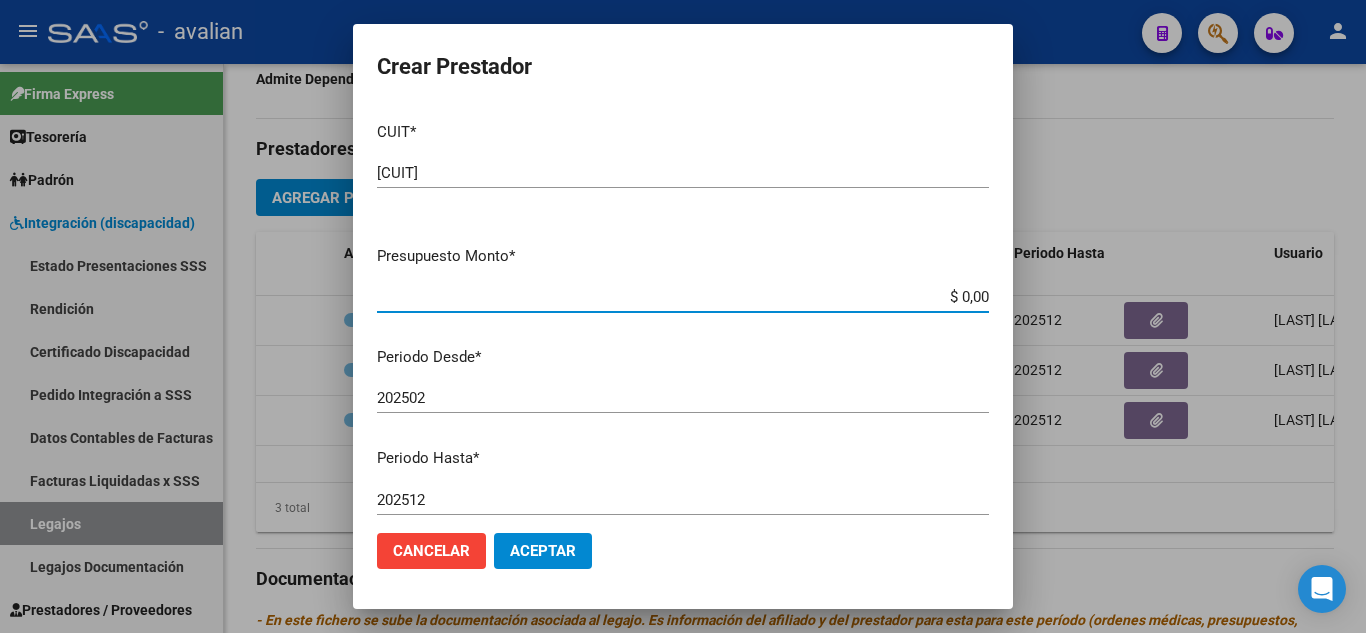 drag, startPoint x: 944, startPoint y: 298, endPoint x: 979, endPoint y: 307, distance: 36.138622 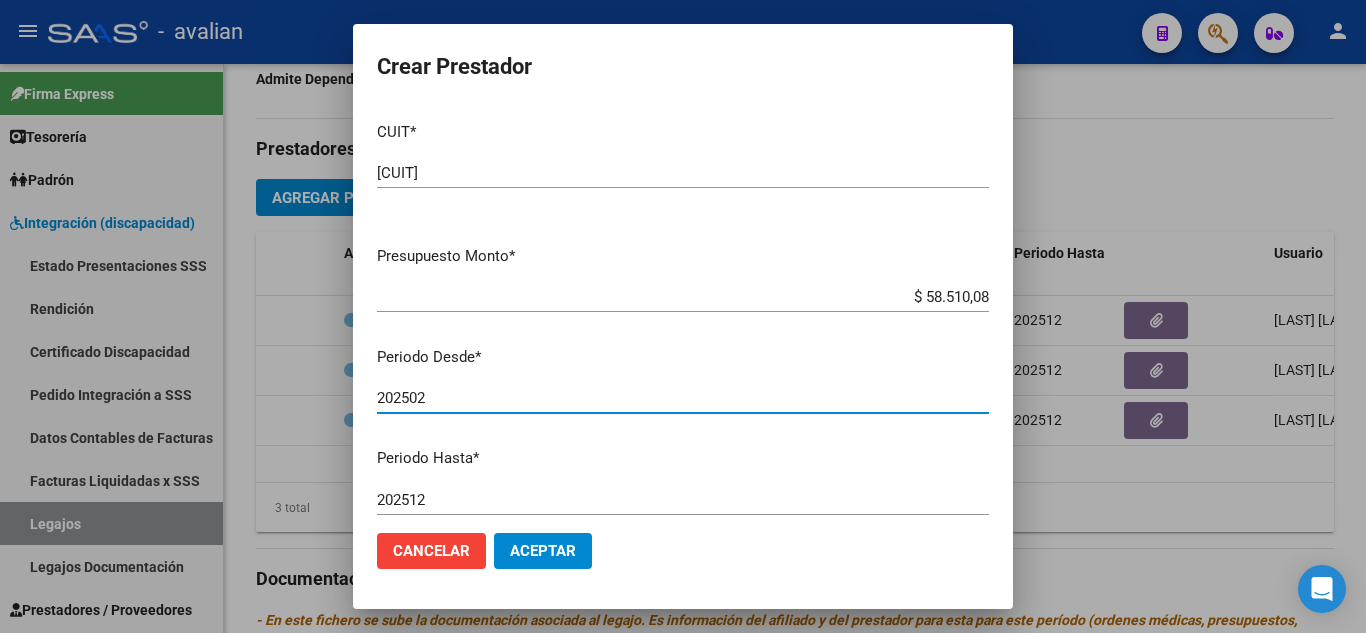 click on "202502" at bounding box center (683, 398) 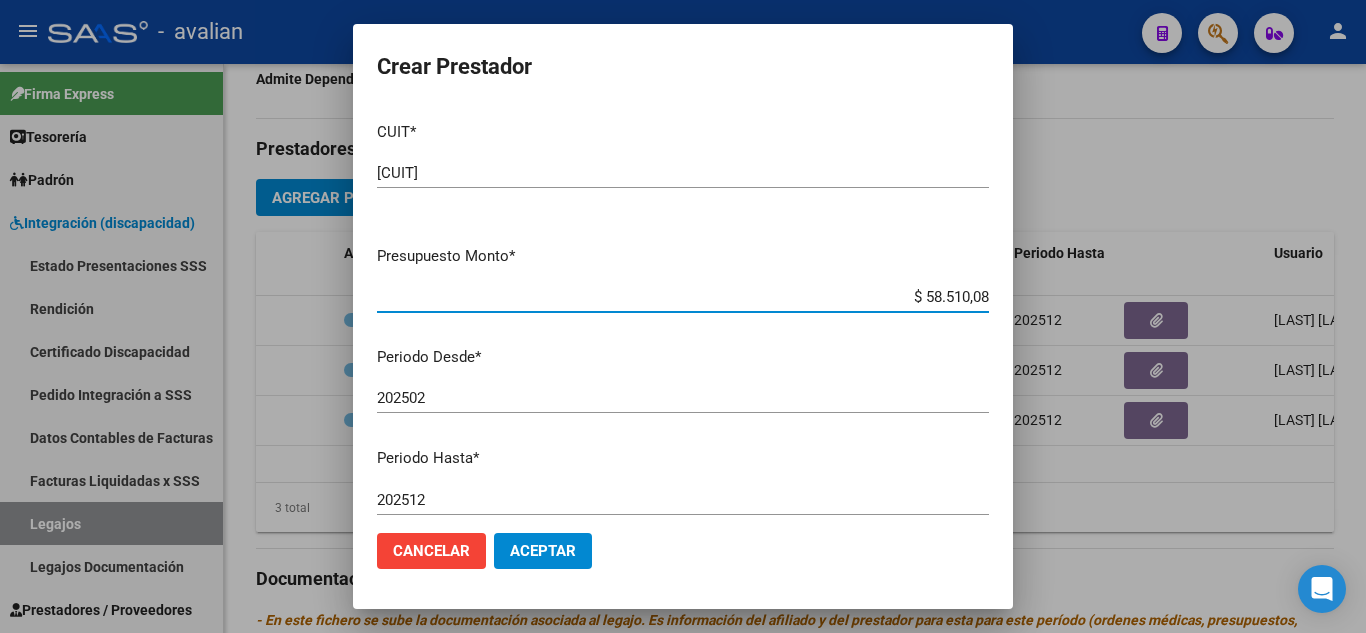 drag, startPoint x: 906, startPoint y: 291, endPoint x: 1008, endPoint y: 303, distance: 102.70345 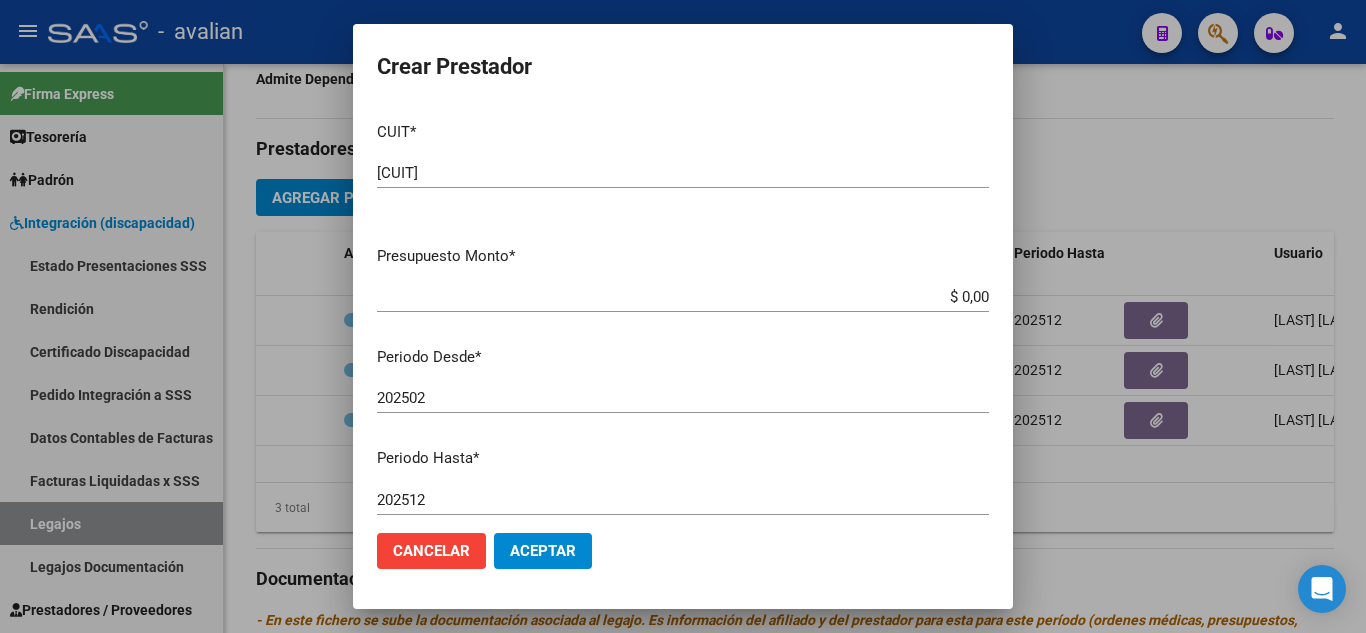 click on "CUIT  *   [CUIL] Ingresar CUIT  ARCA Padrón    Presupuesto Monto  *   $ 0,00 Ingresar el monto  Periodo Desde  *   202502 Ingresar el periodo  Periodo Hasta  *   202512 Ingresar el periodo  Comentario    Ingresar el comentario  Admite Dependencia" at bounding box center [683, 311] 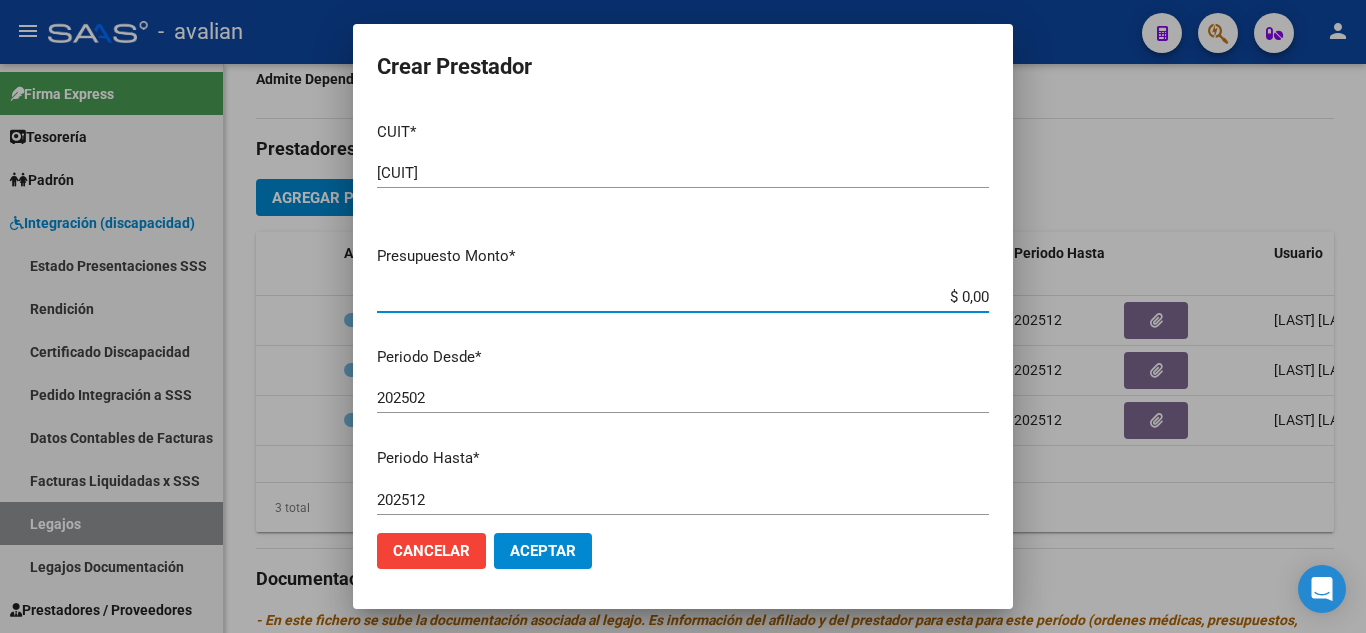 drag, startPoint x: 943, startPoint y: 296, endPoint x: 986, endPoint y: 291, distance: 43.289722 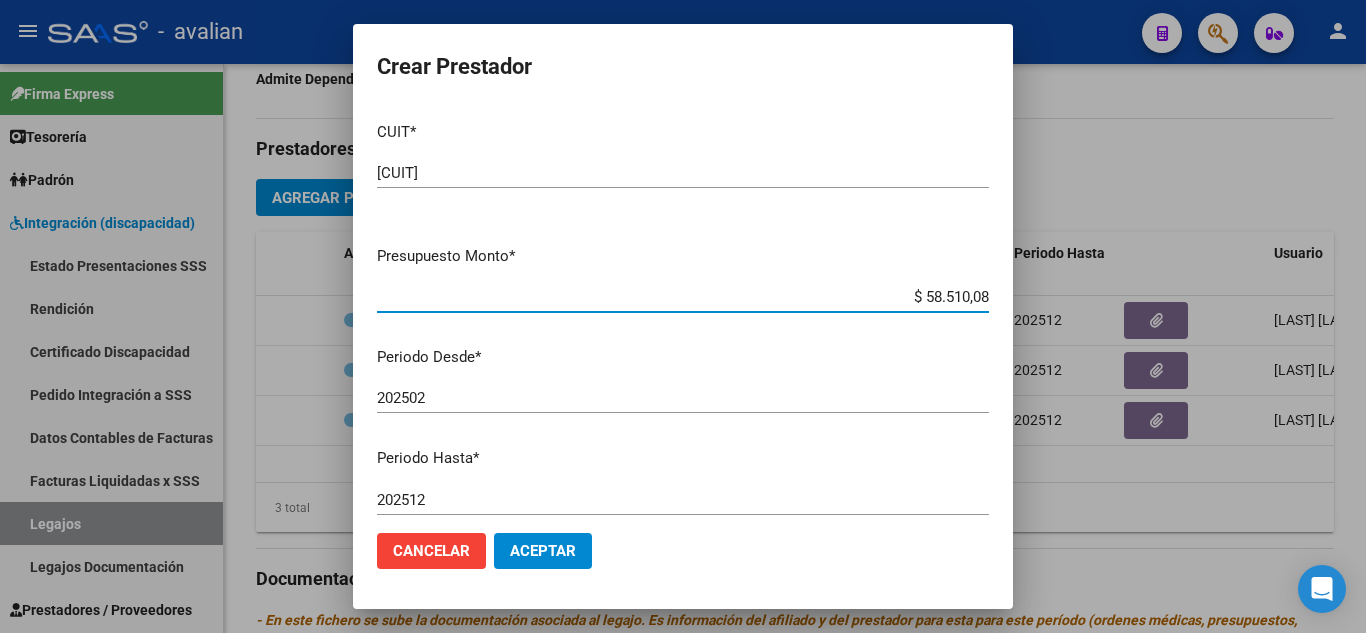 click on "$ 58.510,08" at bounding box center (683, 297) 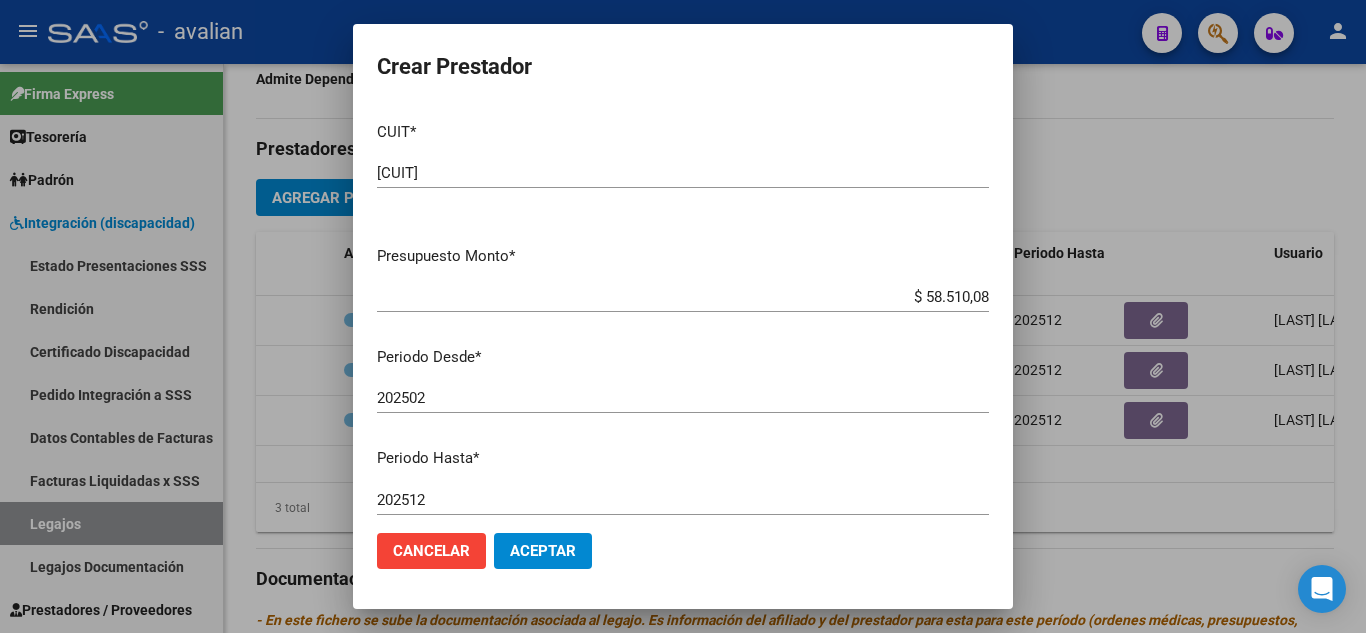 click on "Presupuesto Monto  *   $ 58.510,08 Ingresar el monto" at bounding box center [691, 276] 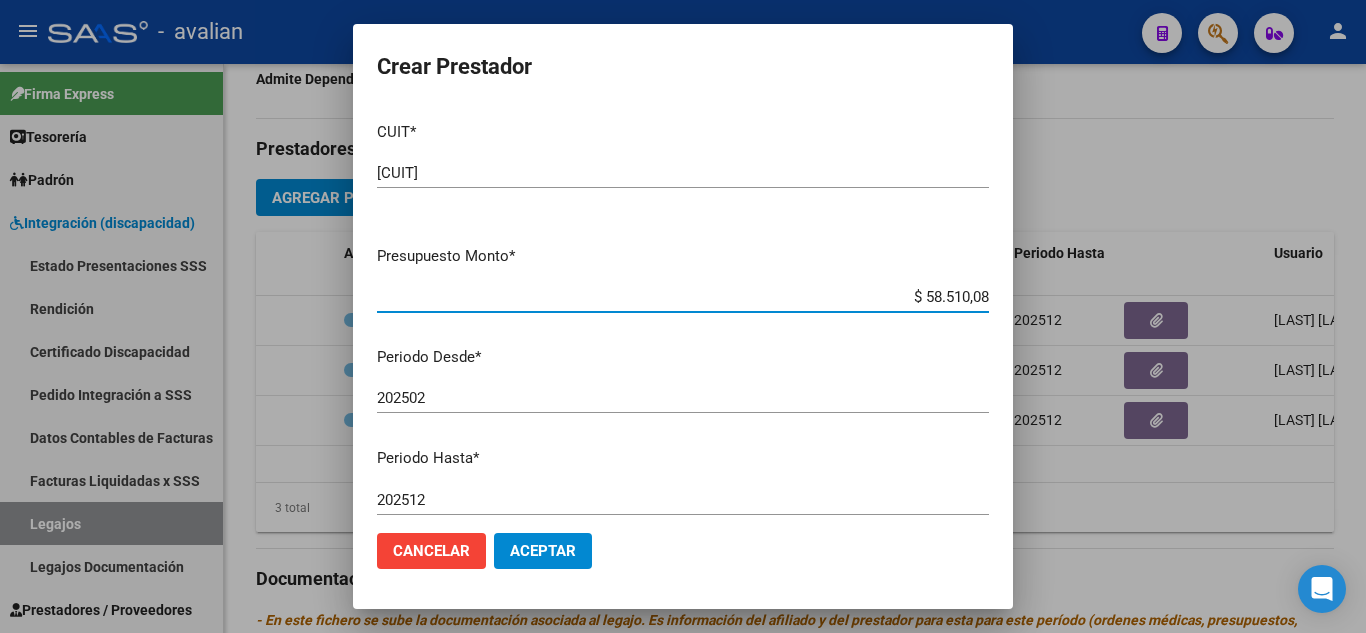 click on "$ 58.510,08" at bounding box center [683, 297] 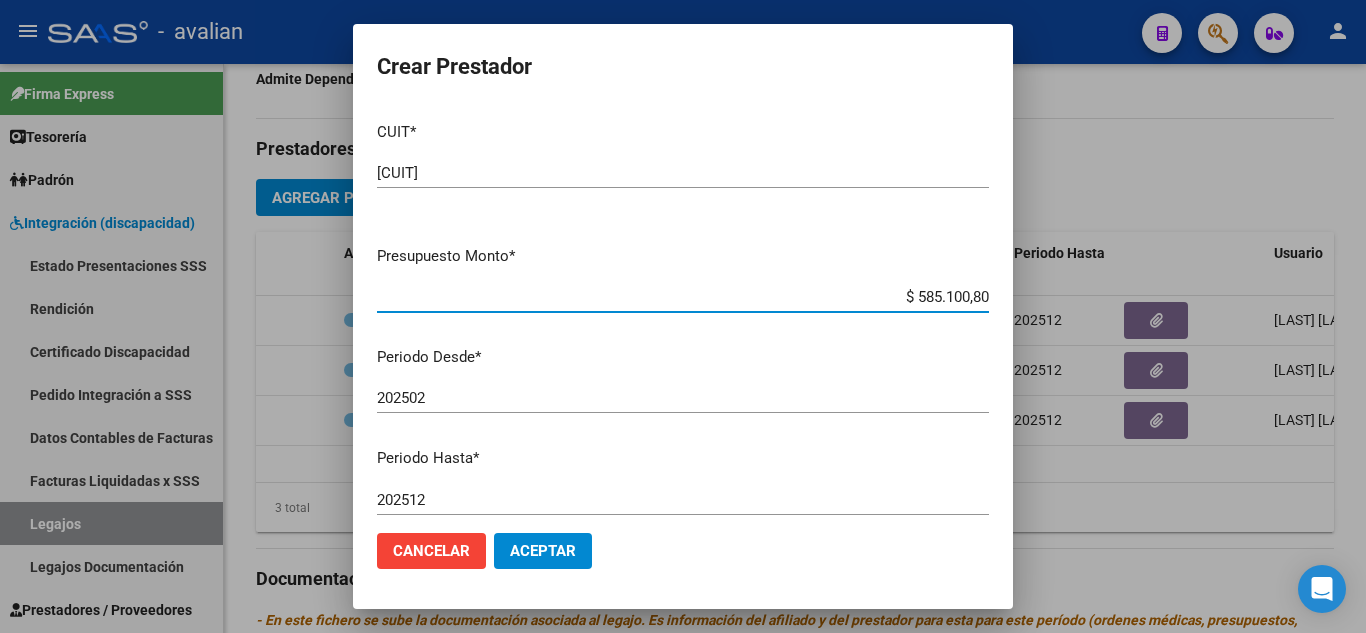 click on "Periodo Desde  *" at bounding box center (683, 357) 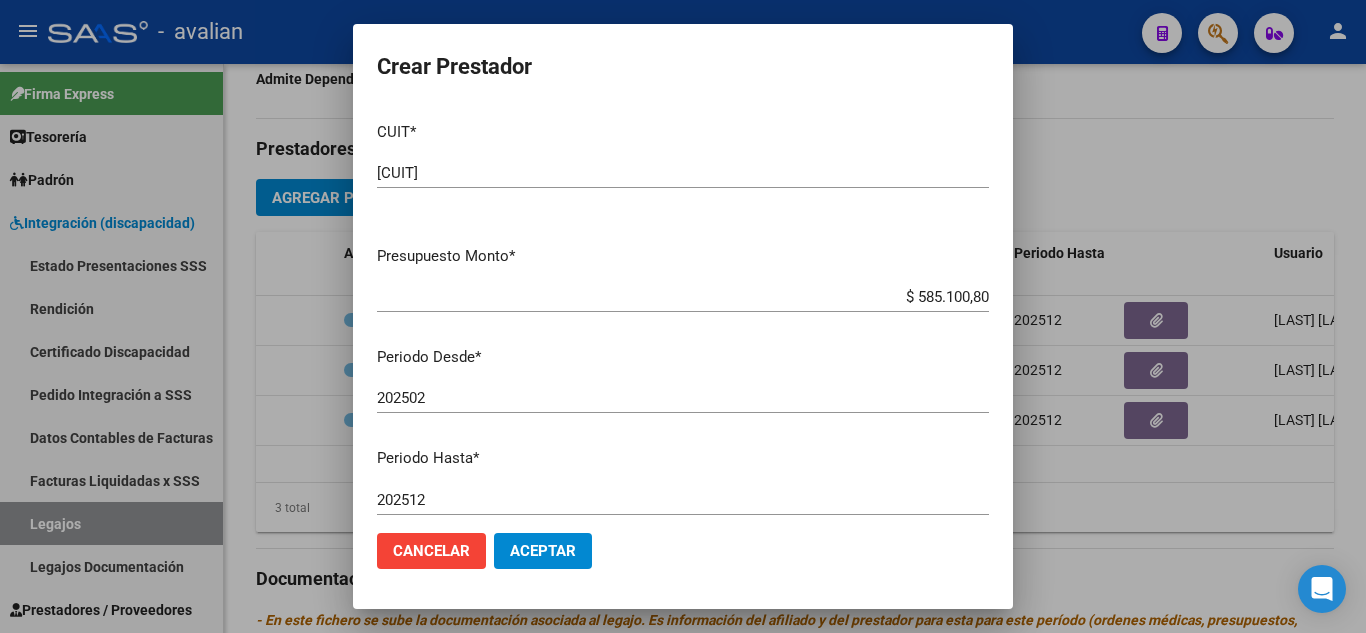click on "CUIT  *   [CUIT] Ingresar CUIT  ARCA Padrón    Presupuesto Monto  *   $ [AMOUNT] Ingresar el monto  Periodo Desde  *   [YEAR] Ingresar el periodo  Periodo Hasta  *   [YEAR] Ingresar el periodo  Comentario    Ingresar el comentario  Admite Dependencia" at bounding box center (683, 311) 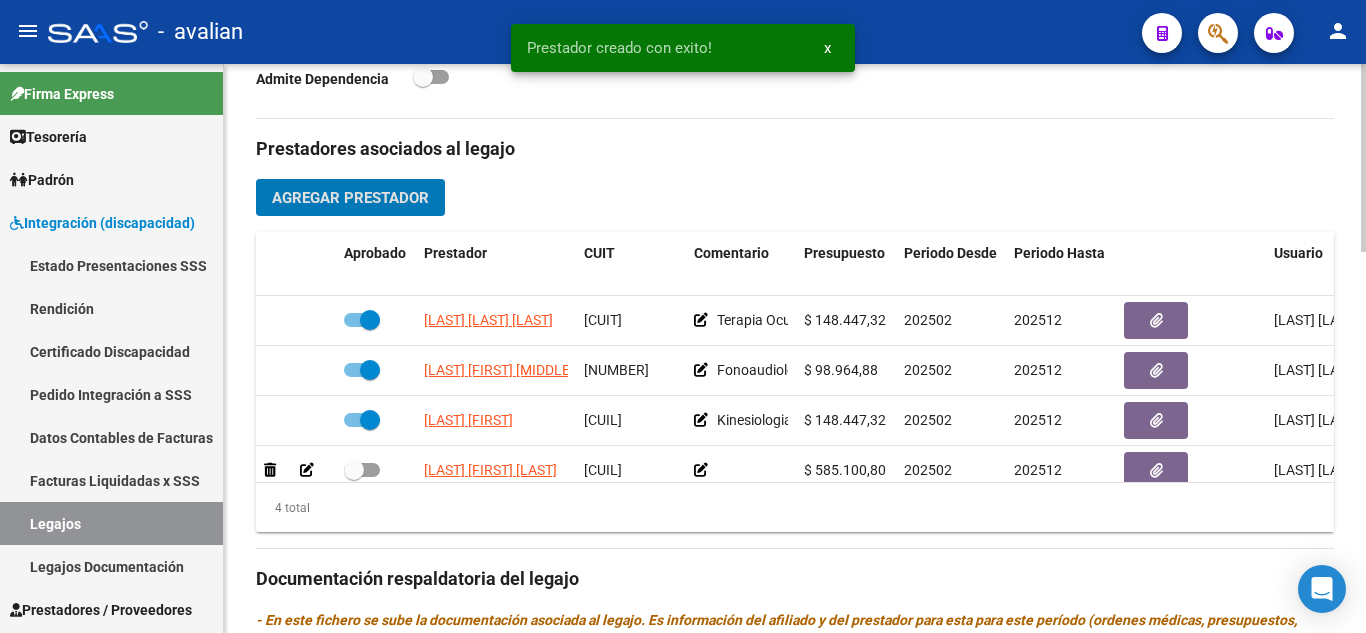 scroll, scrollTop: 36, scrollLeft: 0, axis: vertical 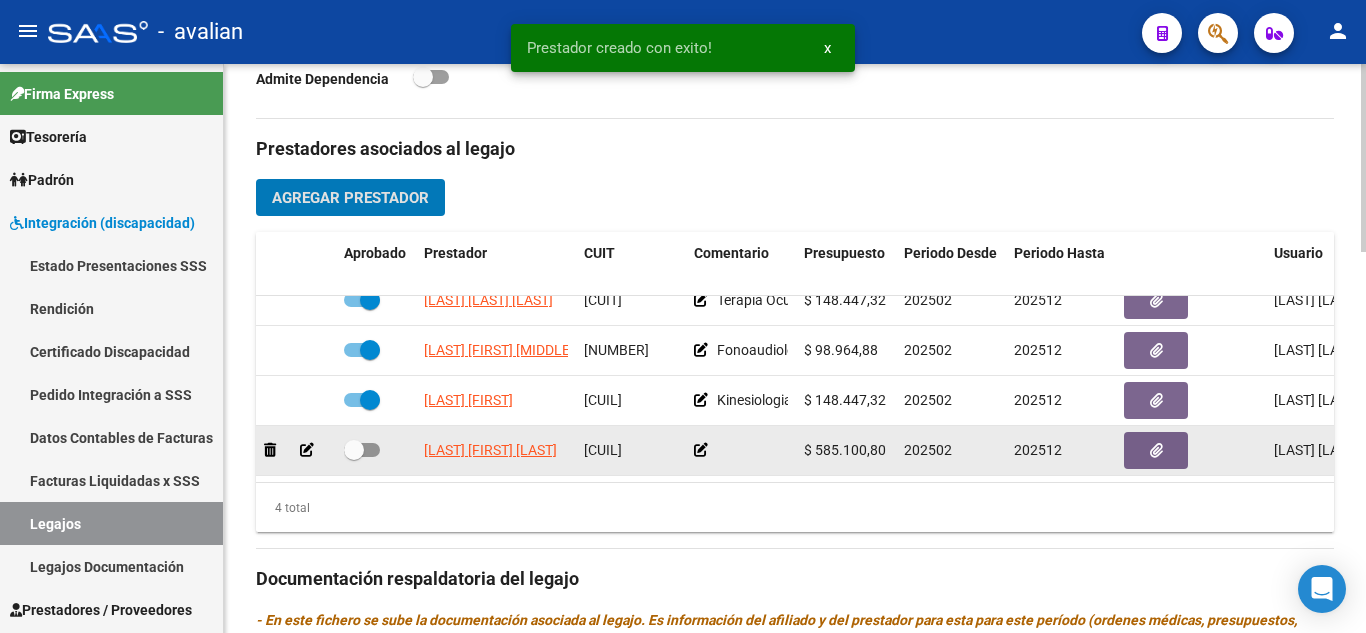 click 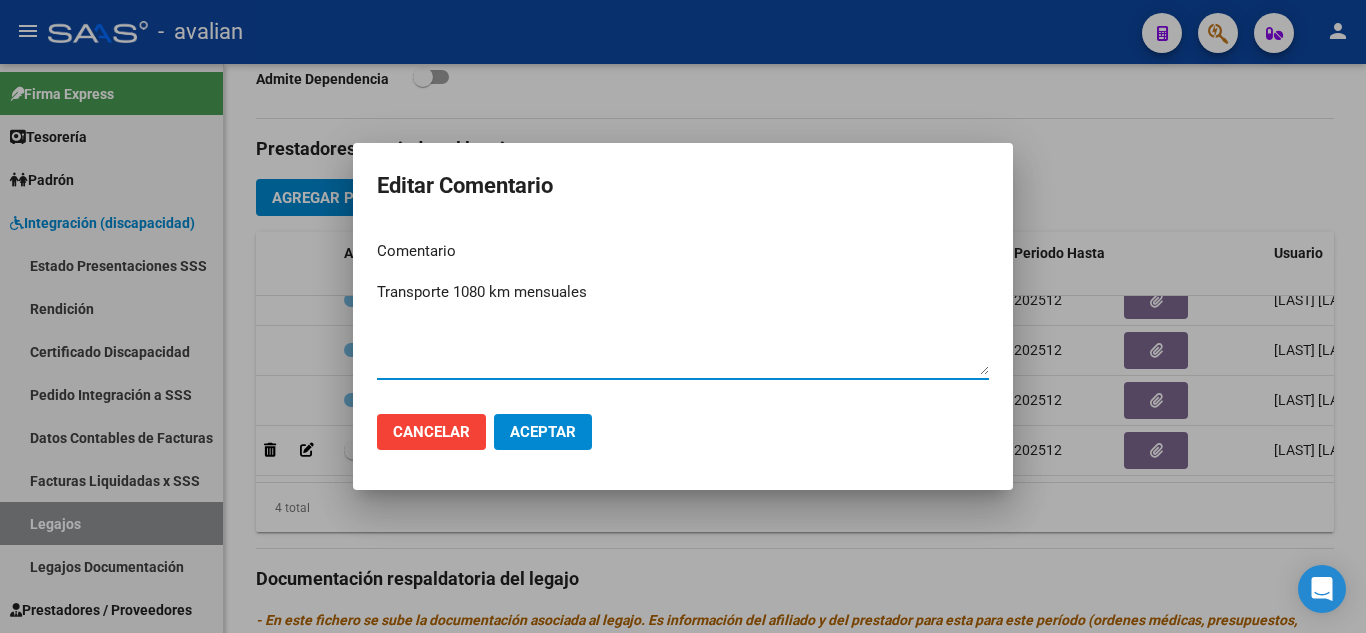 type on "Transporte 1080 km mensuales" 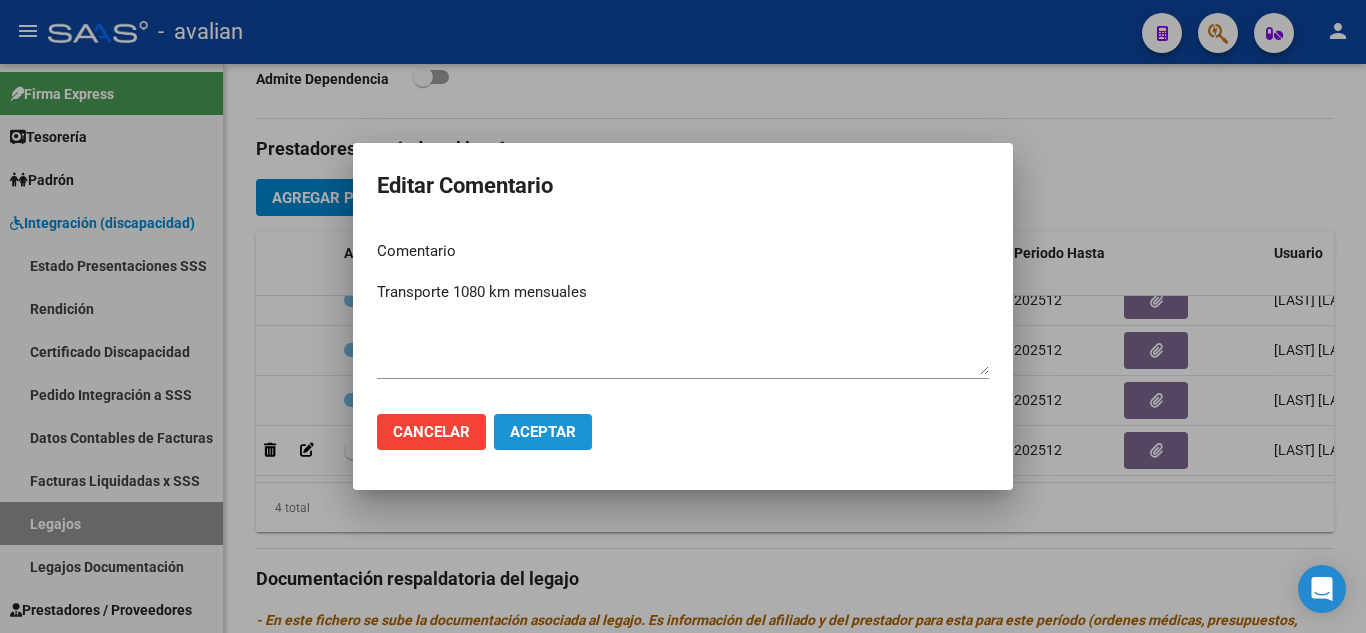 click on "Aceptar" 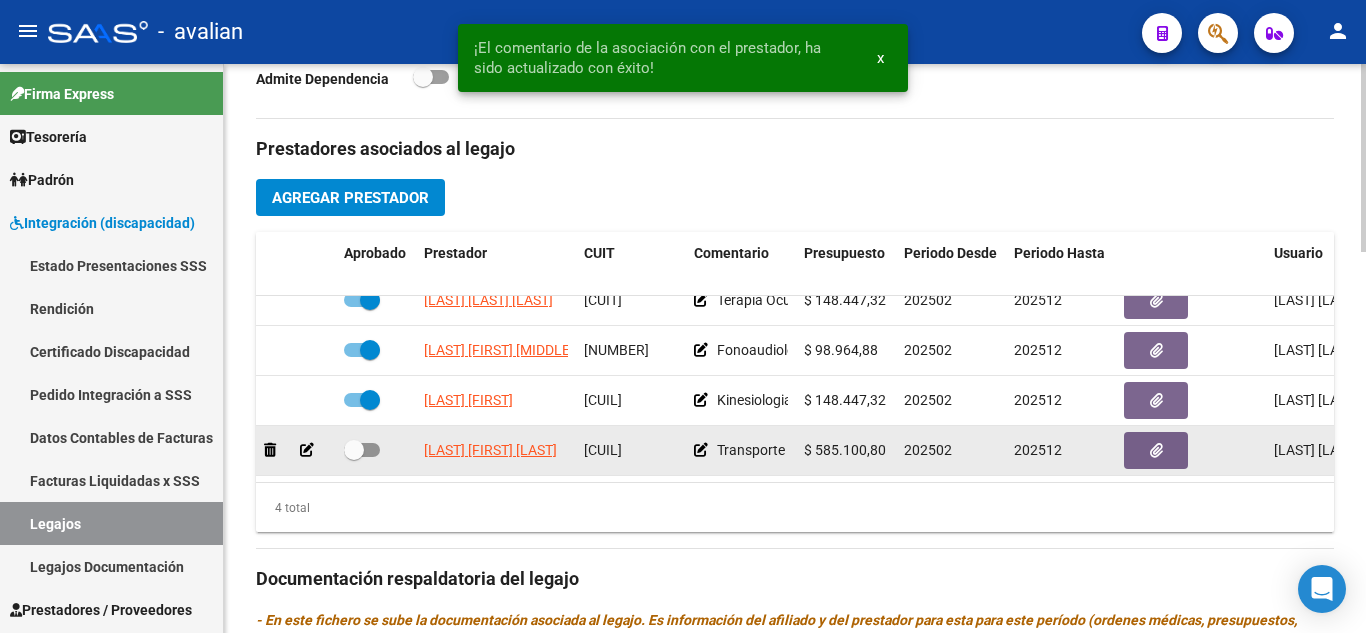 click at bounding box center (362, 450) 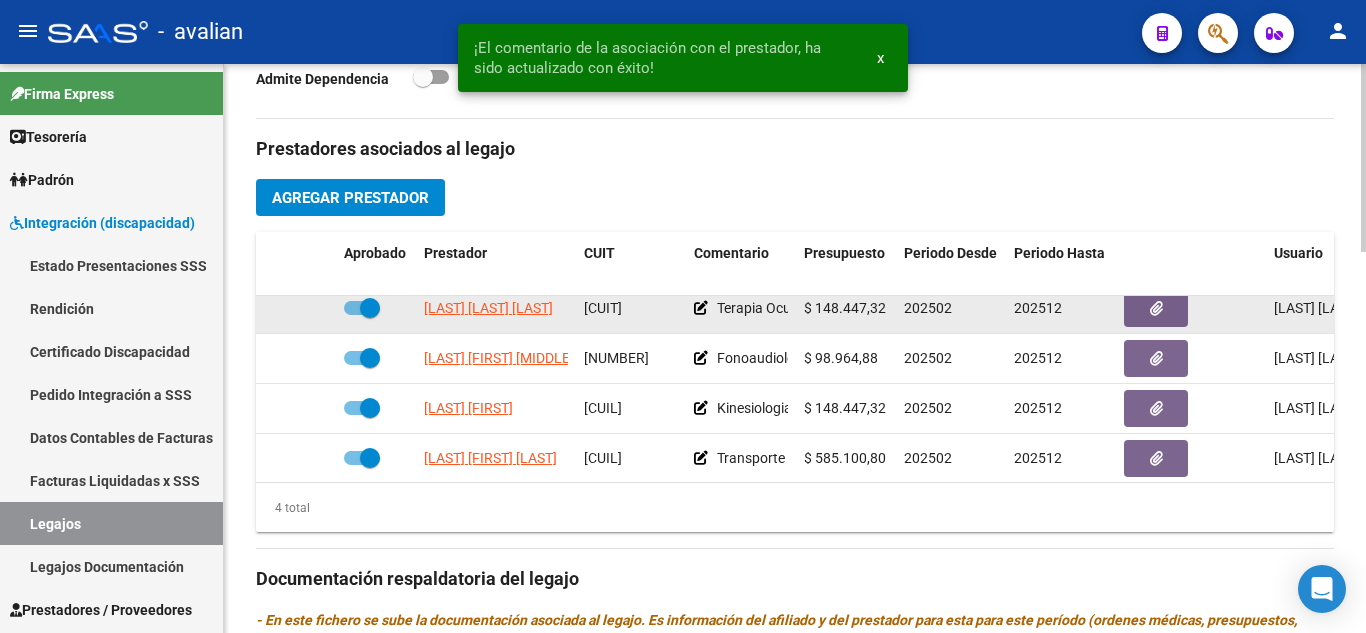 scroll, scrollTop: 0, scrollLeft: 0, axis: both 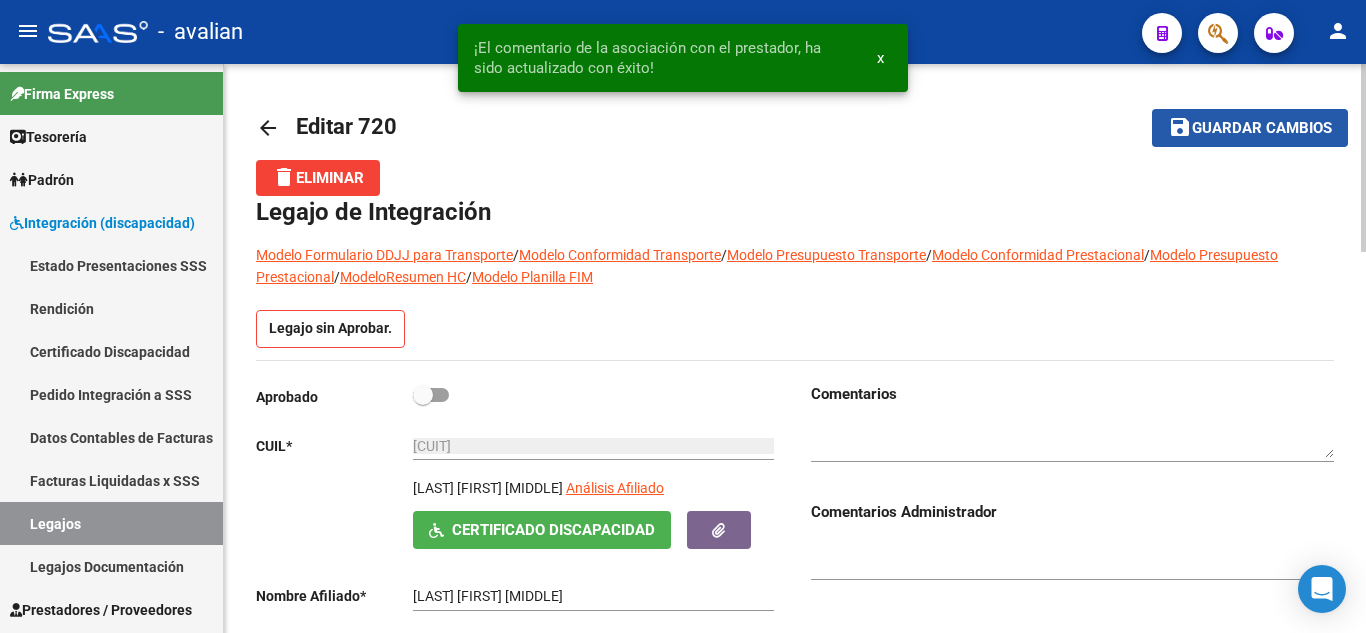 click on "Guardar cambios" 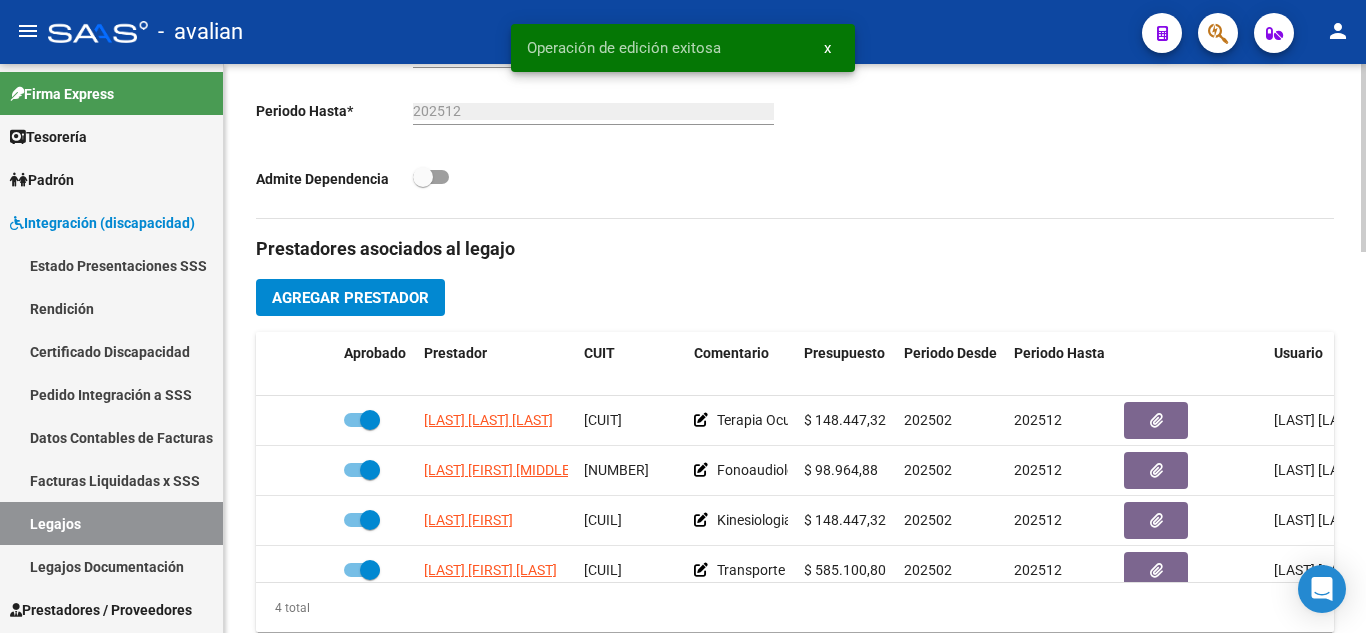 scroll, scrollTop: 700, scrollLeft: 0, axis: vertical 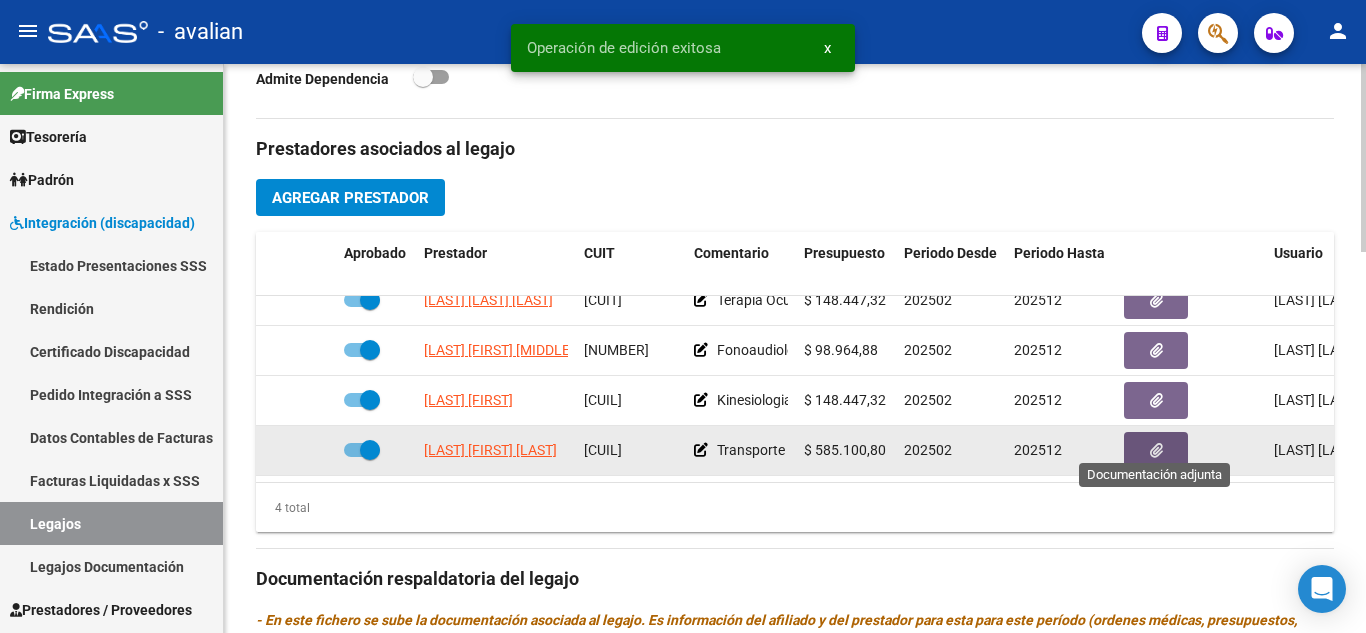 click 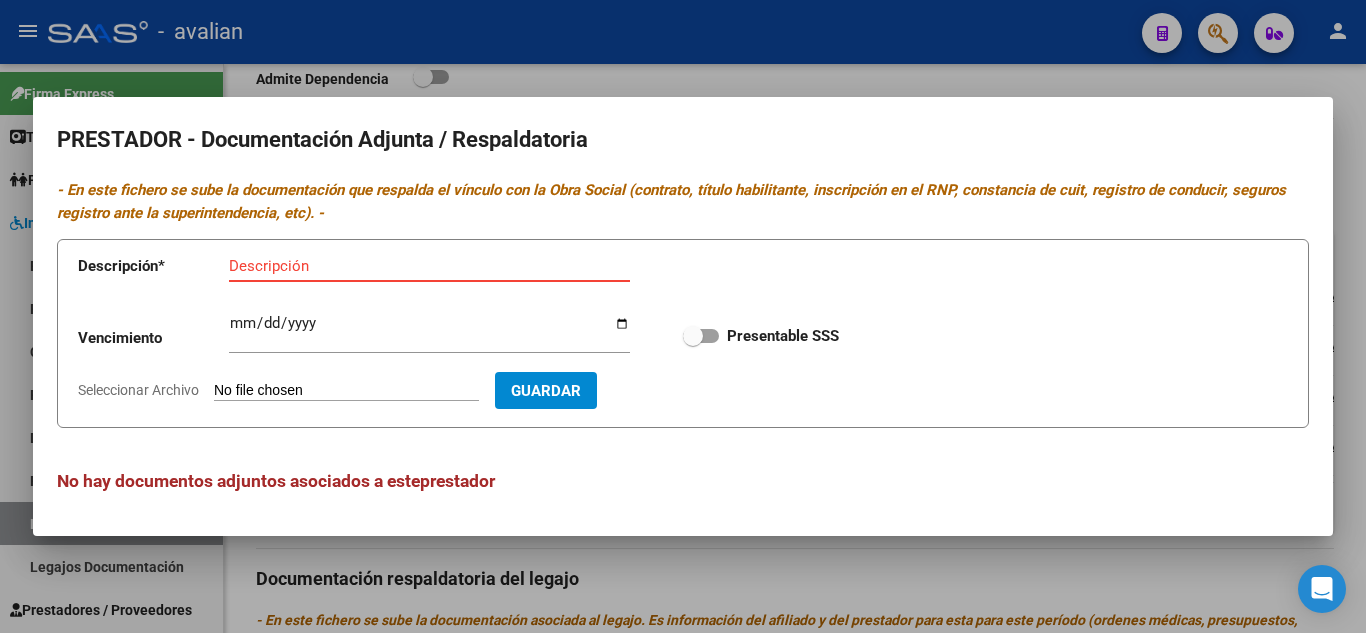 click on "Descripción" at bounding box center [429, 266] 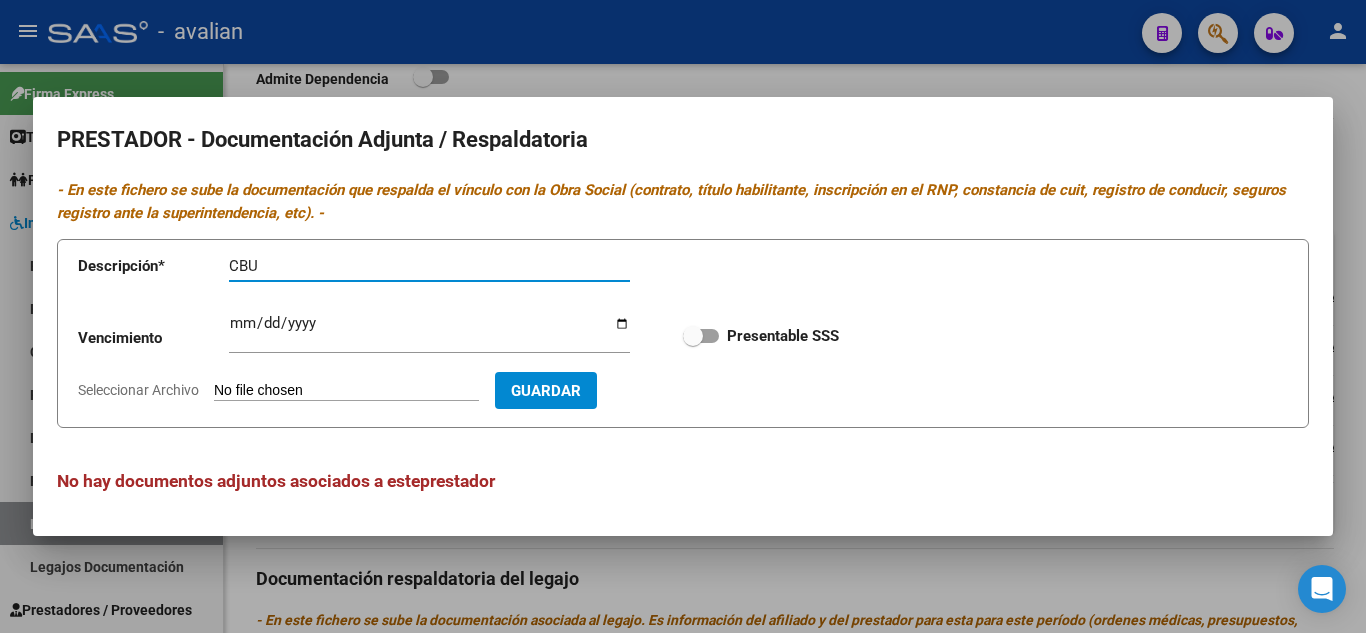 type on "CBU" 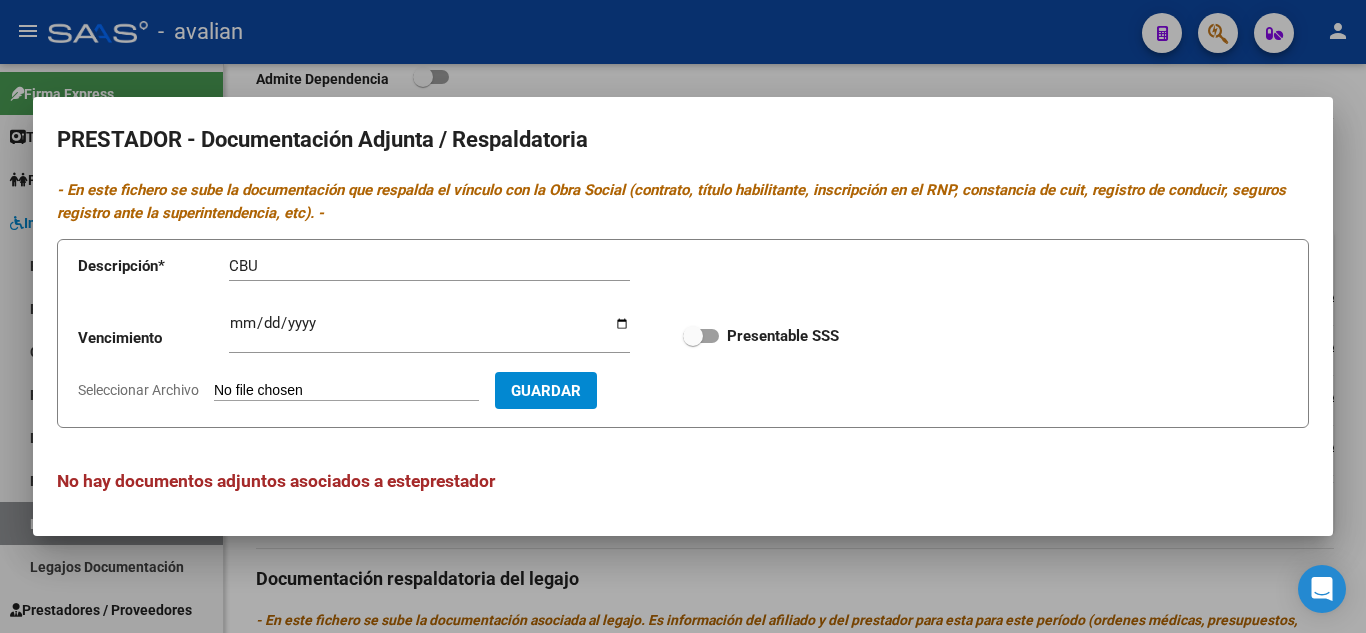 type on "C:\fakepath\CBU.jpg" 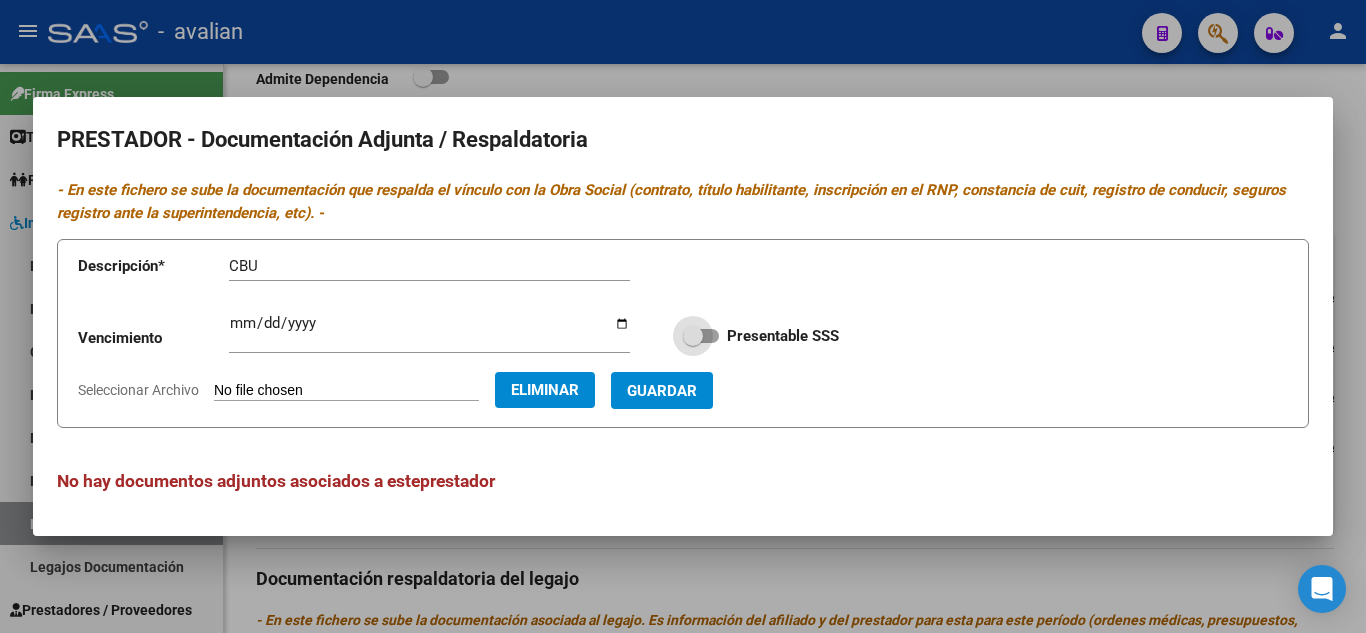 click at bounding box center [701, 336] 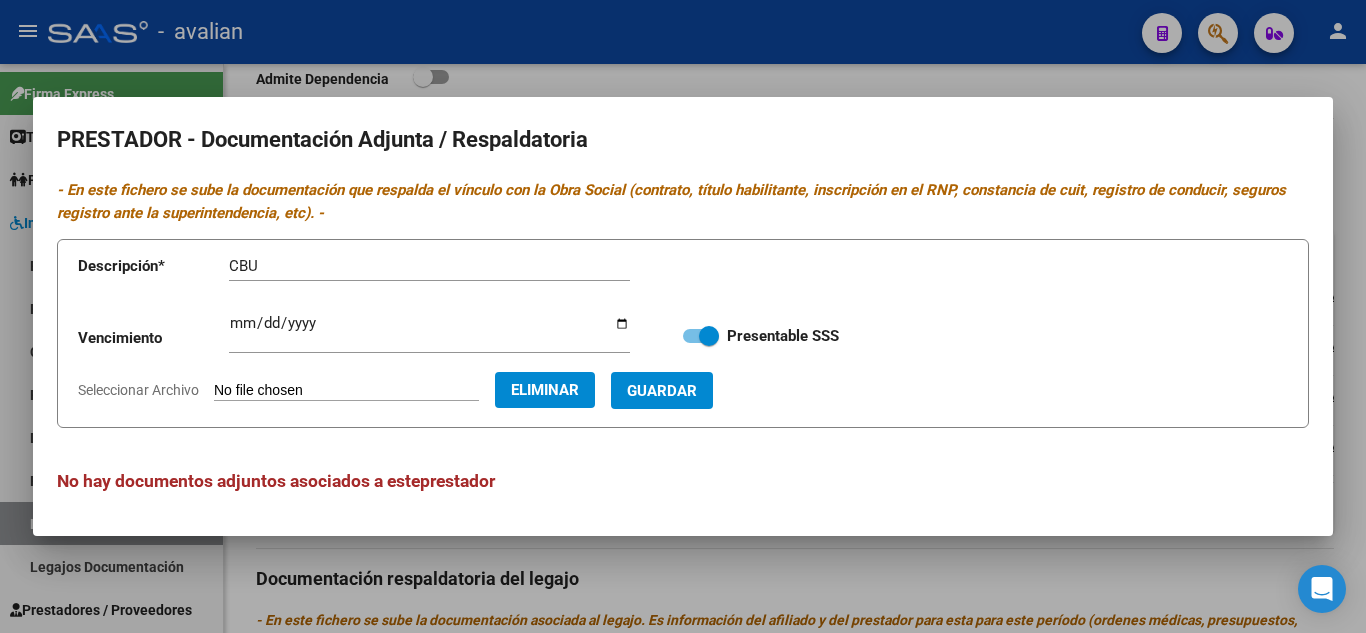 click on "Guardar" at bounding box center [662, 390] 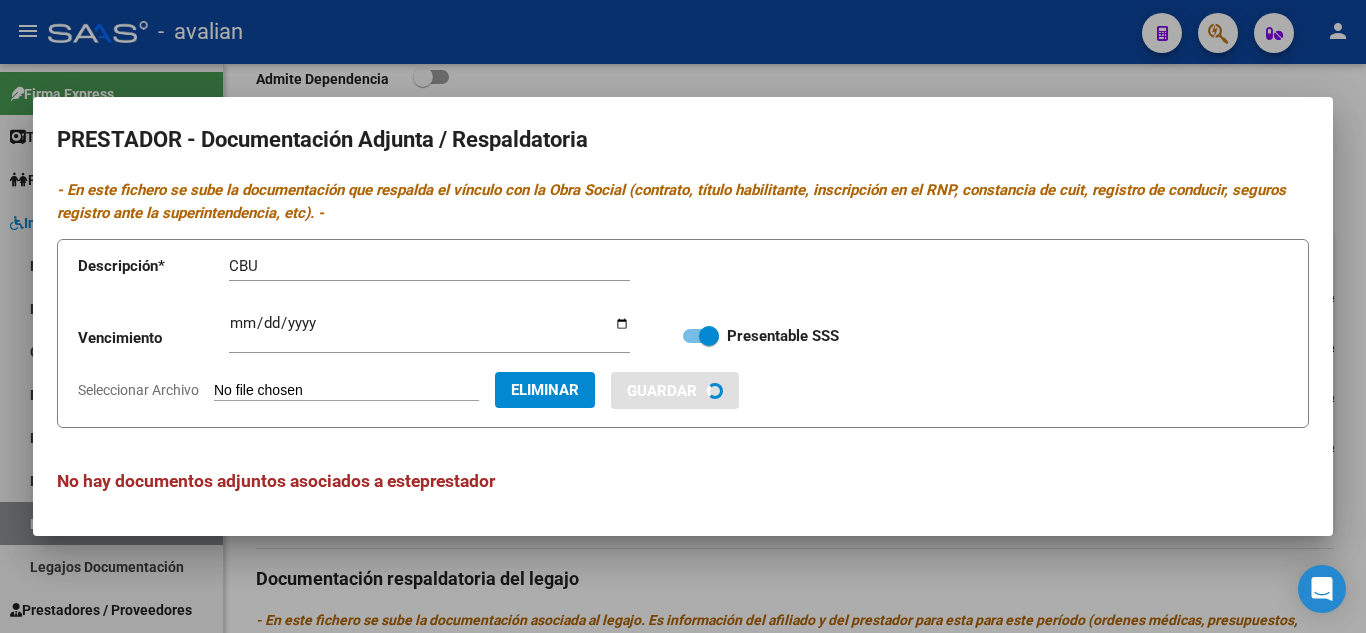 type 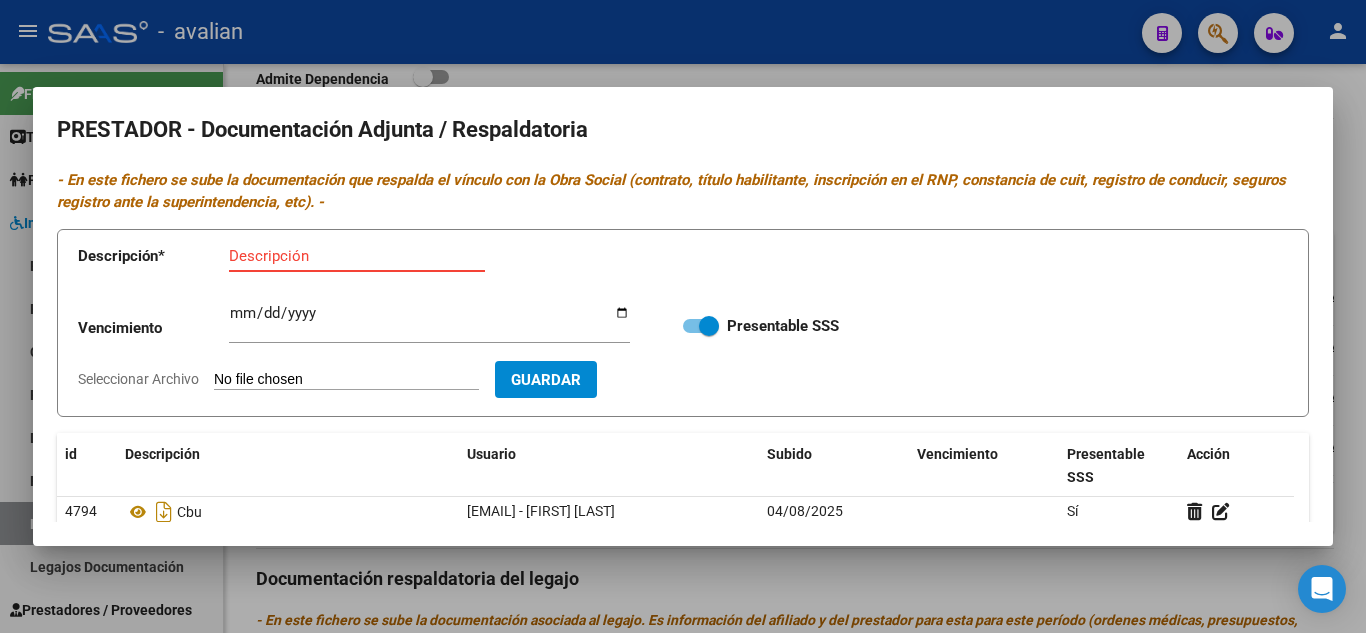 click on "Descripción" at bounding box center [357, 256] 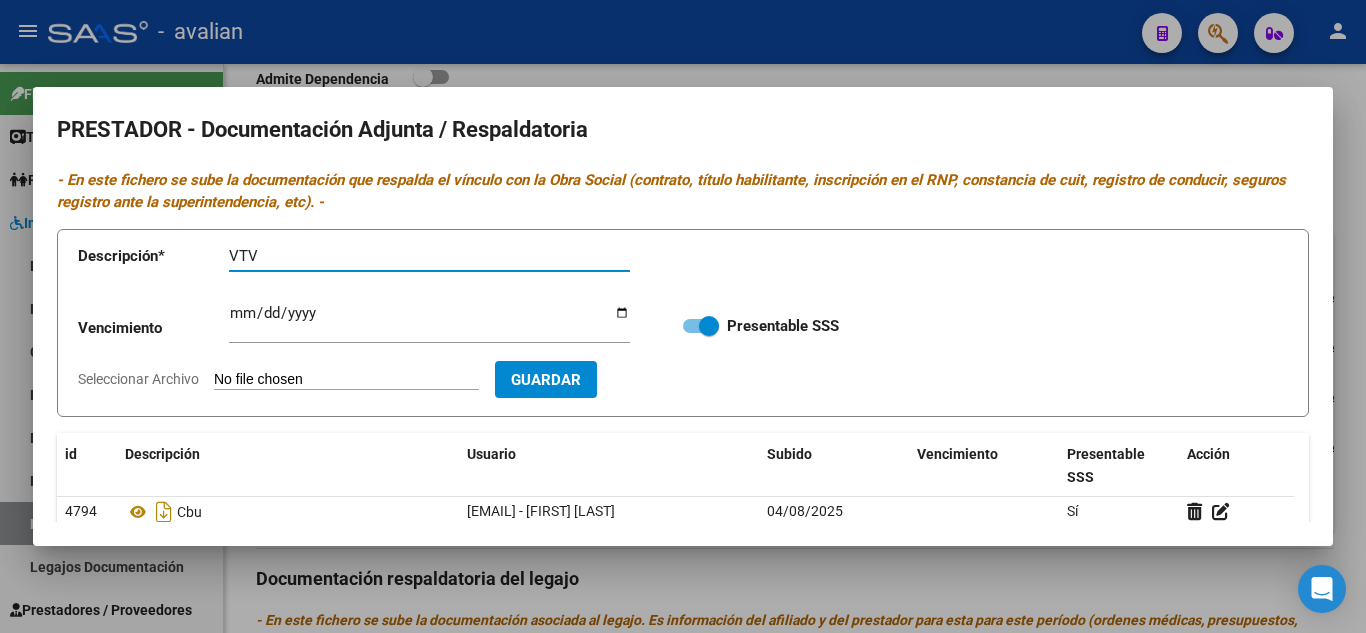 type on "VTV" 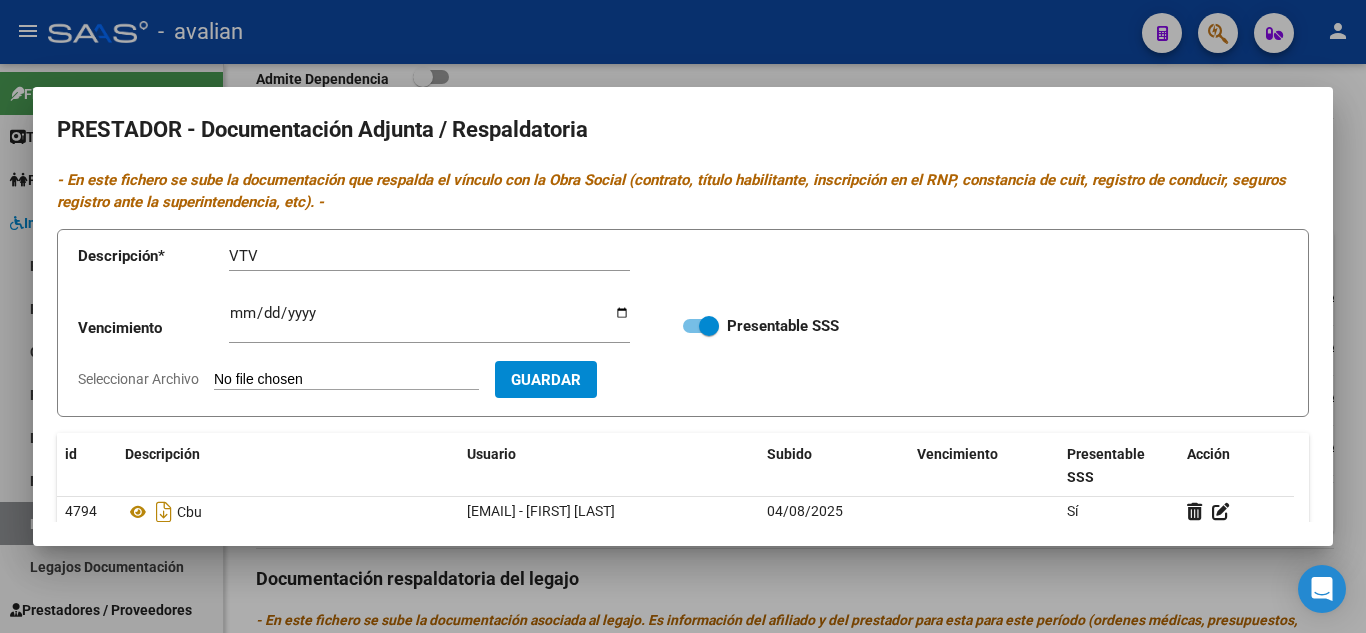 click on "Ingresar vencimiento" at bounding box center (429, 321) 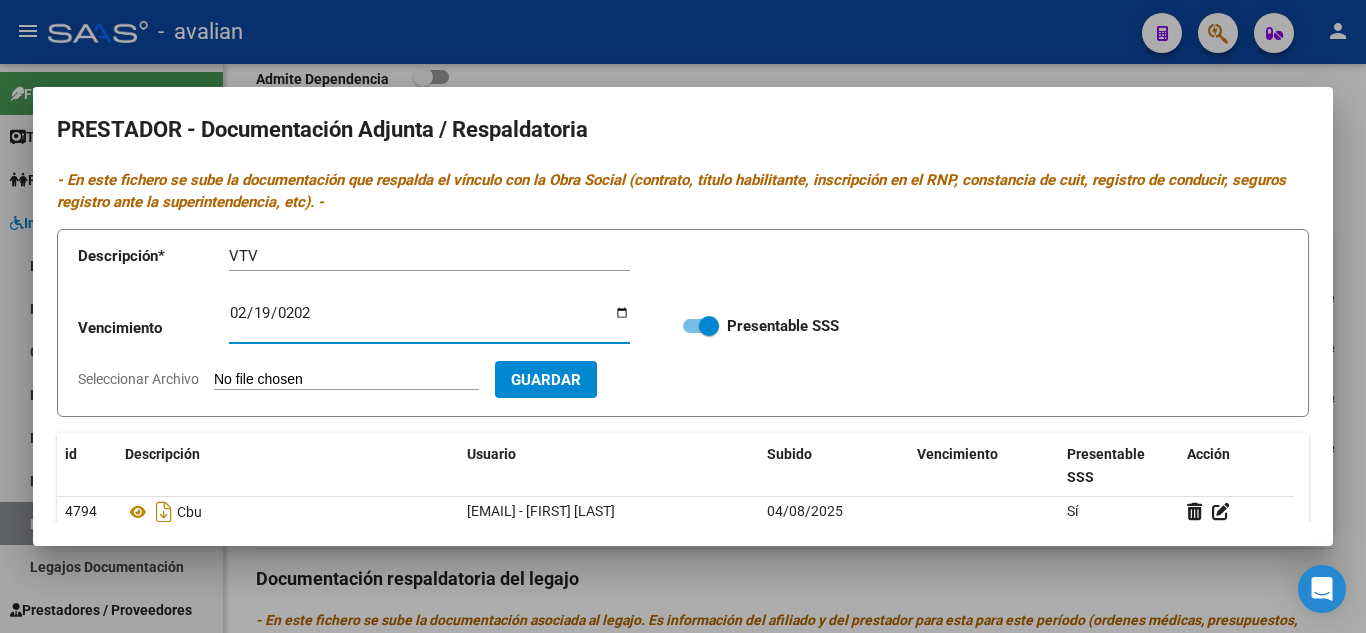 type on "[DATE]" 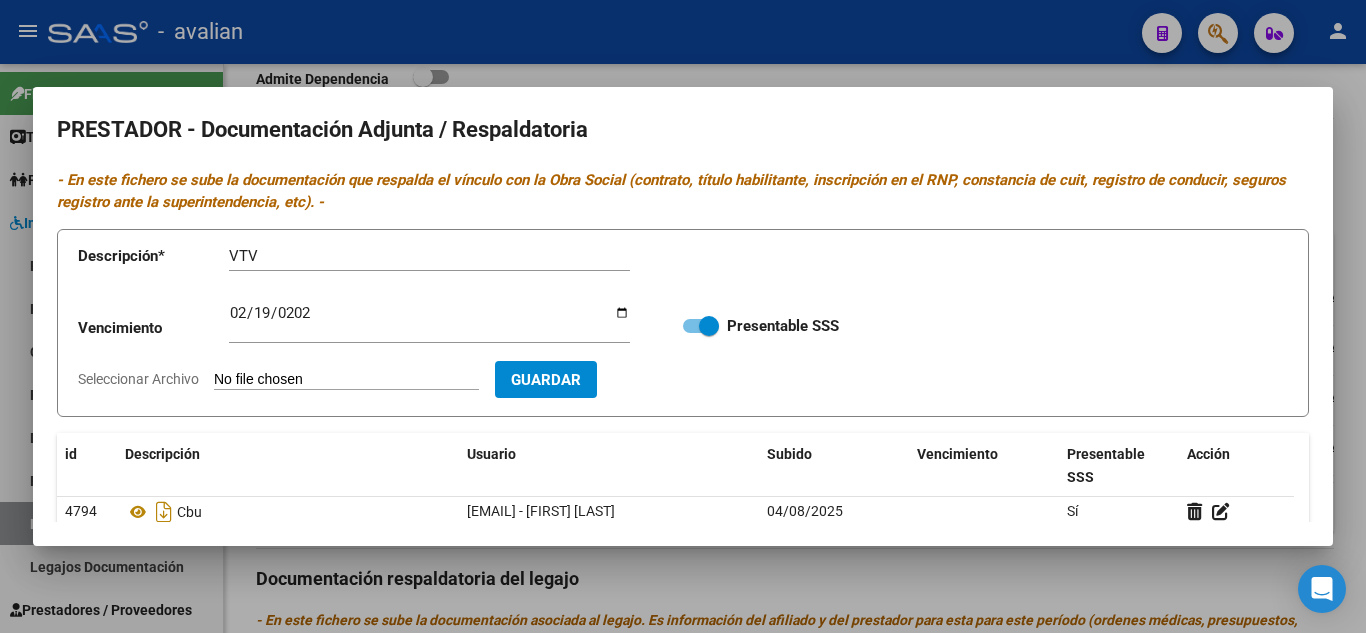 click on "Seleccionar Archivo" at bounding box center (346, 380) 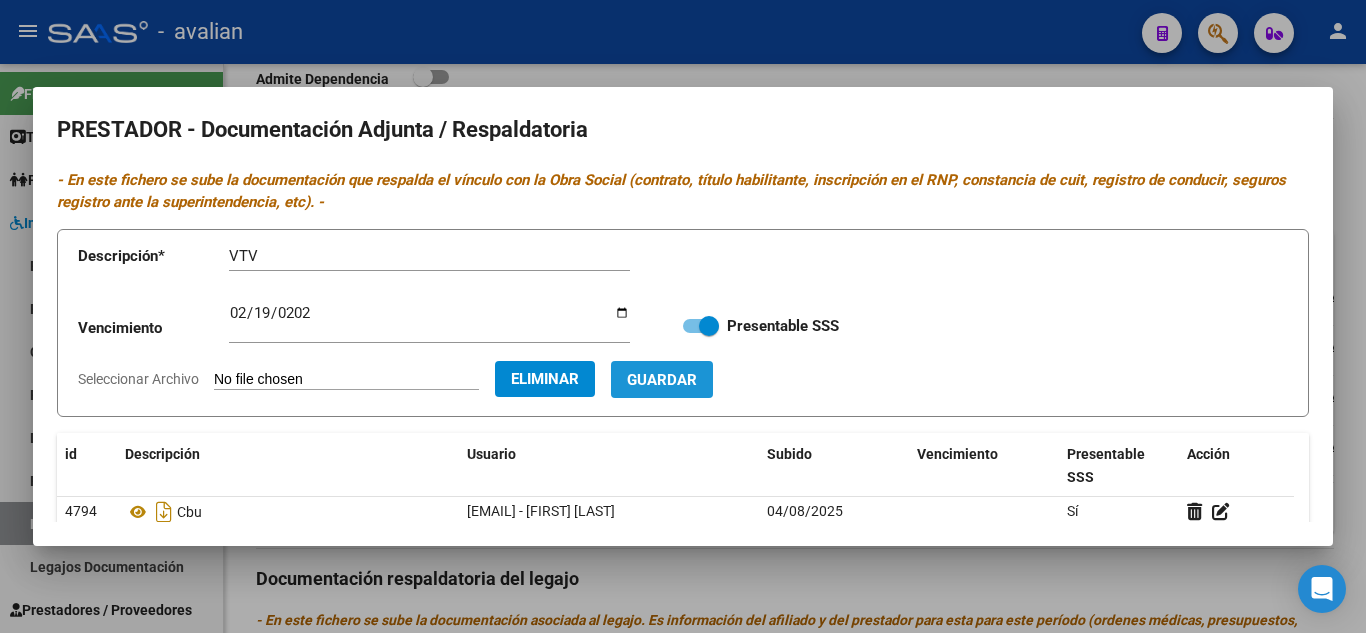 click on "Guardar" at bounding box center [662, 379] 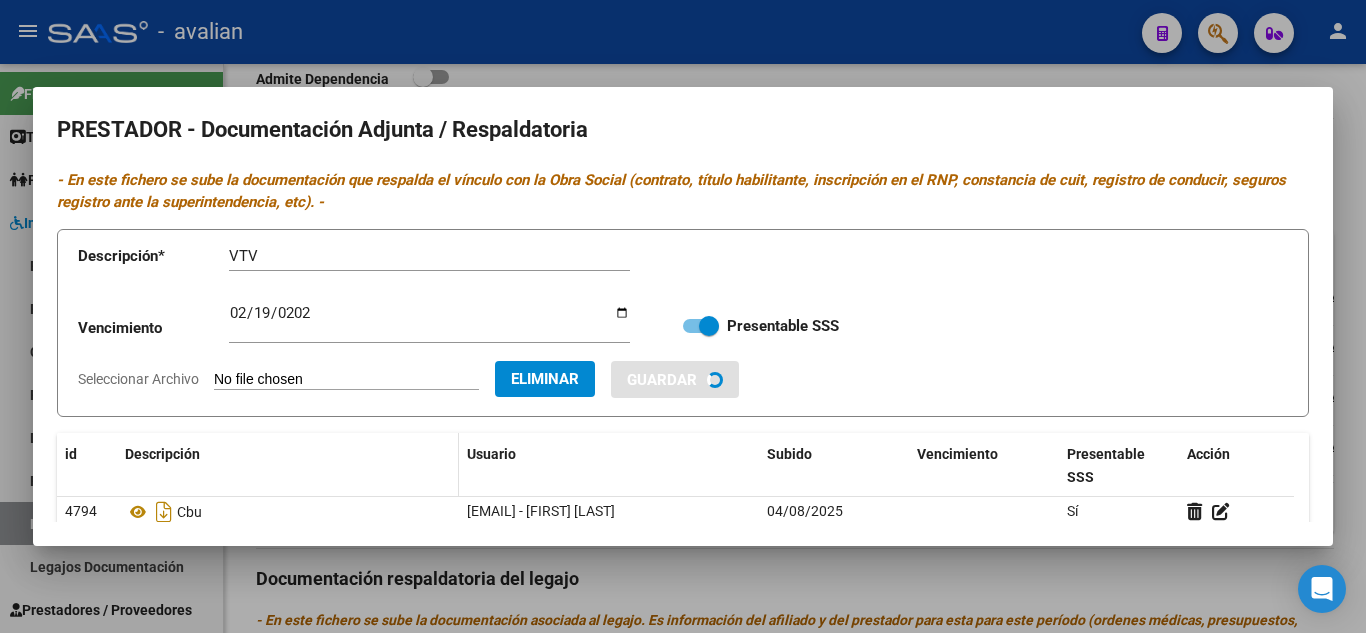 type 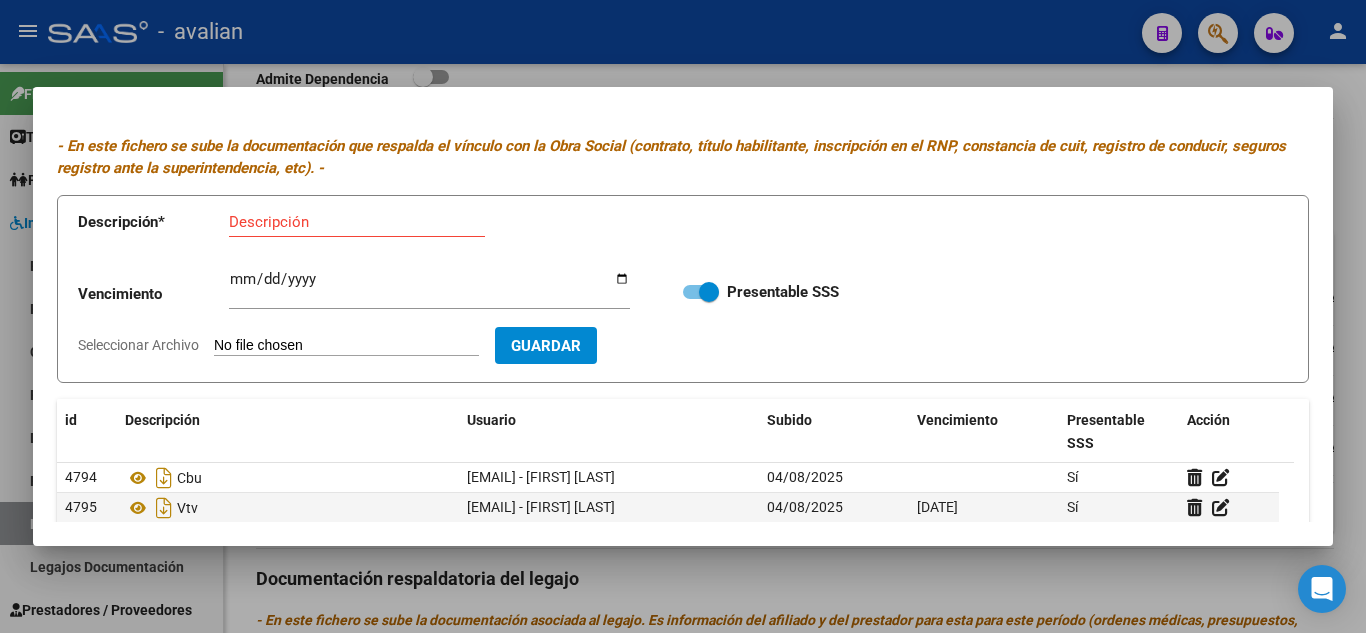 scroll, scrollTop: 0, scrollLeft: 0, axis: both 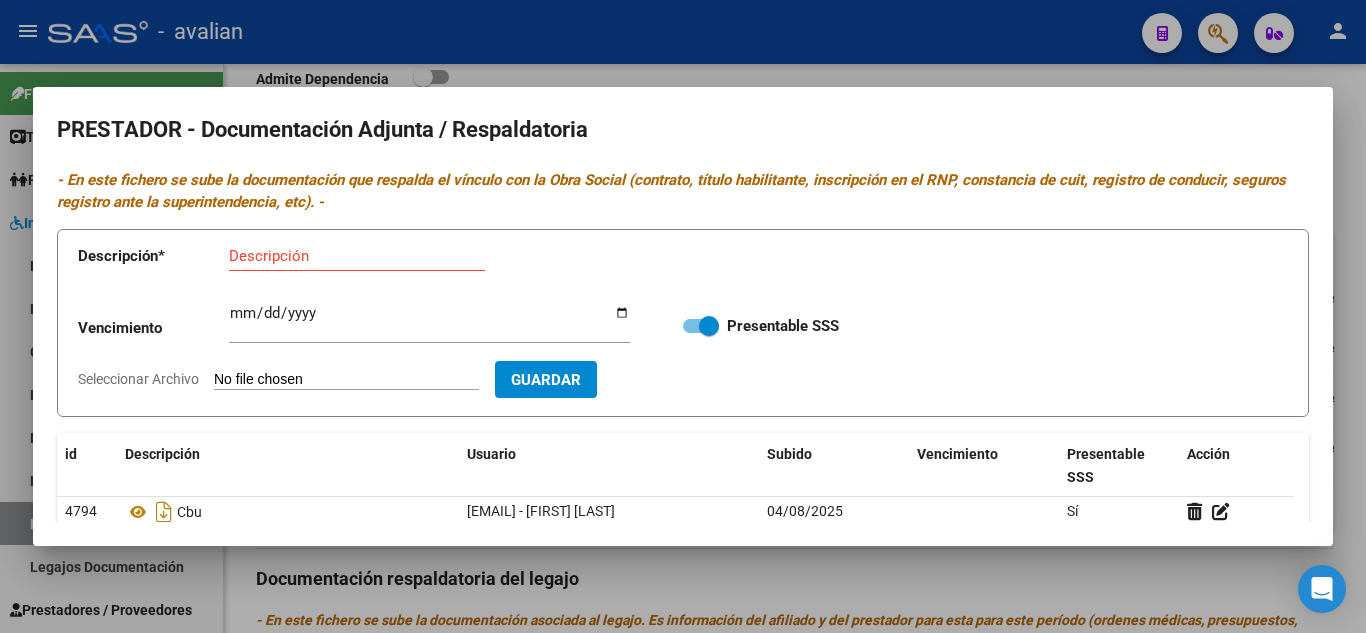 click on "Descripción" at bounding box center (357, 256) 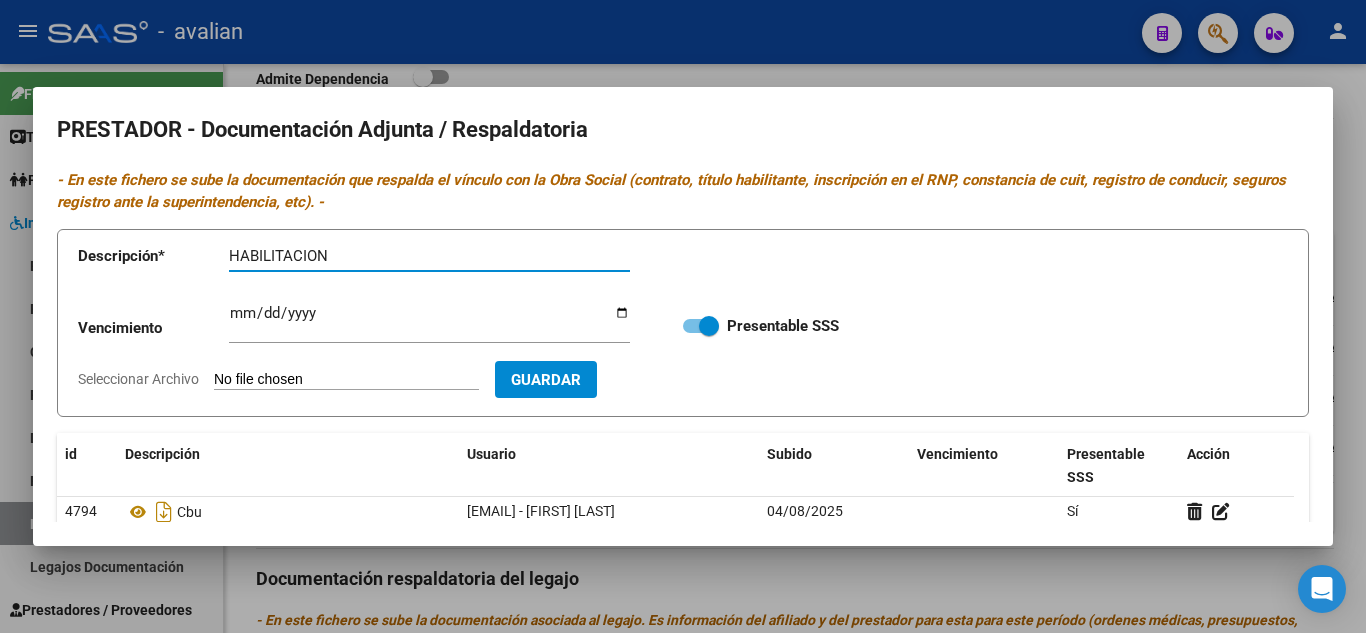 type on "HABILITACION" 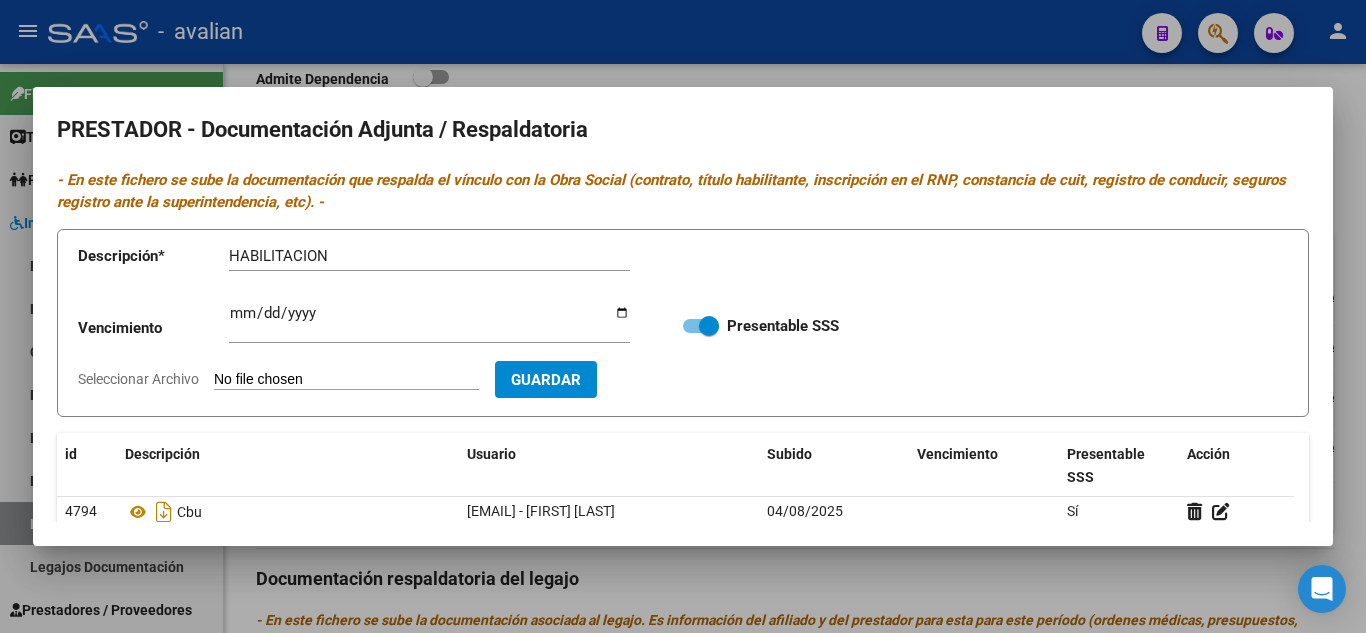 click on "Seleccionar Archivo" at bounding box center [346, 380] 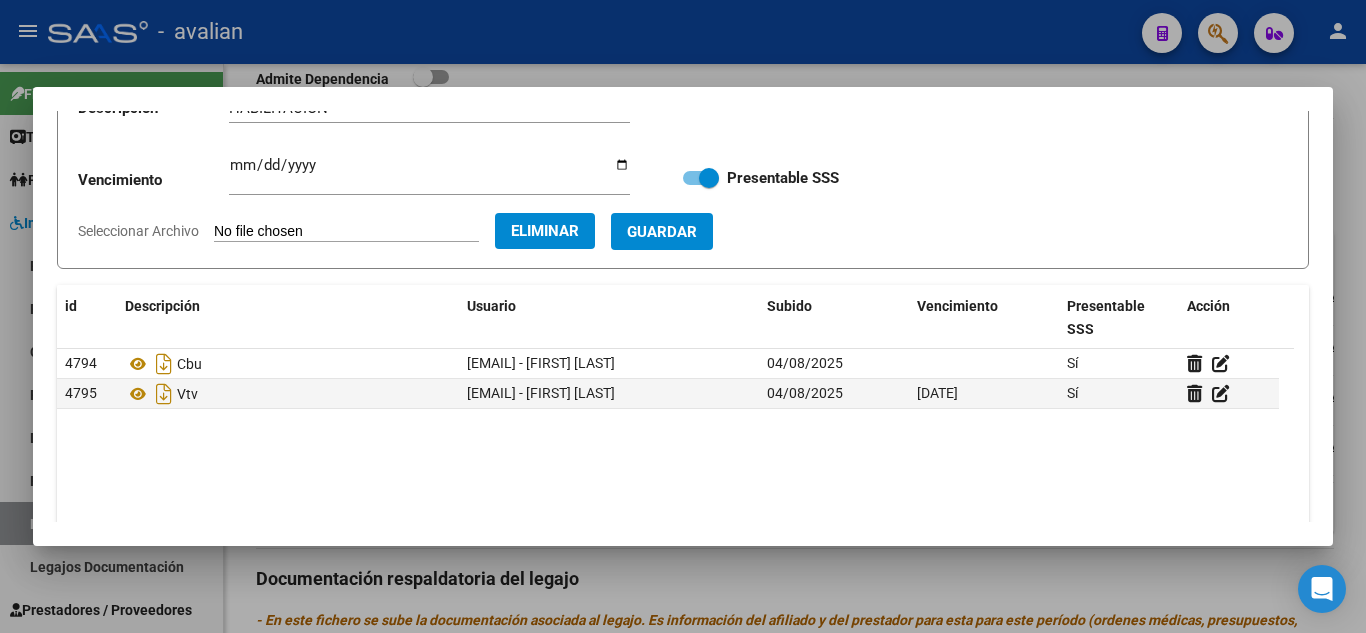 scroll, scrollTop: 200, scrollLeft: 0, axis: vertical 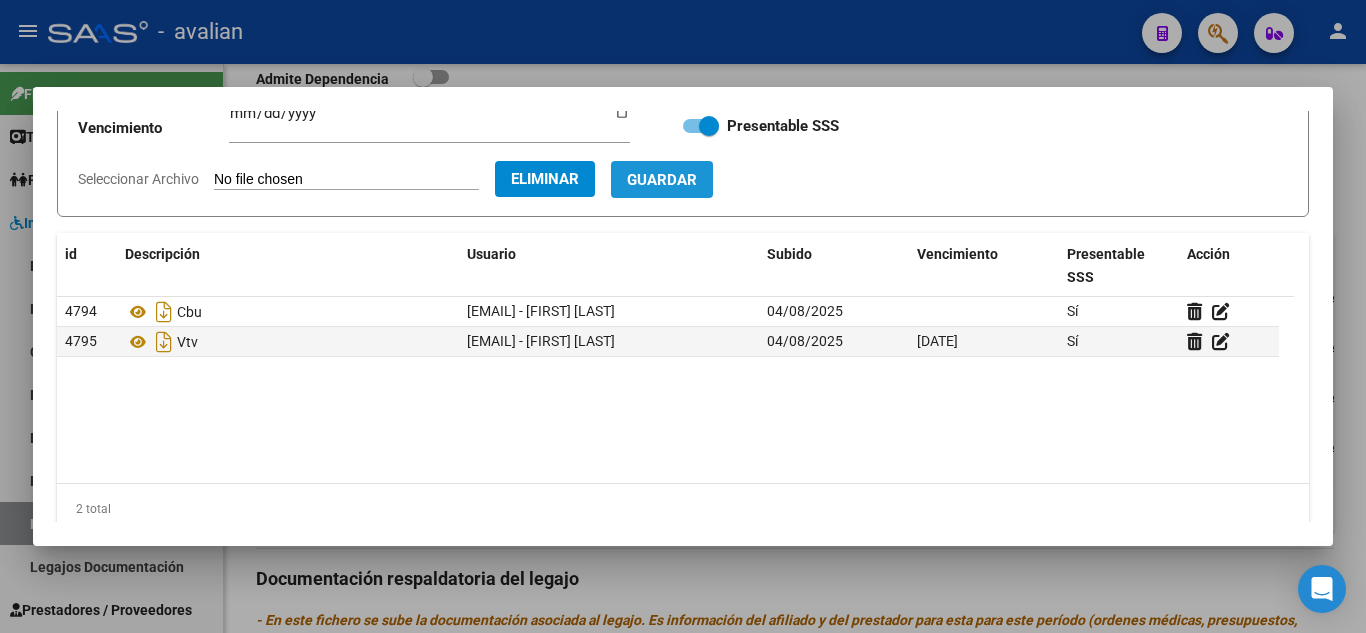click on "Guardar" at bounding box center [662, 180] 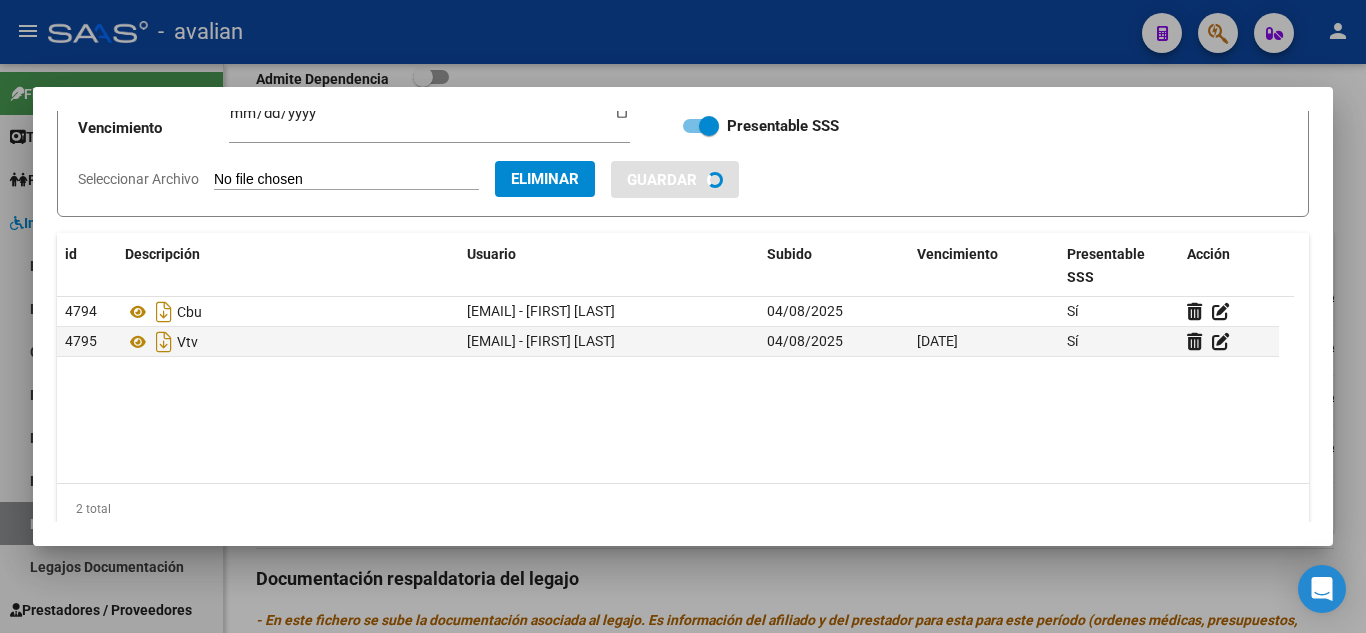 type 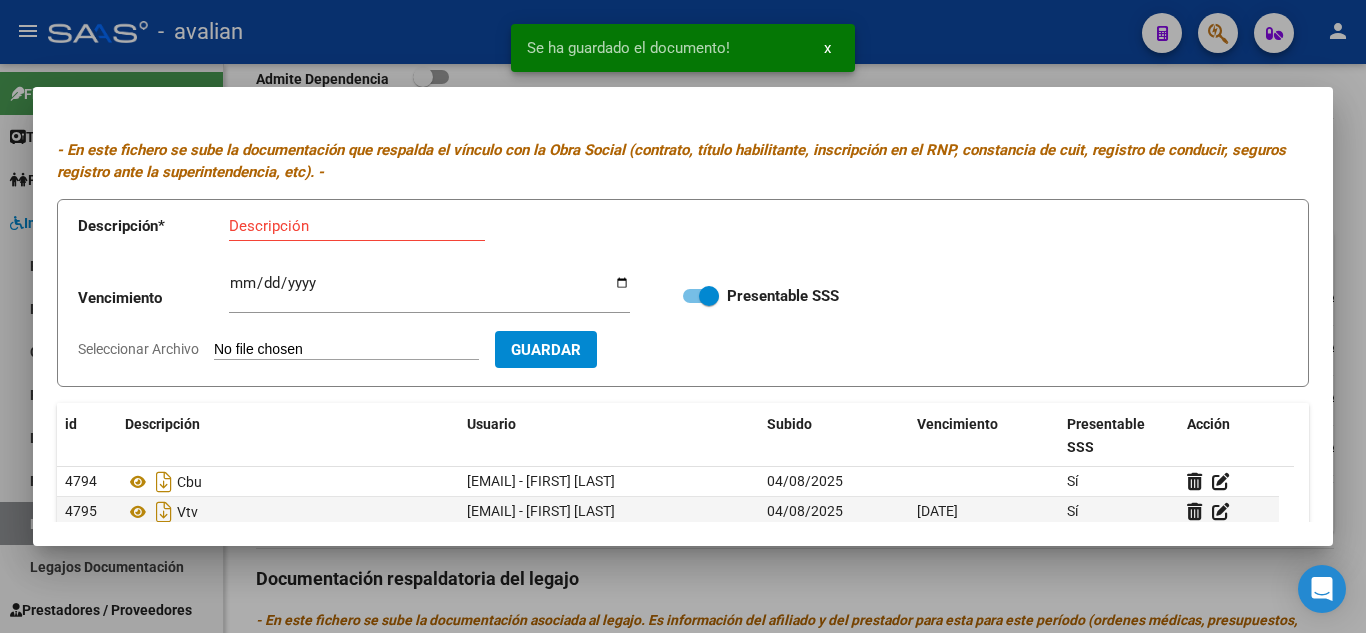 scroll, scrollTop: 0, scrollLeft: 0, axis: both 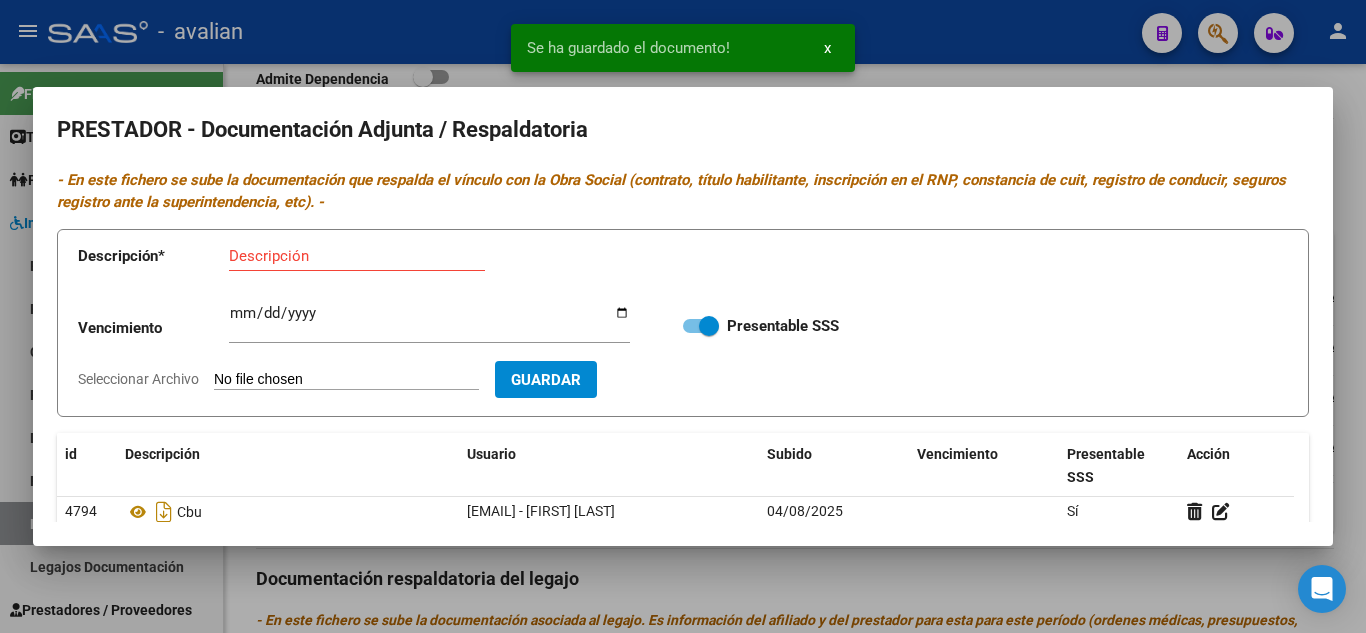 click at bounding box center (683, 316) 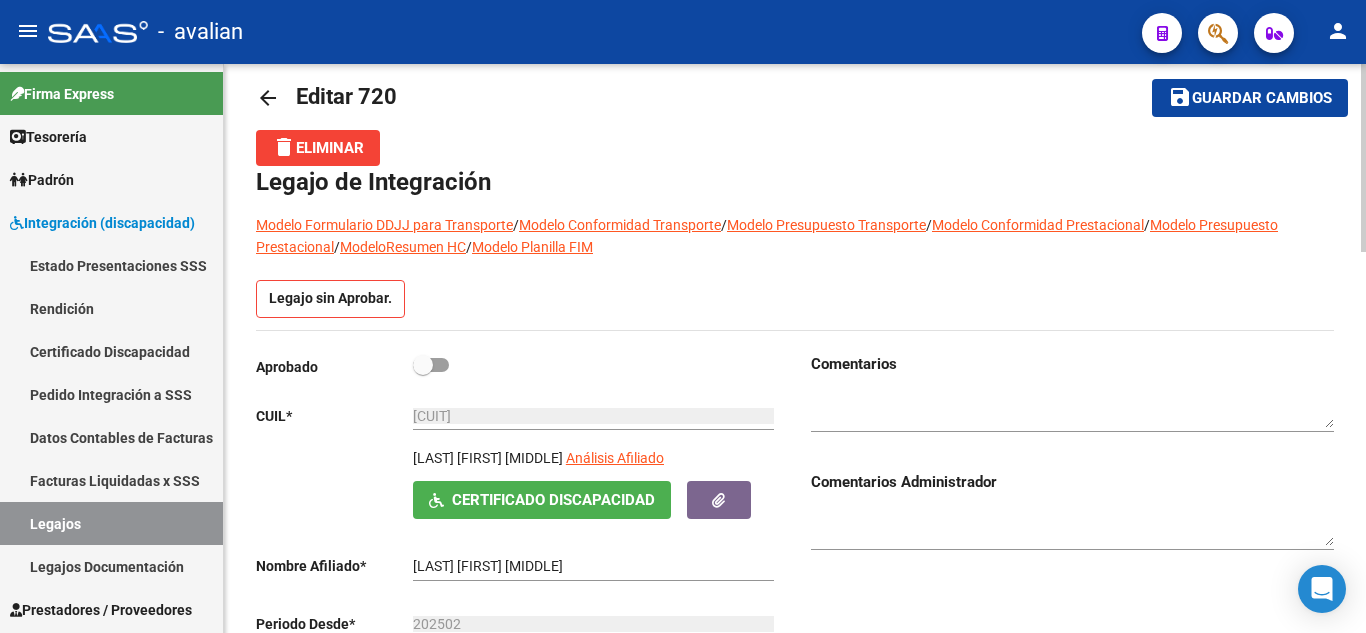 scroll, scrollTop: 0, scrollLeft: 0, axis: both 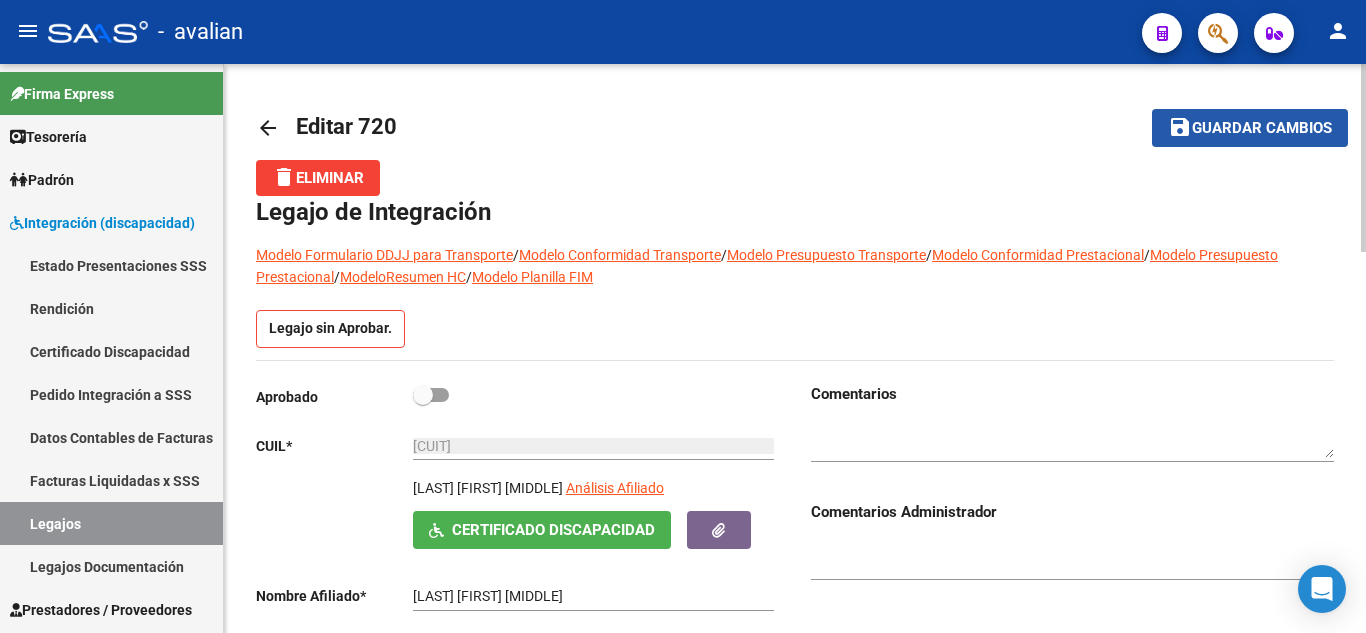 click on "Guardar cambios" 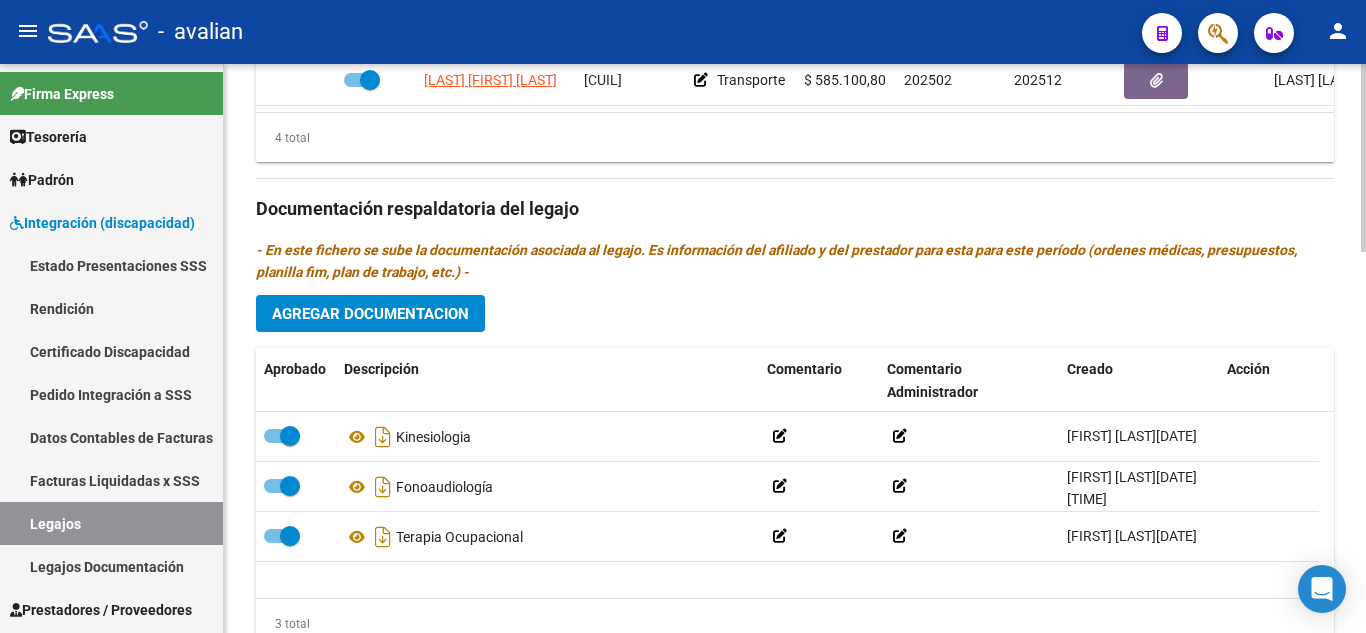 scroll, scrollTop: 1100, scrollLeft: 0, axis: vertical 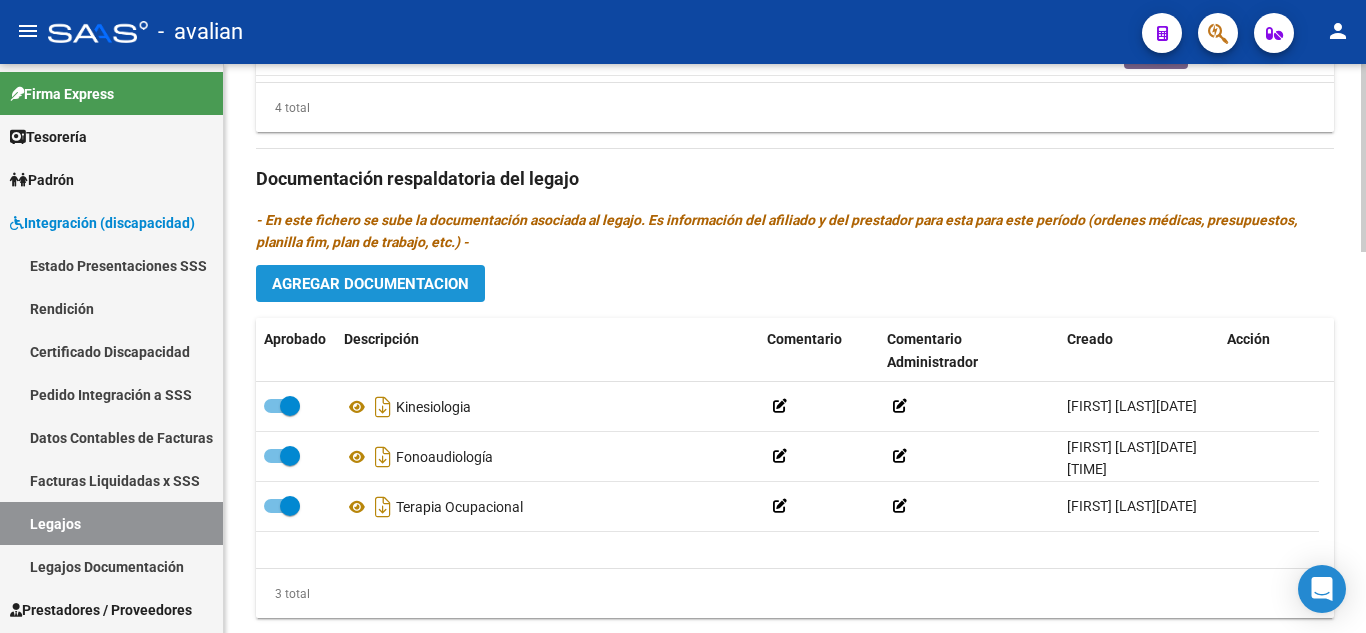 click on "Agregar Documentacion" 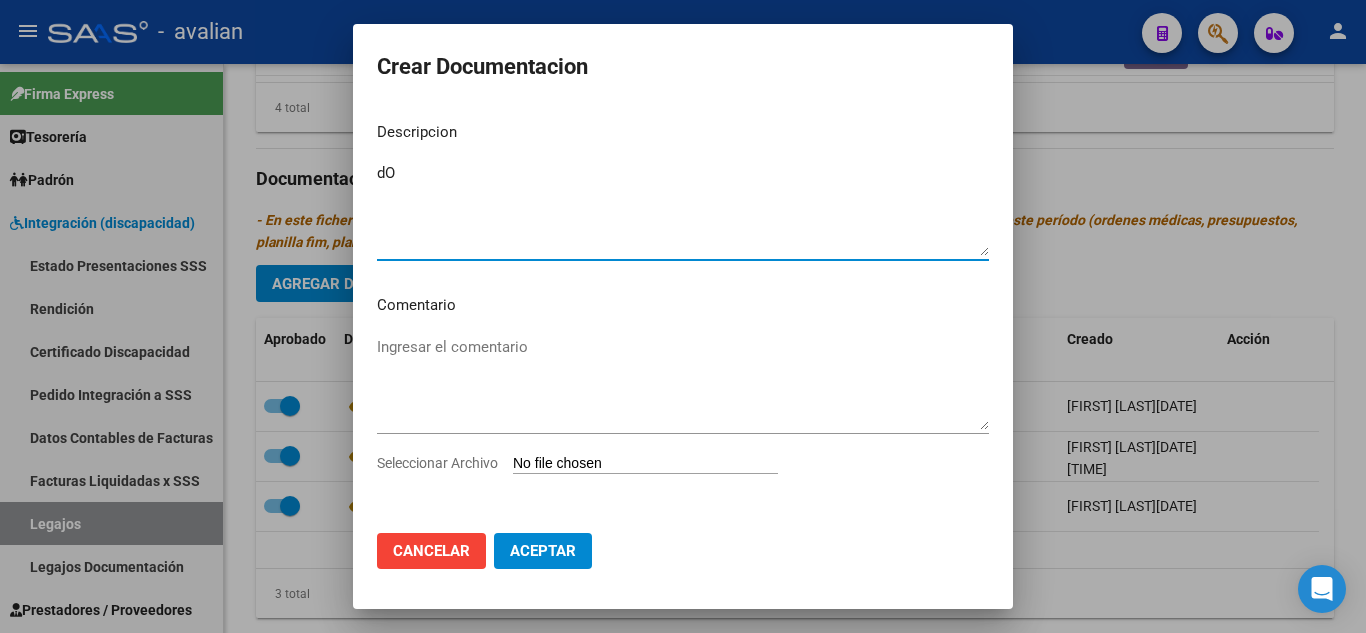 type on "d" 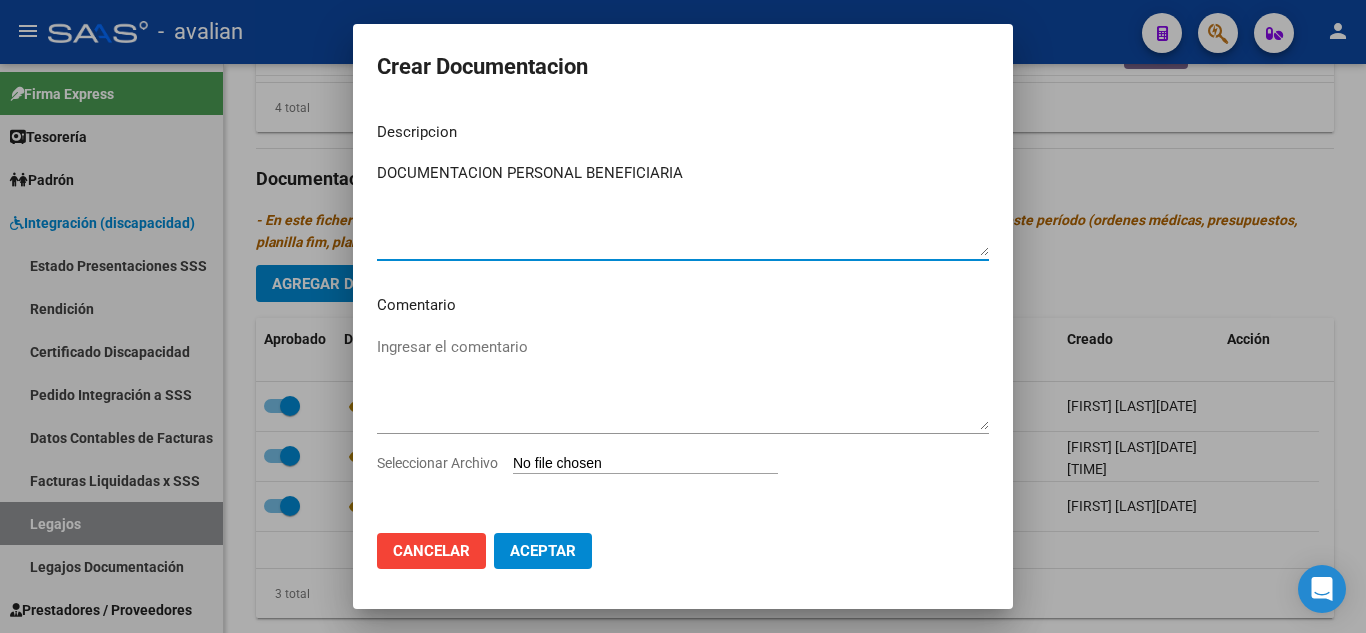 type on "DOCUMENTACION PERSONAL BENEFICIARIA" 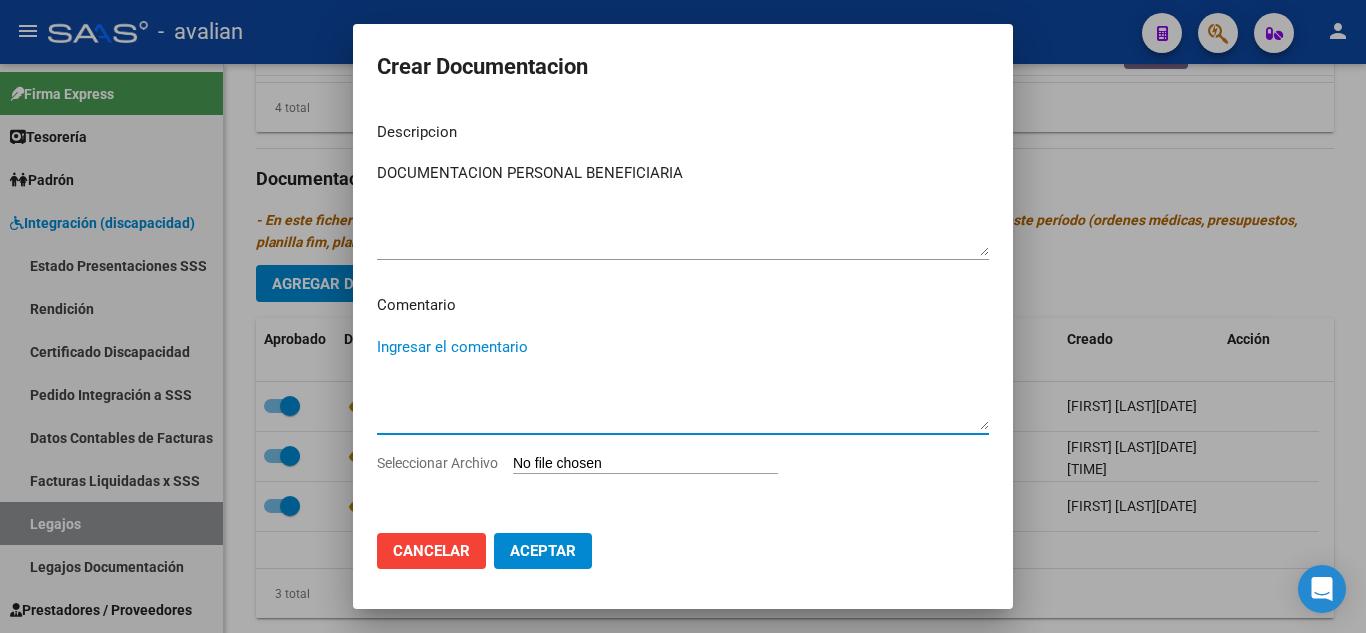 click on "Ingresar el comentario" at bounding box center [683, 383] 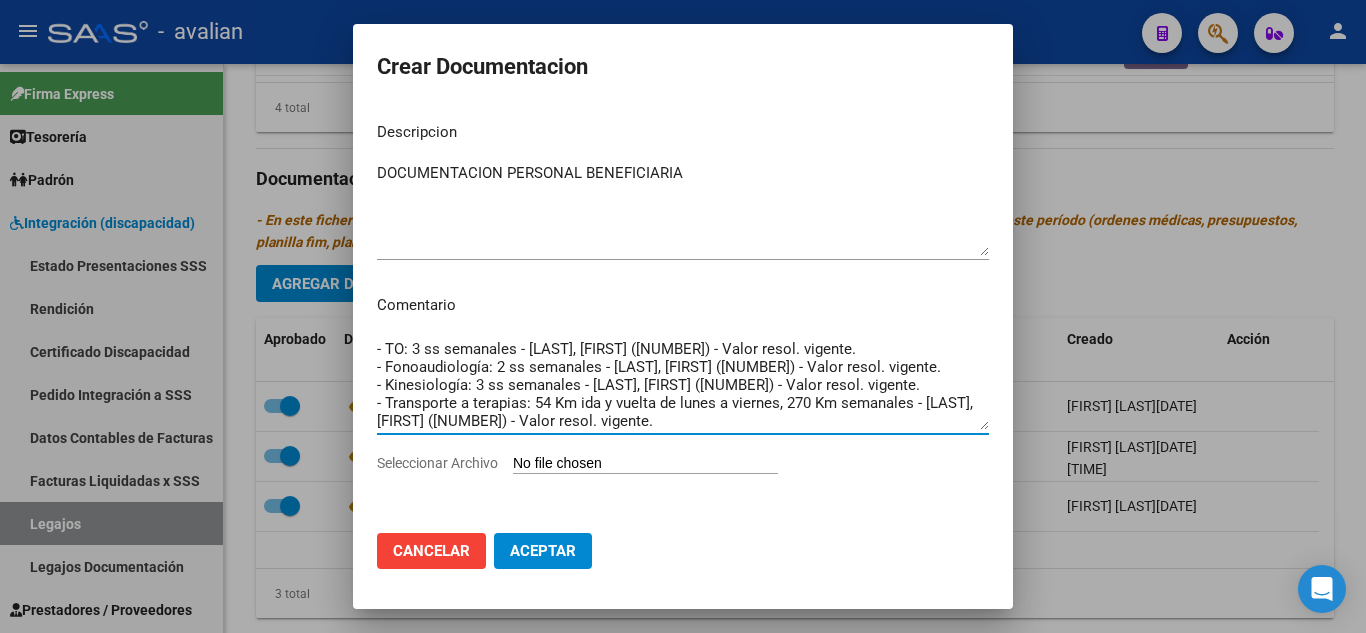 scroll, scrollTop: 0, scrollLeft: 0, axis: both 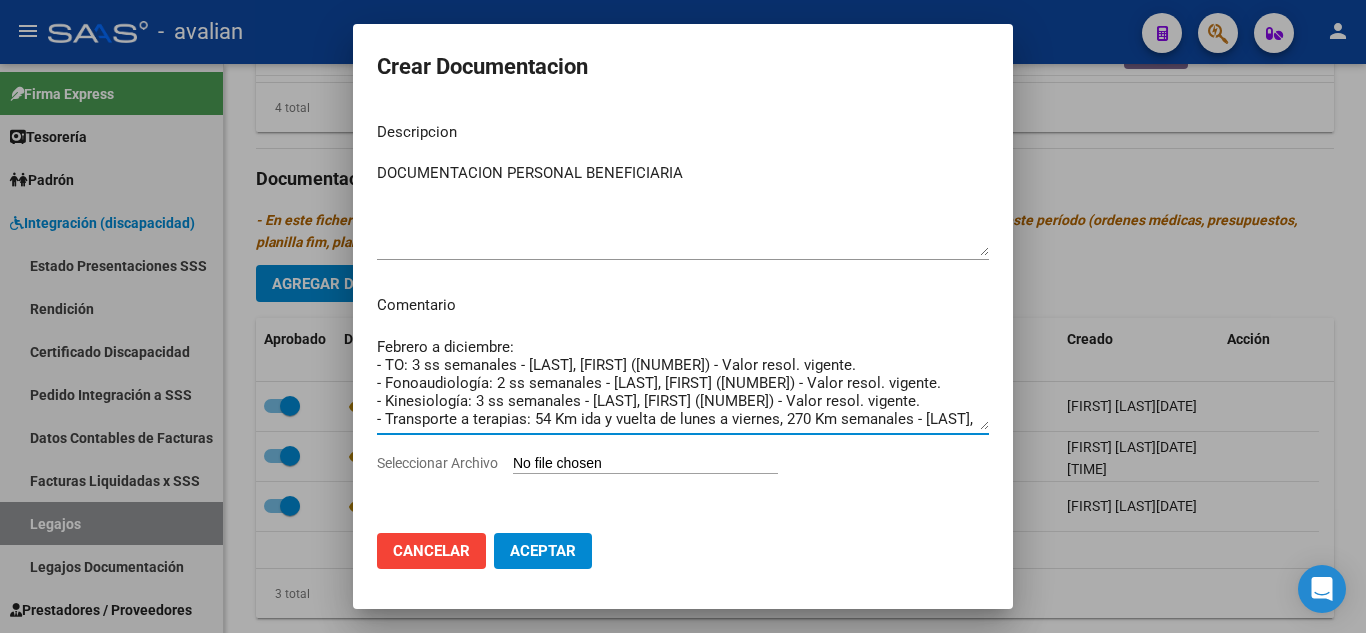 click on "Febrero a diciembre:
- TO: 3 ss semanales - [LAST], [FIRST] ([NUMBER]) - Valor resol. vigente.
- Fonoaudiología: 2 ss semanales - [LAST], [FIRST] ([NUMBER]) - Valor resol. vigente.
- Kinesiología: 3 ss semanales - [LAST], [FIRST] ([NUMBER]) - Valor resol. vigente.
- Transporte a terapias: 54 Km ida y vuelta de lunes a viernes, 270 Km semanales - [LAST], [FIRST] ([NUMBER]) - Valor resol. vigente." at bounding box center (683, 383) 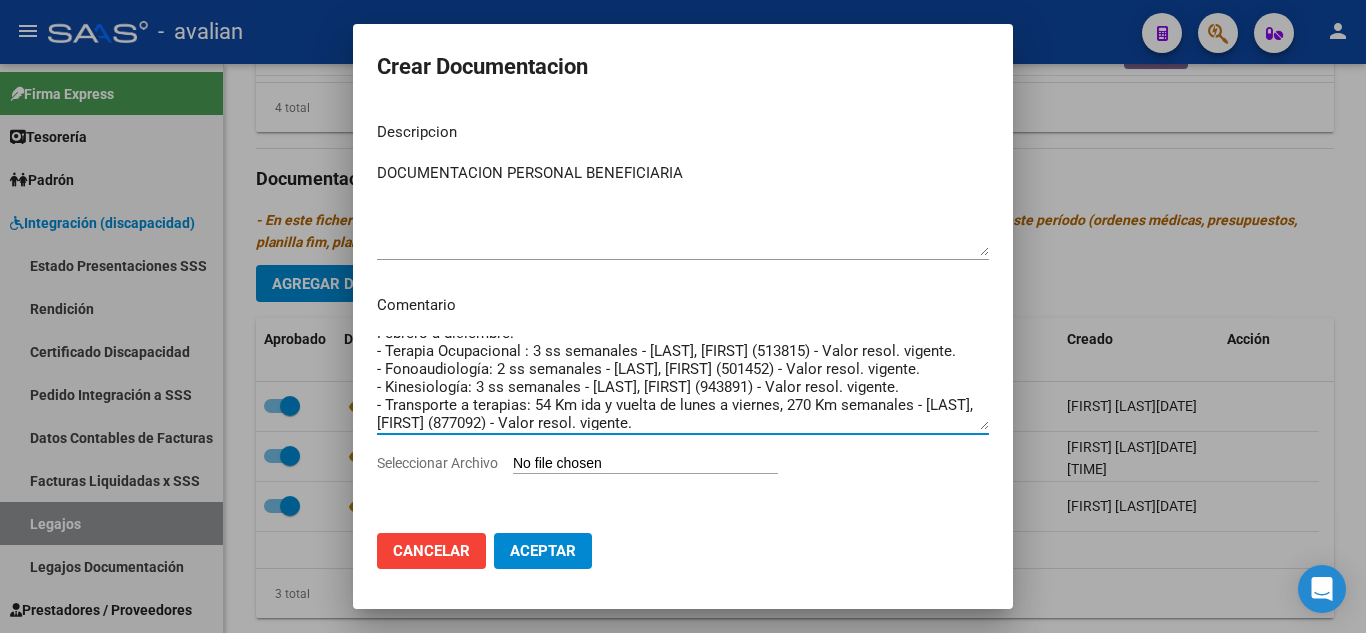 scroll, scrollTop: 18, scrollLeft: 0, axis: vertical 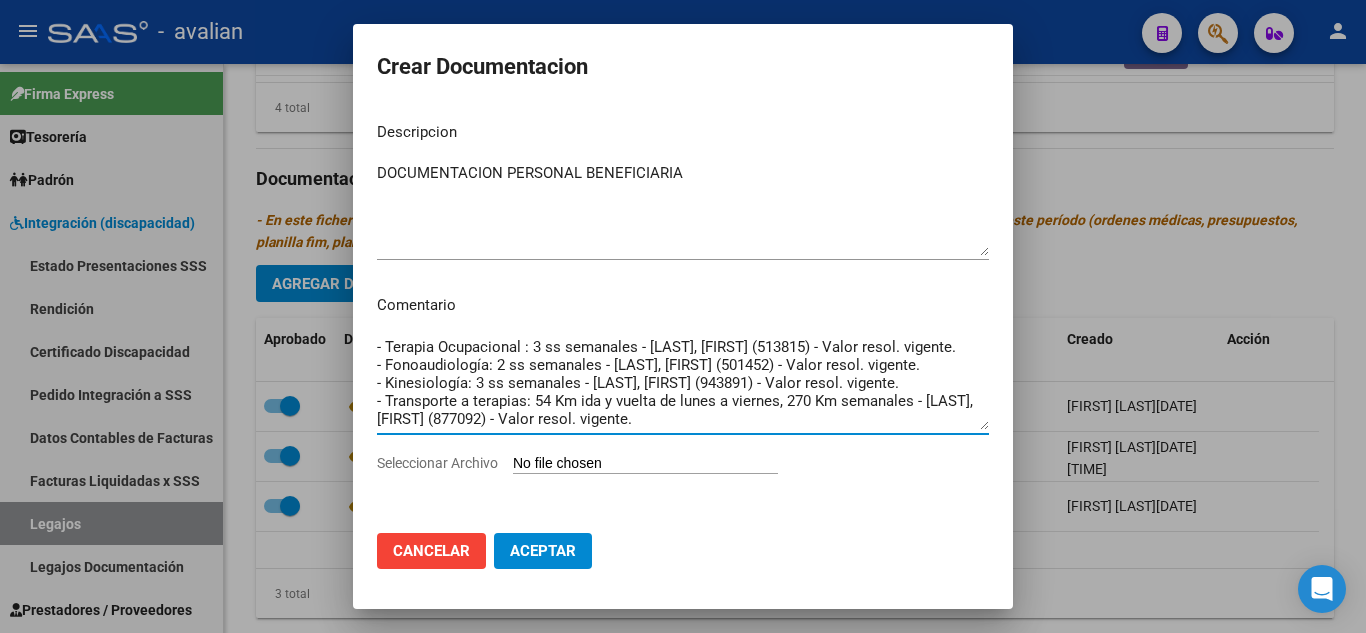 click on "Febrero a diciembre:
- Terapia Ocupacional : 3 ss semanales - [LAST], [FIRST] (513815) - Valor resol. vigente.
- Fonoaudiología: 2 ss semanales - [LAST], [FIRST] (501452) - Valor resol. vigente.
- Kinesiología: 3 ss semanales - [LAST], [FIRST] (943891) - Valor resol. vigente.
- Transporte a terapias: 54 Km ida y vuelta de lunes a viernes, 270 Km semanales - [LAST], [FIRST] (877092) - Valor resol. vigente." at bounding box center (683, 383) 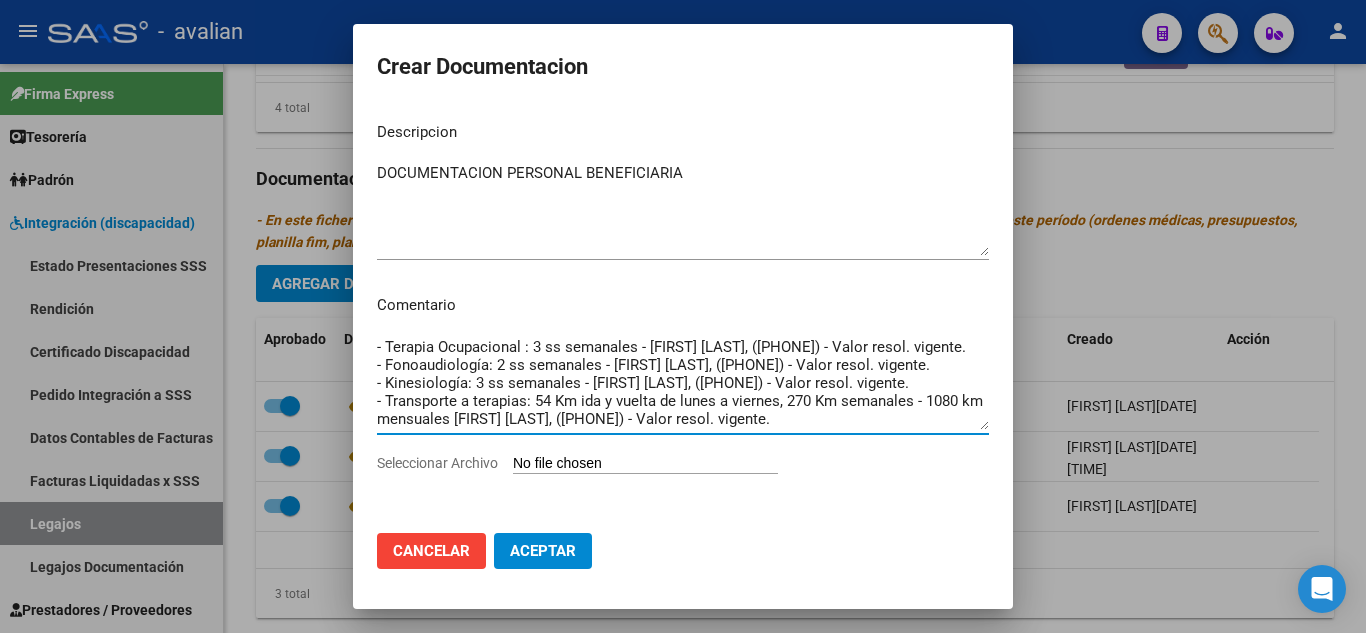type on "Febrero a diciembre:
- Terapia Ocupacional : 3 ss semanales - [FIRST] [LAST], ([PHONE]) - Valor resol. vigente.
- Fonoaudiología: 2 ss semanales - [FIRST] [LAST], ([PHONE]) - Valor resol. vigente.
- Kinesiología: 3 ss semanales - [FIRST] [LAST], ([PHONE]) - Valor resol. vigente.
- Transporte a terapias: 54 Km ida y vuelta de lunes a viernes, 270 Km semanales - 1080 km mensuales [FIRST] [LAST], ([PHONE]) - Valor resol. vigente." 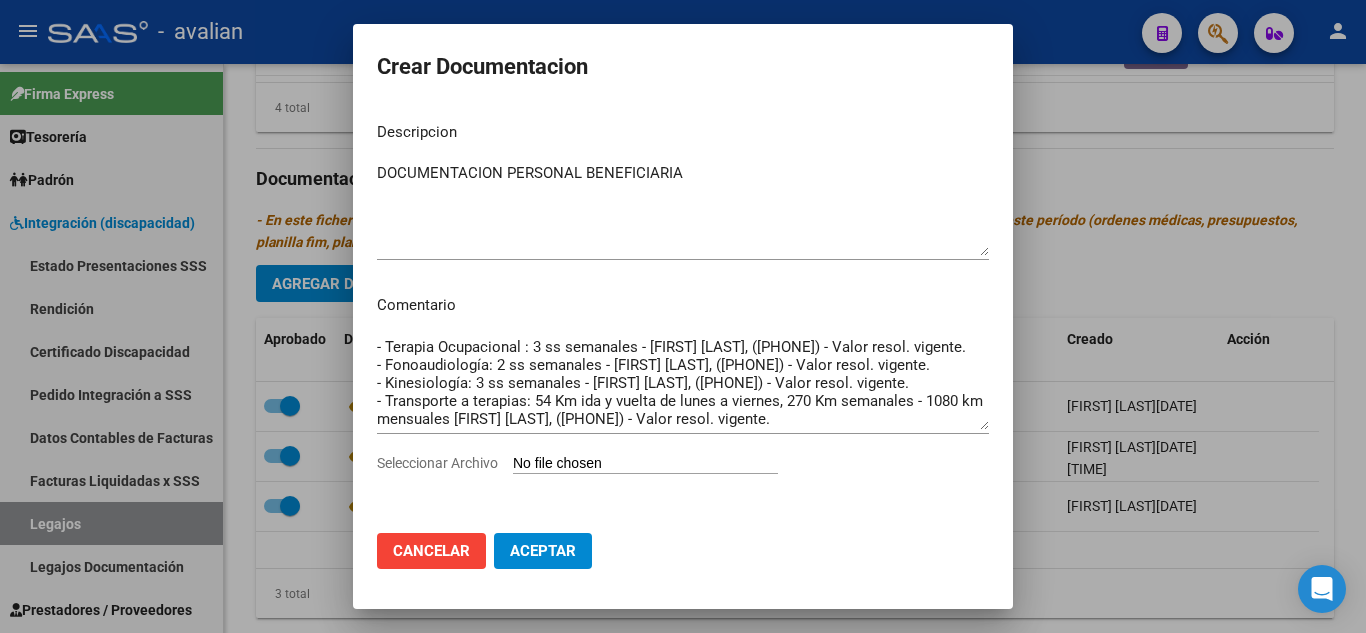 click on "Seleccionar Archivo" at bounding box center [645, 464] 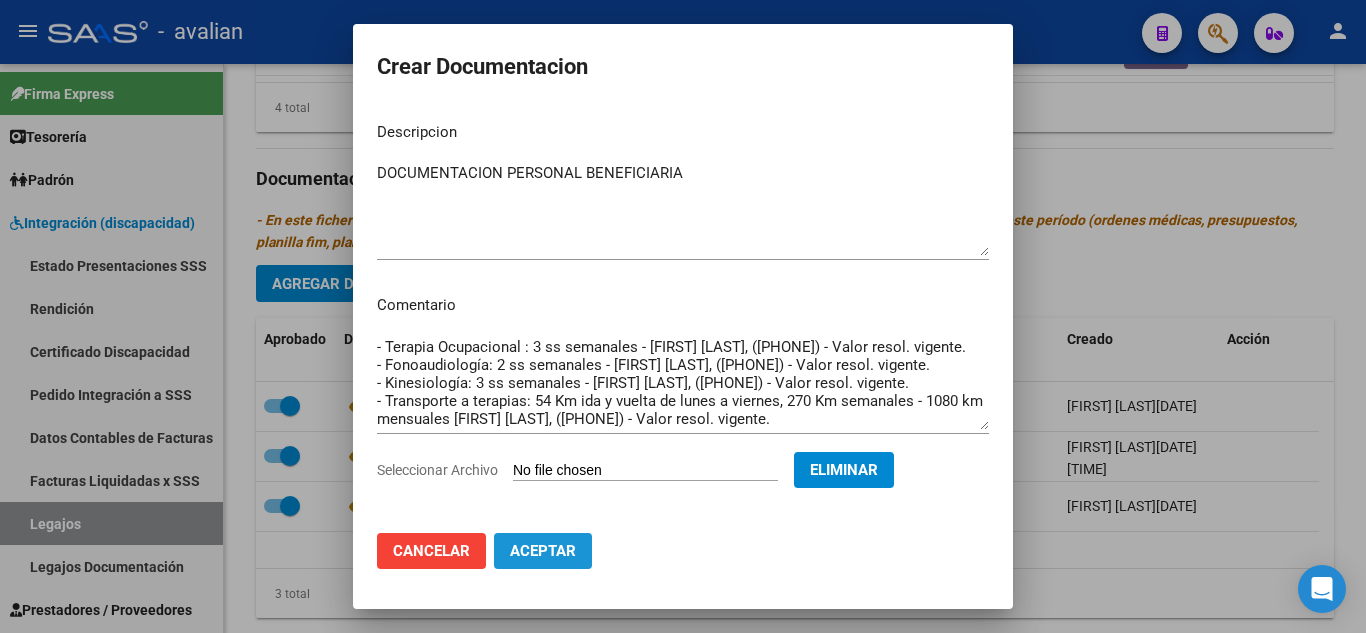 click on "Aceptar" 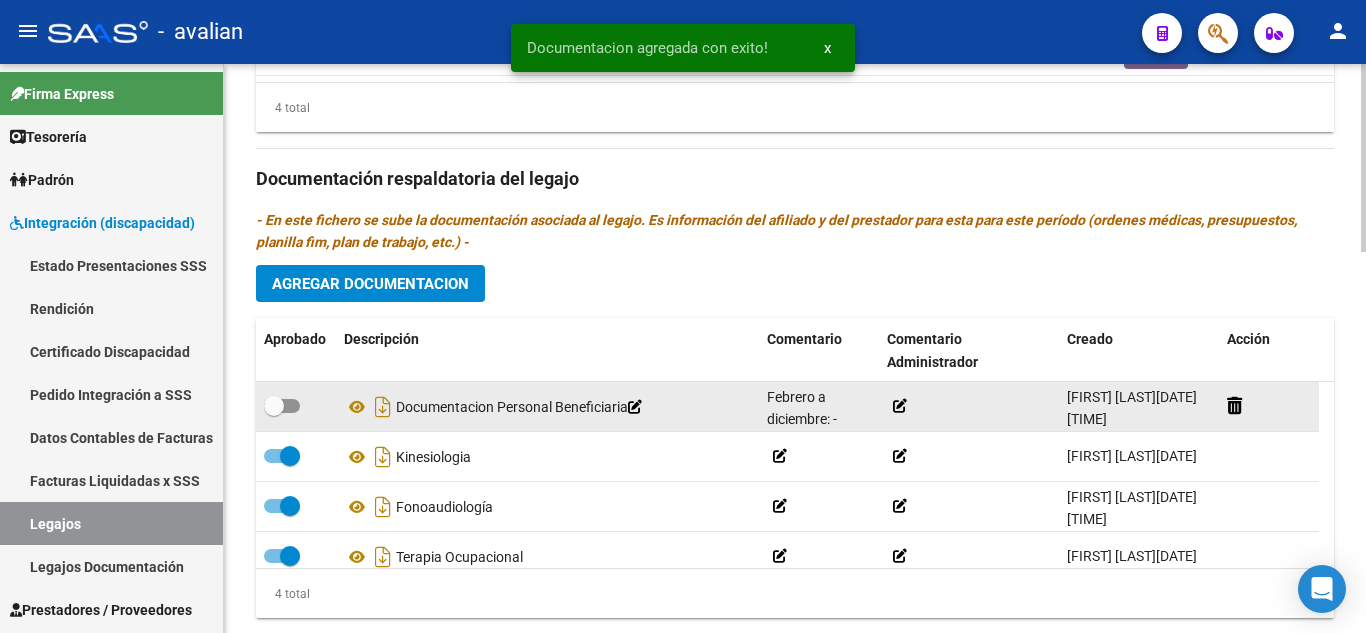 click 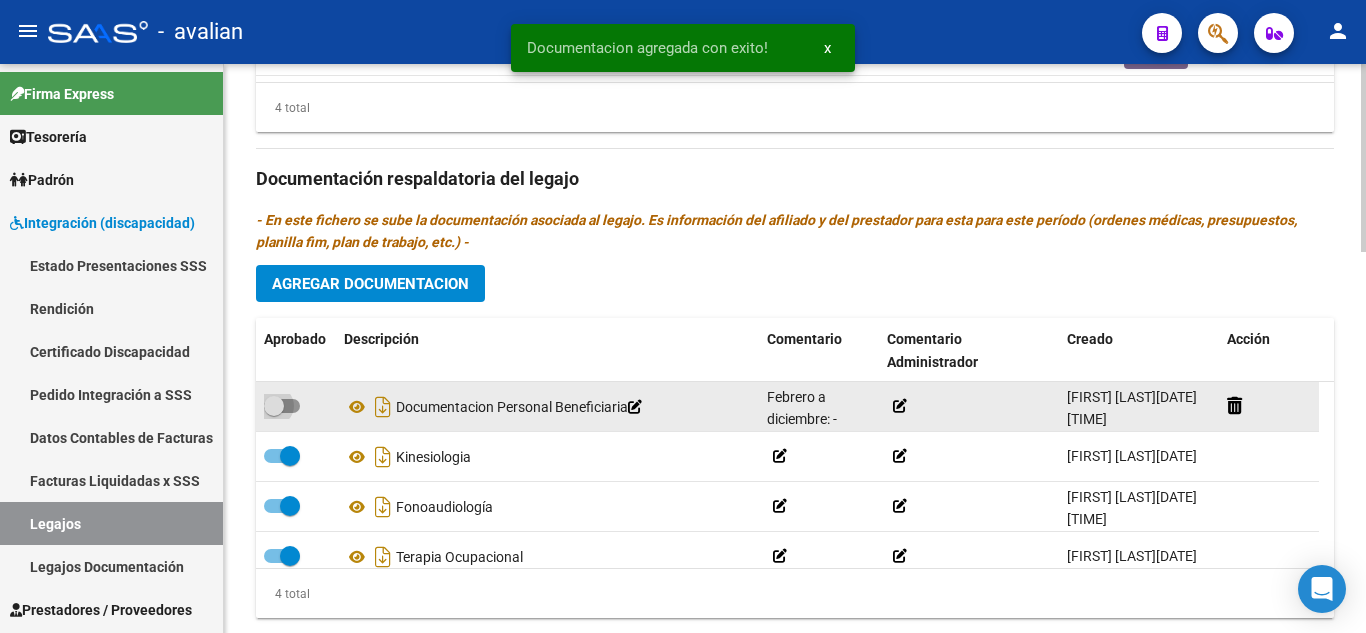 click at bounding box center [282, 406] 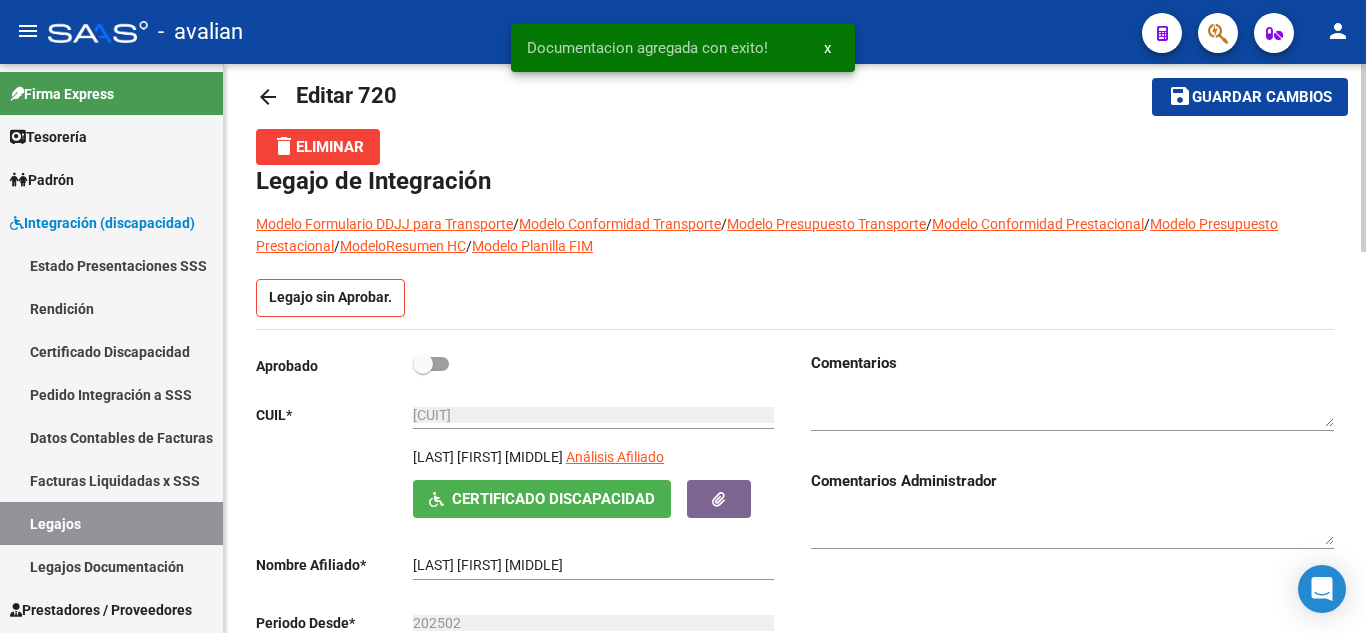 scroll, scrollTop: 0, scrollLeft: 0, axis: both 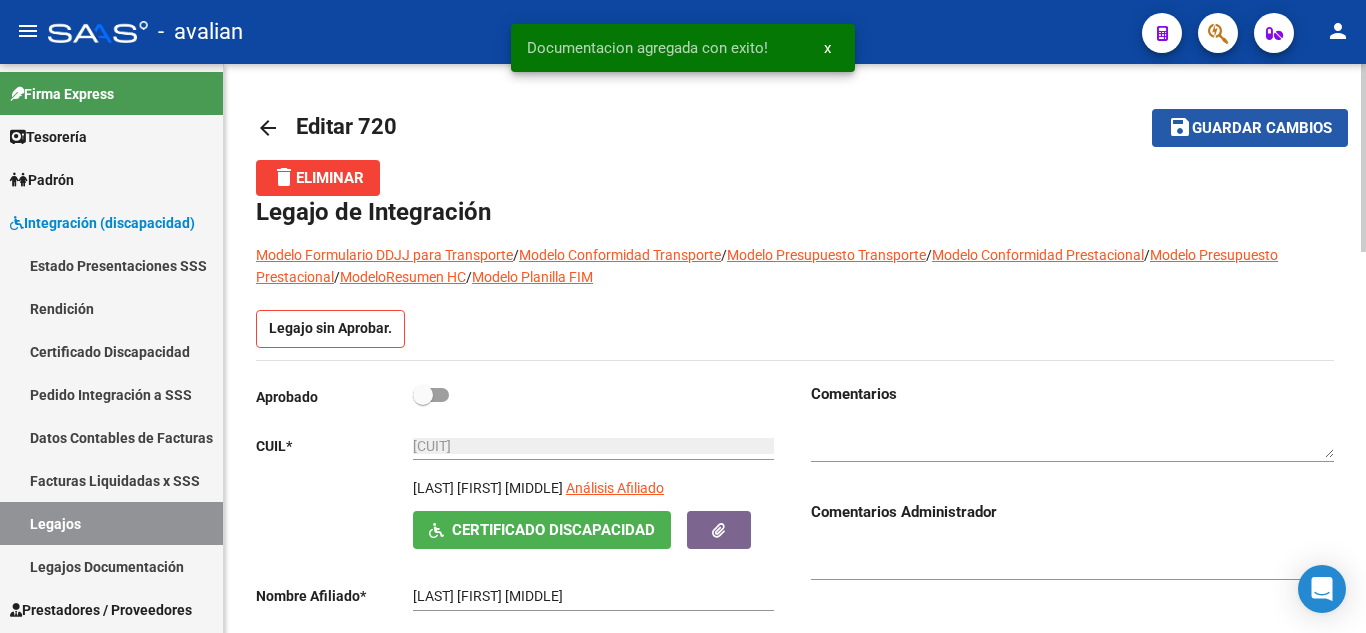 click on "Guardar cambios" 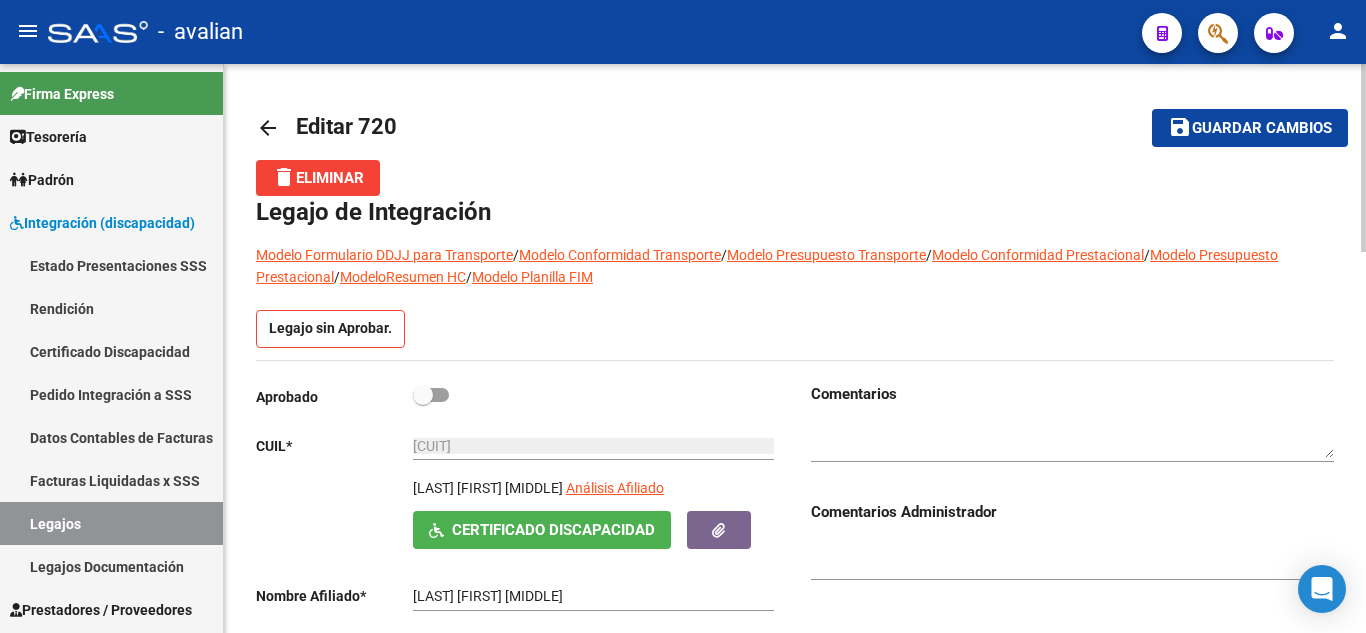 click at bounding box center (1072, 440) 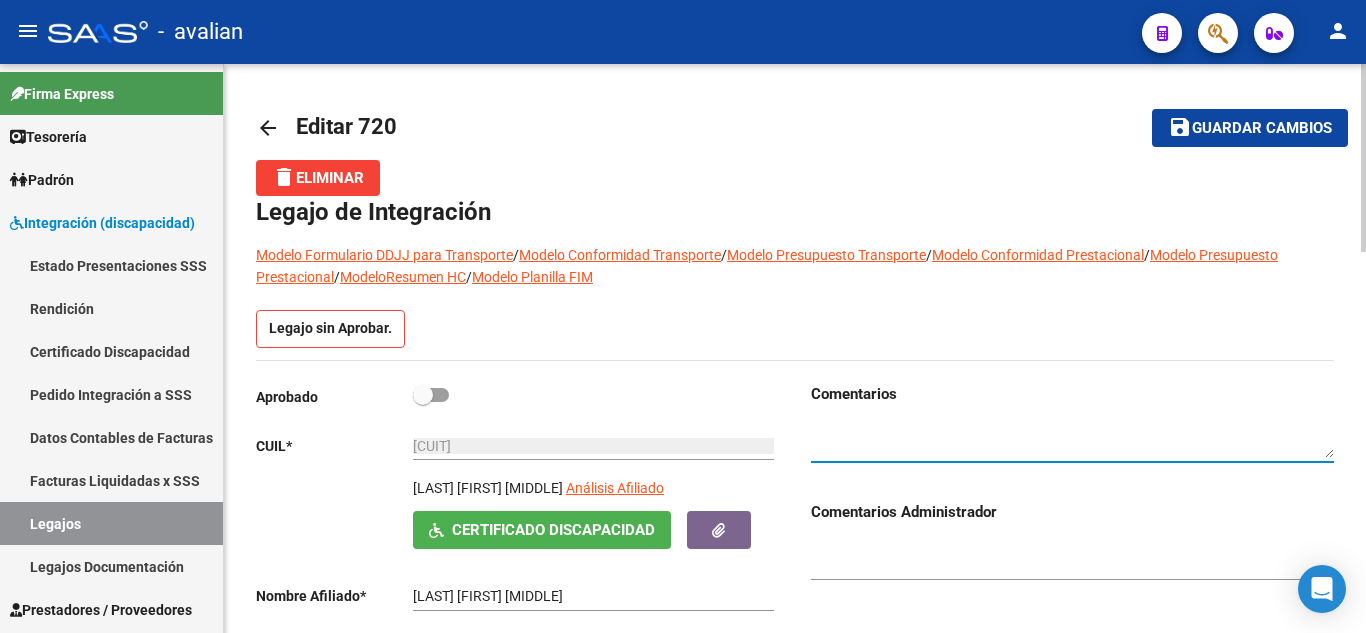type on "d" 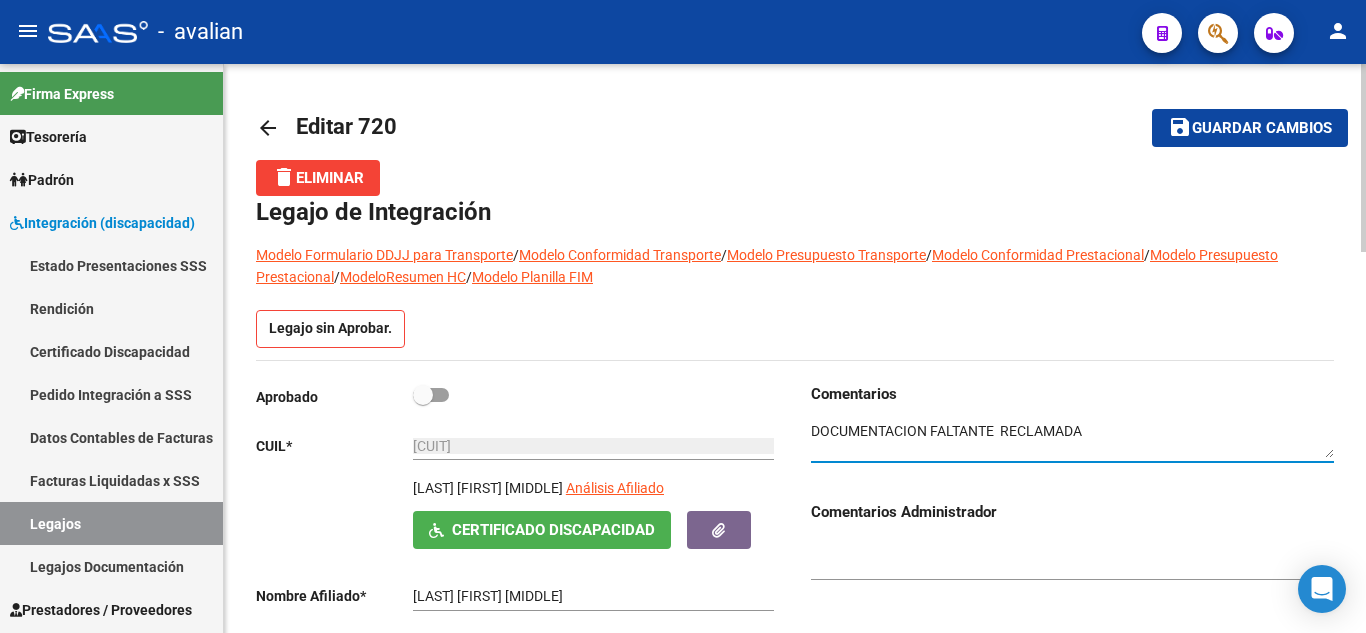 paste on "Pedidos medicos 1 por prestaciónFechados 30/1 cantidad de sesiones semanales y periodo febrero a diciembreHc misma médica . Fechada 30/1 Kinesiologa falta sello y firma en informe y plan de trabajo.  firma puño y letra o firma digital ( no firma pegada y copiada).Transporte corrección de presupuesto. 54 Km ida y vuelta de lunes a viernes, 270 Km semanales .1080 mensuales. Fechado 30/1No corresponde viajes  para ir a buscar al asociado y luego que el transporte vuelva a su origenSeguro vencidocarnet de conducir SUBIR DOCU DE TRANSPORTE A SAAS CUANDO ENVIEN LO FALTANTE." 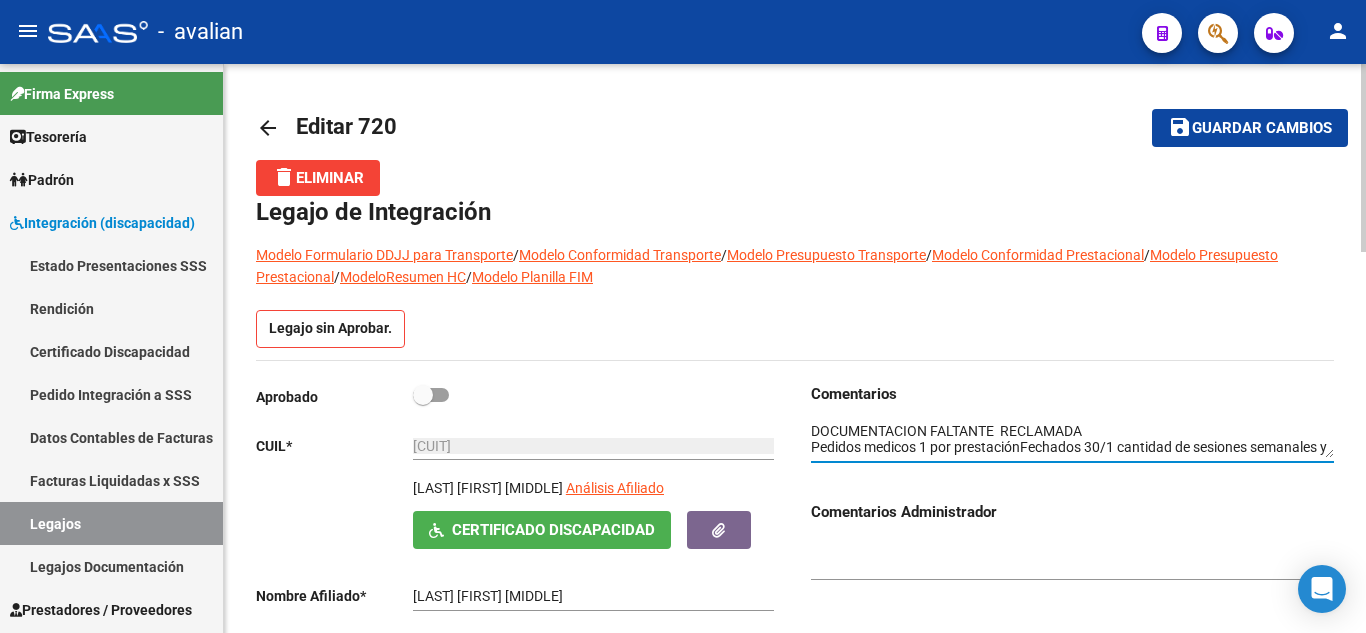 scroll, scrollTop: 115, scrollLeft: 0, axis: vertical 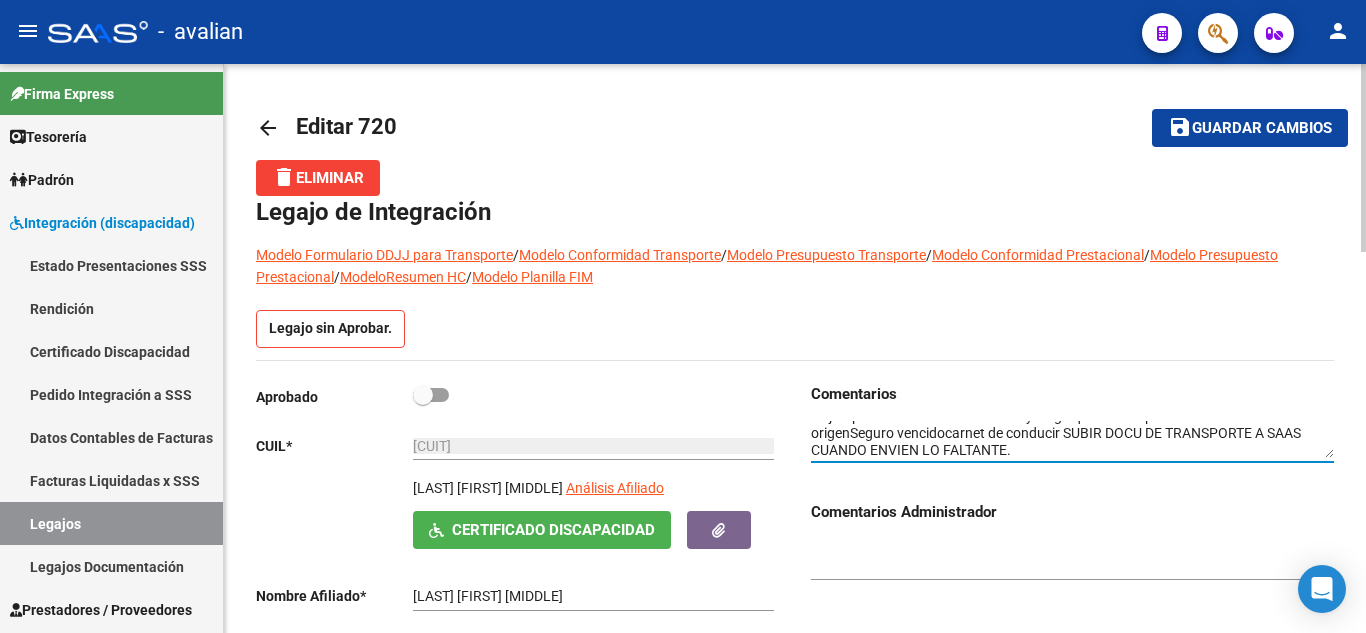 click on "save Guardar cambios" 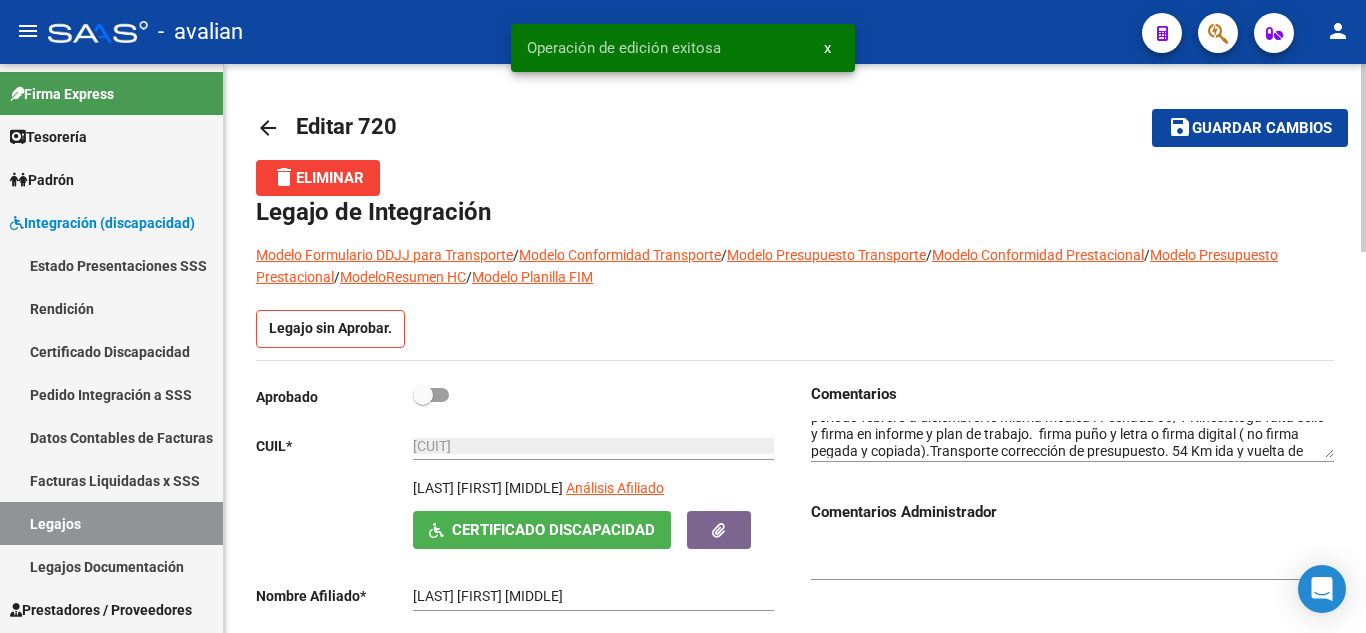 scroll, scrollTop: 0, scrollLeft: 0, axis: both 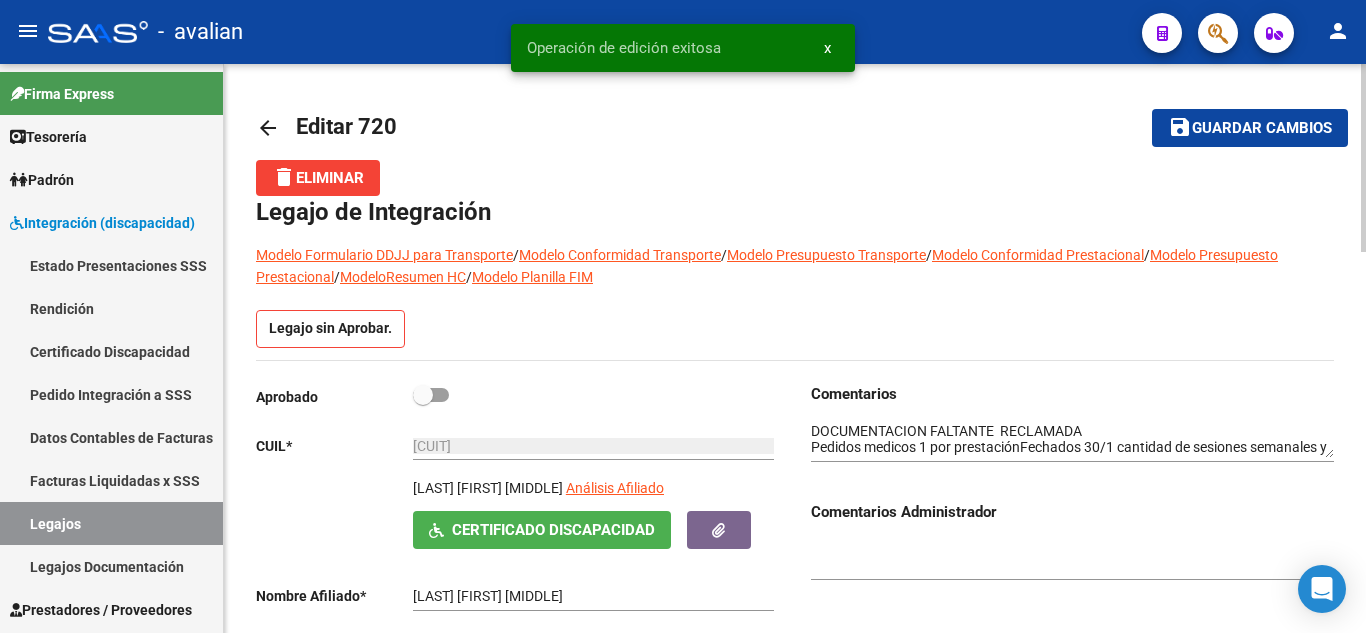 click at bounding box center [1072, 440] 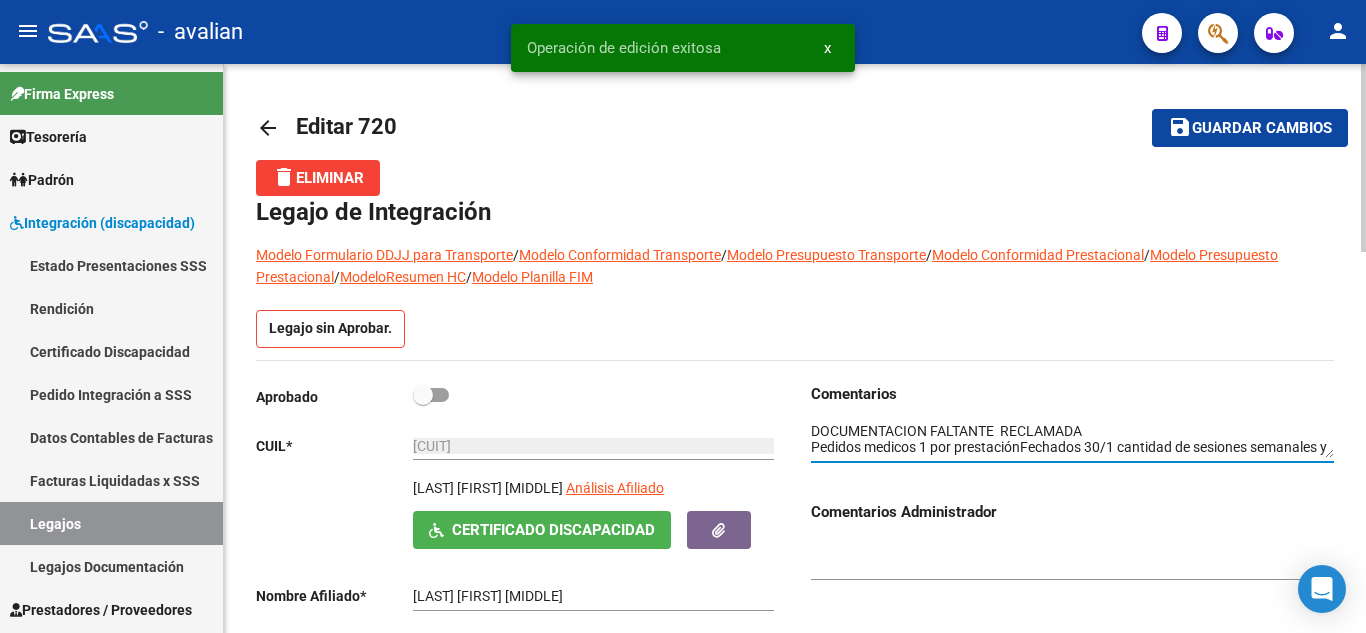 scroll, scrollTop: 15, scrollLeft: 0, axis: vertical 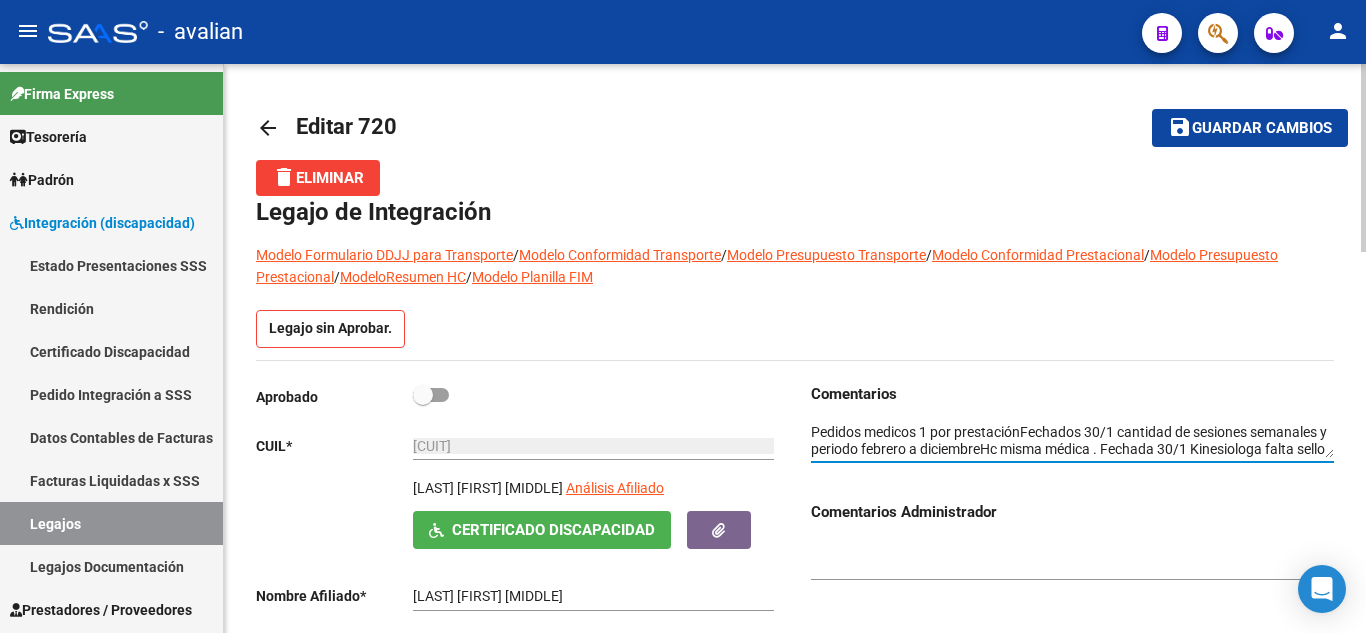 click at bounding box center [1072, 440] 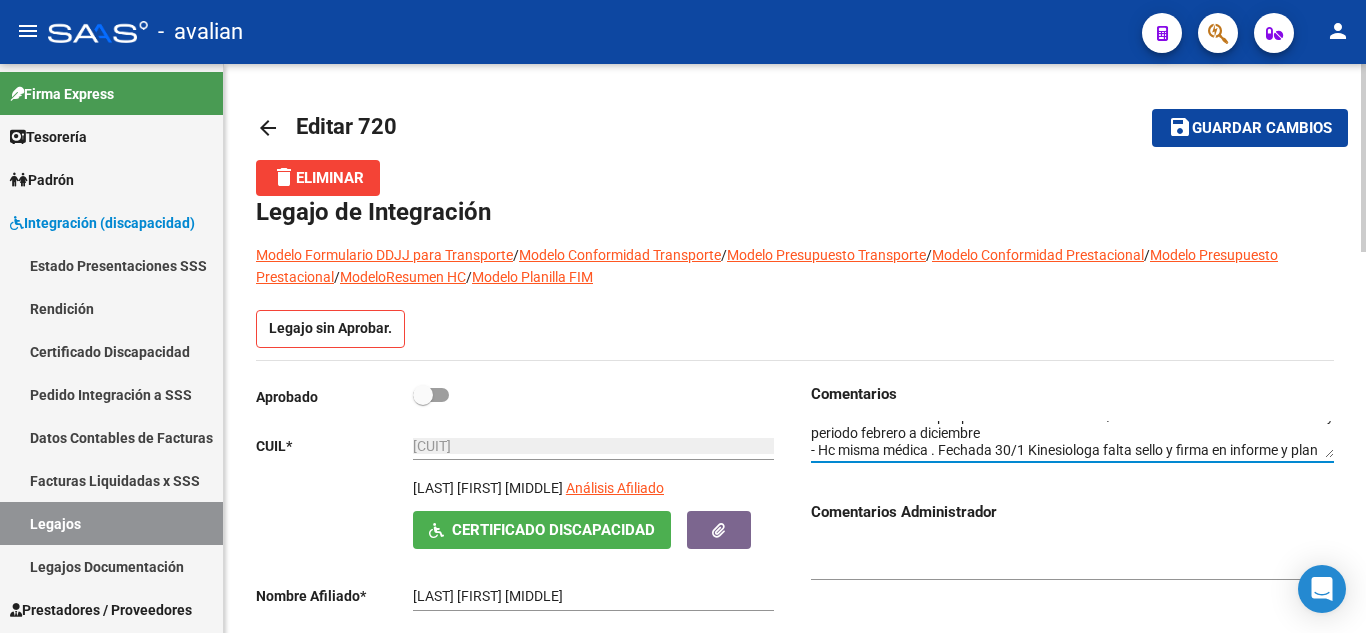 scroll, scrollTop: 48, scrollLeft: 0, axis: vertical 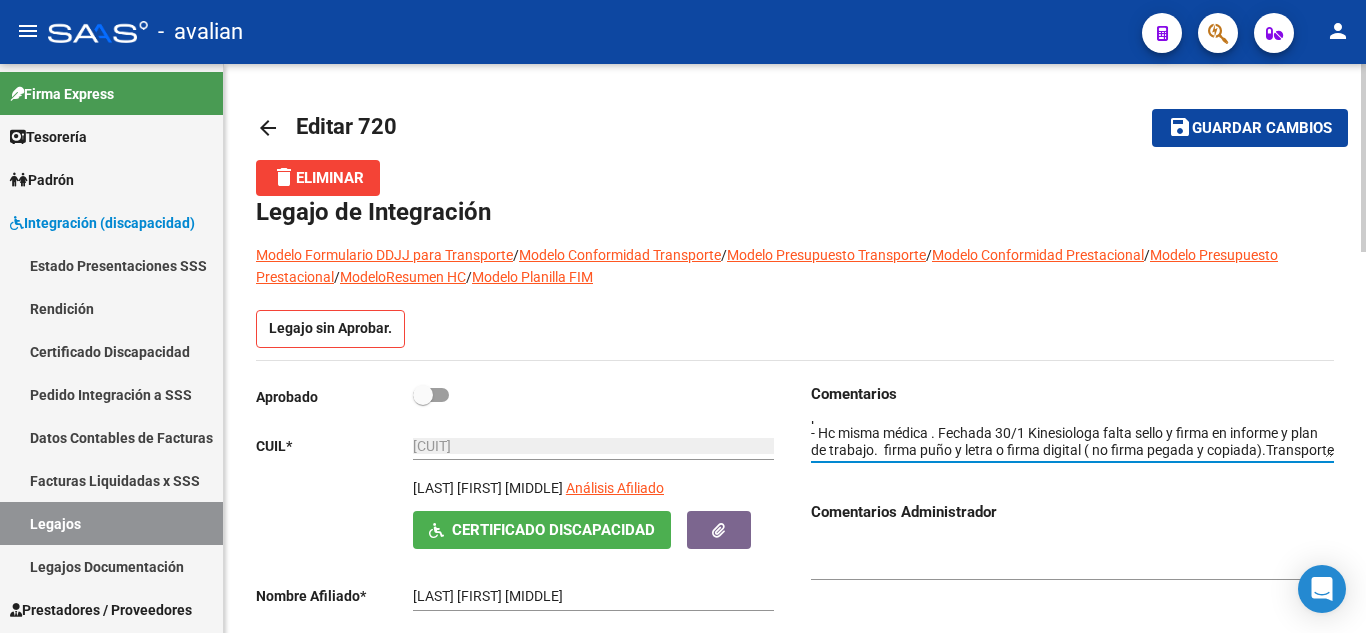 click at bounding box center [1072, 440] 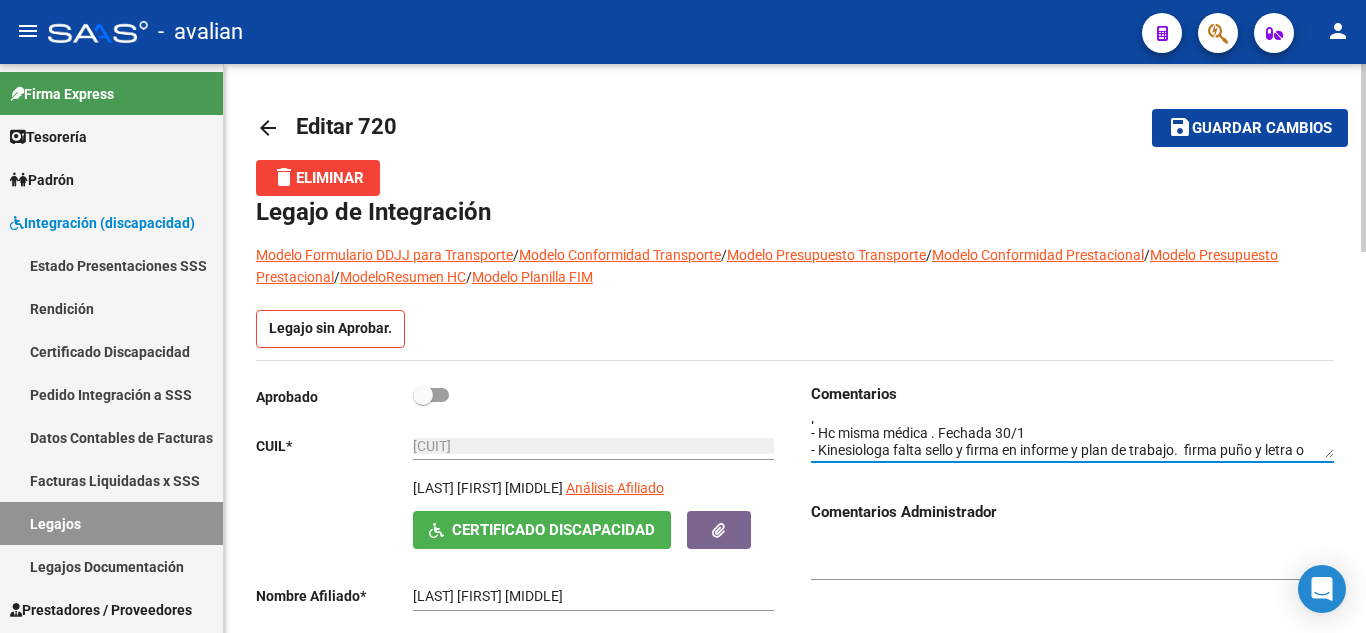 scroll, scrollTop: 65, scrollLeft: 0, axis: vertical 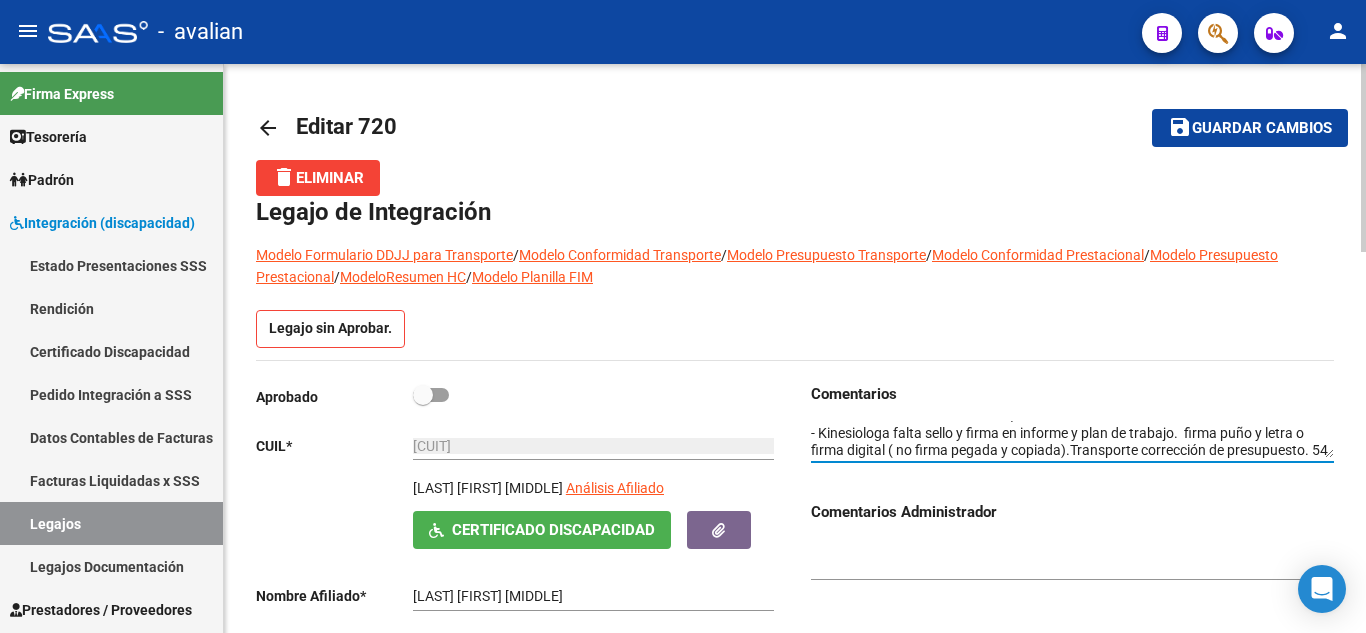 click at bounding box center [1072, 440] 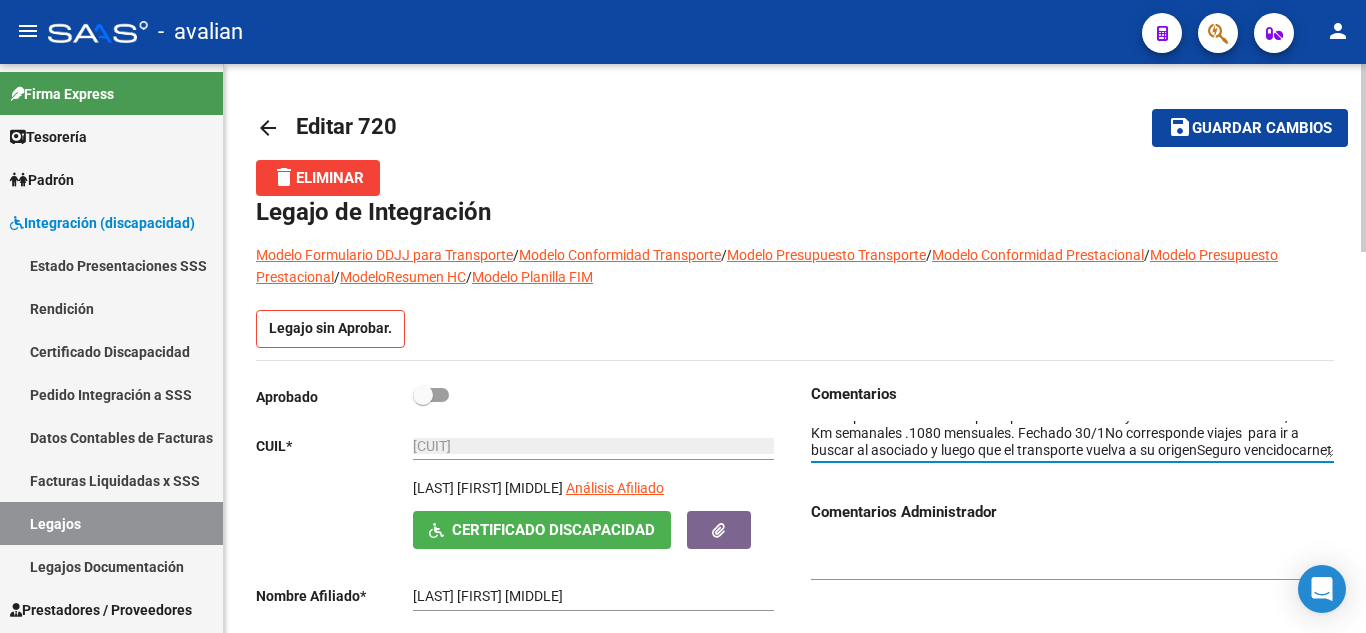 scroll, scrollTop: 132, scrollLeft: 0, axis: vertical 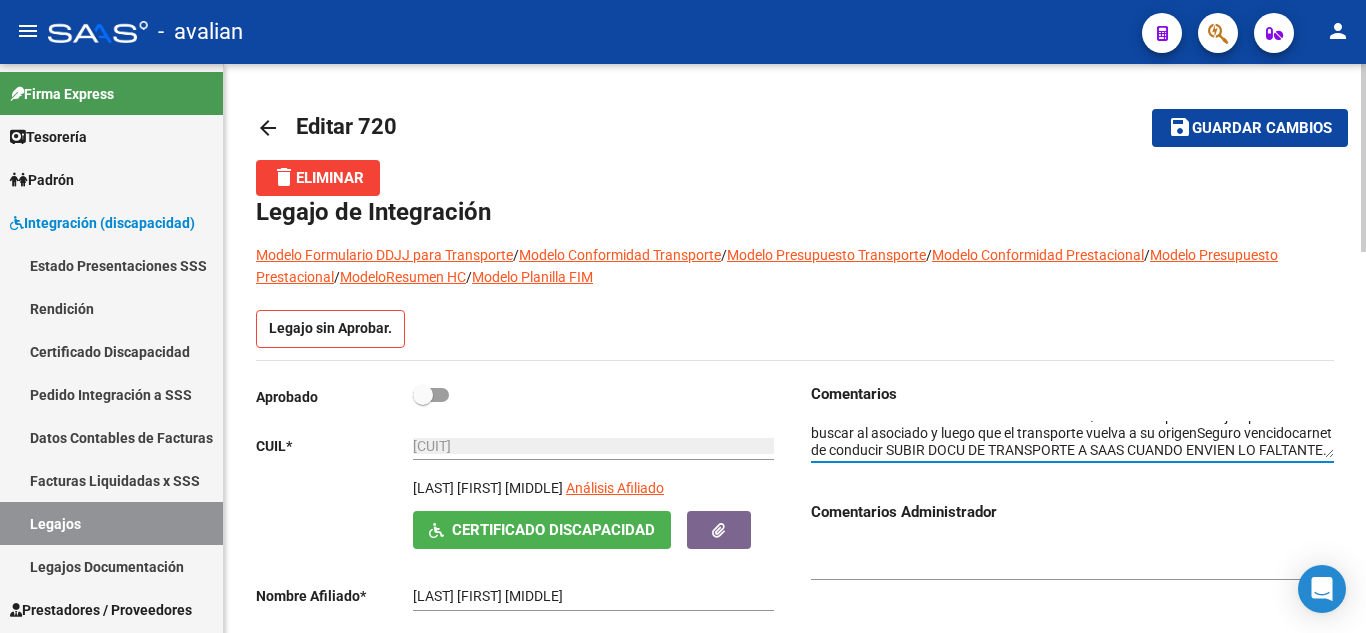 click at bounding box center [1072, 440] 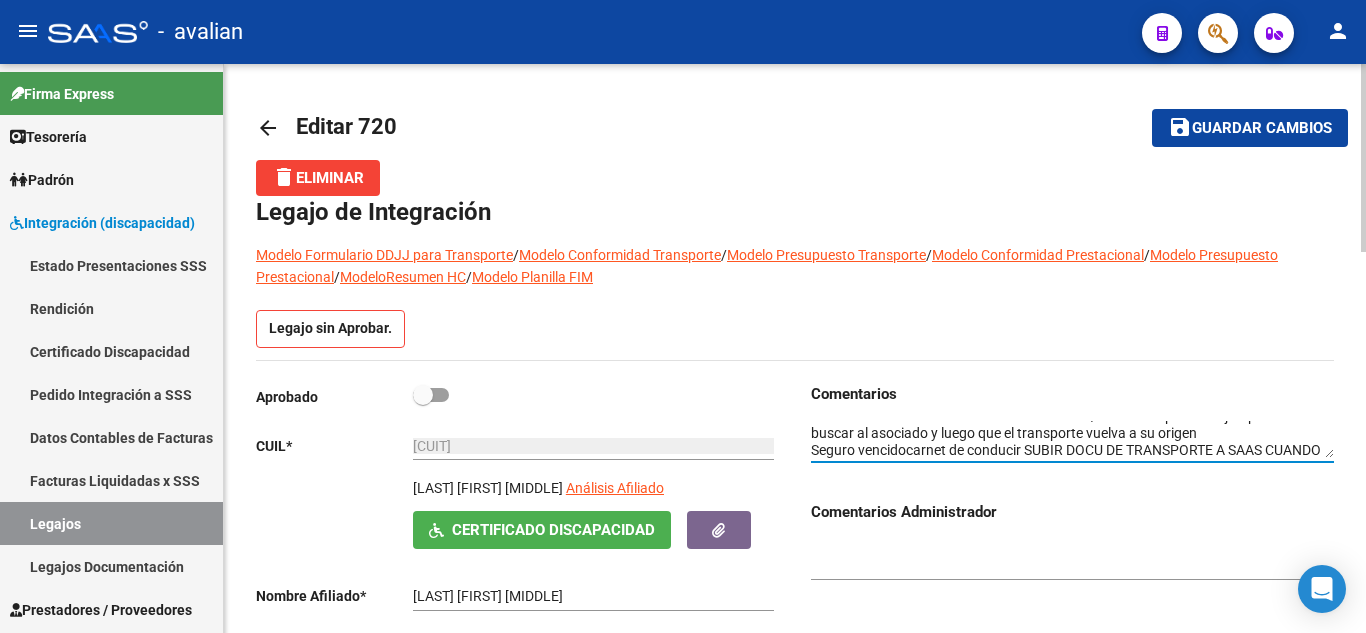 scroll, scrollTop: 151, scrollLeft: 0, axis: vertical 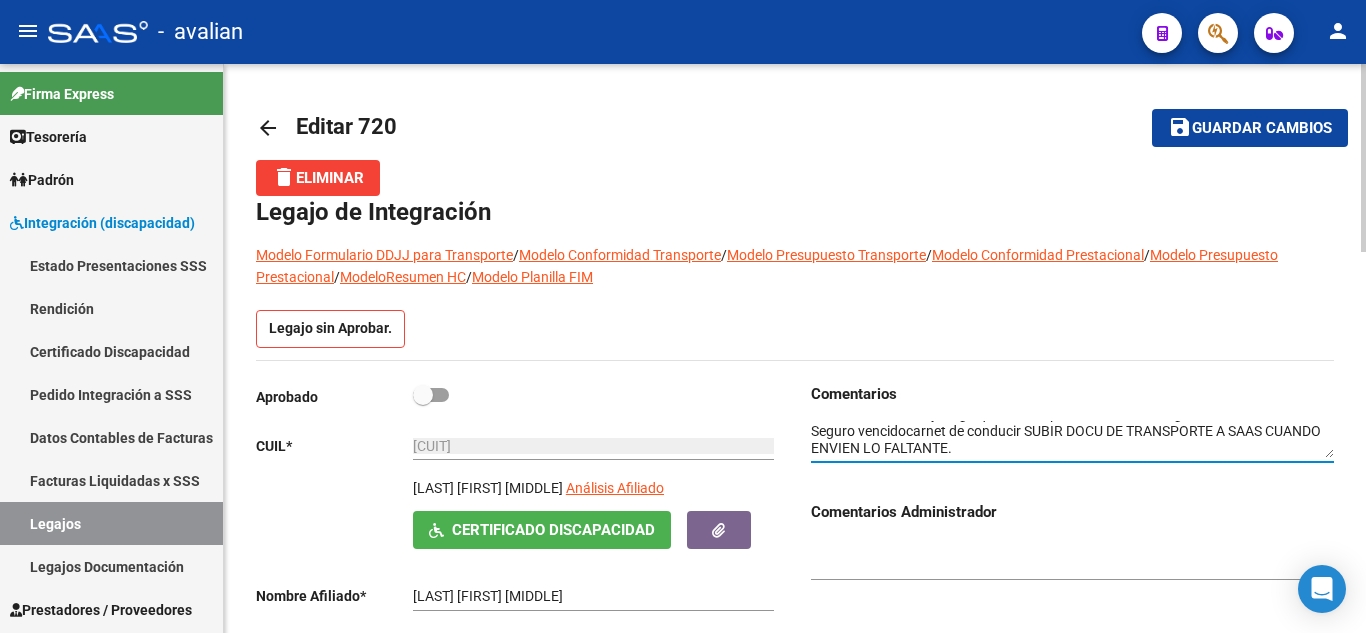 drag, startPoint x: 907, startPoint y: 425, endPoint x: 1055, endPoint y: 434, distance: 148.27339 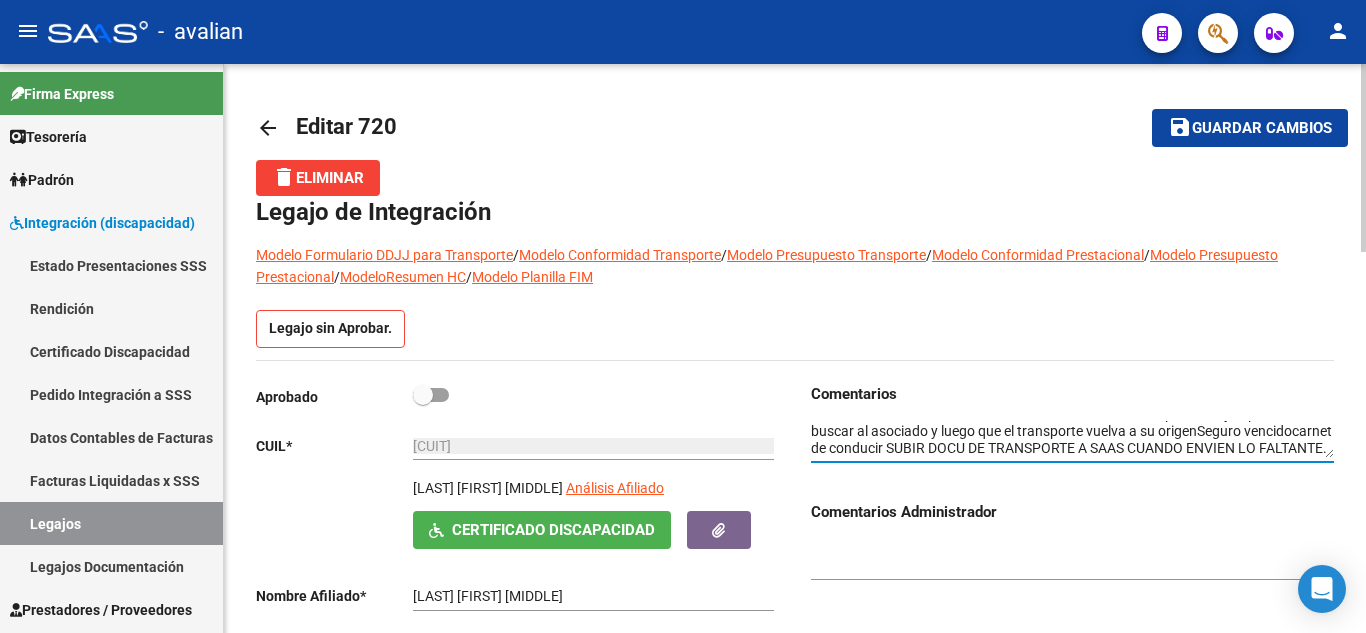 scroll, scrollTop: 168, scrollLeft: 0, axis: vertical 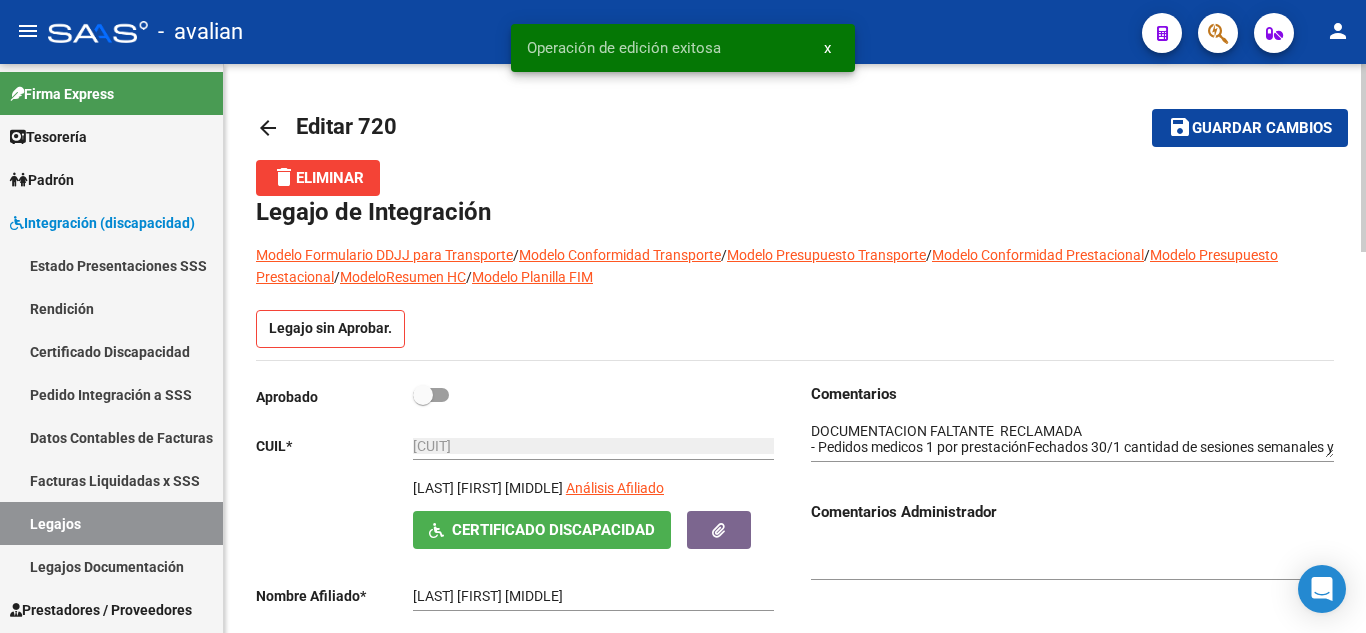 click at bounding box center [1072, 440] 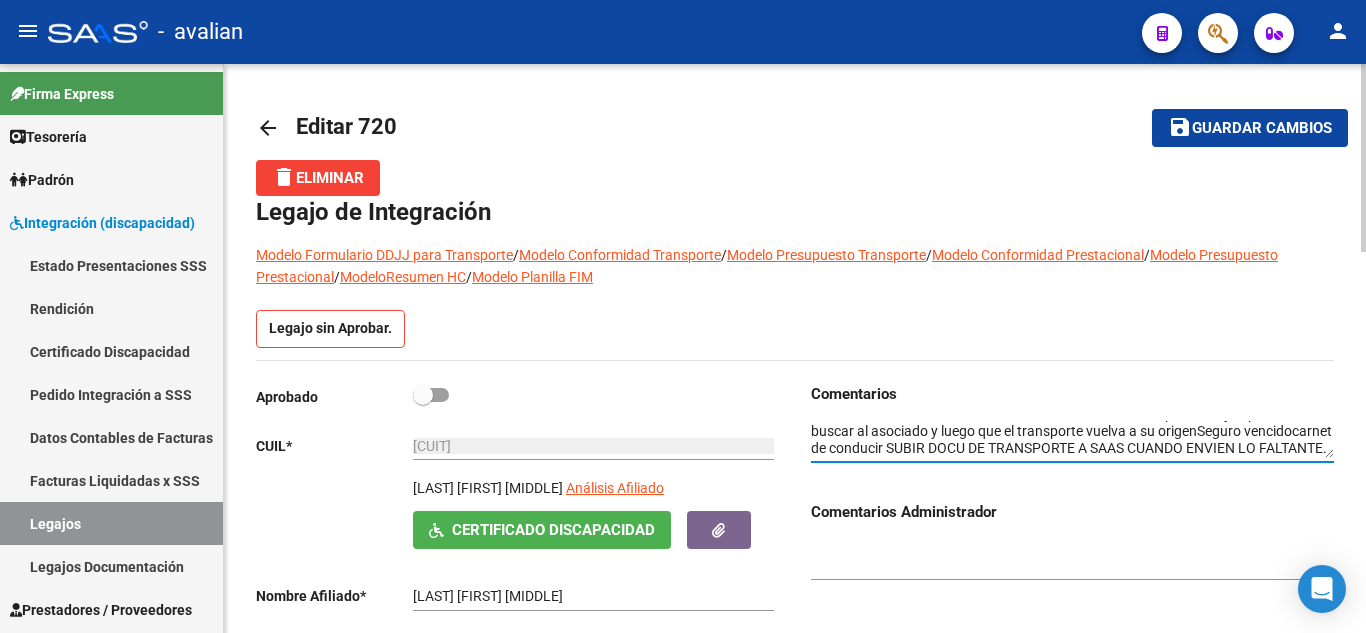 scroll, scrollTop: 166, scrollLeft: 0, axis: vertical 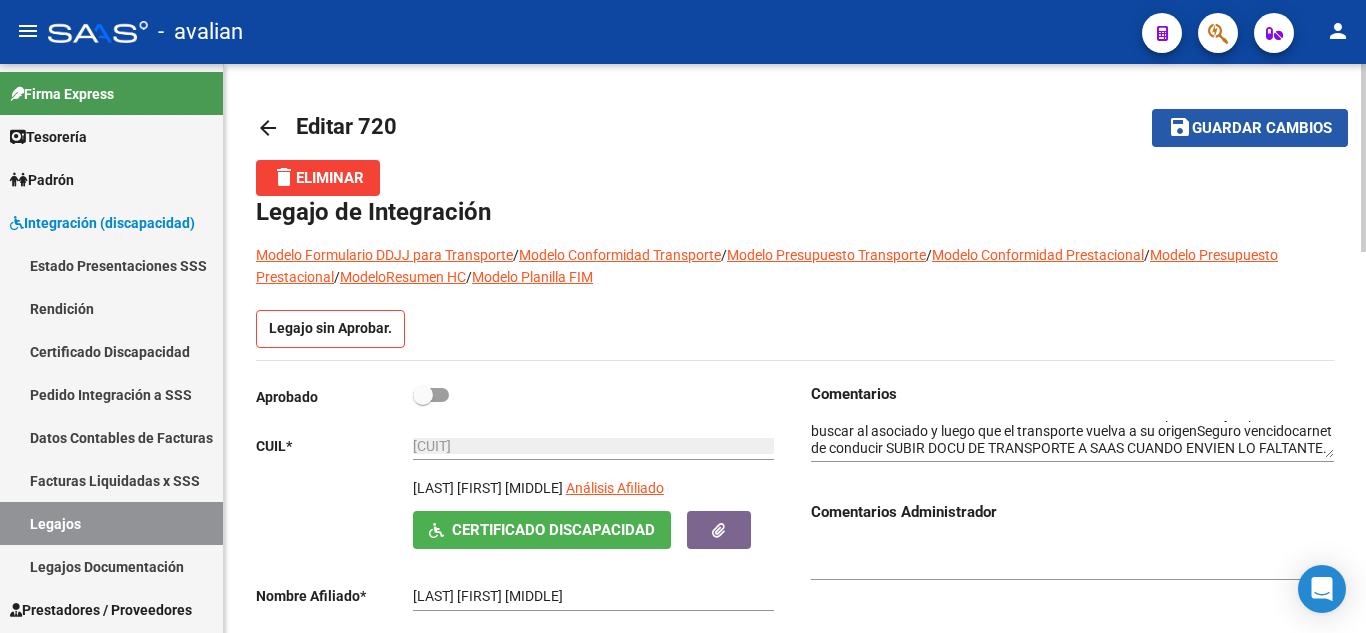 click on "Guardar cambios" 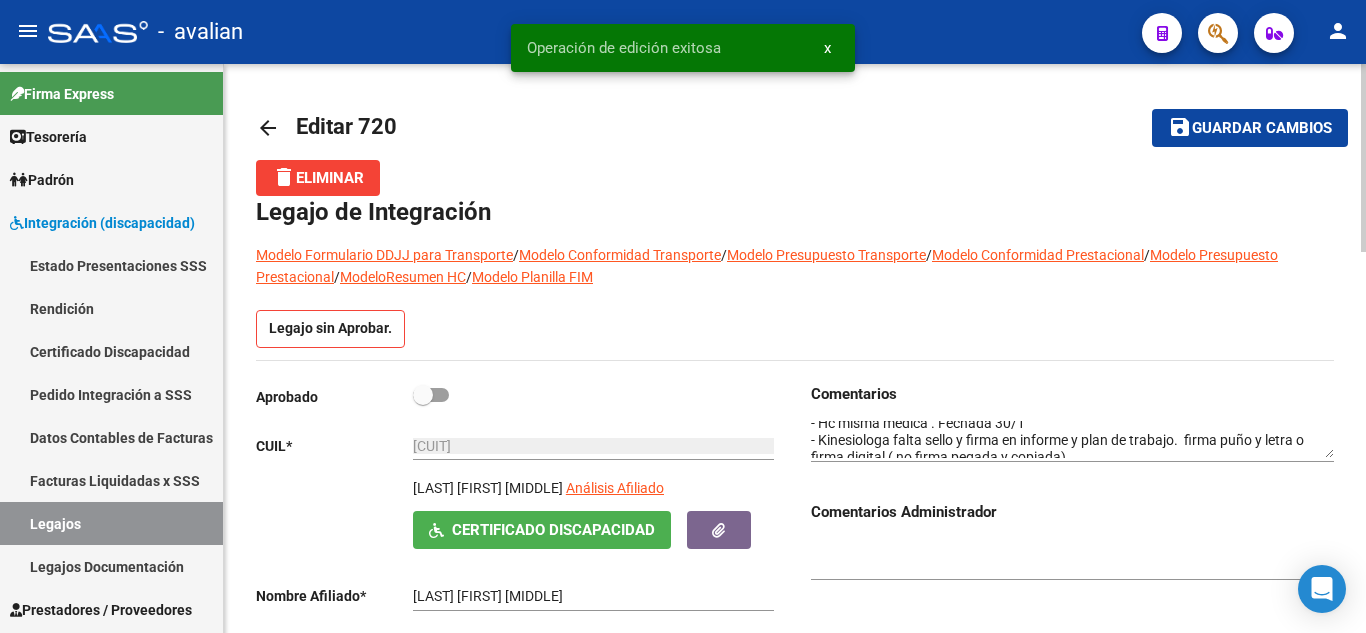 scroll, scrollTop: 0, scrollLeft: 0, axis: both 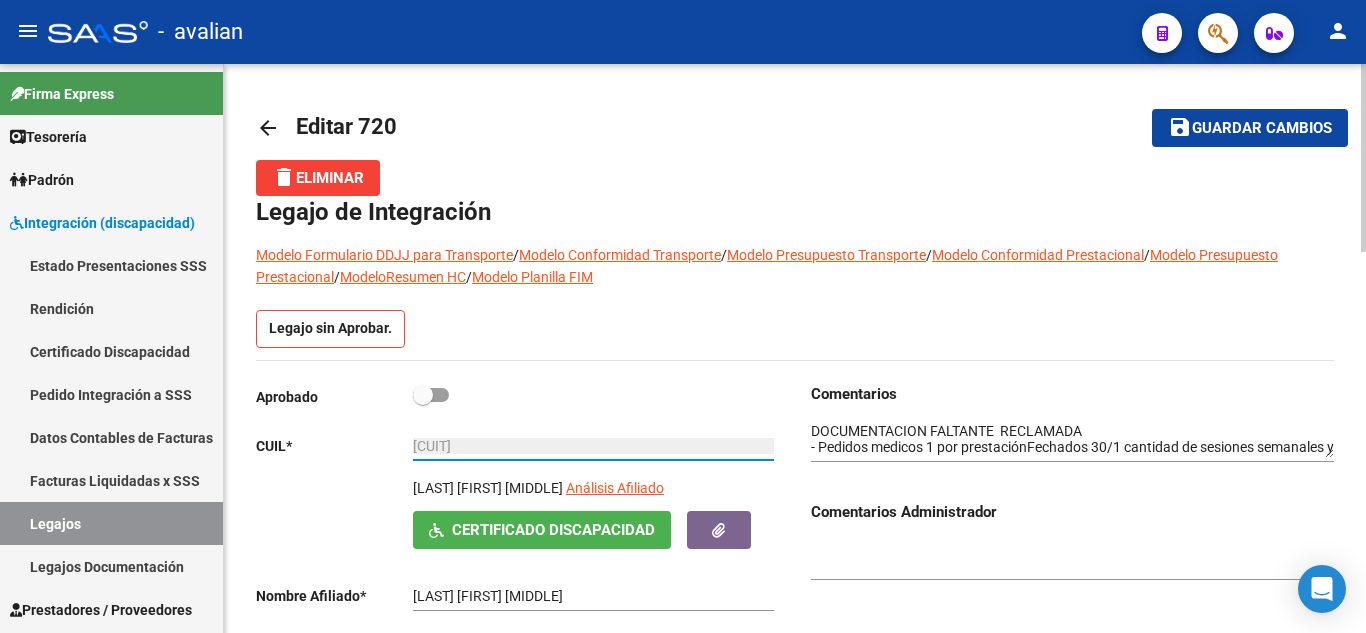 drag, startPoint x: 512, startPoint y: 449, endPoint x: 401, endPoint y: 437, distance: 111.64677 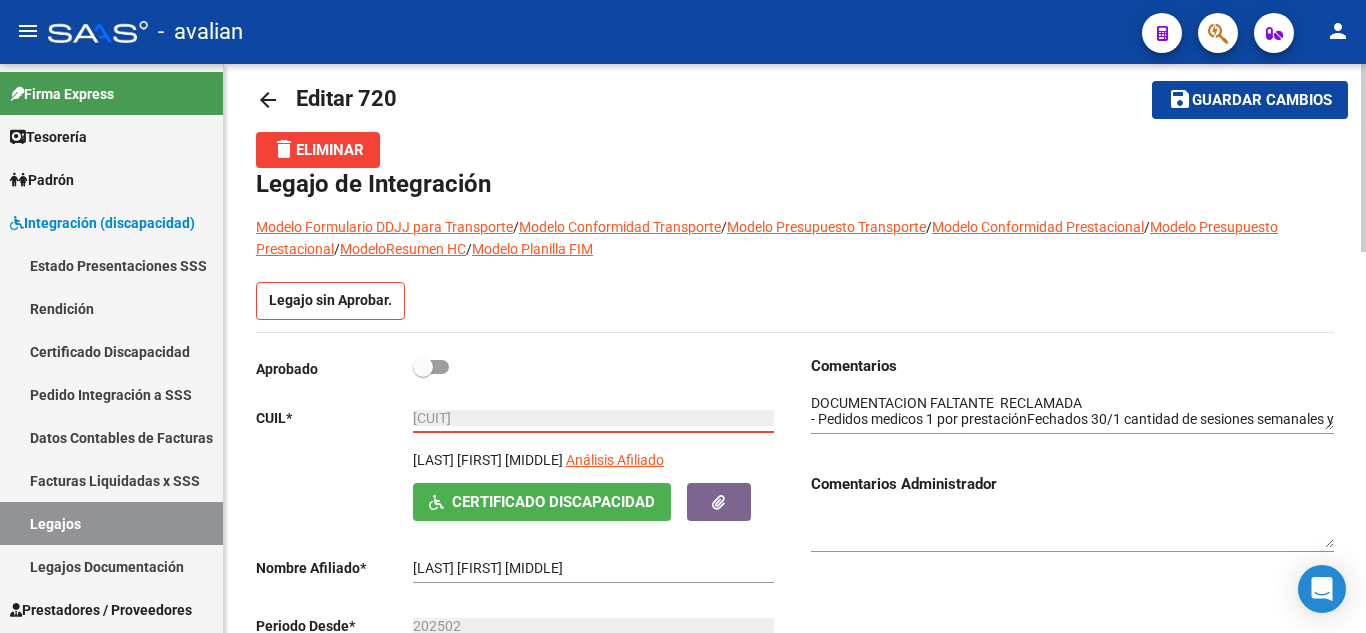 scroll, scrollTop: 0, scrollLeft: 0, axis: both 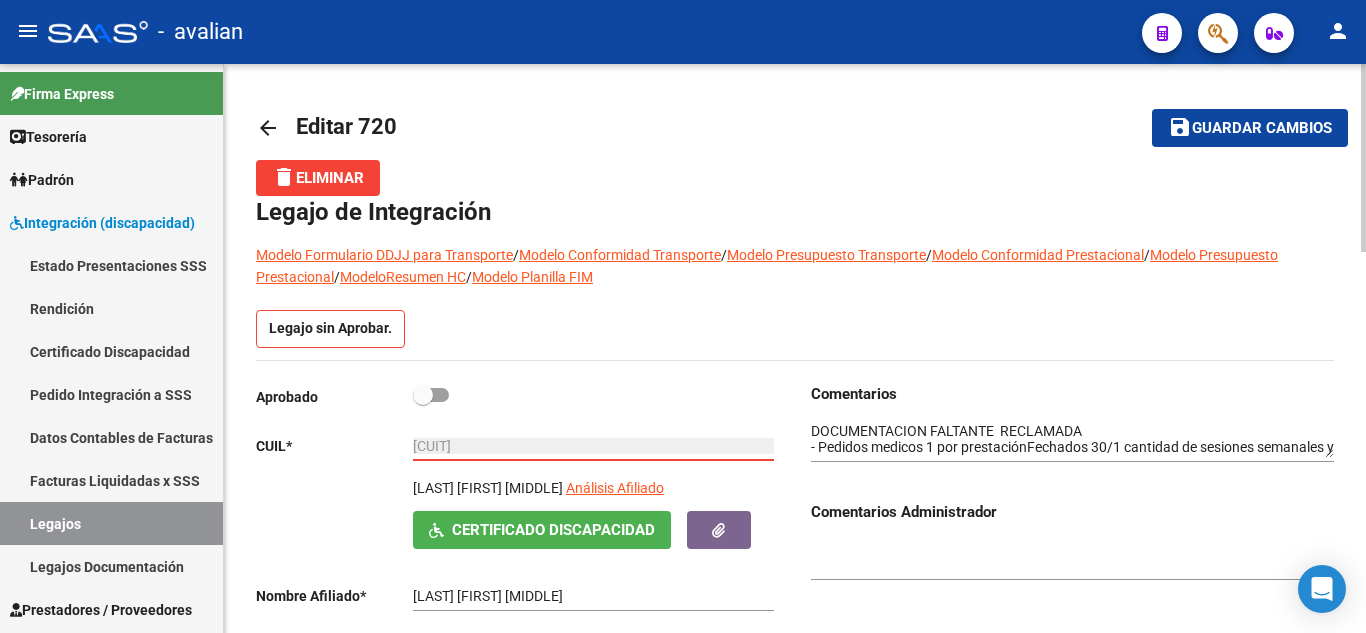 click on "Guardar cambios" 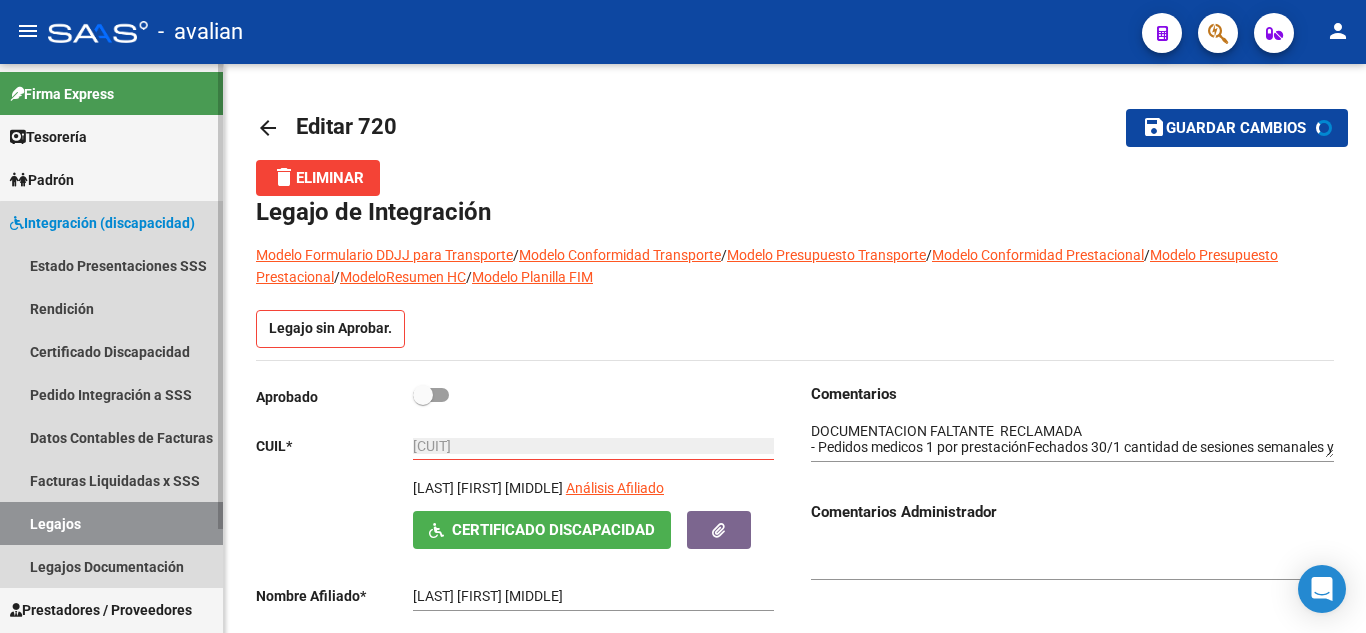 click on "Legajos" at bounding box center [111, 523] 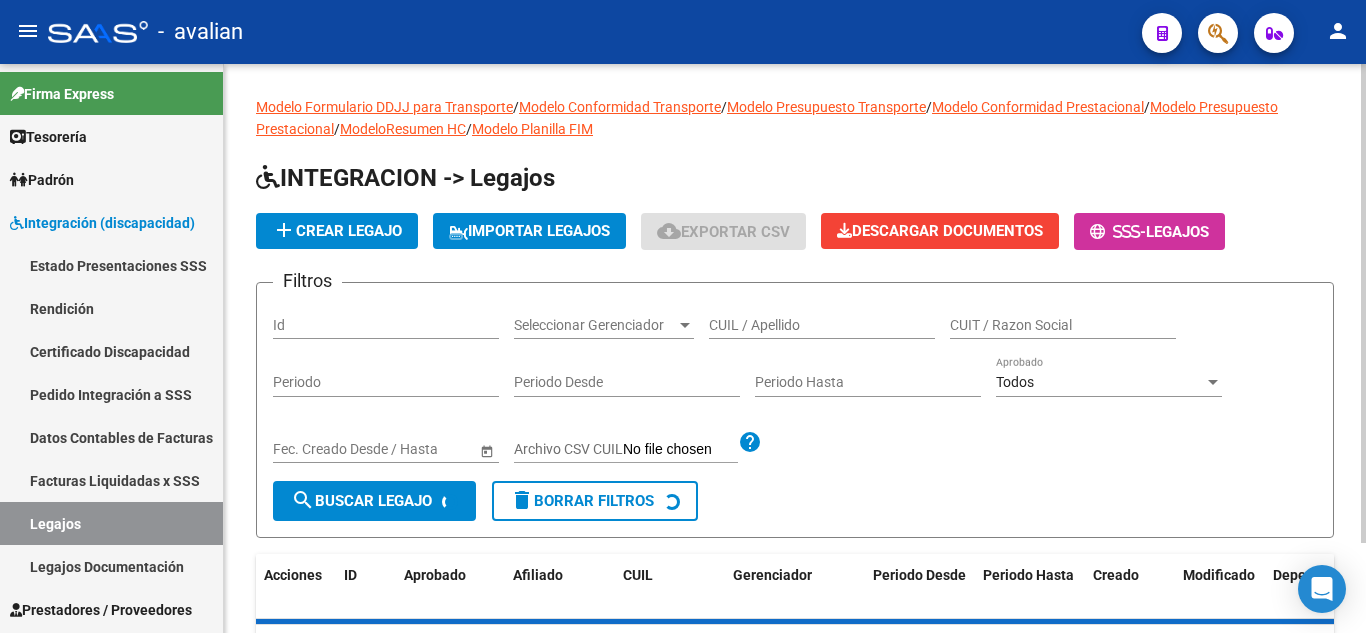 click on "CUIL / Apellido" at bounding box center (822, 325) 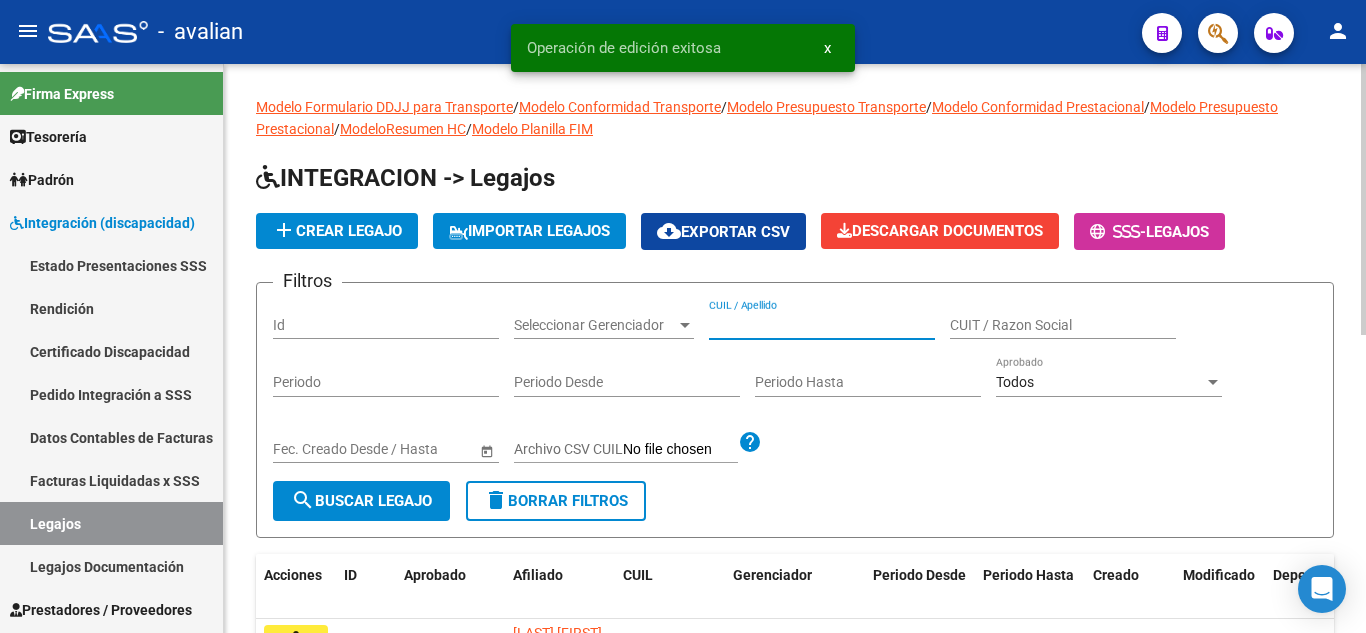 paste on "54114501" 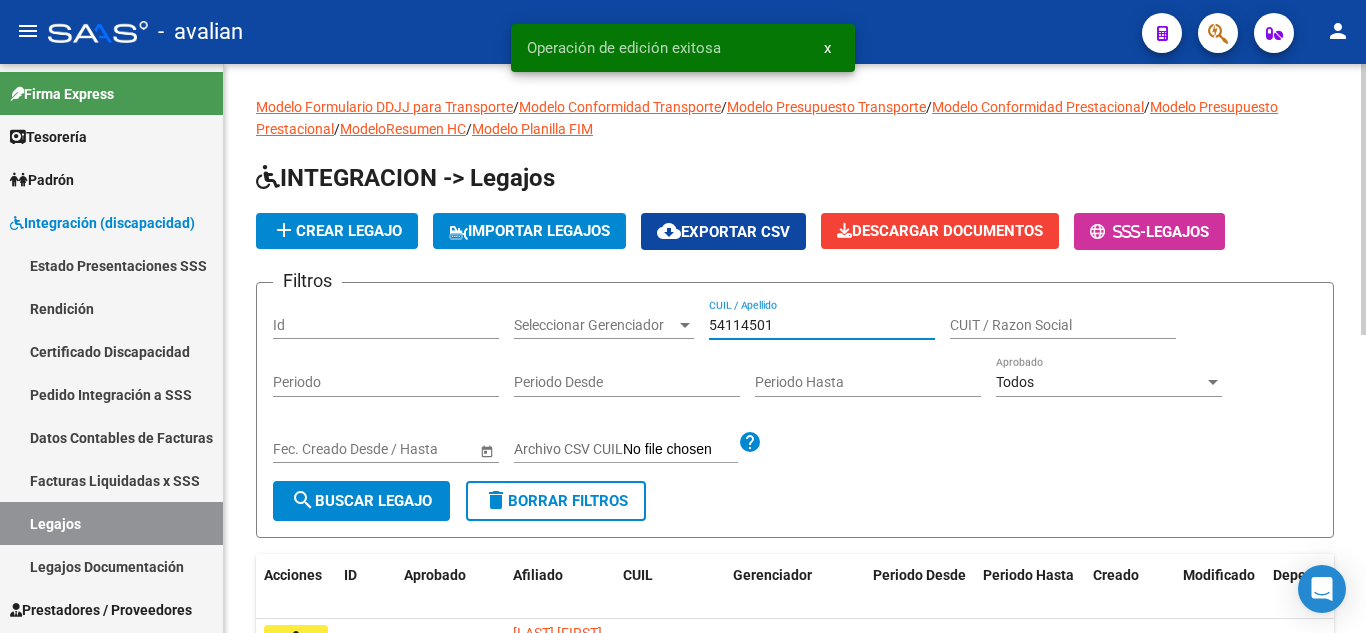 type on "54114501" 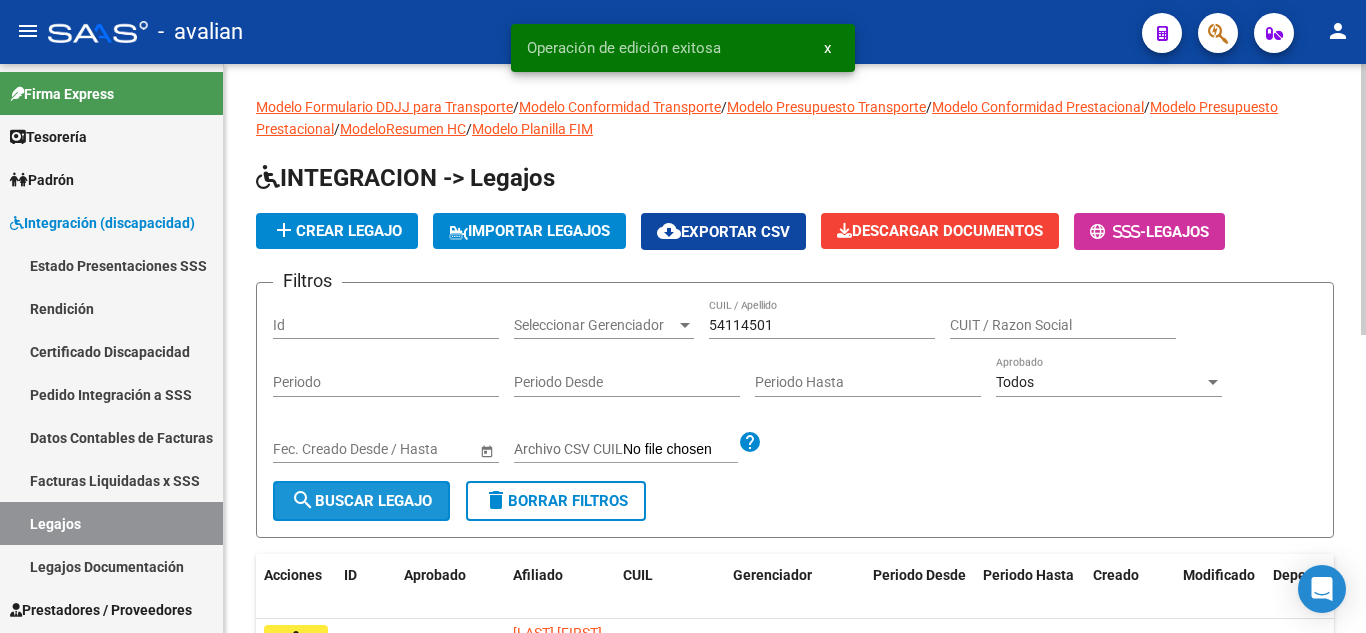 click on "search  Buscar Legajo" 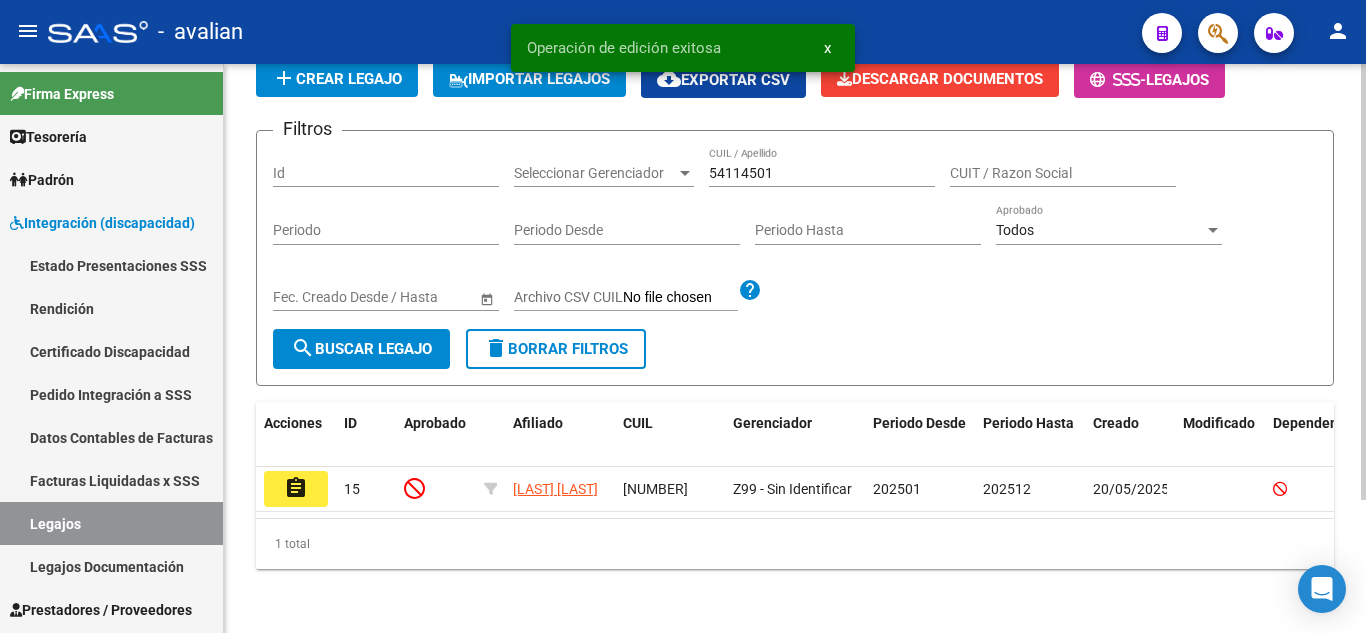 scroll, scrollTop: 174, scrollLeft: 0, axis: vertical 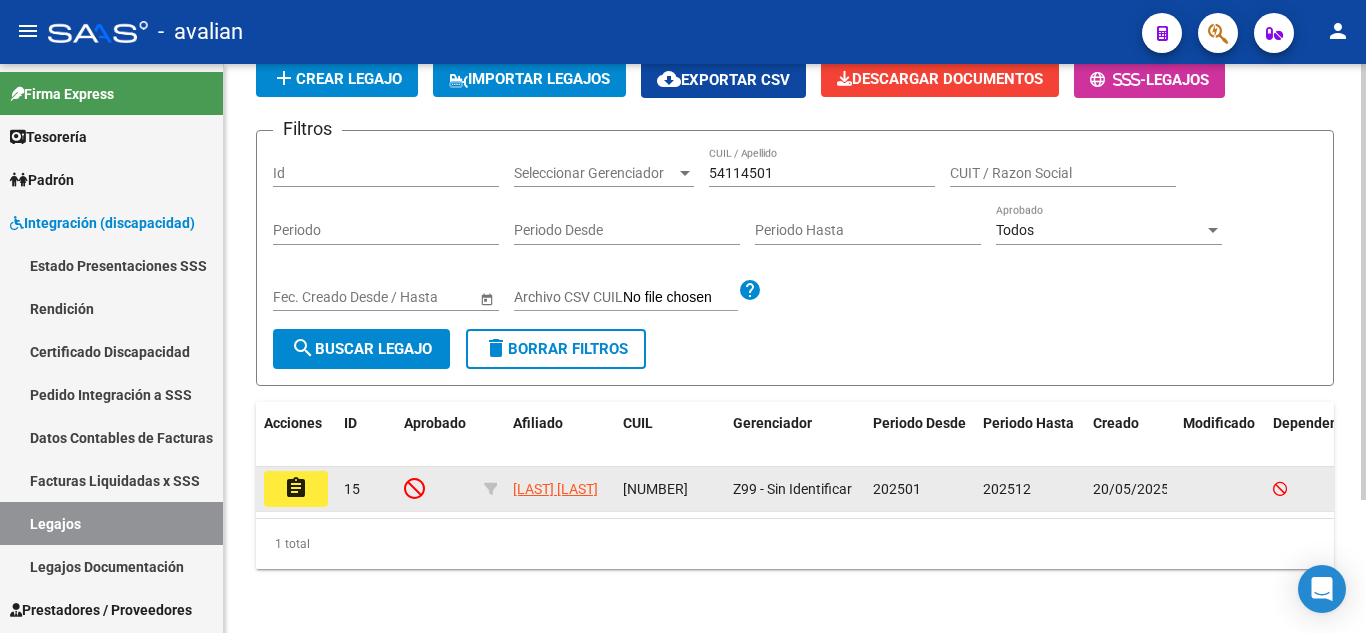 click on "assignment" 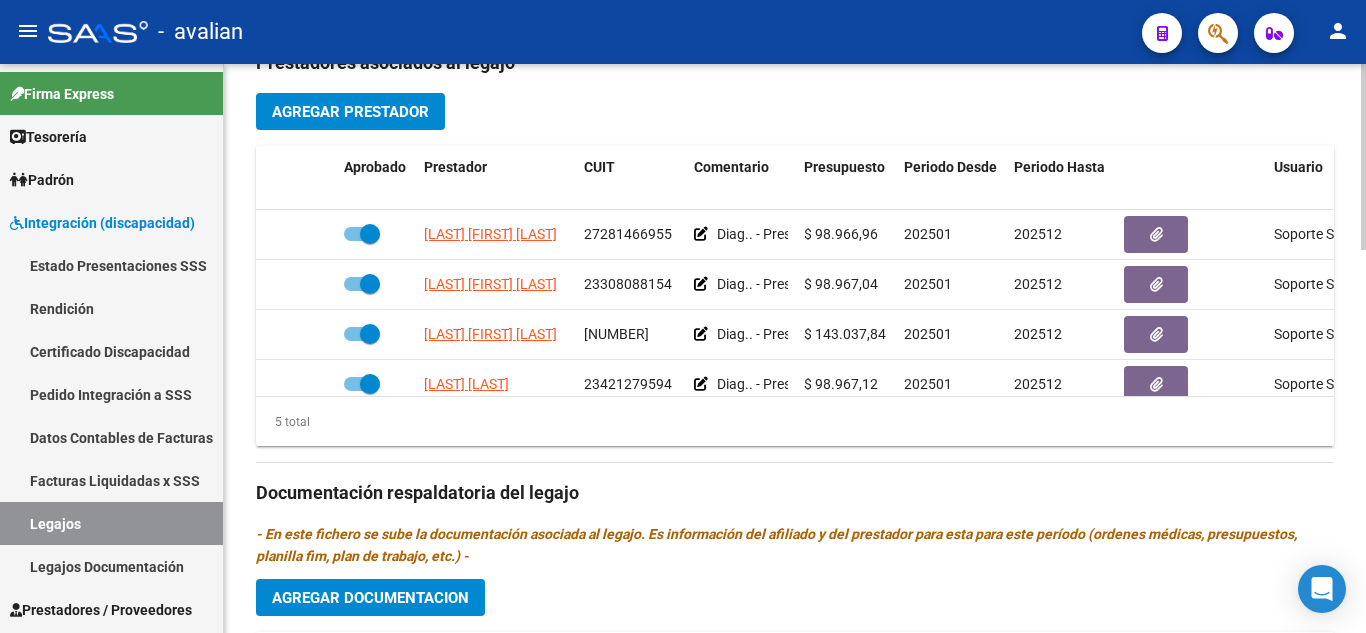 scroll, scrollTop: 767, scrollLeft: 0, axis: vertical 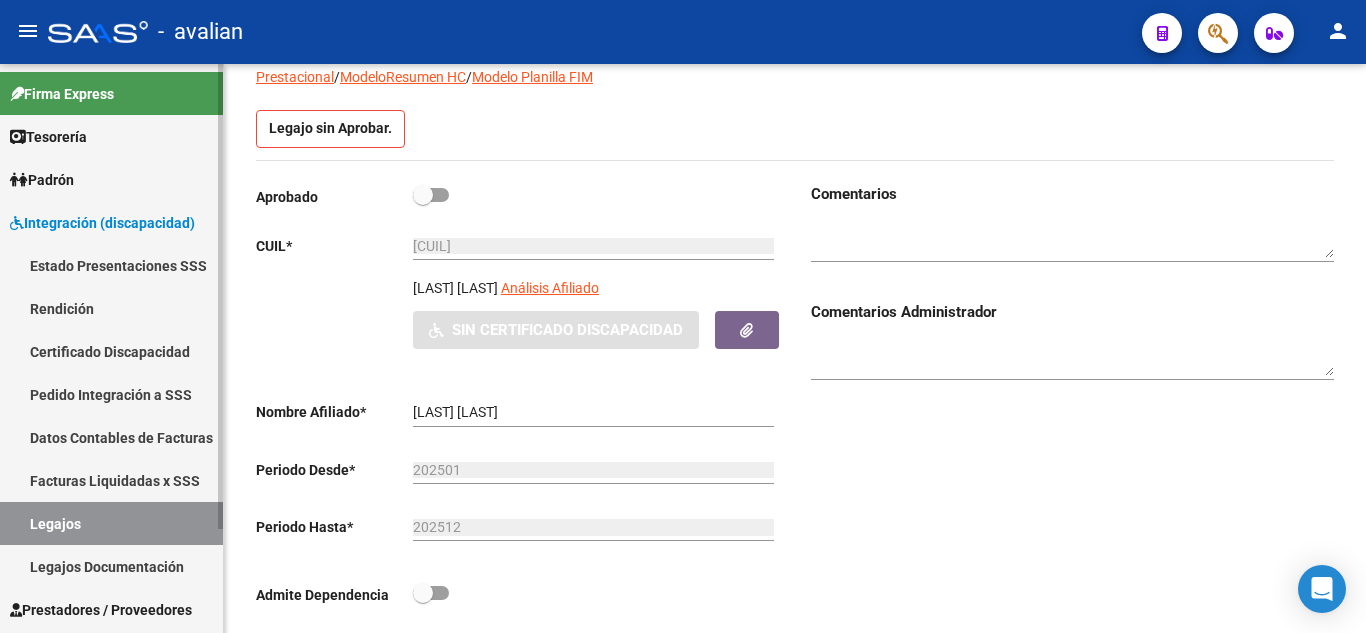 click on "Legajos" at bounding box center [111, 523] 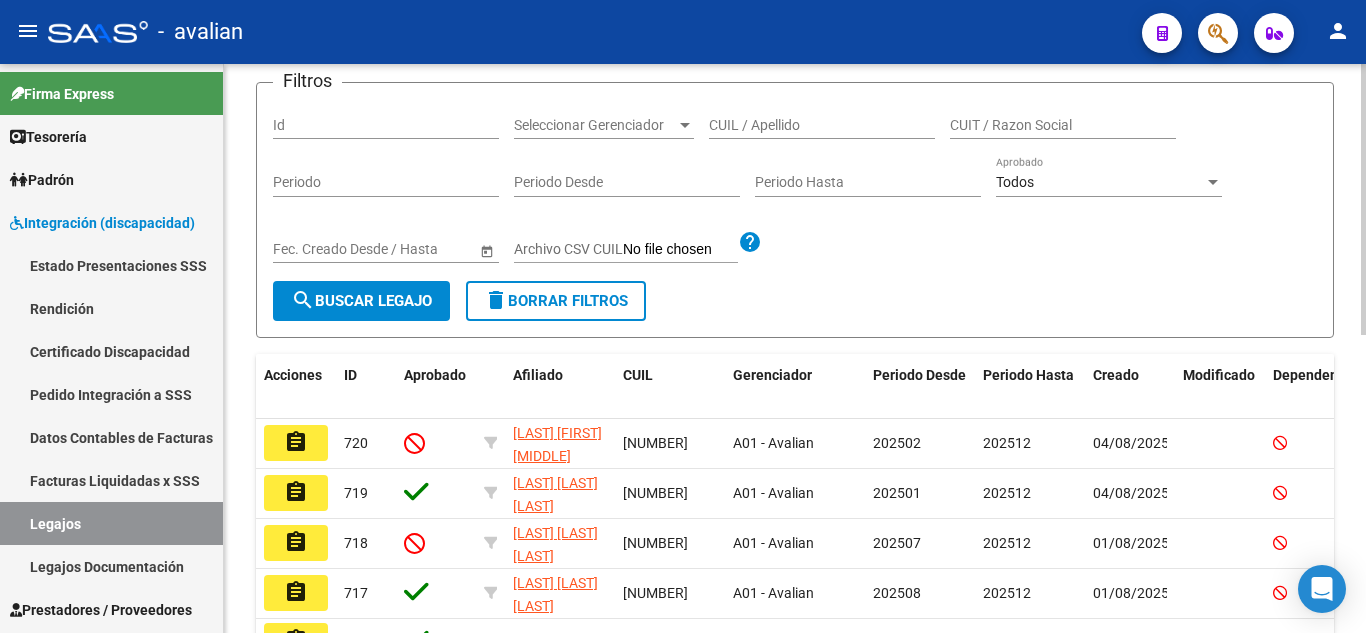 click on "Filtros Id Seleccionar Gerenciador Seleccionar Gerenciador CUIL / Apellido CUIT / Razon Social Periodo Periodo Desde Periodo Hasta Todos Aprobado Start date – End date Fec. Creado Desde / Hasta Archivo CSV CUIL help" 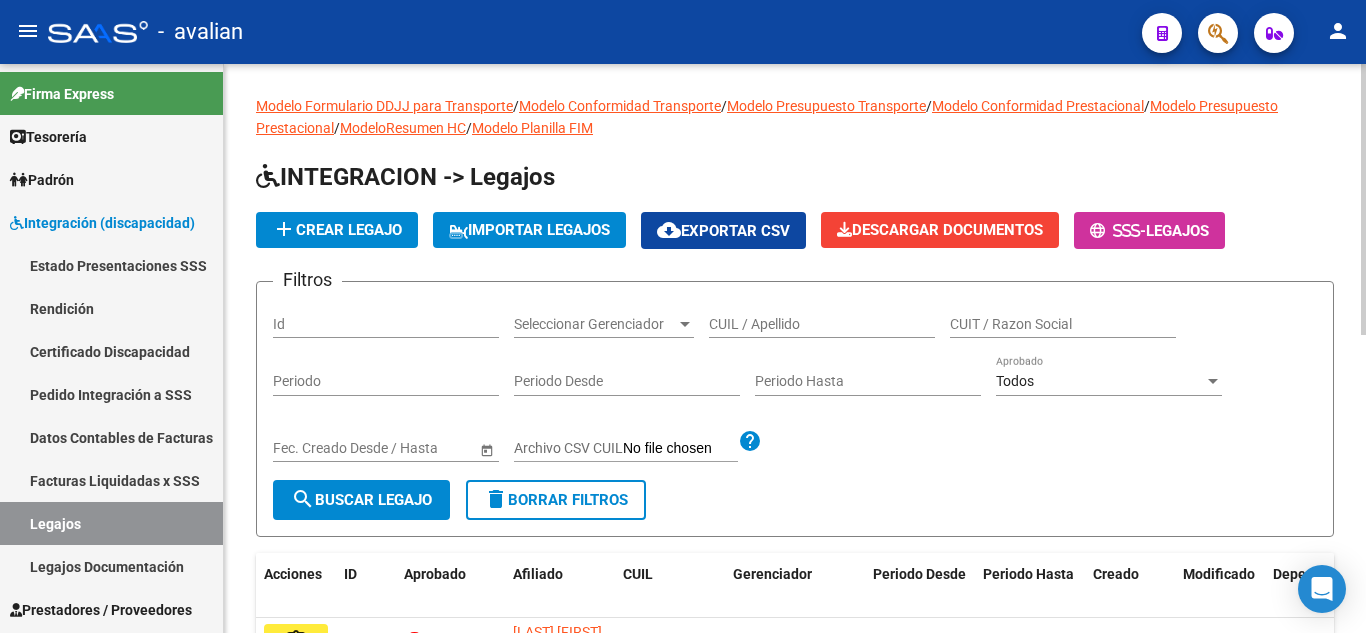 scroll, scrollTop: 0, scrollLeft: 0, axis: both 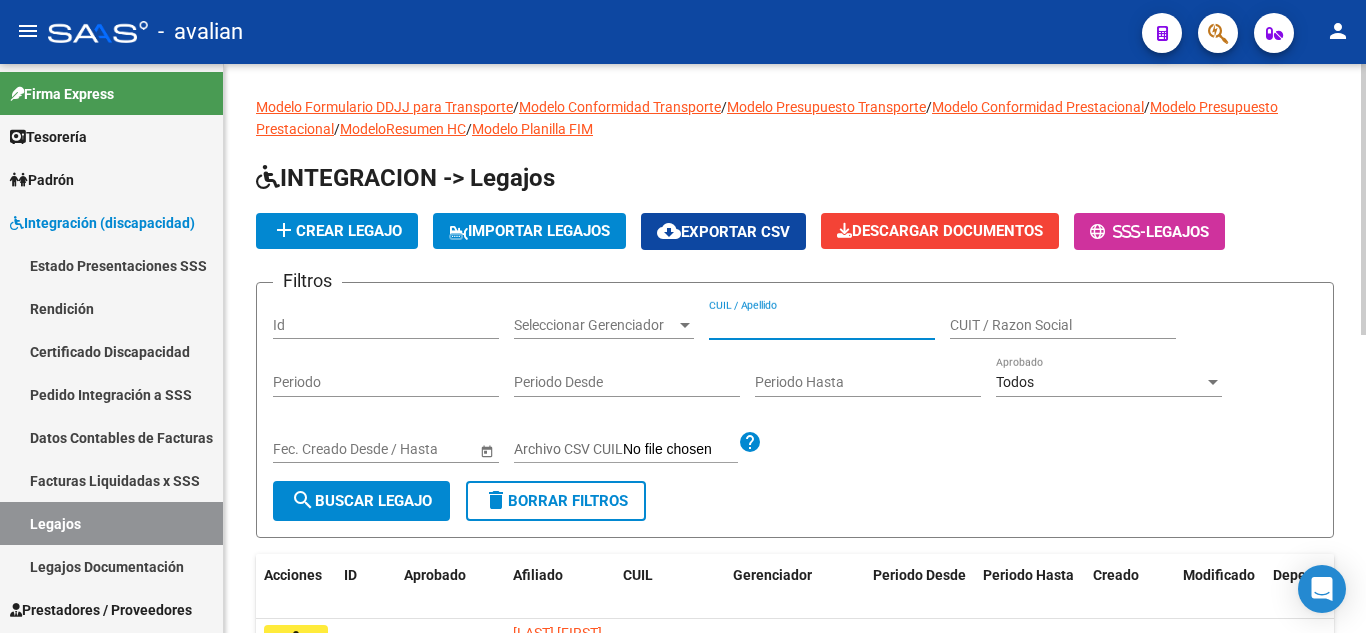 click on "CUIL / Apellido" at bounding box center [822, 325] 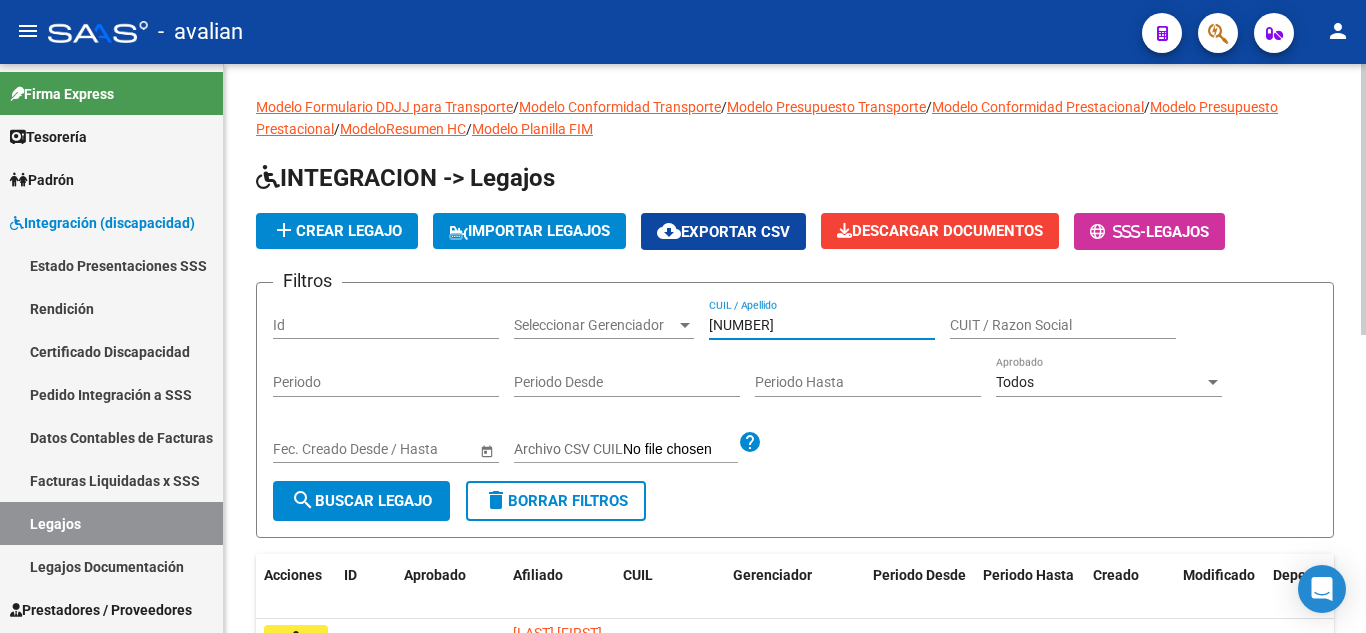 type on "[NUMBER]" 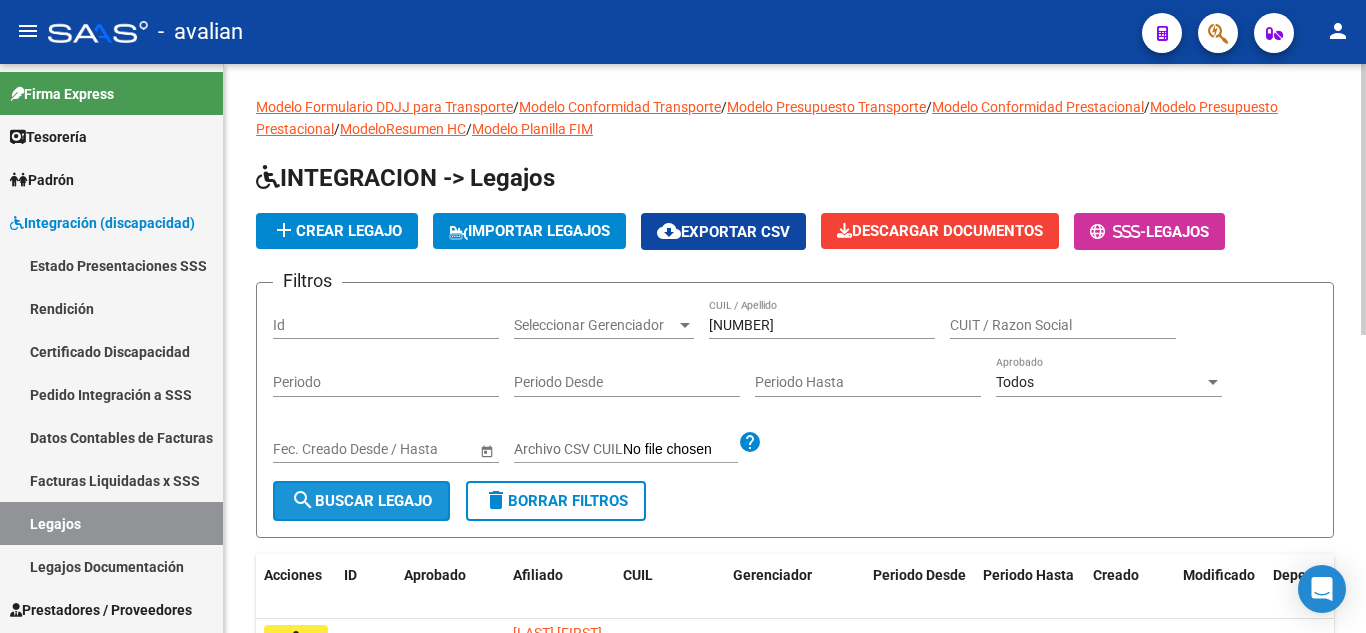 click on "search  Buscar Legajo" 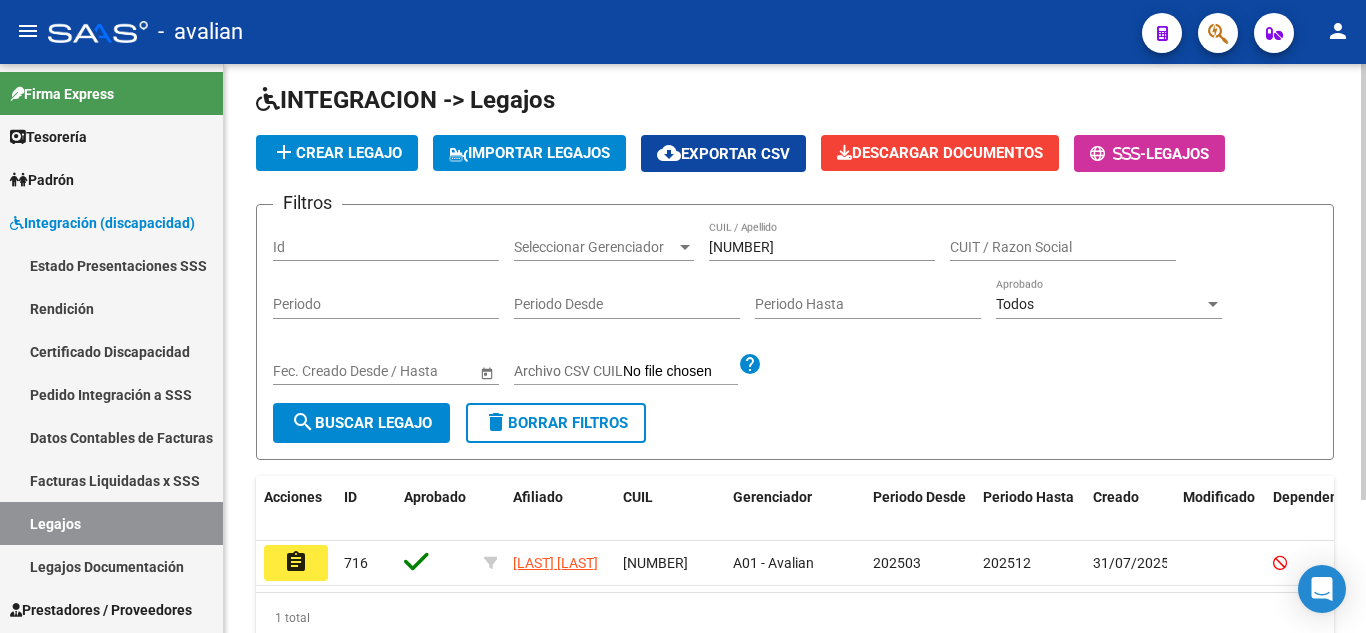 scroll, scrollTop: 174, scrollLeft: 0, axis: vertical 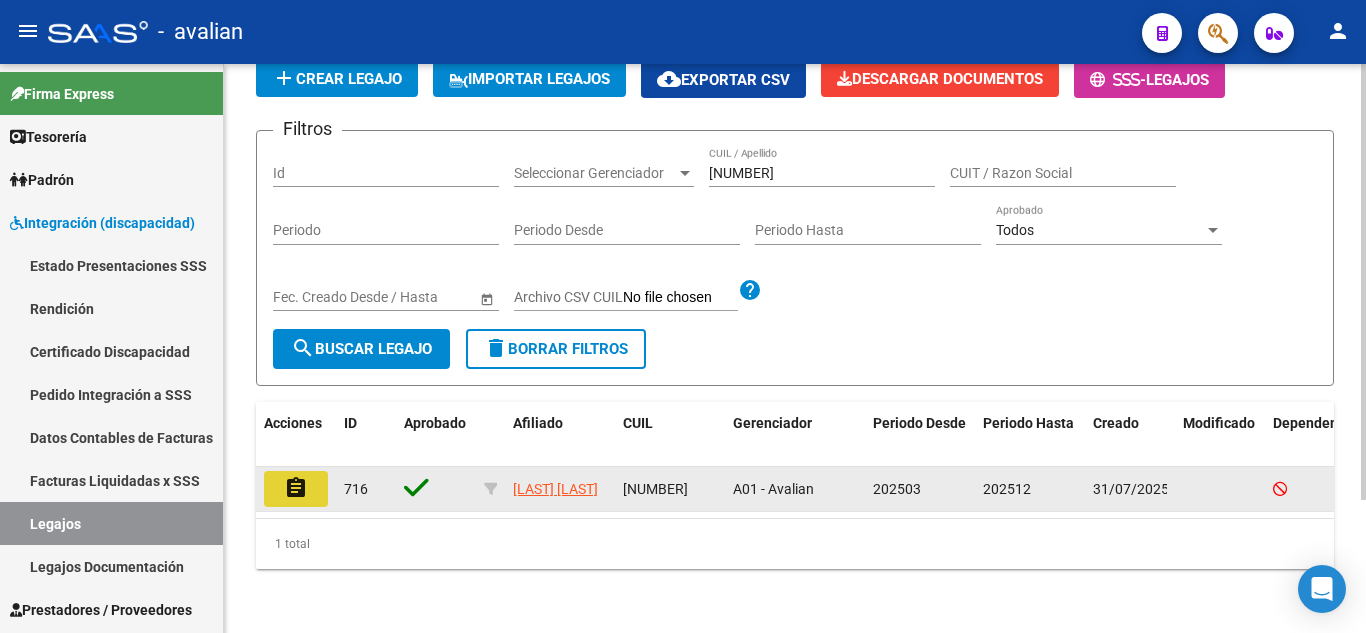 click on "assignment" 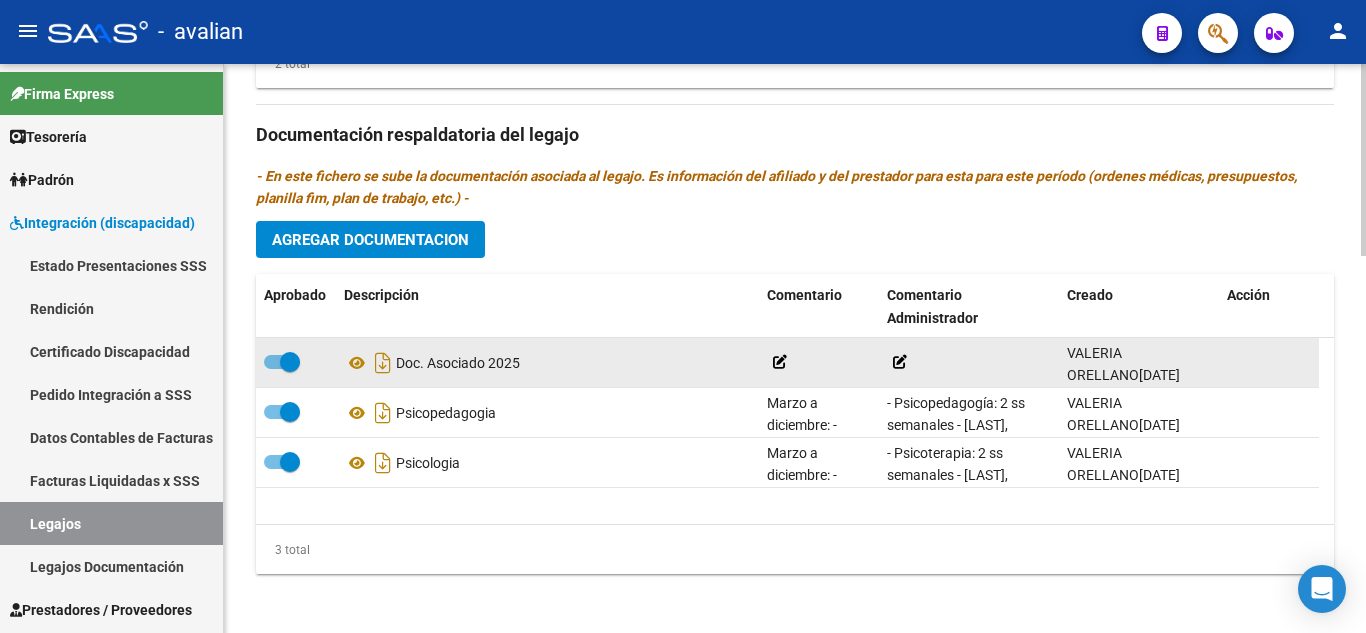 scroll, scrollTop: 1115, scrollLeft: 0, axis: vertical 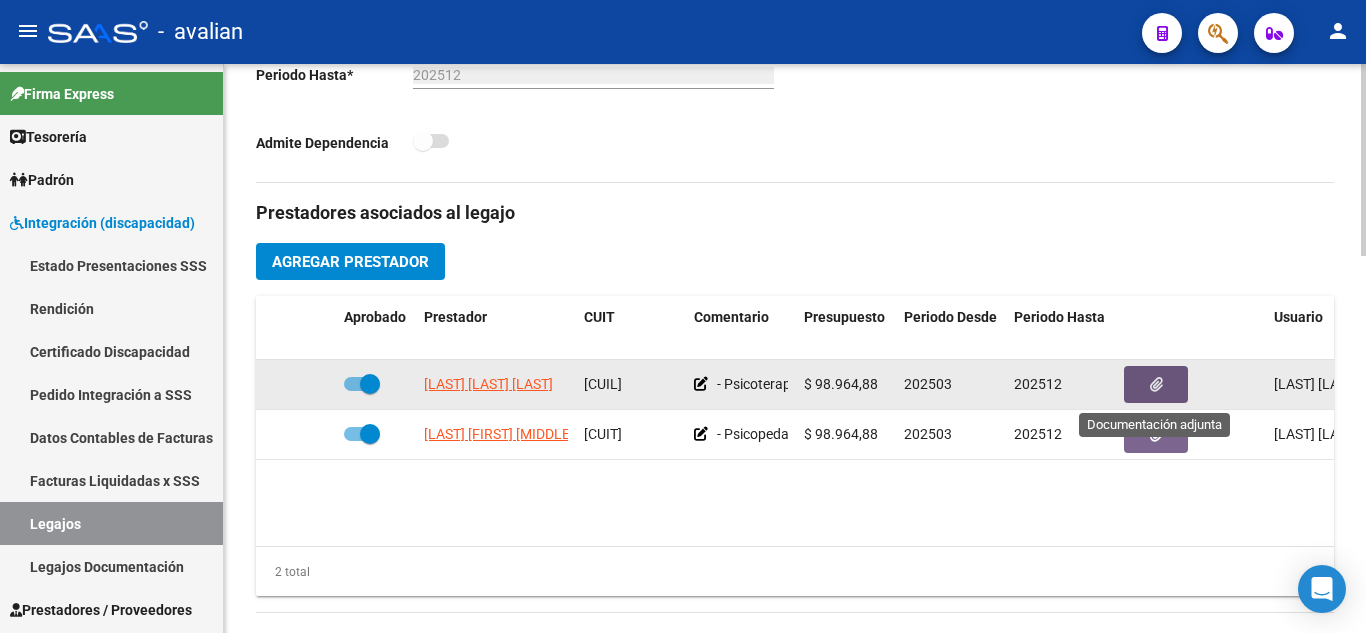 click 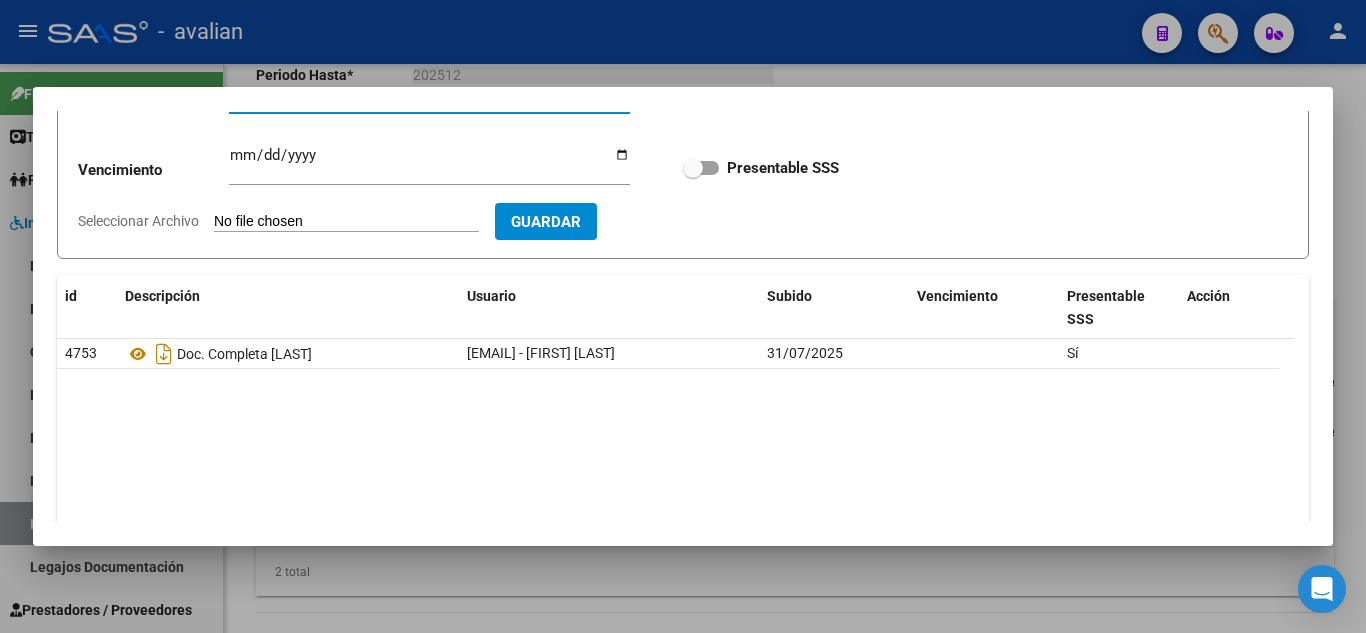 scroll, scrollTop: 127, scrollLeft: 0, axis: vertical 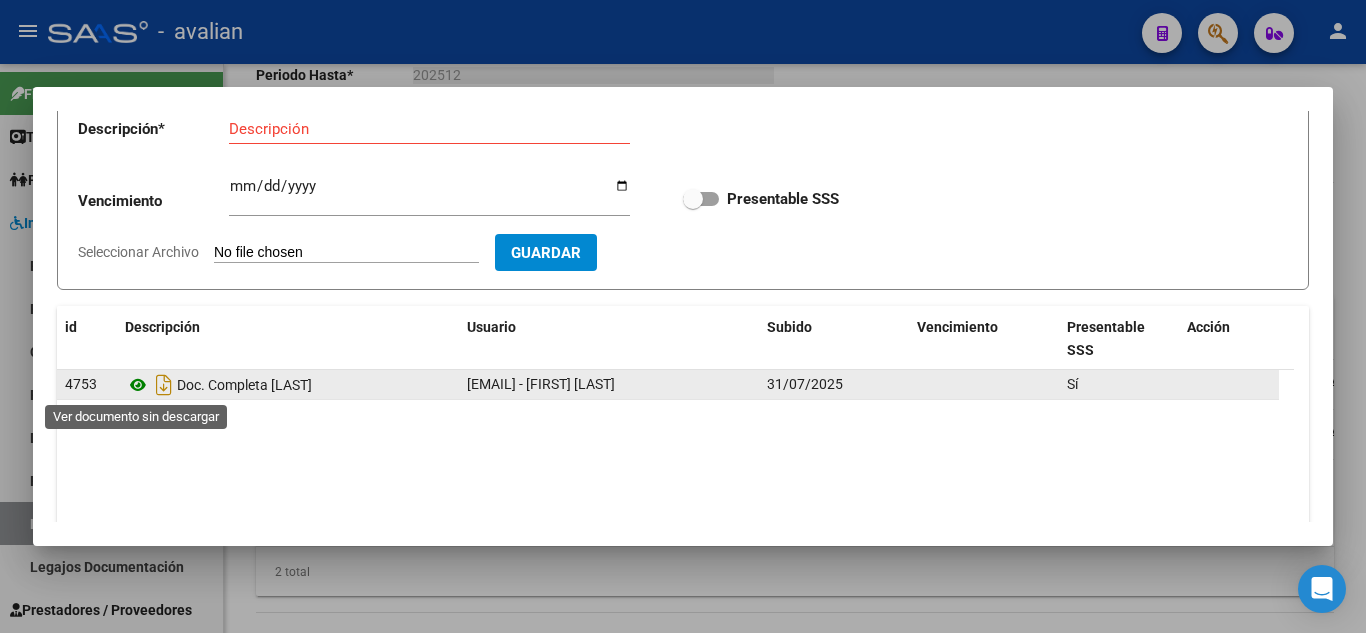 click 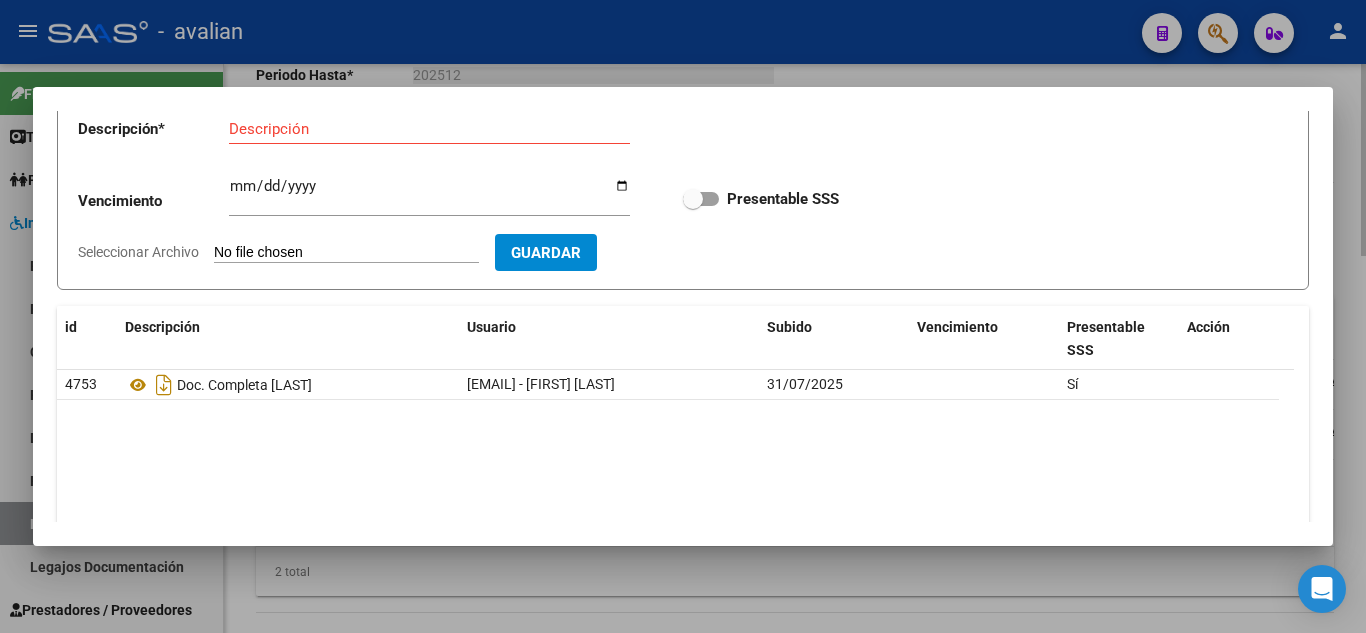 click at bounding box center (683, 316) 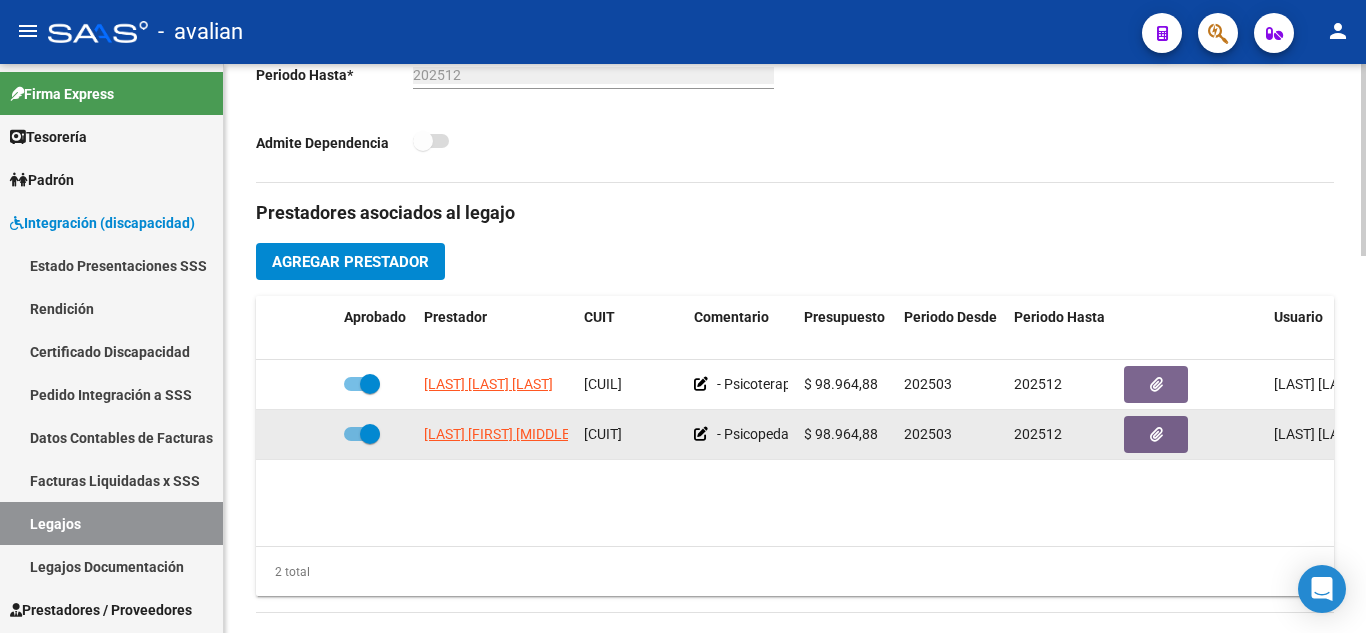 click 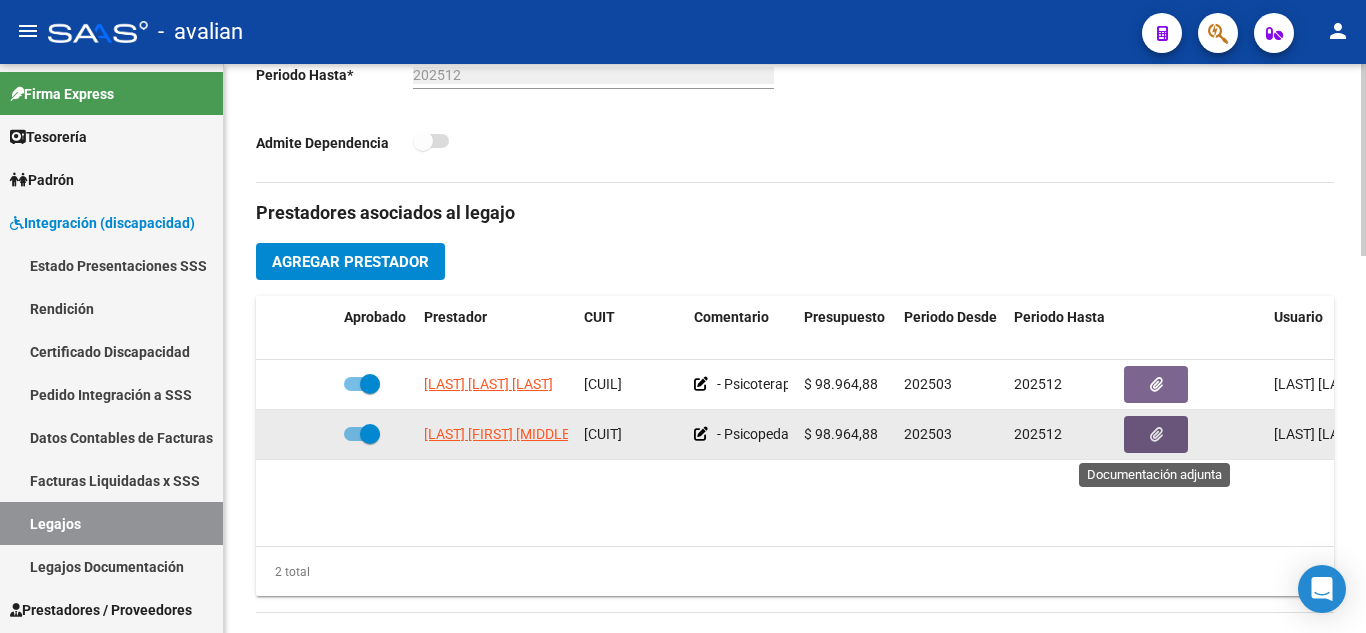 click 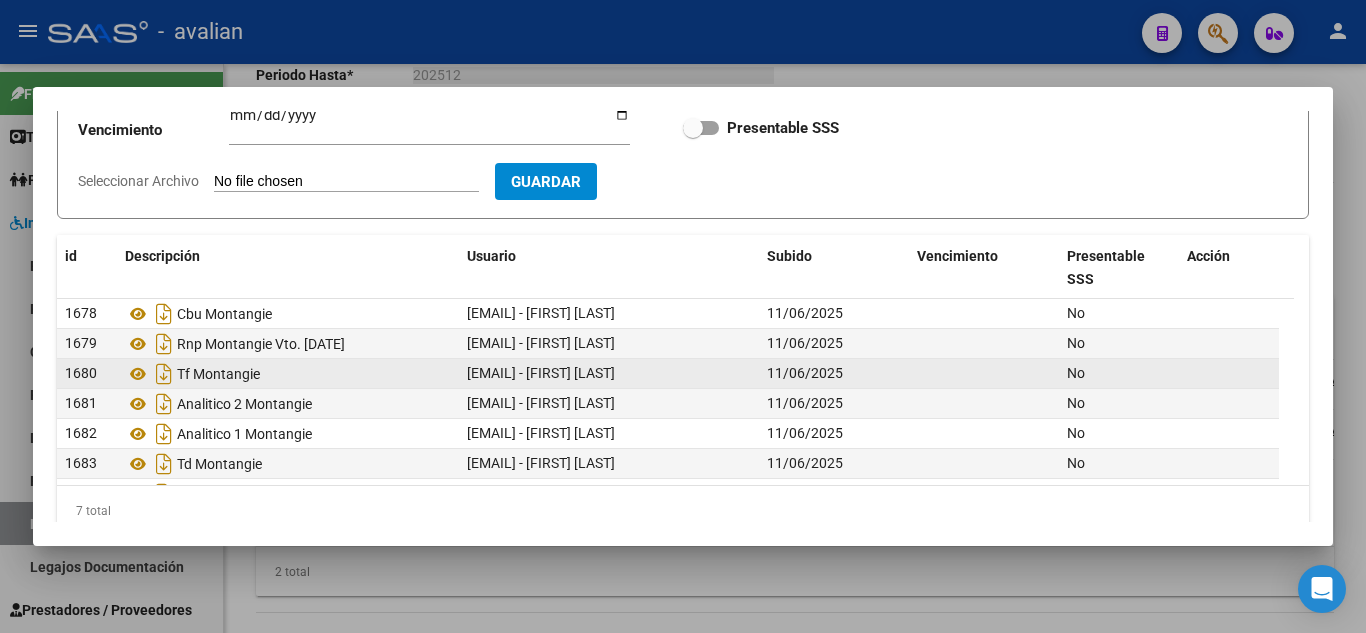scroll, scrollTop: 200, scrollLeft: 0, axis: vertical 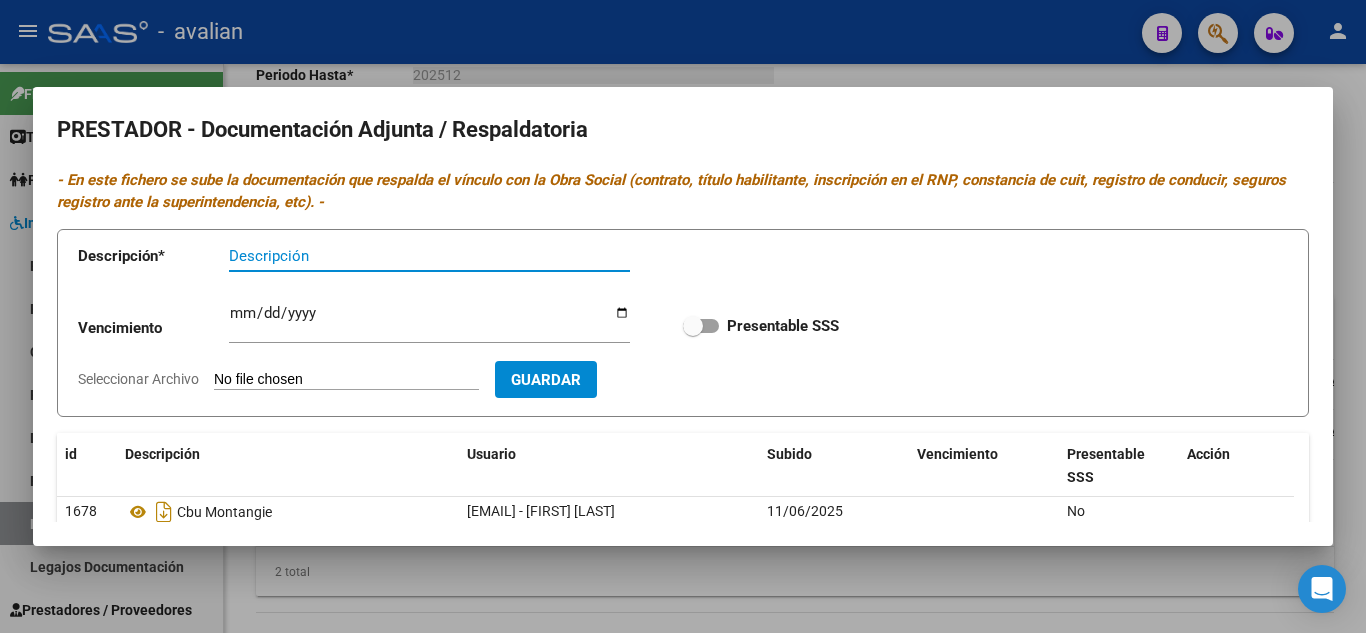 click at bounding box center (683, 316) 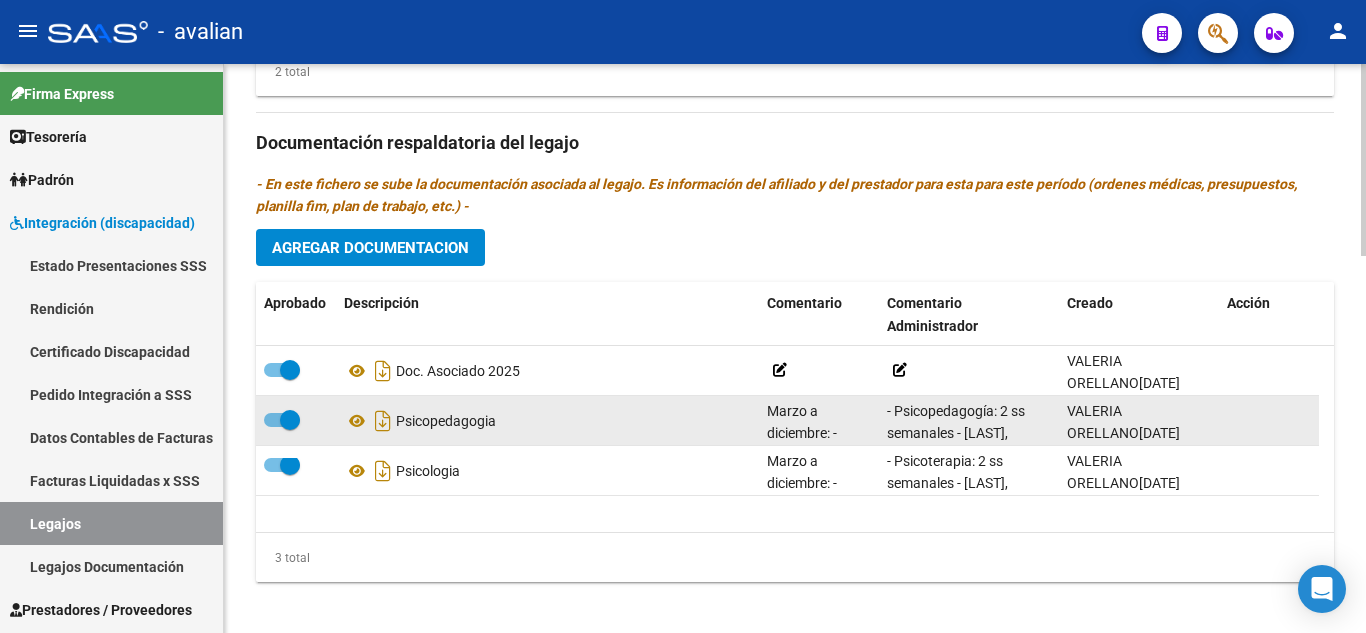 scroll, scrollTop: 1115, scrollLeft: 0, axis: vertical 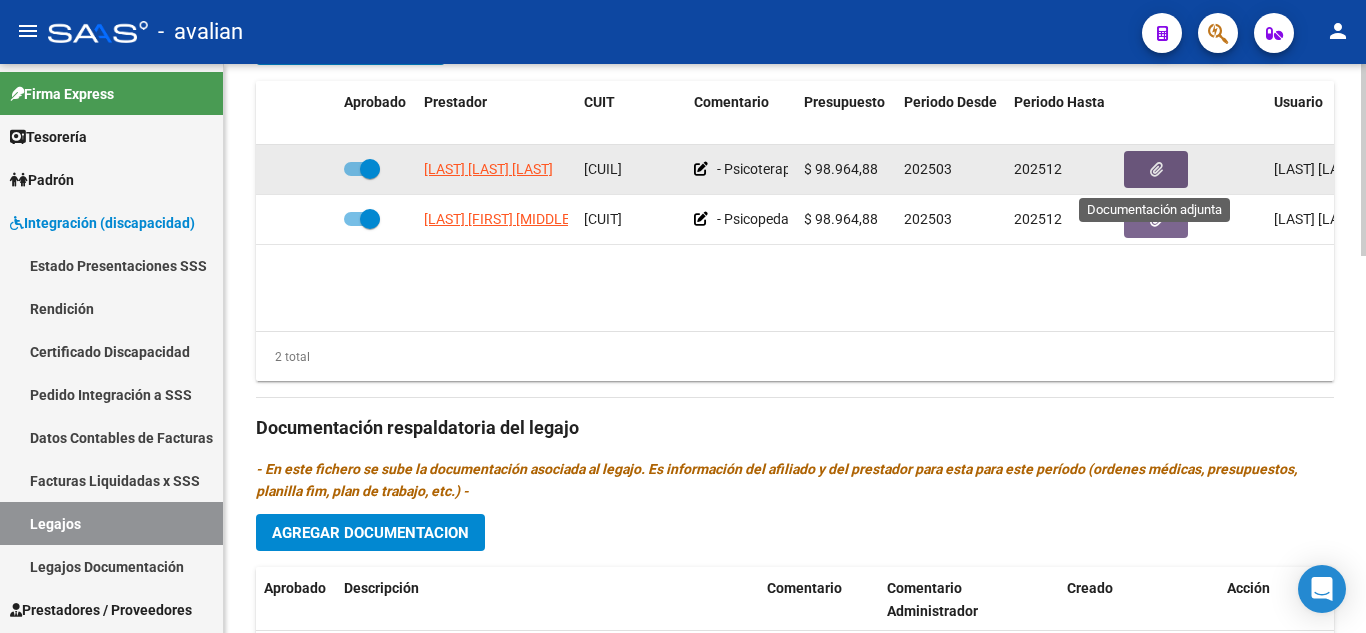 click 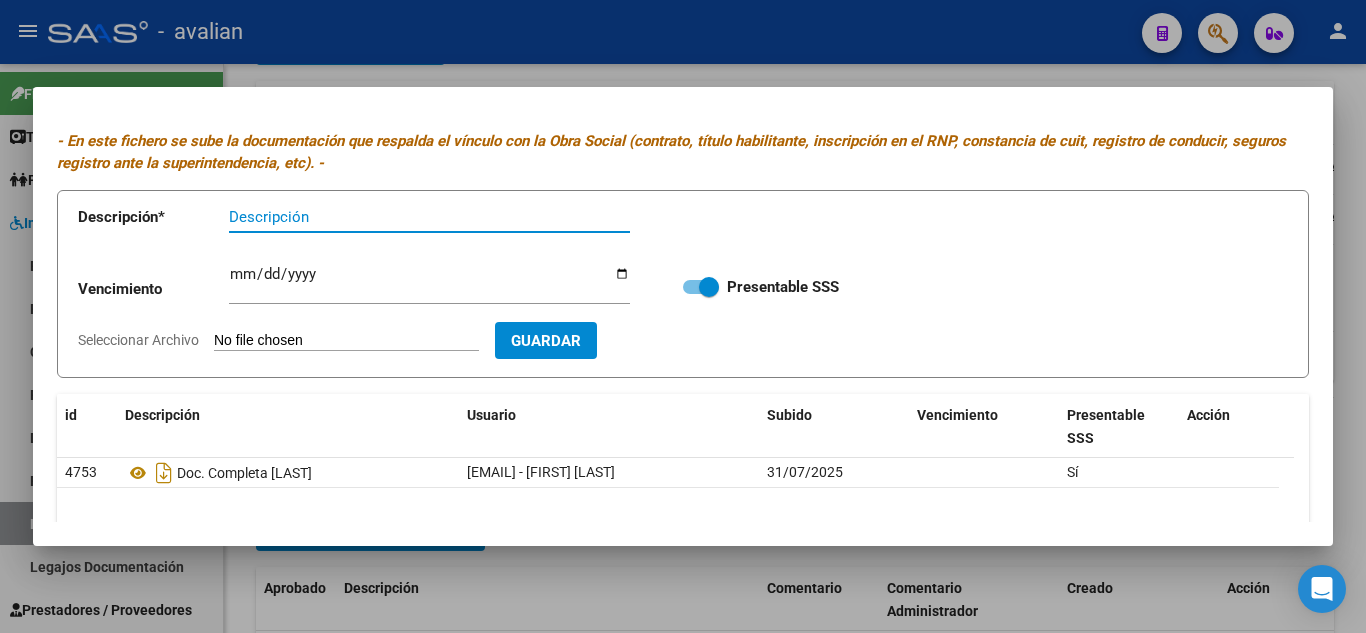 scroll, scrollTop: 0, scrollLeft: 0, axis: both 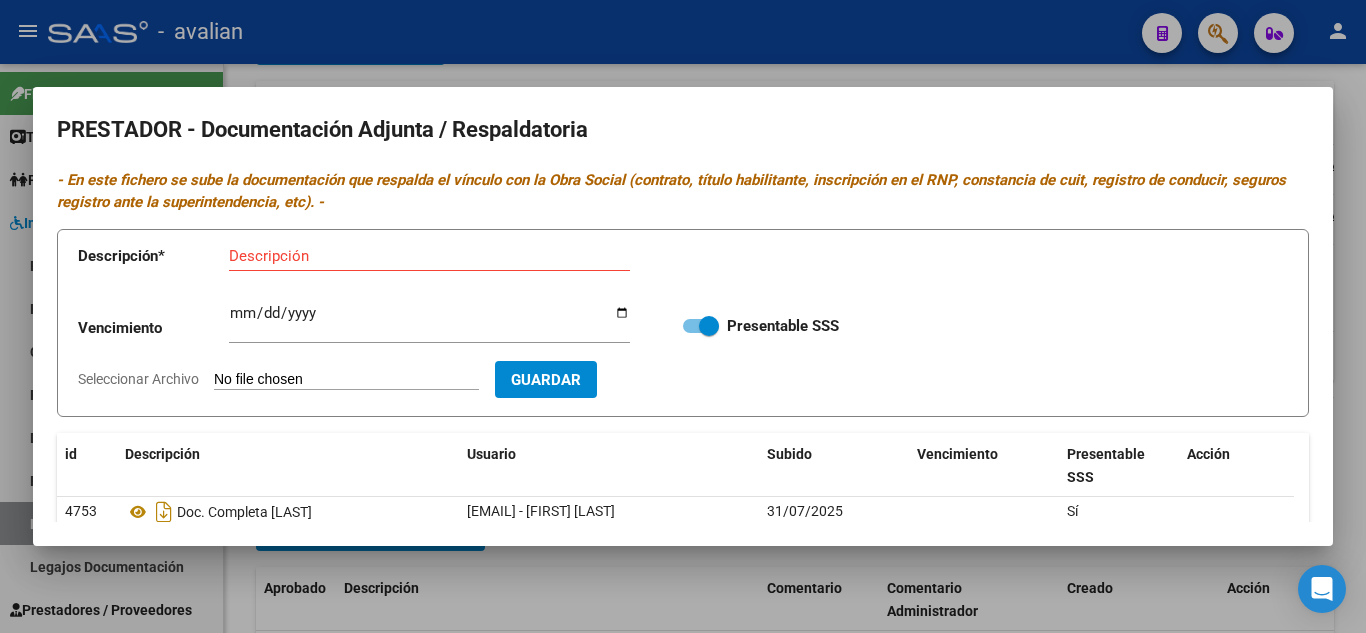 click at bounding box center [683, 316] 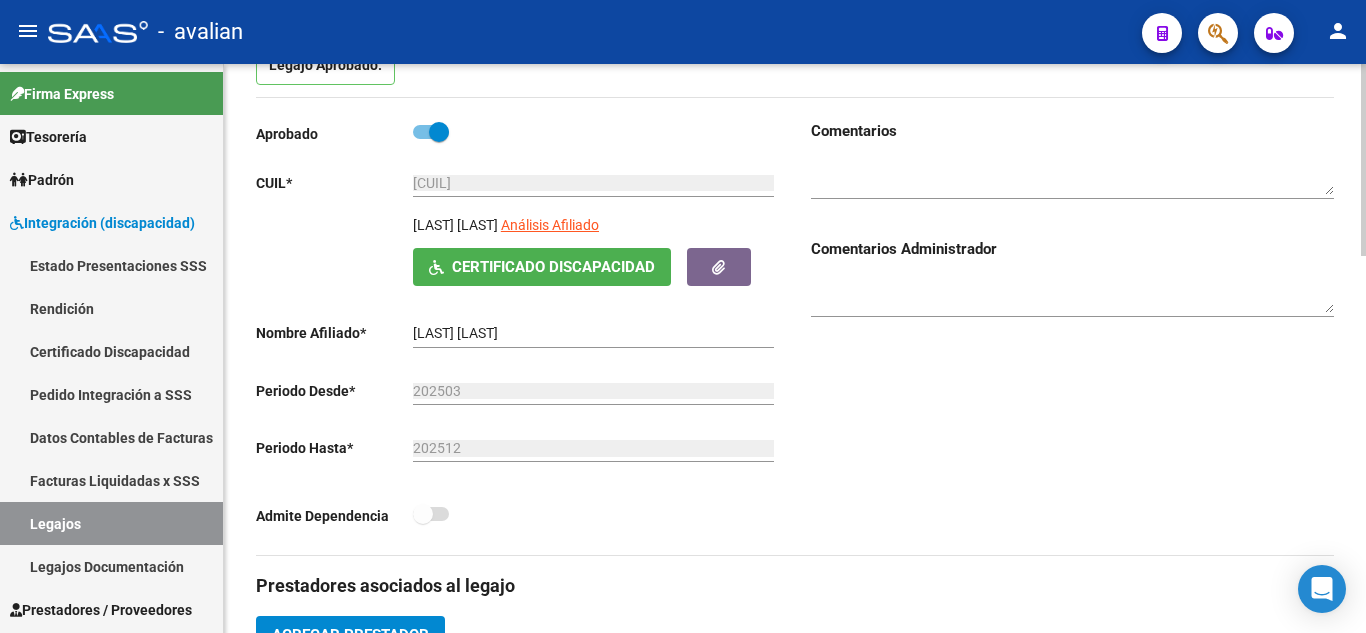 scroll, scrollTop: 215, scrollLeft: 0, axis: vertical 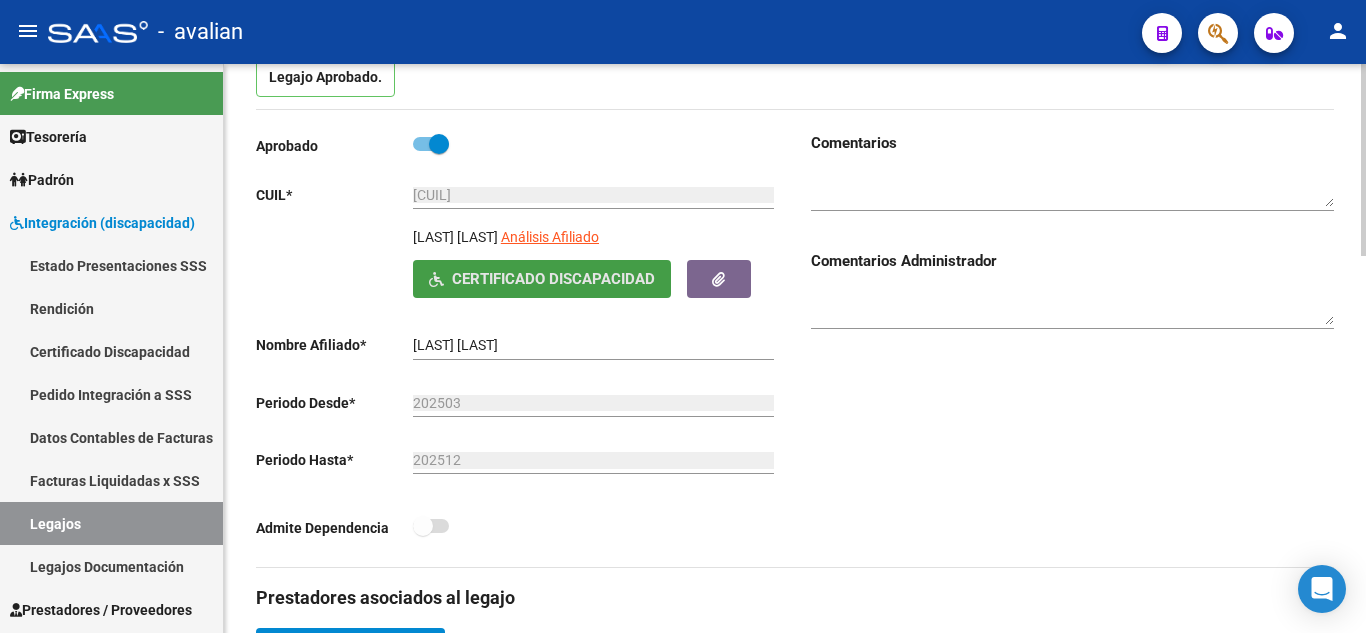 click on "Certificado Discapacidad" 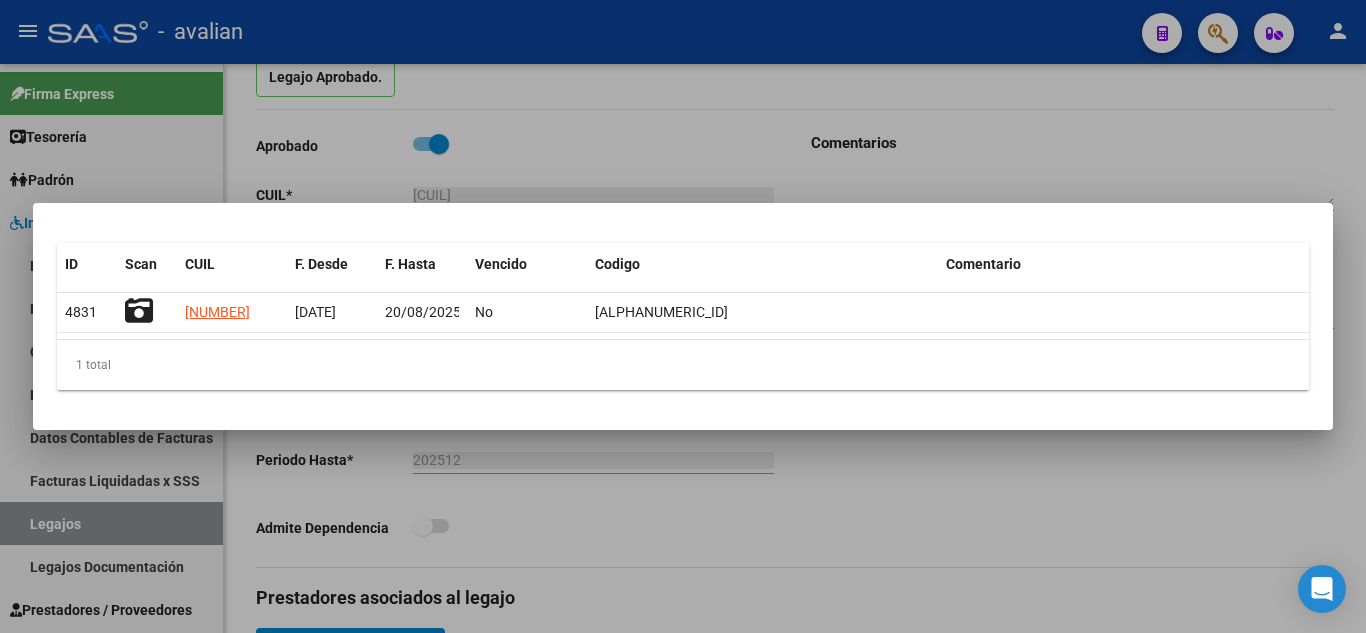 click at bounding box center [683, 316] 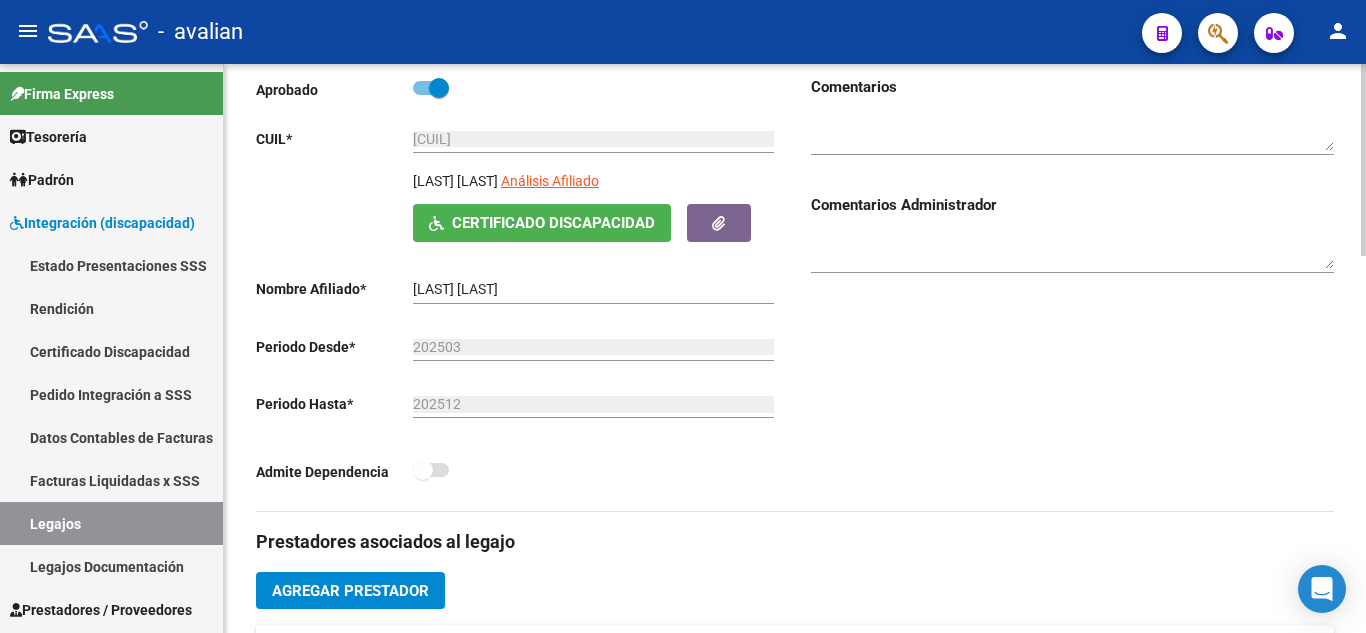 scroll, scrollTop: 215, scrollLeft: 0, axis: vertical 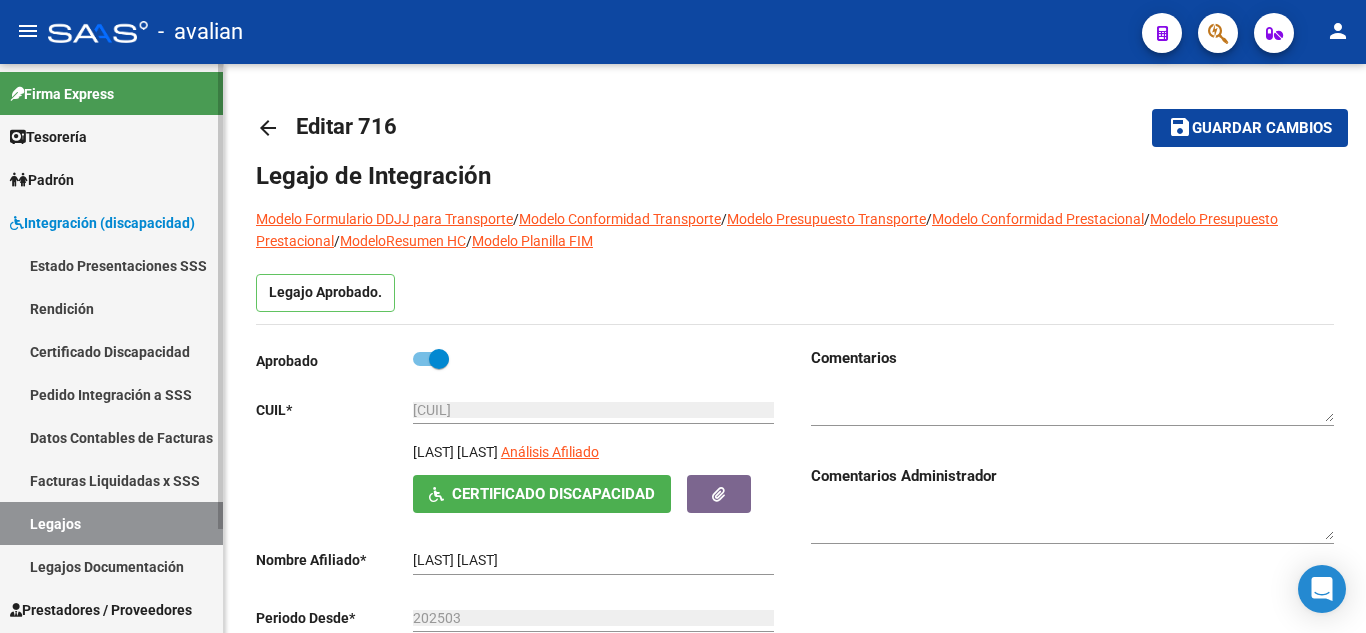click on "Legajos" at bounding box center [111, 523] 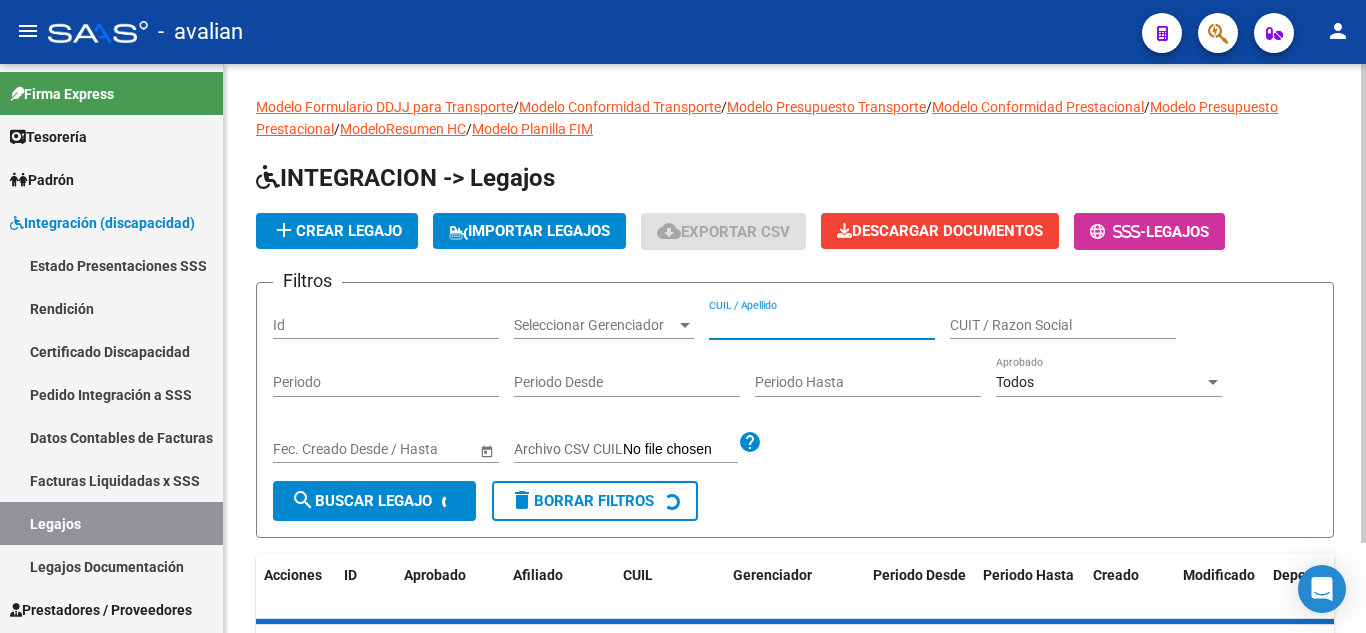 click on "CUIL / Apellido" at bounding box center (822, 325) 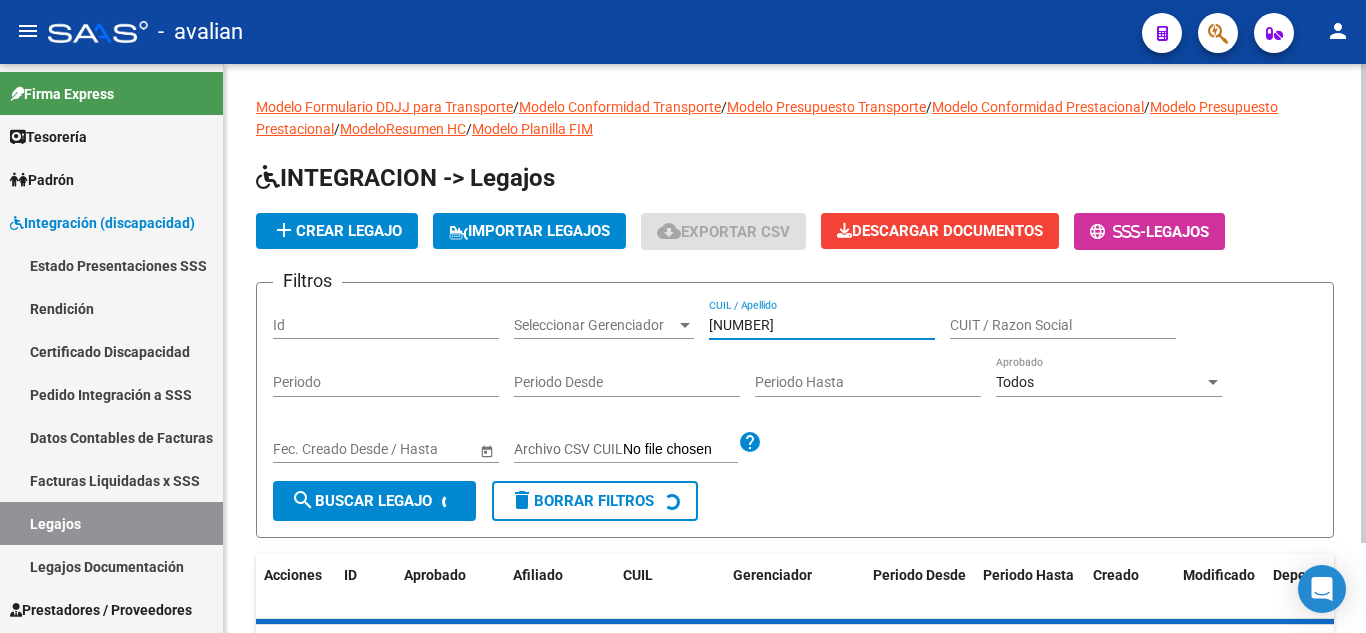 type on "[NUMBER]" 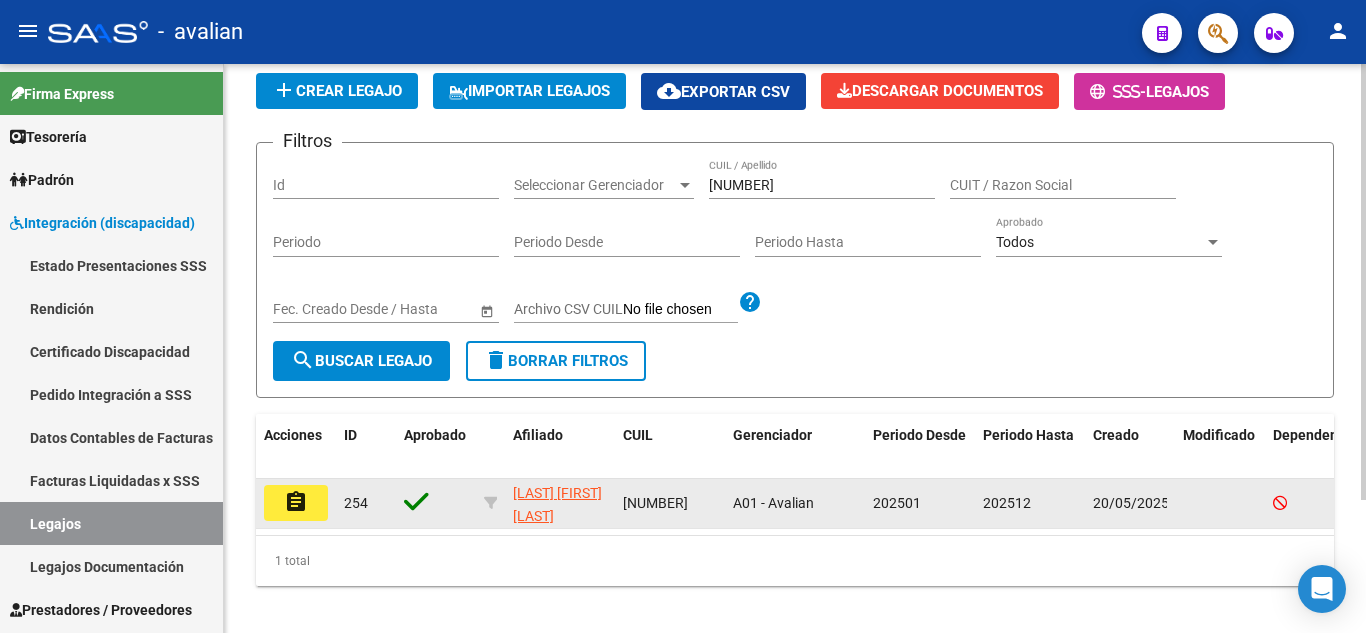 scroll, scrollTop: 174, scrollLeft: 0, axis: vertical 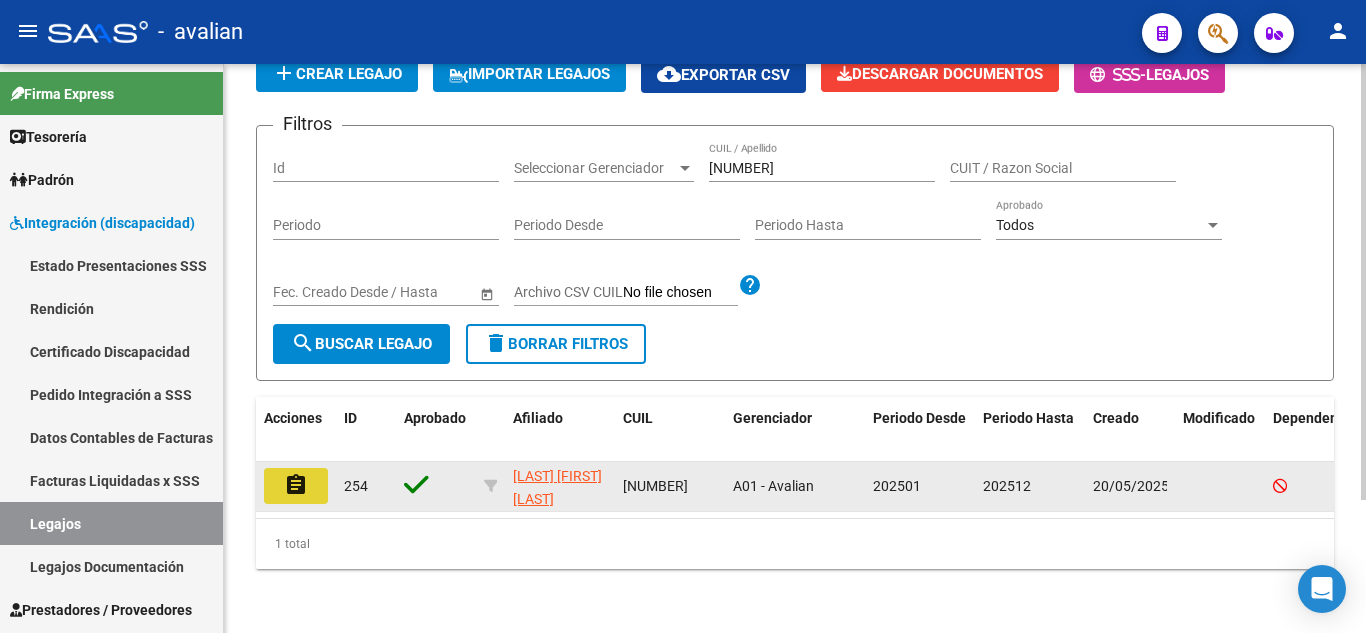 click on "assignment" 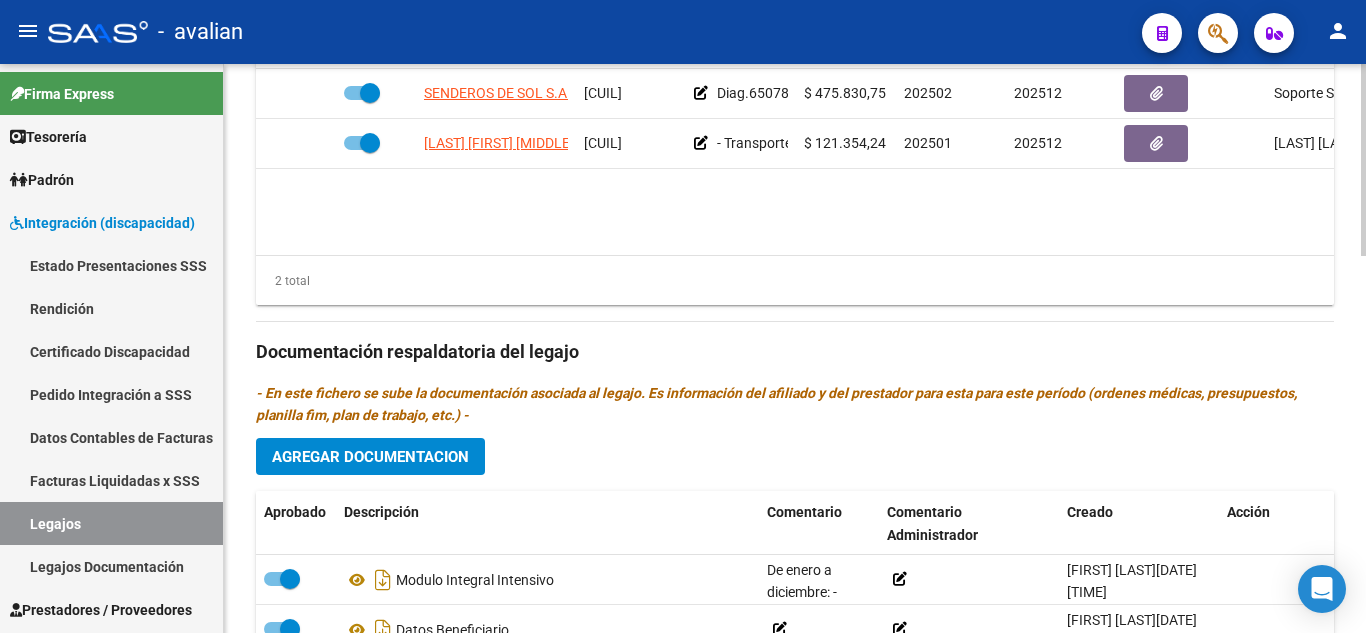 scroll, scrollTop: 1000, scrollLeft: 0, axis: vertical 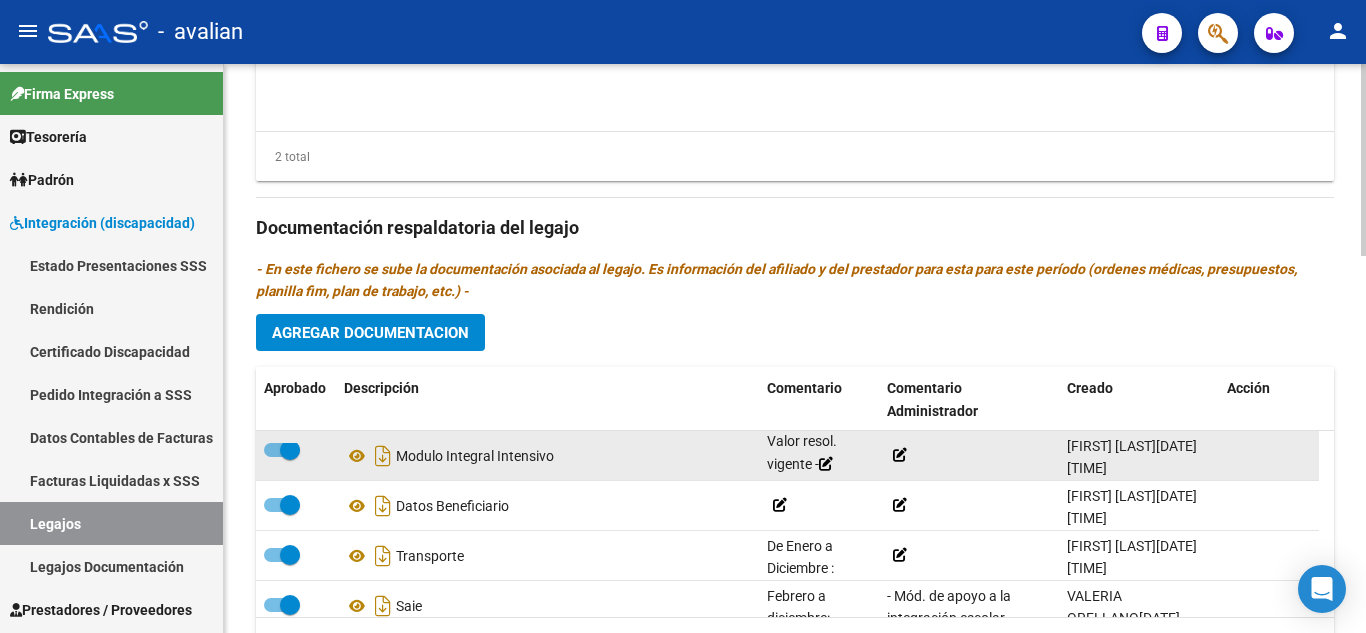 drag, startPoint x: 773, startPoint y: 446, endPoint x: 820, endPoint y: 475, distance: 55.226807 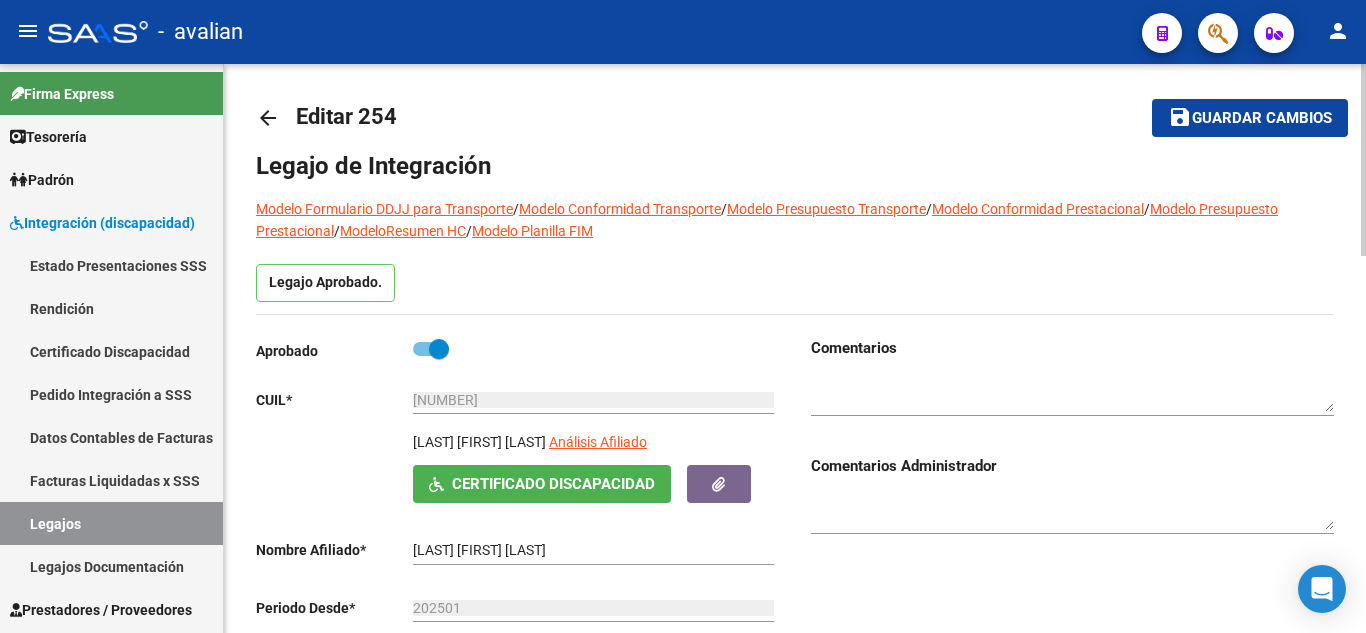 scroll, scrollTop: 0, scrollLeft: 0, axis: both 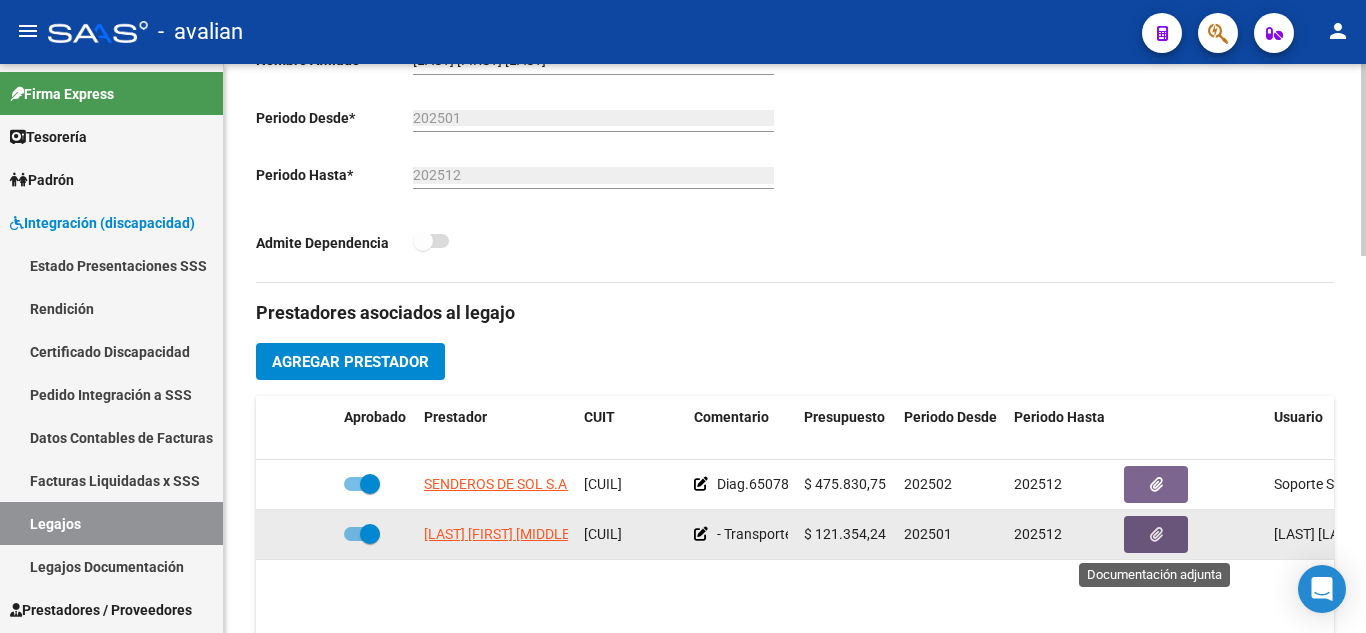 click 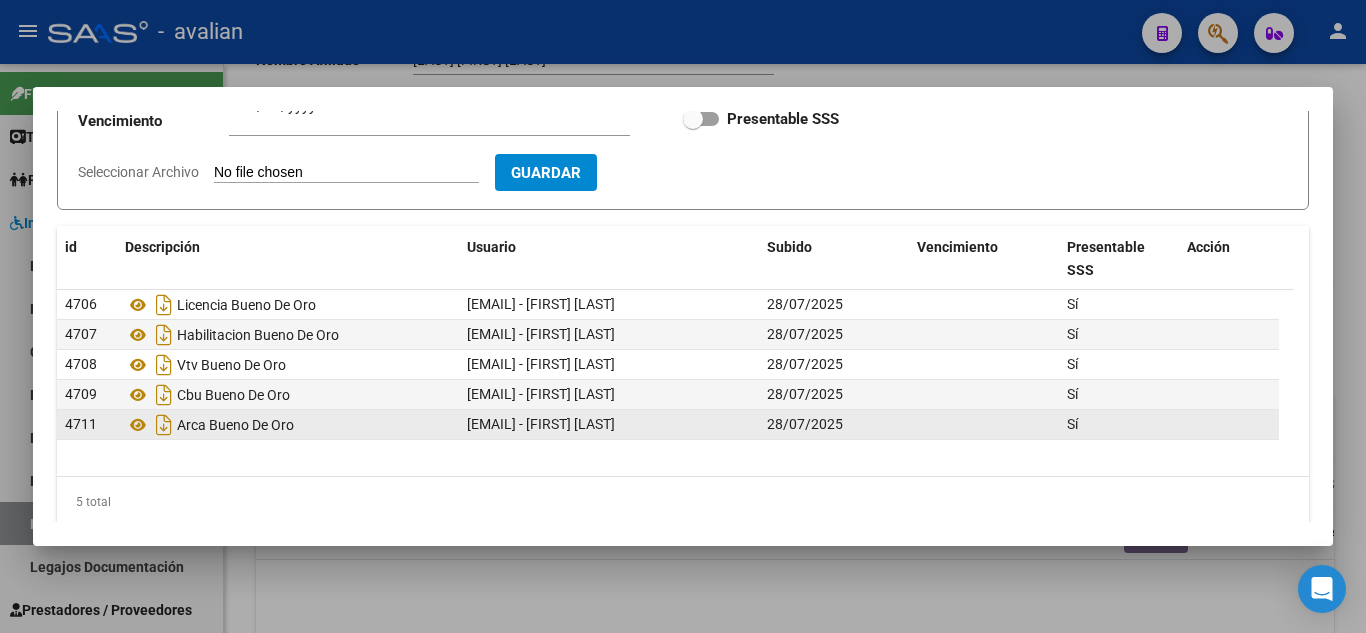 scroll, scrollTop: 227, scrollLeft: 0, axis: vertical 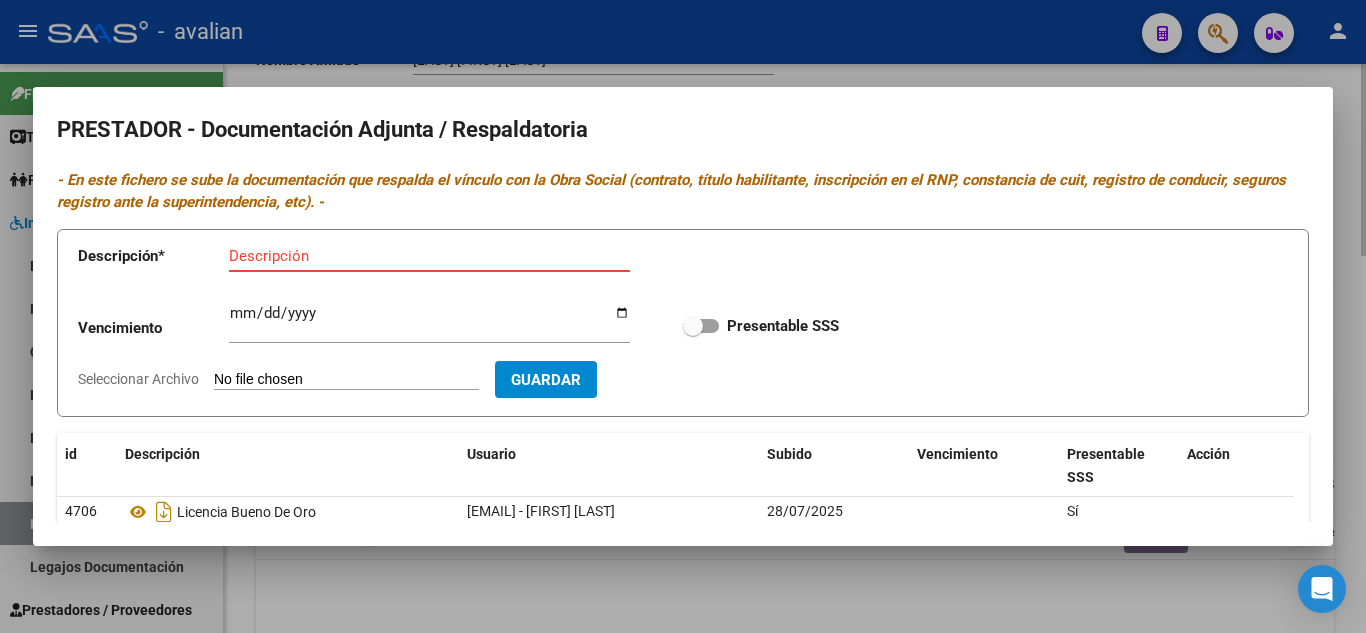 drag, startPoint x: 831, startPoint y: 85, endPoint x: 834, endPoint y: 74, distance: 11.401754 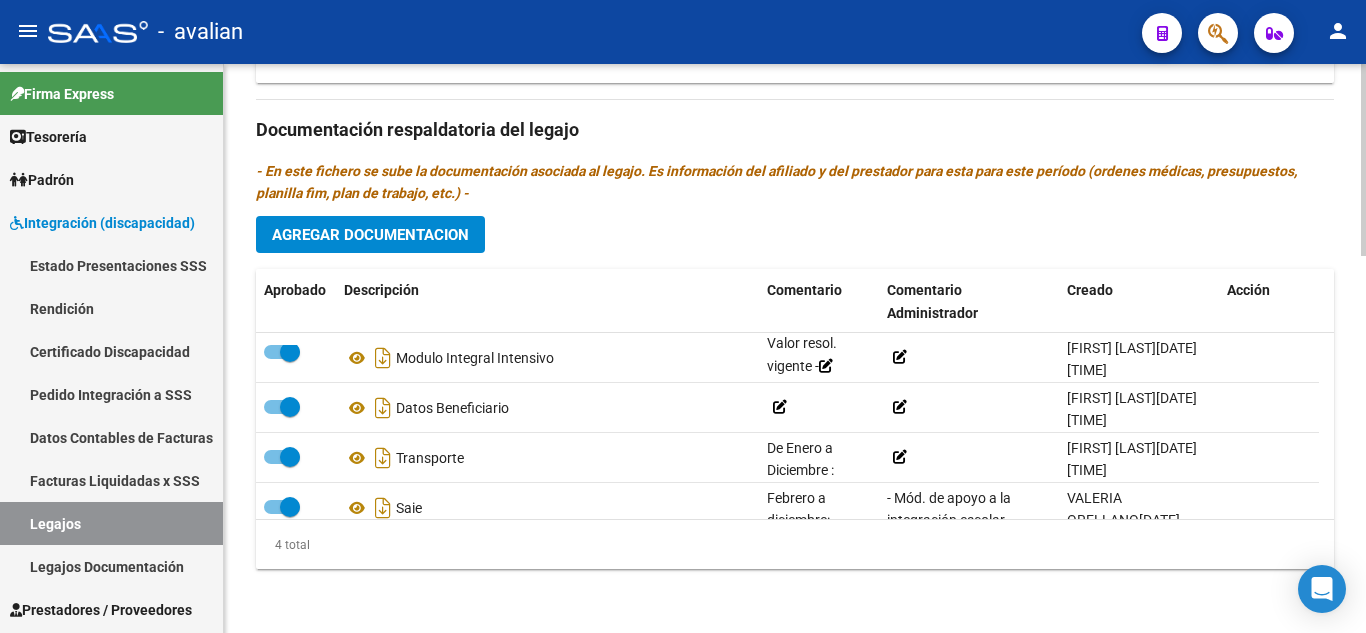 scroll, scrollTop: 1115, scrollLeft: 0, axis: vertical 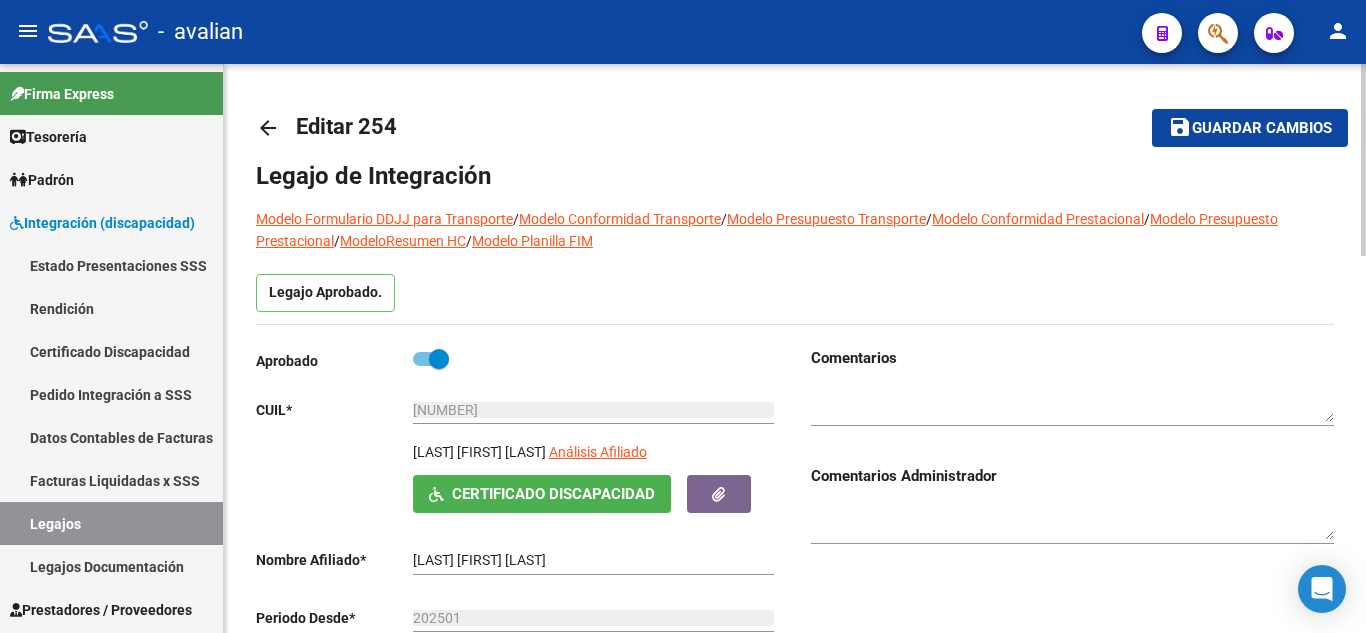 drag, startPoint x: 418, startPoint y: 454, endPoint x: 557, endPoint y: 464, distance: 139.35925 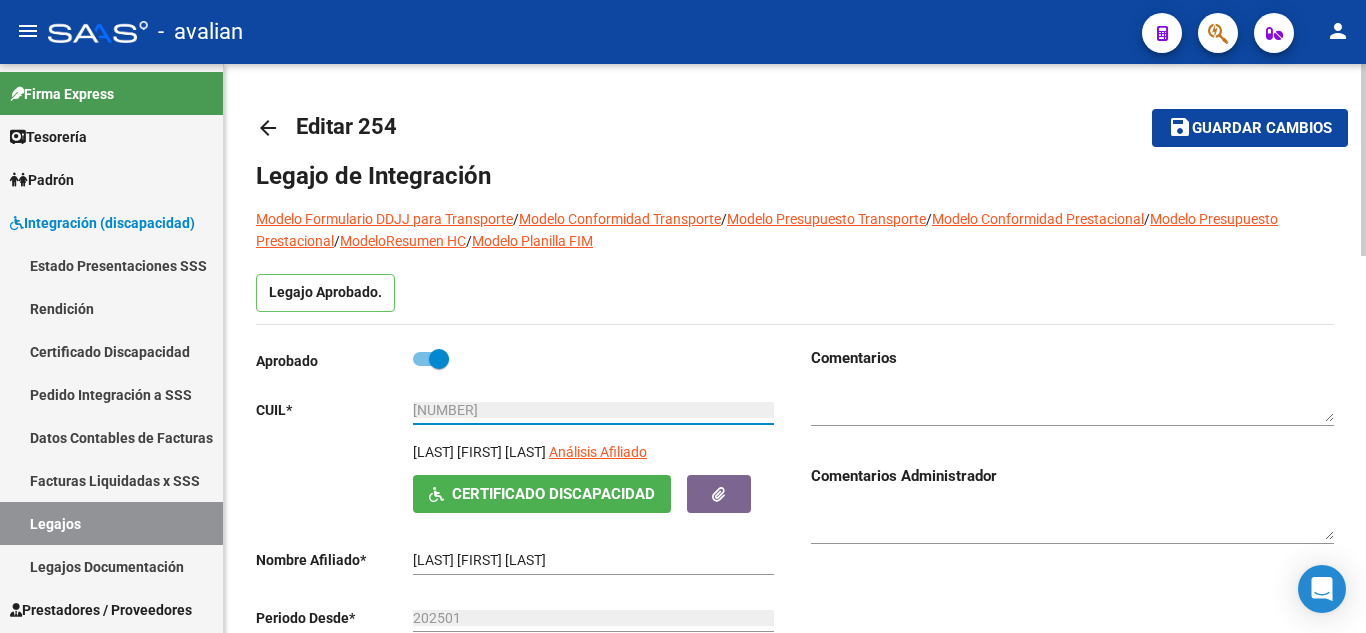 drag, startPoint x: 513, startPoint y: 412, endPoint x: 389, endPoint y: 400, distance: 124.57929 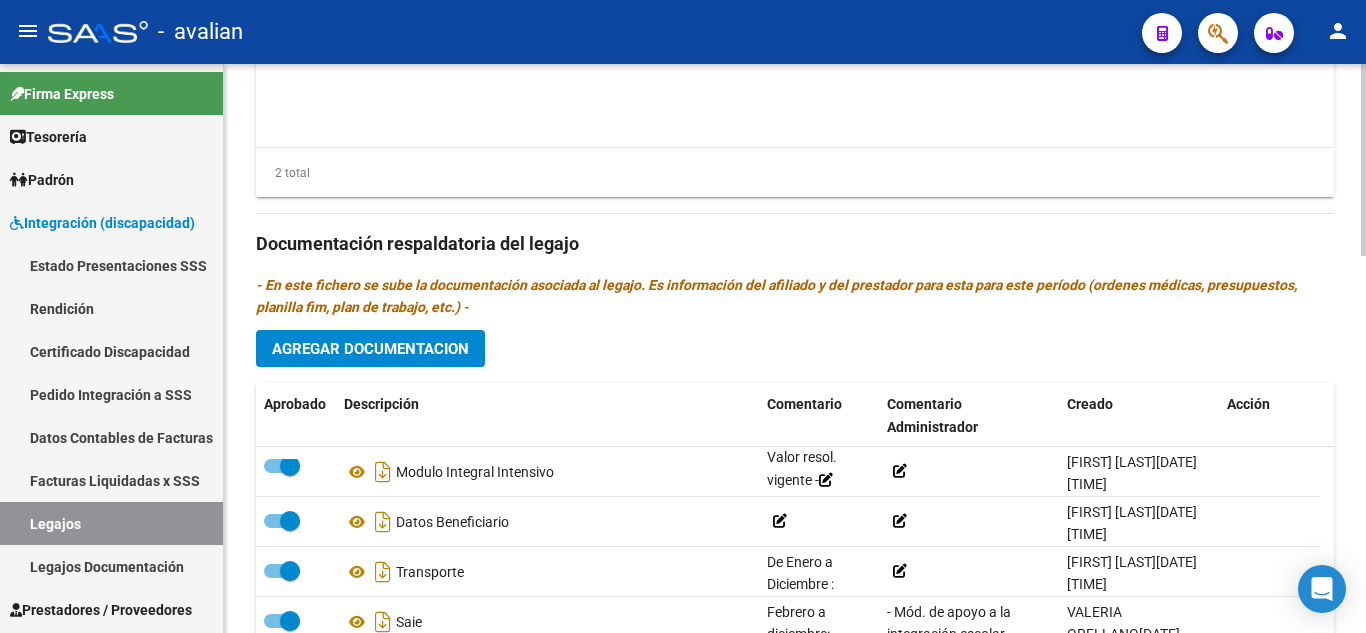 scroll, scrollTop: 1100, scrollLeft: 0, axis: vertical 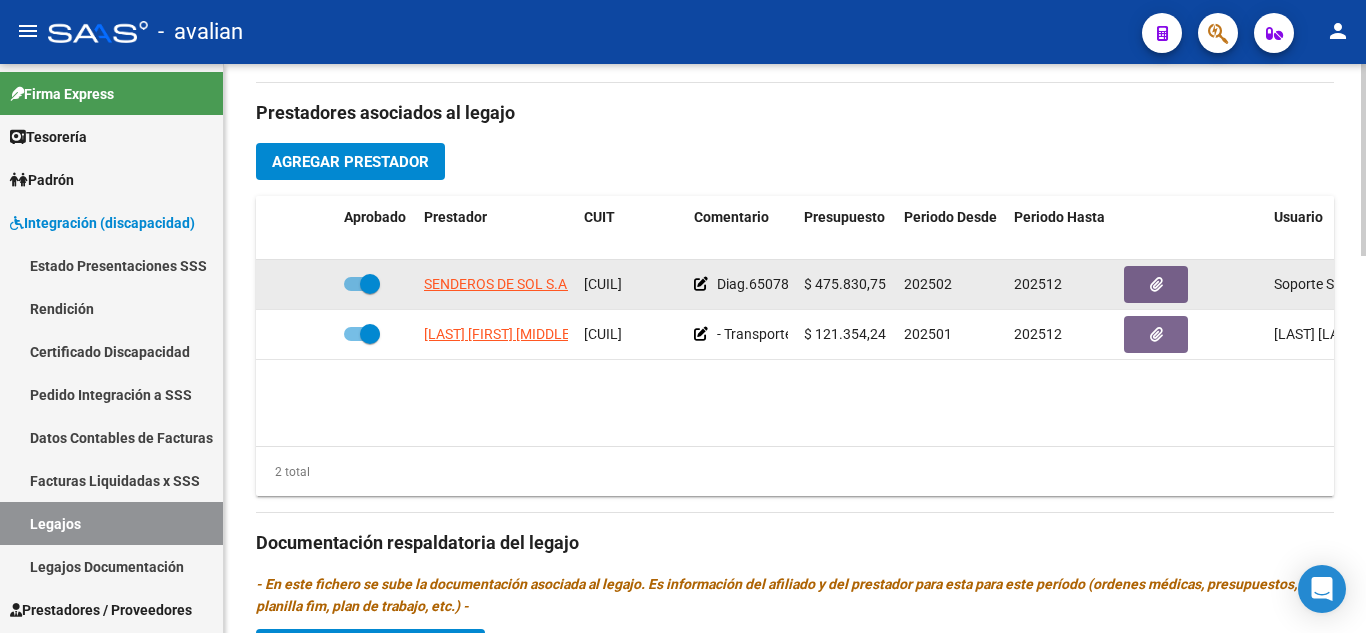 click 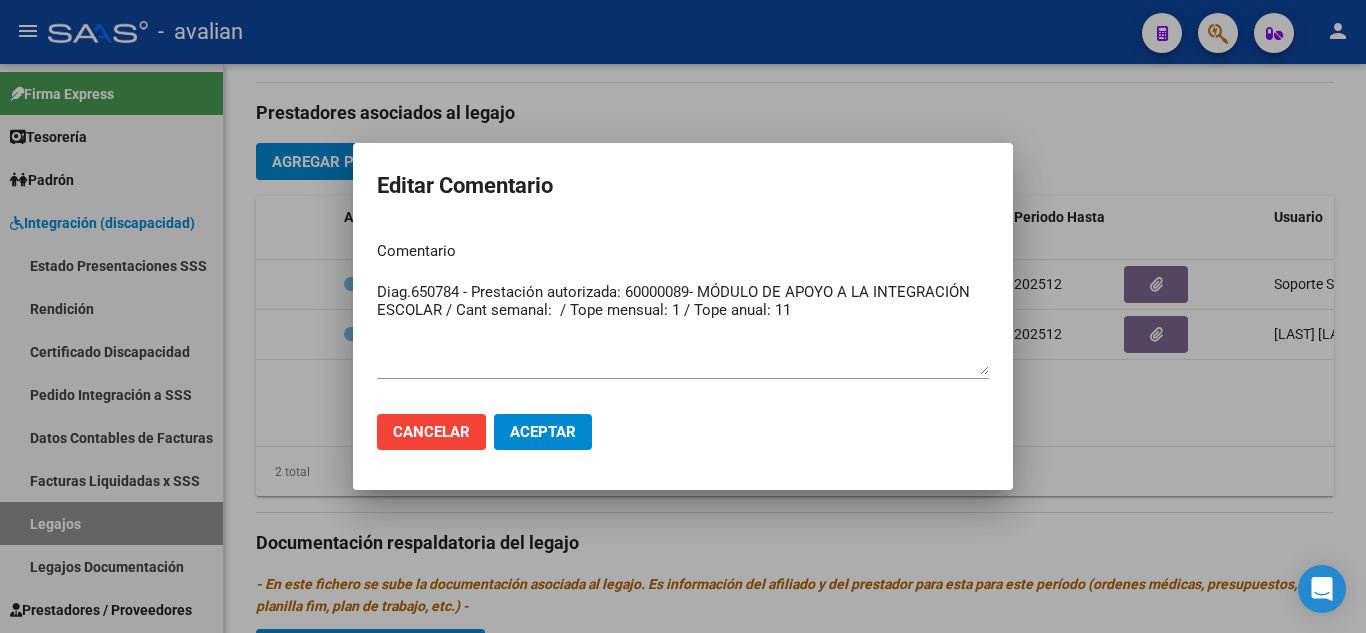 click at bounding box center (683, 316) 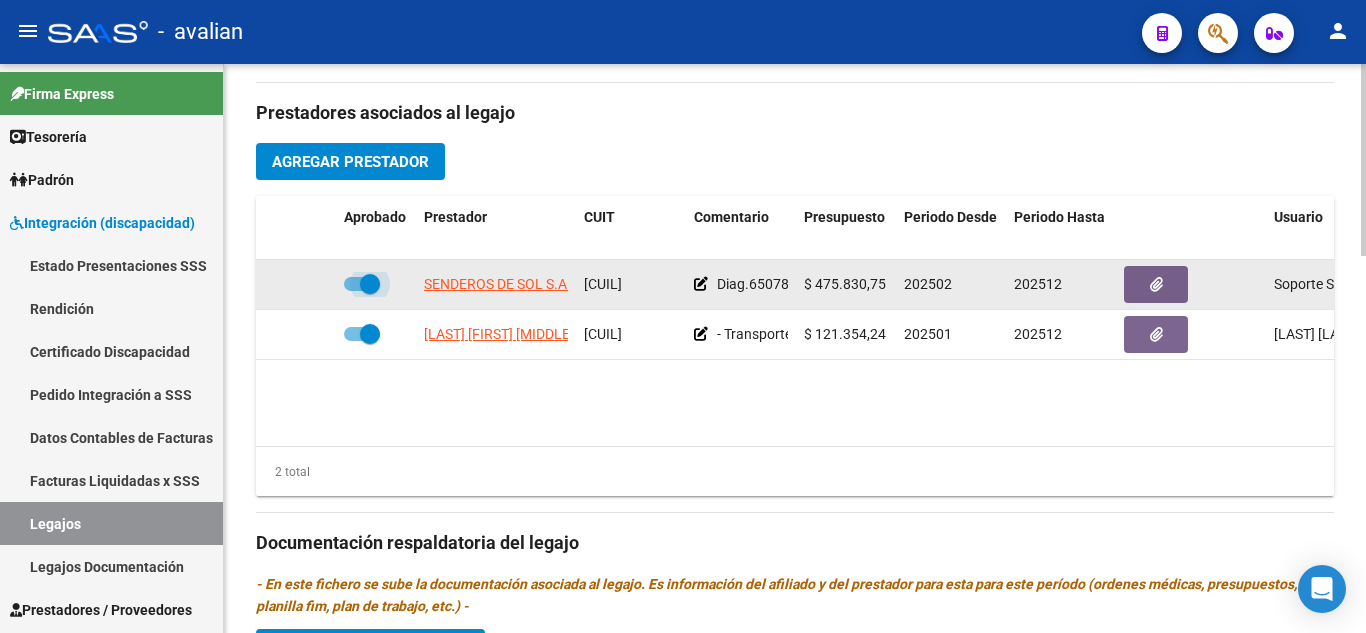click at bounding box center (362, 284) 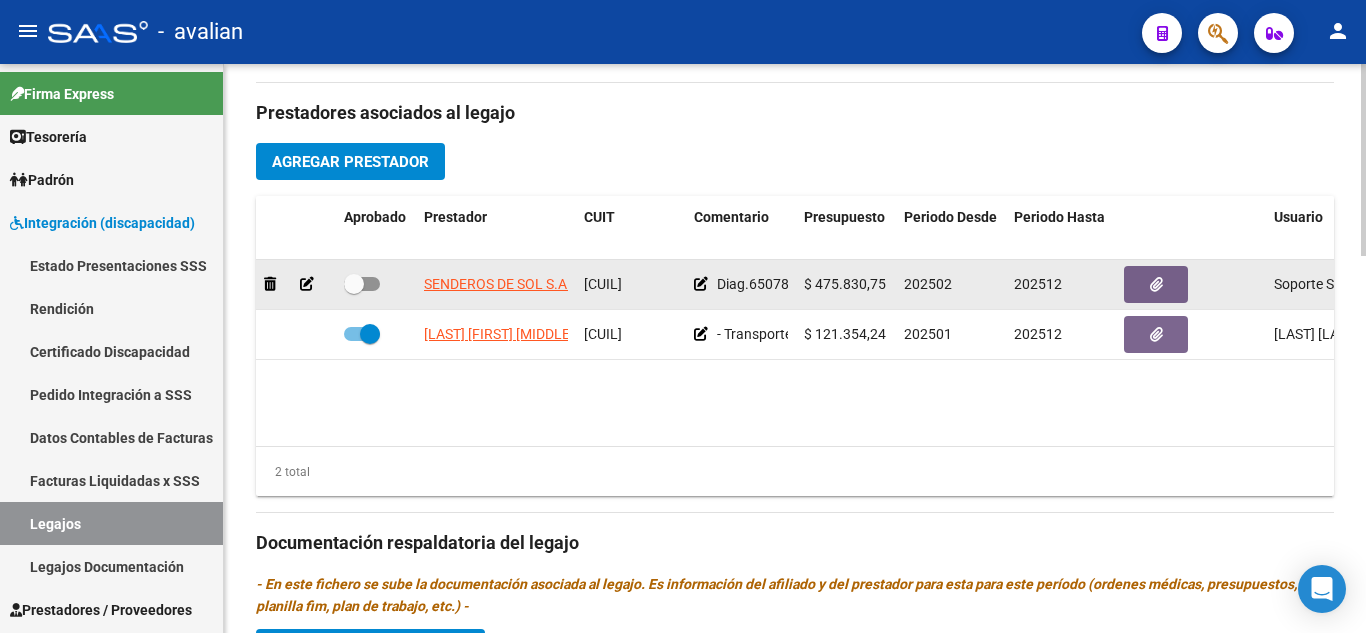 click 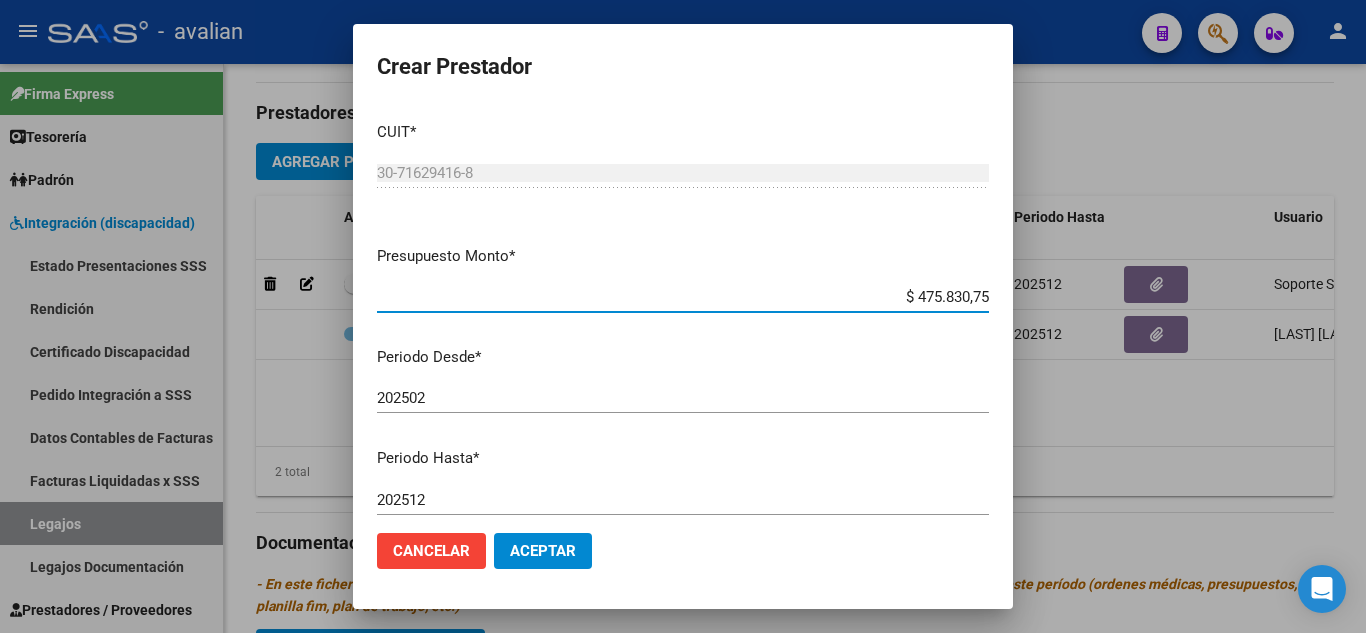 drag, startPoint x: 897, startPoint y: 300, endPoint x: 1005, endPoint y: 291, distance: 108.37435 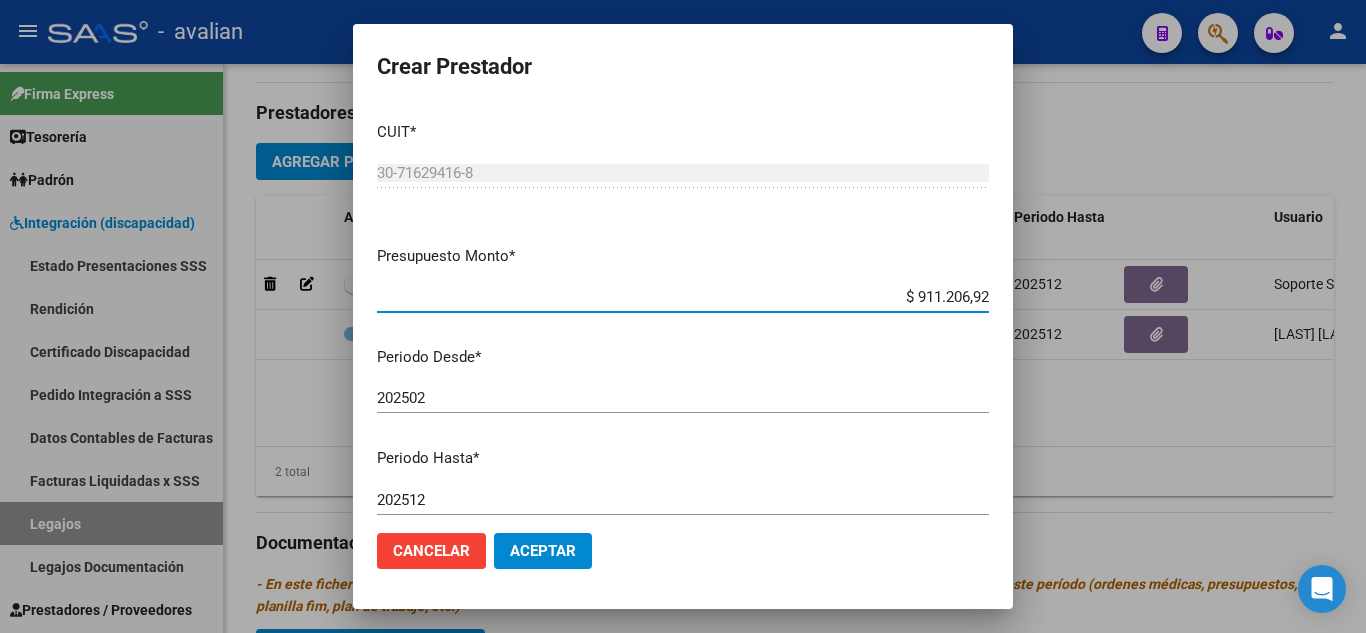 type on "$ 911.206,92" 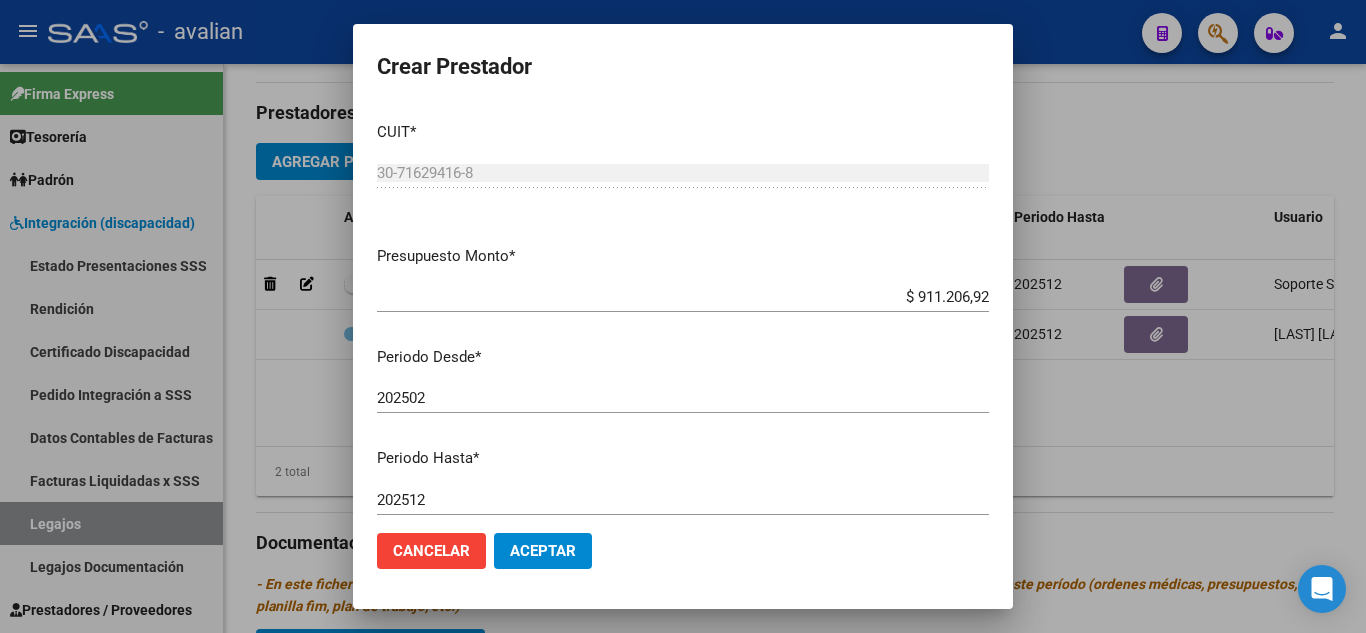 click on "[YEAR][MONTH] Ingresar el periodo" at bounding box center (683, 398) 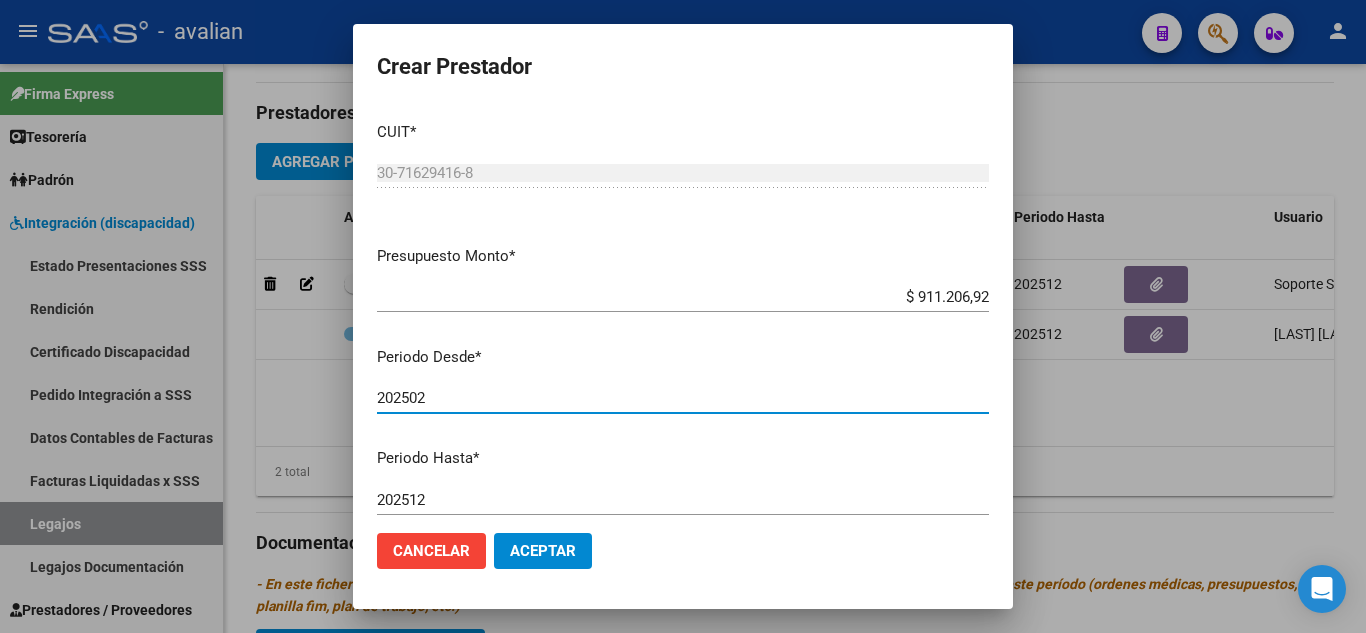 click on "Aceptar" 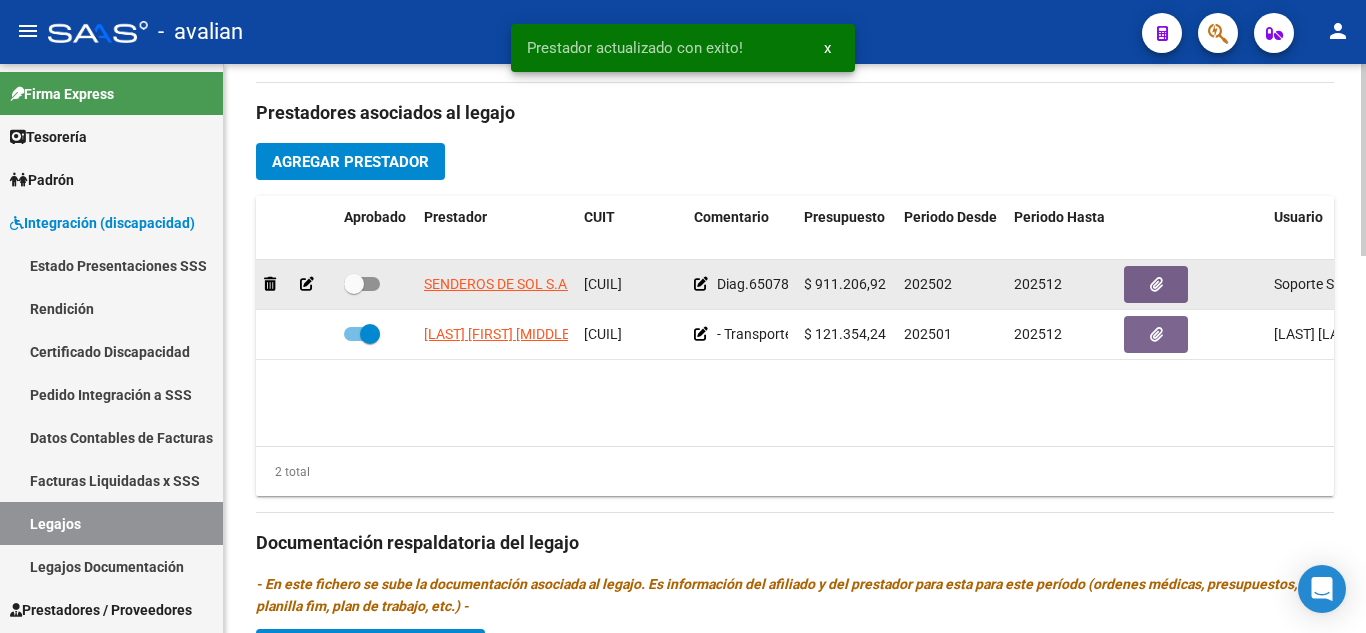 click 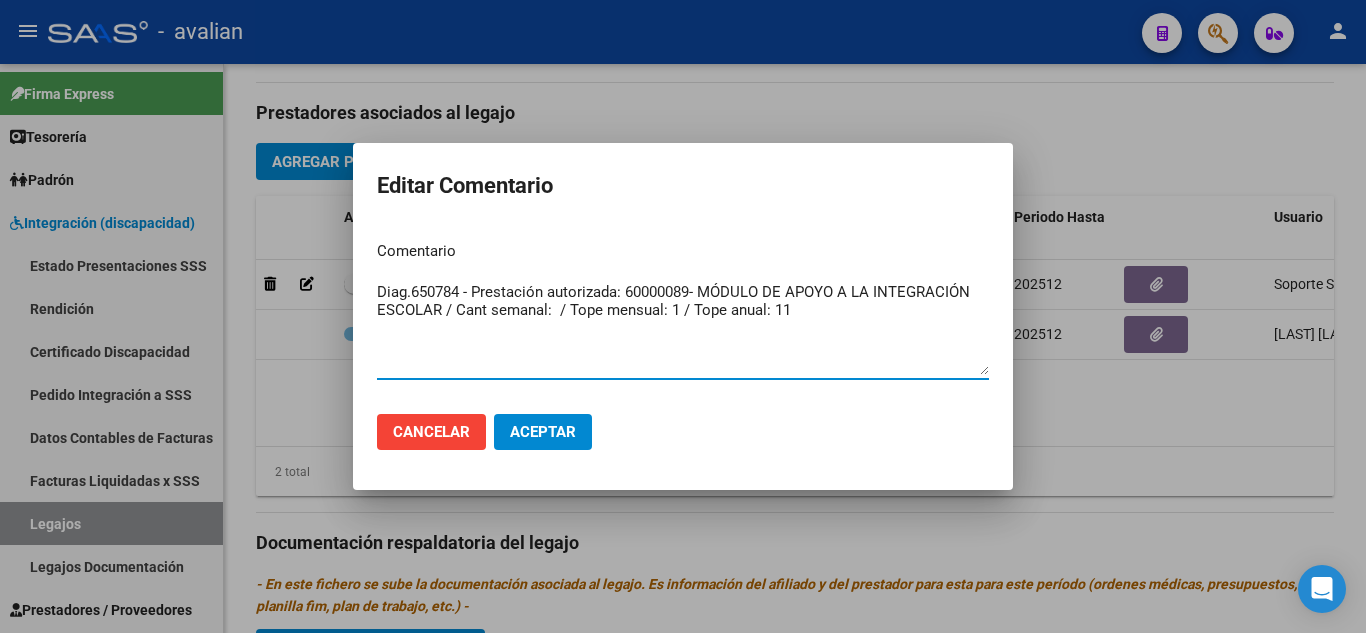 drag, startPoint x: 825, startPoint y: 313, endPoint x: 360, endPoint y: 294, distance: 465.388 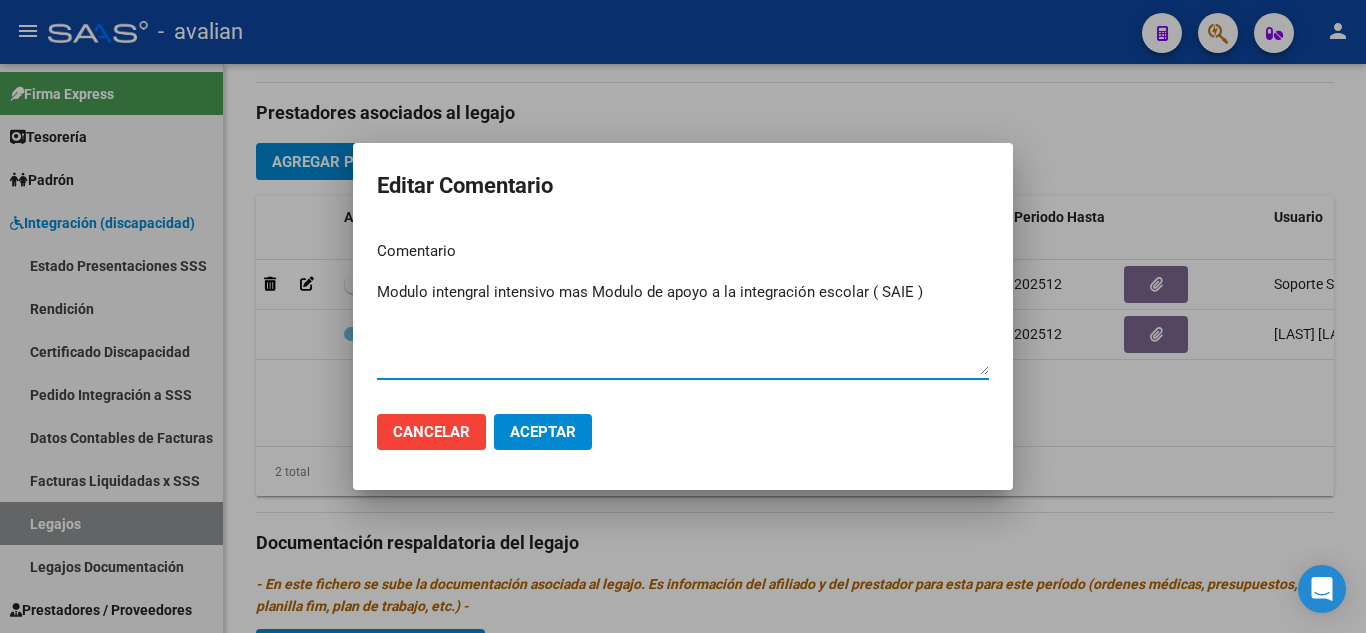type on "Modulo intengral intensivo mas Modulo de apoyo a la integración escolar ( SAIE )" 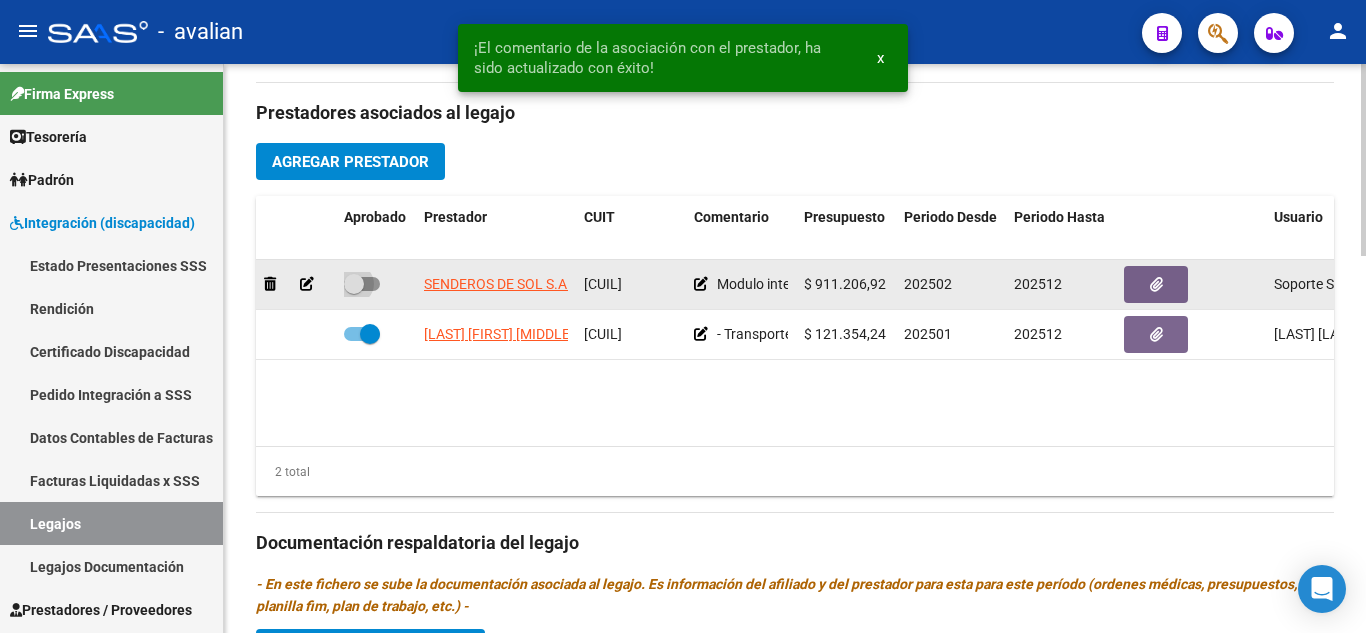 click at bounding box center [362, 284] 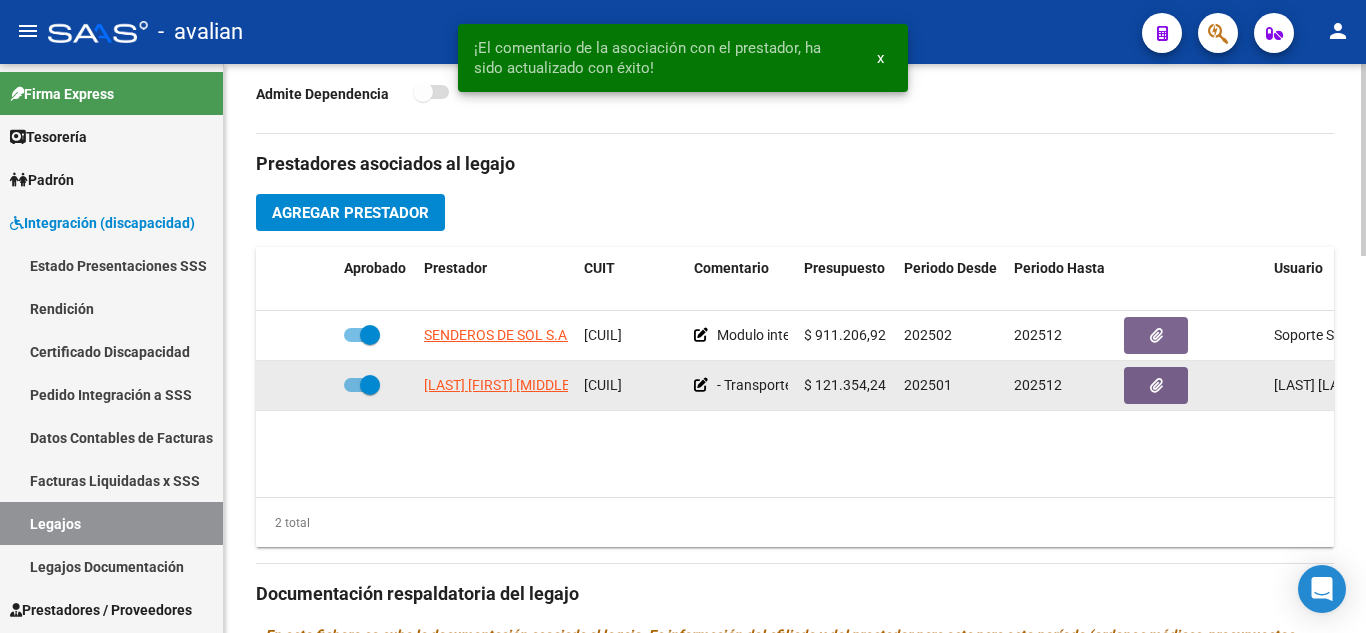 scroll, scrollTop: 600, scrollLeft: 0, axis: vertical 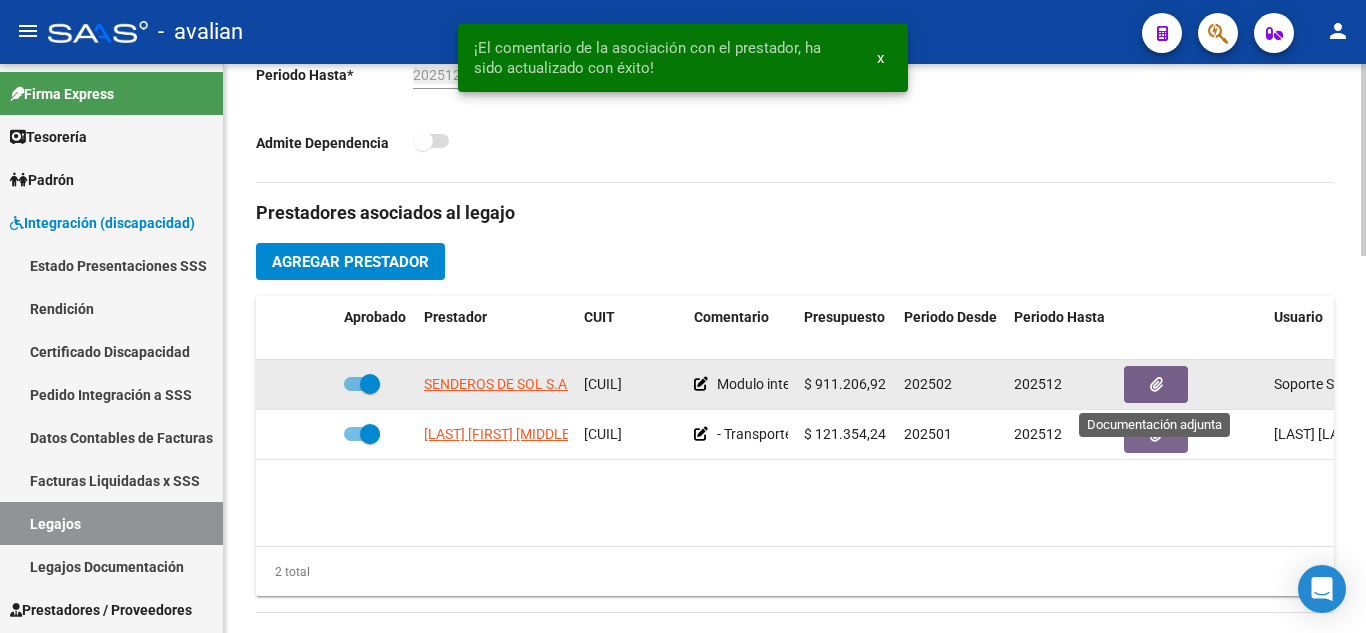 click 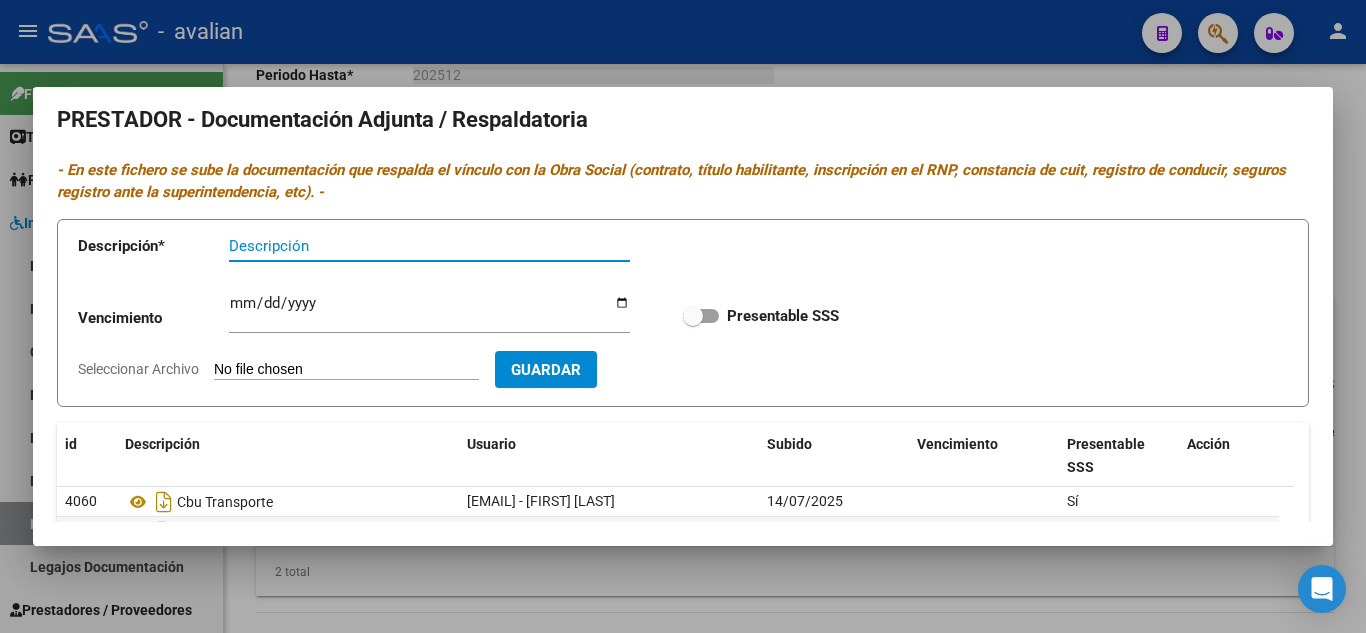 scroll, scrollTop: 0, scrollLeft: 0, axis: both 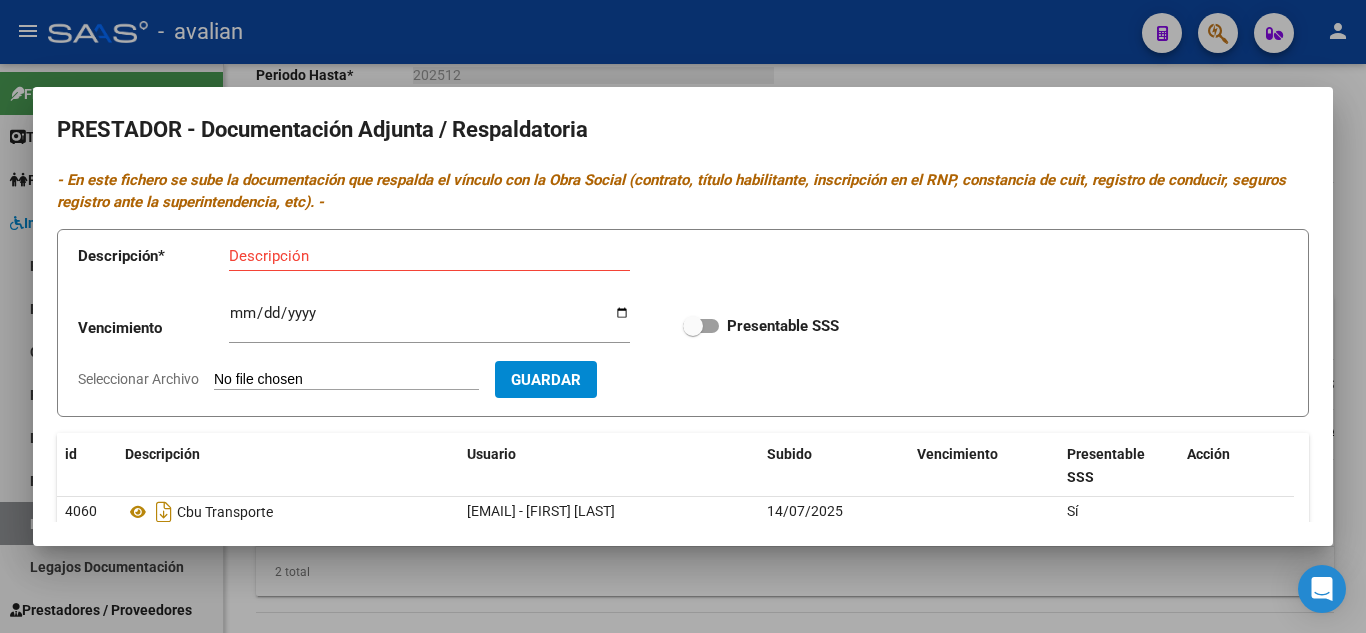 click at bounding box center (683, 316) 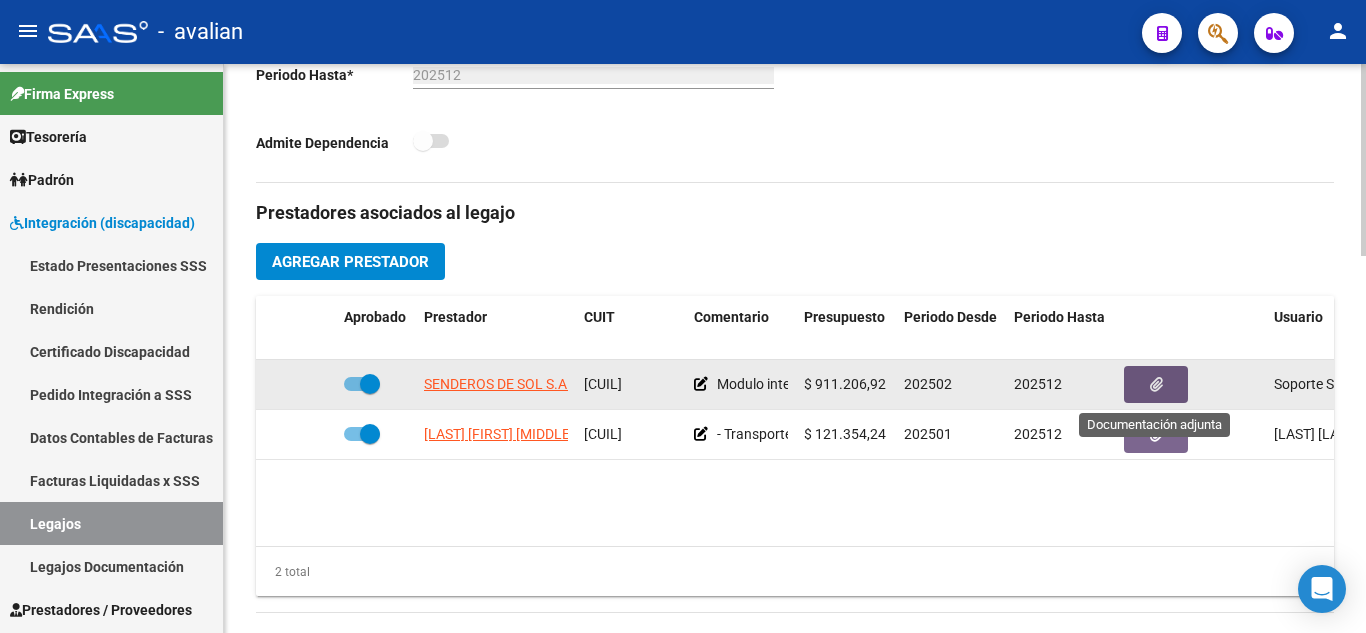 click 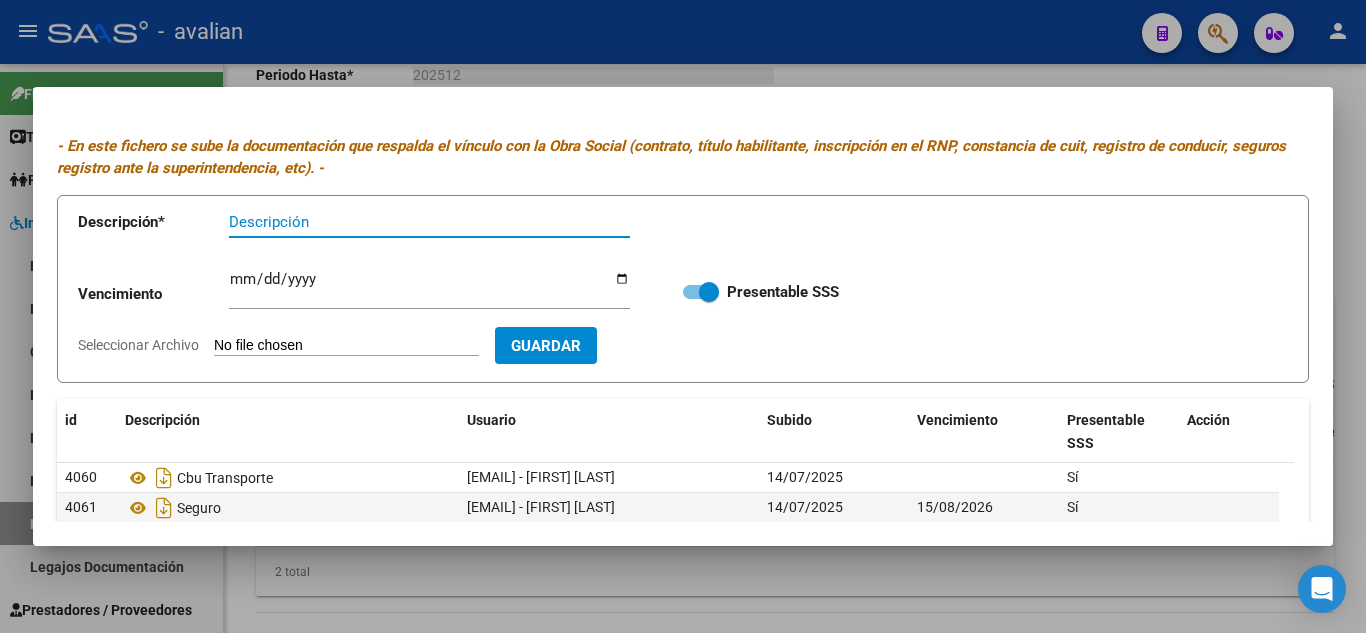 scroll, scrollTop: 0, scrollLeft: 0, axis: both 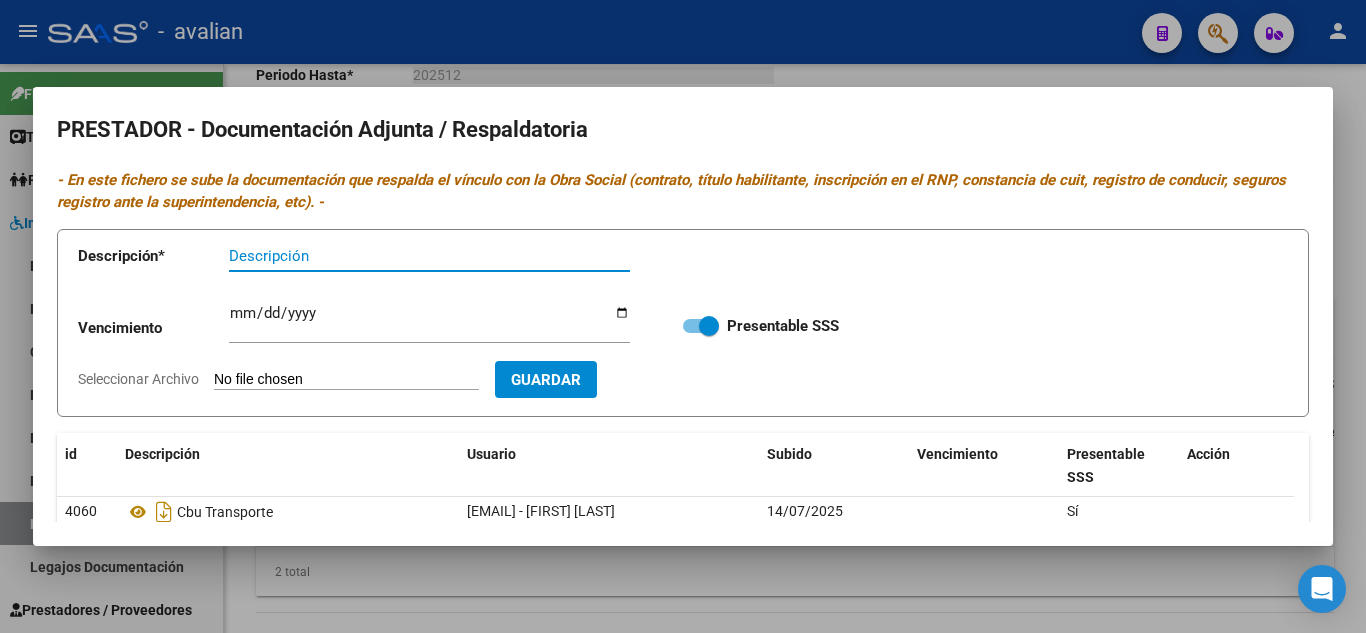 click at bounding box center [683, 316] 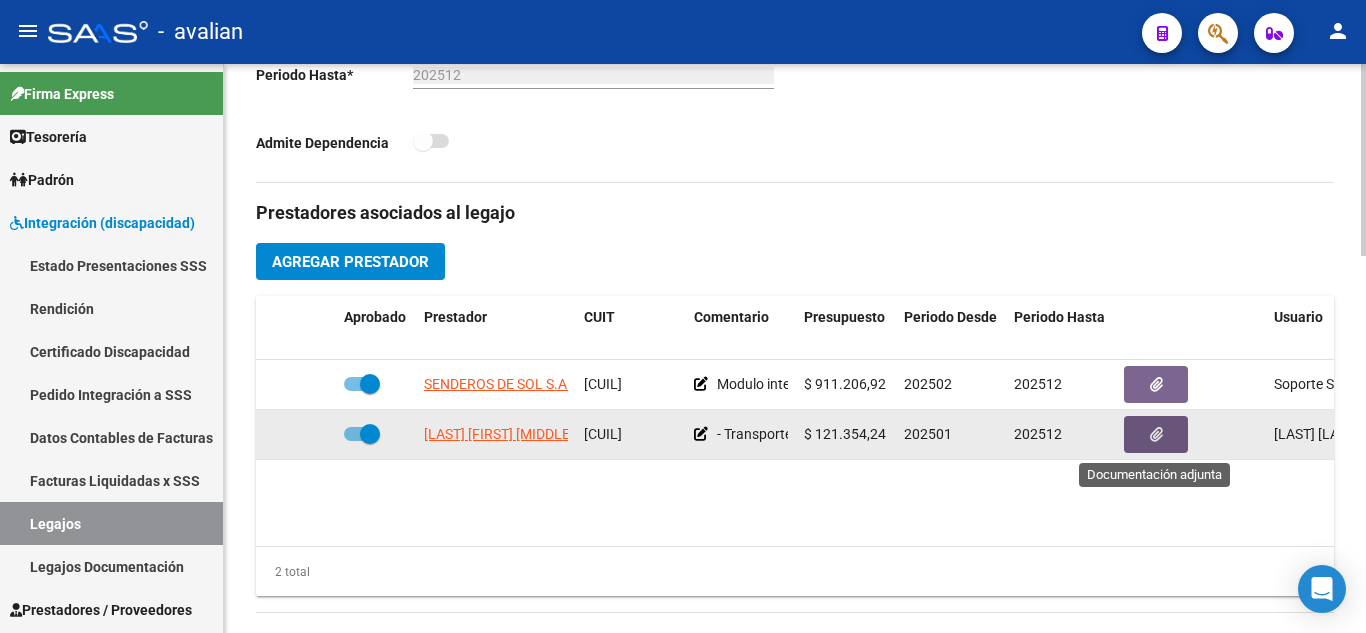 click 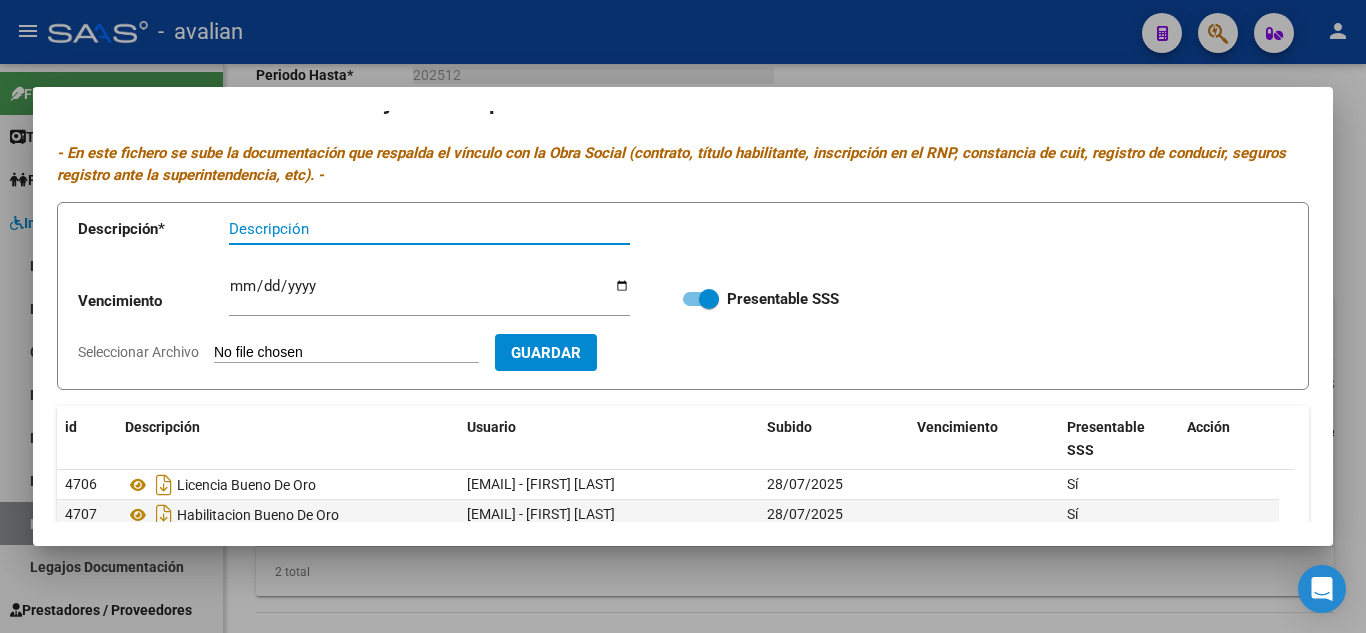 scroll, scrollTop: 0, scrollLeft: 0, axis: both 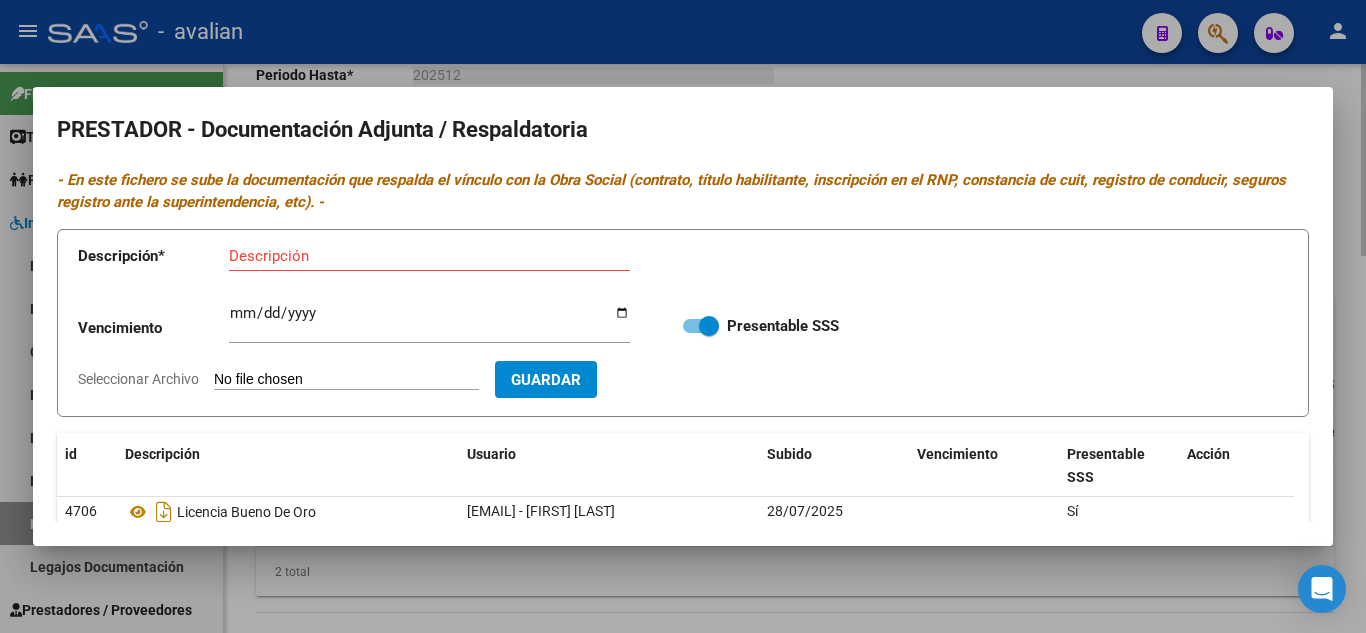 click at bounding box center [683, 316] 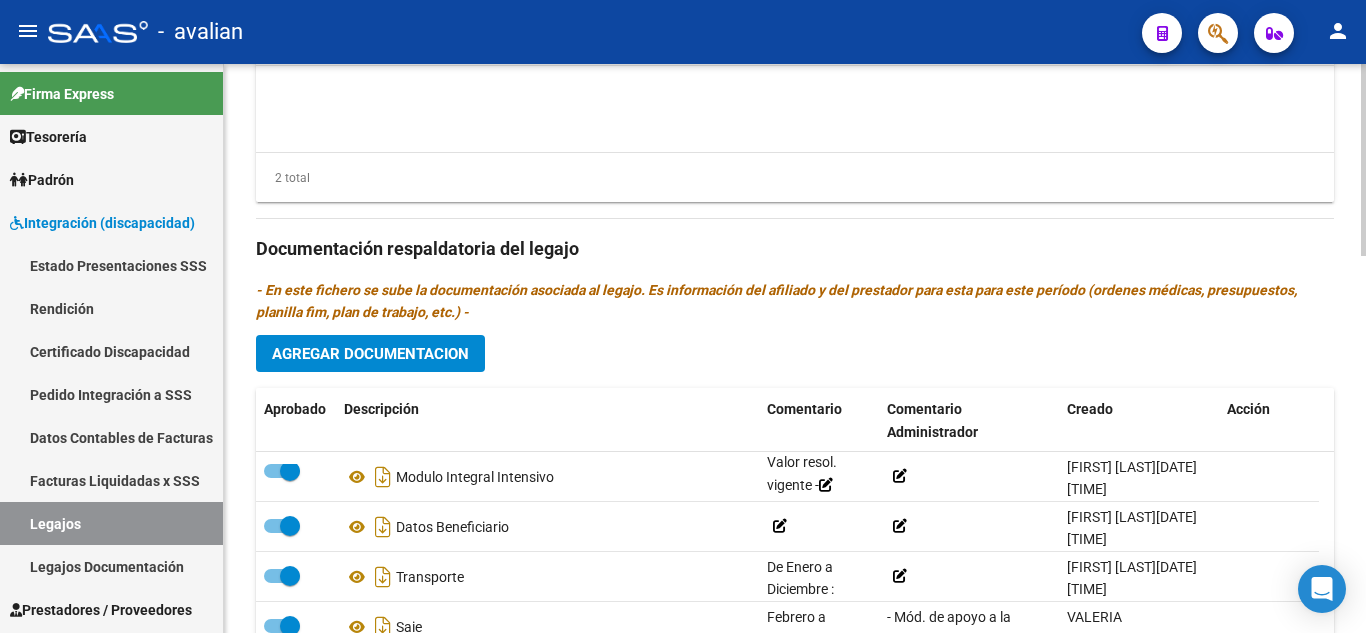 scroll, scrollTop: 1000, scrollLeft: 0, axis: vertical 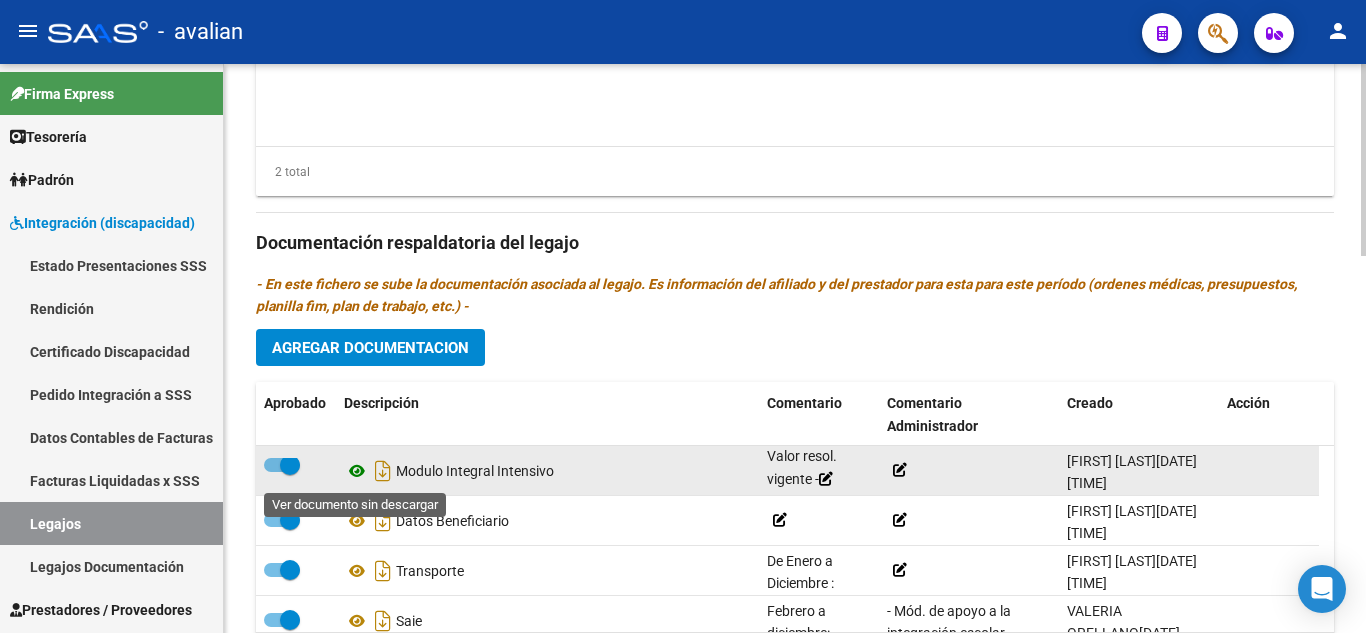click 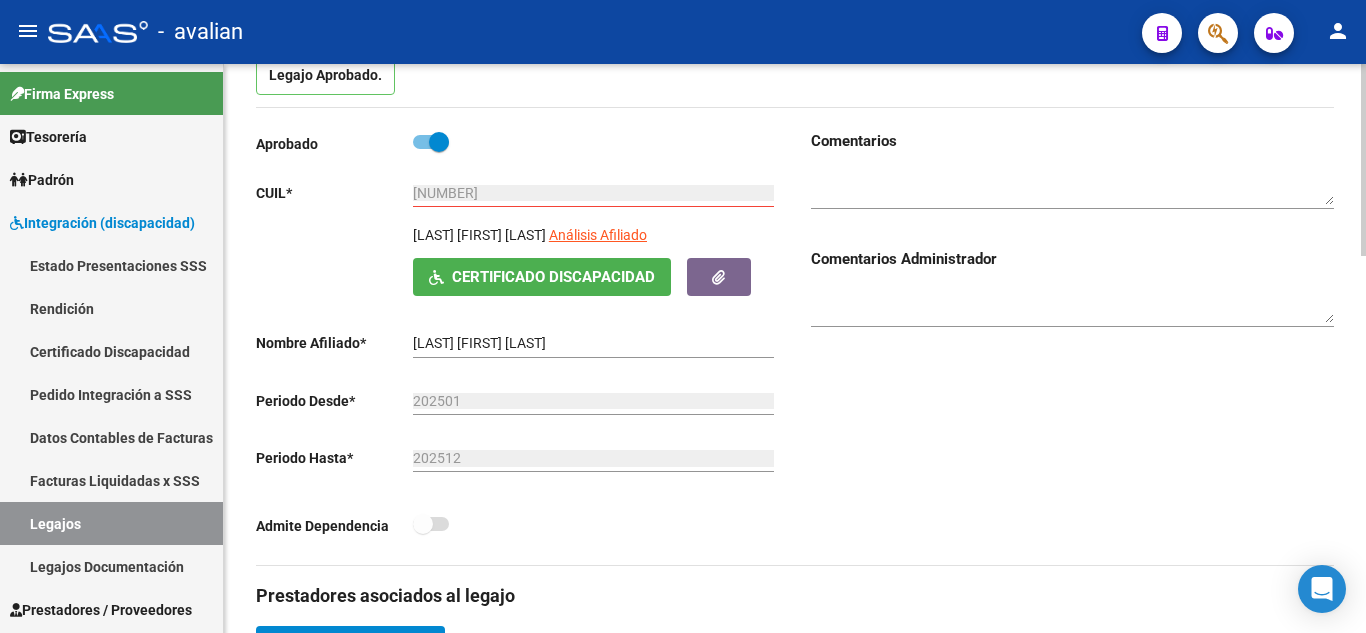 scroll, scrollTop: 0, scrollLeft: 0, axis: both 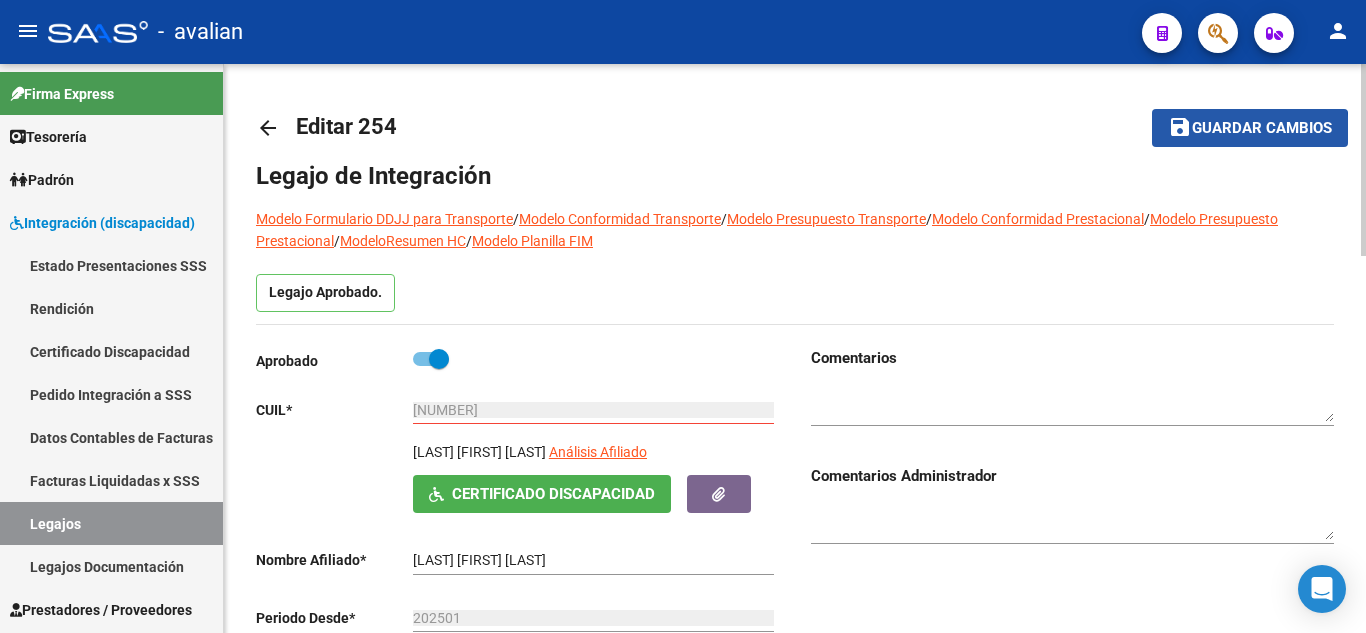 click on "Guardar cambios" 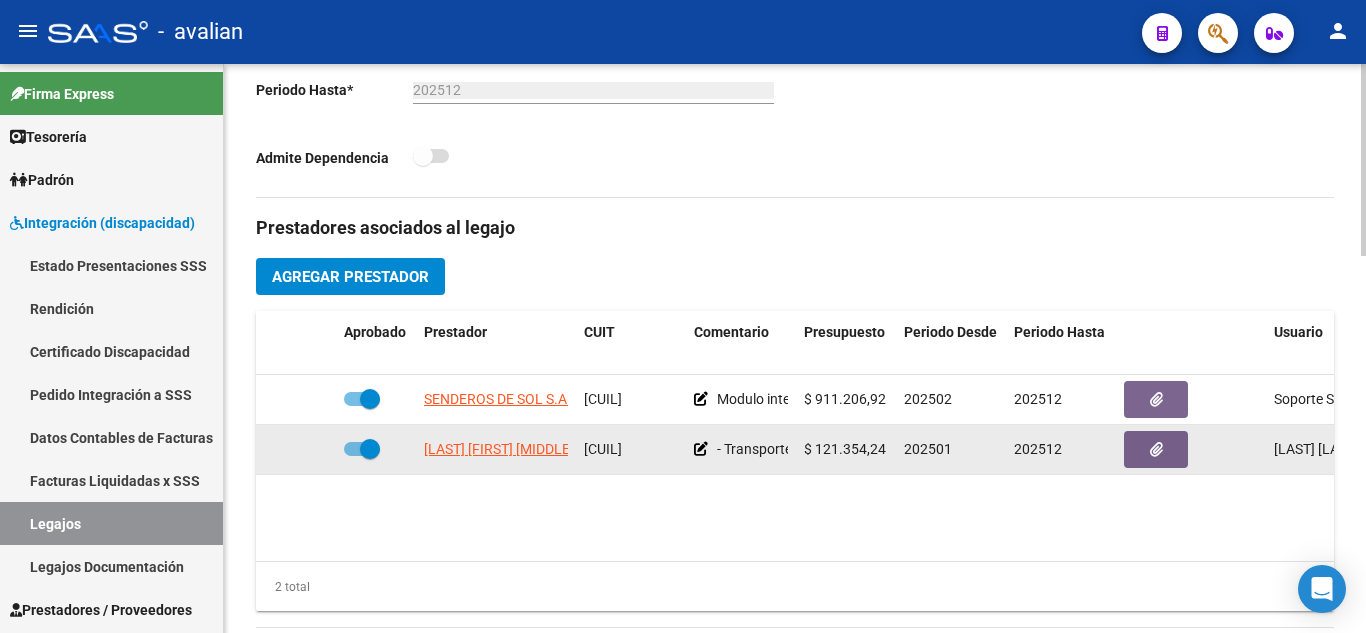 scroll, scrollTop: 600, scrollLeft: 0, axis: vertical 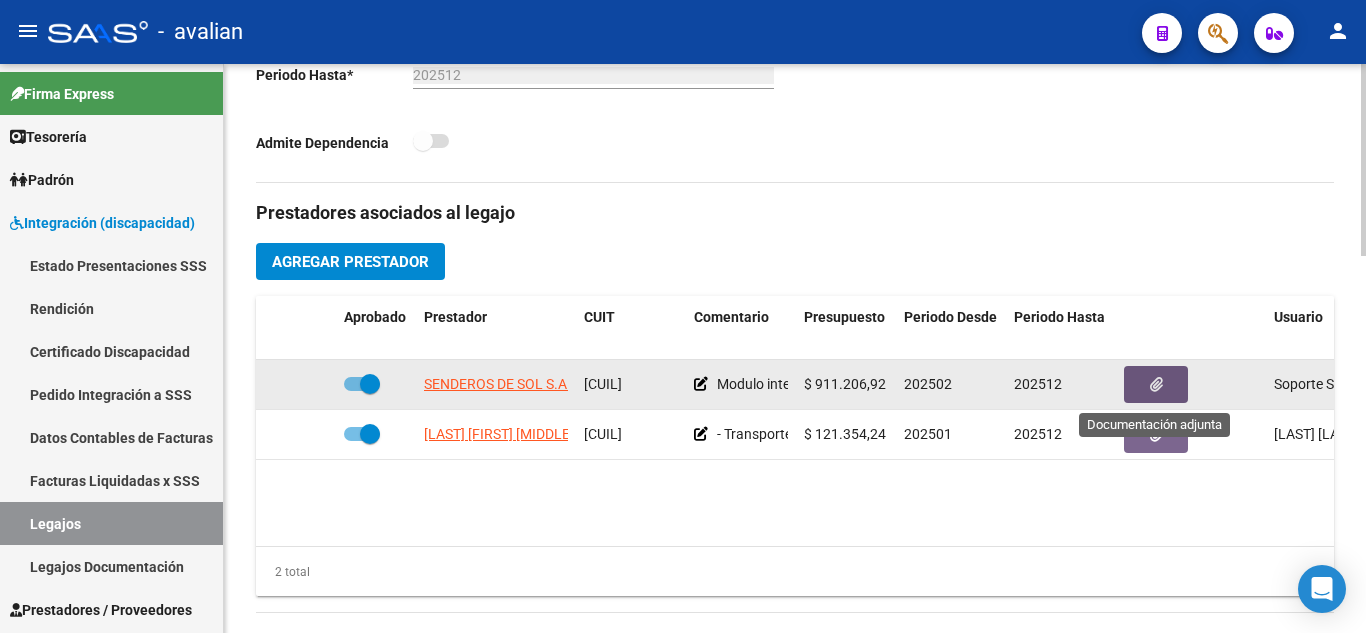 click 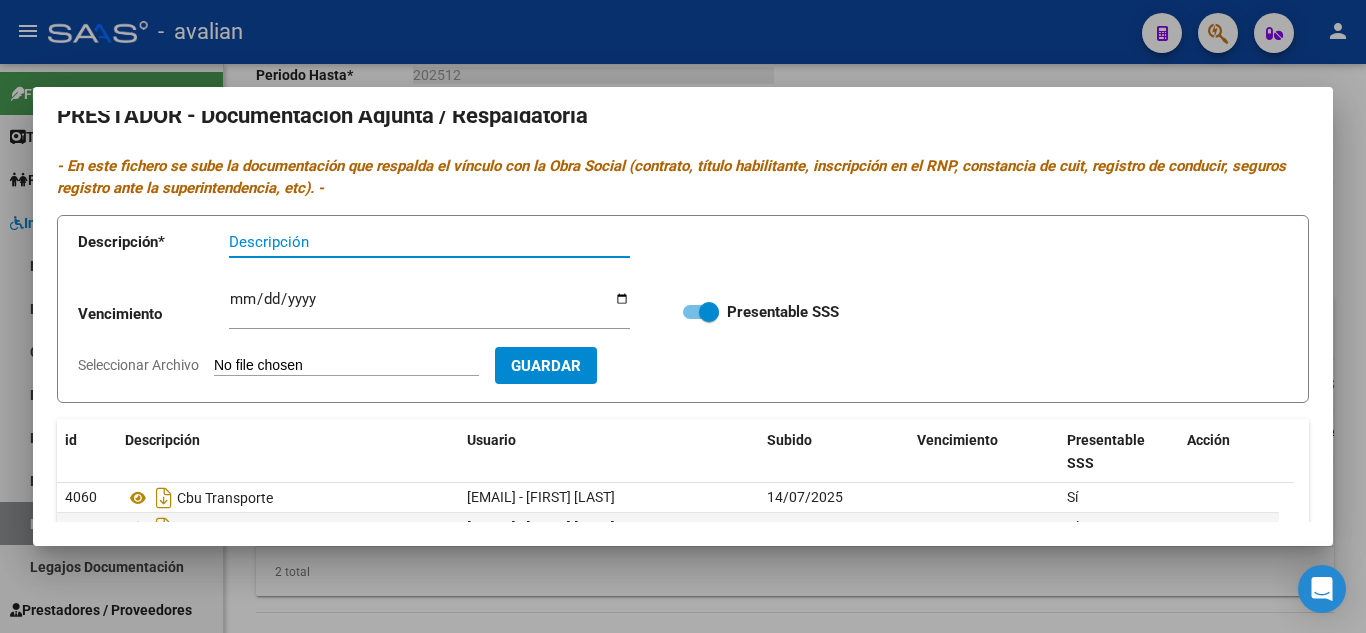 scroll, scrollTop: 0, scrollLeft: 0, axis: both 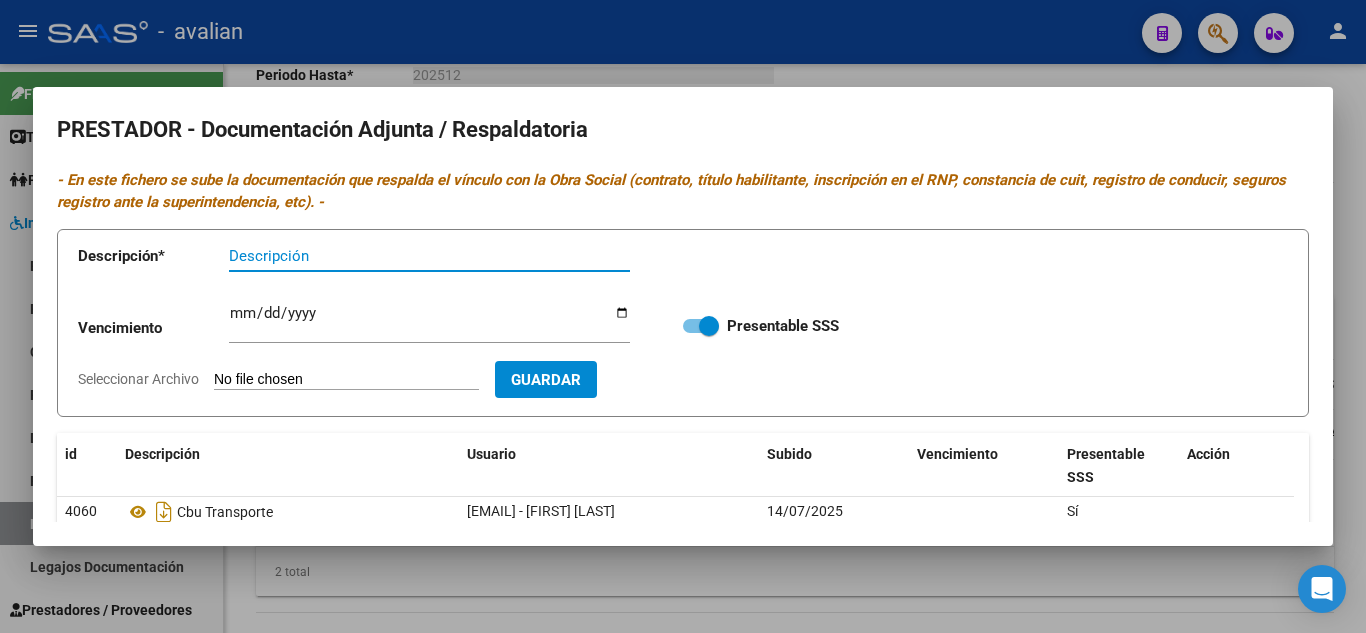 click at bounding box center [683, 316] 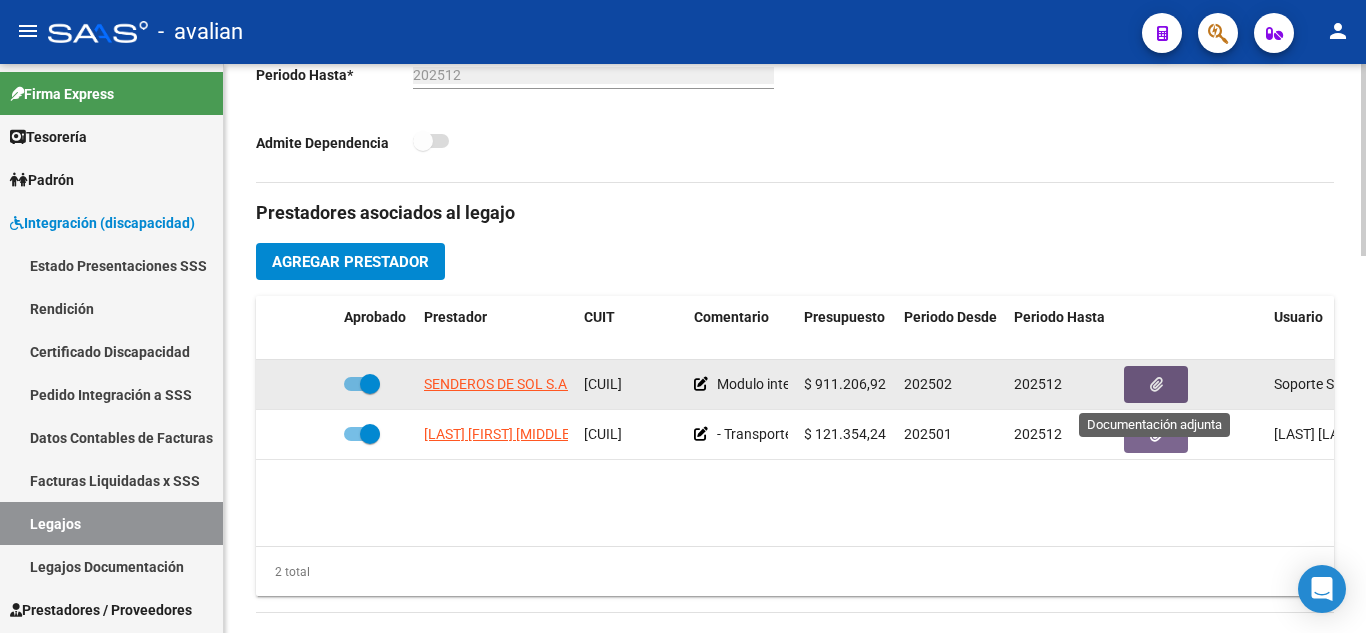 click 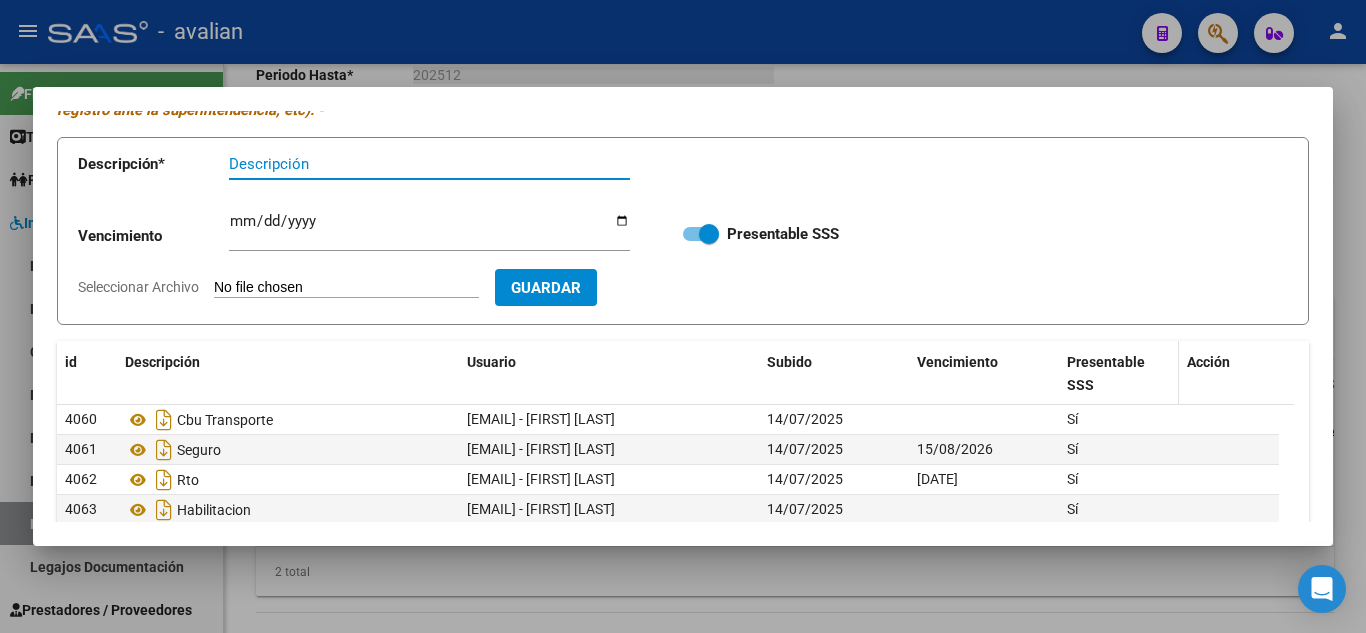 scroll, scrollTop: 127, scrollLeft: 0, axis: vertical 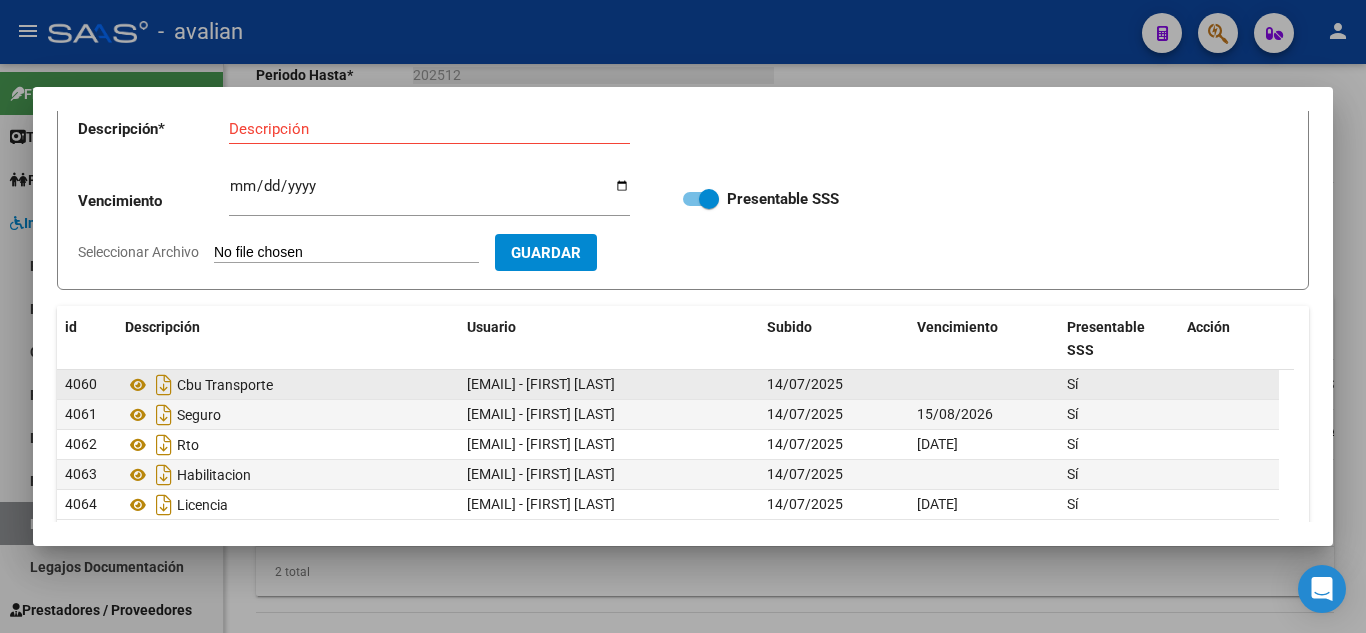 click on "Cbu Transporte" 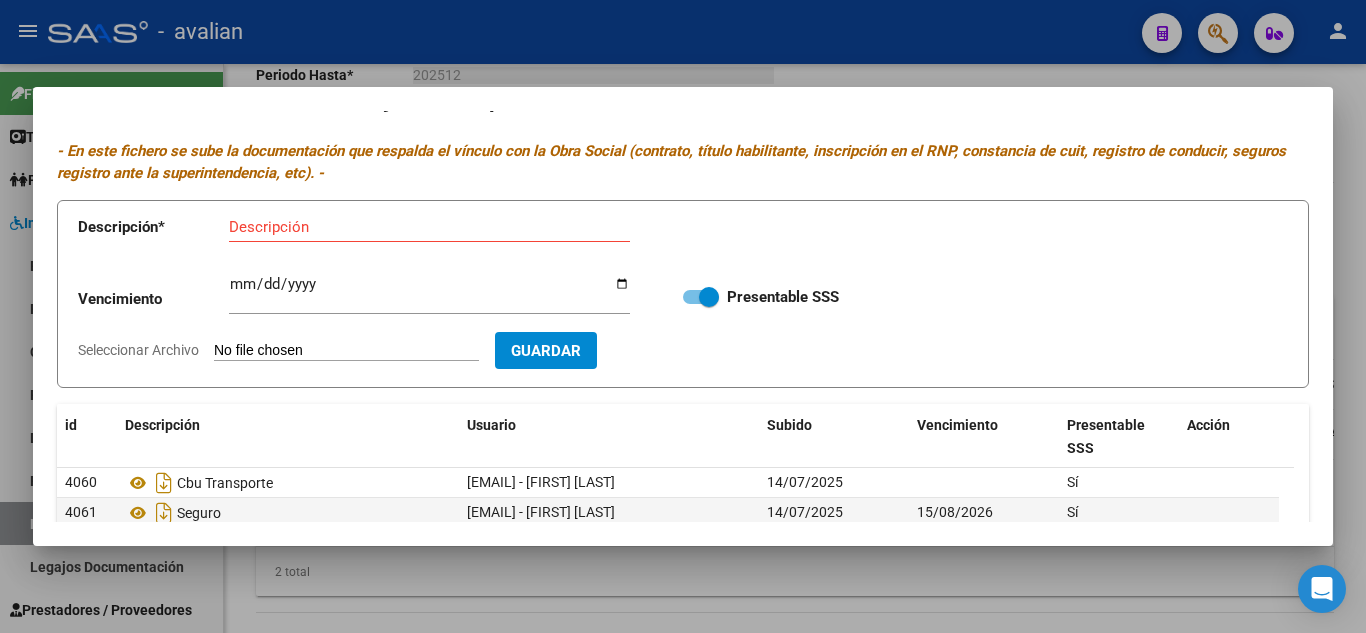 scroll, scrollTop: 0, scrollLeft: 0, axis: both 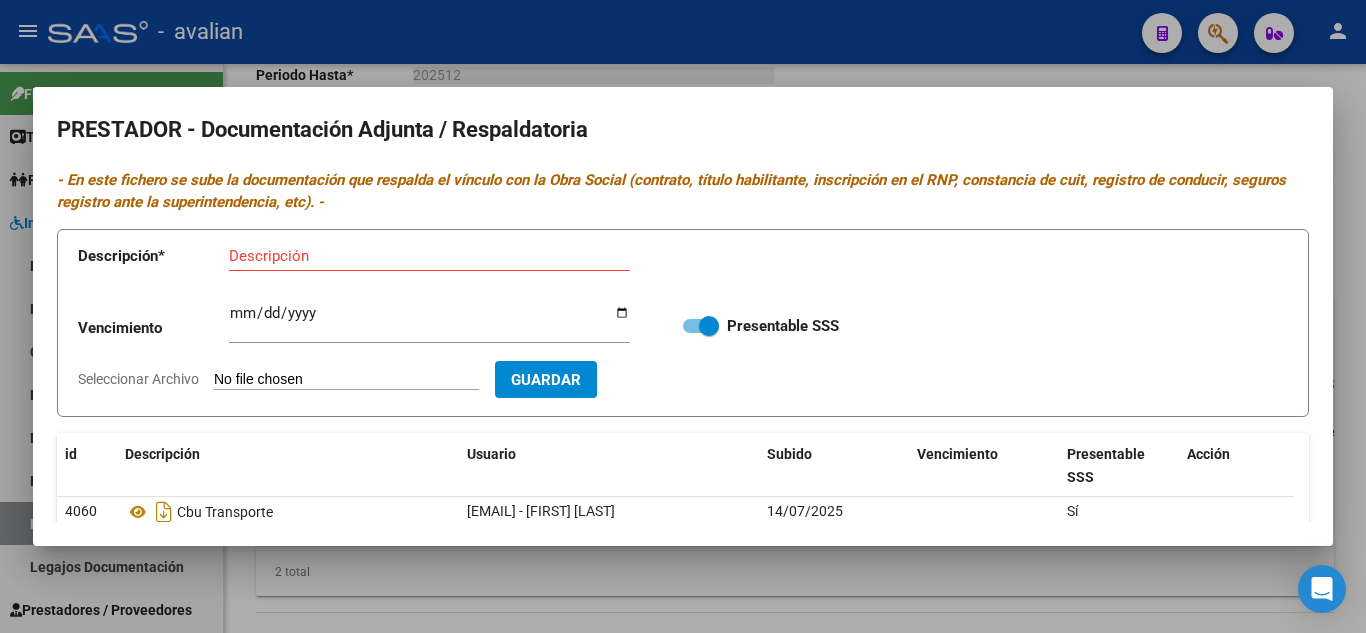 click at bounding box center (683, 316) 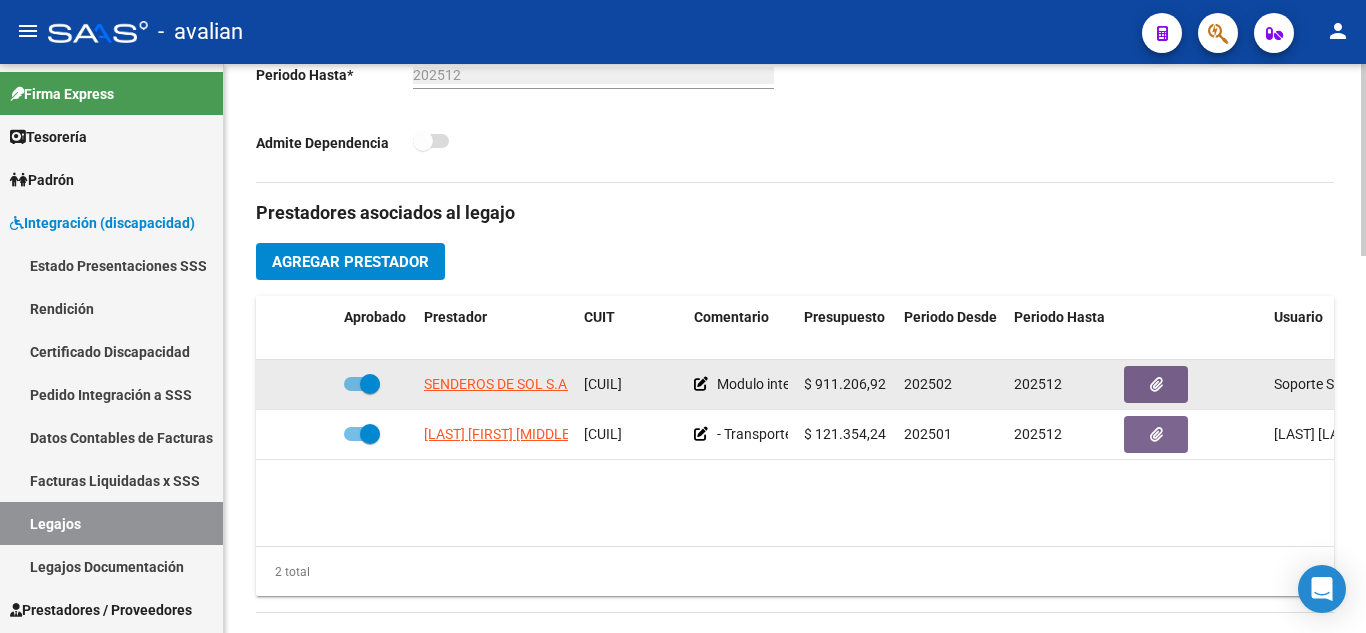 drag, startPoint x: 586, startPoint y: 383, endPoint x: 676, endPoint y: 383, distance: 90 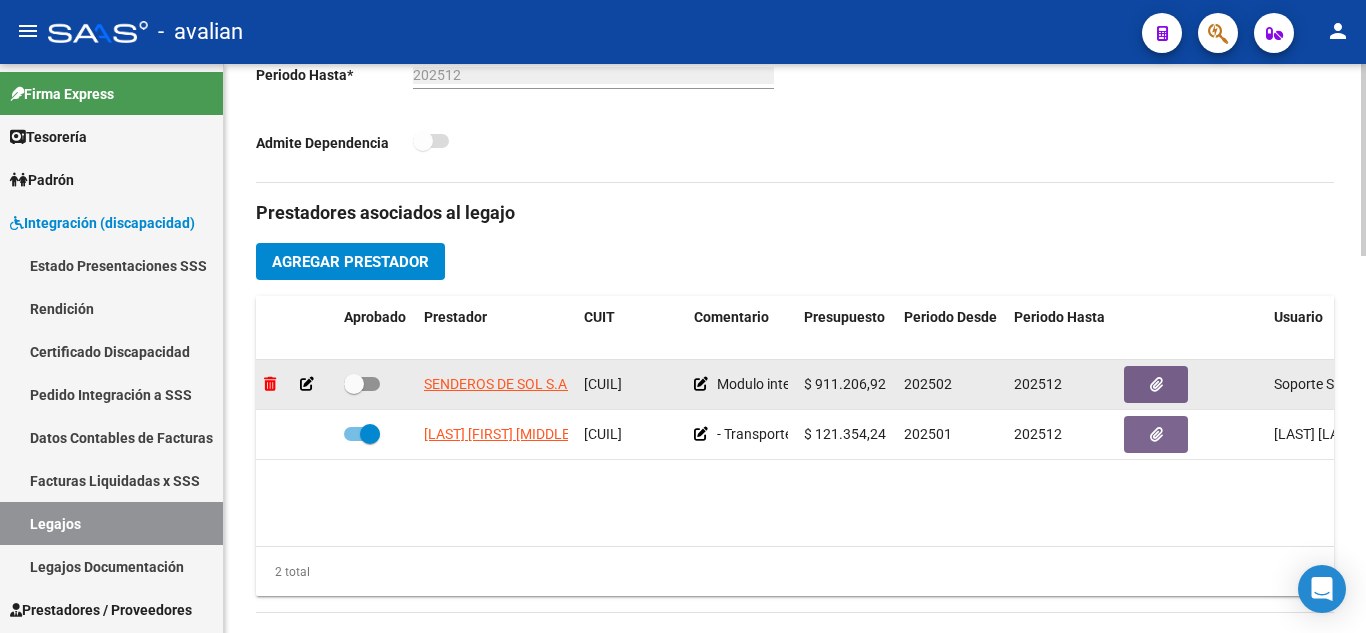 click 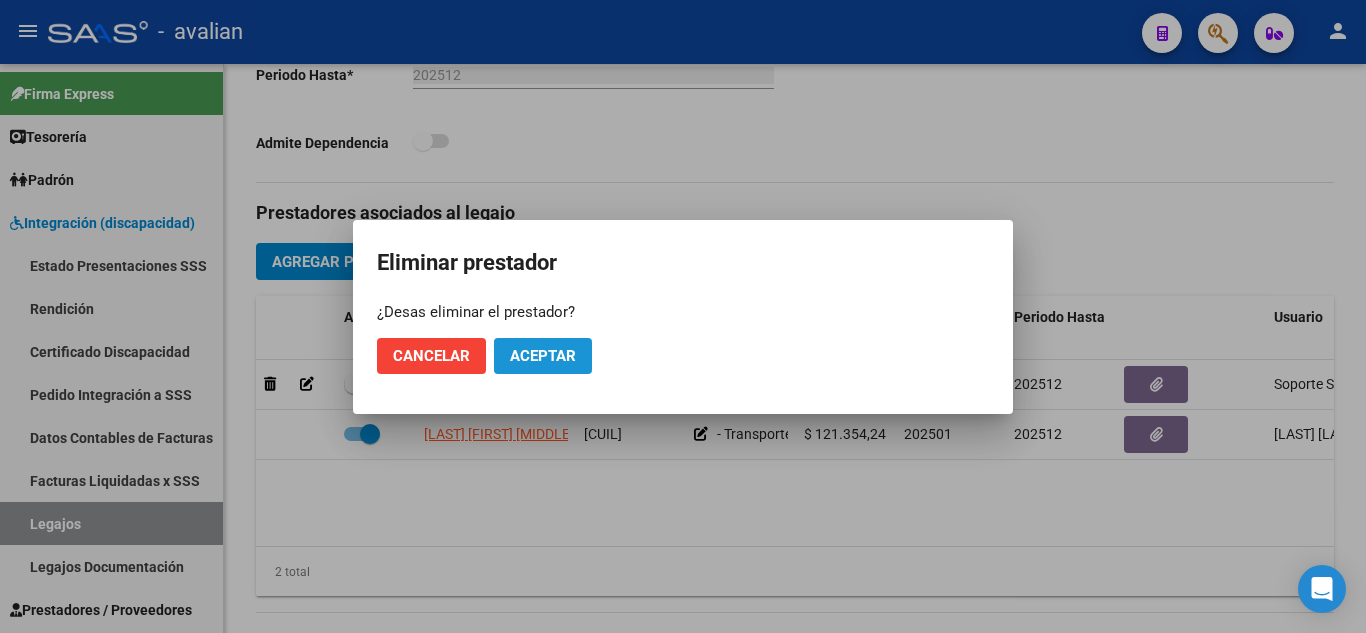 click on "Aceptar" 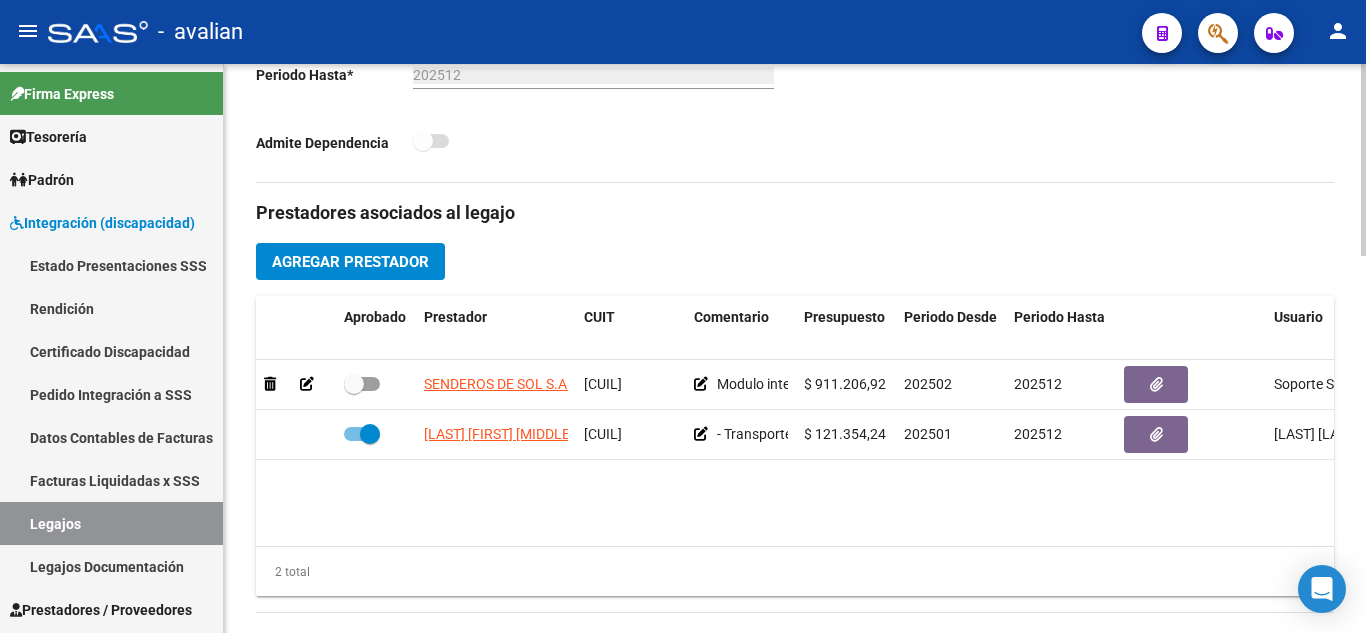 checkbox on "true" 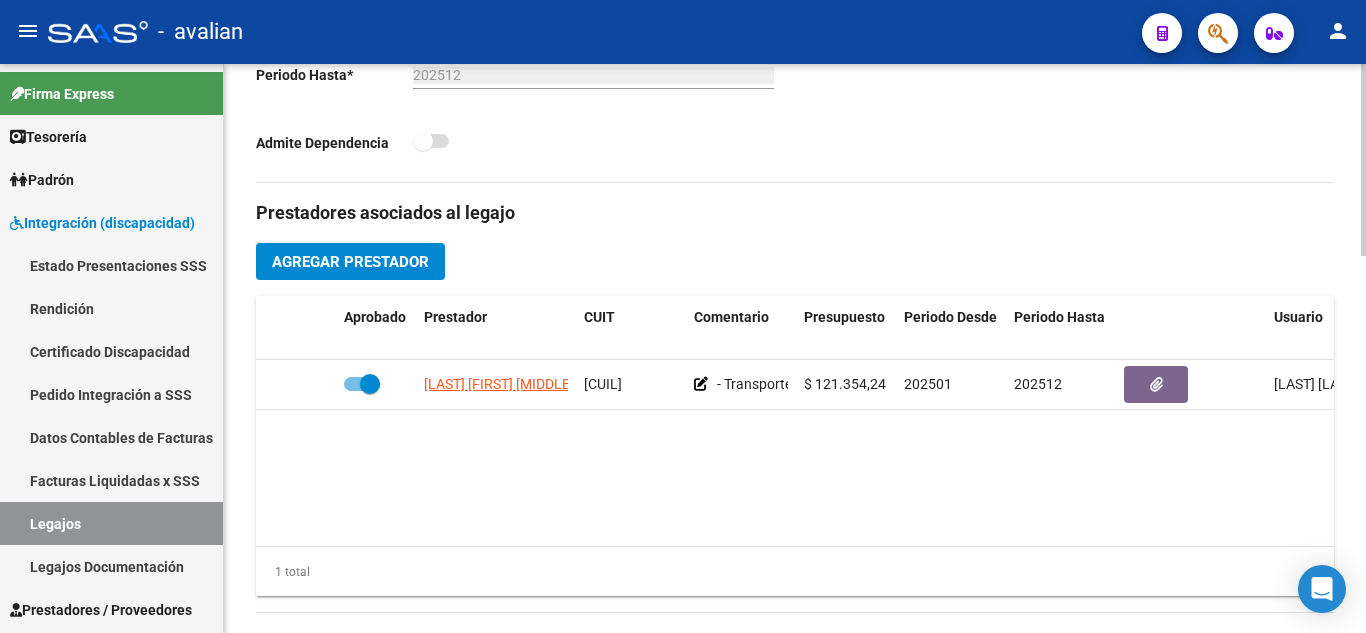 click on "Agregar Prestador" 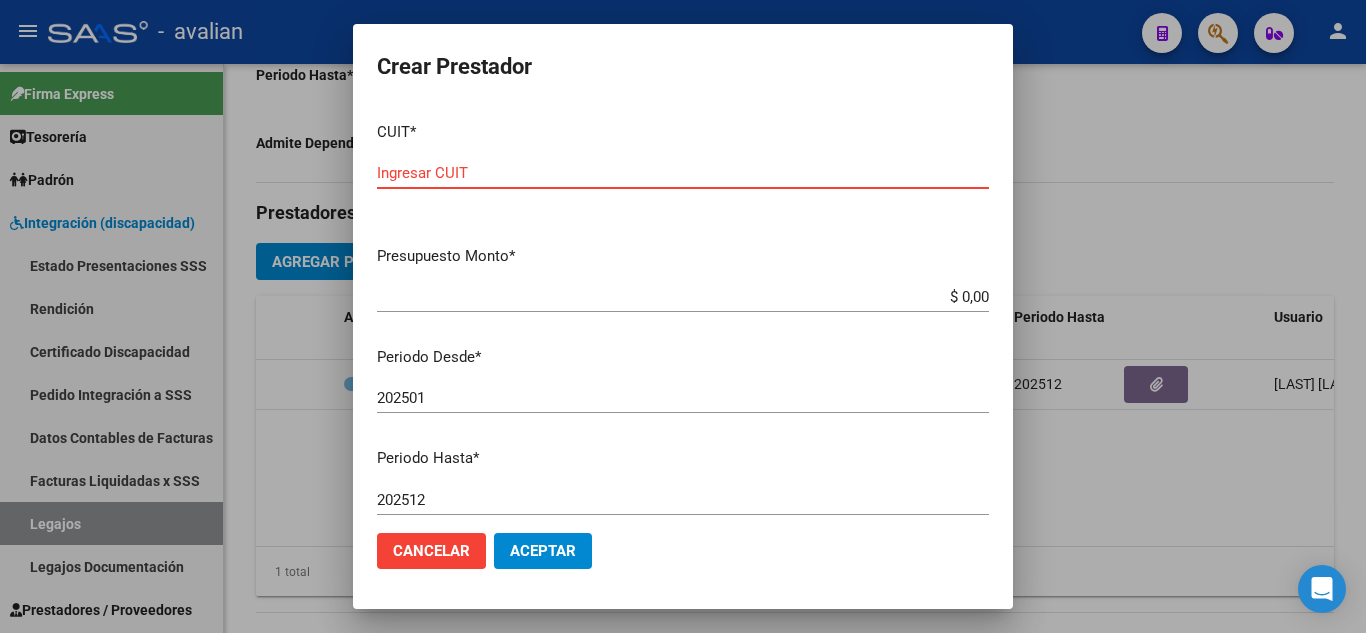 paste on "30-71629416-8" 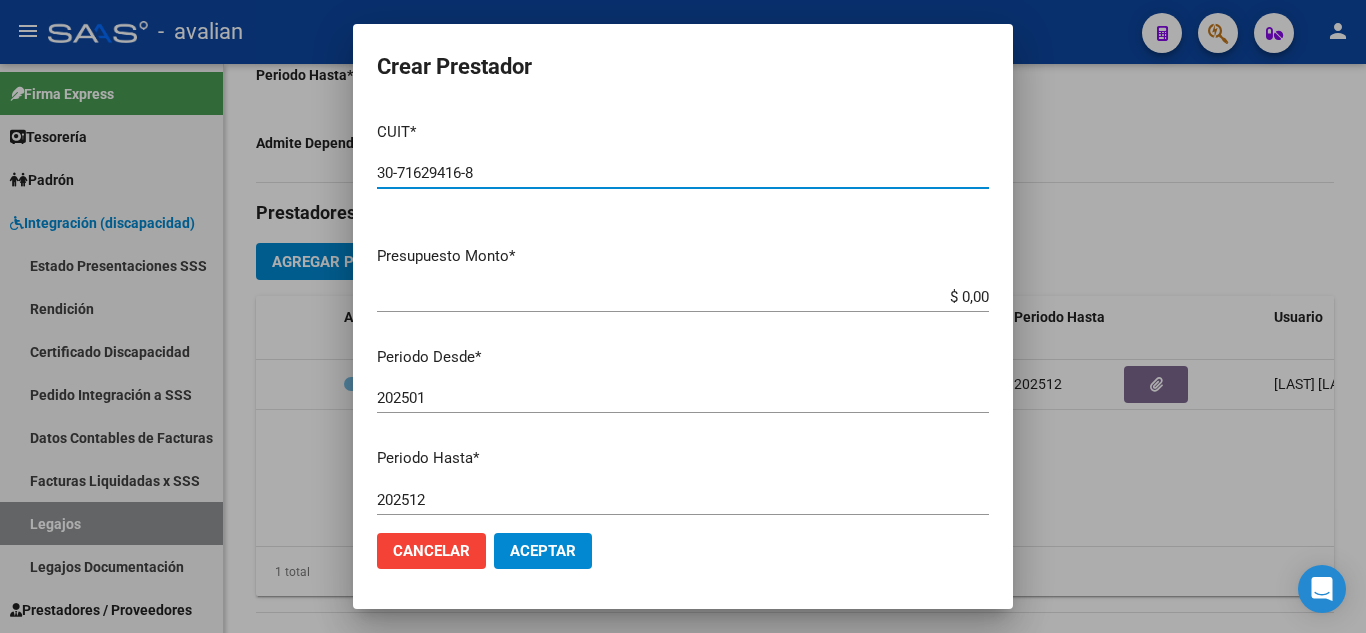 type on "30-71629416-8" 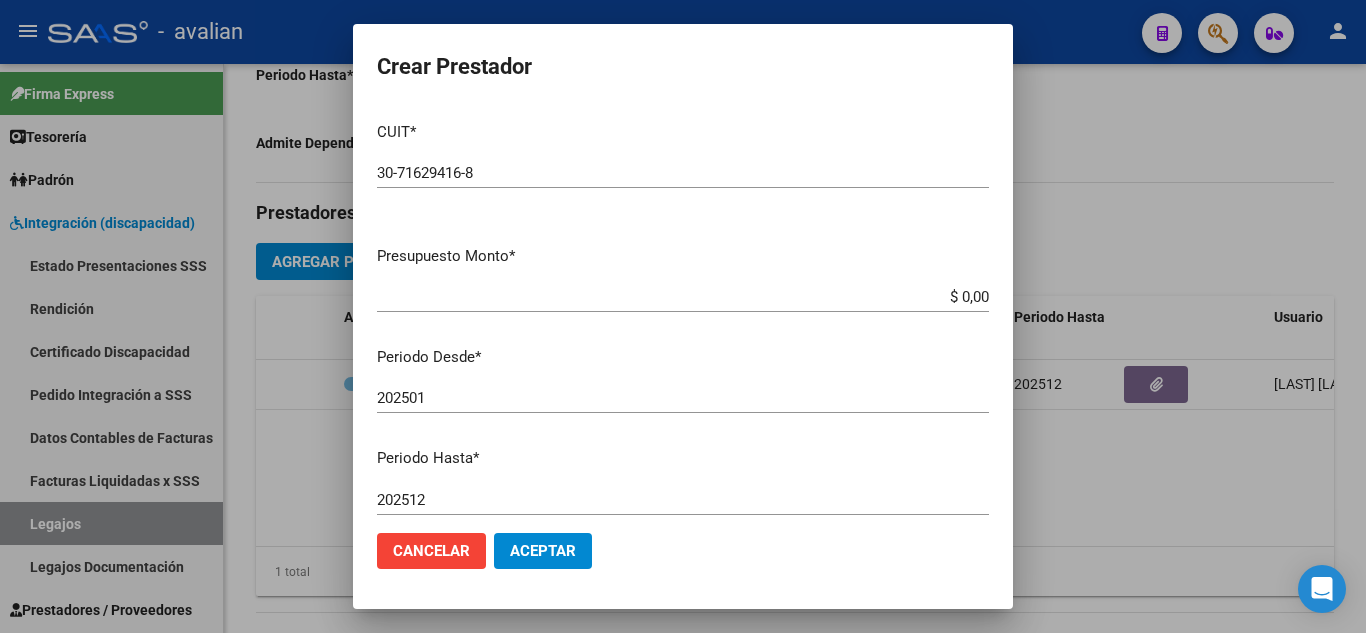drag, startPoint x: 713, startPoint y: 273, endPoint x: 997, endPoint y: 592, distance: 427.10303 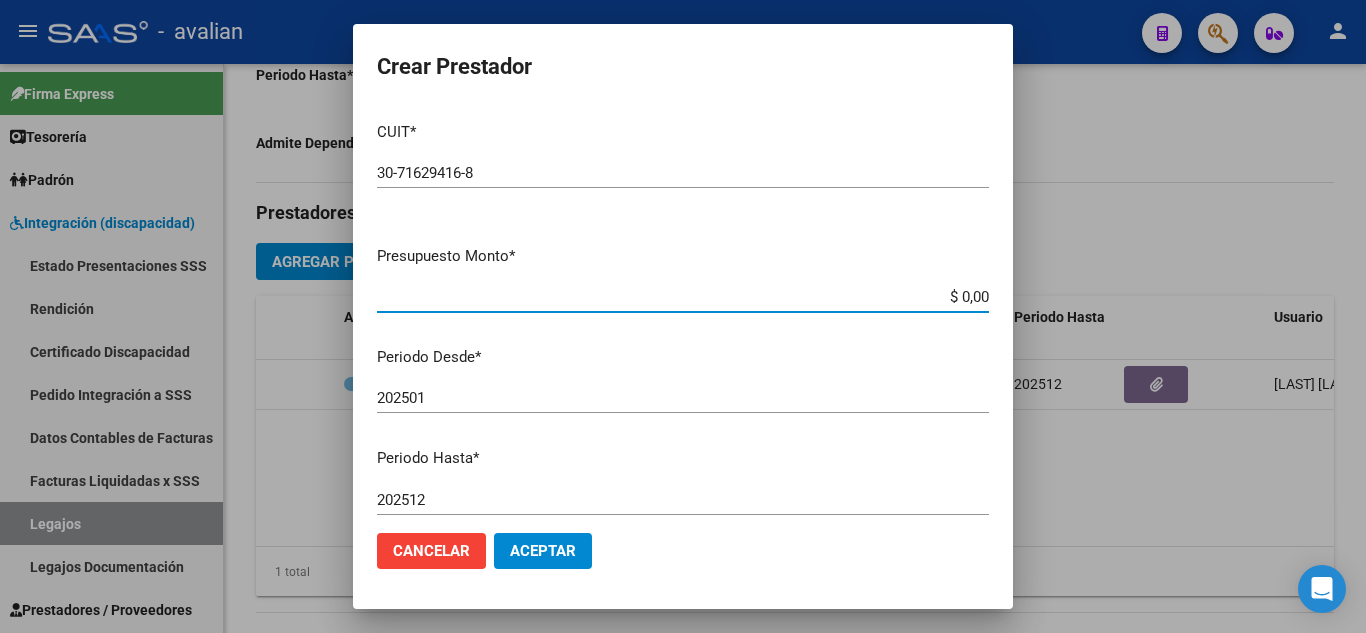 drag, startPoint x: 945, startPoint y: 294, endPoint x: 995, endPoint y: 299, distance: 50.24938 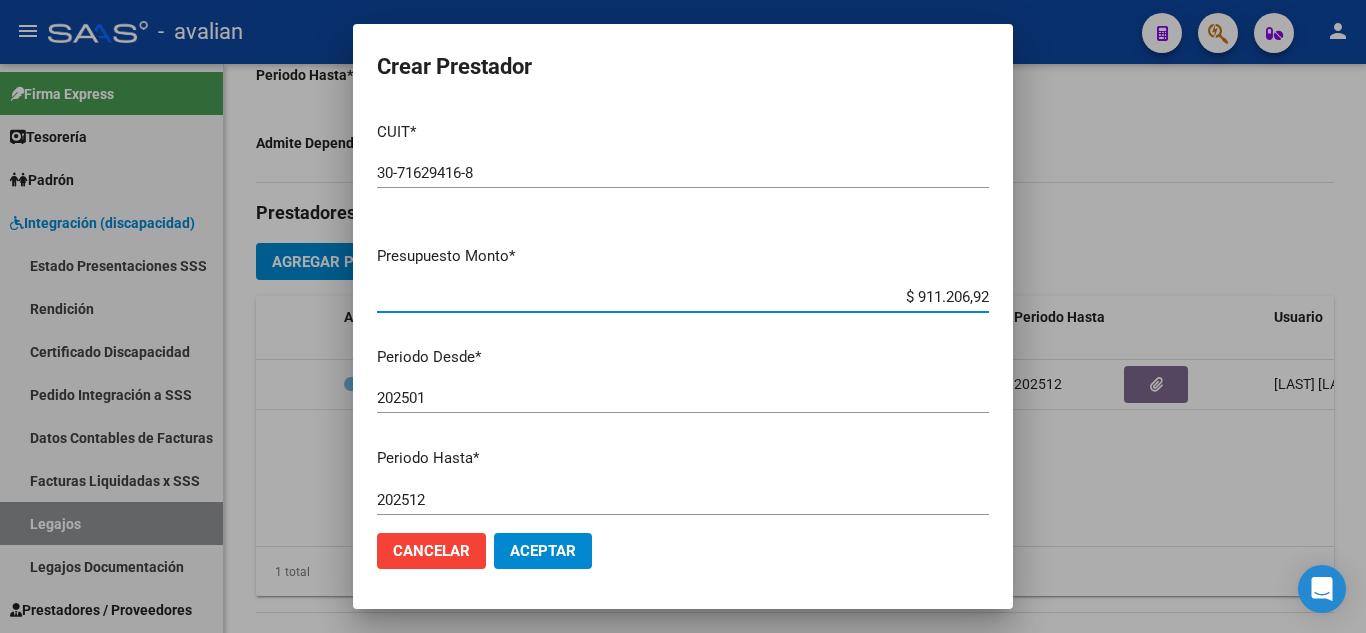 type on "$ 911.206,92" 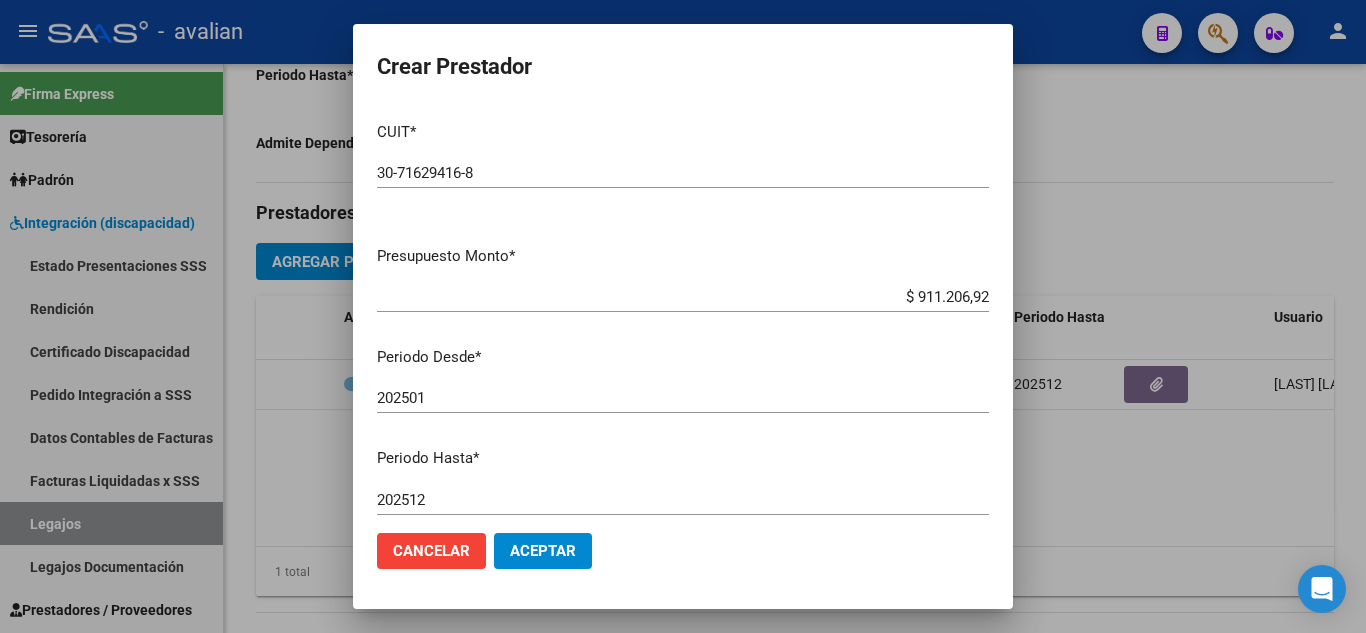 click on "[DATE] Ingresar el periodo" at bounding box center (683, 398) 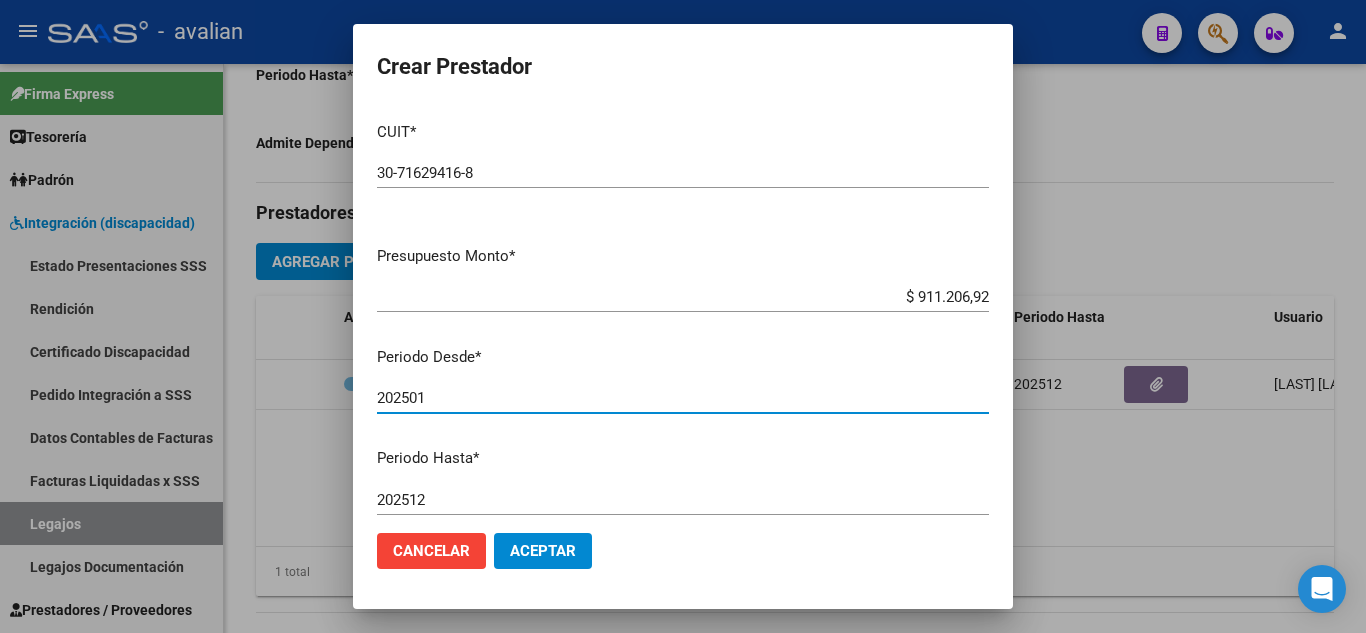 click on "Aceptar" 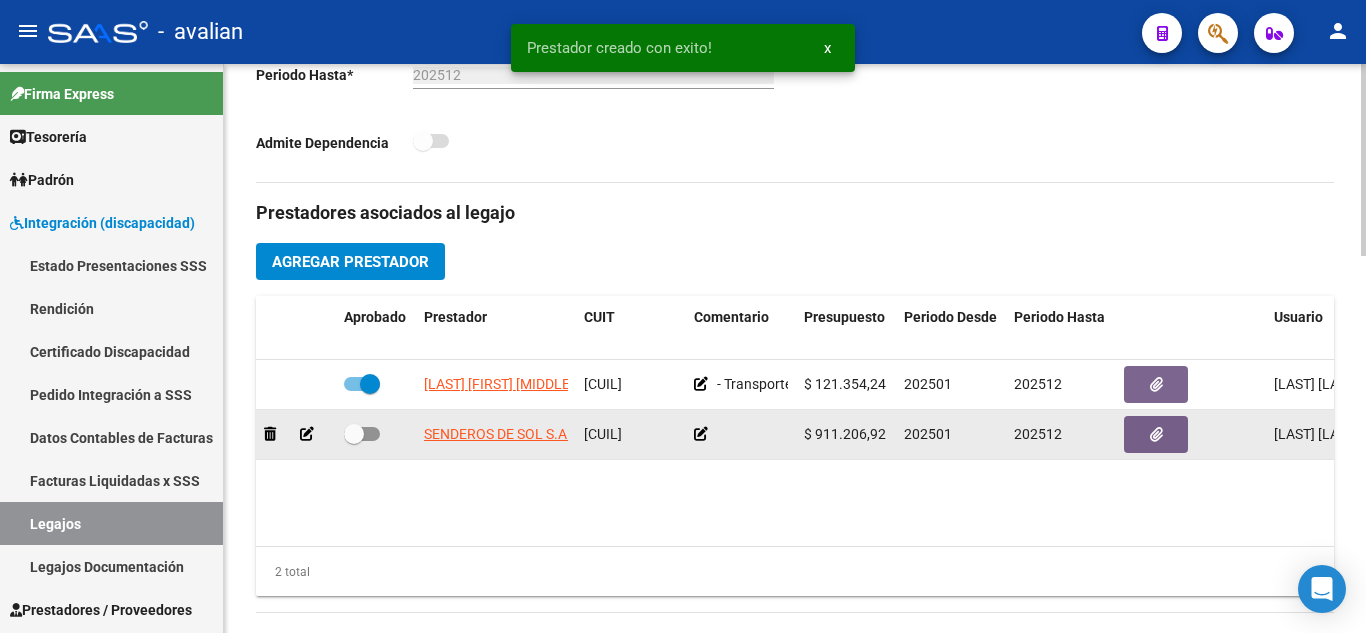 click 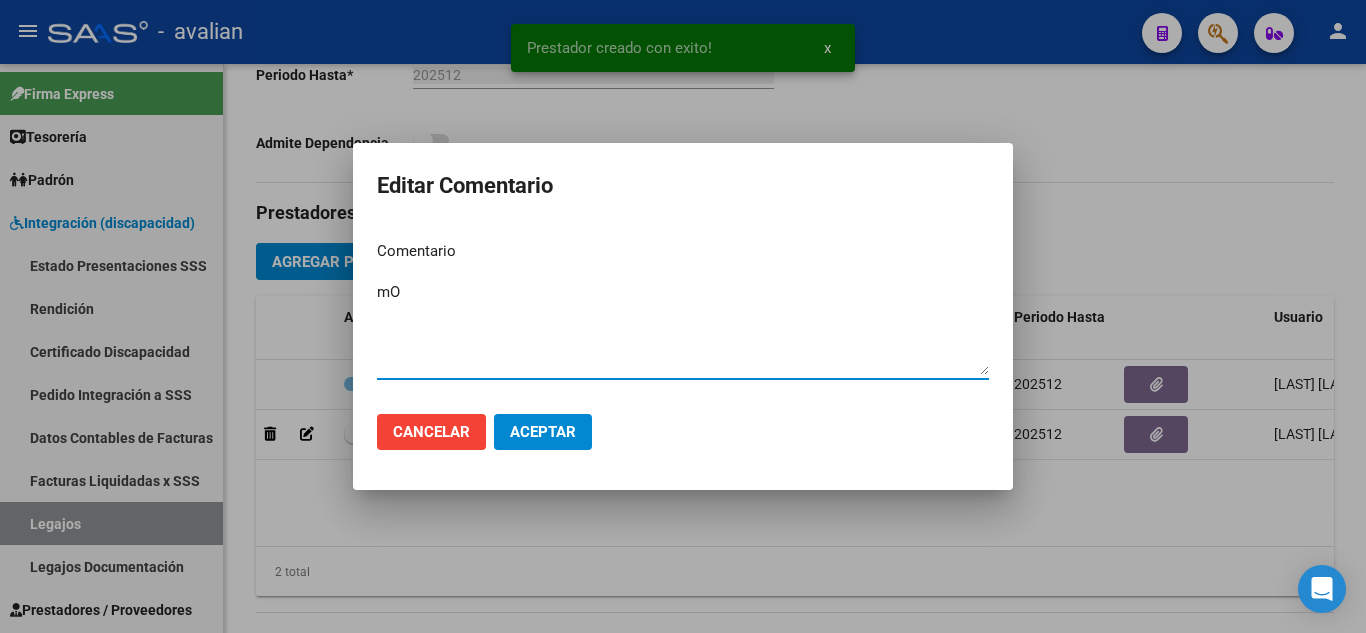 type on "m" 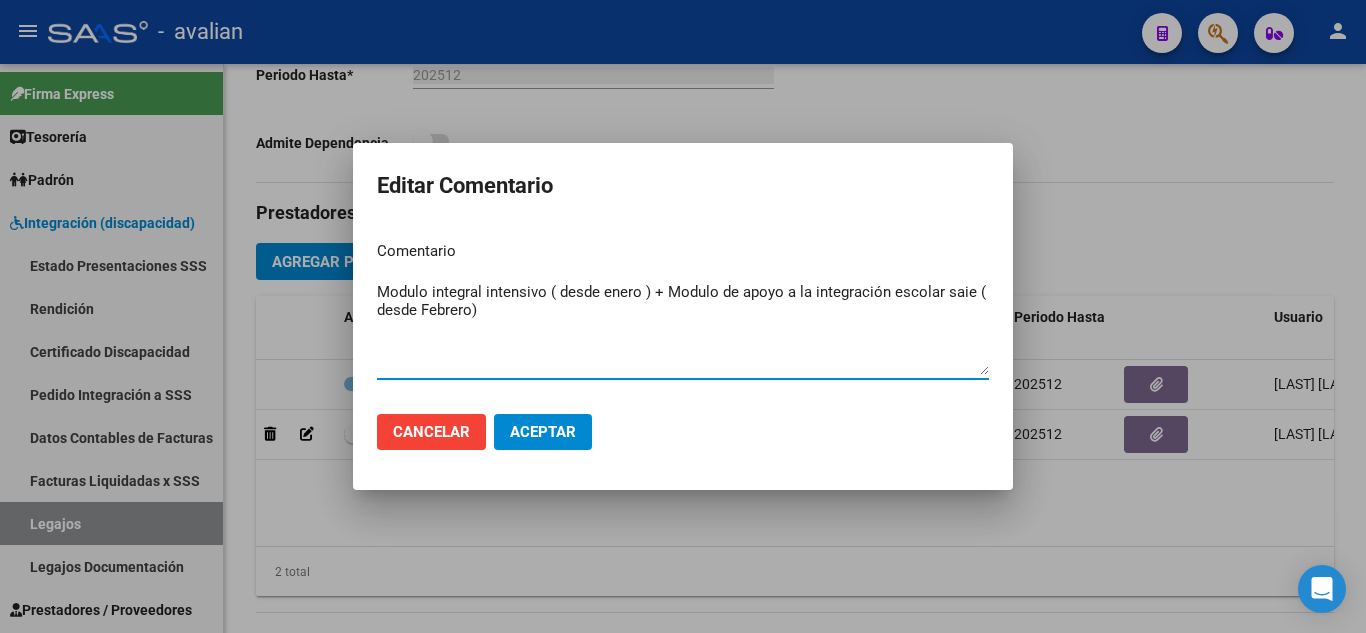 type on "Modulo integral intensivo ( desde enero ) + Modulo de apoyo a la integración escolar saie ( desde Febrero)" 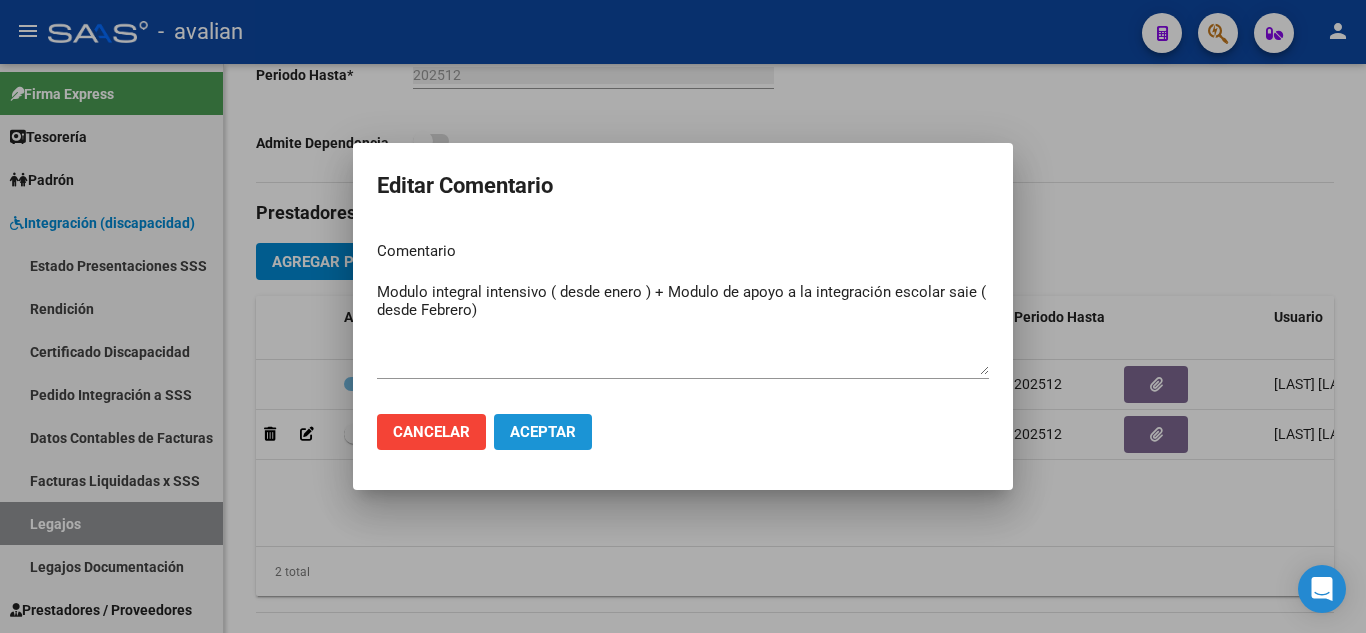 click on "Aceptar" 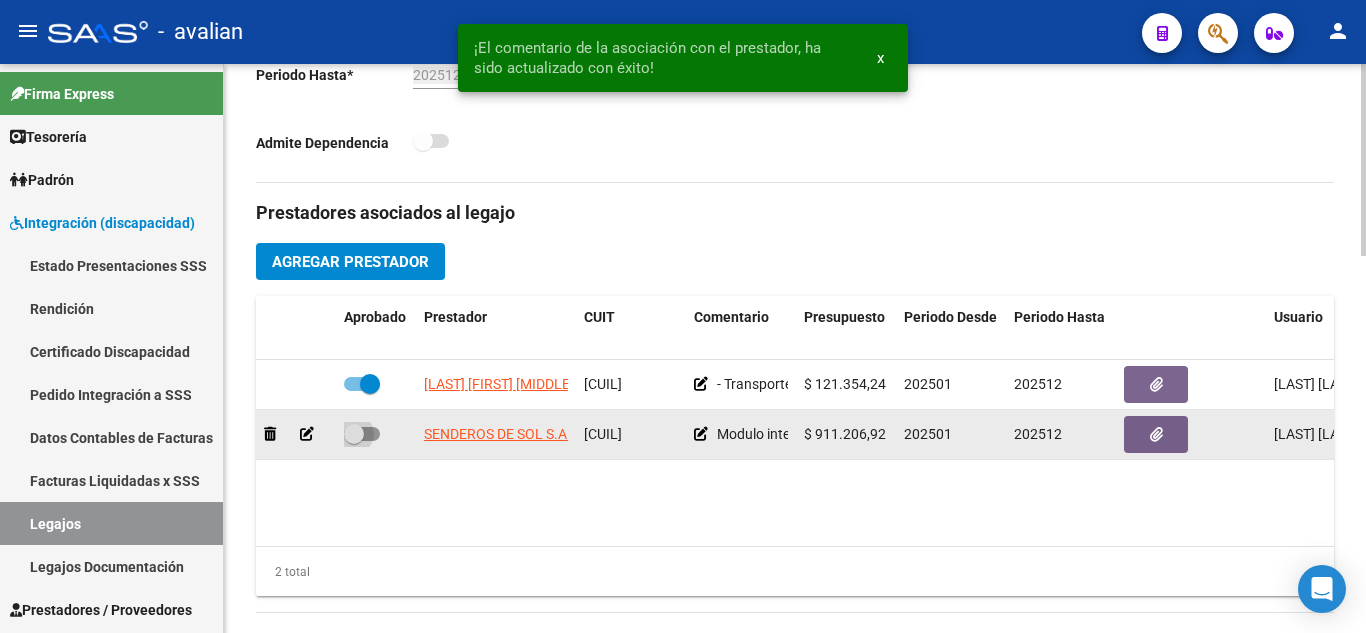 click at bounding box center [362, 434] 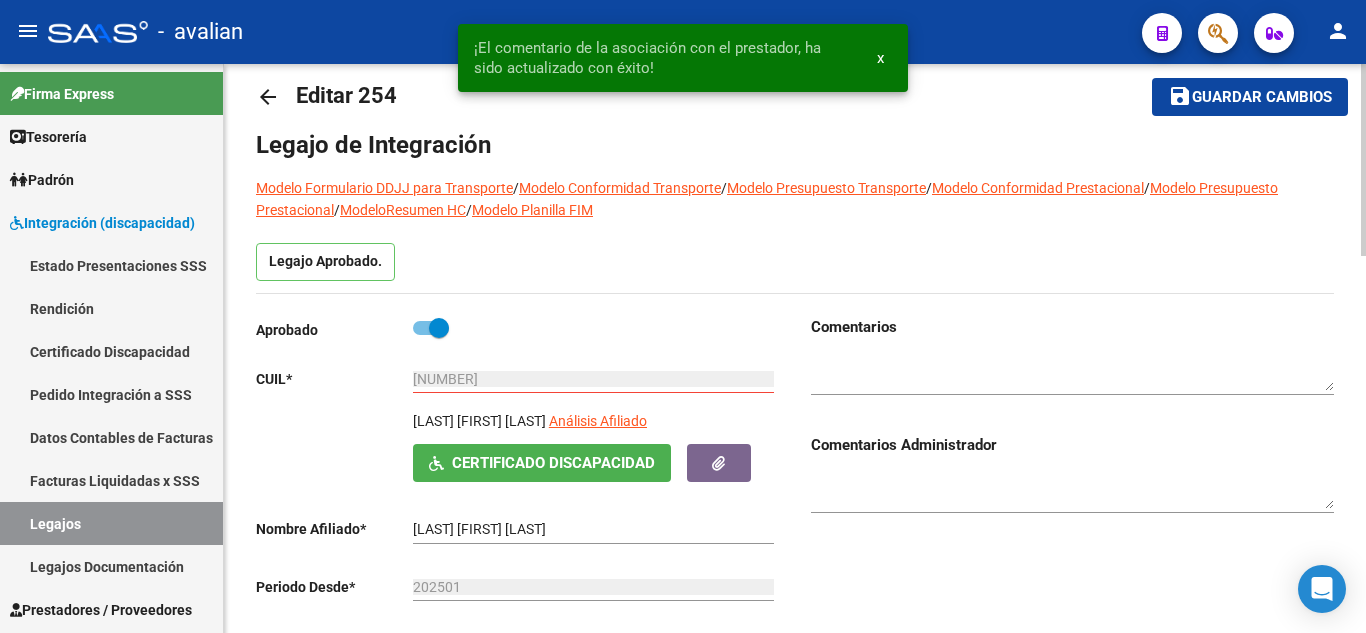 scroll, scrollTop: 0, scrollLeft: 0, axis: both 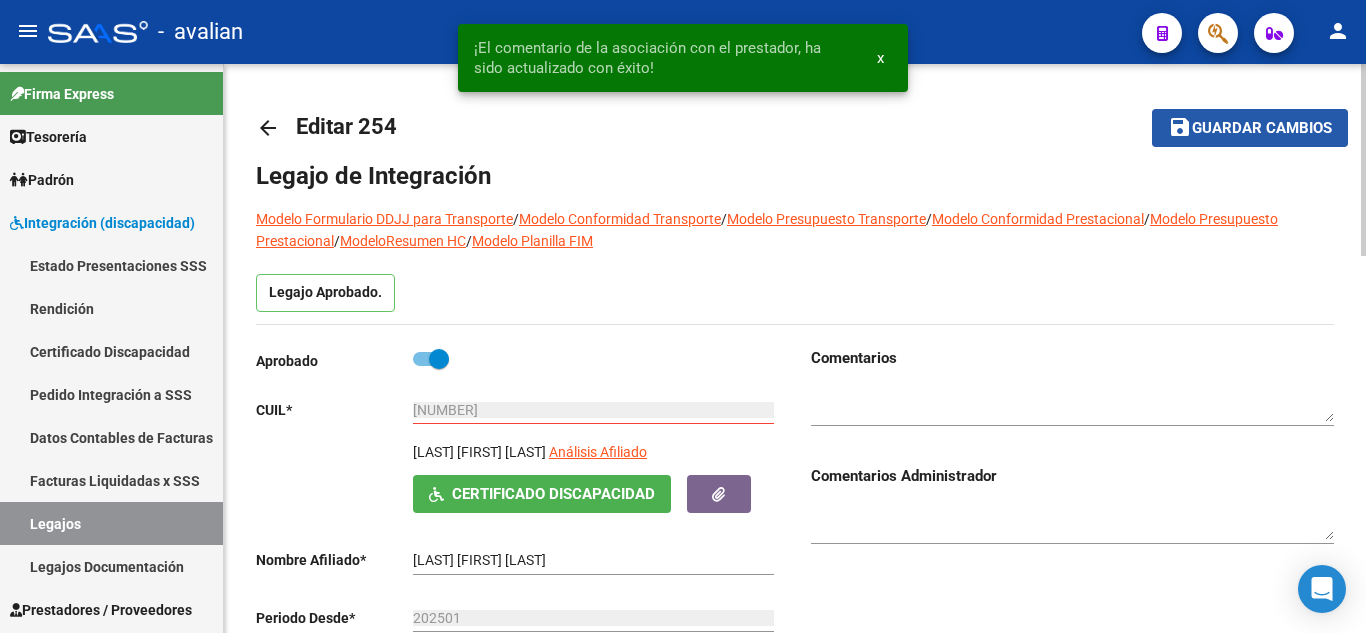 click on "Guardar cambios" 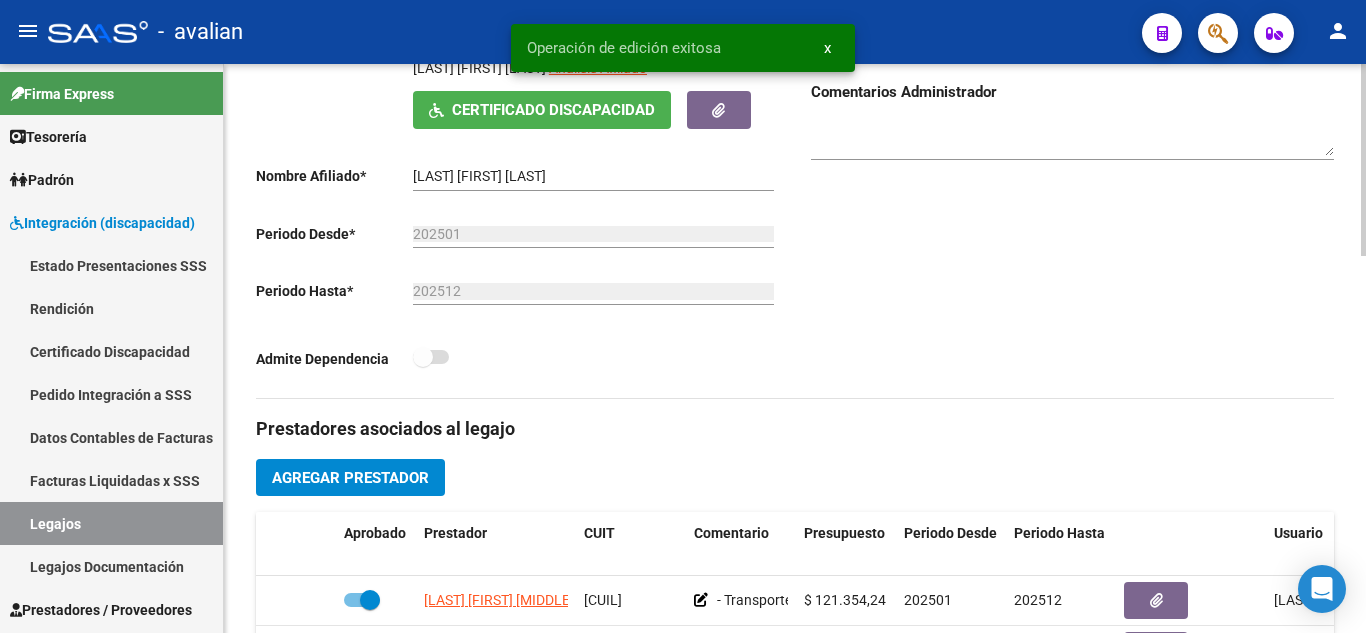 scroll, scrollTop: 600, scrollLeft: 0, axis: vertical 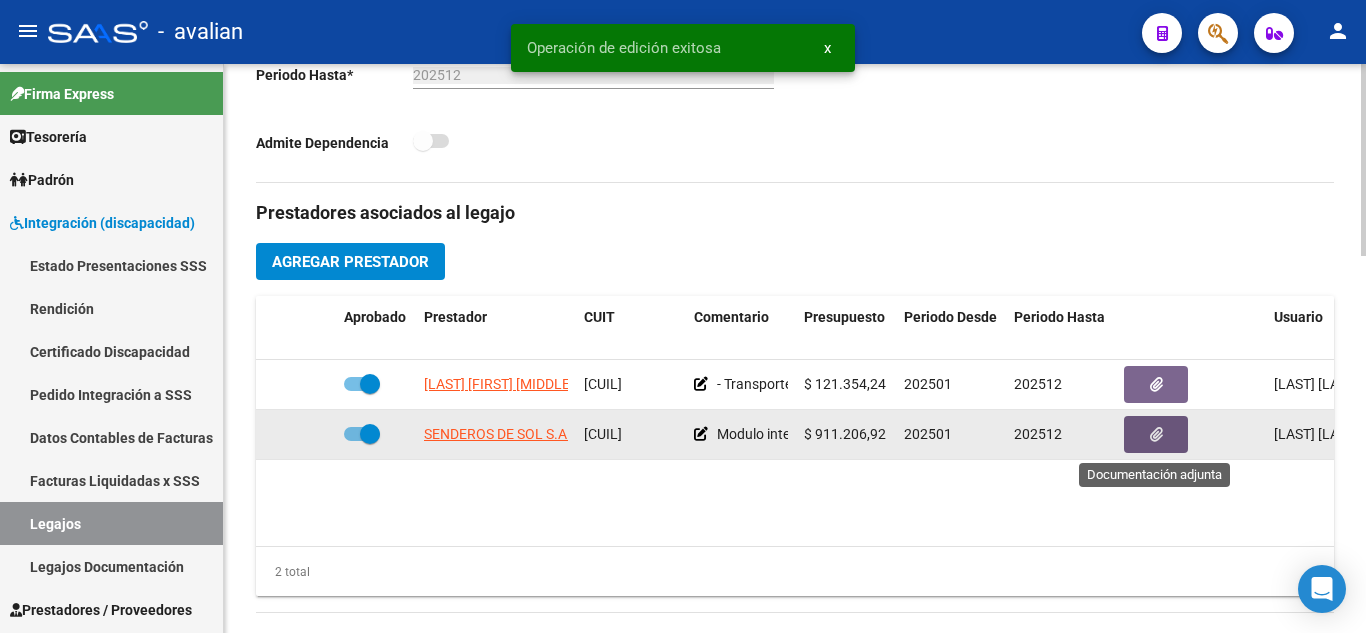 click 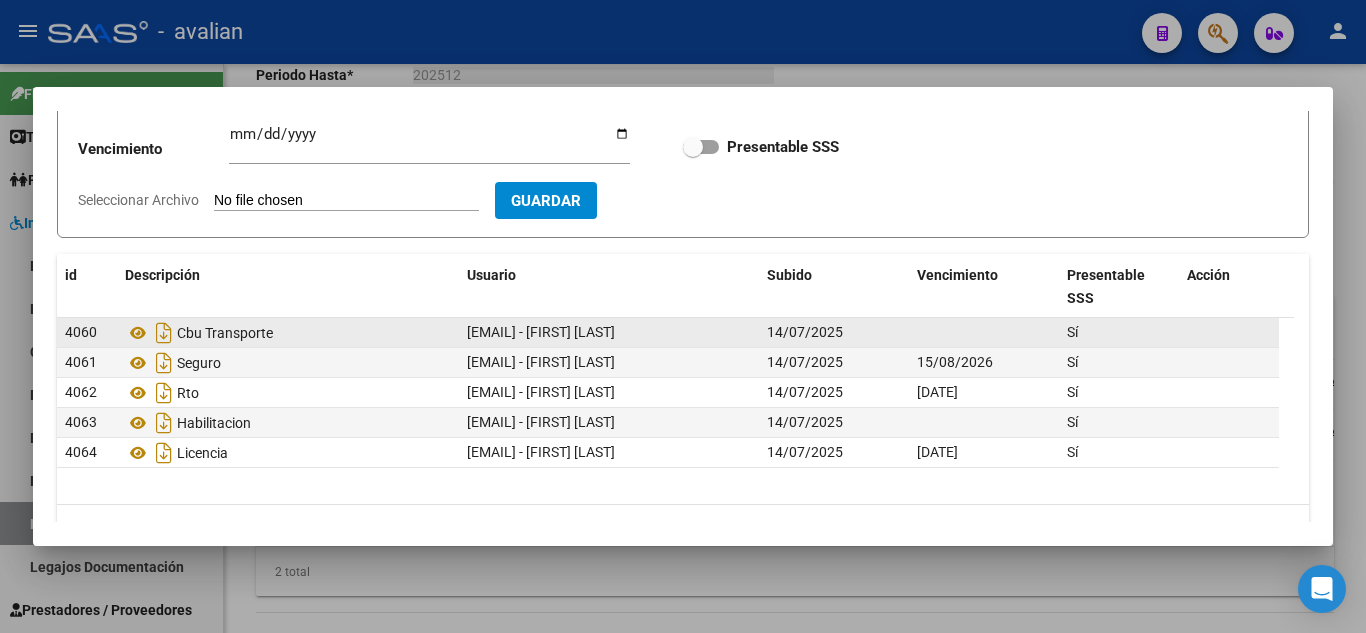 scroll, scrollTop: 227, scrollLeft: 0, axis: vertical 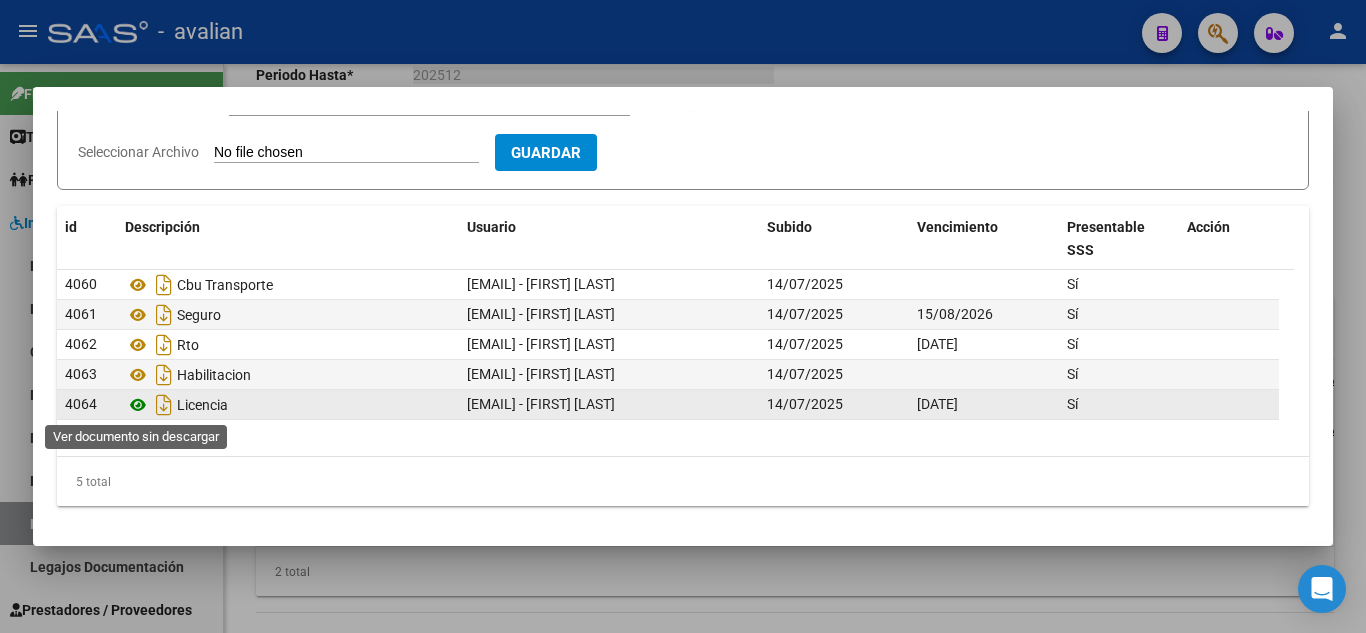 click 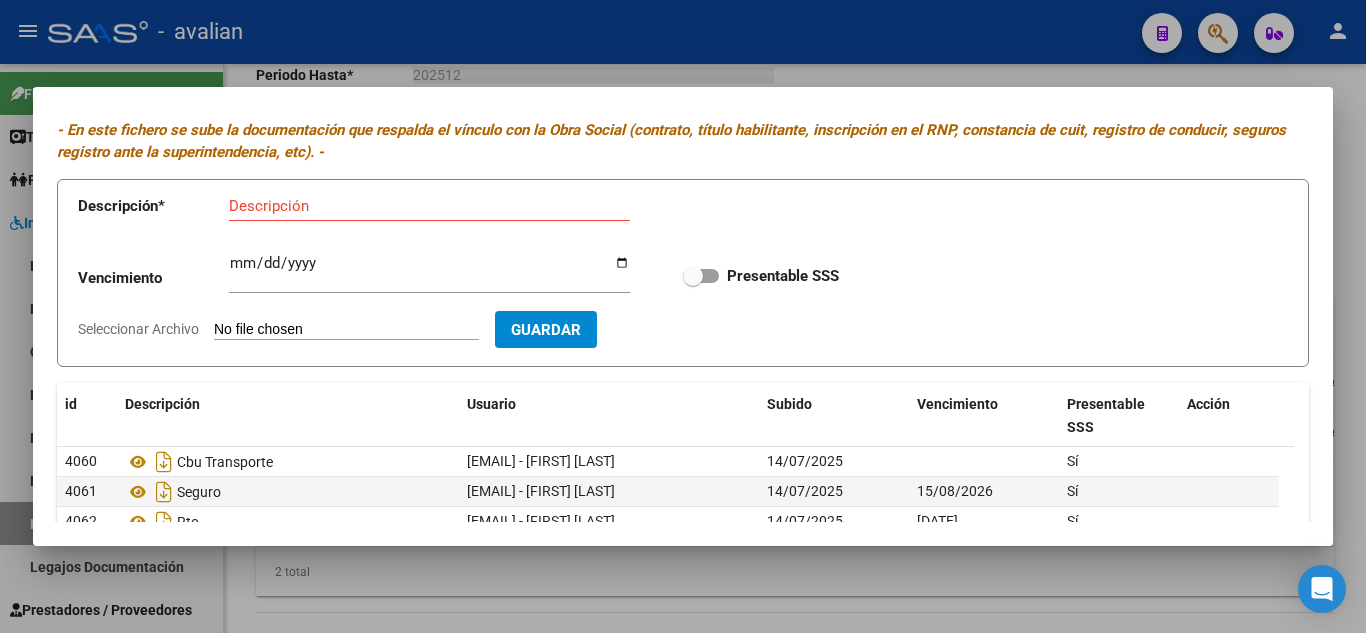 scroll, scrollTop: 27, scrollLeft: 0, axis: vertical 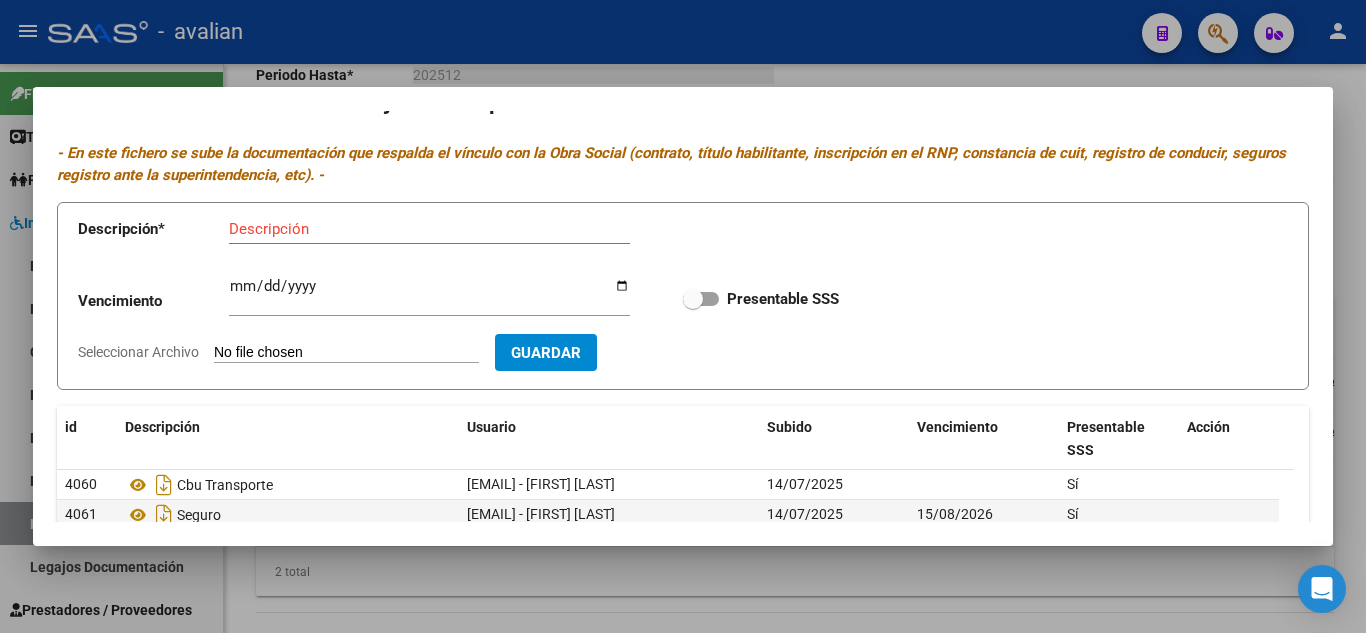 click at bounding box center [683, 316] 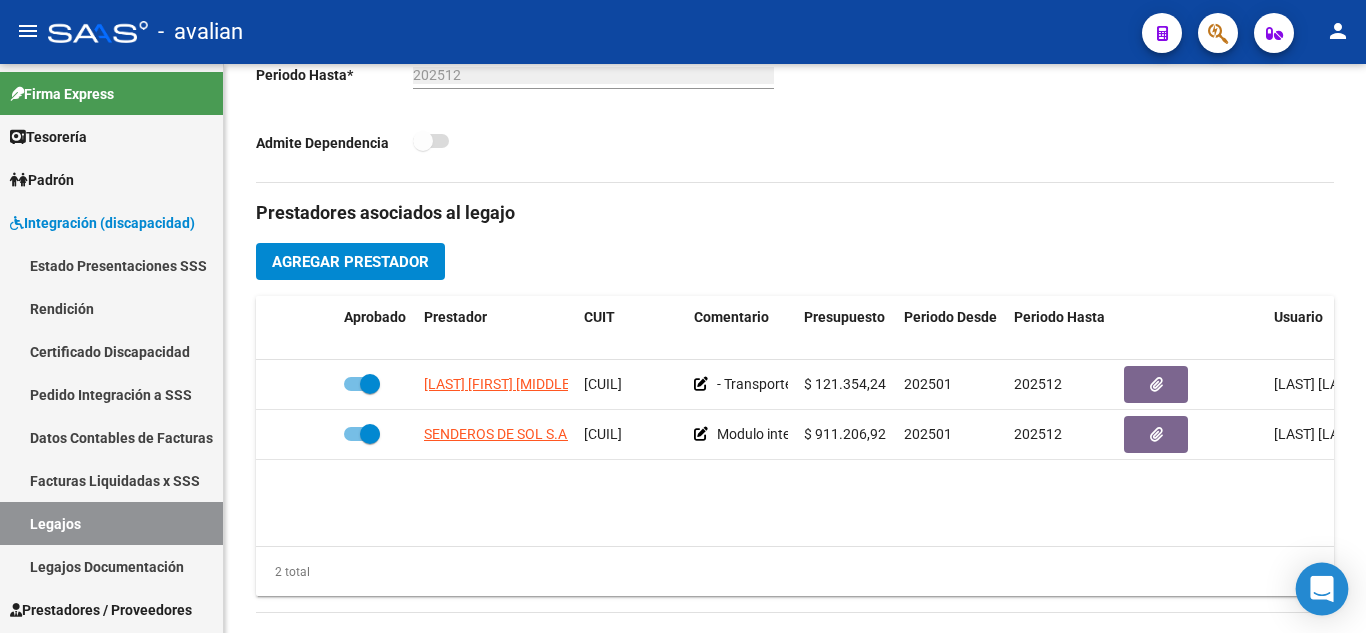 click 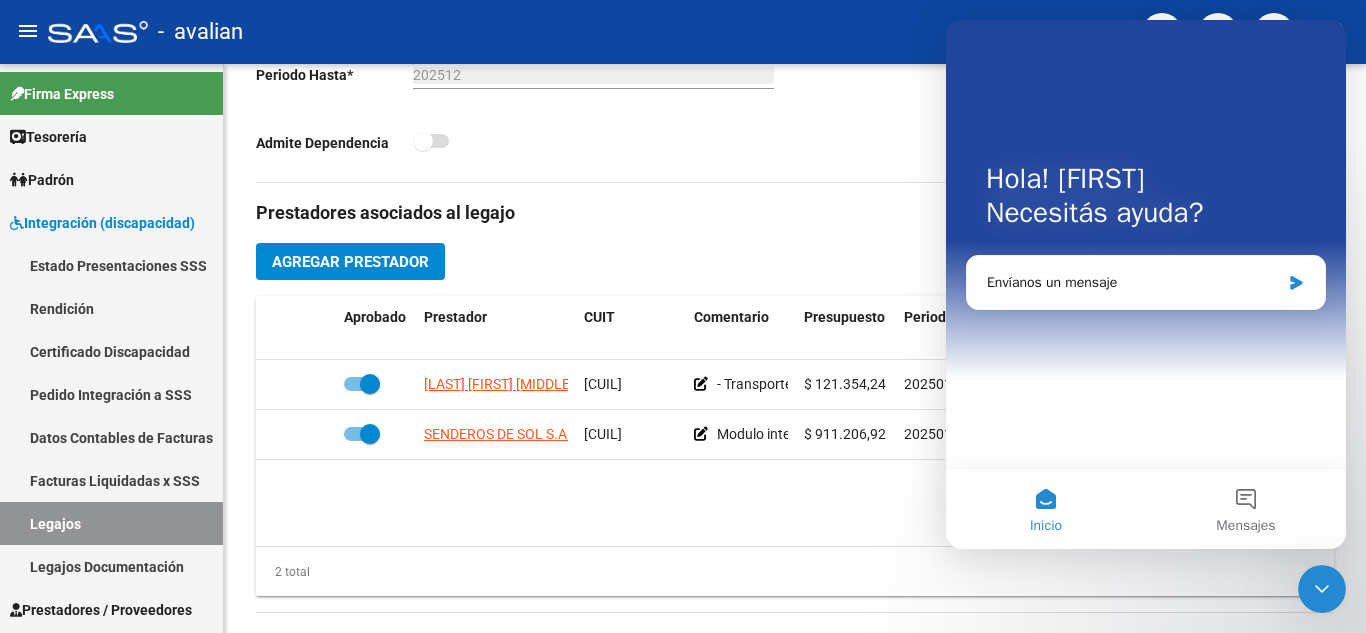 scroll, scrollTop: 0, scrollLeft: 0, axis: both 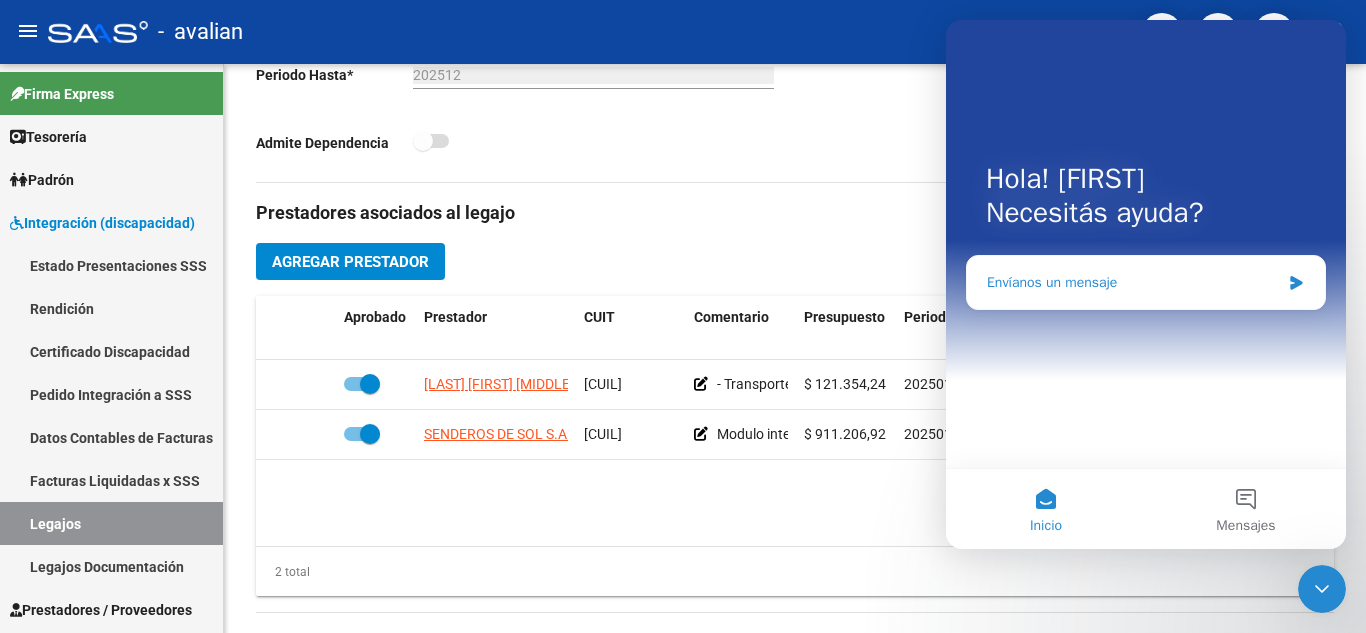 click on "Envíanos un mensaje" at bounding box center [1146, 282] 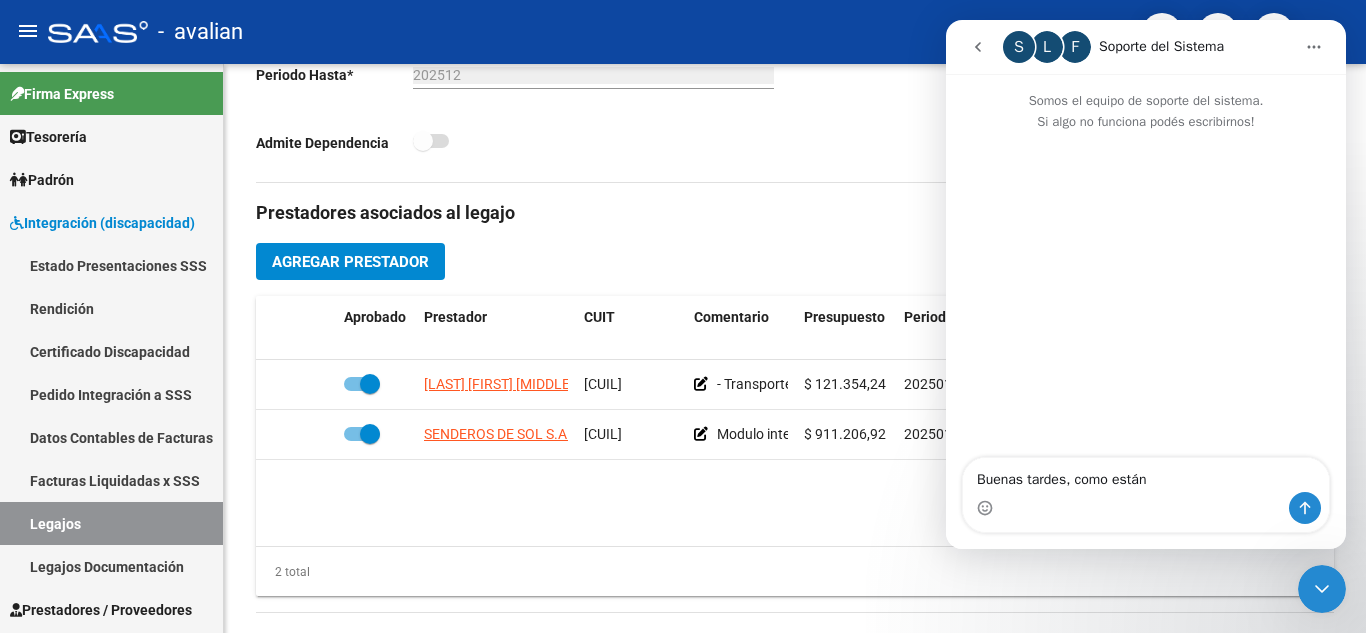 type on "Buenas tardes, como están ?" 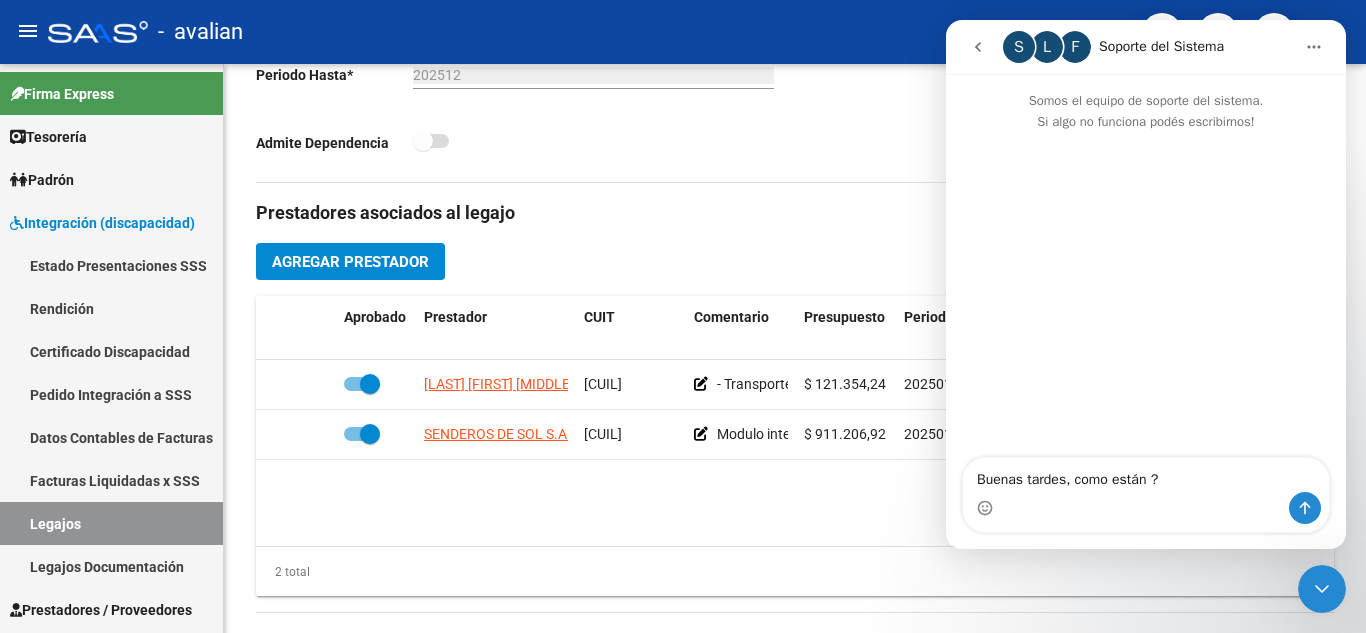 type 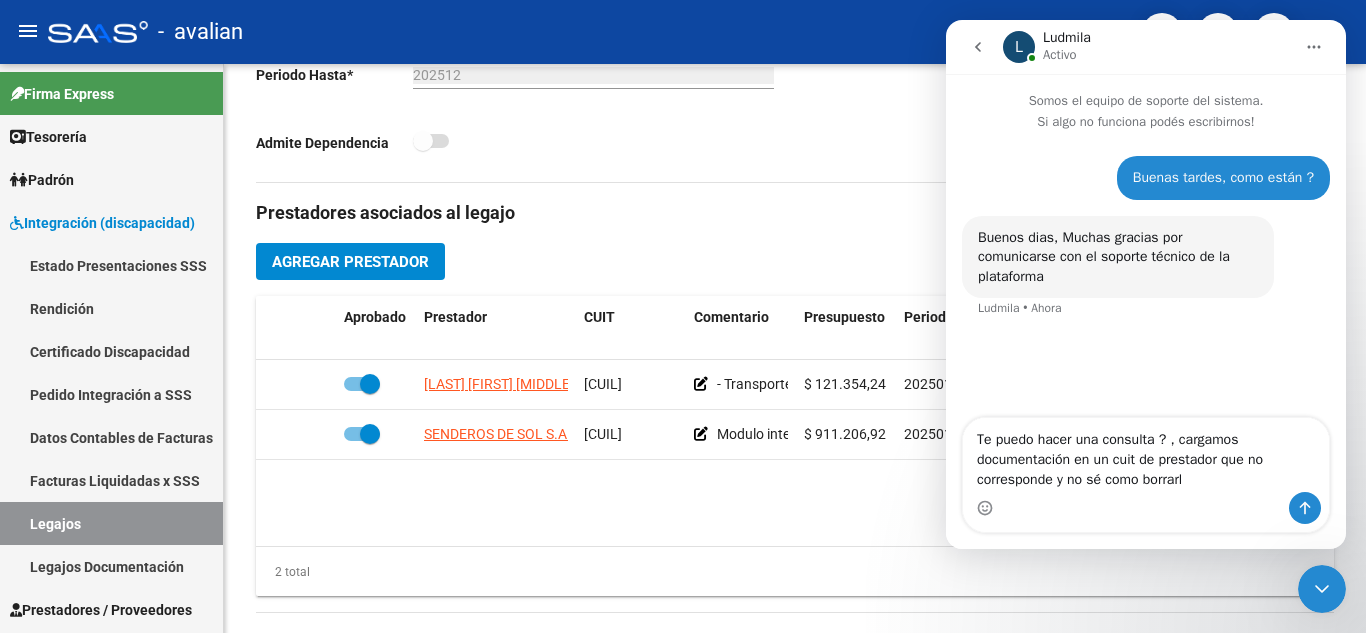 type on "Te puedo hacer una consulta ? , cargamos documentación en un cuit de prestador que no corresponde y no sé como borrarla" 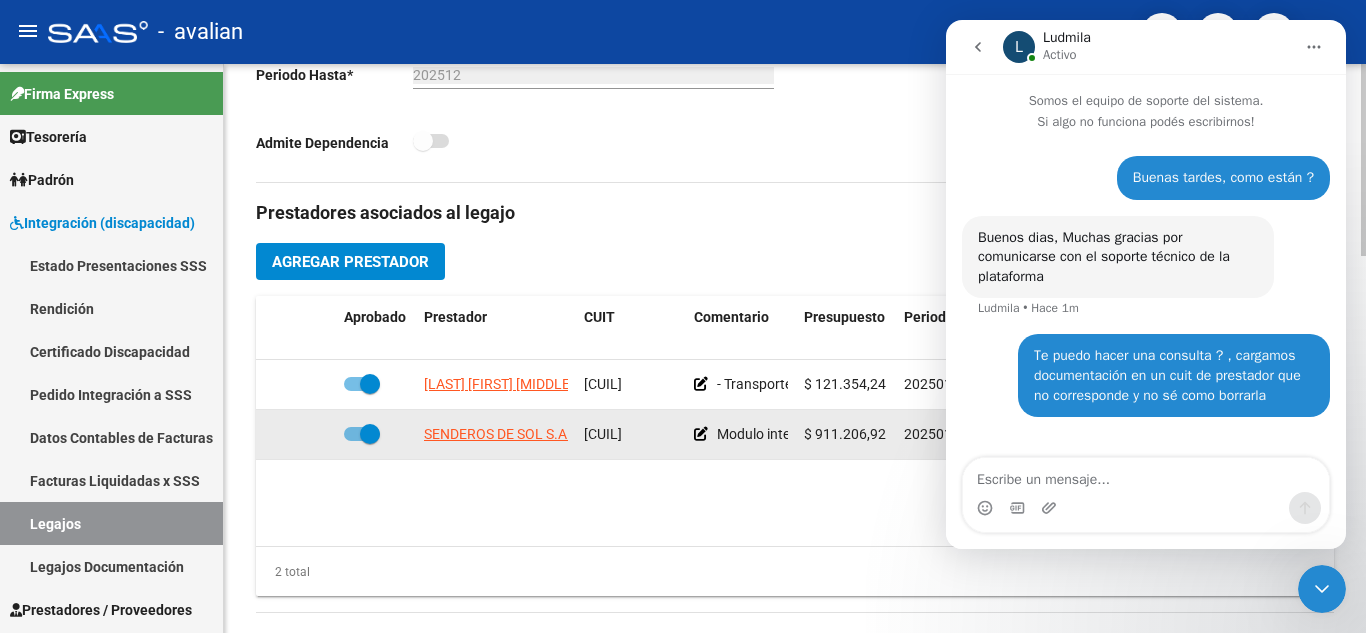 drag, startPoint x: 584, startPoint y: 433, endPoint x: 673, endPoint y: 447, distance: 90.0944 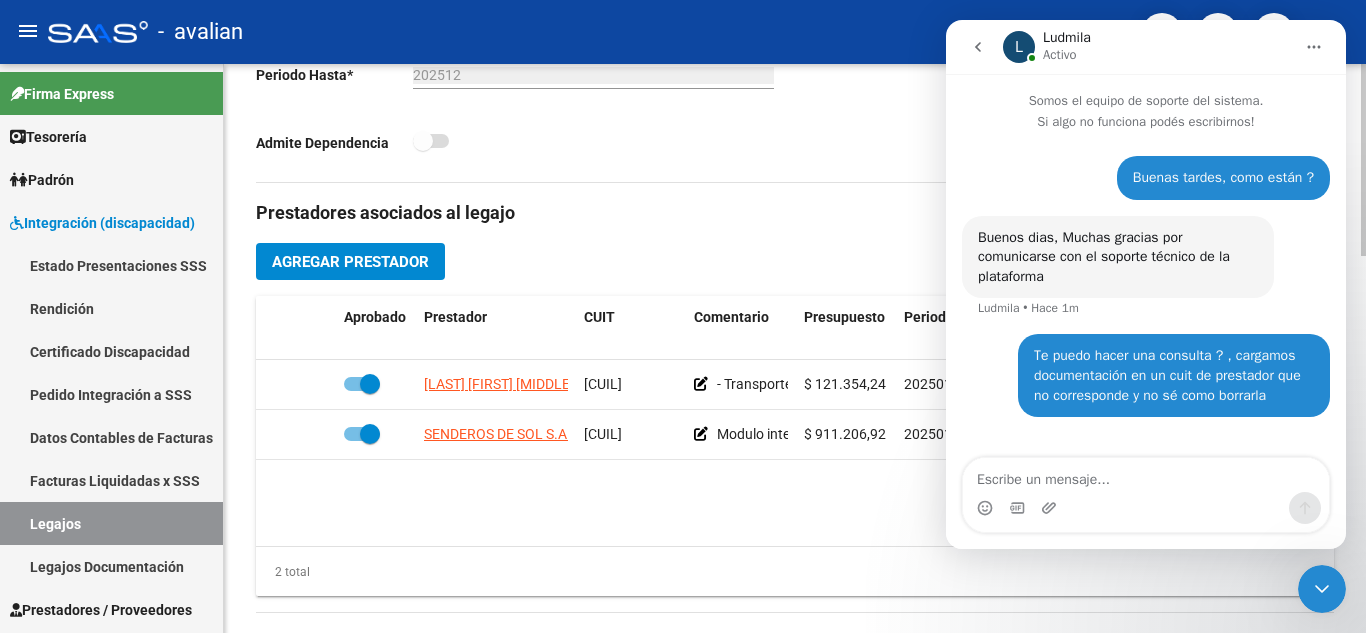 scroll, scrollTop: 700, scrollLeft: 0, axis: vertical 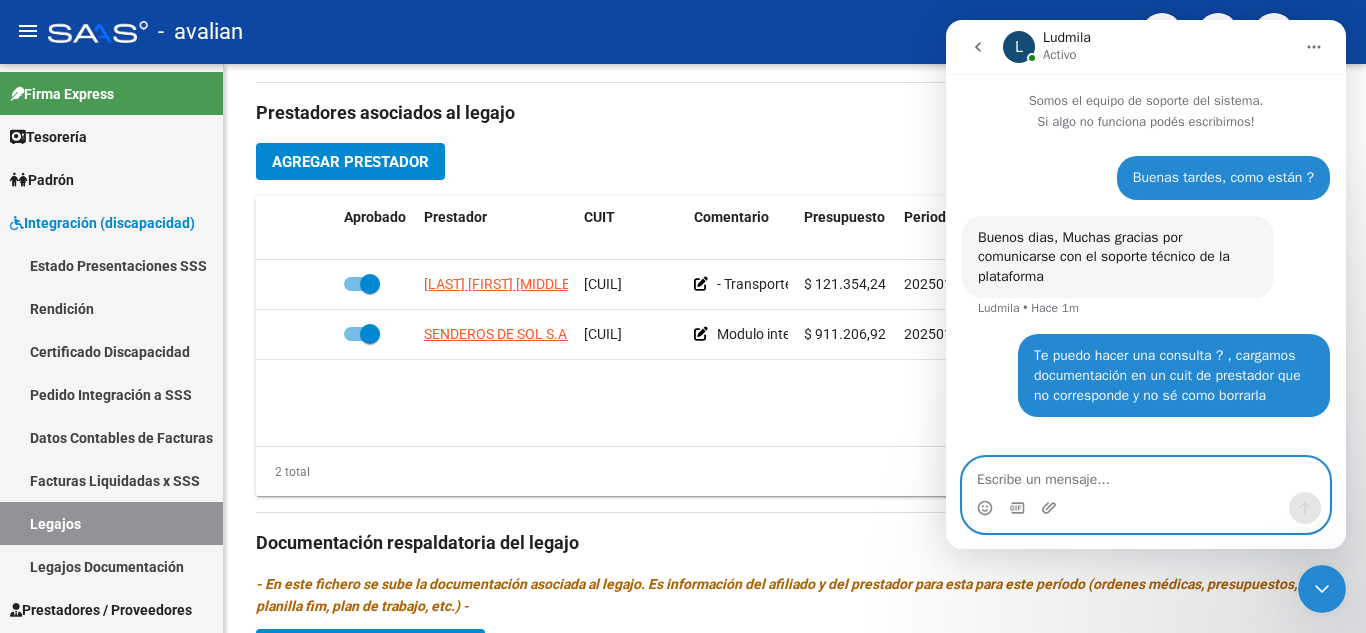 click at bounding box center [1146, 475] 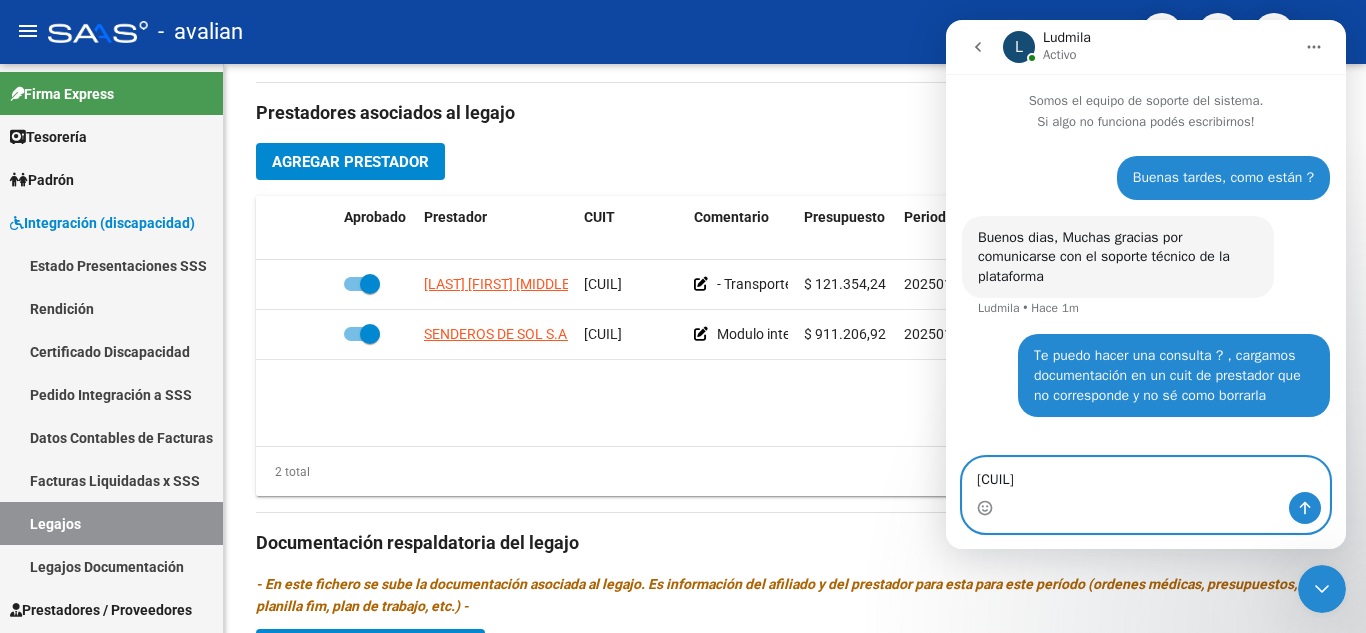 type 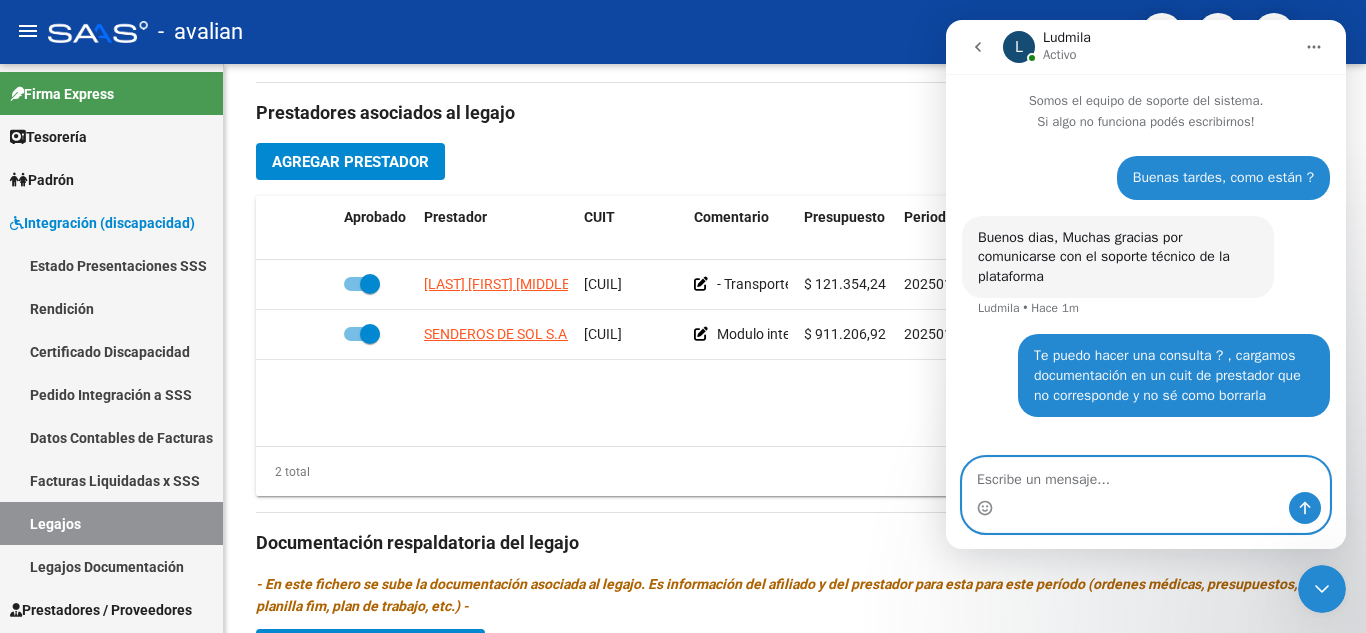 scroll, scrollTop: 27, scrollLeft: 0, axis: vertical 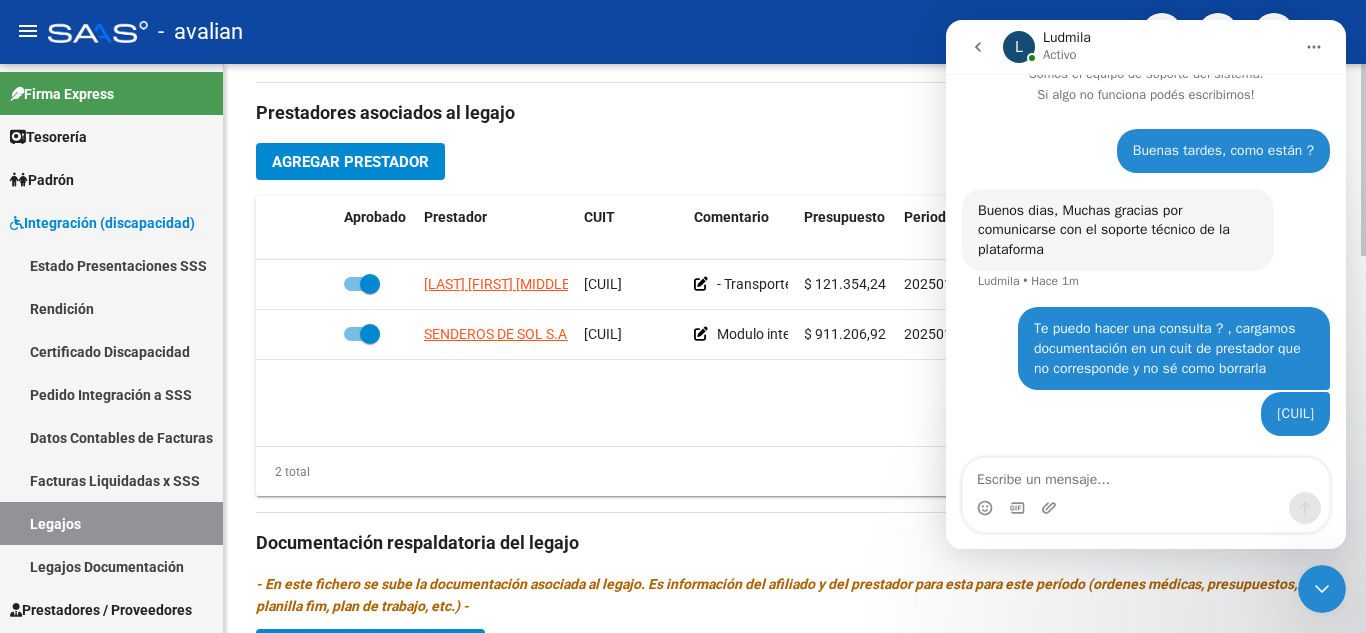 click on "[FIRST] [LAST] [CUIL]     - Transporte: 224 Km mensuales (de domicilio a terapias) - [FIRST] [LAST]  - Valor resol. vigente.
$ [PRICE]  [YEAR][MONTH] [YEAR][MONTH] [FIRST]  [LAST]   [DATE]      SENDEROS DE SOL S.A.S. [CUIL]     Modulo integral intensivo ( desde enero ) + Modulo de apoyo a la integración escolar saie ( desde Febrero)   $ [PRICE]  [YEAR][MONTH] [YEAR][MONTH] [FIRST]  [LAST]   [DATE]" 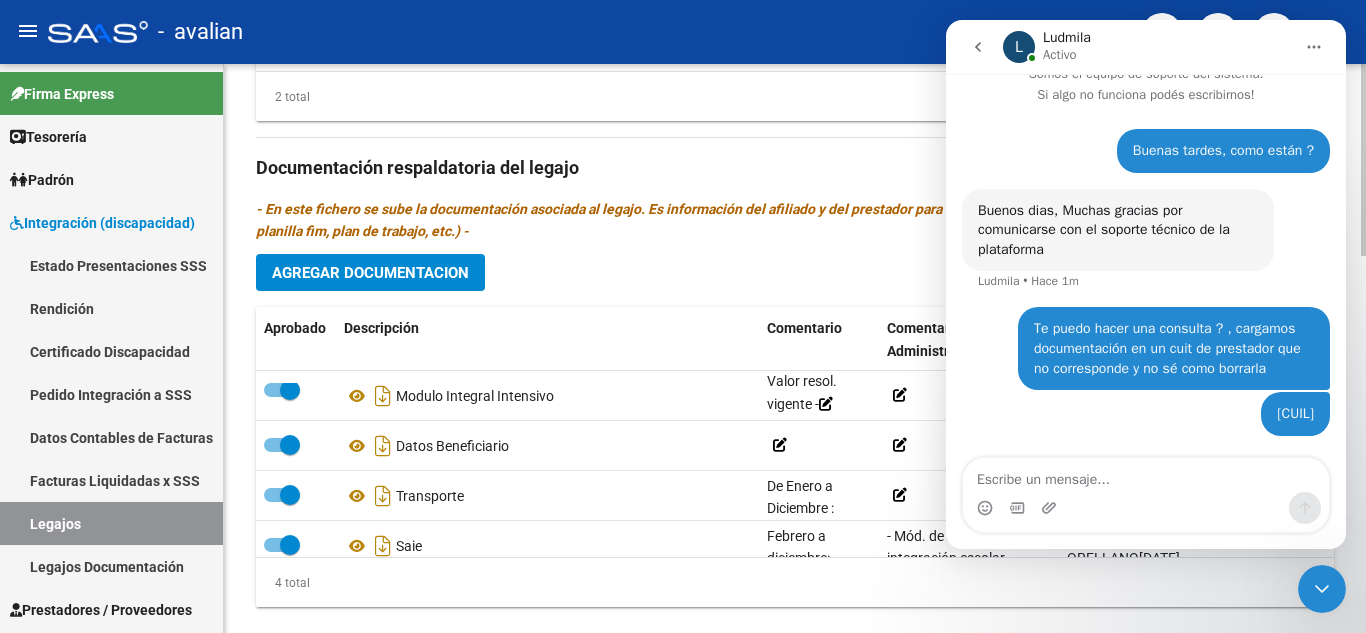 scroll, scrollTop: 1100, scrollLeft: 0, axis: vertical 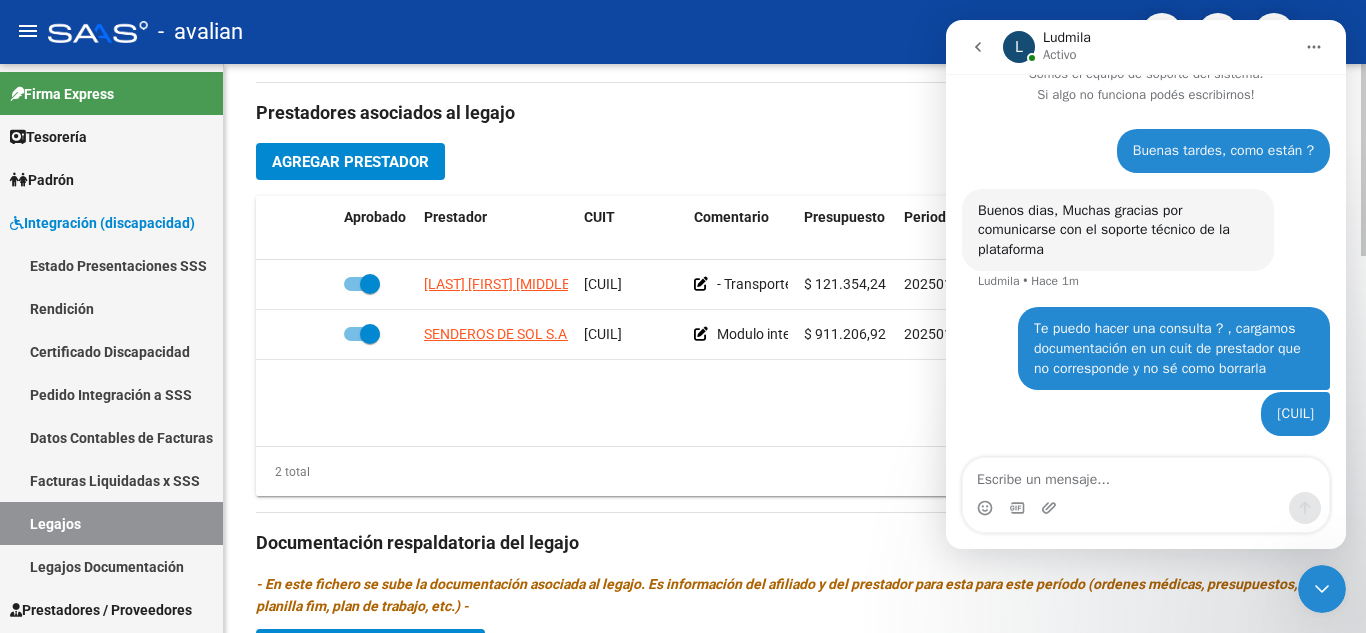 click on "[FIRST] [LAST] [CUIL]     - Transporte: 224 Km mensuales (de domicilio a terapias) - [FIRST] [LAST]  - Valor resol. vigente.
$ [PRICE]  [YEAR][MONTH] [YEAR][MONTH] [FIRST]  [LAST]   [DATE]      SENDEROS DE SOL S.A.S. [CUIL]     Modulo integral intensivo ( desde enero ) + Modulo de apoyo a la integración escolar saie ( desde Febrero)   $ [PRICE]  [YEAR][MONTH] [YEAR][MONTH] [FIRST]  [LAST]   [DATE]" 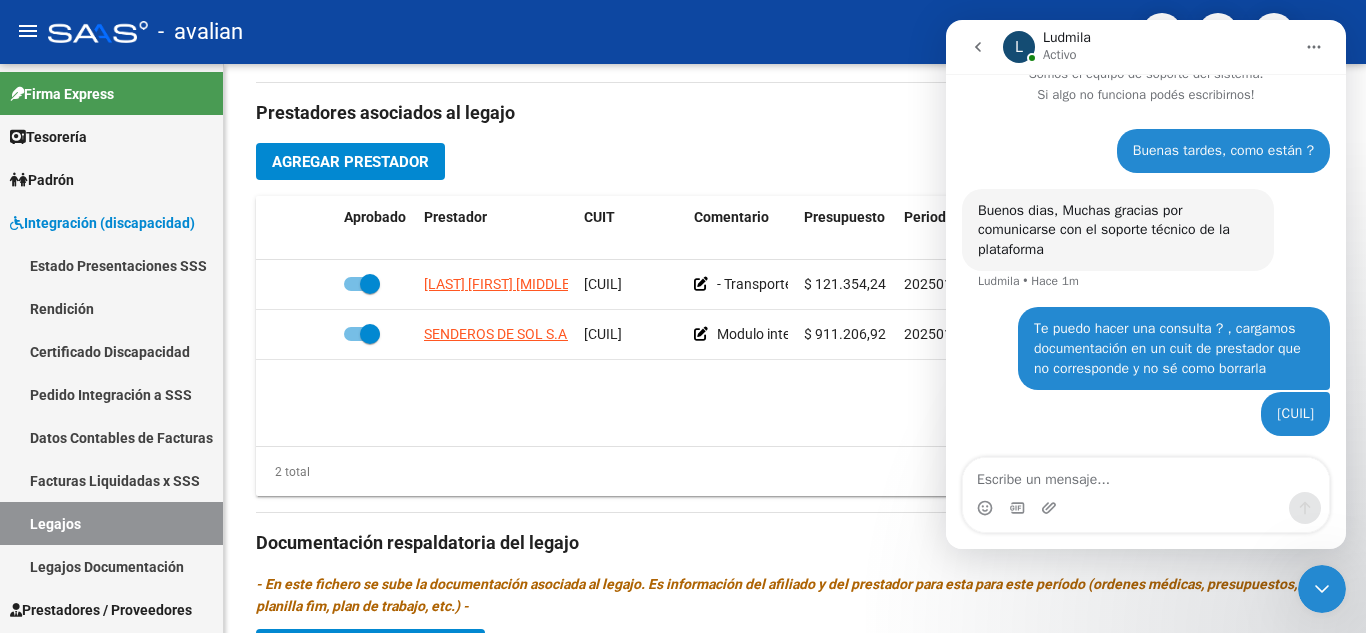 click 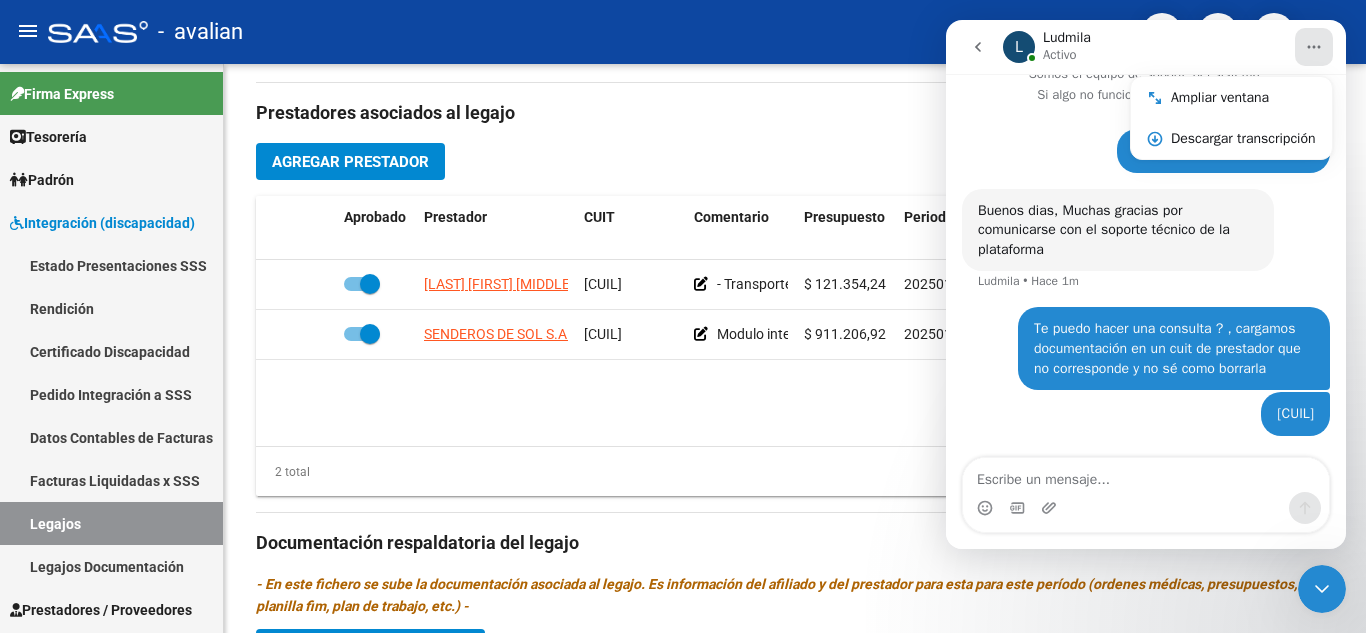 click 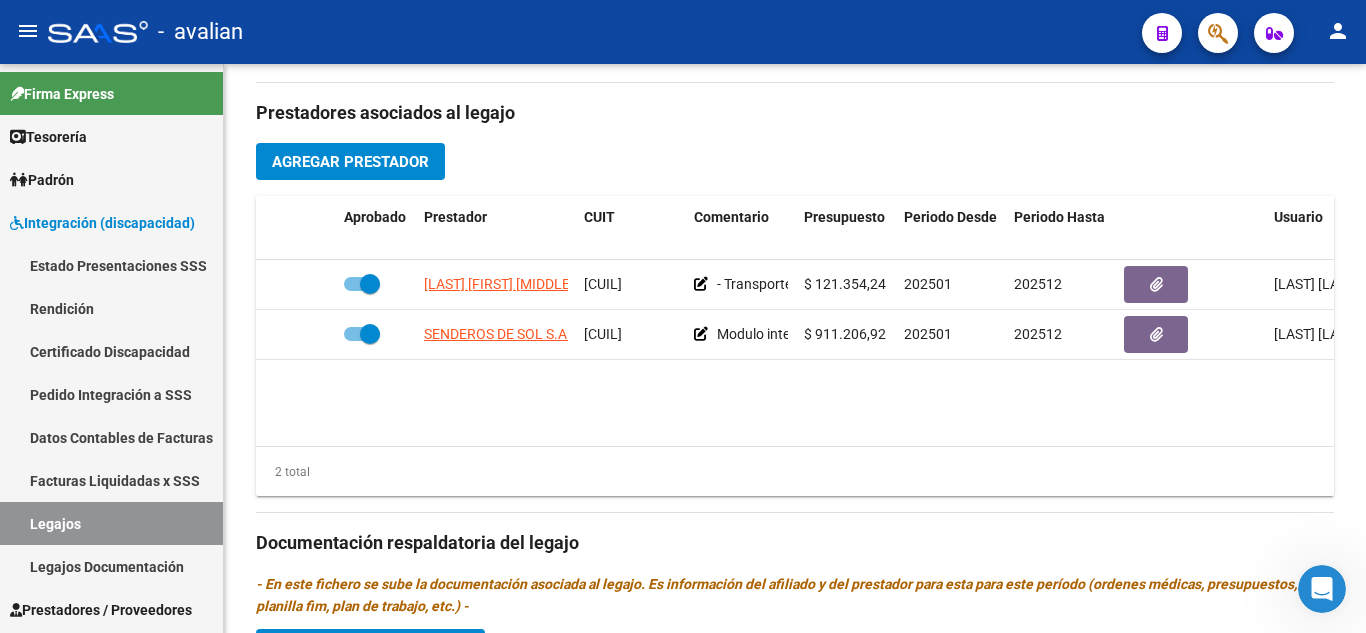 scroll, scrollTop: 0, scrollLeft: 0, axis: both 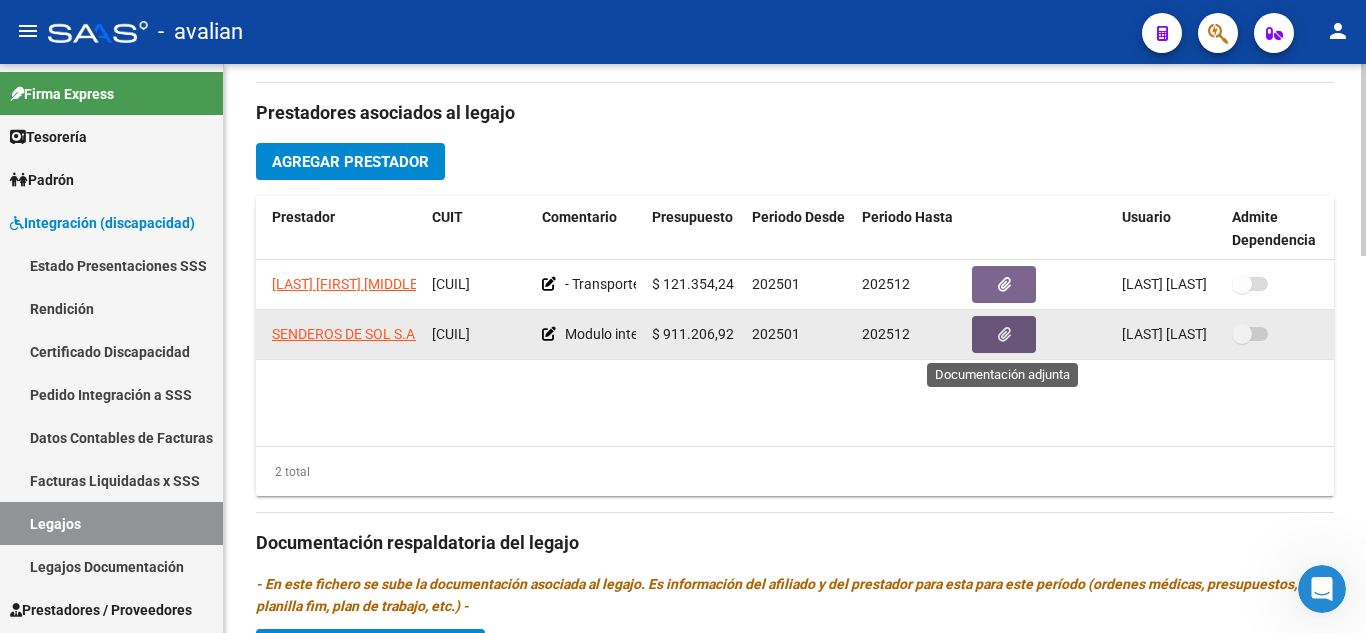 click 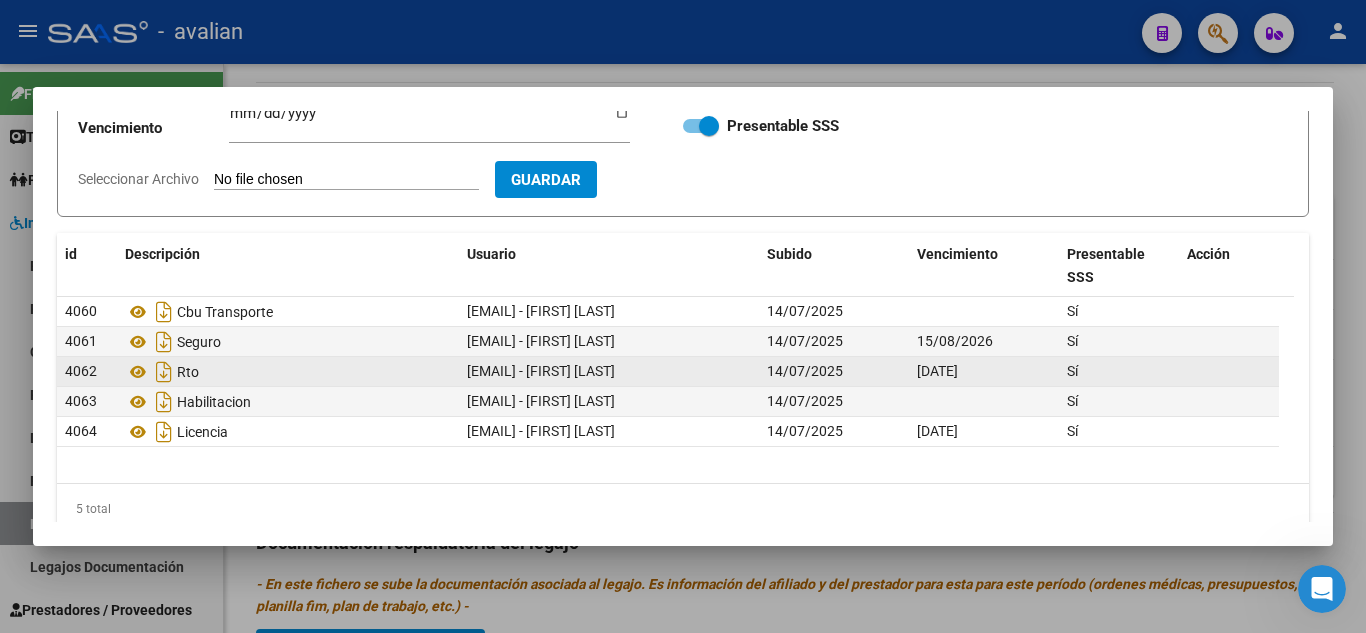 scroll, scrollTop: 227, scrollLeft: 0, axis: vertical 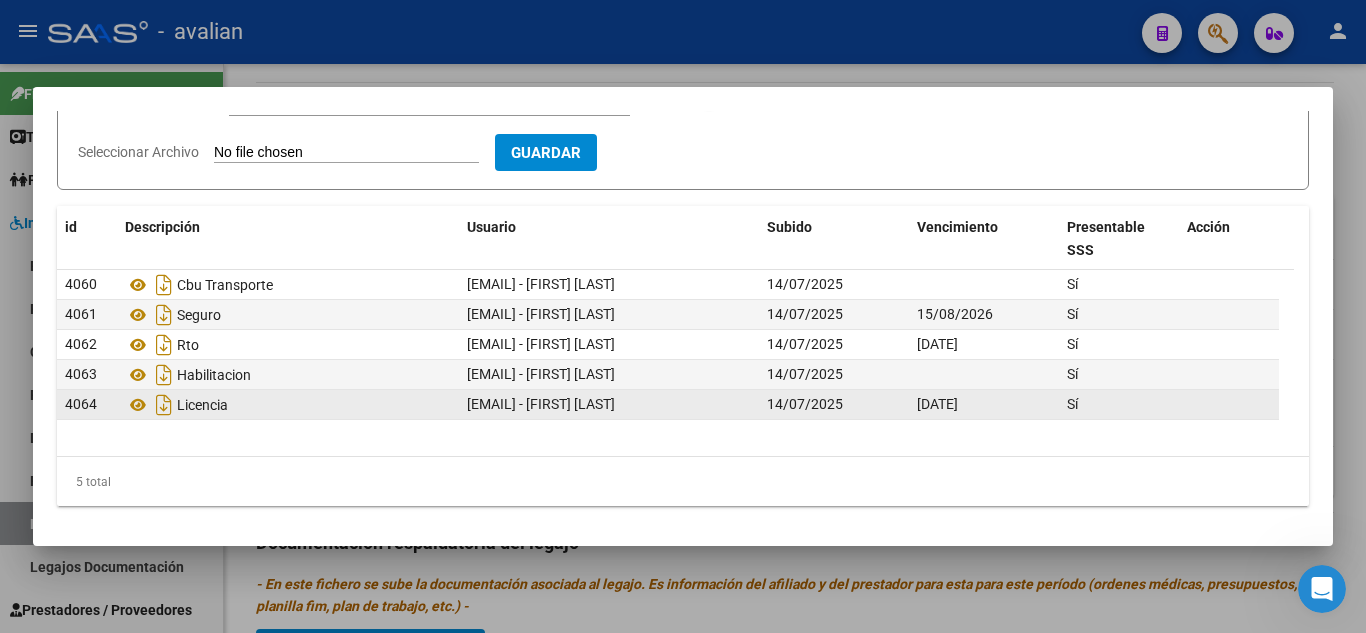 click on "Sí" 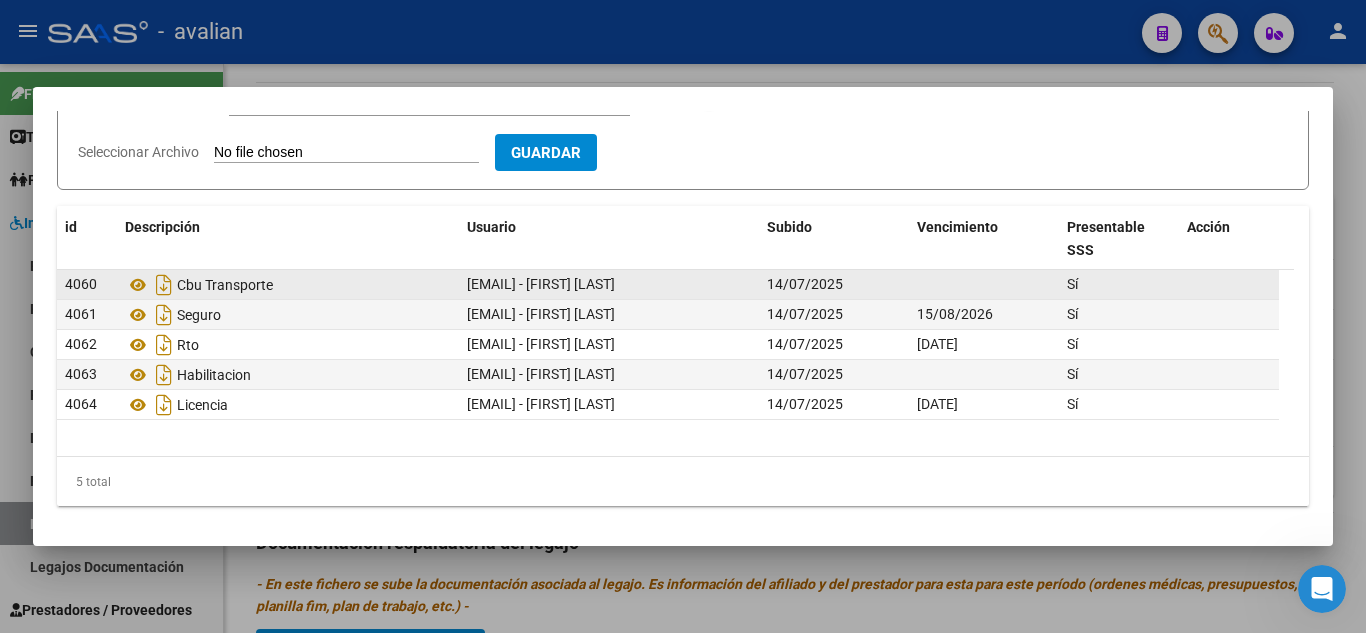 click 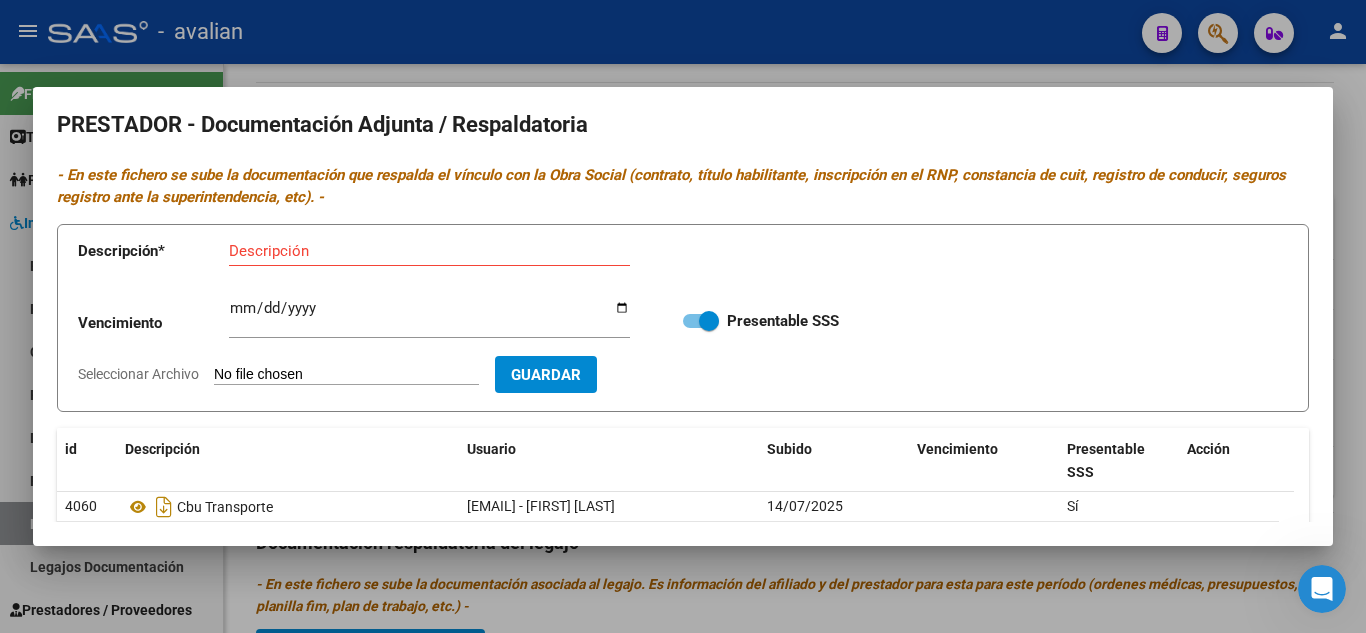 scroll, scrollTop: 0, scrollLeft: 0, axis: both 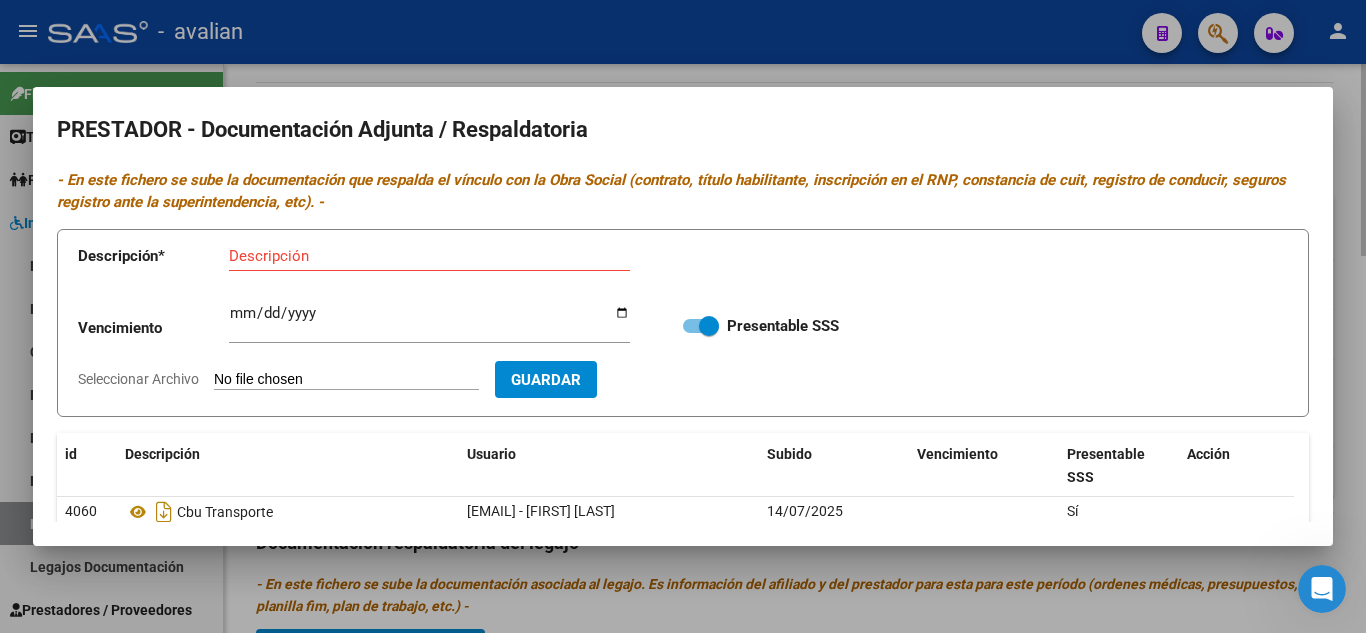 click at bounding box center (683, 316) 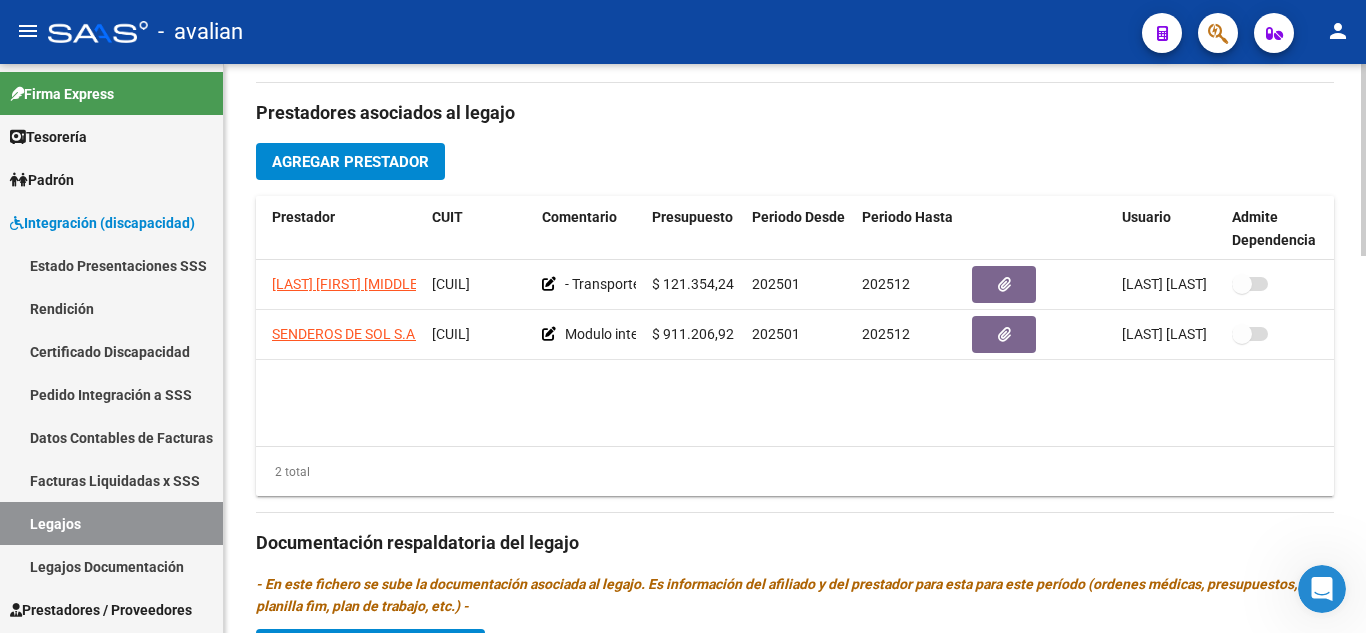 scroll, scrollTop: 0, scrollLeft: 0, axis: both 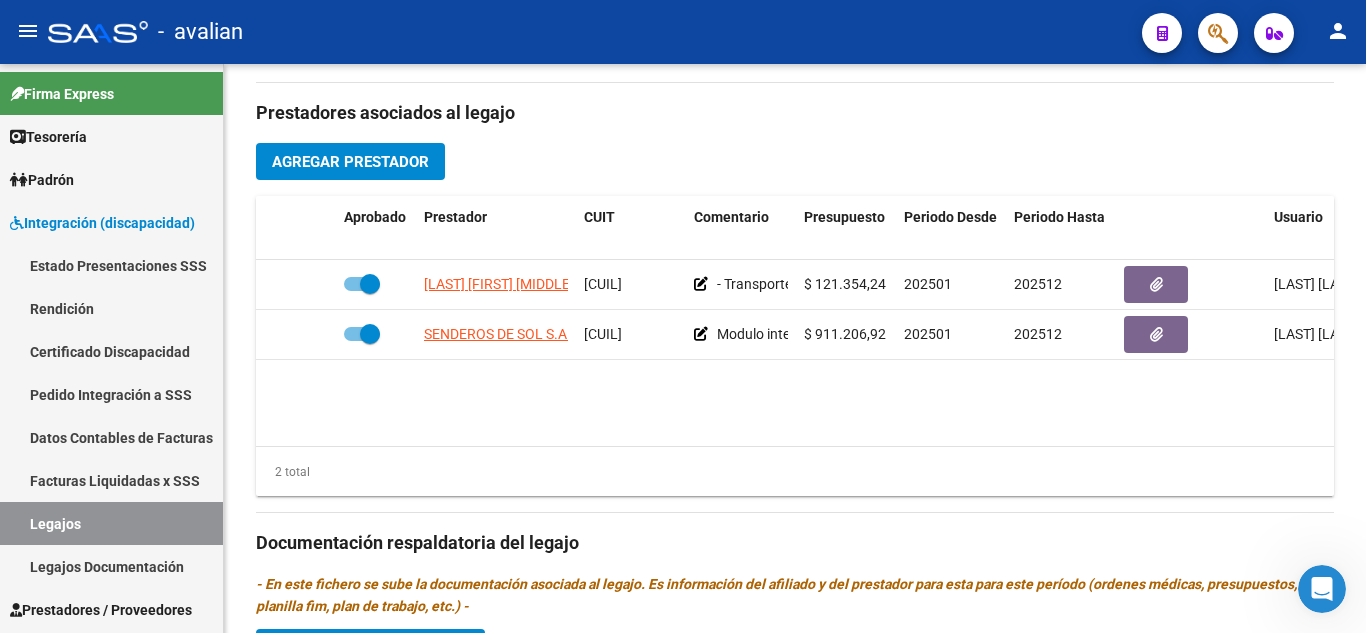 click 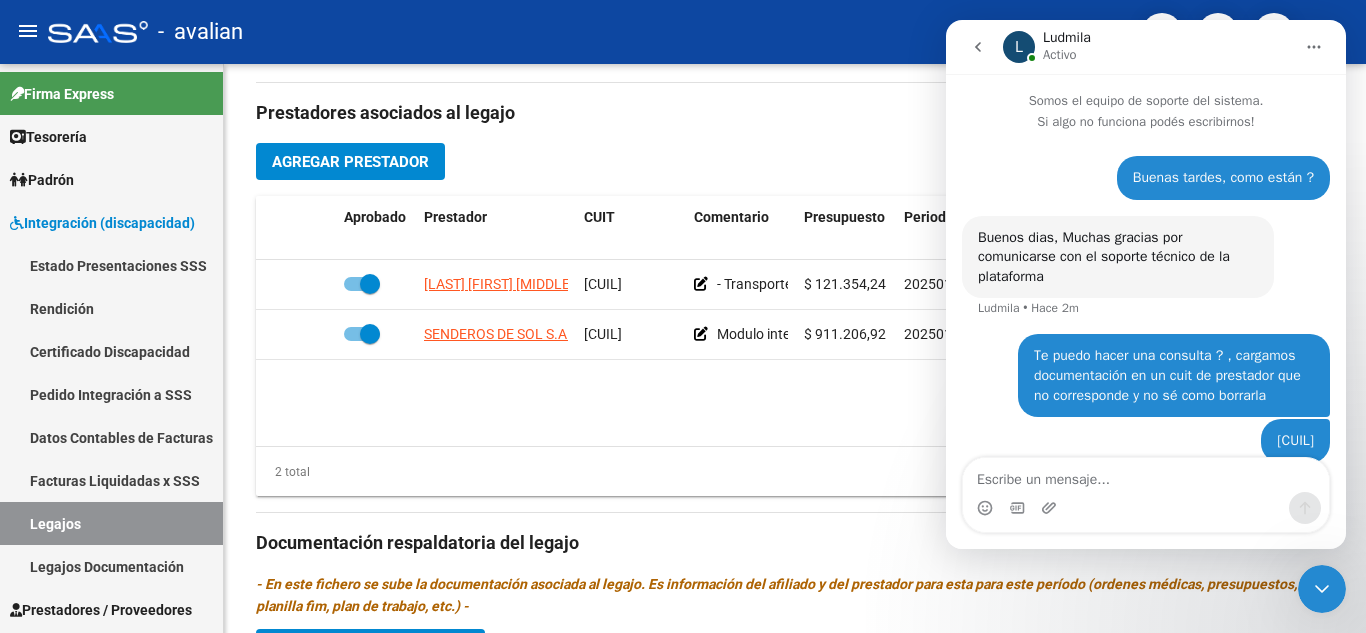 scroll, scrollTop: 27, scrollLeft: 0, axis: vertical 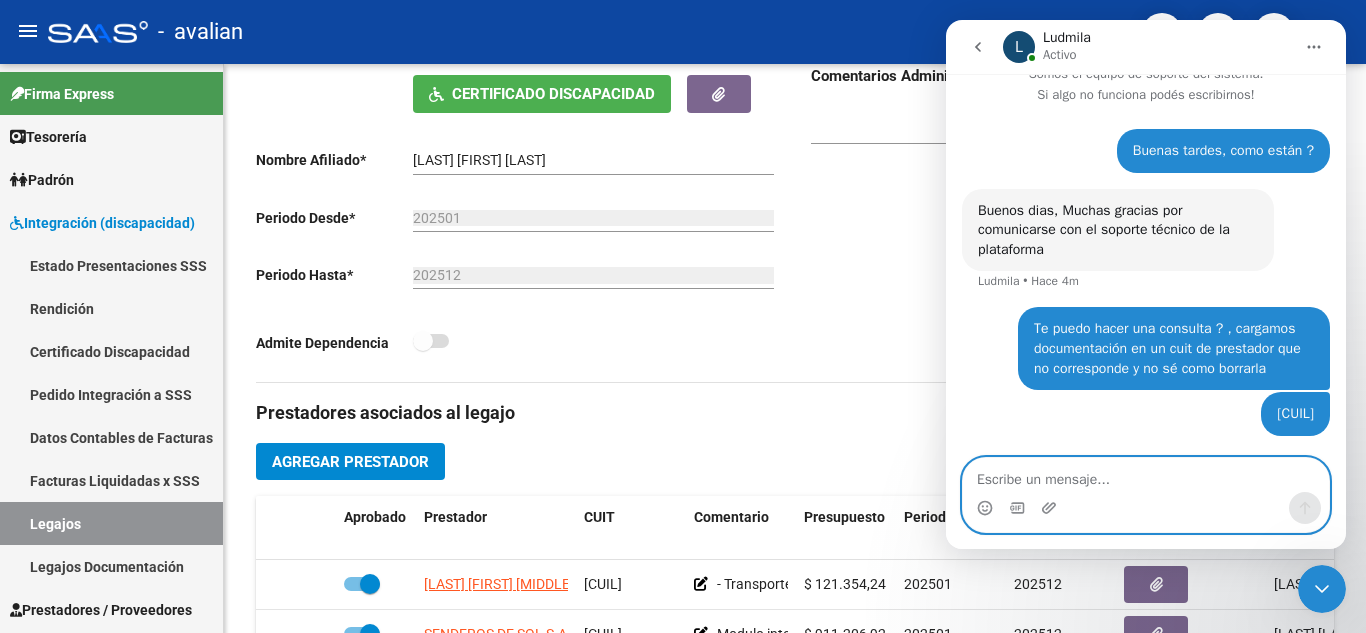 click at bounding box center (1146, 475) 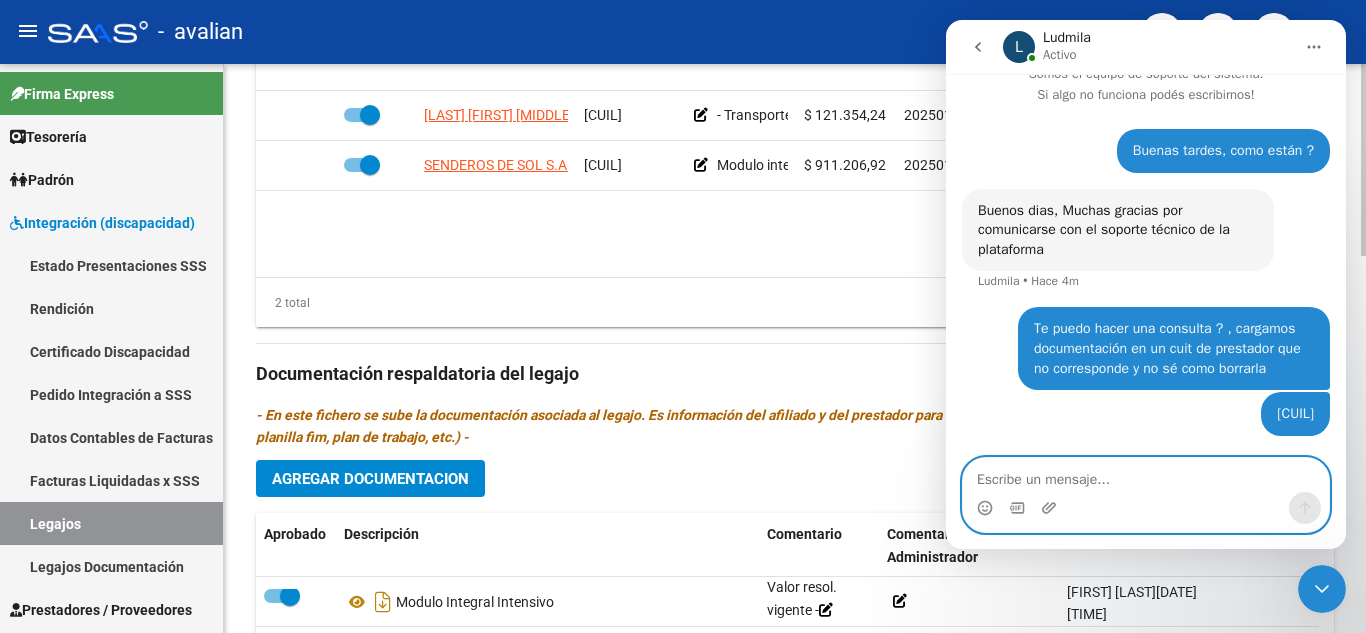 scroll, scrollTop: 1000, scrollLeft: 0, axis: vertical 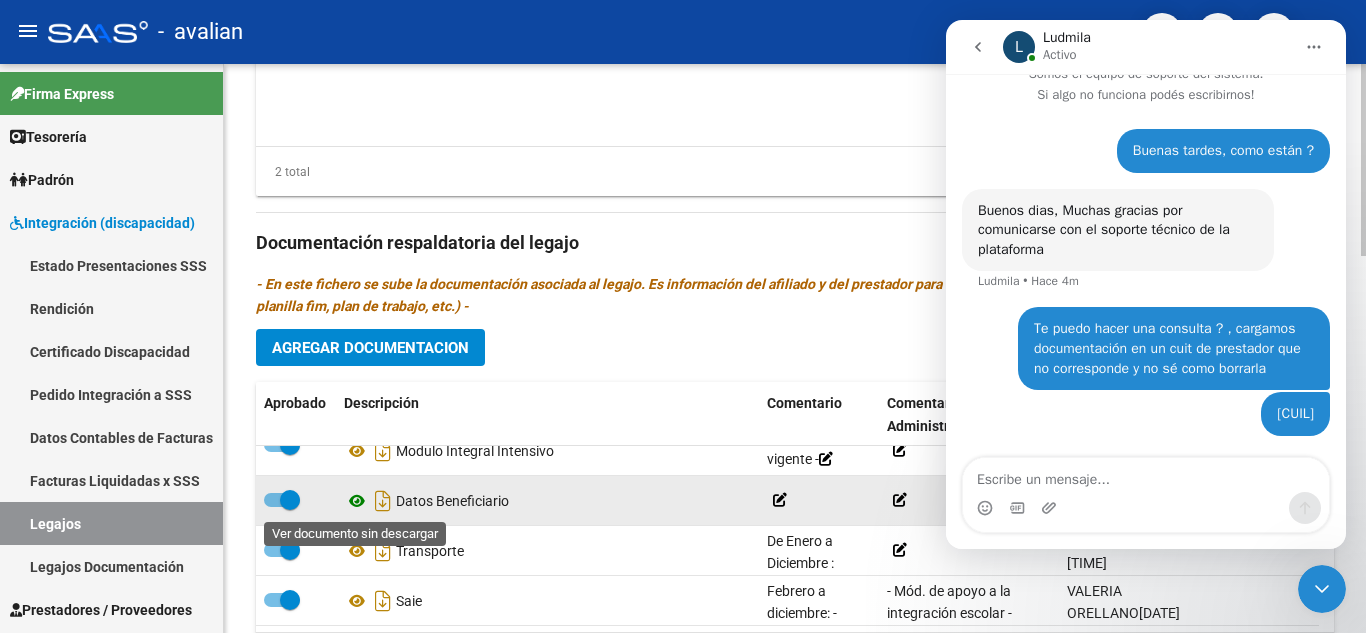 click 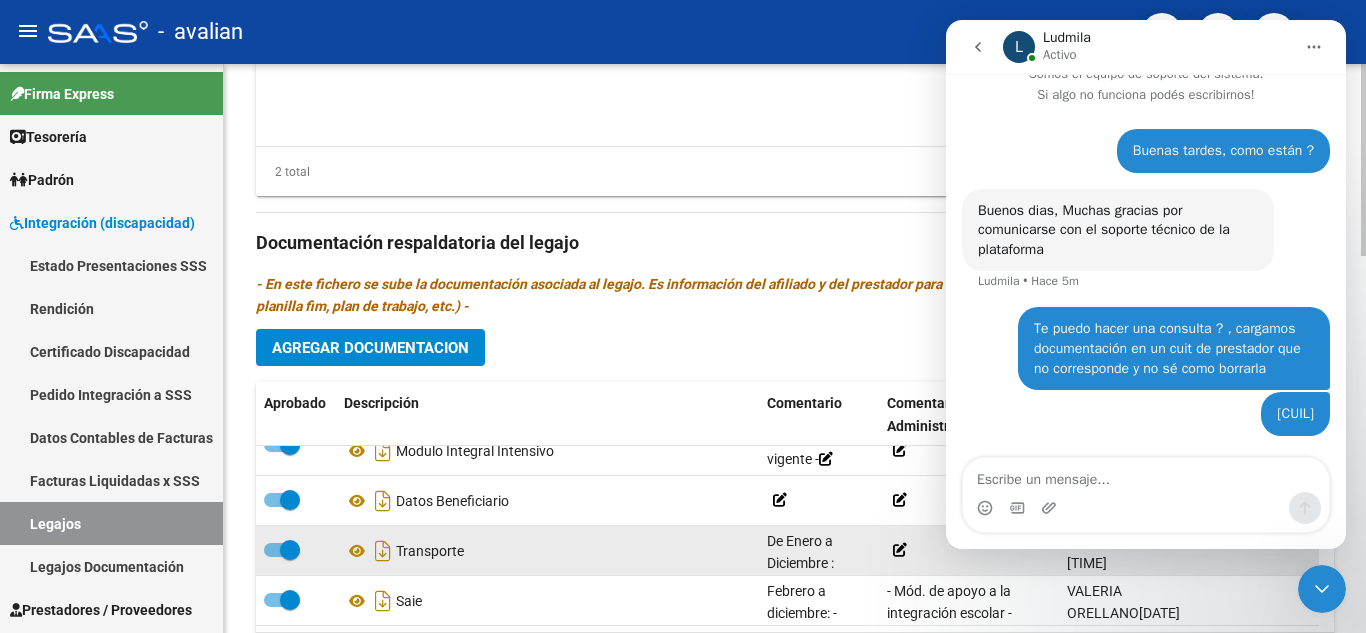 scroll, scrollTop: 1100, scrollLeft: 0, axis: vertical 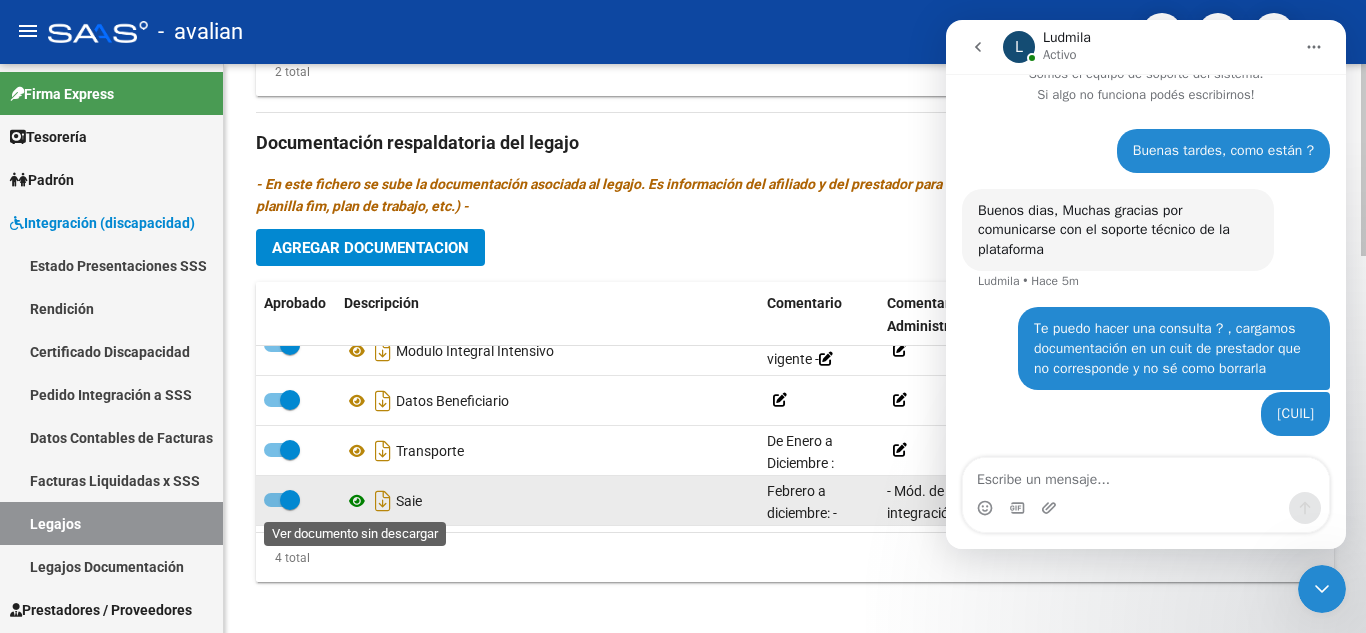 click 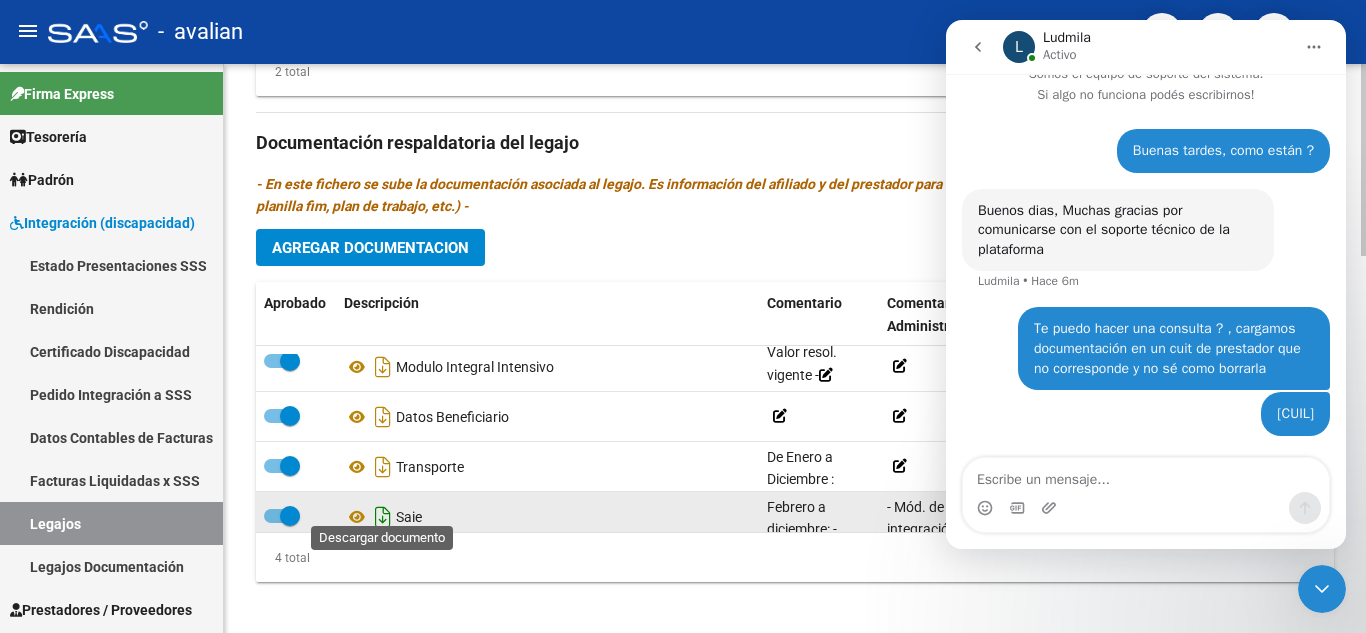 scroll, scrollTop: 0, scrollLeft: 0, axis: both 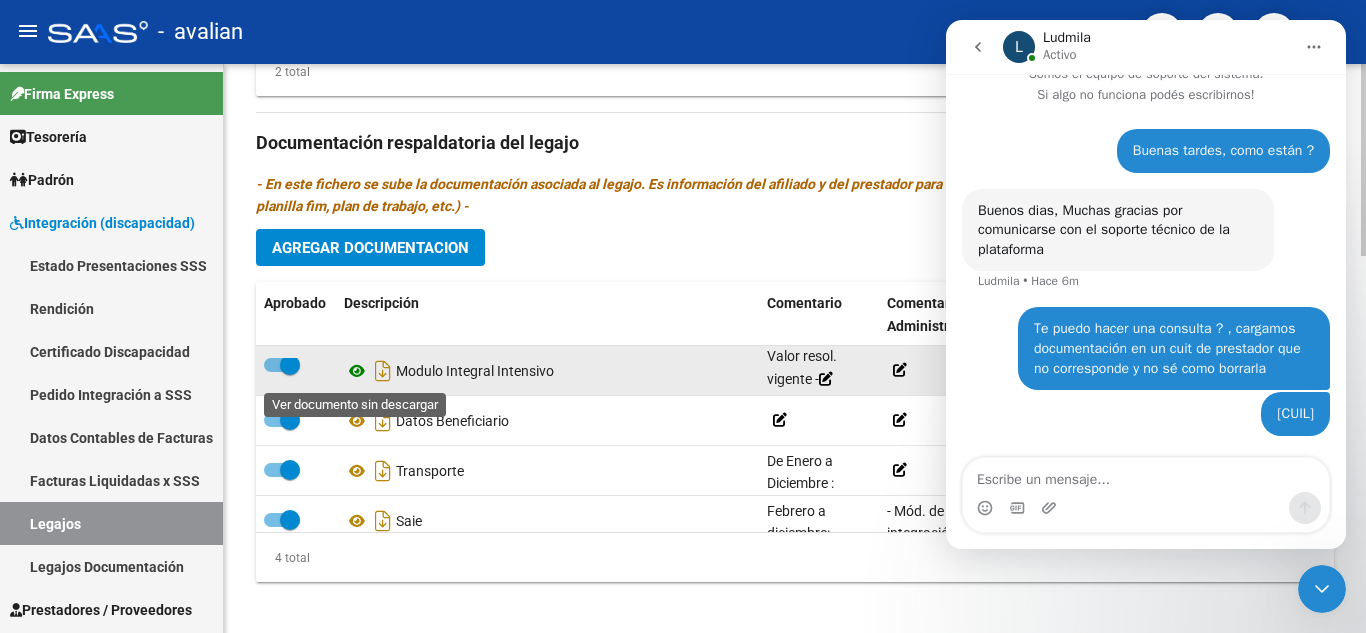 click 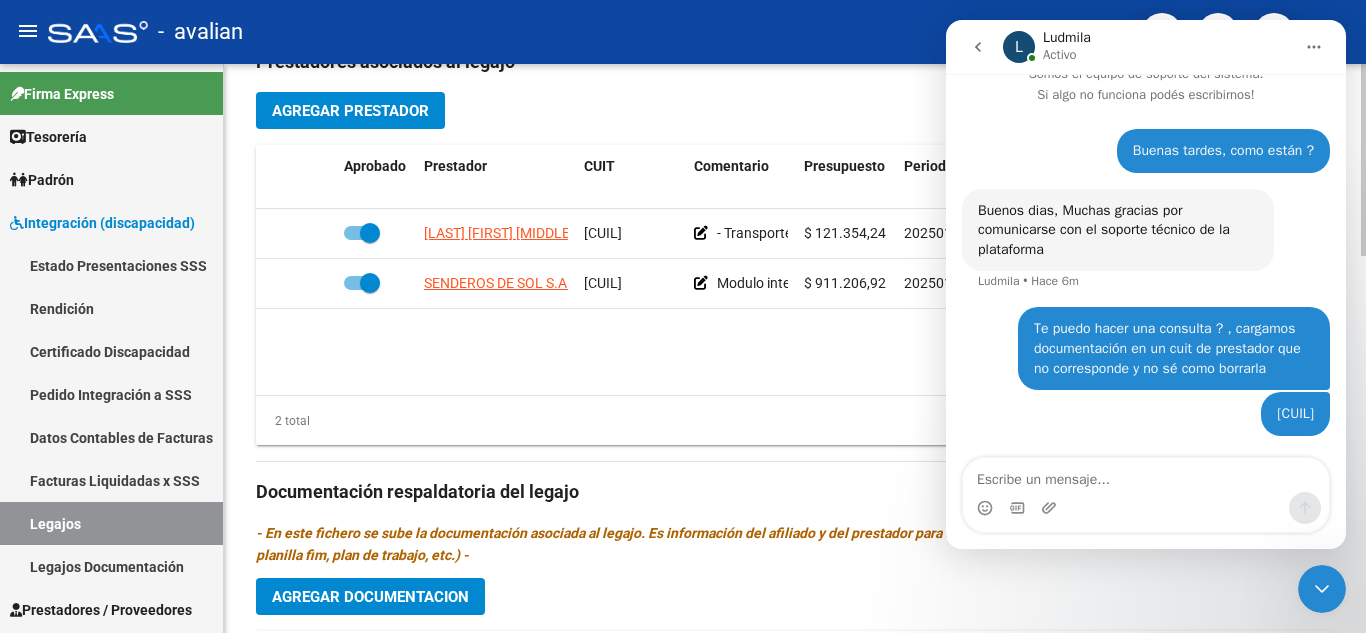 scroll, scrollTop: 600, scrollLeft: 0, axis: vertical 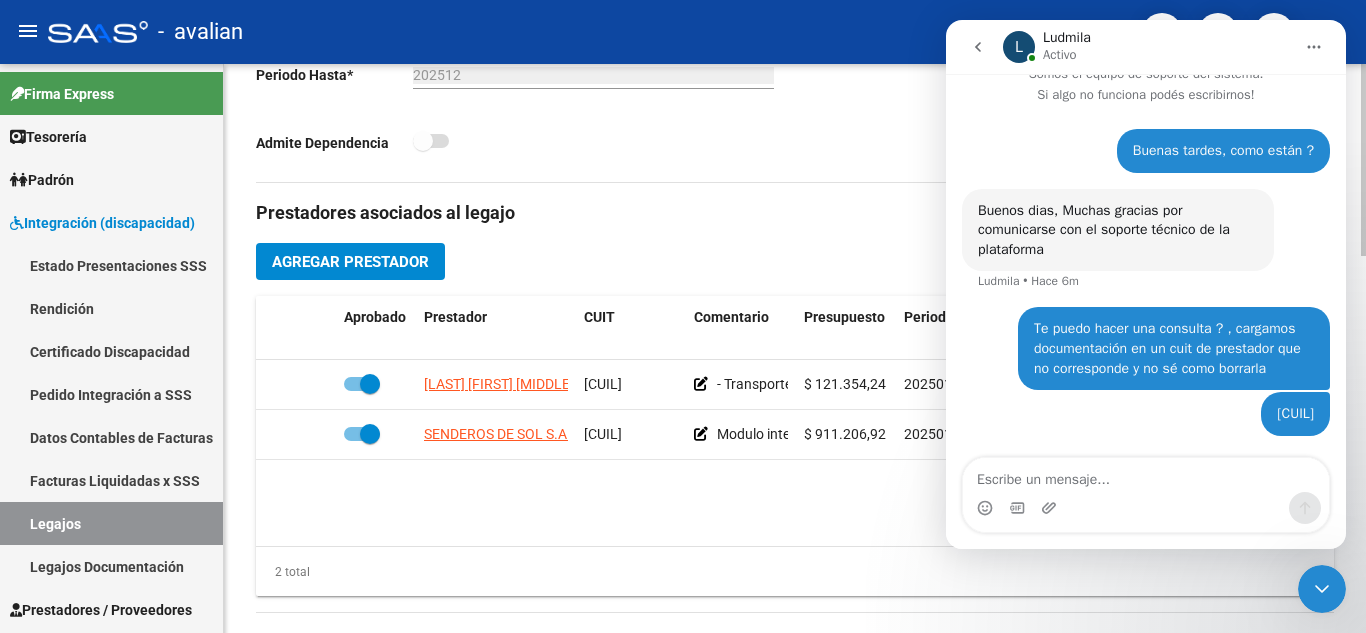 click on "[FIRST] [LAST] [CUIL]     - Transporte: 224 Km mensuales (de domicilio a terapias) - [FIRST] [LAST]  - Valor resol. vigente.
$ [PRICE]  [YEAR][MONTH] [YEAR][MONTH] [FIRST]  [LAST]   [DATE]      SENDEROS DE SOL S.A.S. [CUIL]     Modulo integral intensivo ( desde enero ) + Modulo de apoyo a la integración escolar saie ( desde Febrero)   $ [PRICE]  [YEAR][MONTH] [YEAR][MONTH] [FIRST]  [LAST]   [DATE]" 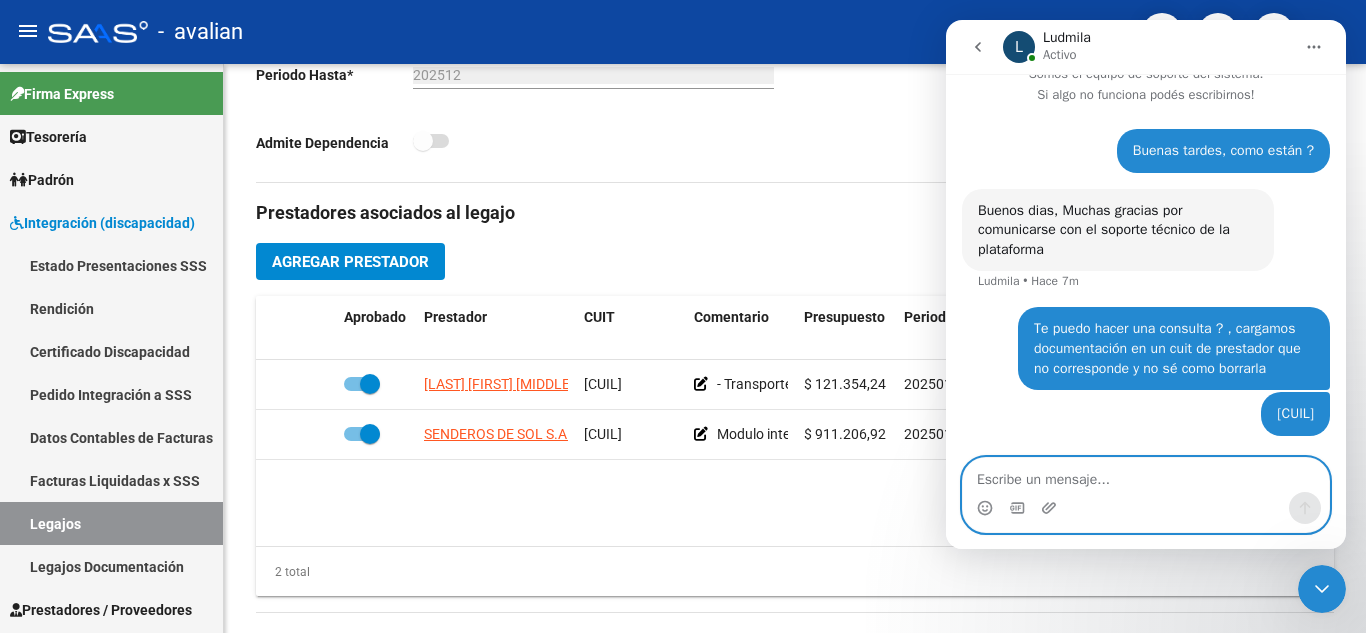 click at bounding box center (1146, 475) 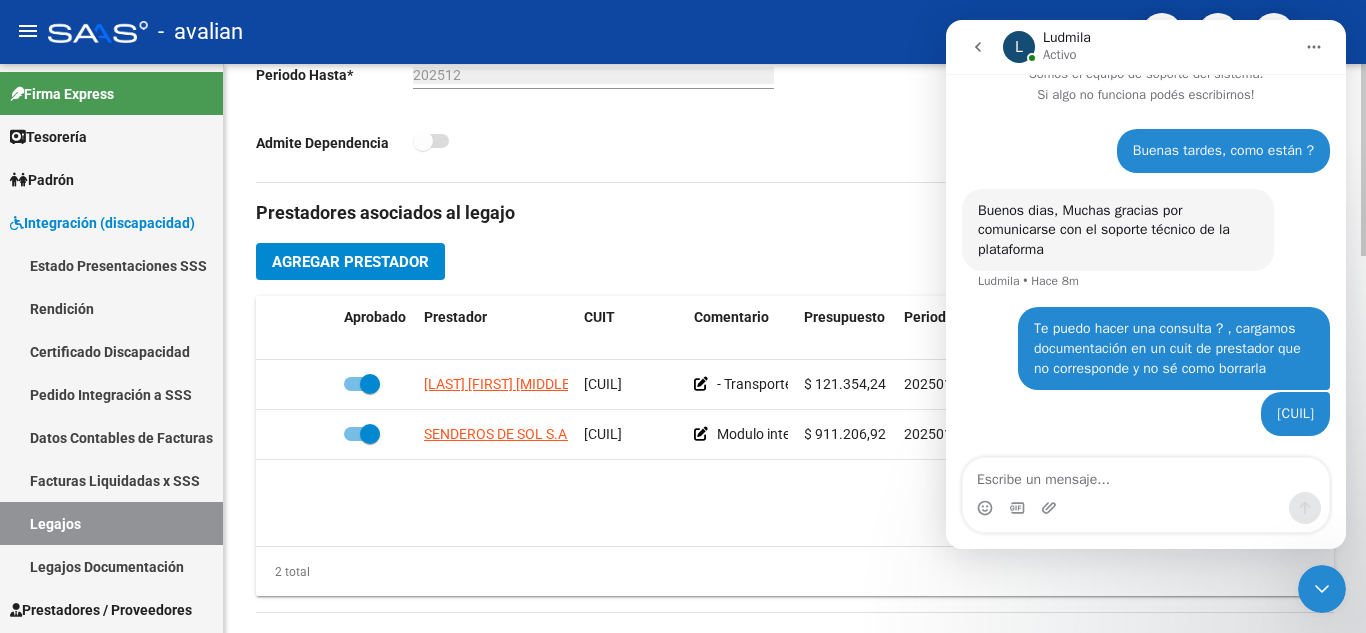 click on "[FIRST] [LAST] [CUIL]     - Transporte: 224 Km mensuales (de domicilio a terapias) - [FIRST] [LAST]  - Valor resol. vigente.
$ [PRICE]  [YEAR][MONTH] [YEAR][MONTH] [FIRST]  [LAST]   [DATE]      SENDEROS DE SOL S.A.S. [CUIL]     Modulo integral intensivo ( desde enero ) + Modulo de apoyo a la integración escolar saie ( desde Febrero)   $ [PRICE]  [YEAR][MONTH] [YEAR][MONTH] [FIRST]  [LAST]   [DATE]" 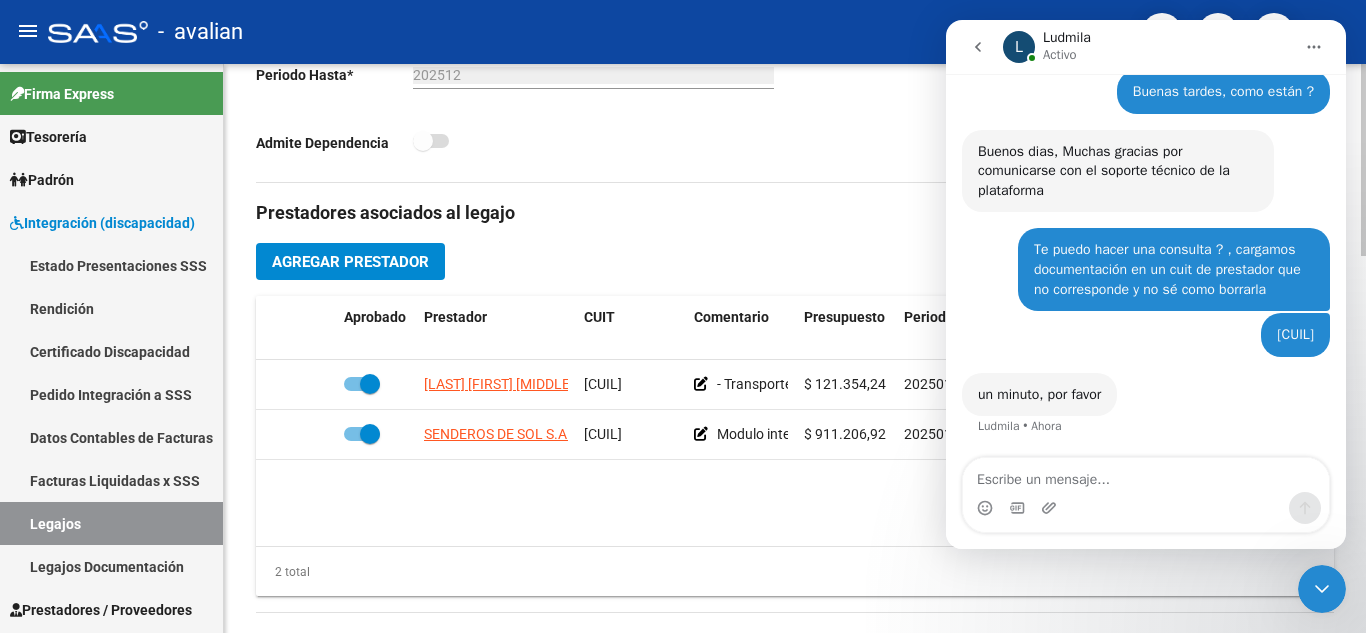 scroll, scrollTop: 86, scrollLeft: 0, axis: vertical 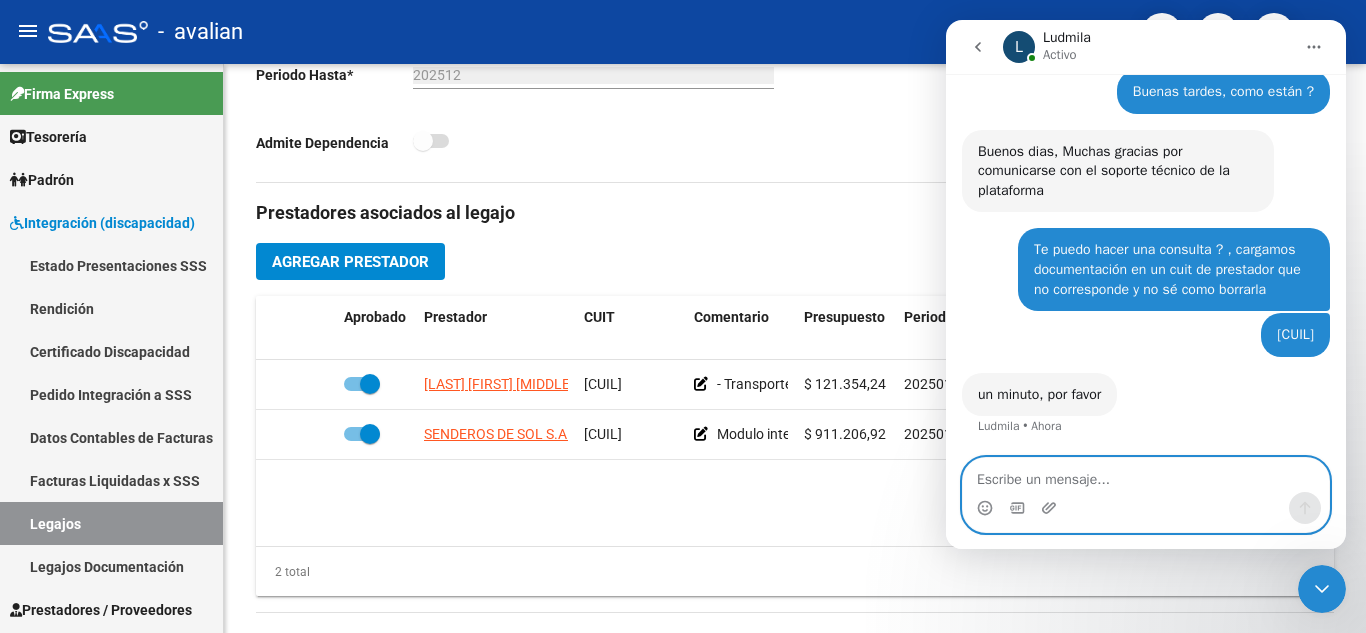 click at bounding box center (1146, 475) 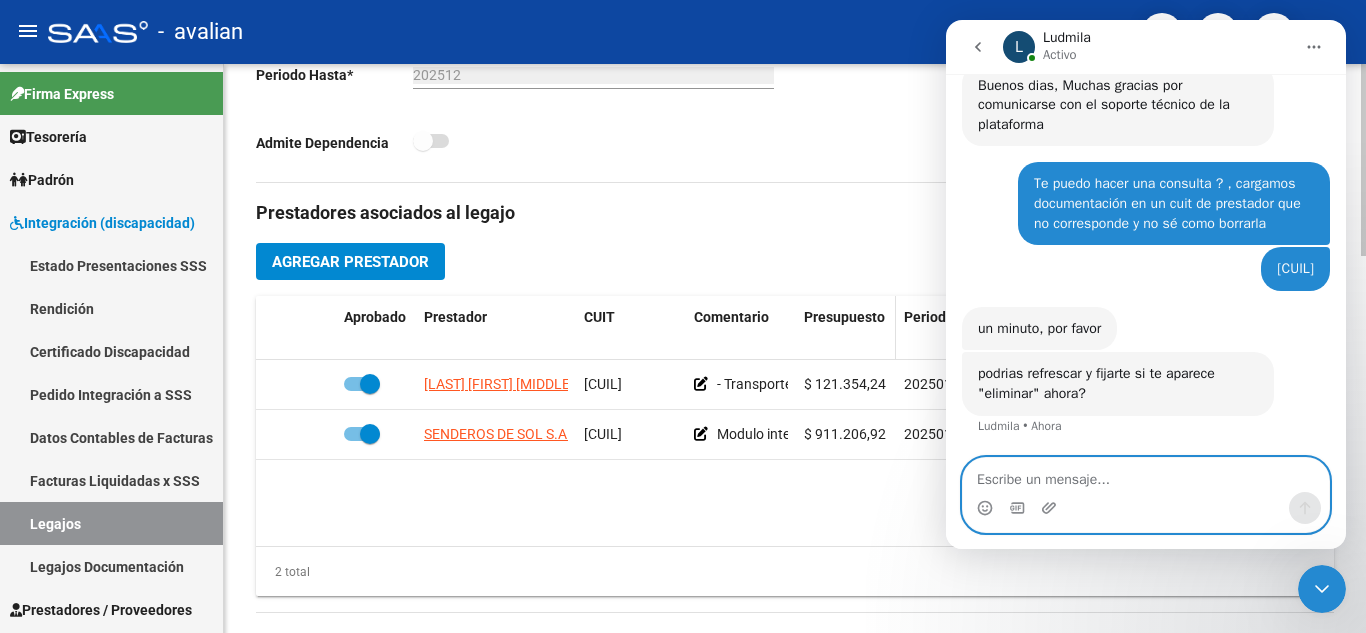 scroll, scrollTop: 152, scrollLeft: 0, axis: vertical 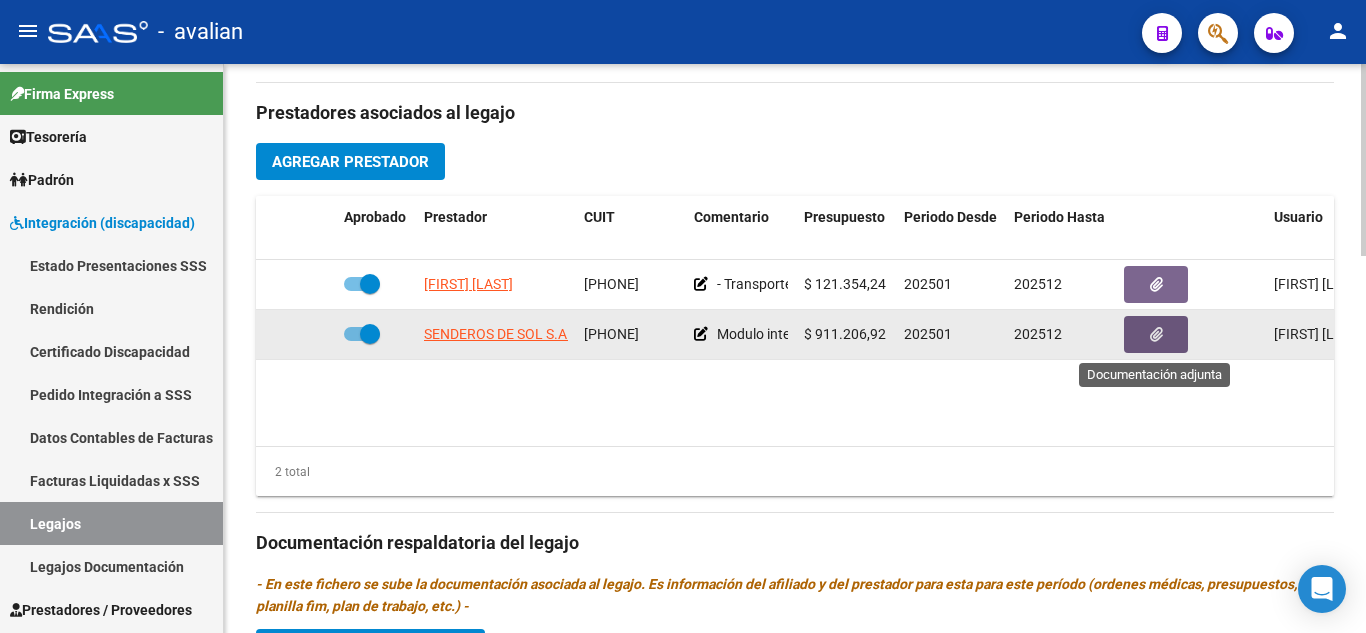 click 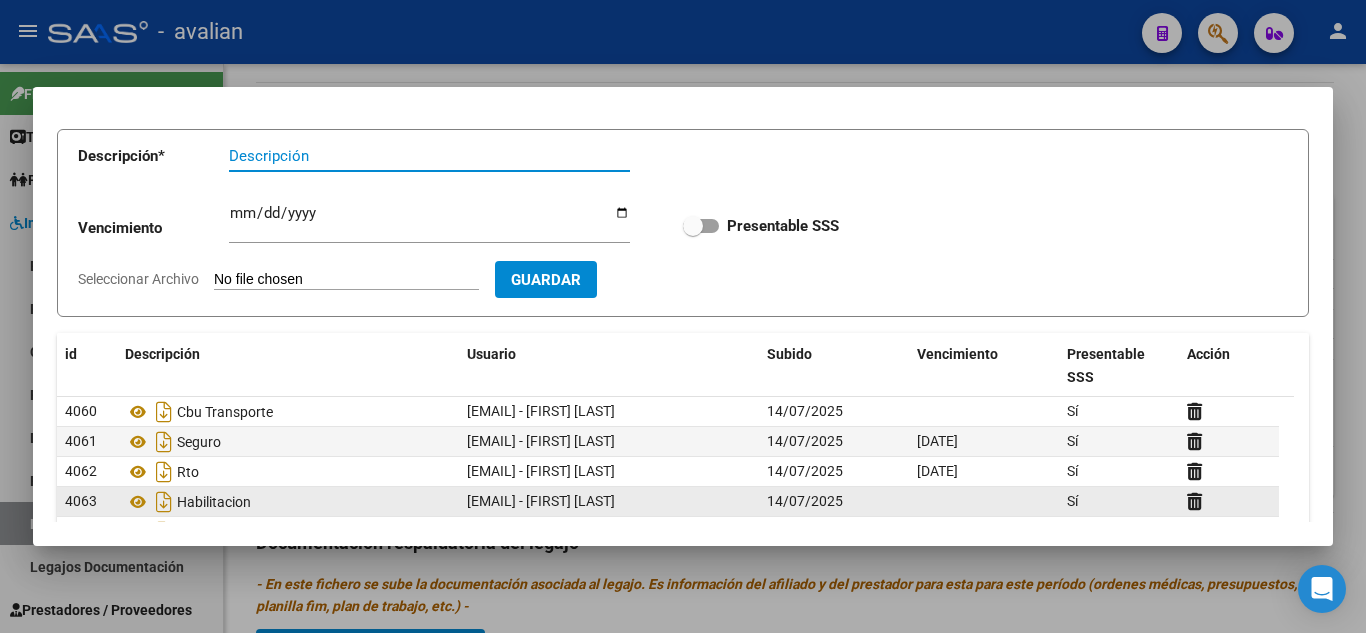 scroll, scrollTop: 200, scrollLeft: 0, axis: vertical 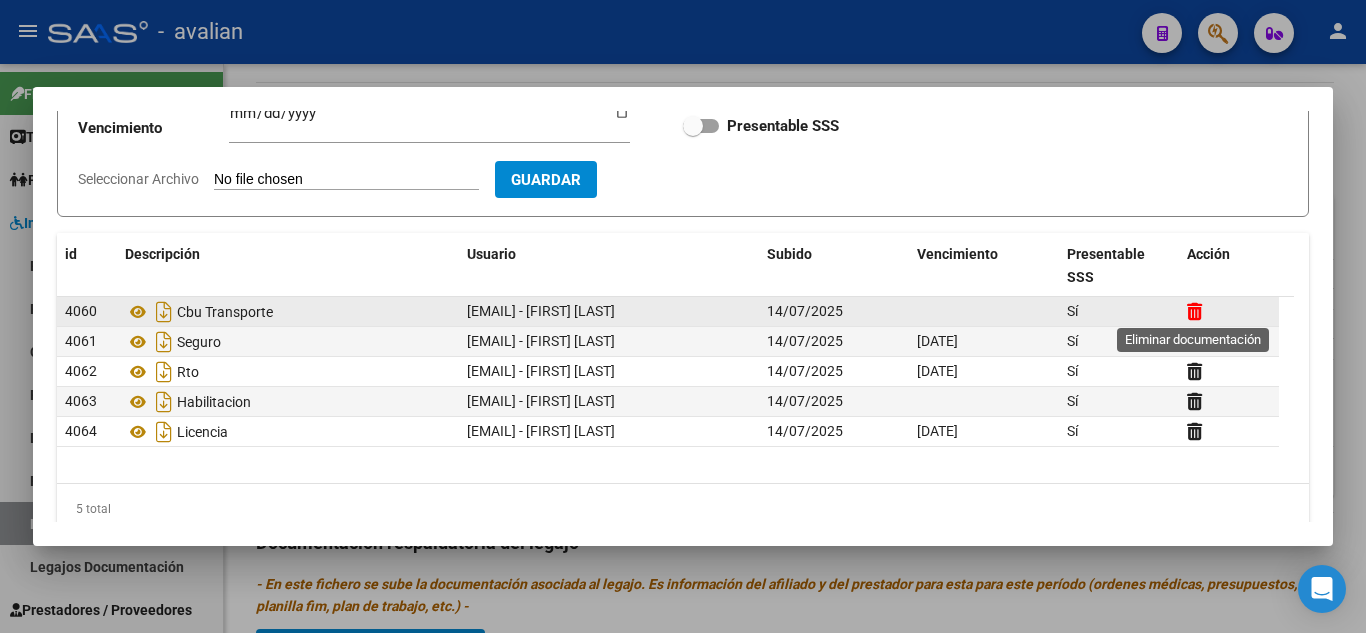 click 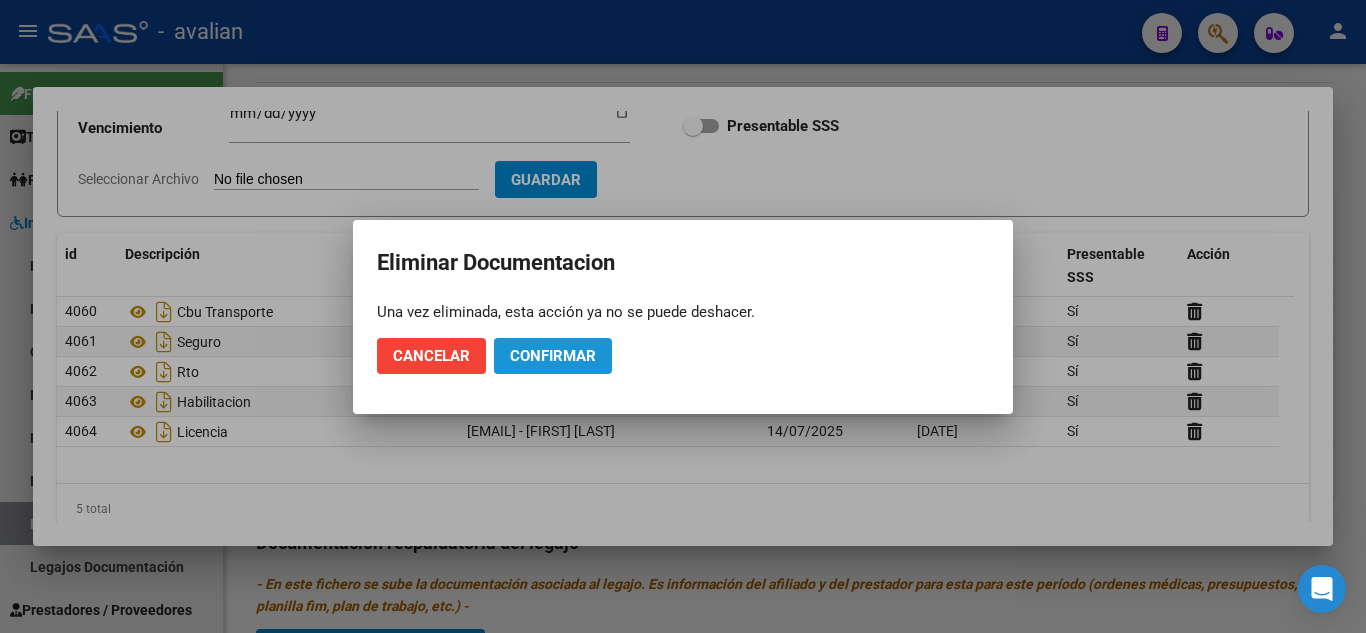 click on "Confirmar" 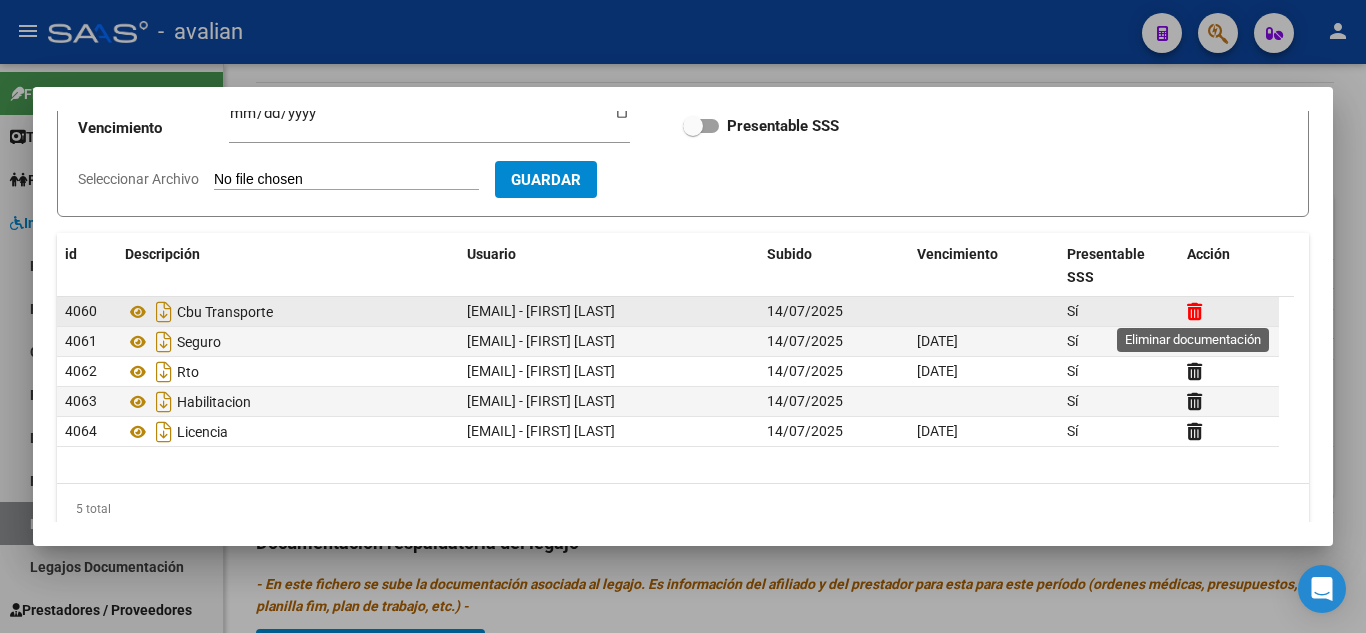 click 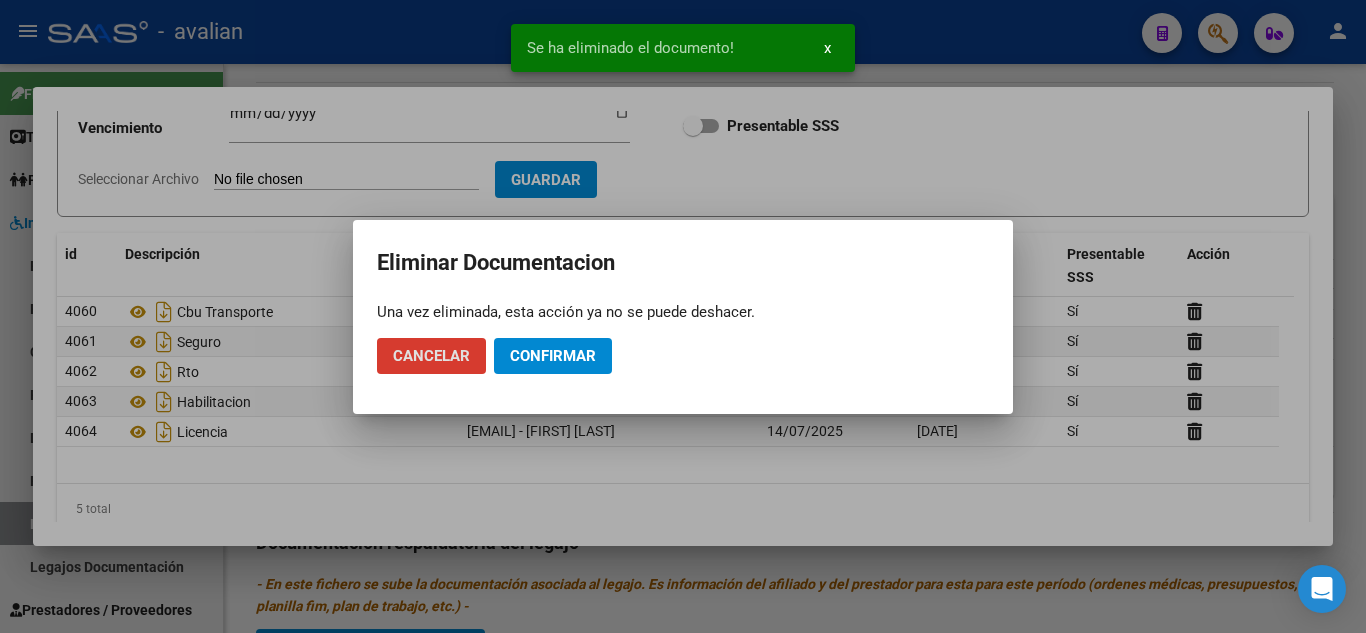 click on "Confirmar" 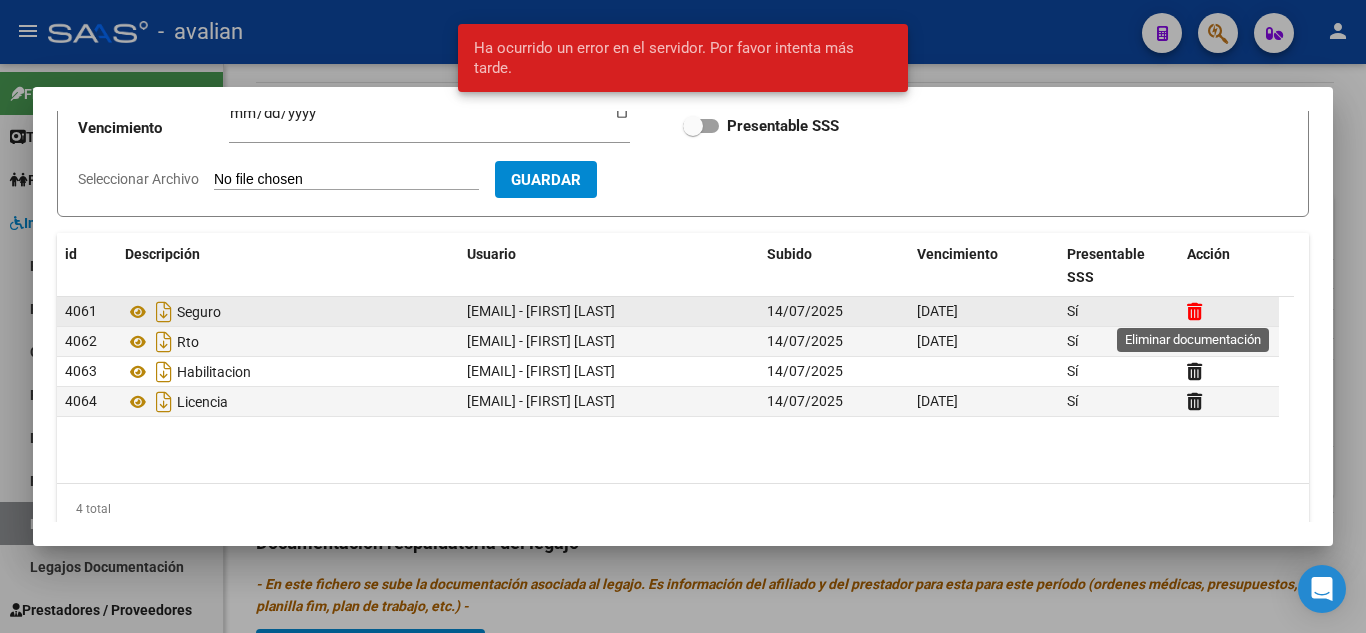 click 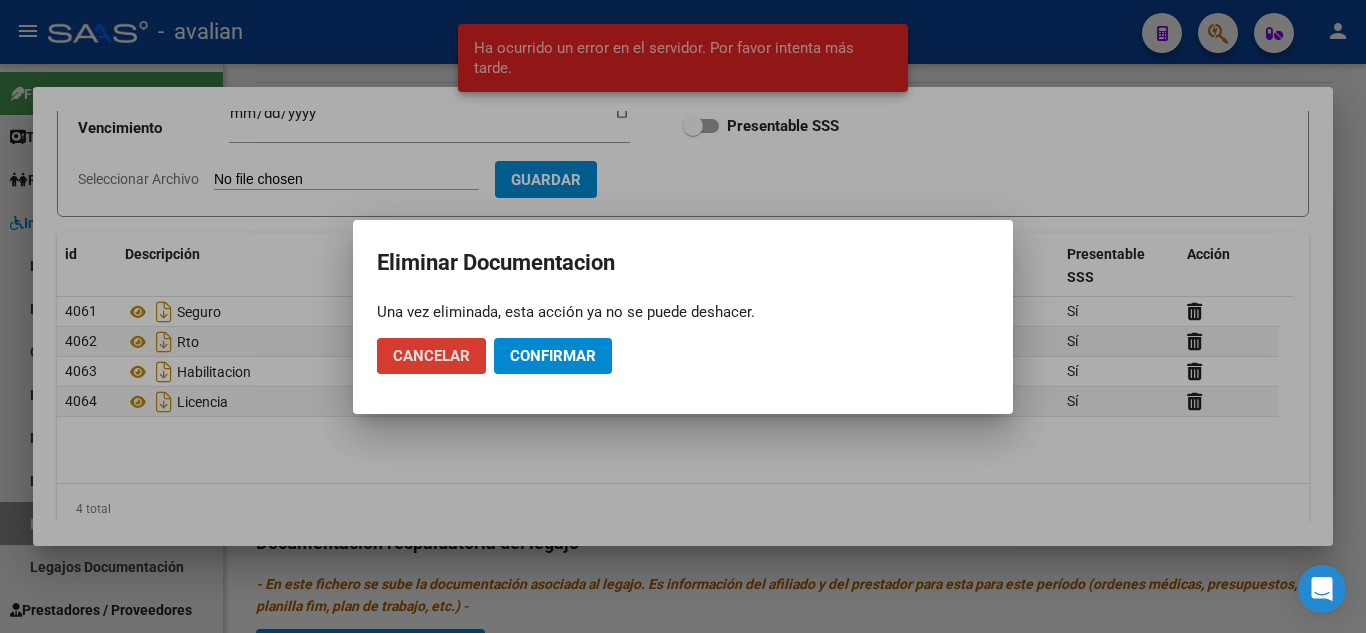 click on "Confirmar" 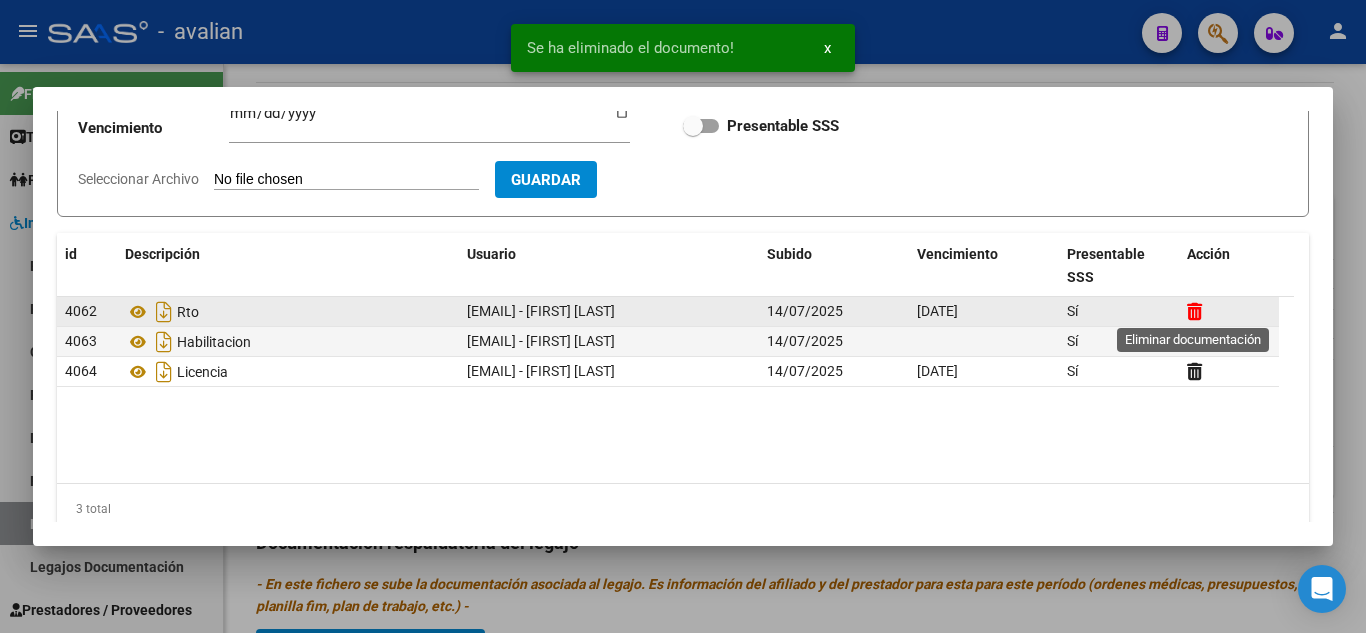 click 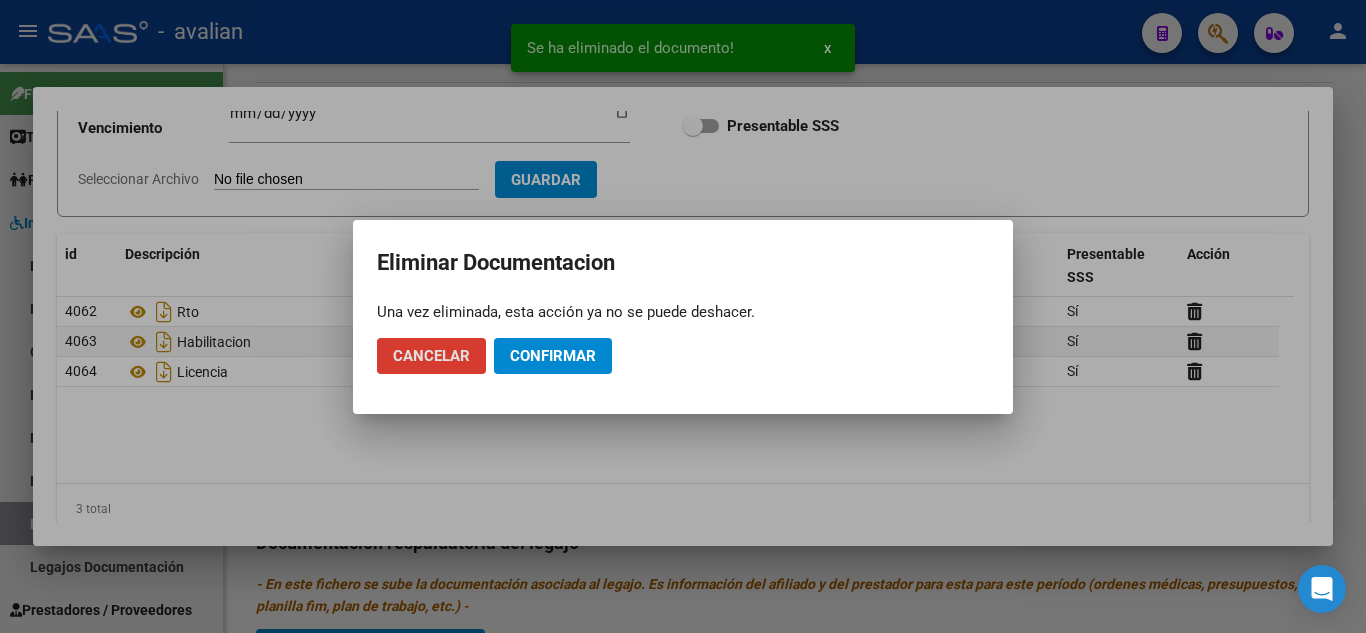 click on "Confirmar" 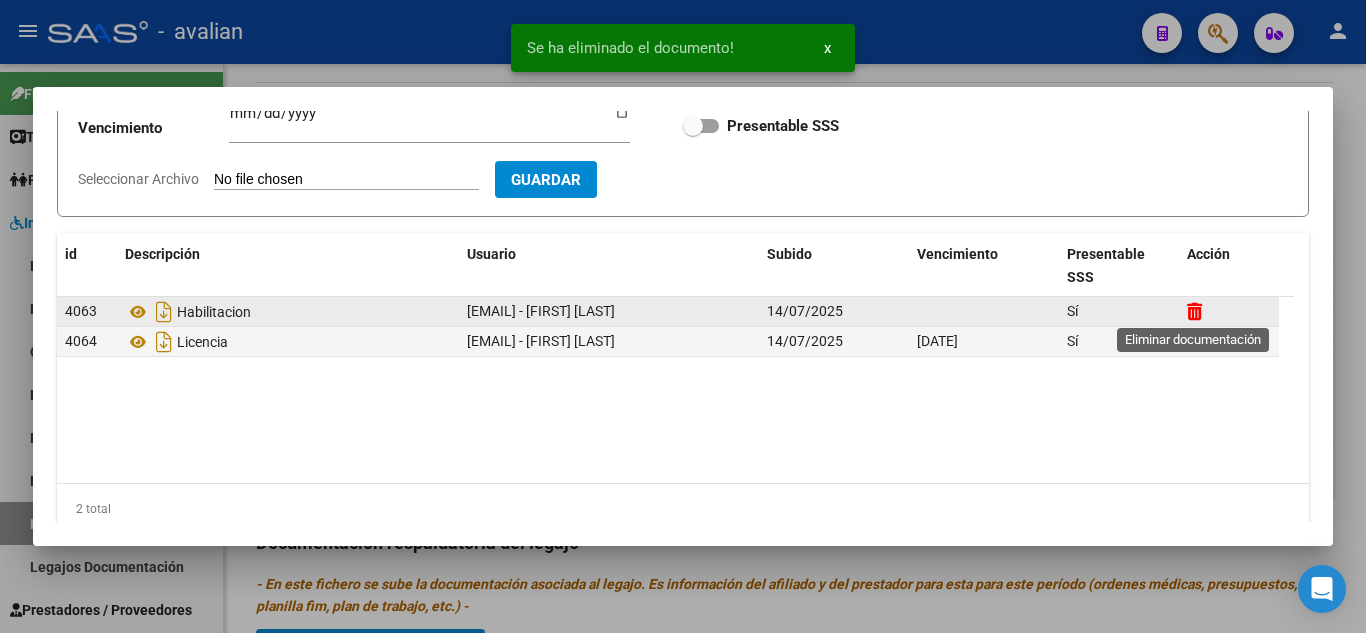 click 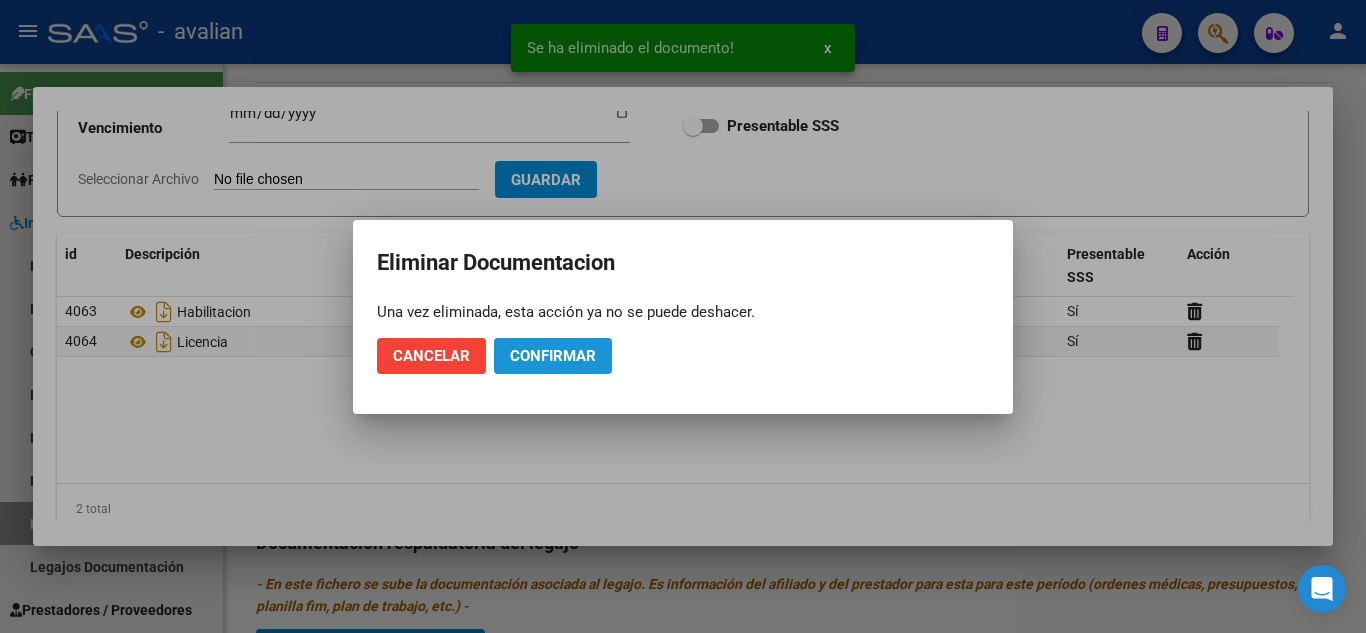click on "Confirmar" 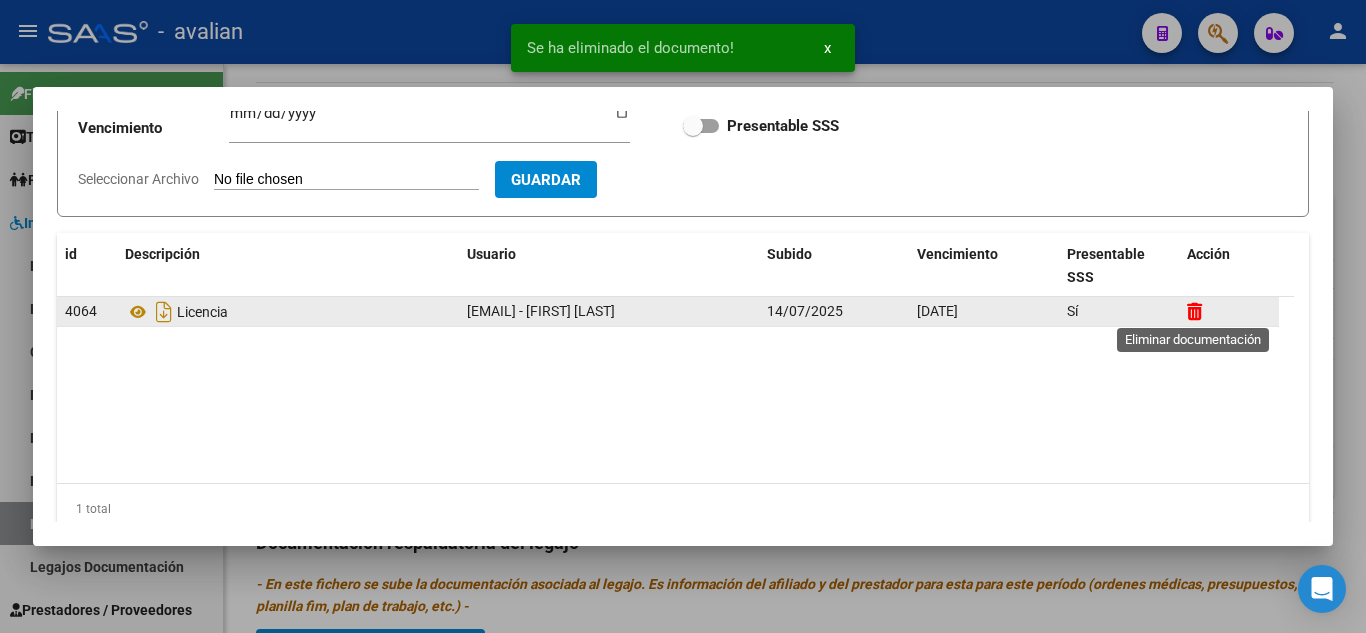 click 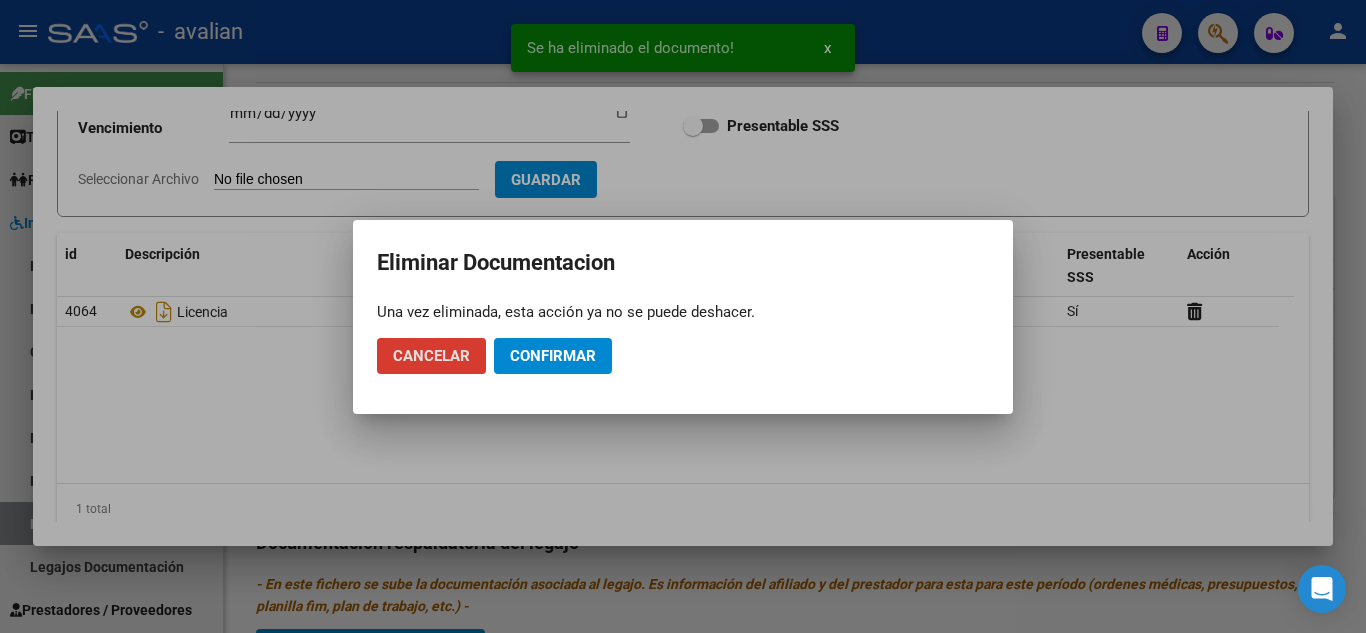 click on "Confirmar" 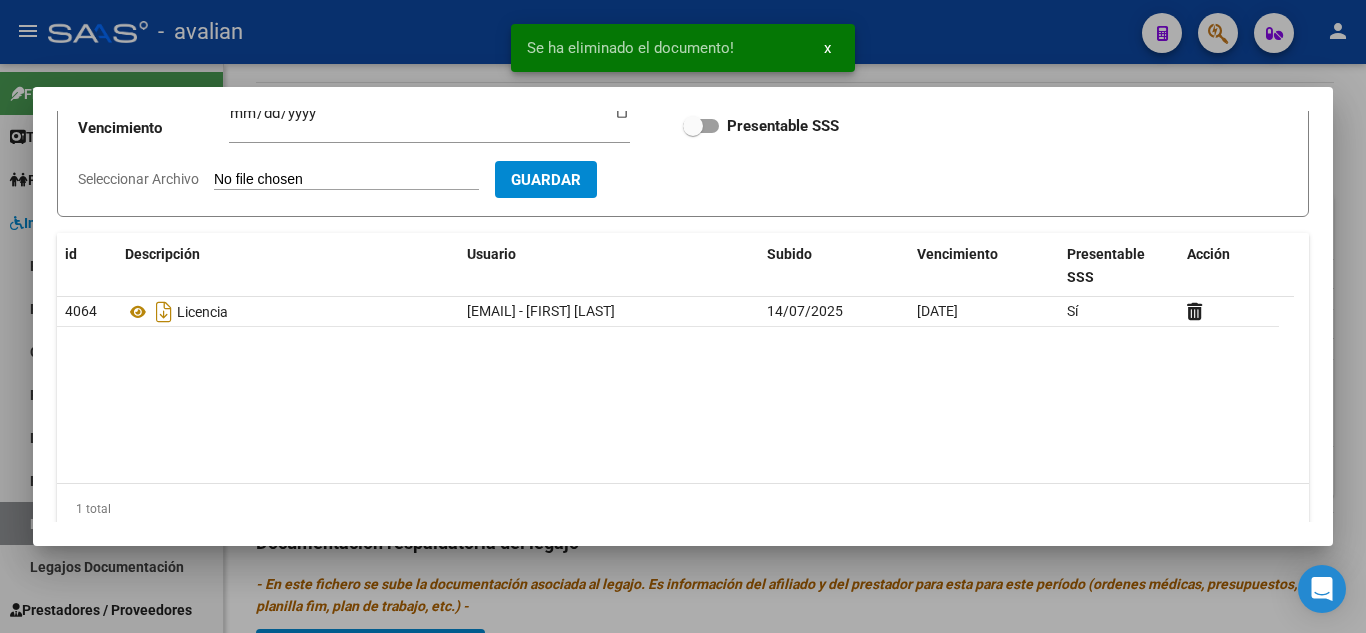 scroll, scrollTop: 0, scrollLeft: 0, axis: both 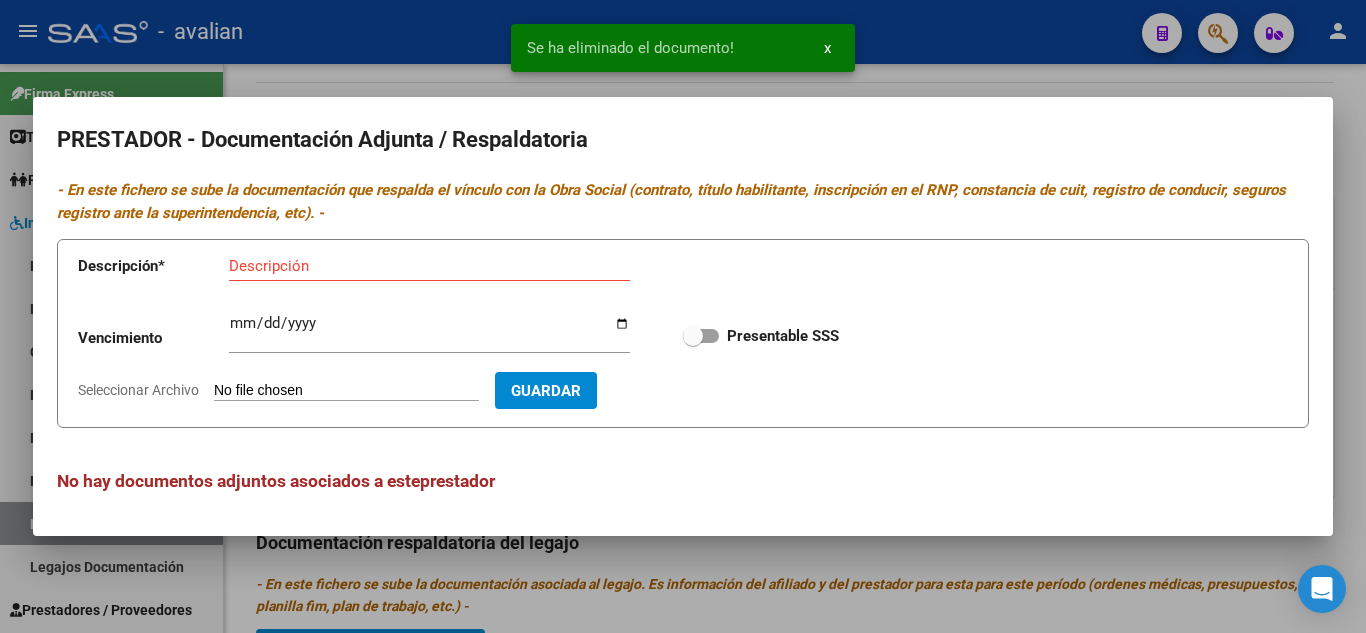 click at bounding box center [683, 316] 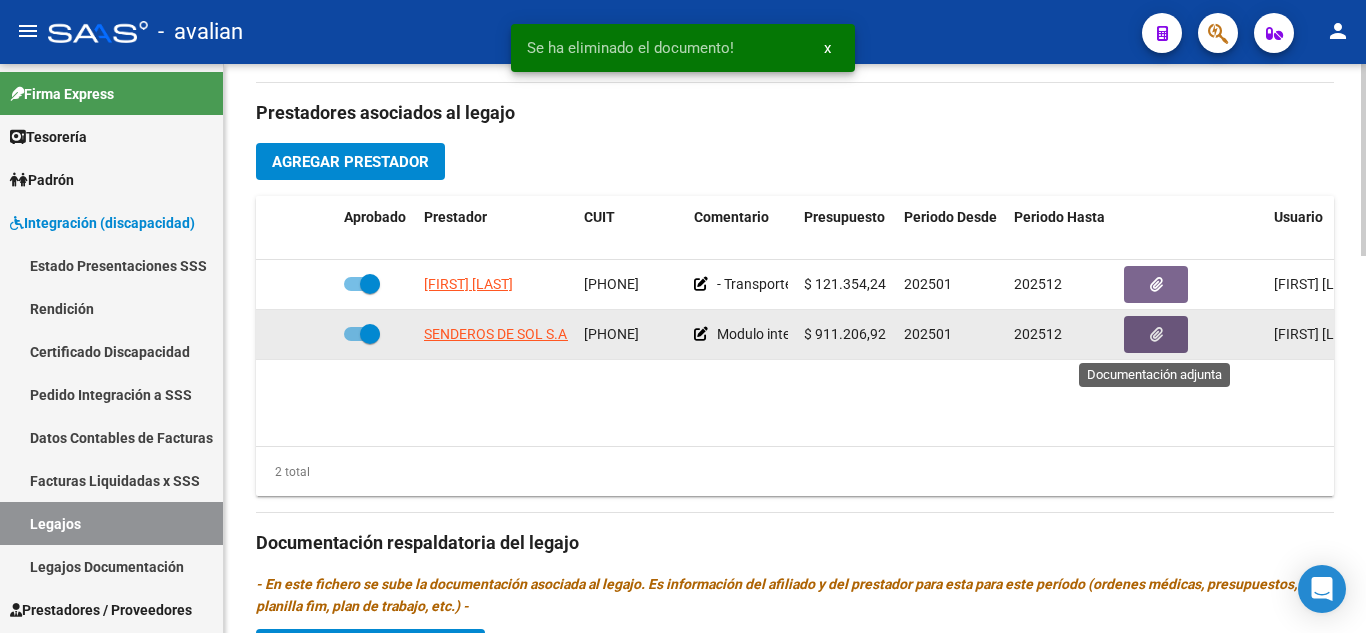 click 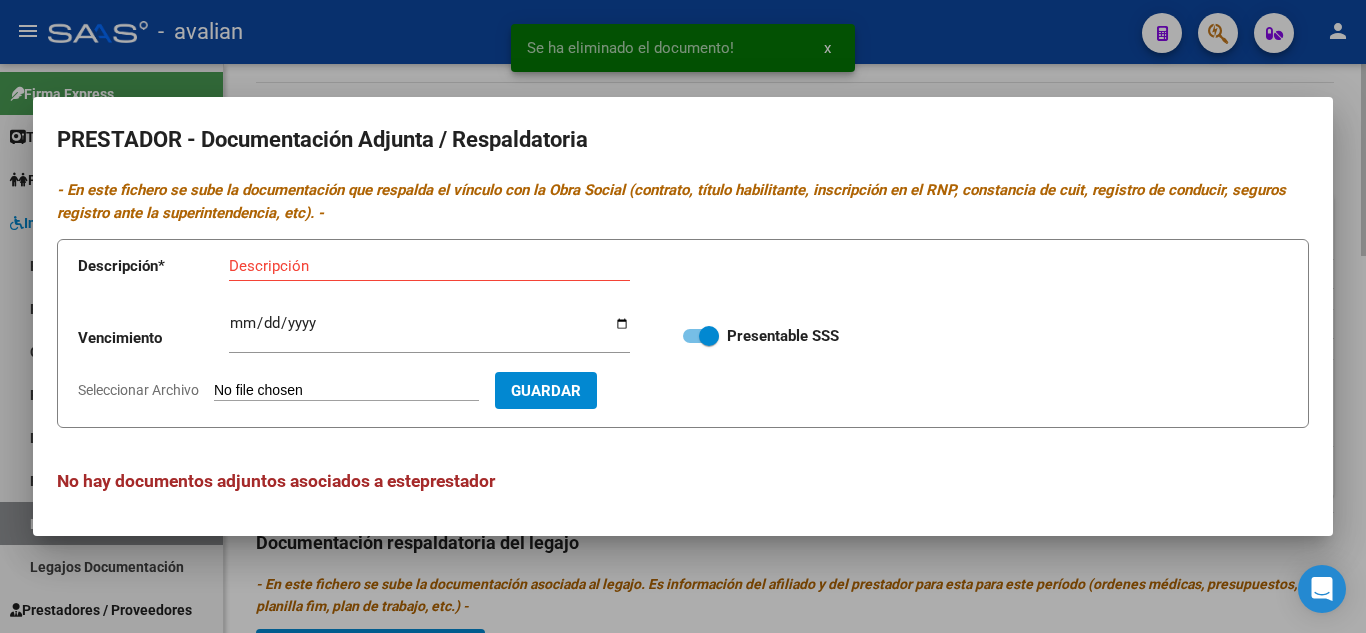 drag, startPoint x: 1027, startPoint y: 85, endPoint x: 1041, endPoint y: 110, distance: 28.653097 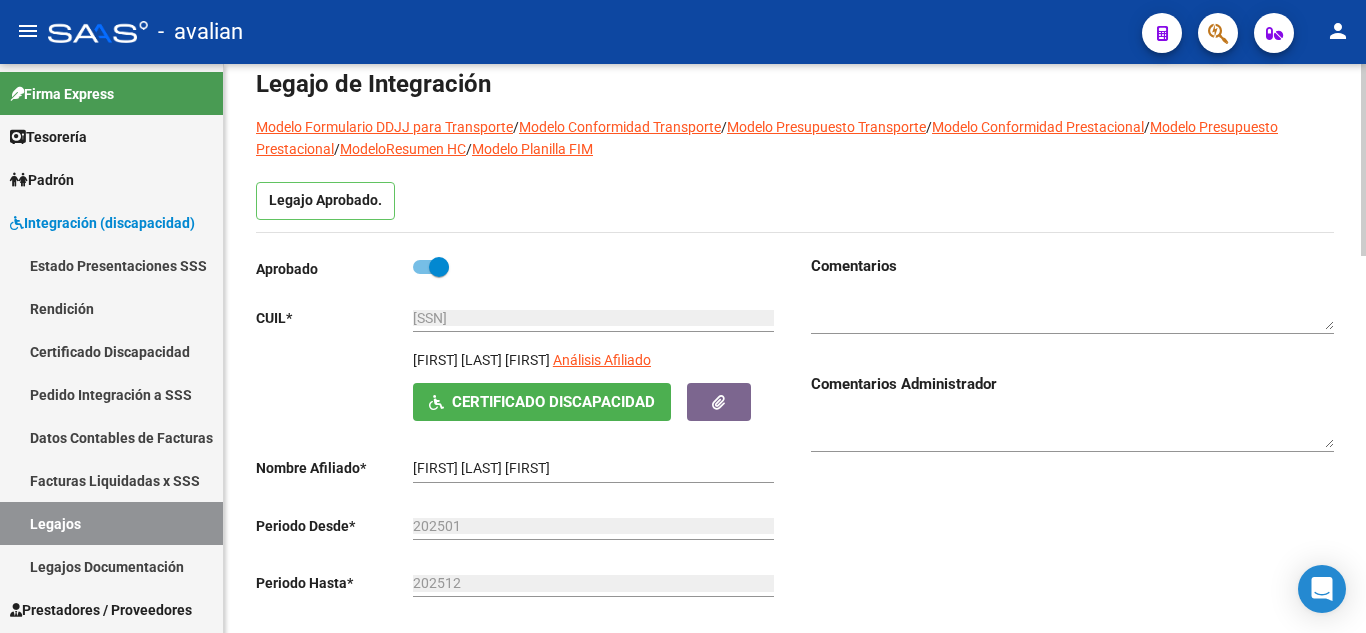 scroll, scrollTop: 0, scrollLeft: 0, axis: both 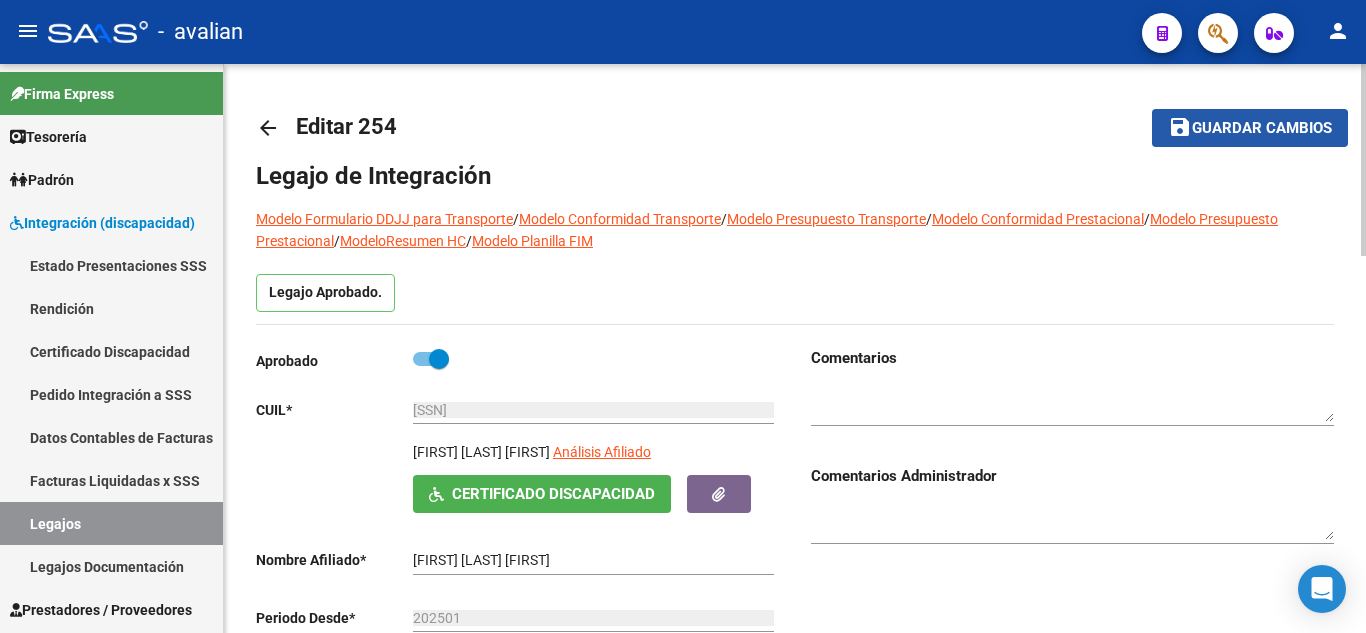 click on "Guardar cambios" 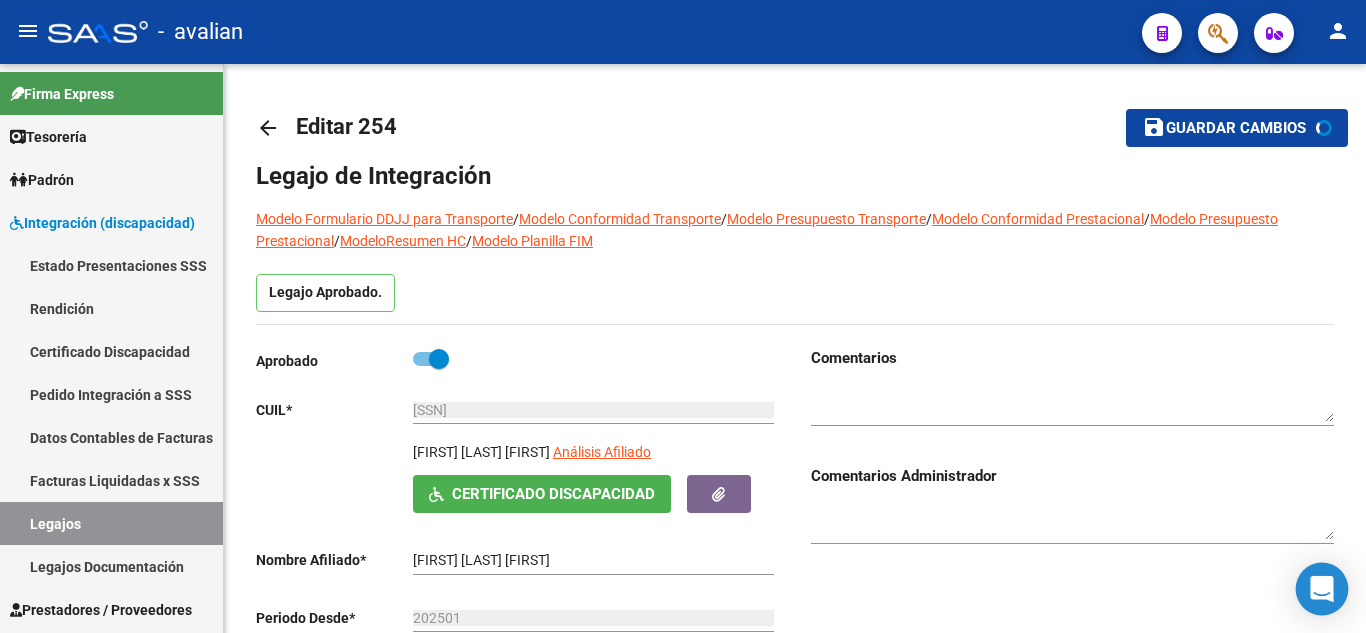 click 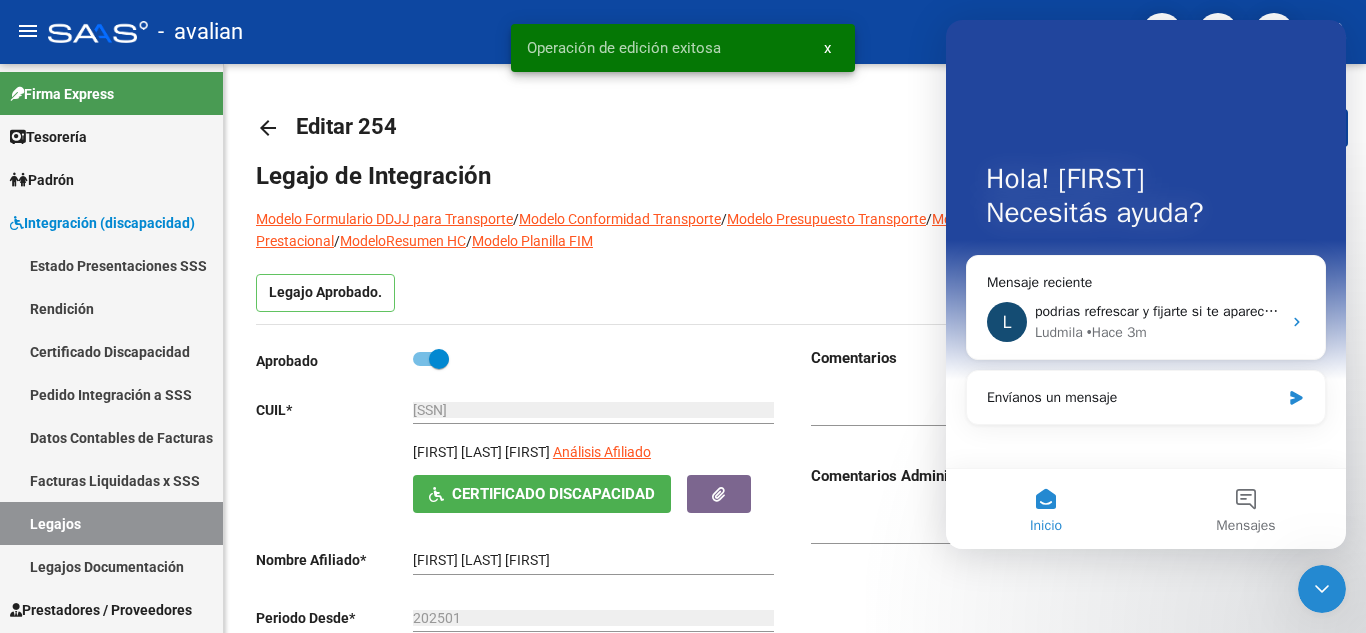 scroll, scrollTop: 0, scrollLeft: 0, axis: both 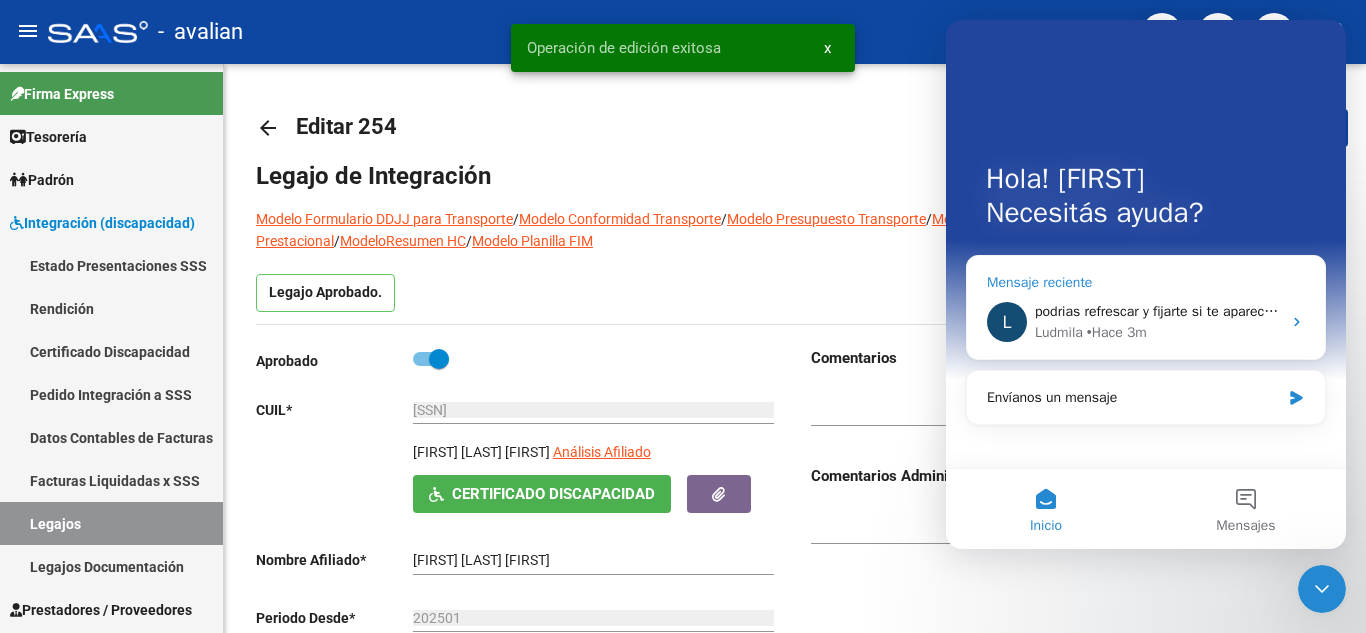 click on "Ludmila •  Hace 3m" at bounding box center (1158, 332) 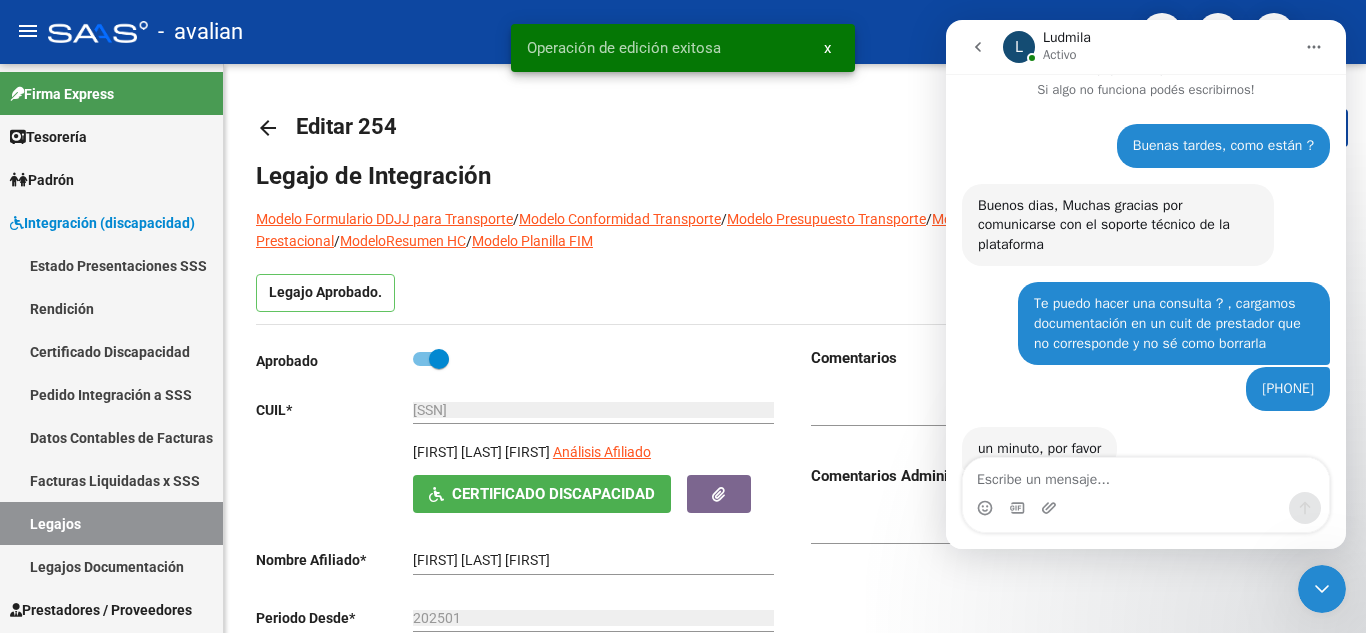 scroll, scrollTop: 152, scrollLeft: 0, axis: vertical 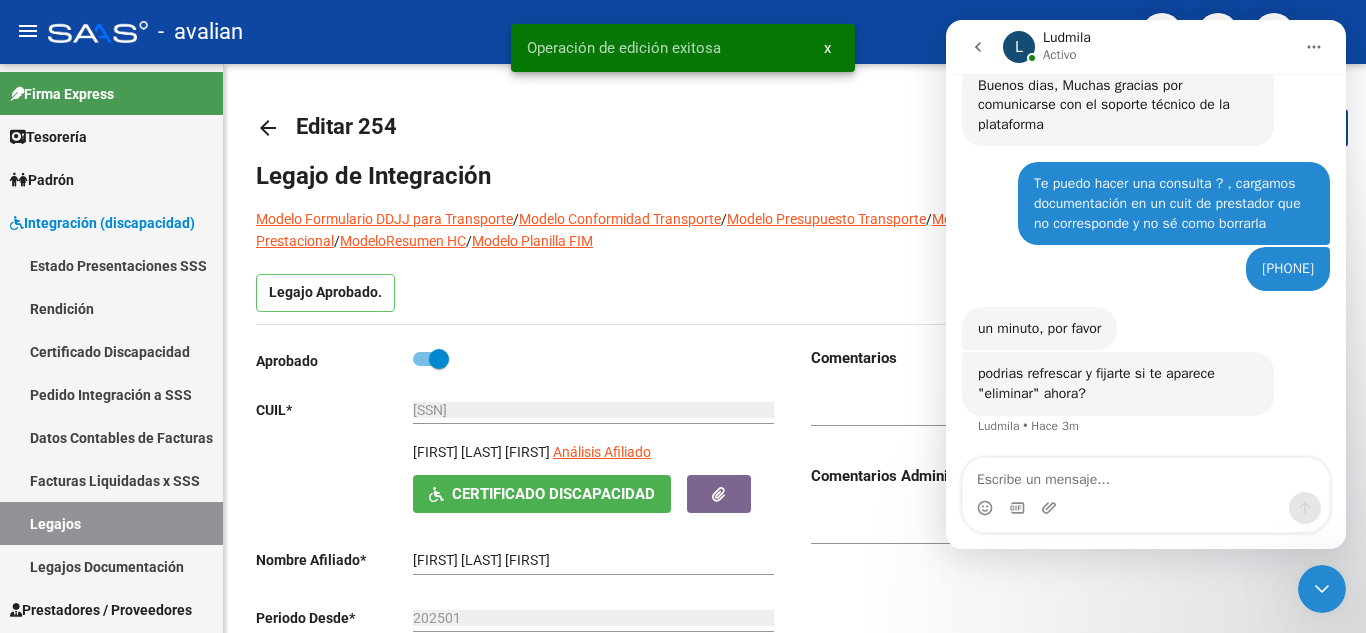click at bounding box center (1146, 475) 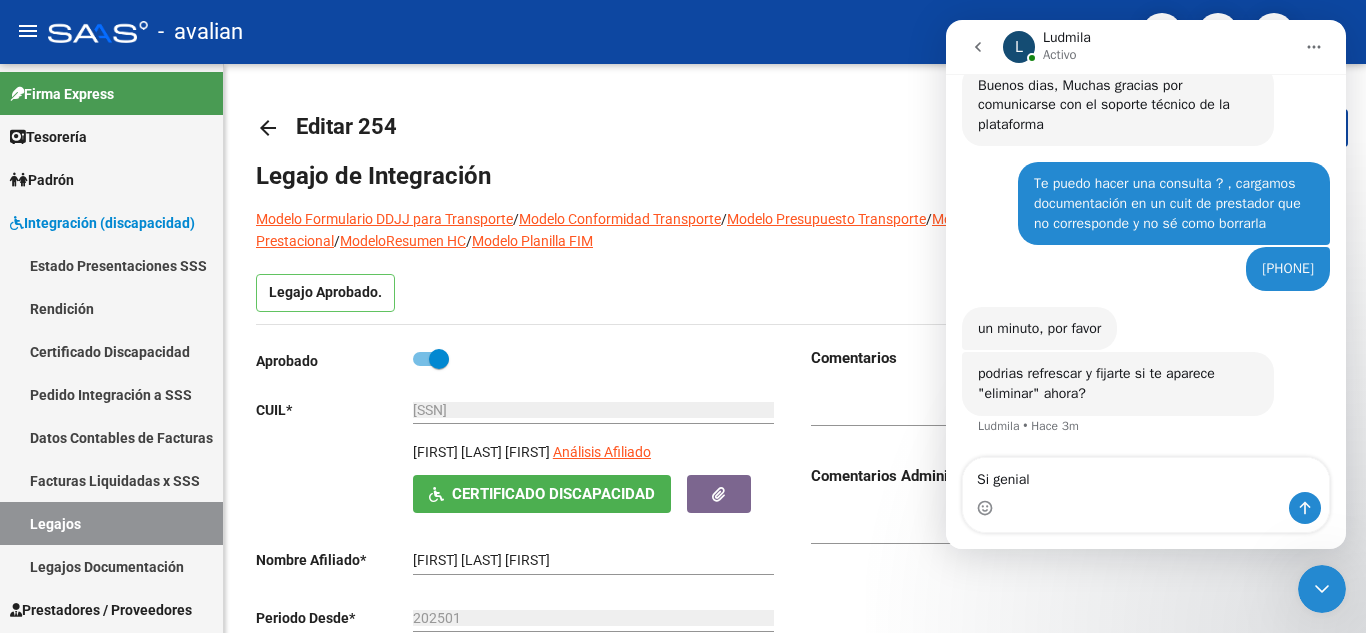 type on "Si genial !" 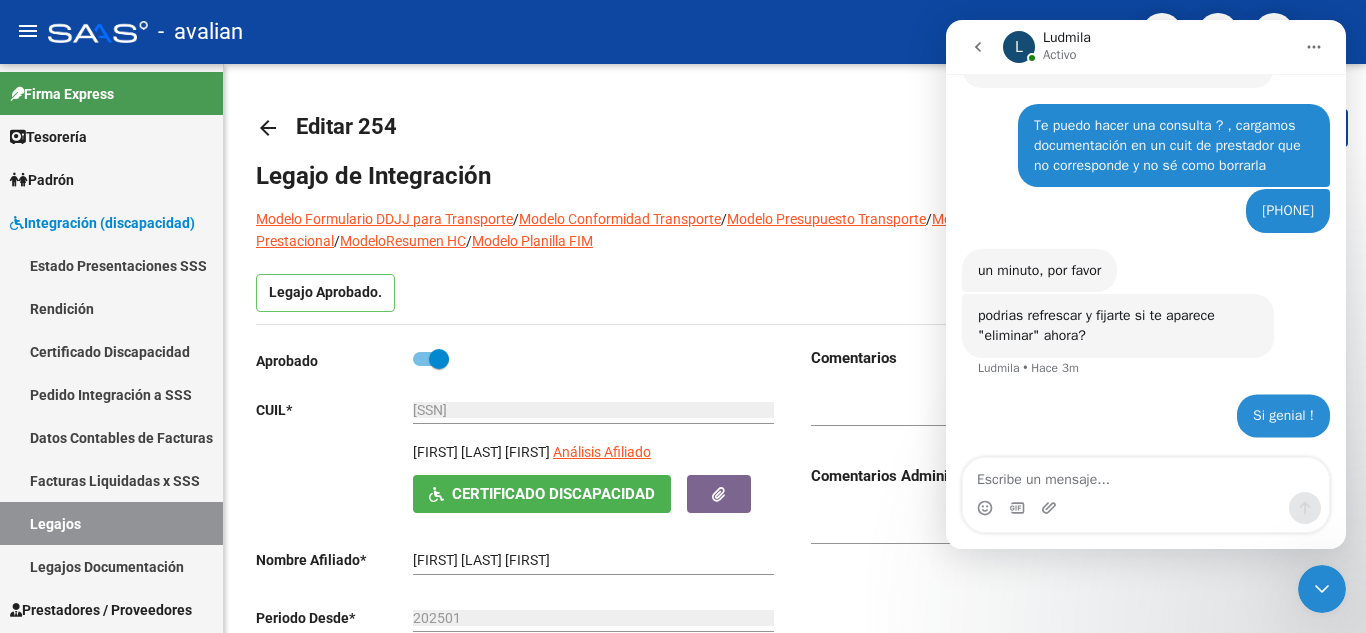 scroll, scrollTop: 211, scrollLeft: 0, axis: vertical 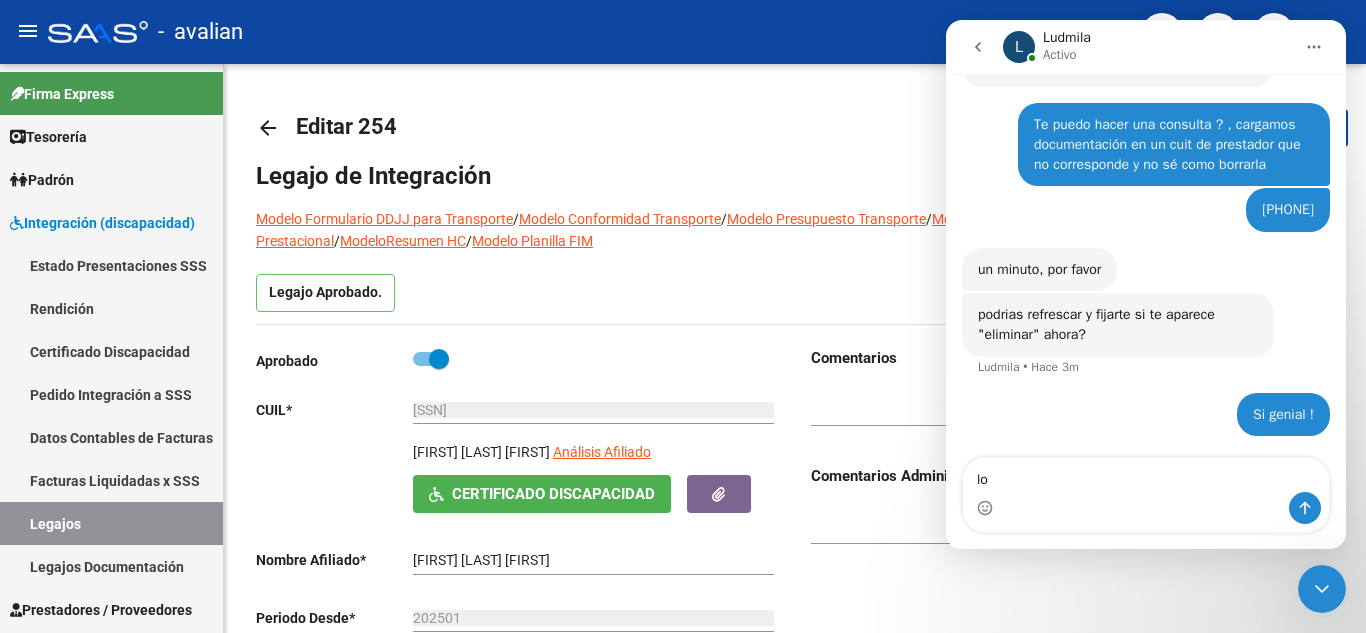 type on "l" 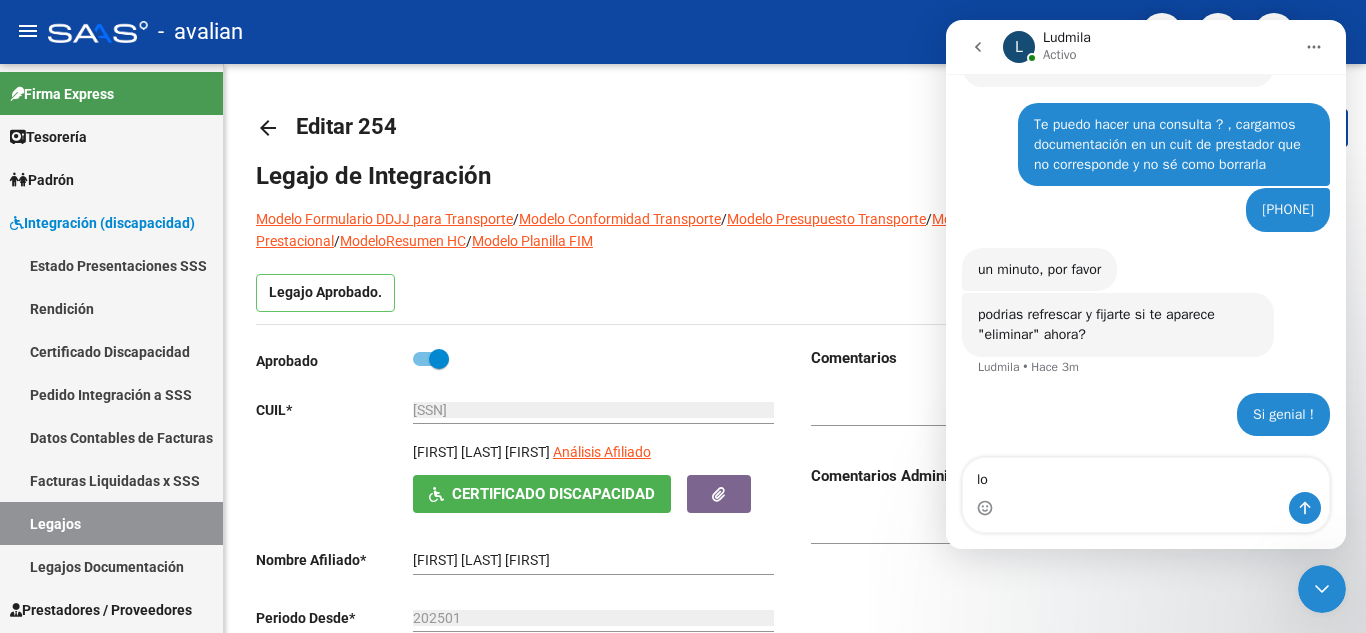 type on "l" 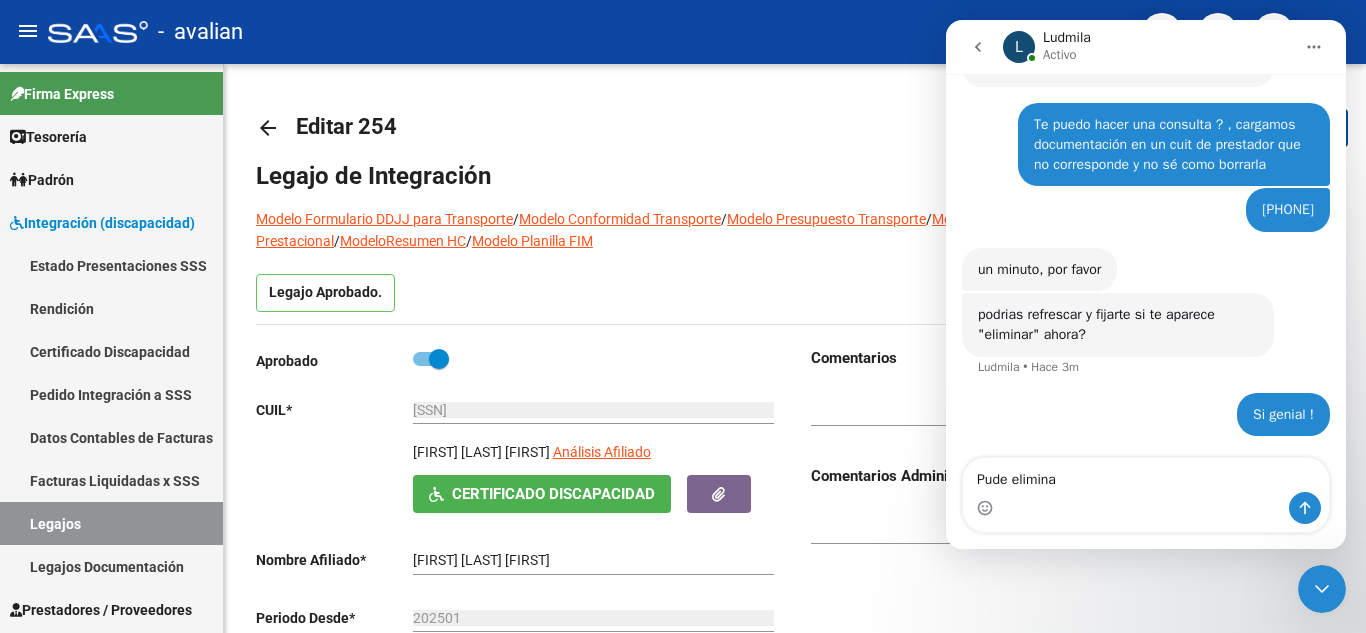 type on "Pude eliminar" 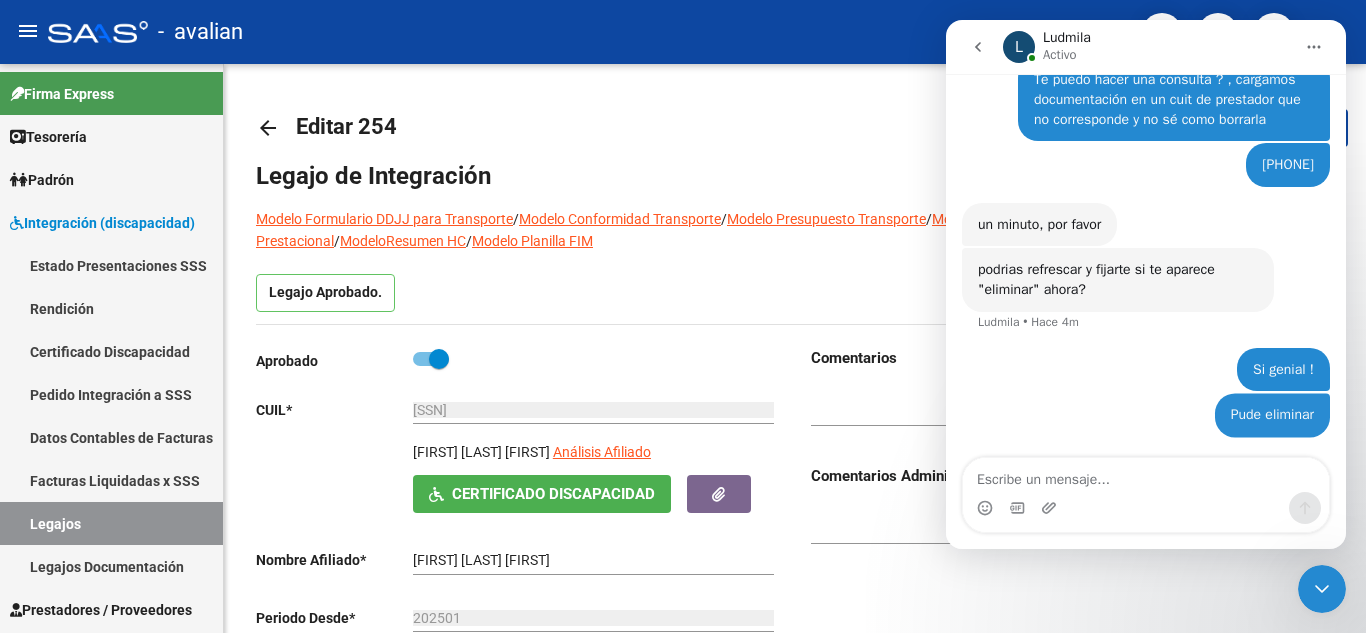 scroll, scrollTop: 257, scrollLeft: 0, axis: vertical 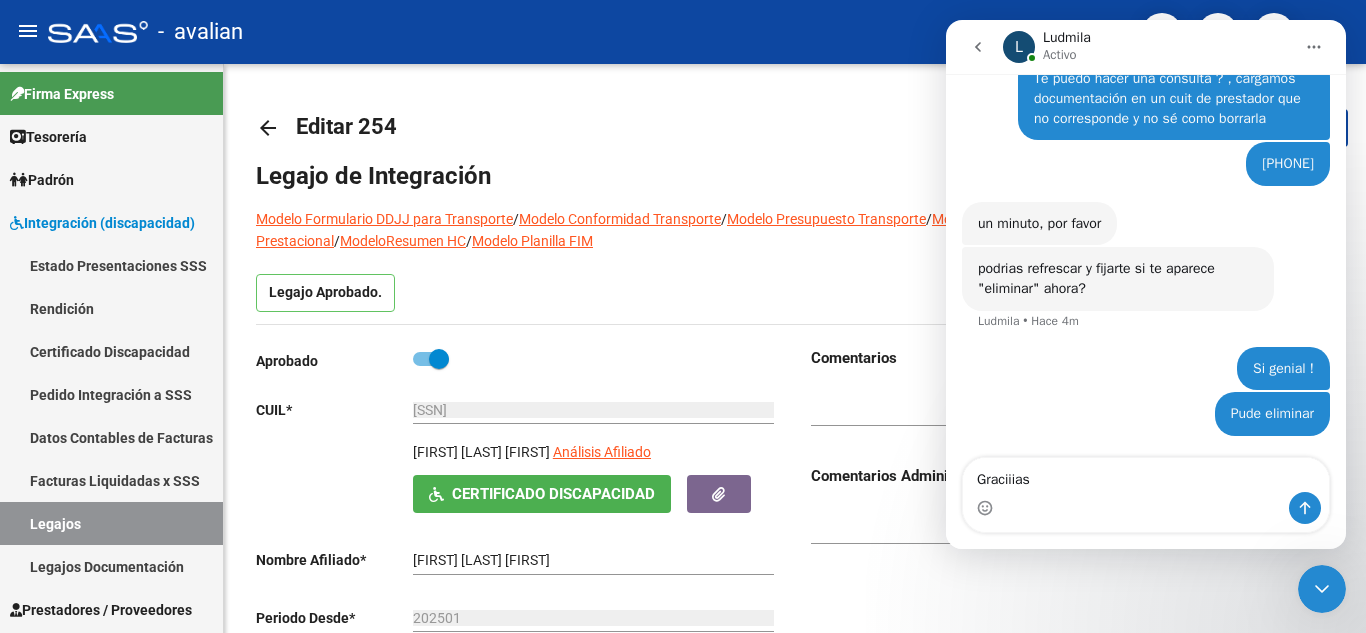 type on "Graciiias!" 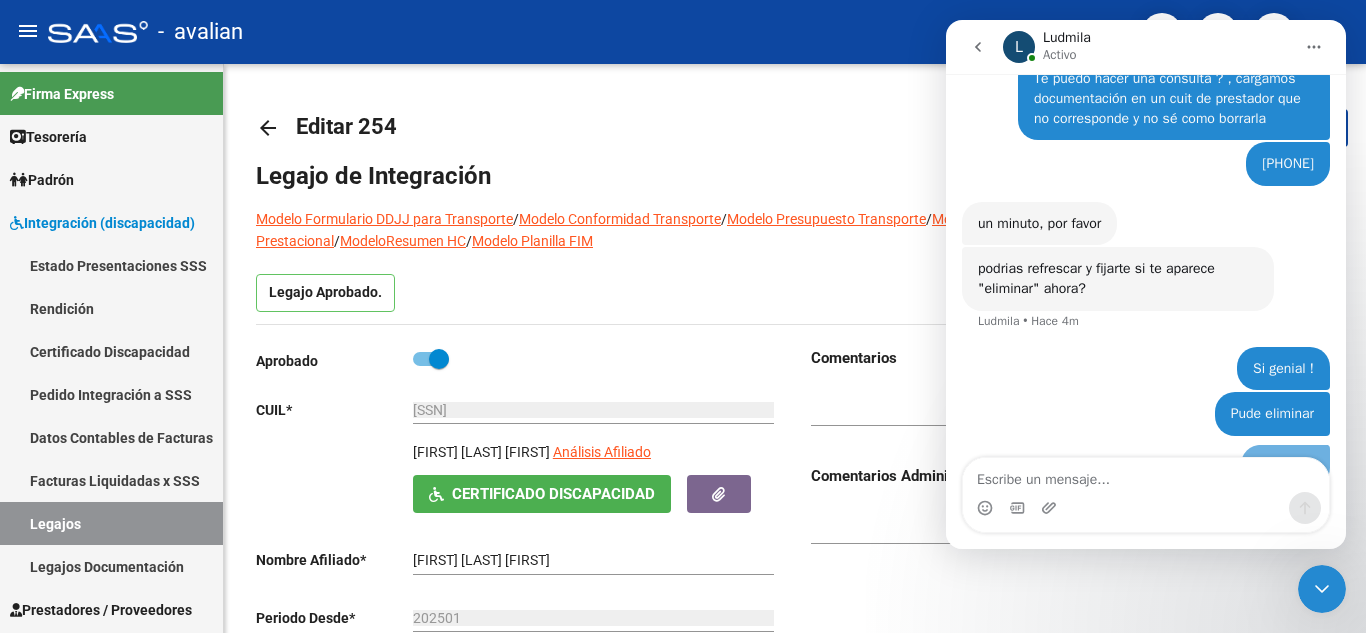 scroll, scrollTop: 302, scrollLeft: 0, axis: vertical 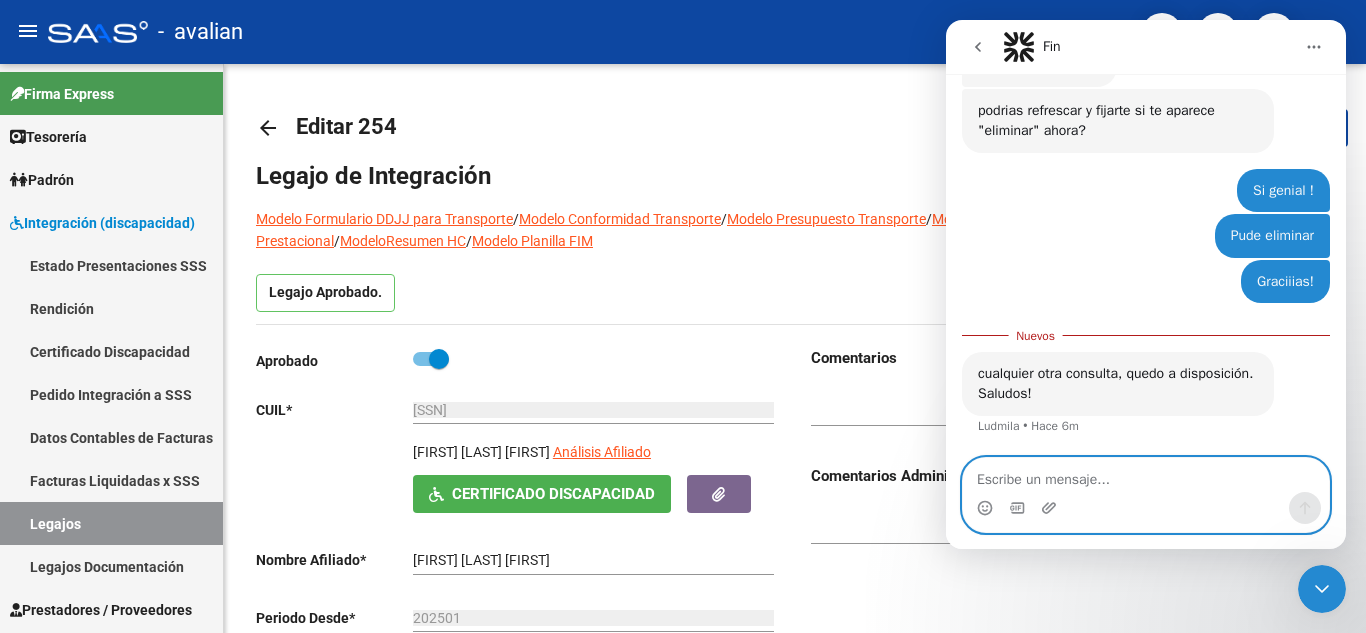 click at bounding box center [1146, 475] 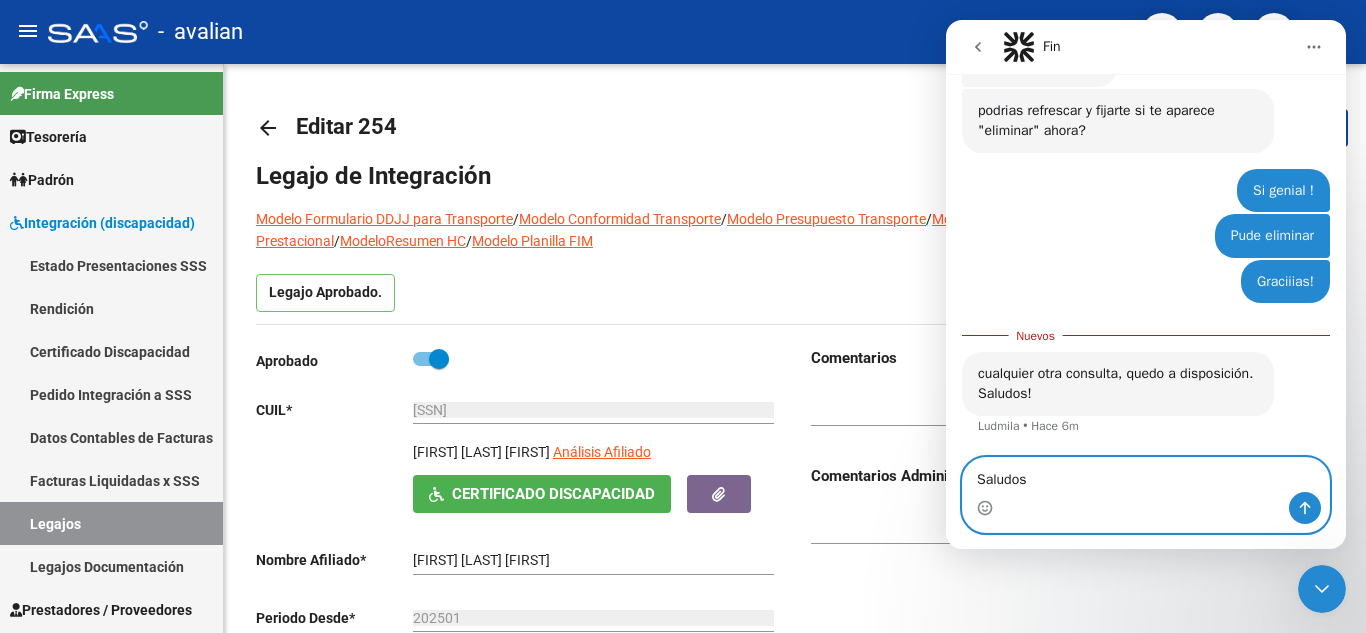 type on "Saludos!" 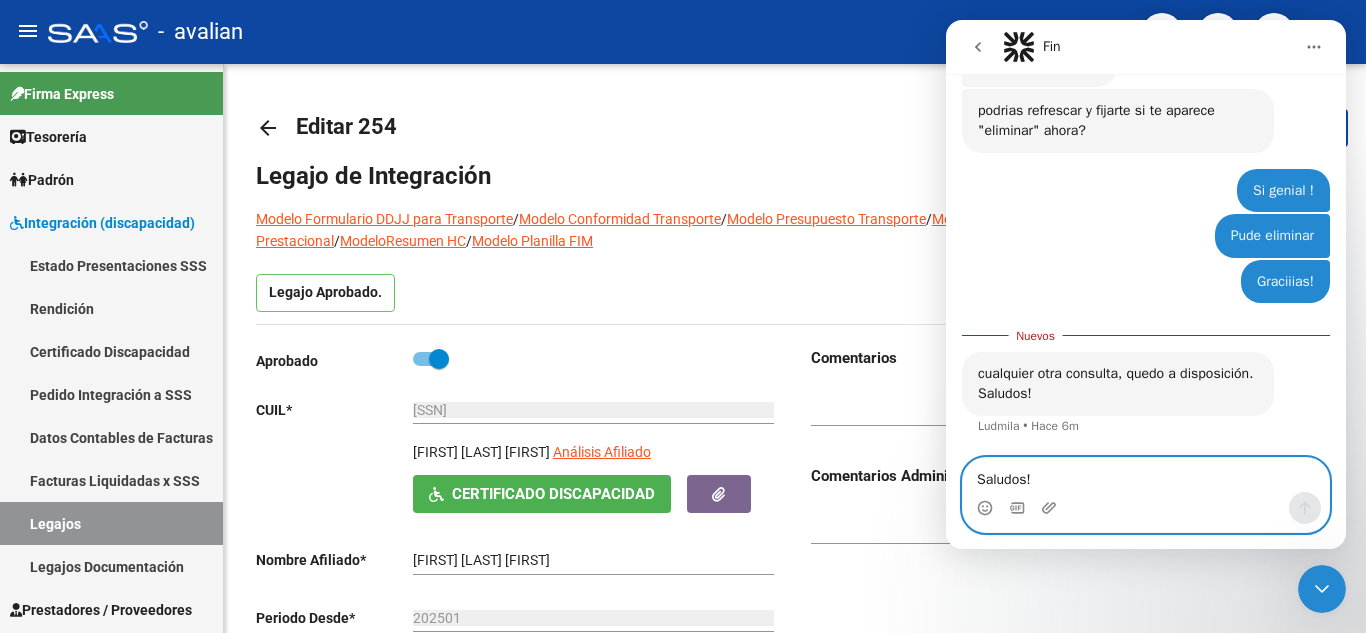 type 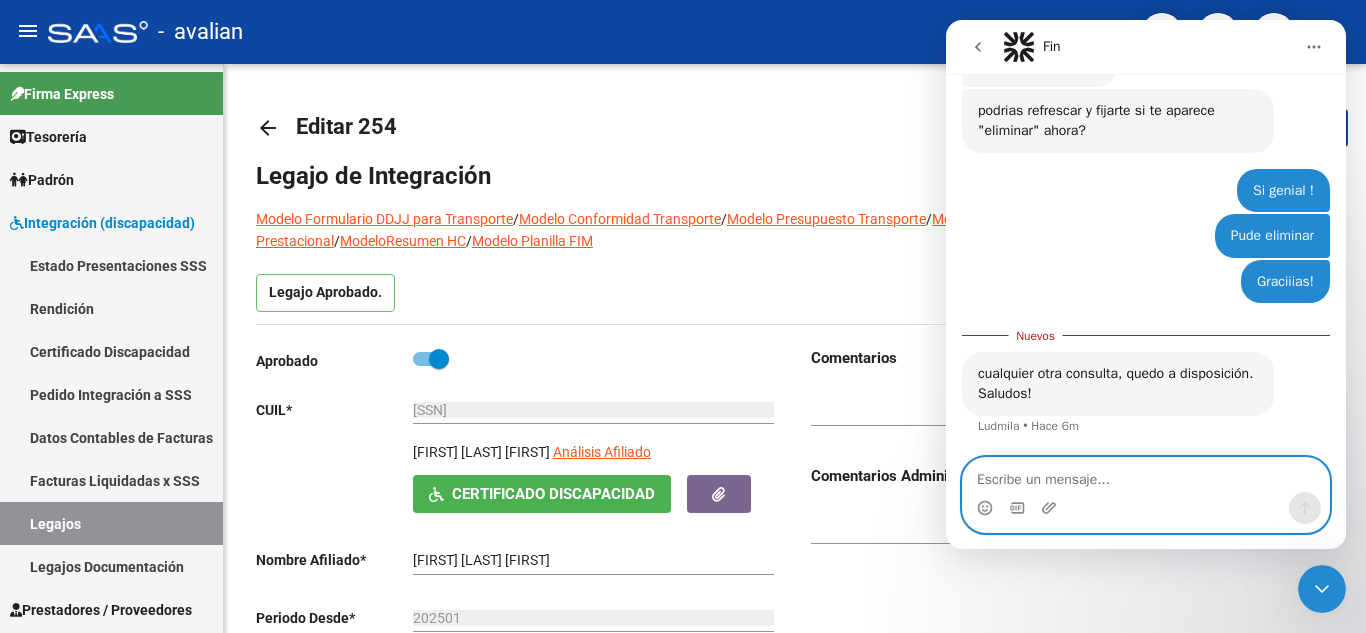 scroll, scrollTop: 441, scrollLeft: 0, axis: vertical 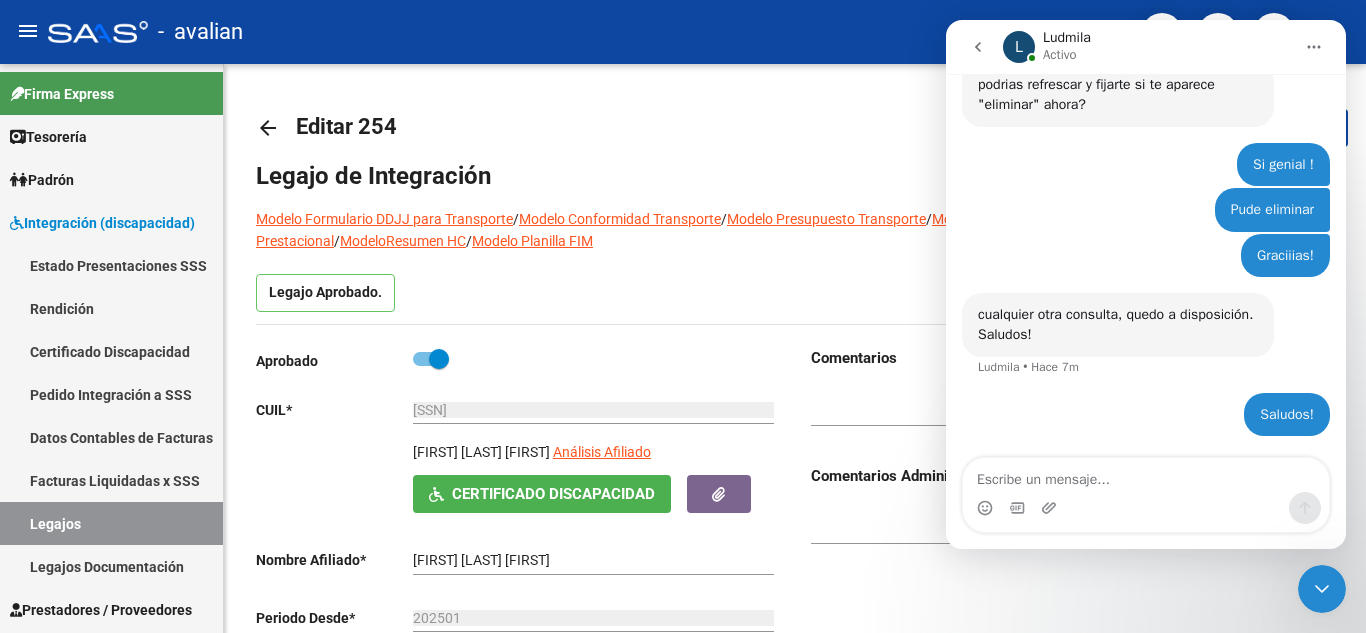 click at bounding box center (1314, 47) 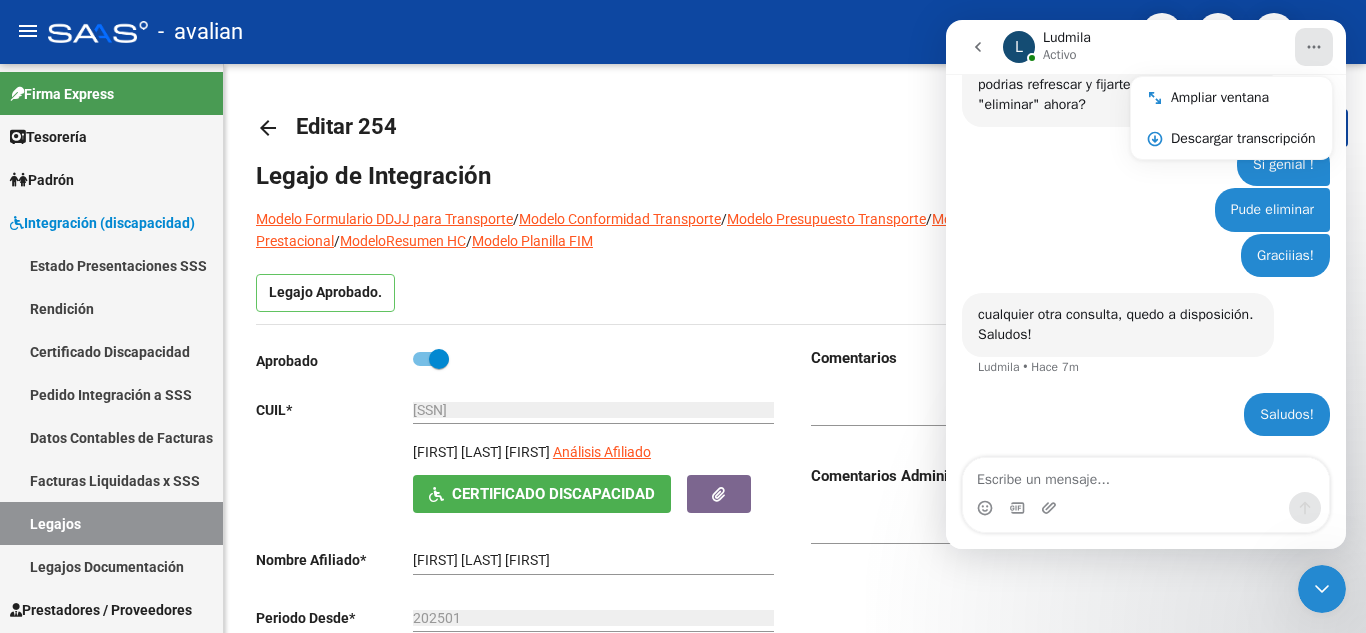 click 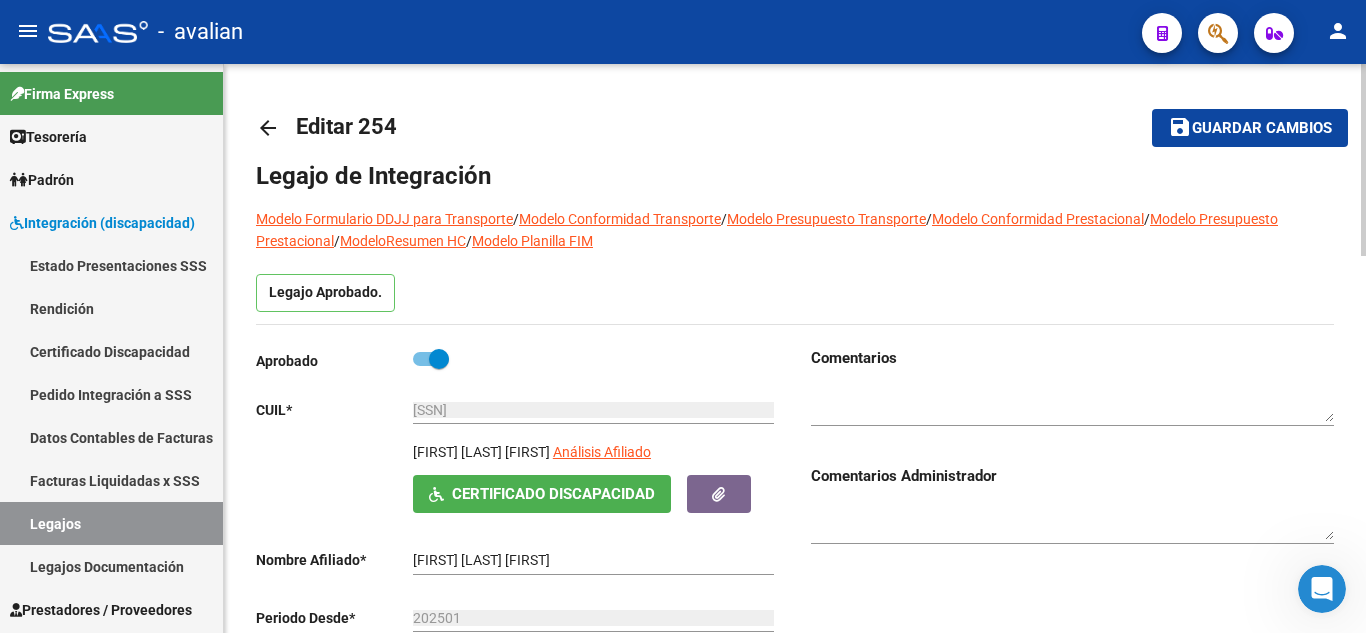 scroll, scrollTop: 0, scrollLeft: 0, axis: both 